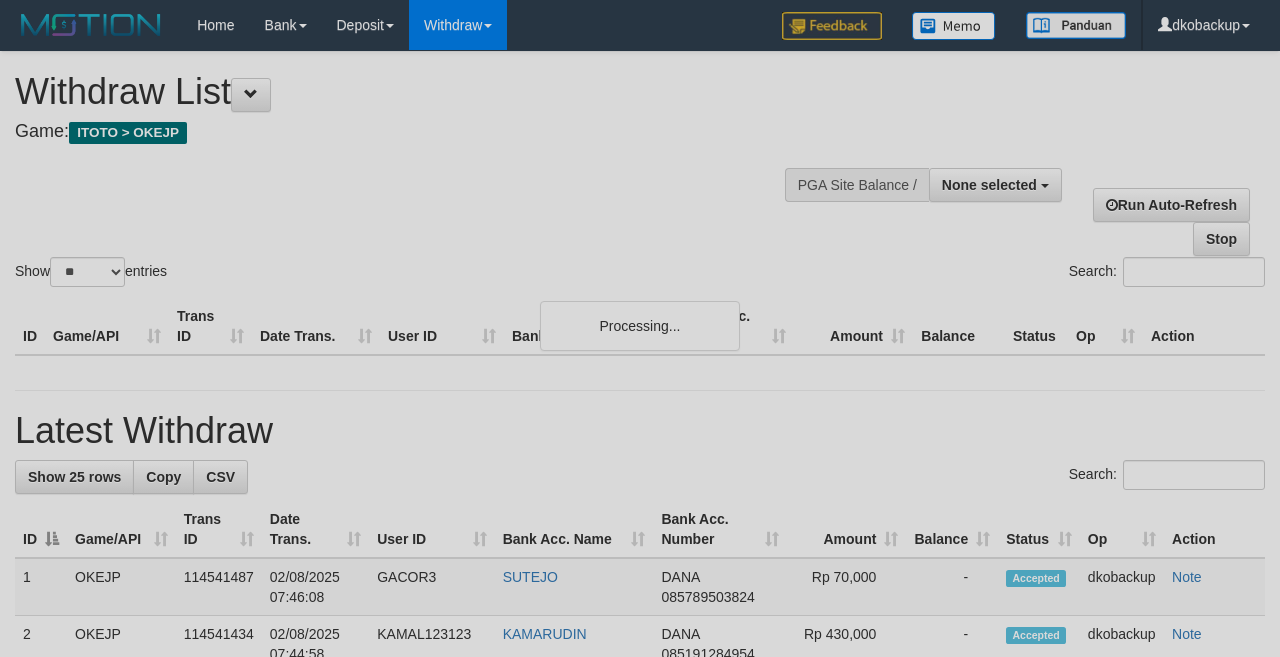 select 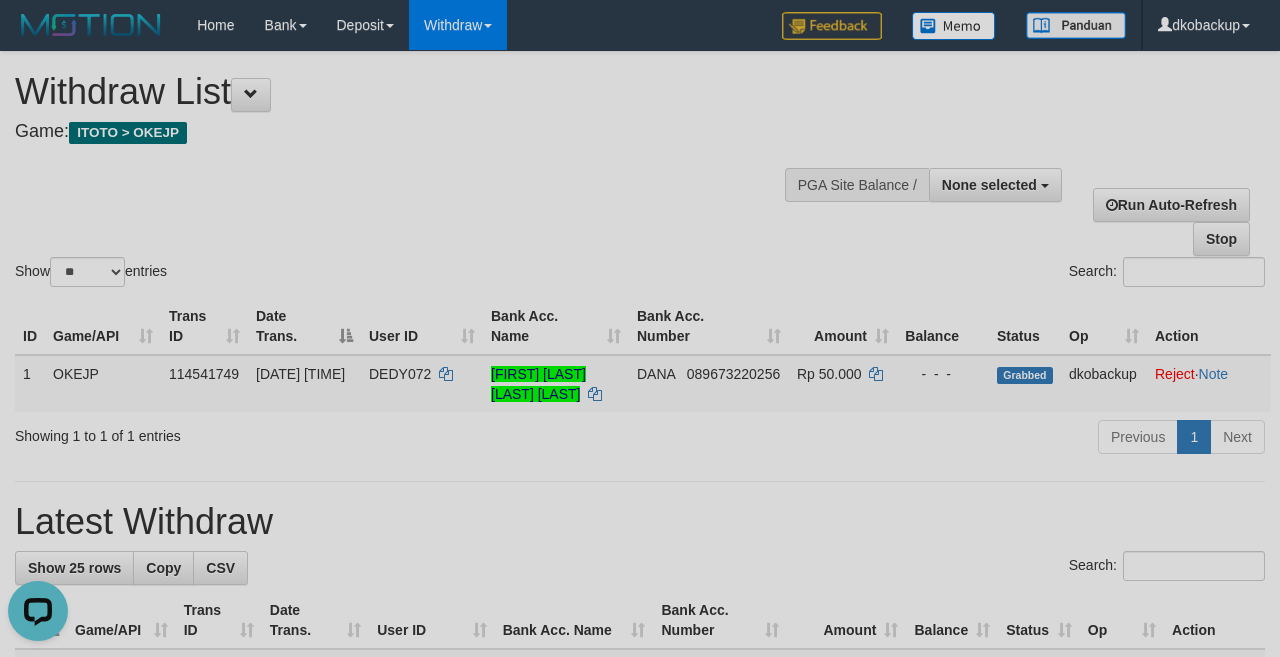 scroll, scrollTop: 0, scrollLeft: 0, axis: both 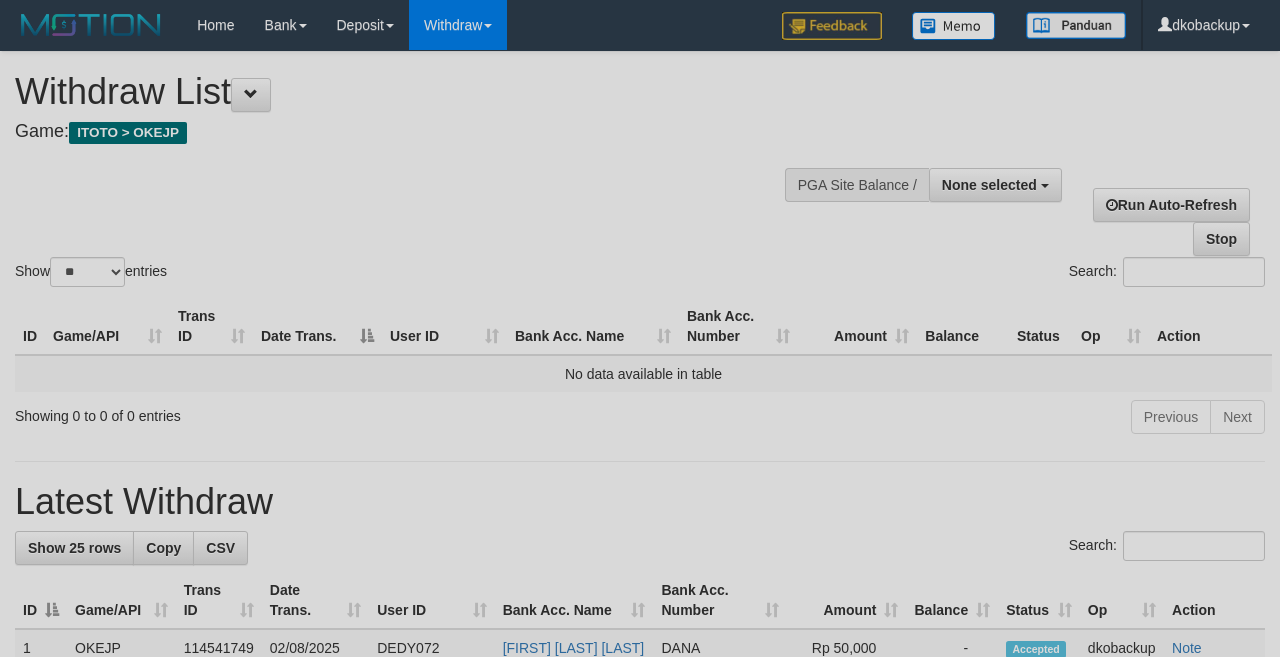 select 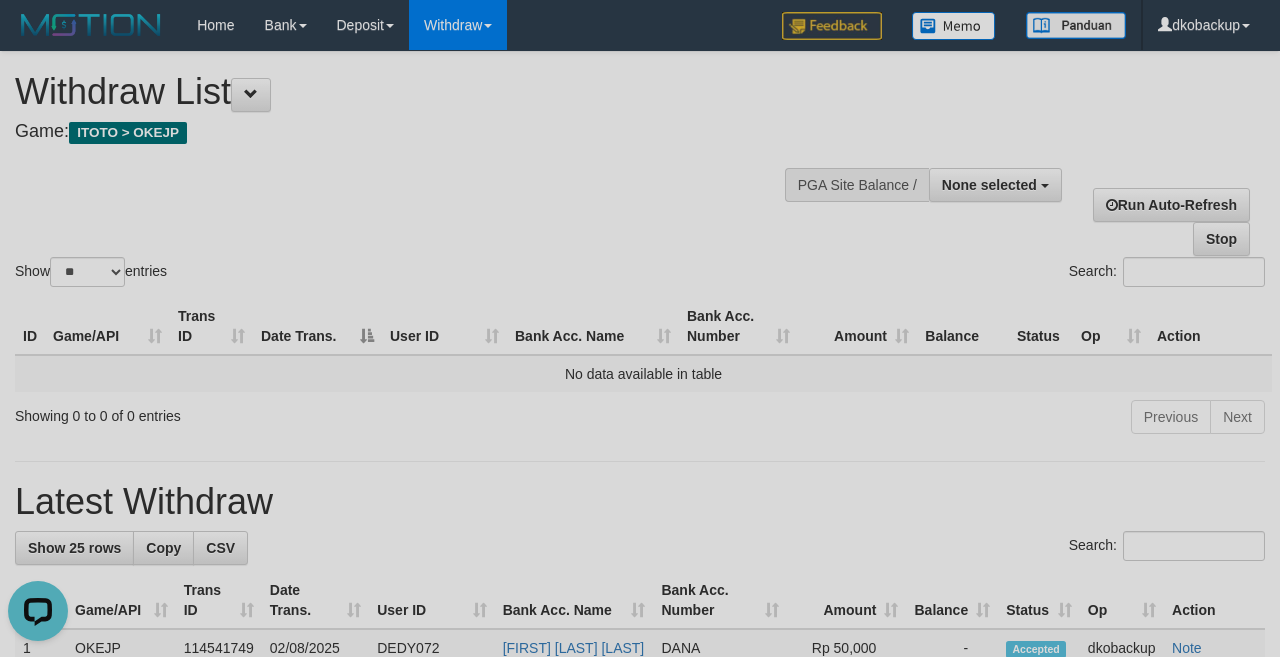scroll, scrollTop: 0, scrollLeft: 0, axis: both 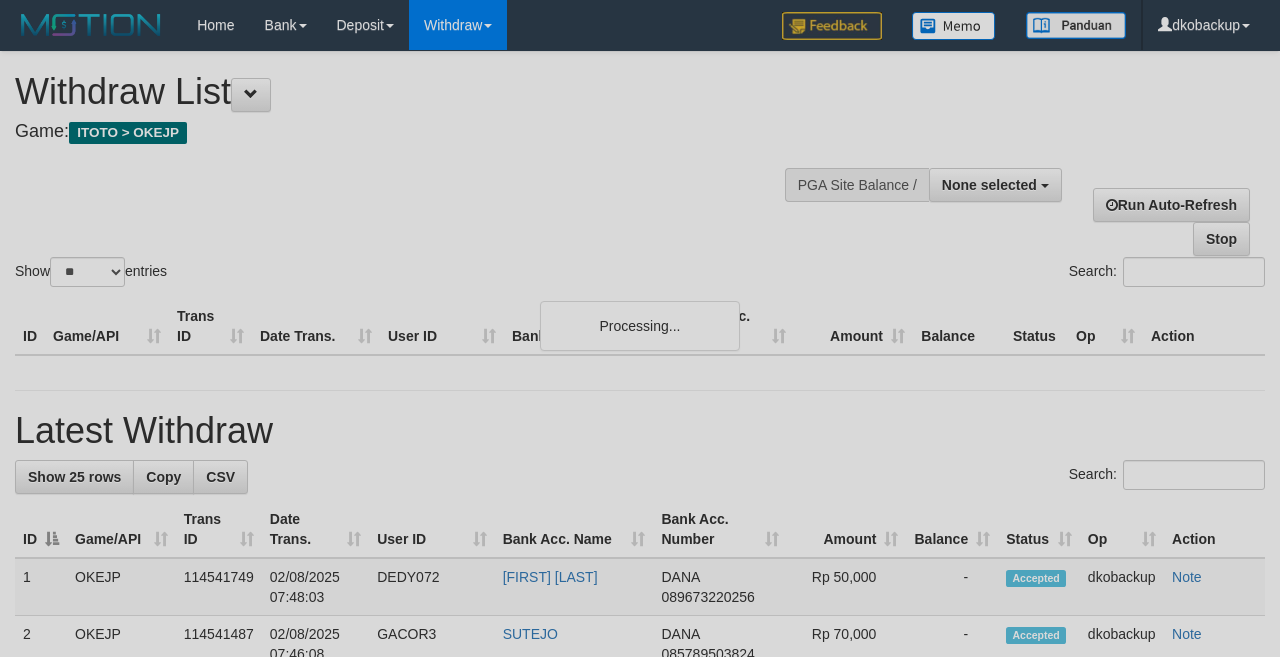 select 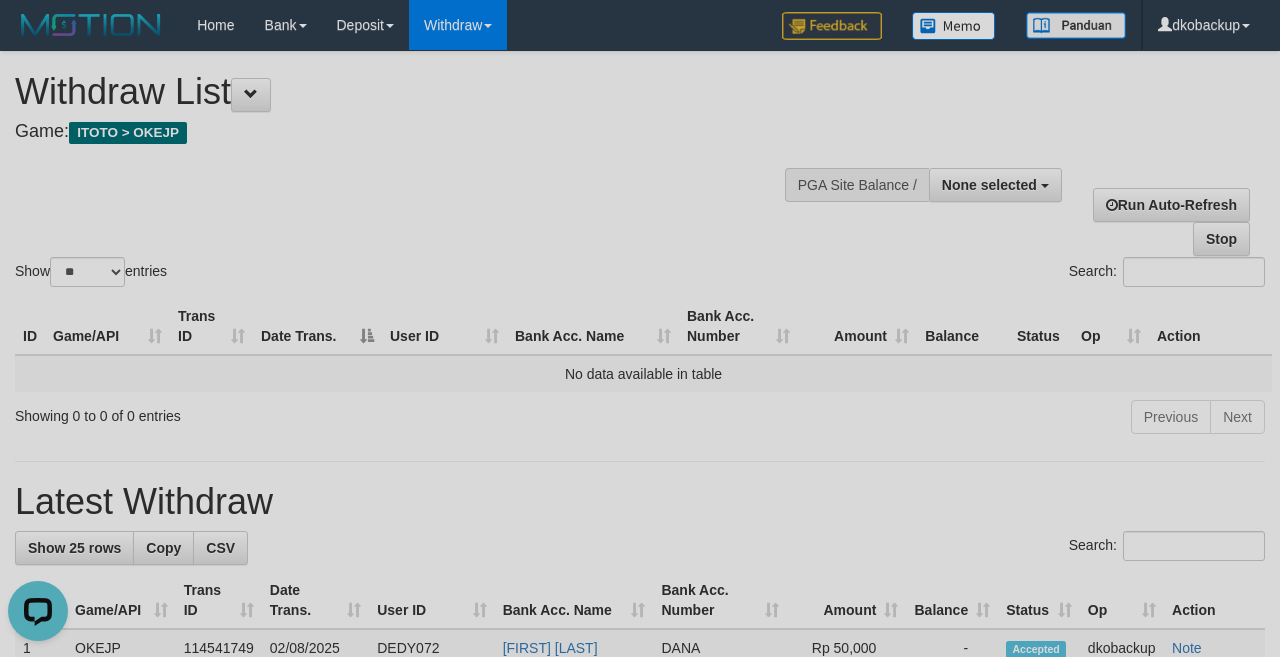 scroll, scrollTop: 0, scrollLeft: 0, axis: both 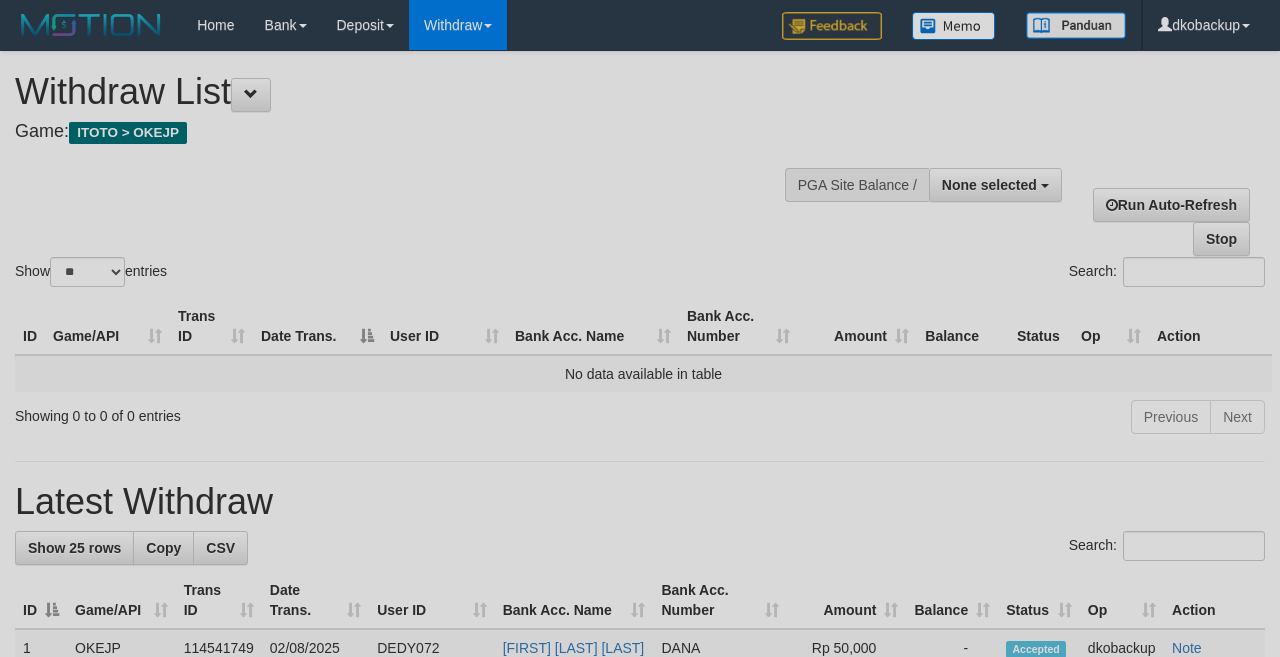 select 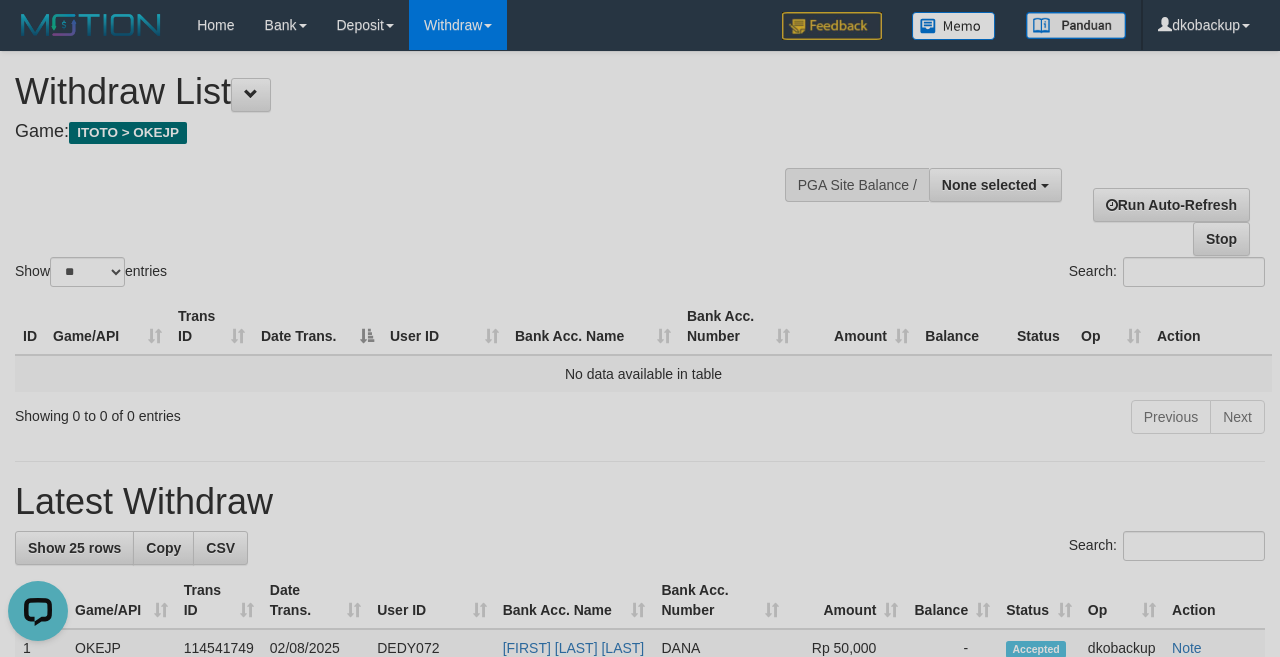 scroll, scrollTop: 0, scrollLeft: 0, axis: both 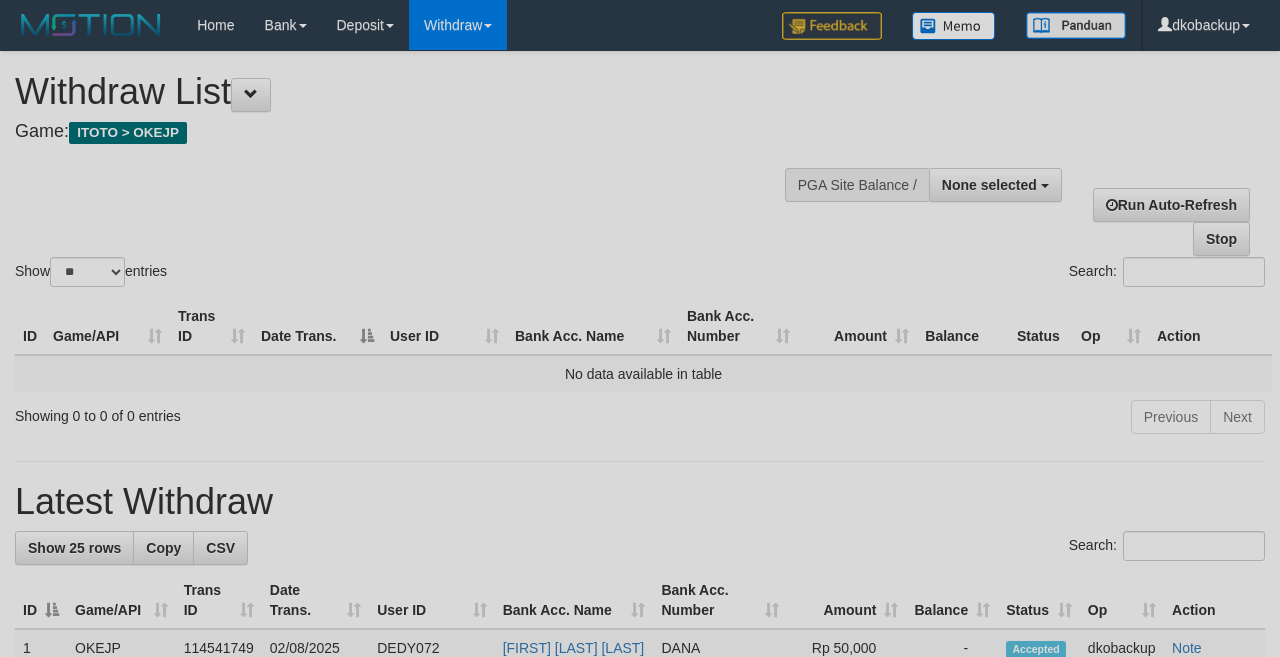 select 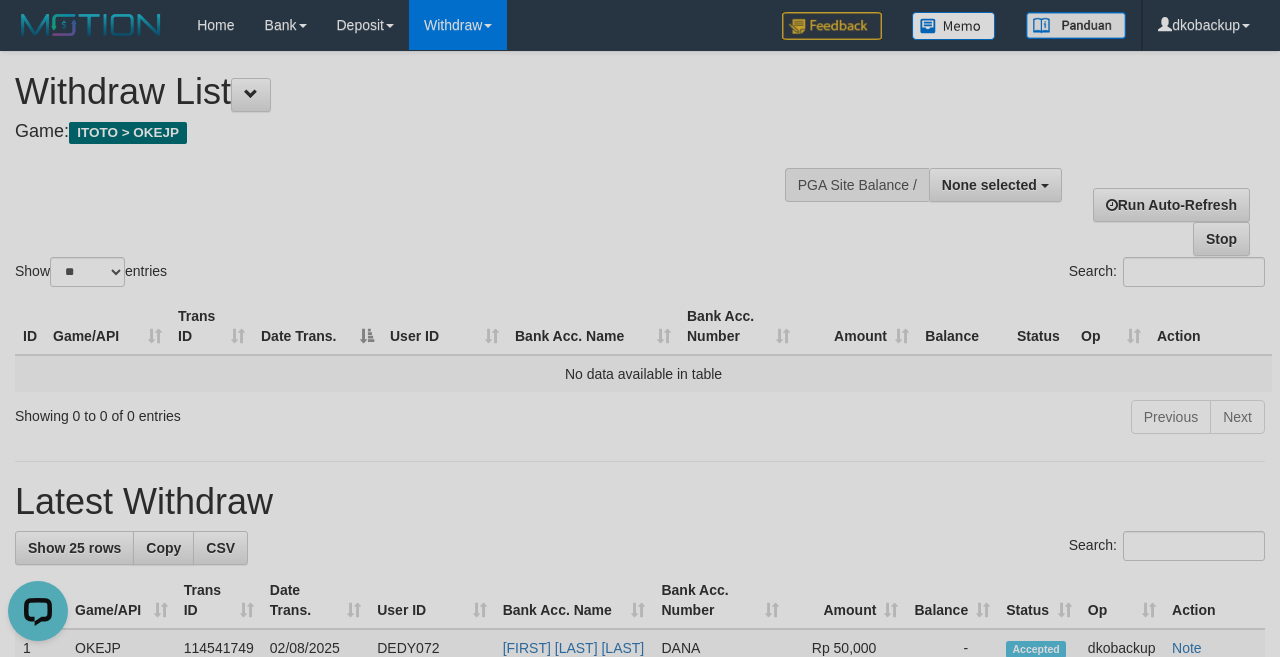 scroll, scrollTop: 0, scrollLeft: 0, axis: both 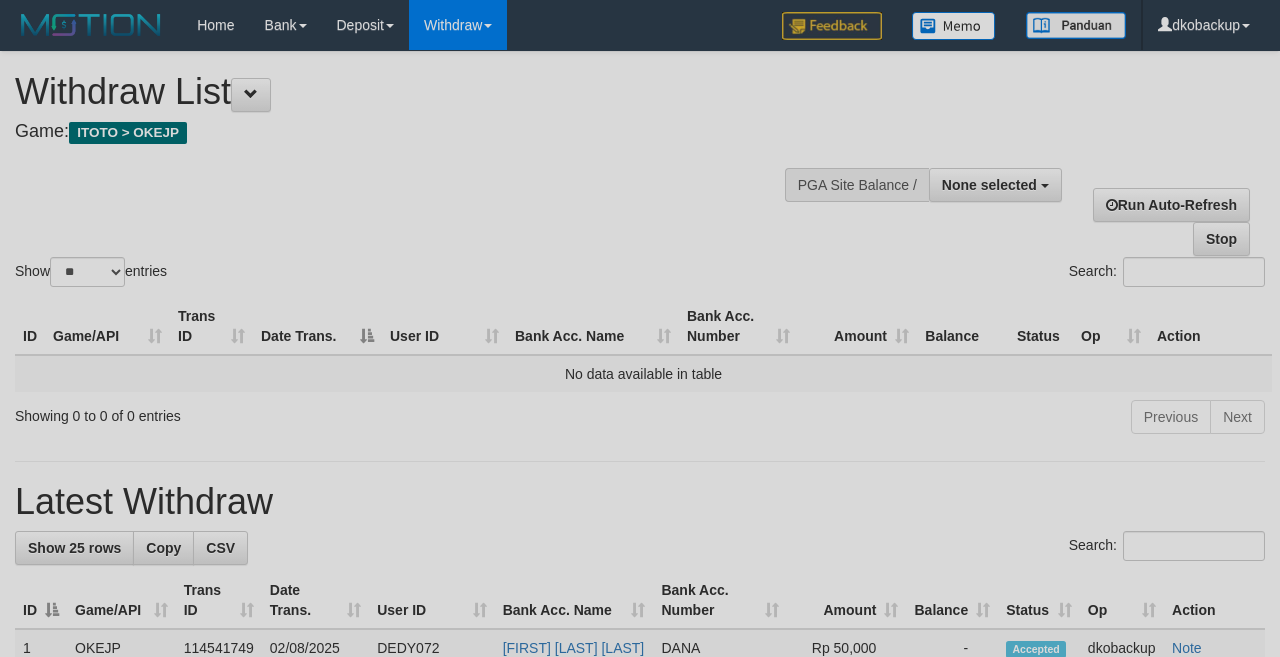 select 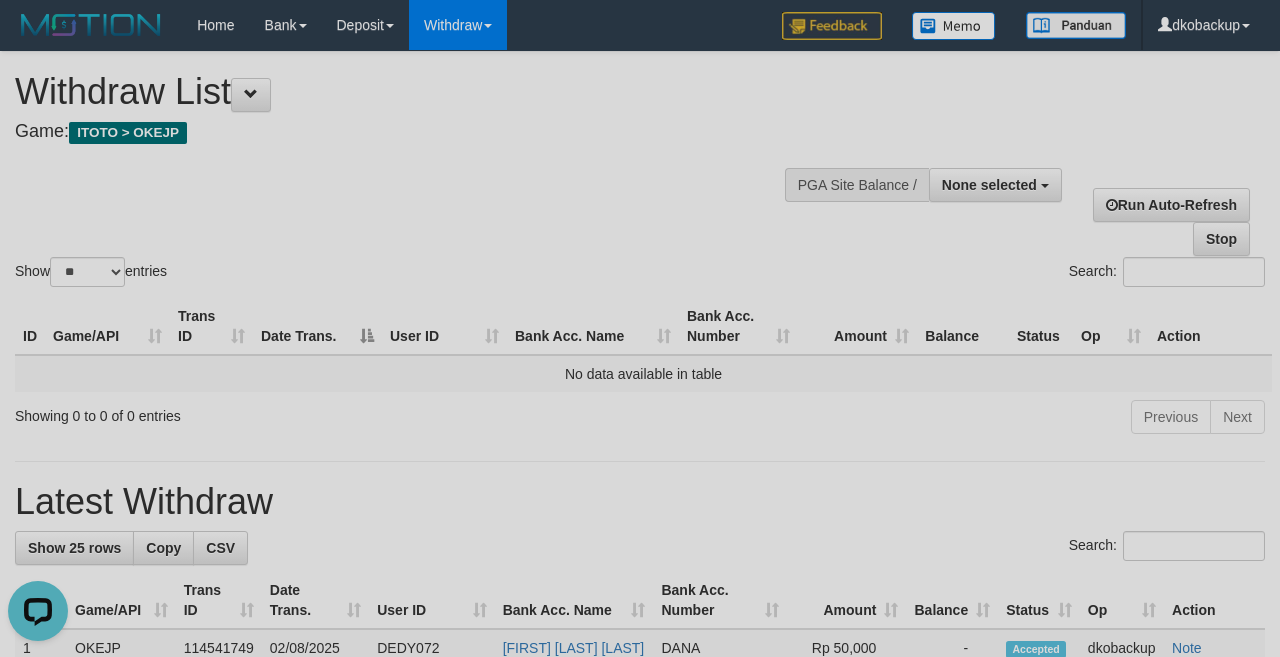 scroll, scrollTop: 0, scrollLeft: 0, axis: both 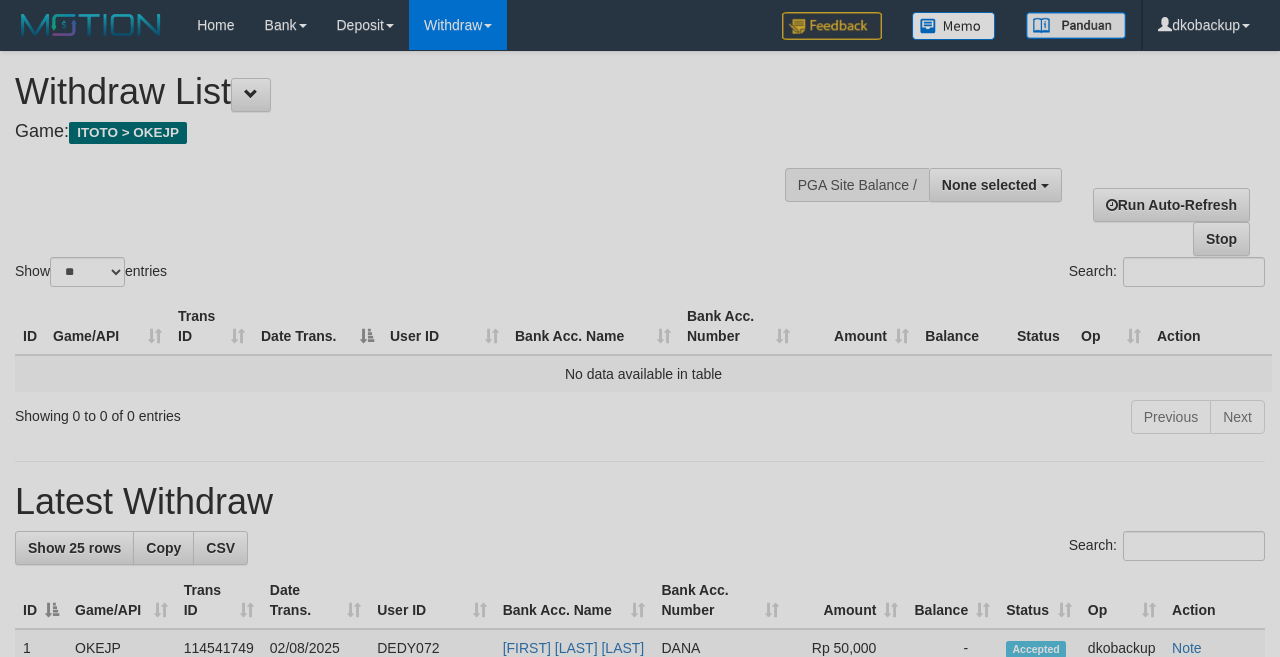 select 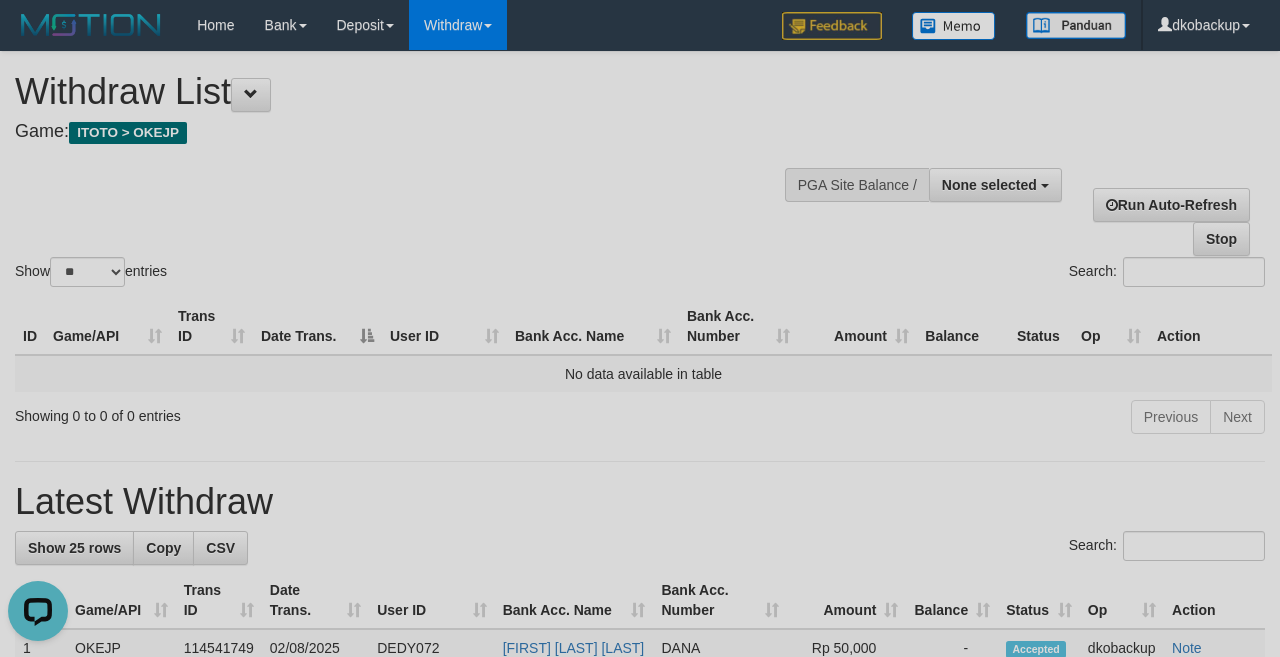scroll, scrollTop: 0, scrollLeft: 0, axis: both 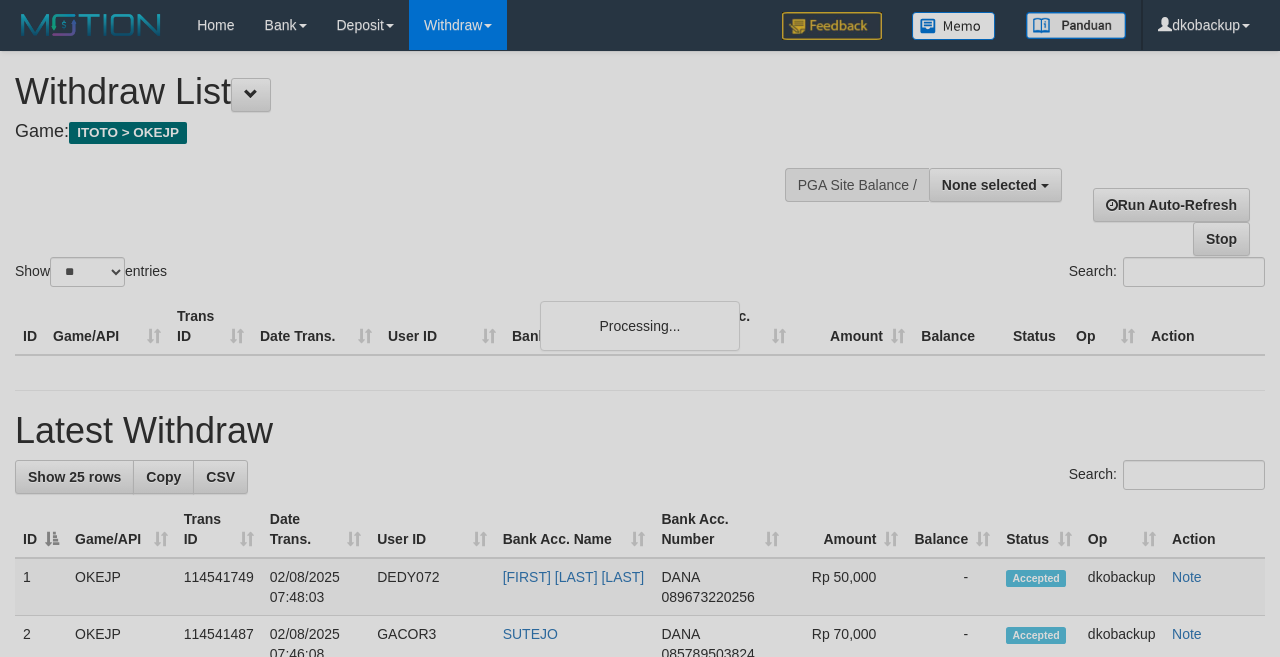 select 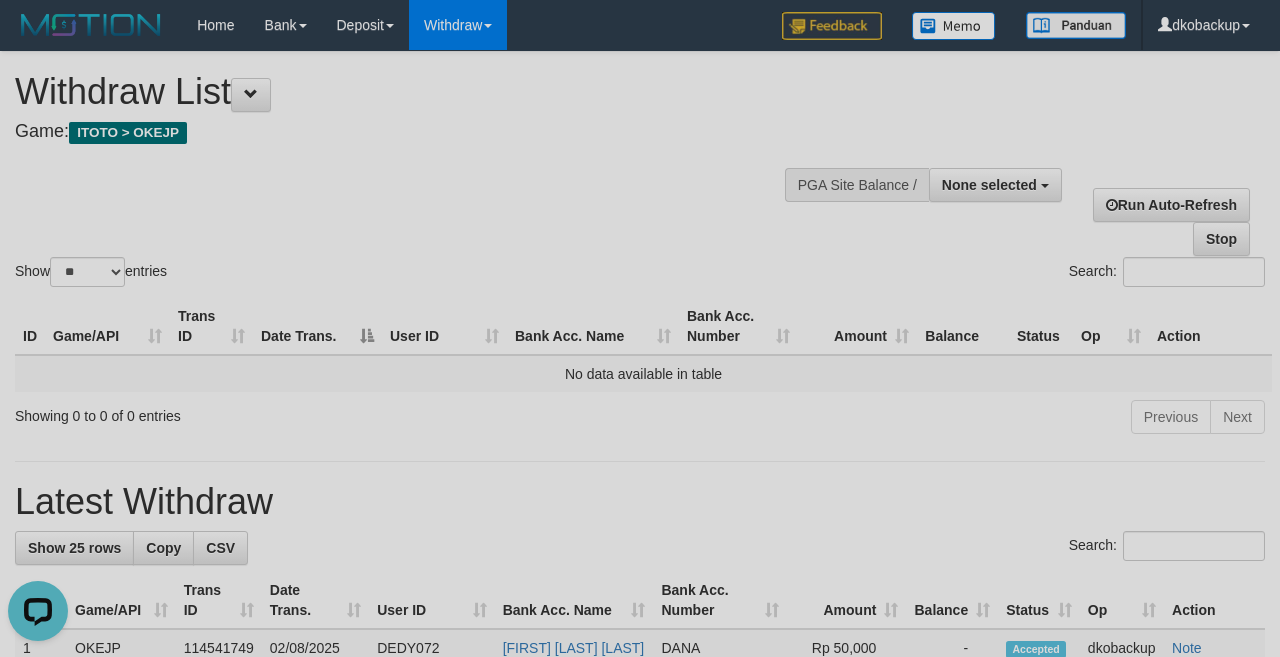 scroll, scrollTop: 0, scrollLeft: 0, axis: both 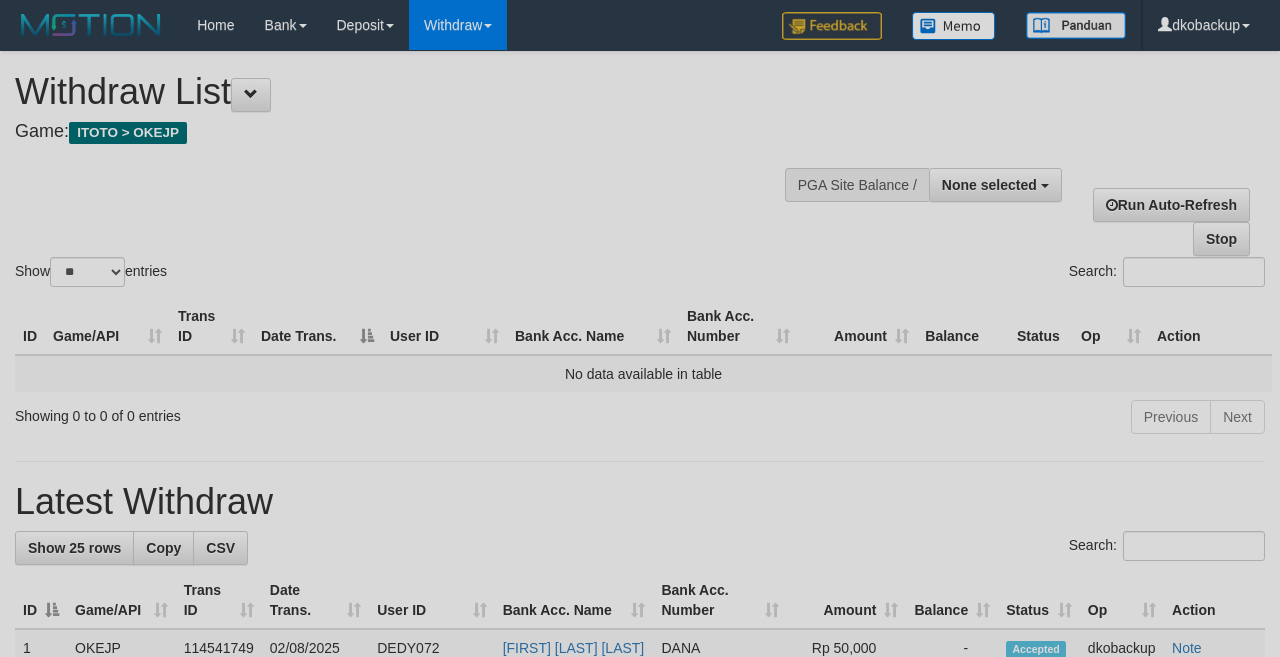 select 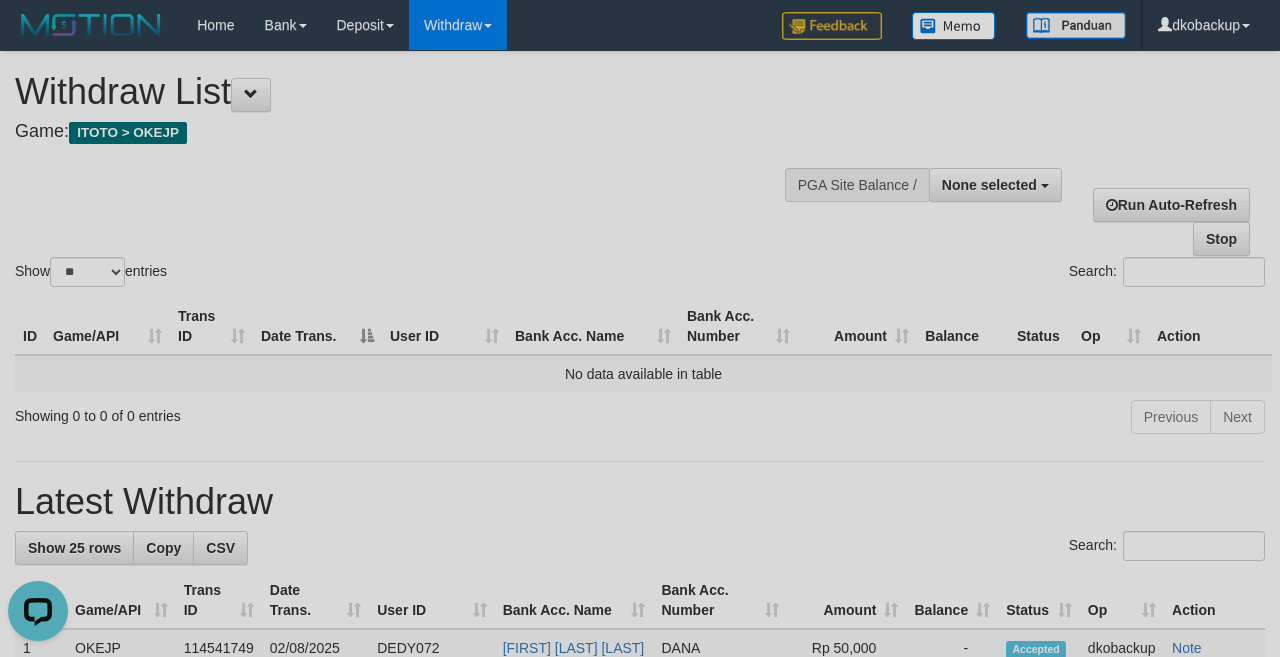 scroll, scrollTop: 0, scrollLeft: 0, axis: both 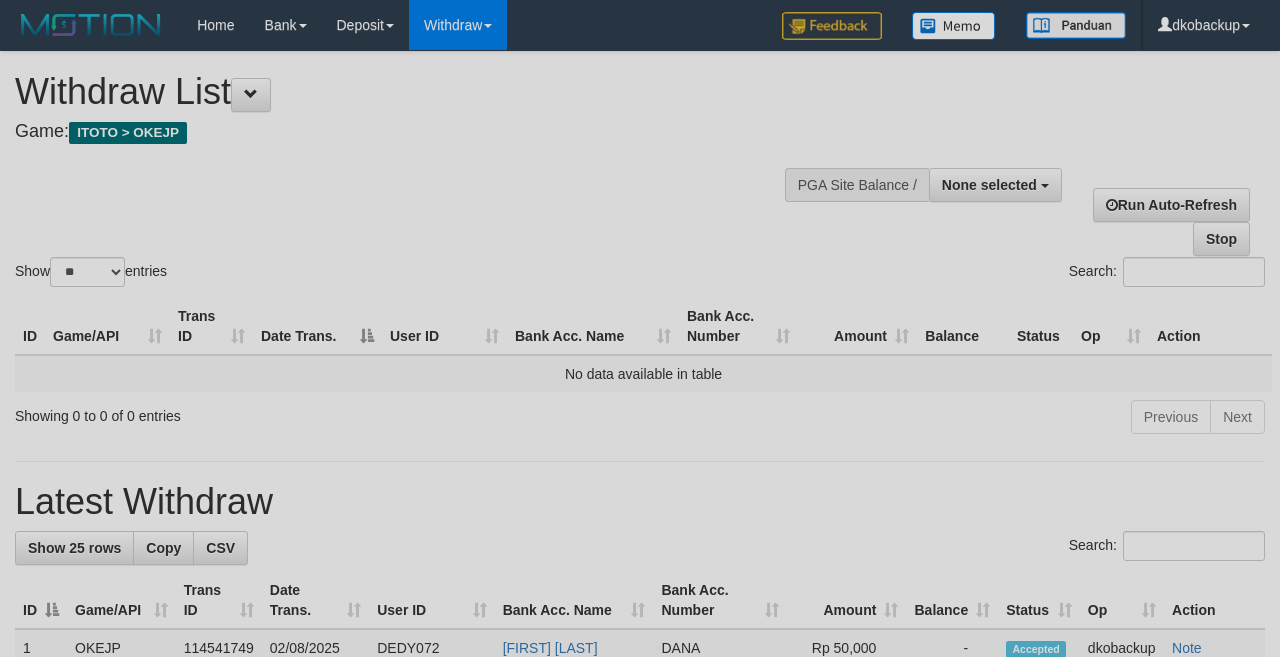 select 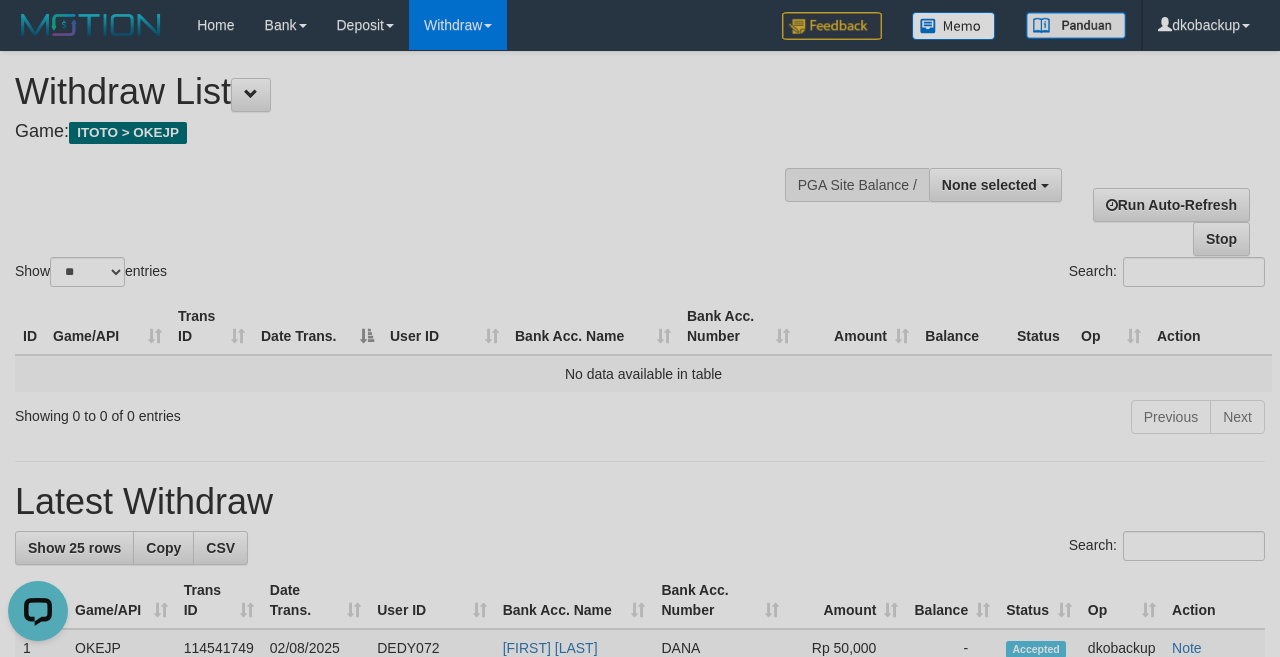 scroll, scrollTop: 0, scrollLeft: 0, axis: both 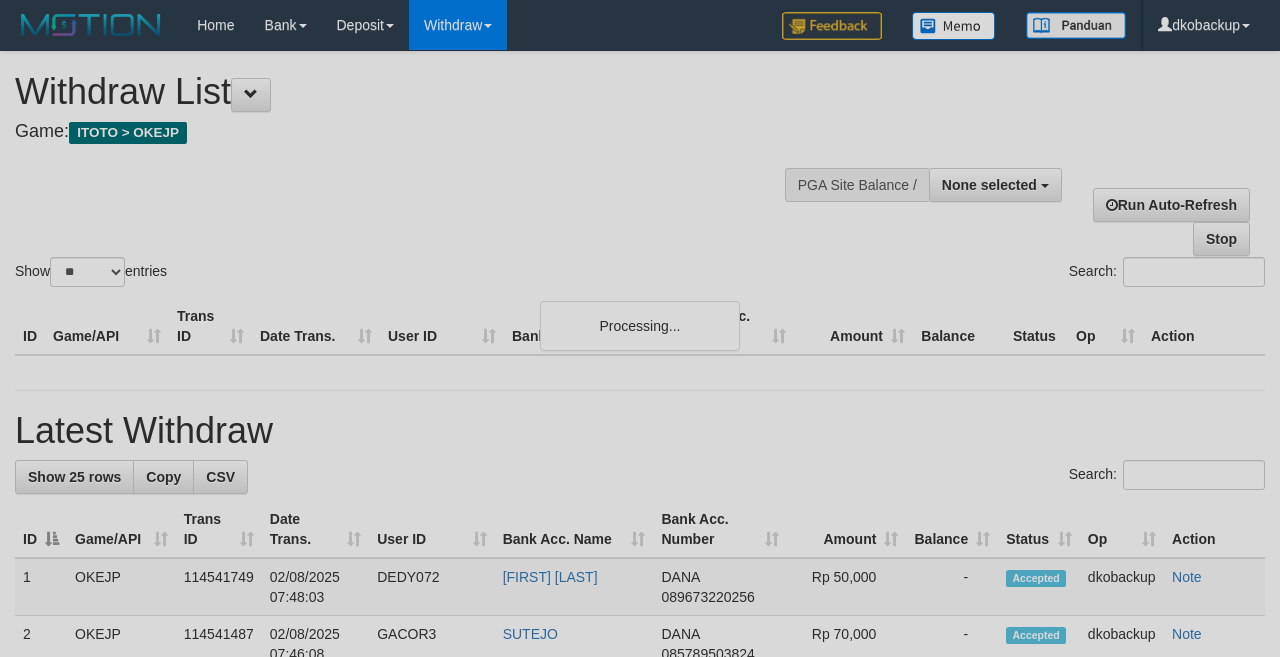 select 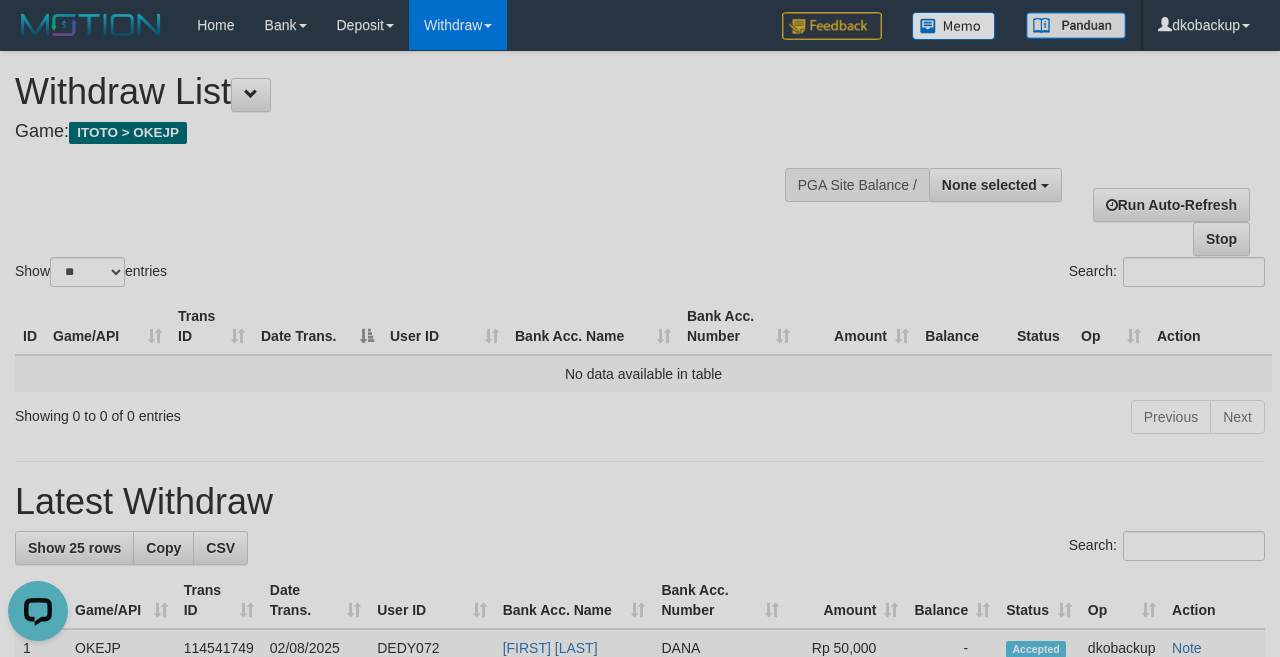 scroll, scrollTop: 0, scrollLeft: 0, axis: both 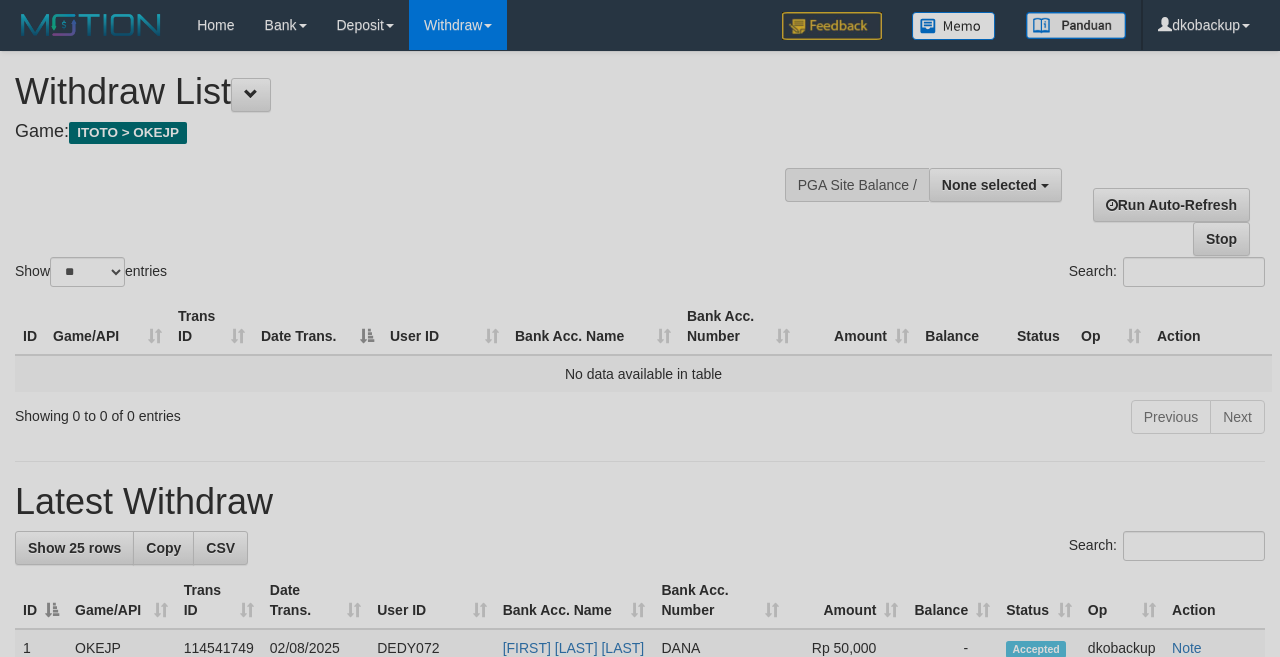 select 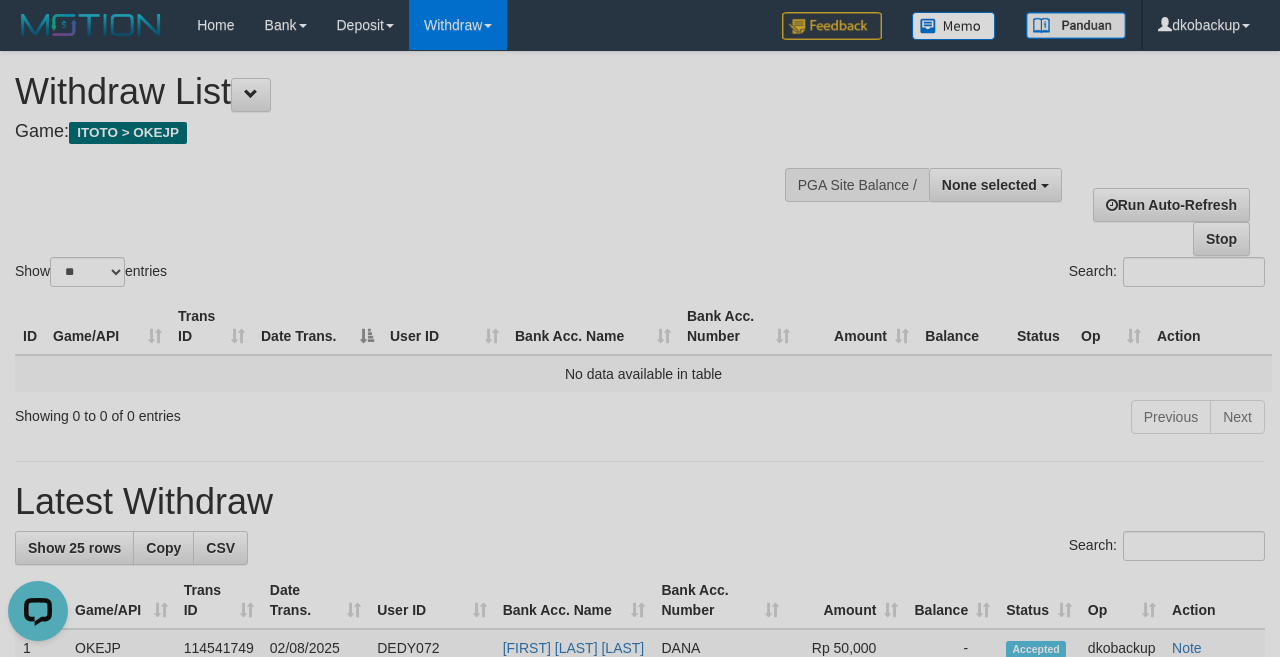 scroll, scrollTop: 0, scrollLeft: 0, axis: both 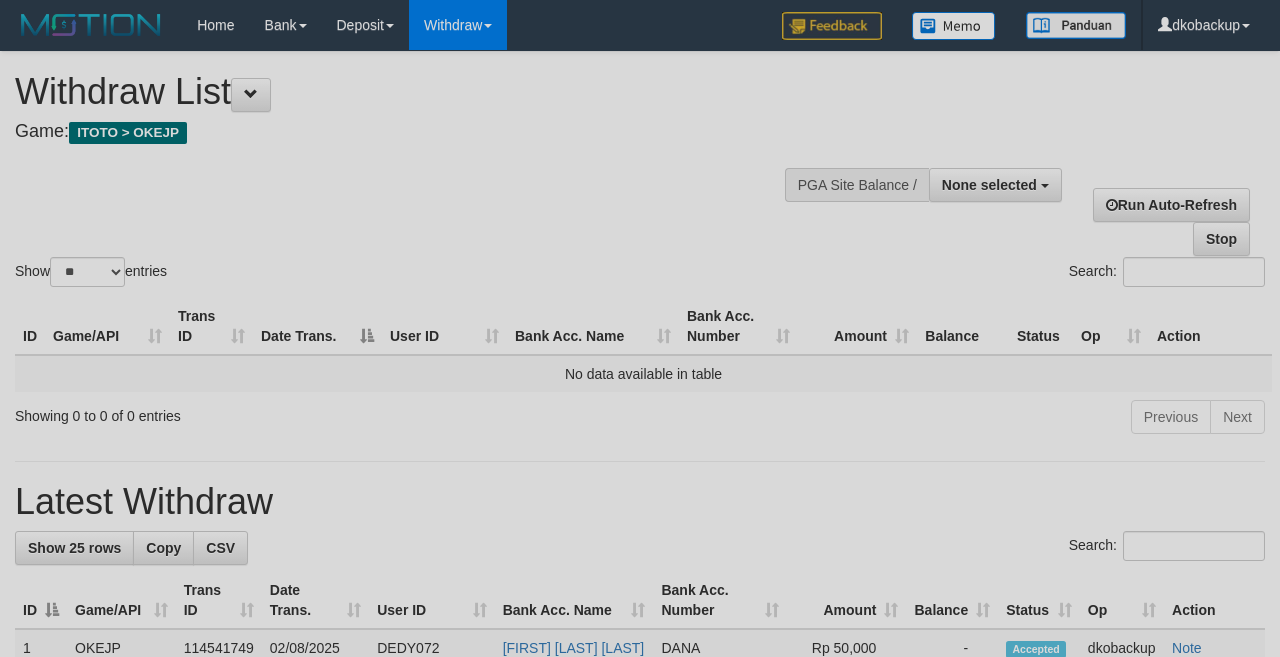 select 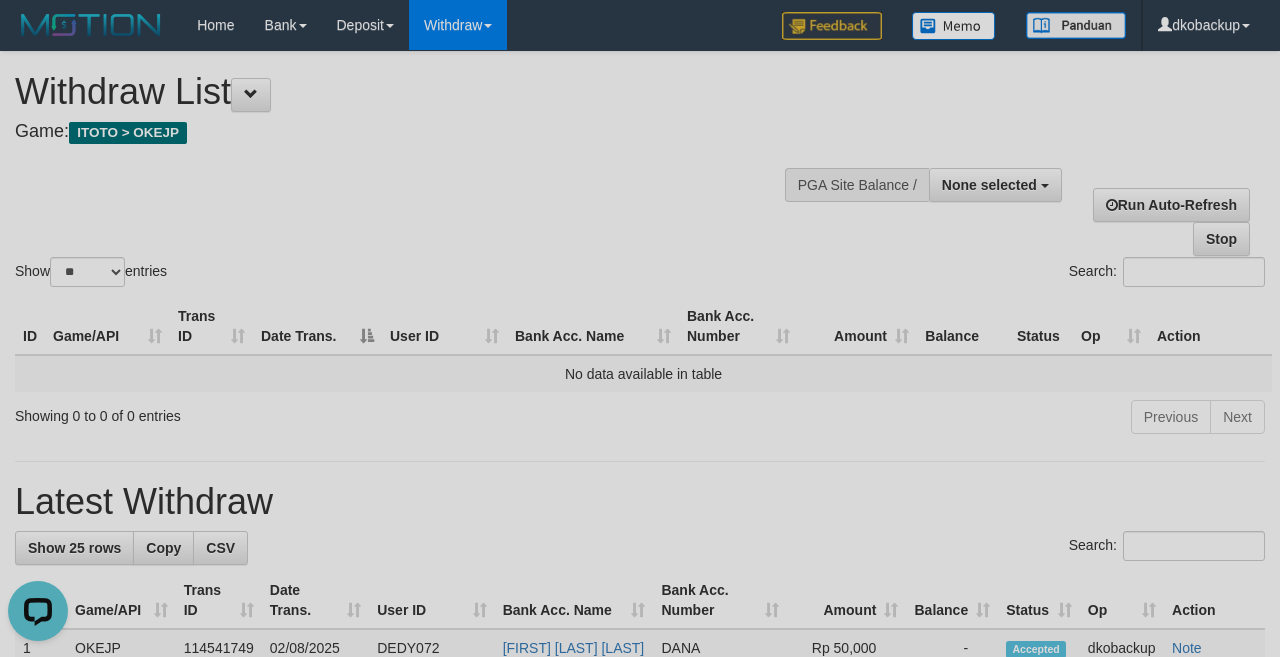 scroll, scrollTop: 0, scrollLeft: 0, axis: both 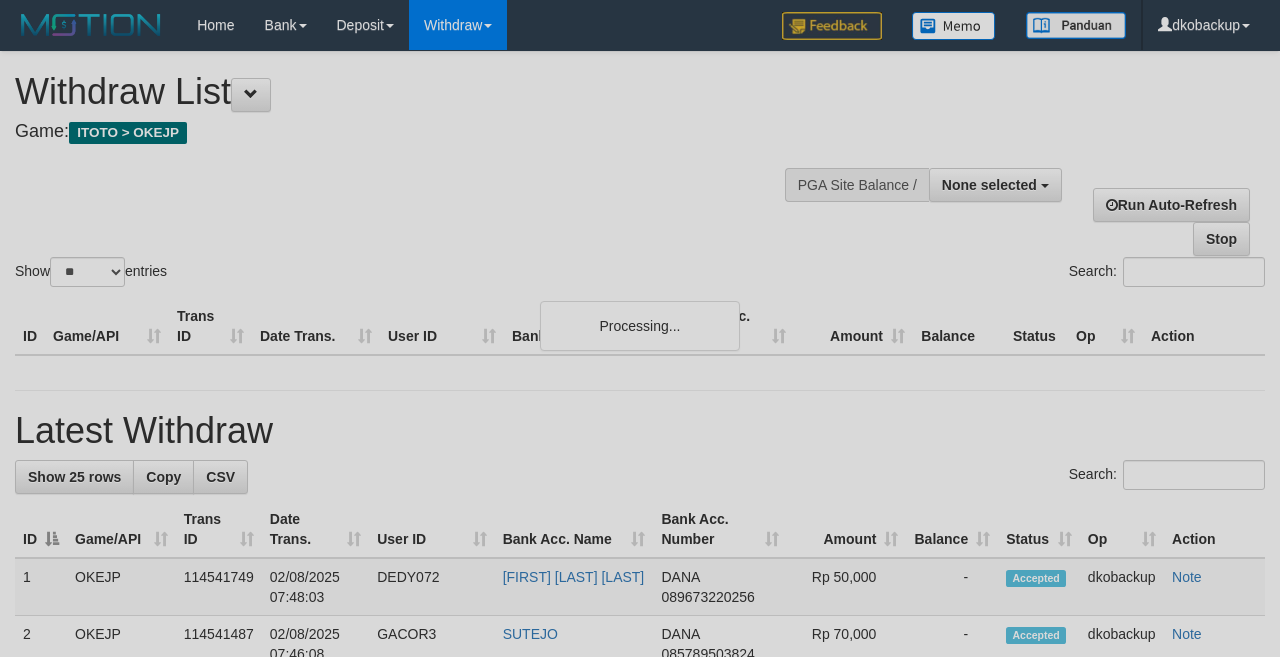 select 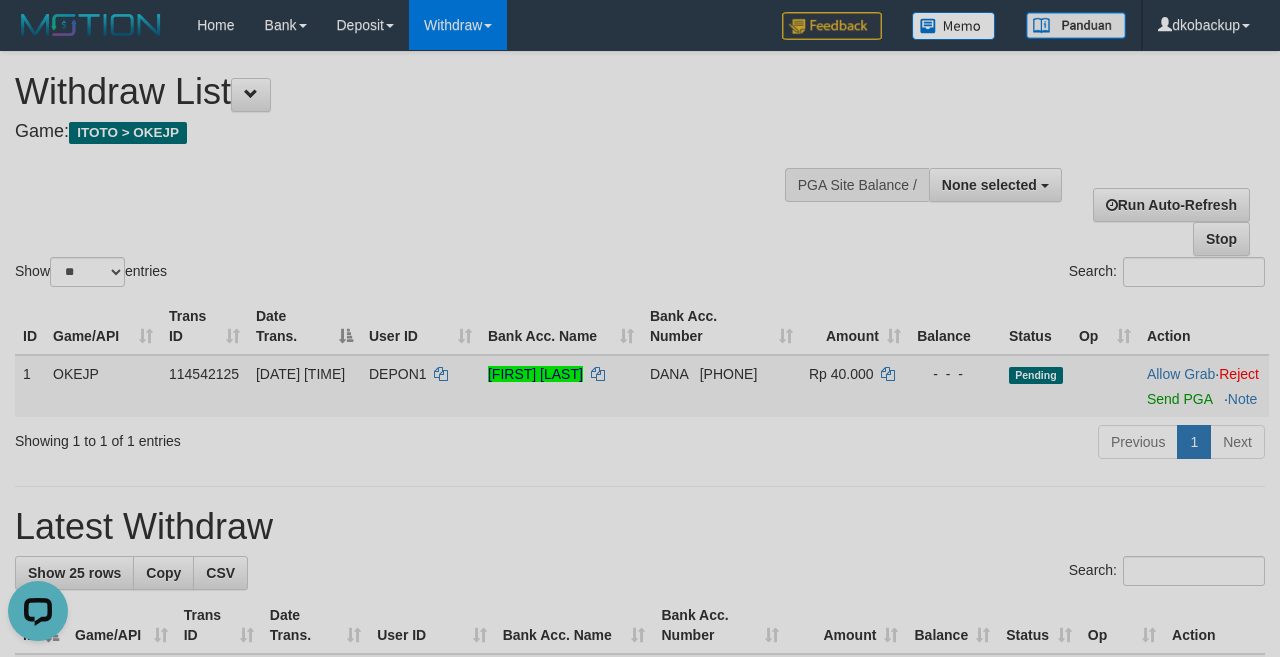 scroll, scrollTop: 0, scrollLeft: 0, axis: both 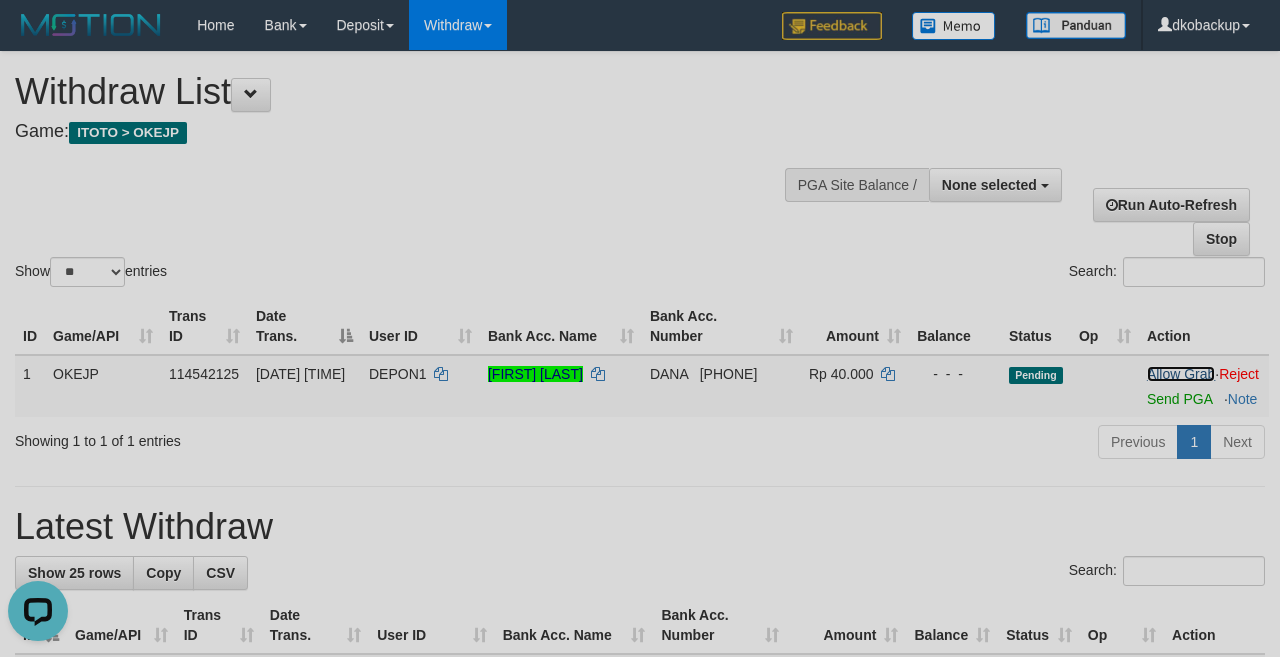 drag, startPoint x: 1154, startPoint y: 397, endPoint x: 730, endPoint y: 136, distance: 497.89255 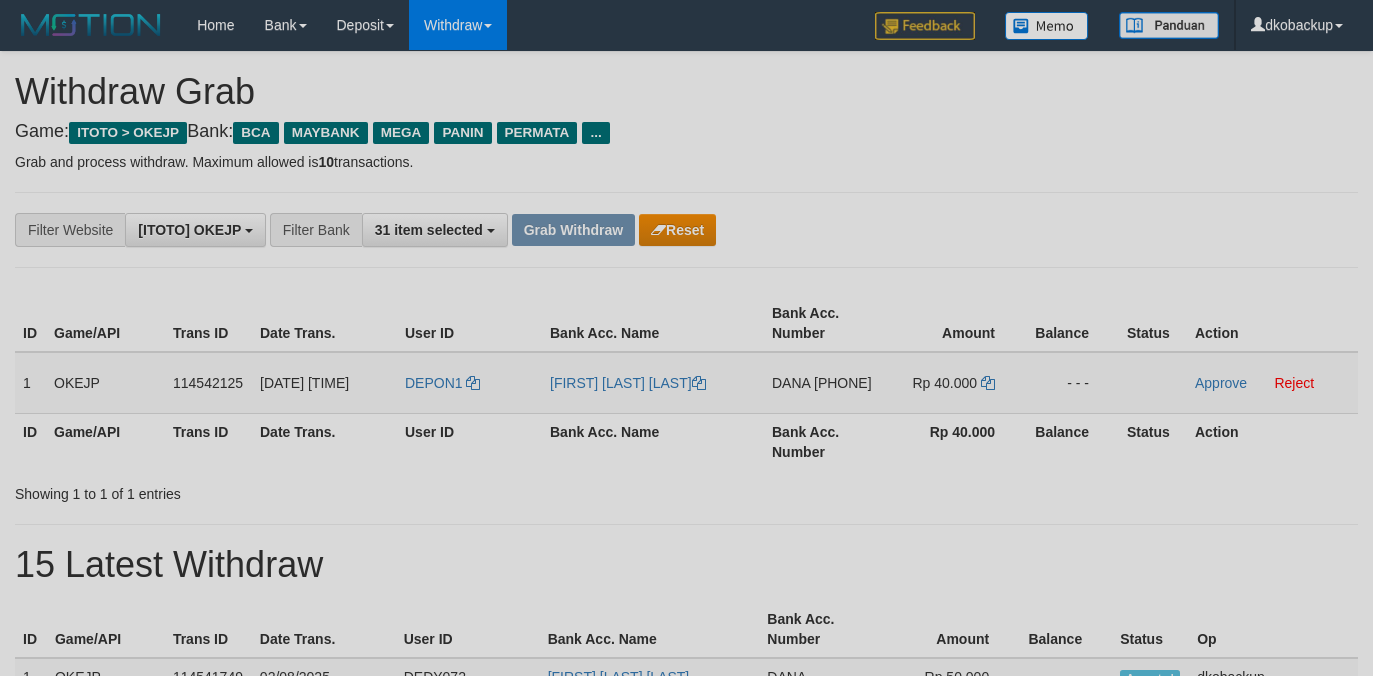scroll, scrollTop: 0, scrollLeft: 0, axis: both 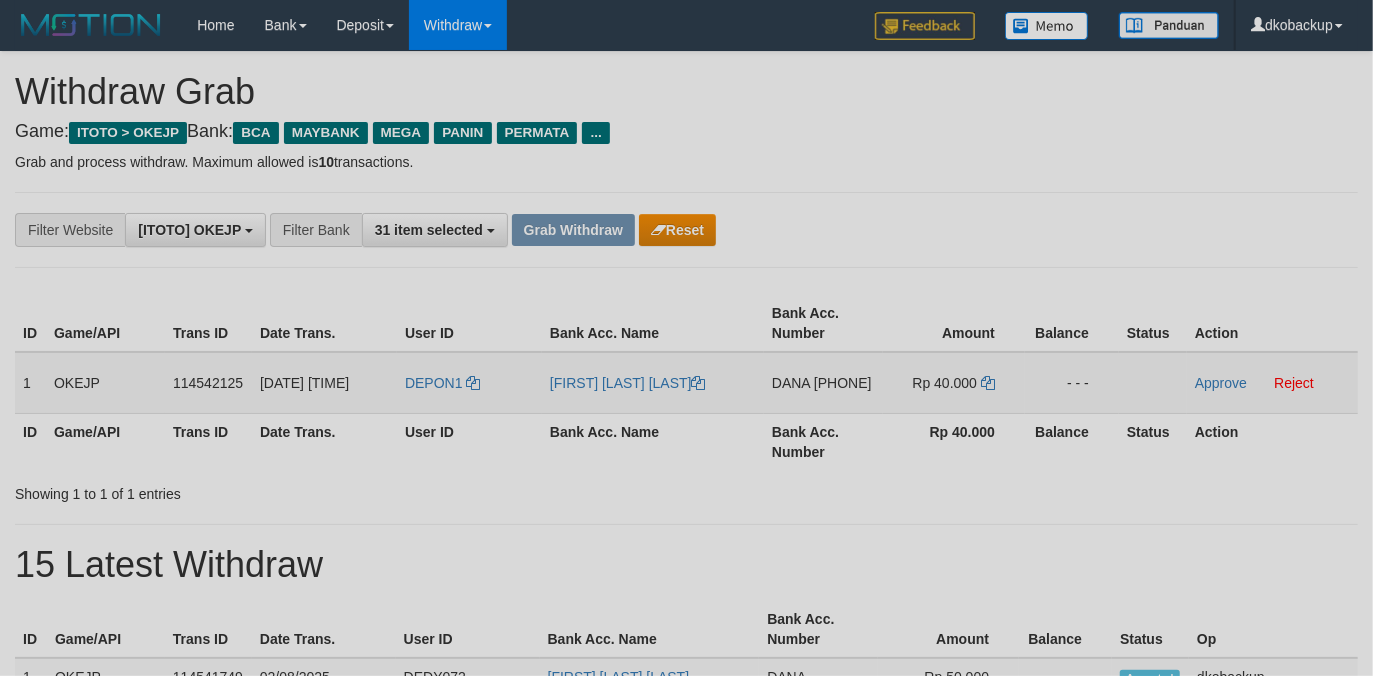 click on "DEPON1" at bounding box center [469, 383] 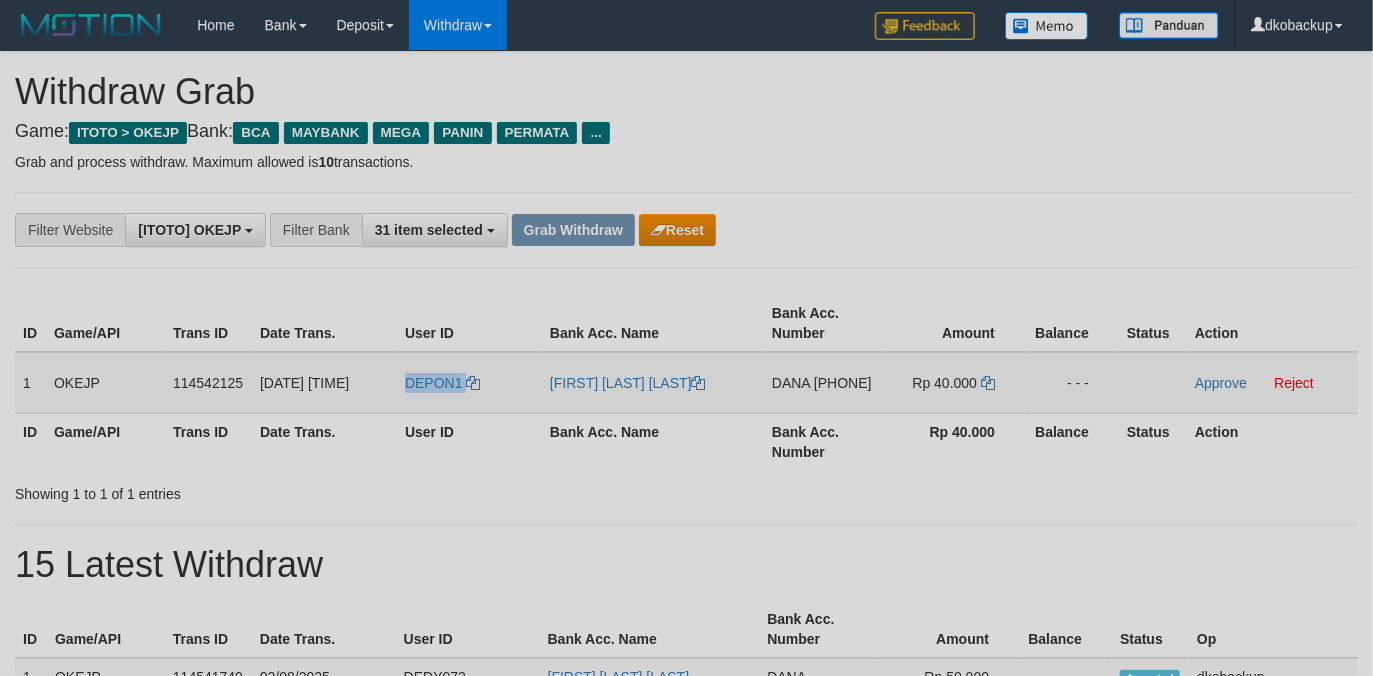 click on "DEPON1" at bounding box center [469, 383] 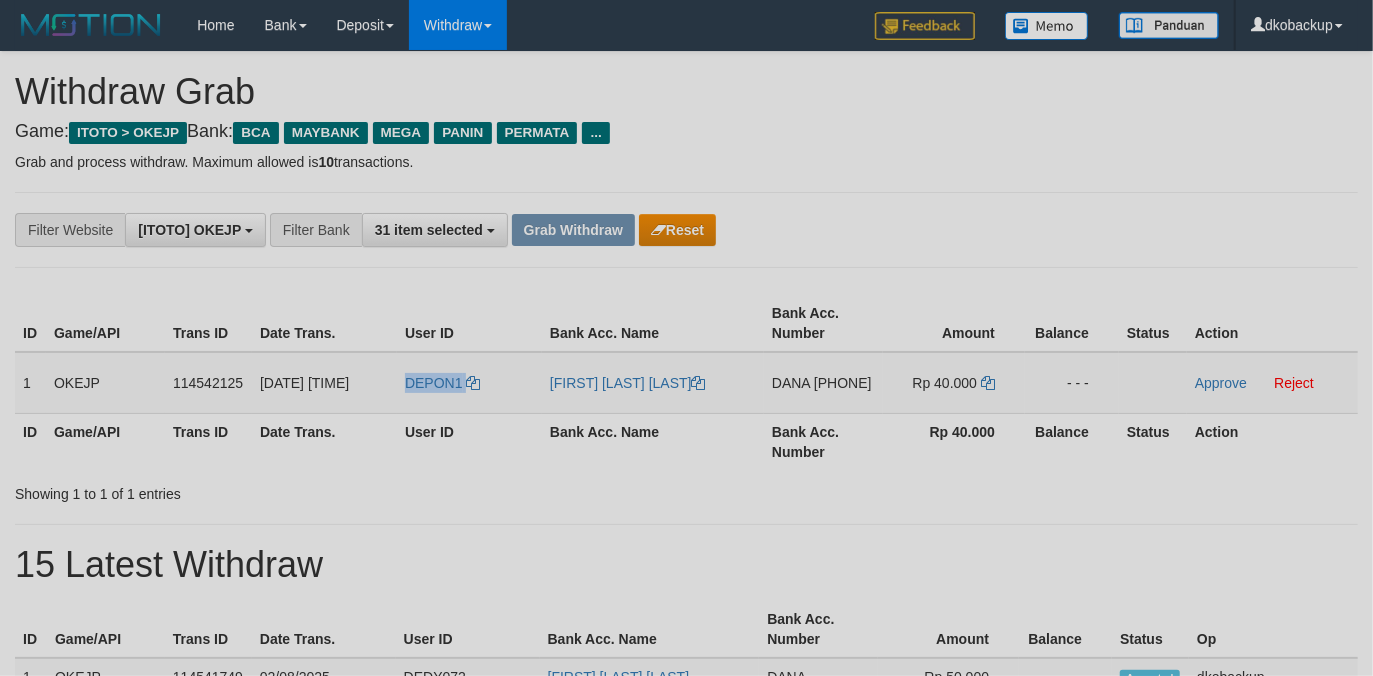 copy on "DEPON1" 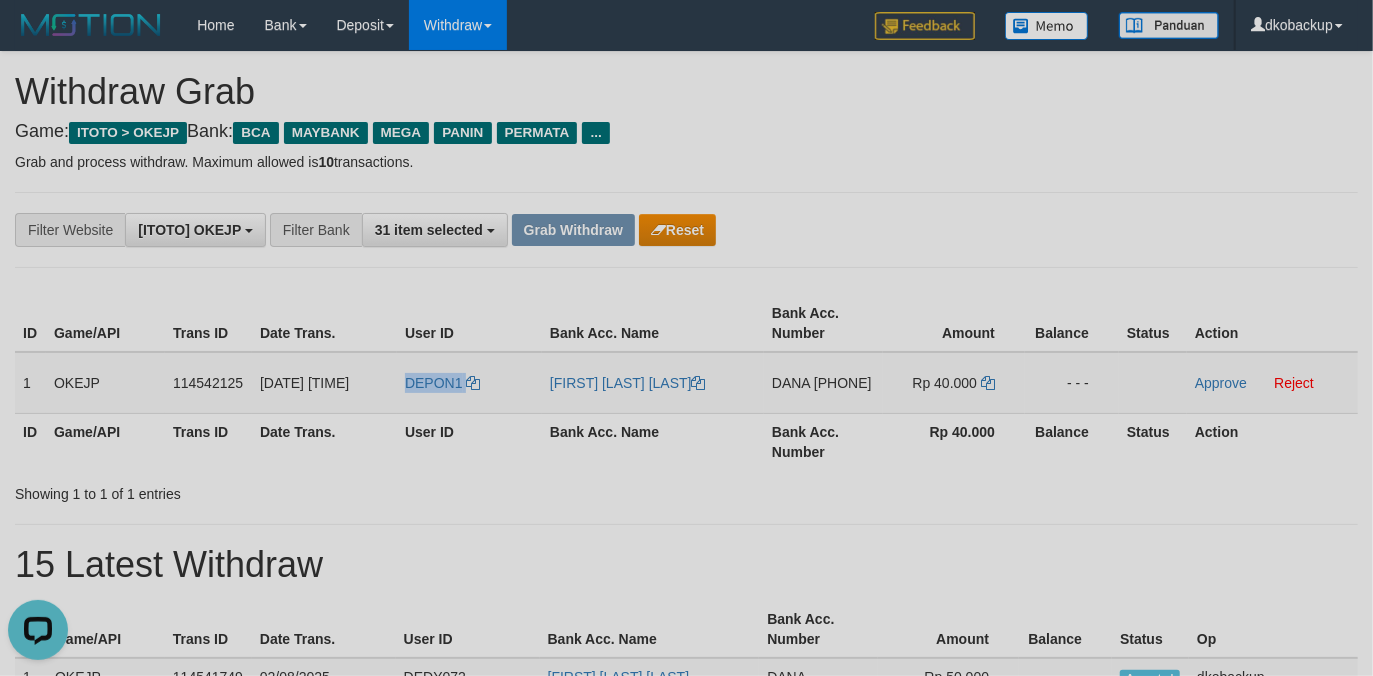 scroll, scrollTop: 0, scrollLeft: 0, axis: both 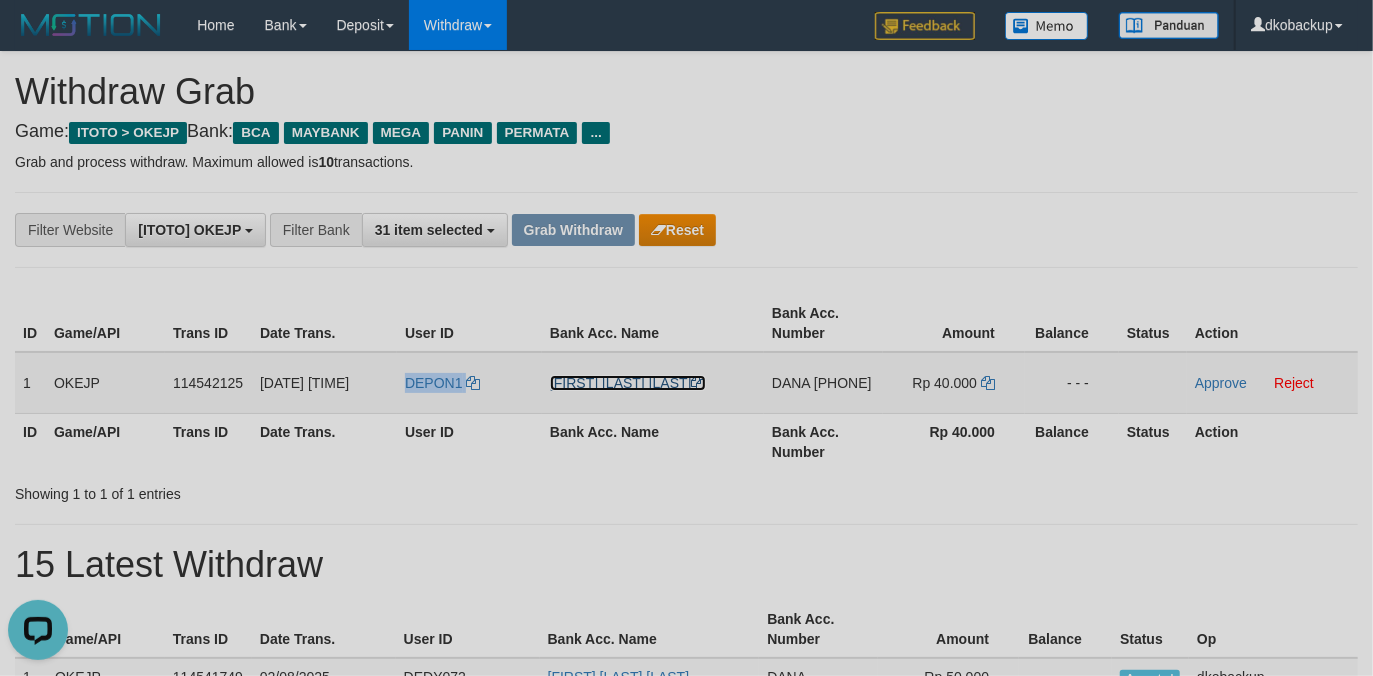 click on "[FIRST] [LAST] [LAST]" at bounding box center [628, 383] 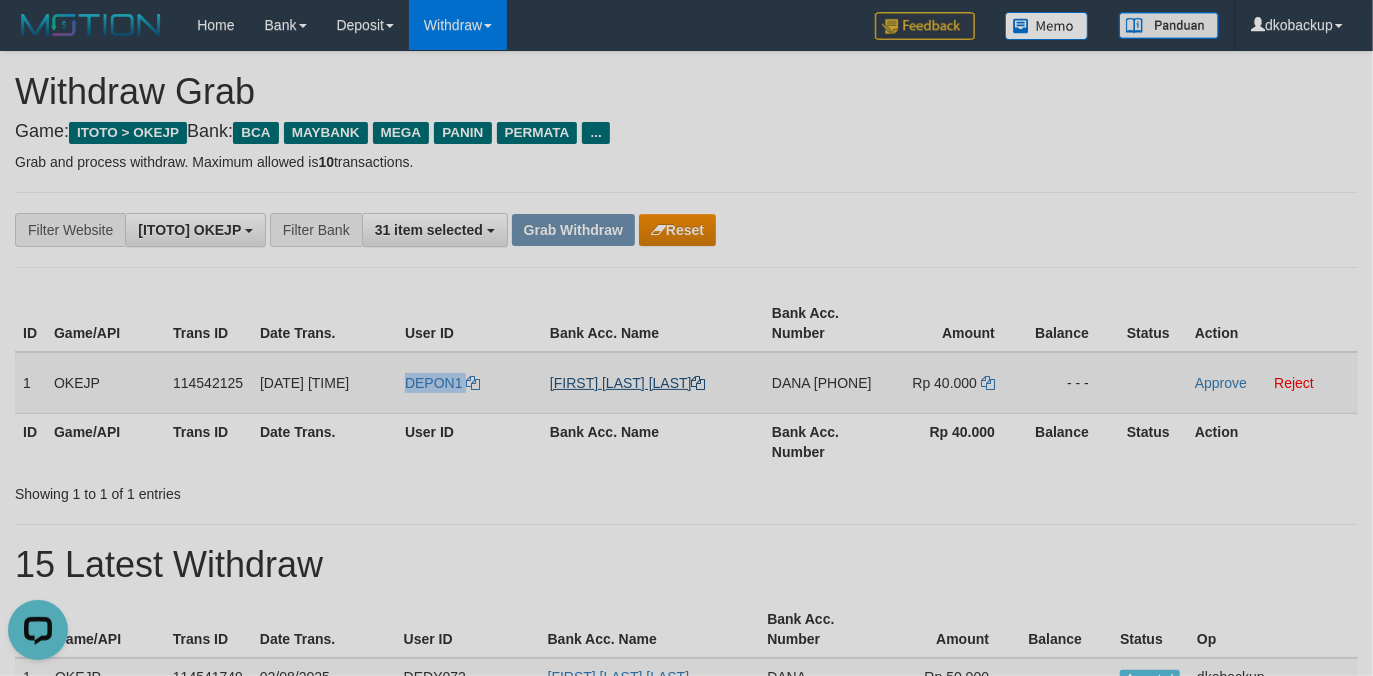 copy on "DEPON1" 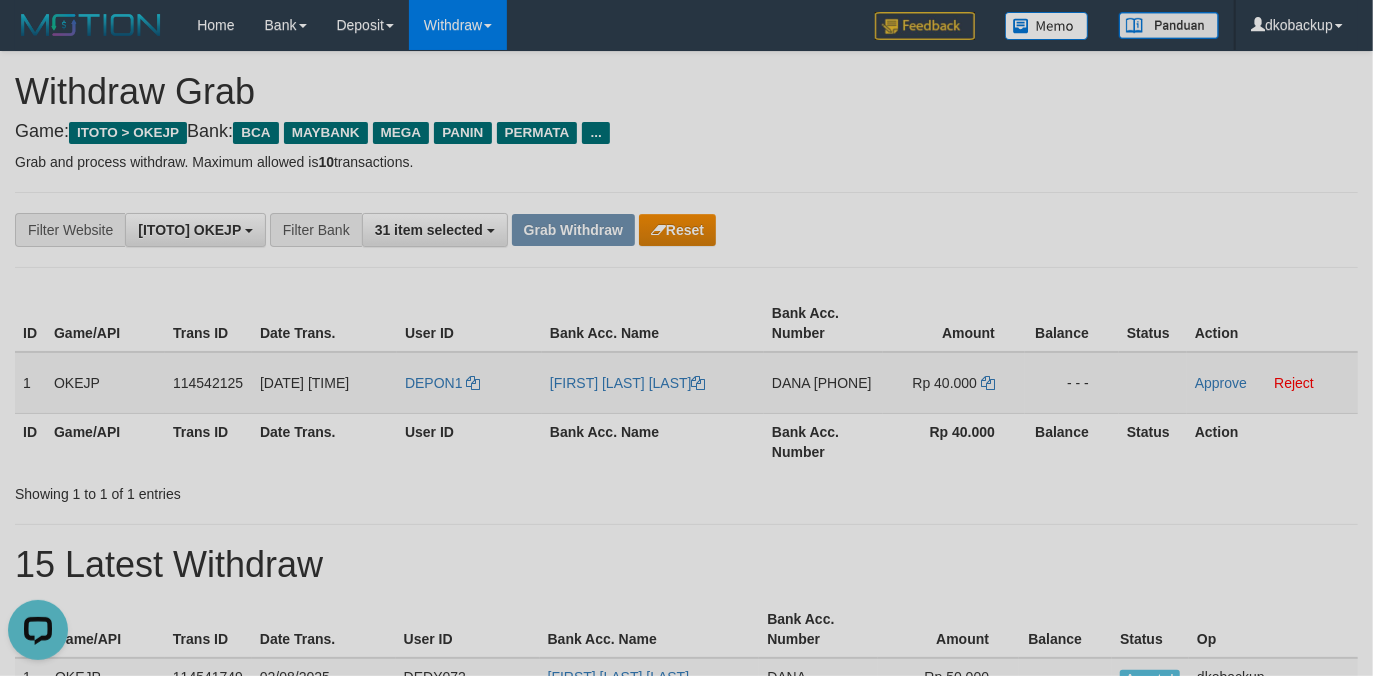 click on "[PHONE]" at bounding box center [843, 383] 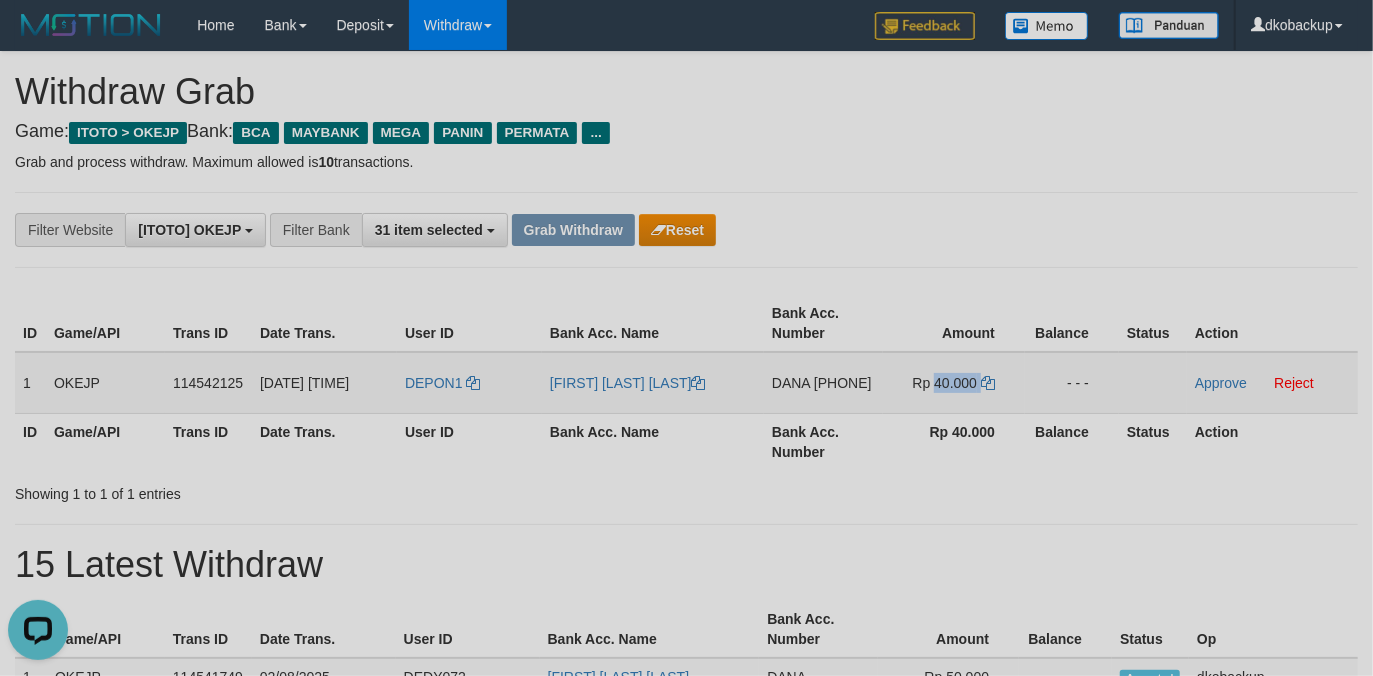 click on "Rp 40.000" at bounding box center (945, 383) 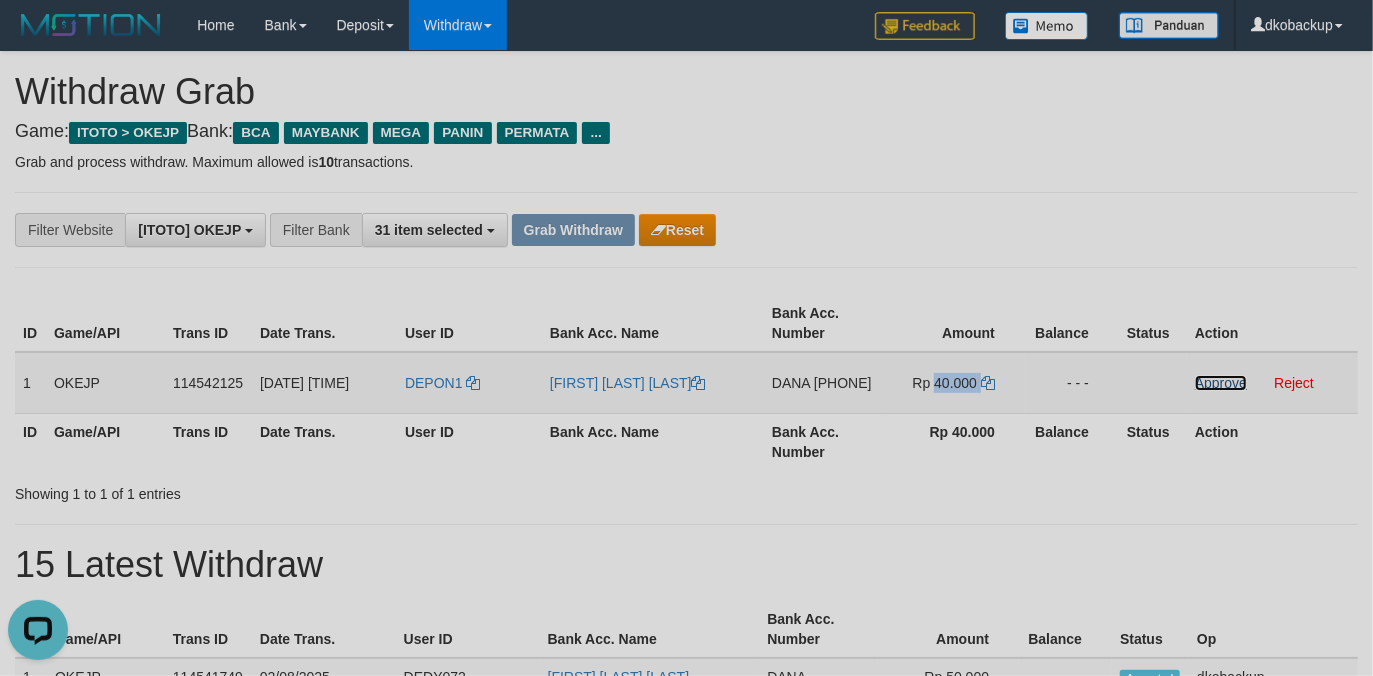 click on "Approve" at bounding box center [1221, 383] 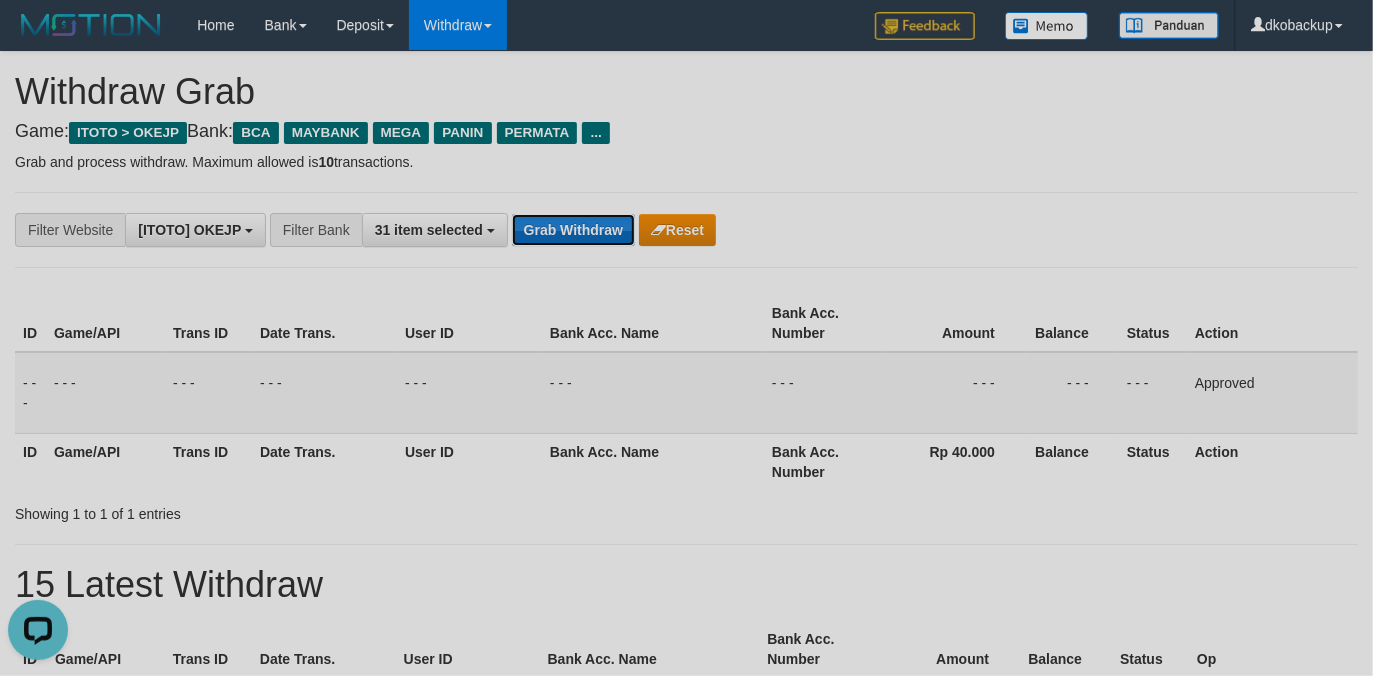 click on "Grab Withdraw" at bounding box center (573, 230) 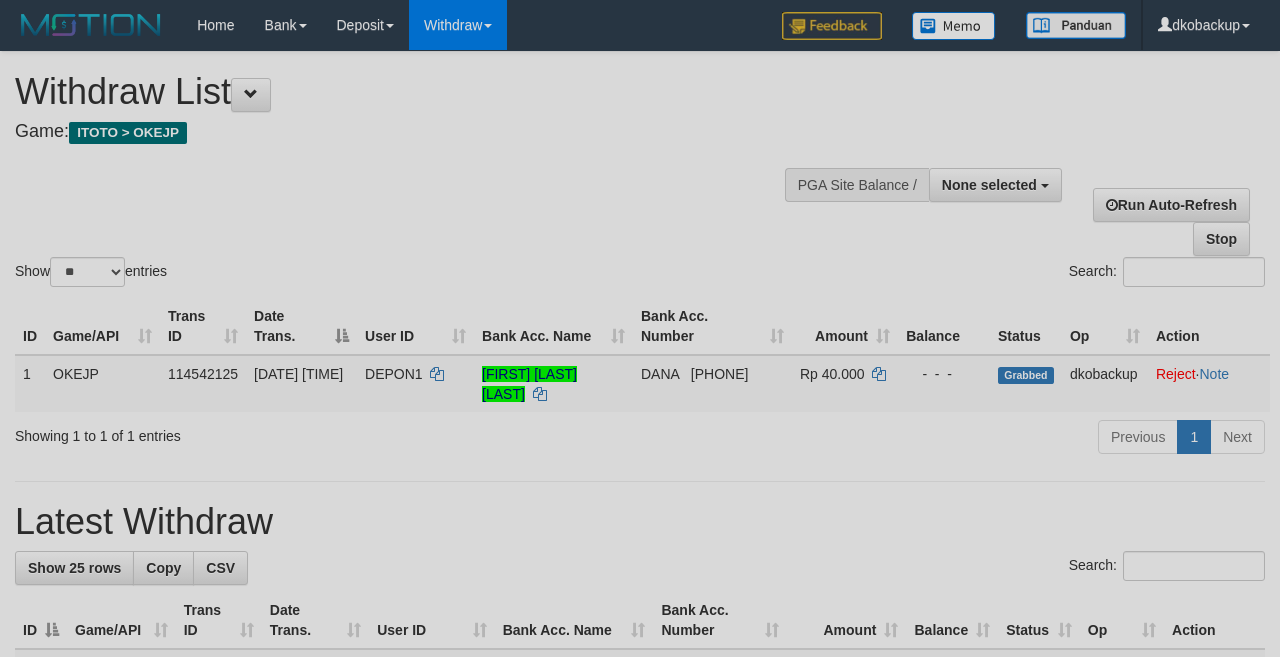 select 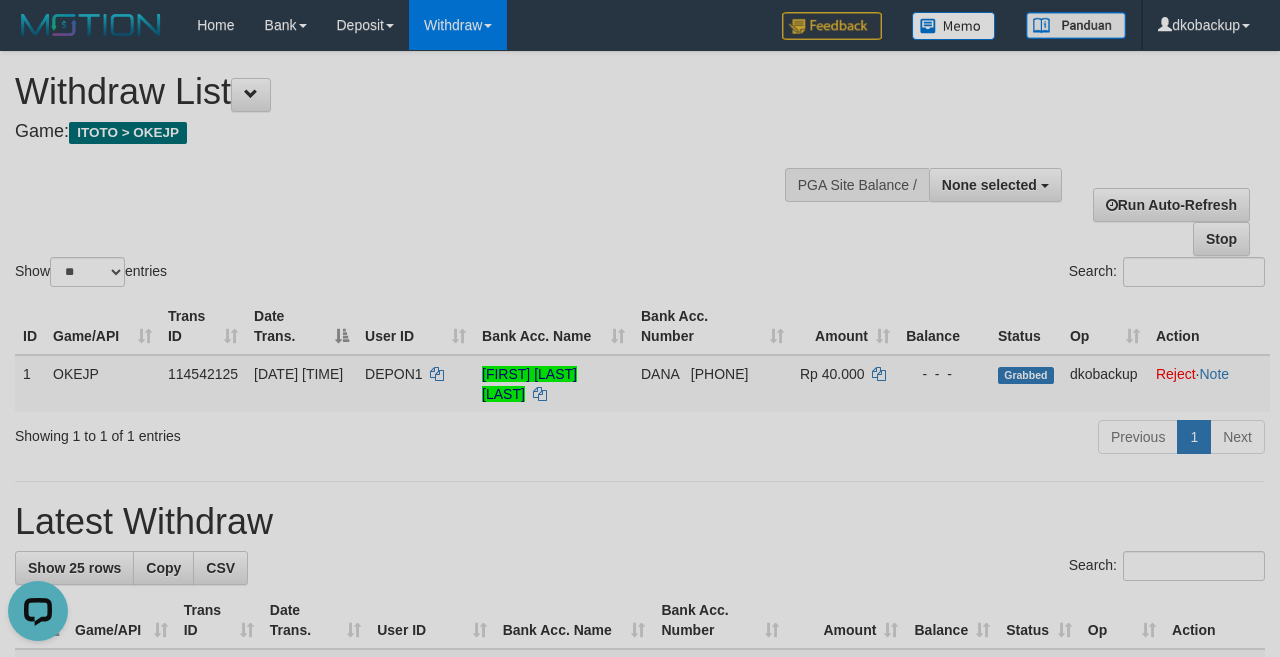 scroll, scrollTop: 0, scrollLeft: 0, axis: both 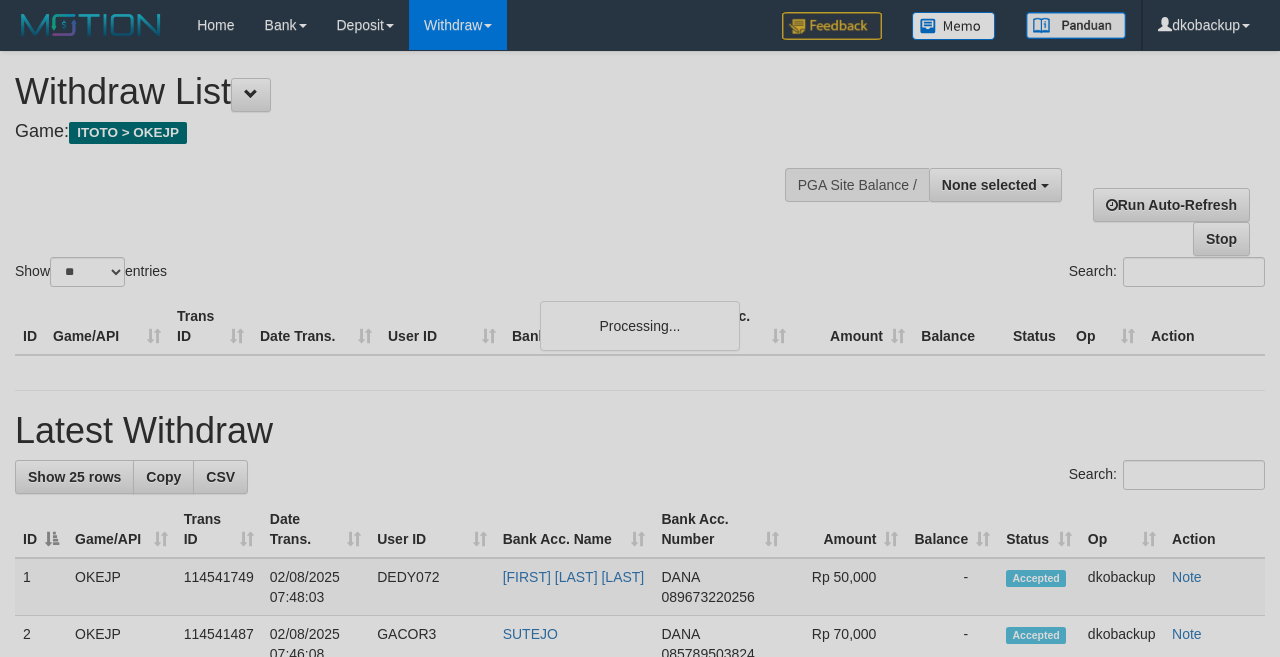 select 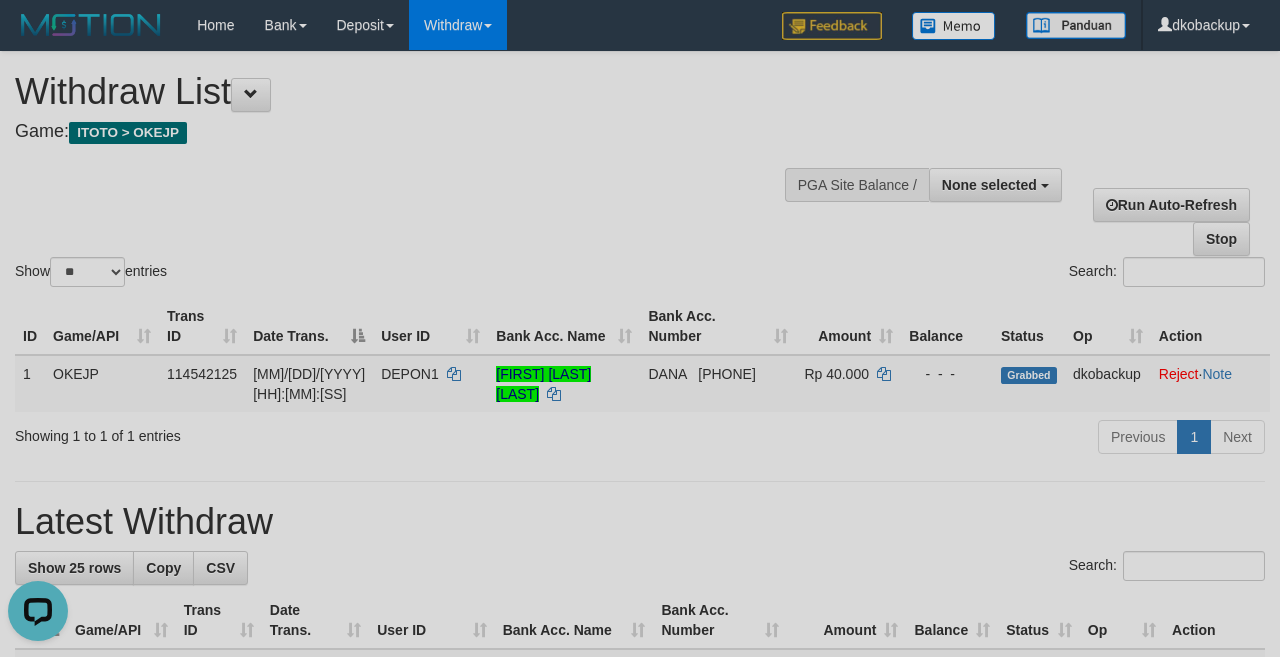 scroll, scrollTop: 0, scrollLeft: 0, axis: both 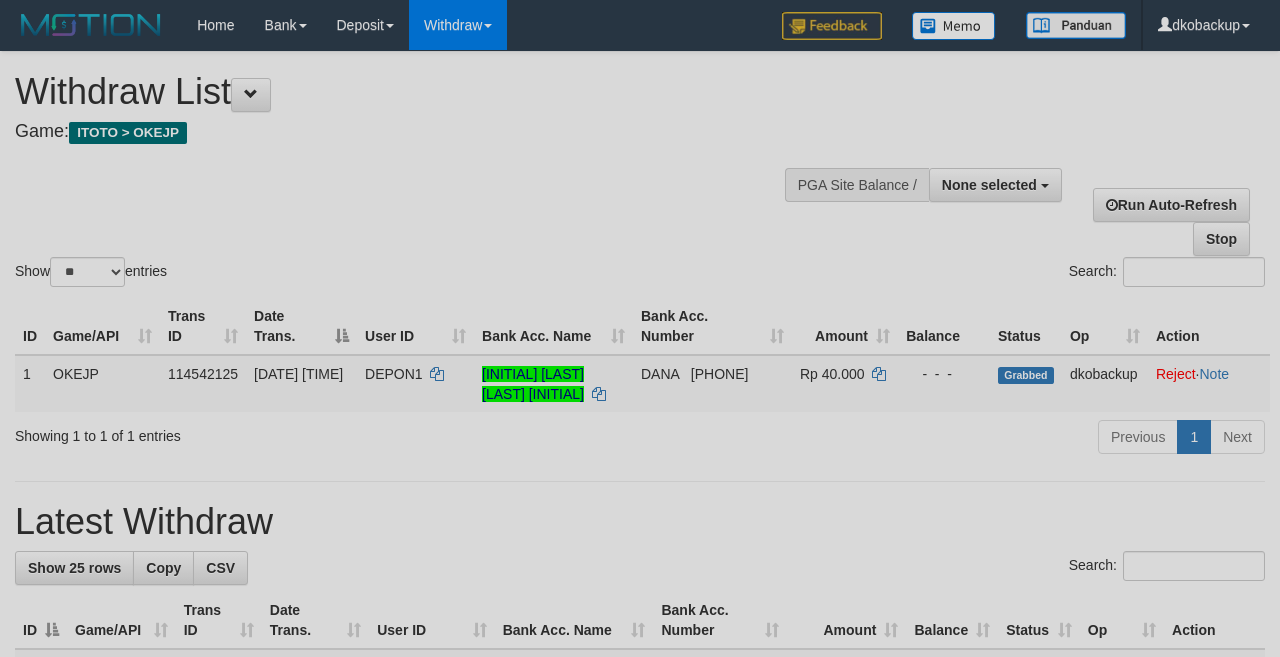 select 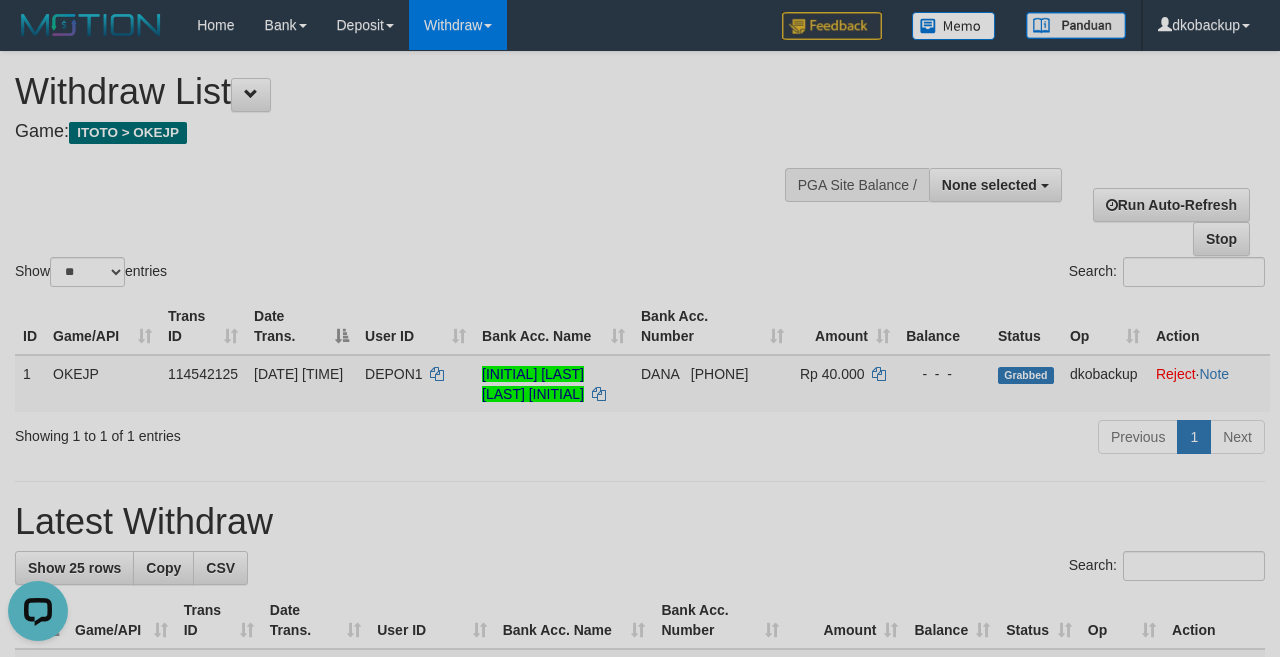 scroll, scrollTop: 0, scrollLeft: 0, axis: both 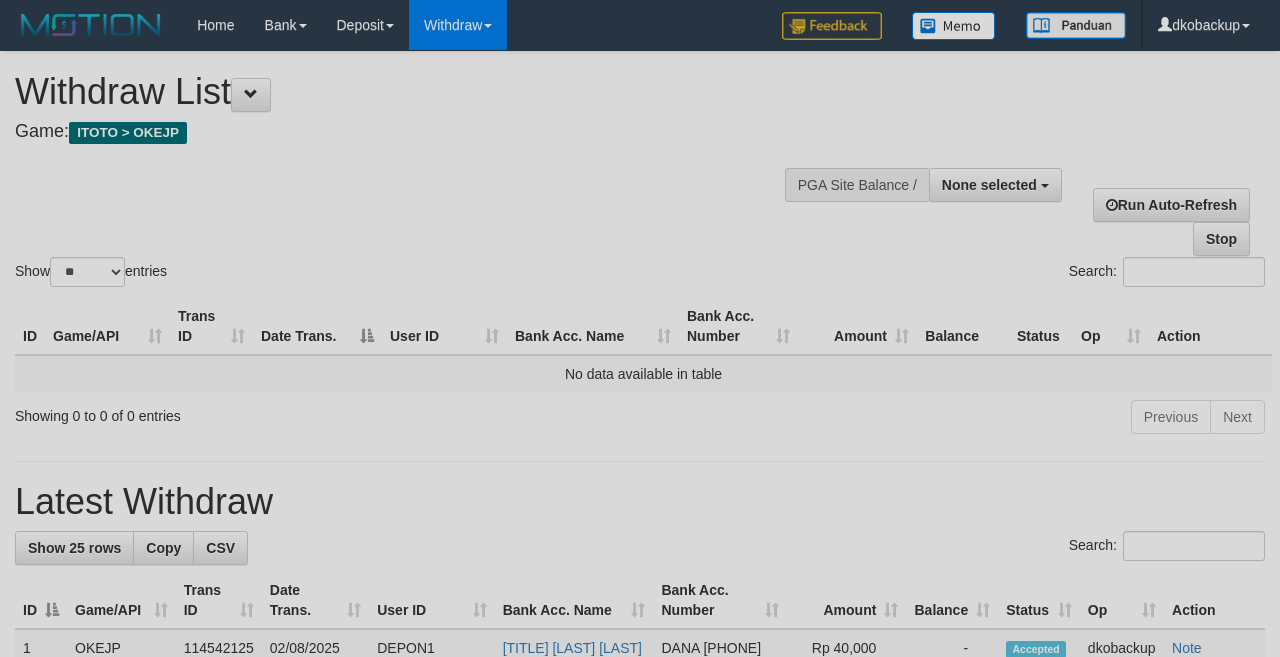 select 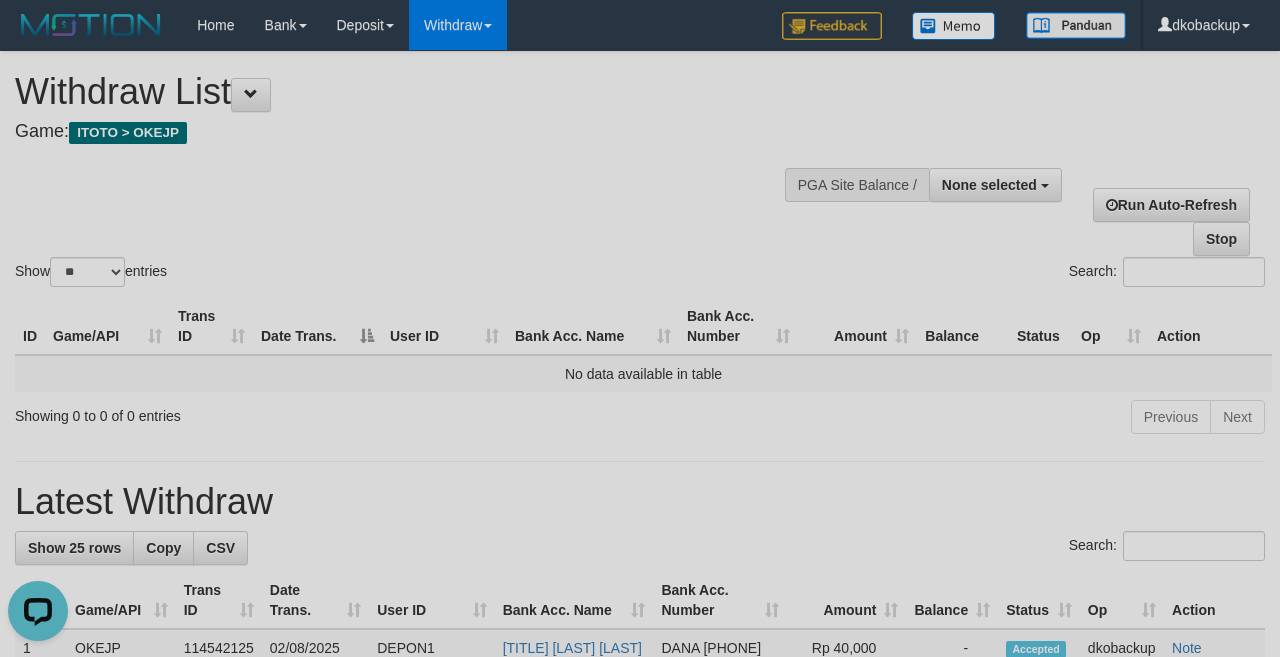 scroll, scrollTop: 0, scrollLeft: 0, axis: both 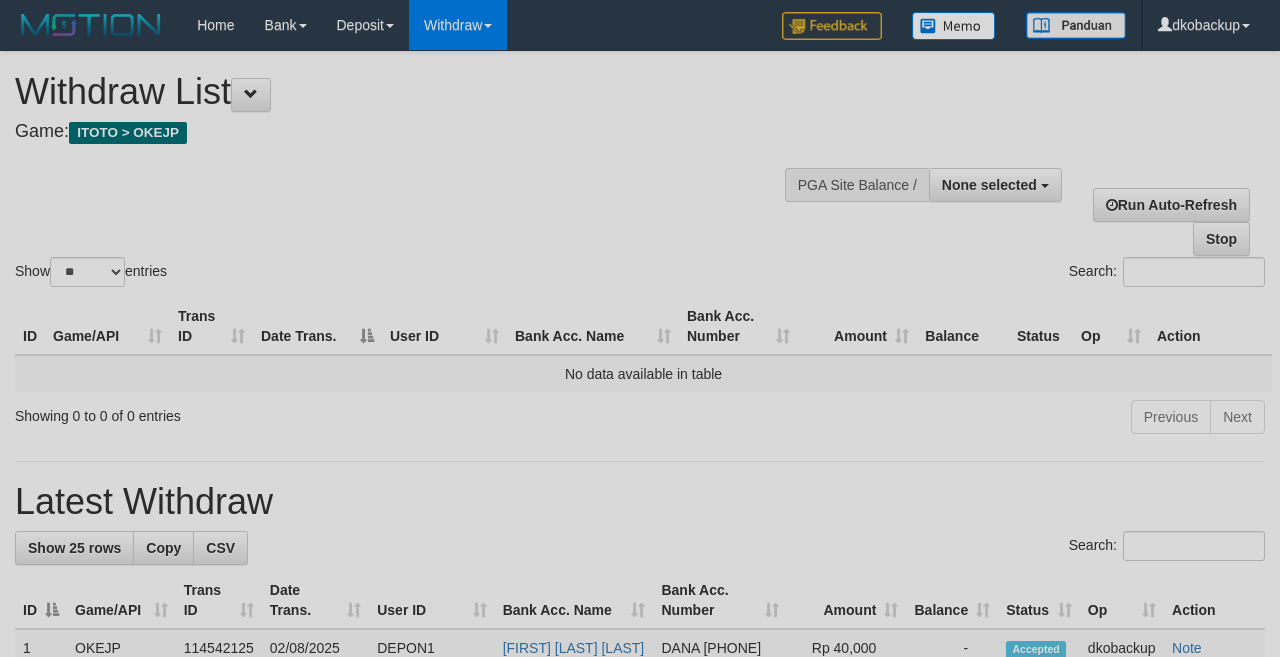 select 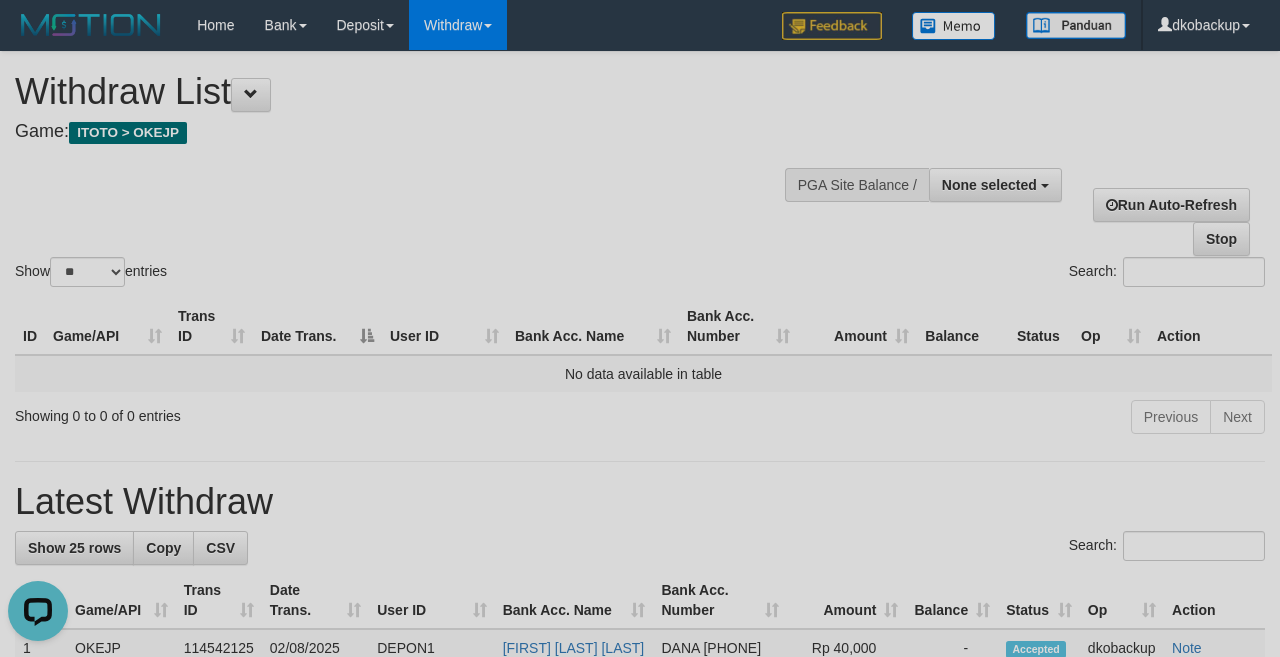 scroll, scrollTop: 0, scrollLeft: 0, axis: both 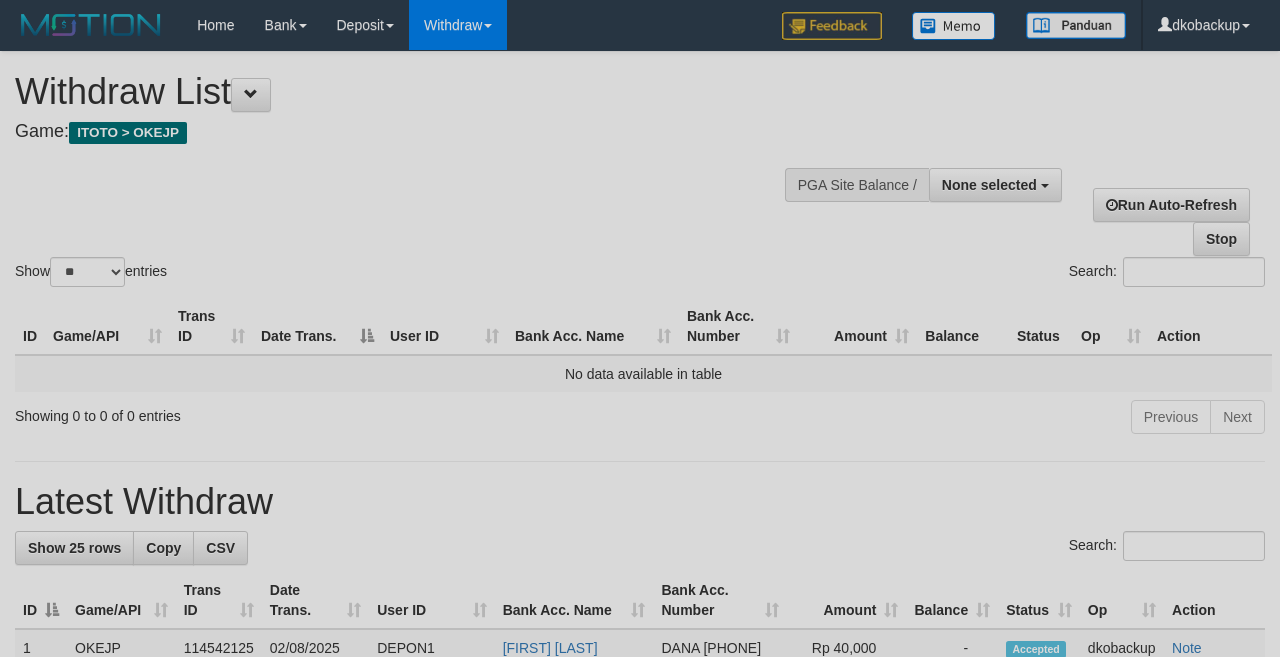 select 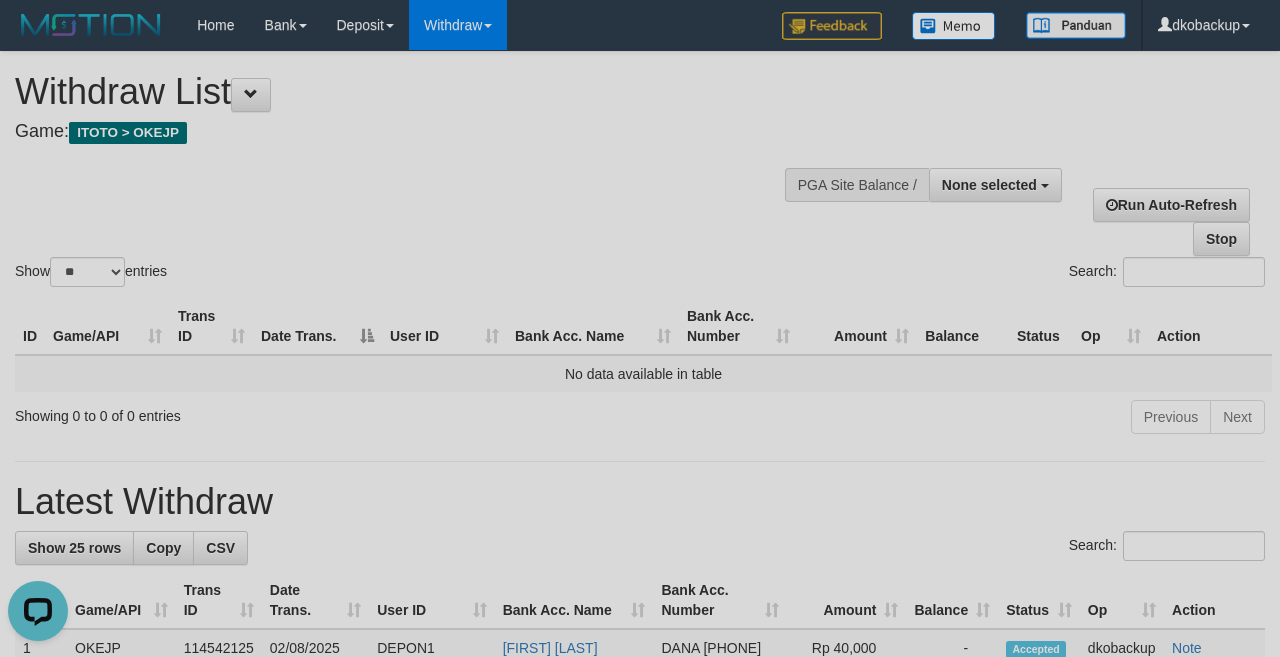 scroll, scrollTop: 0, scrollLeft: 0, axis: both 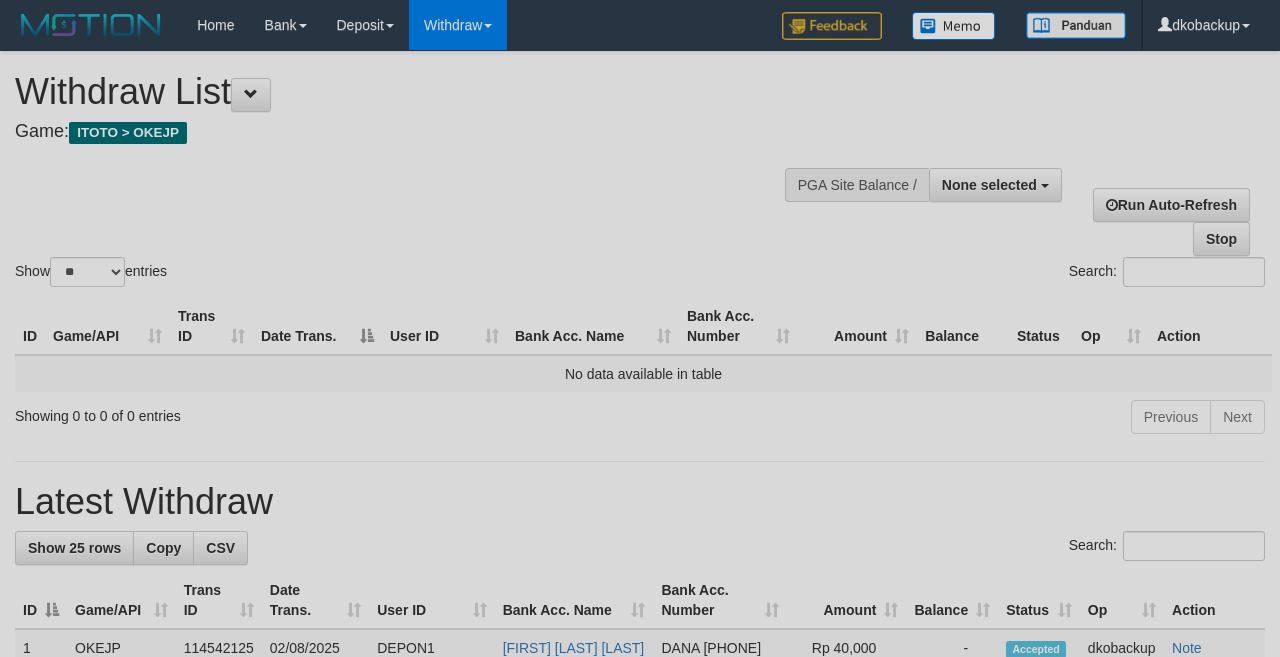 select 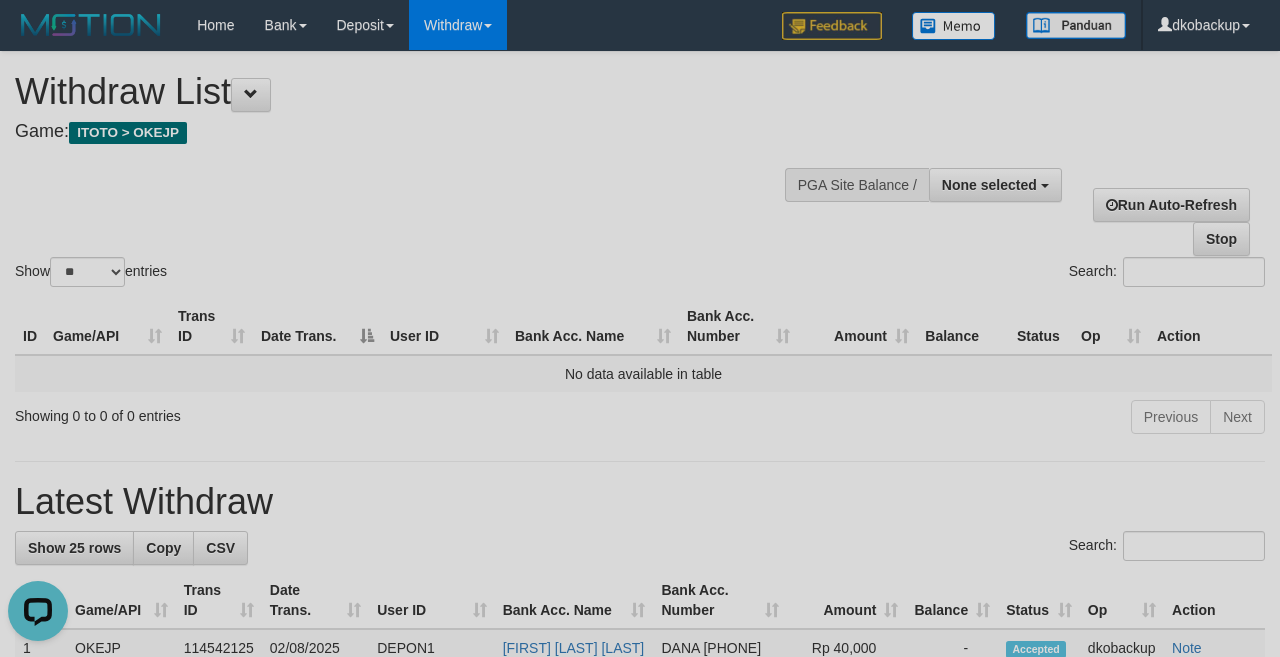 scroll, scrollTop: 0, scrollLeft: 0, axis: both 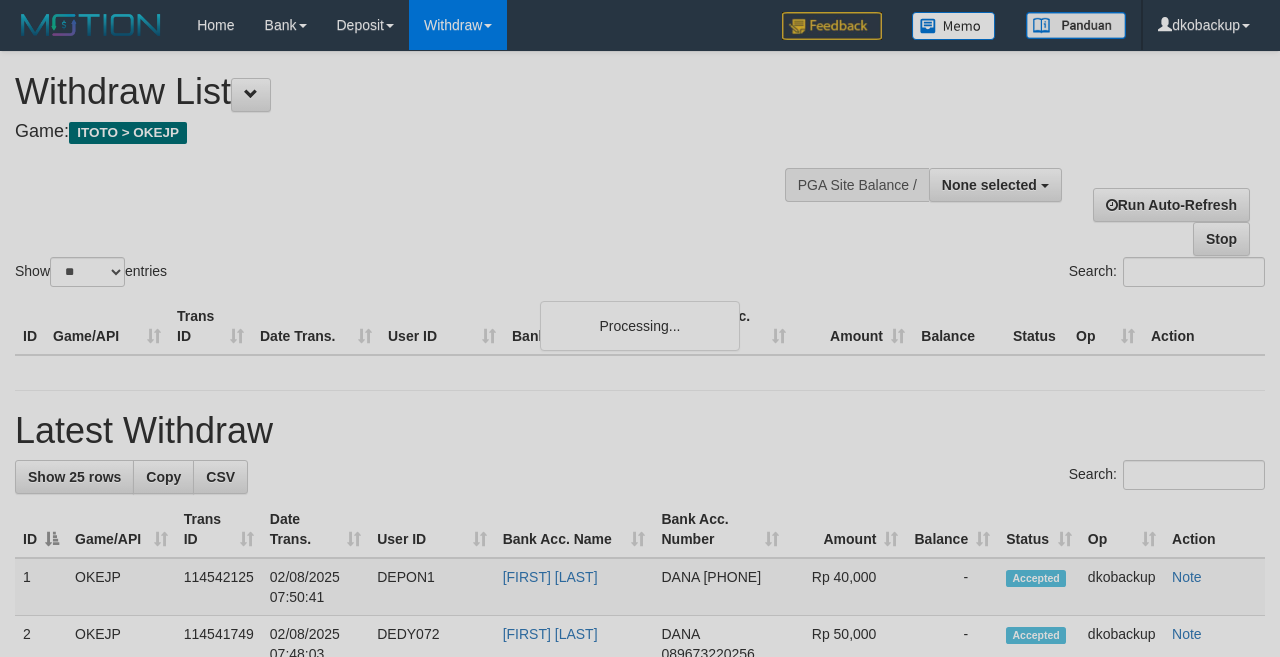 select 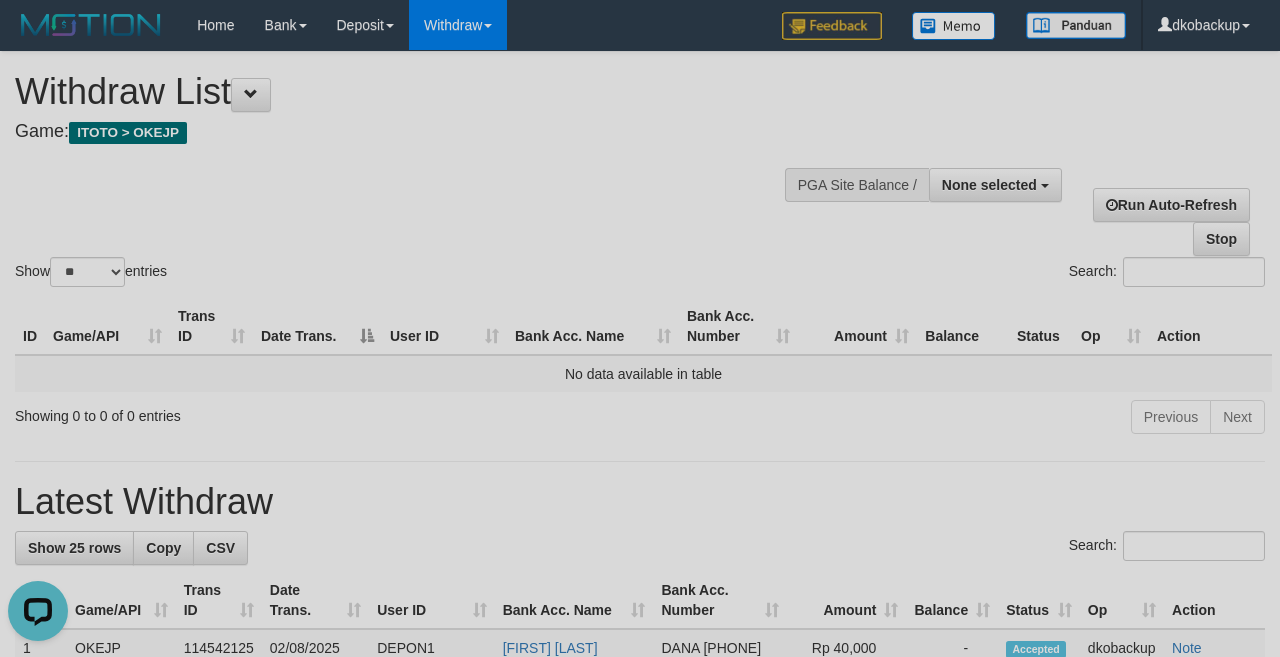scroll, scrollTop: 0, scrollLeft: 0, axis: both 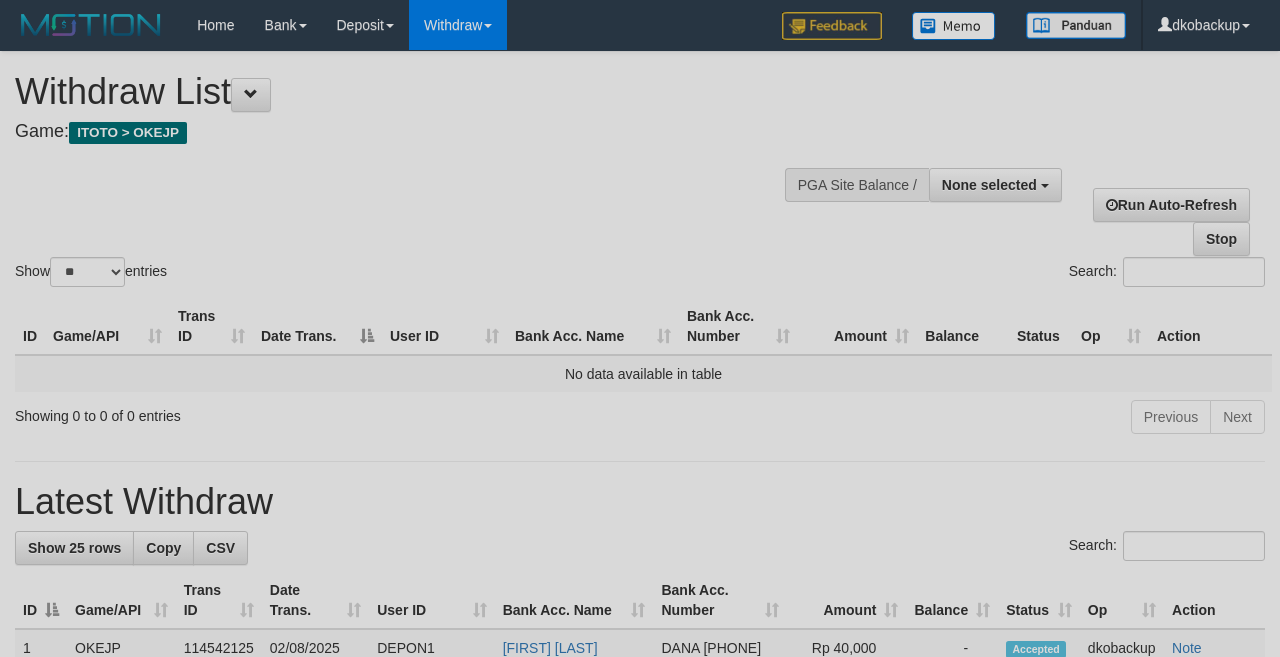 select 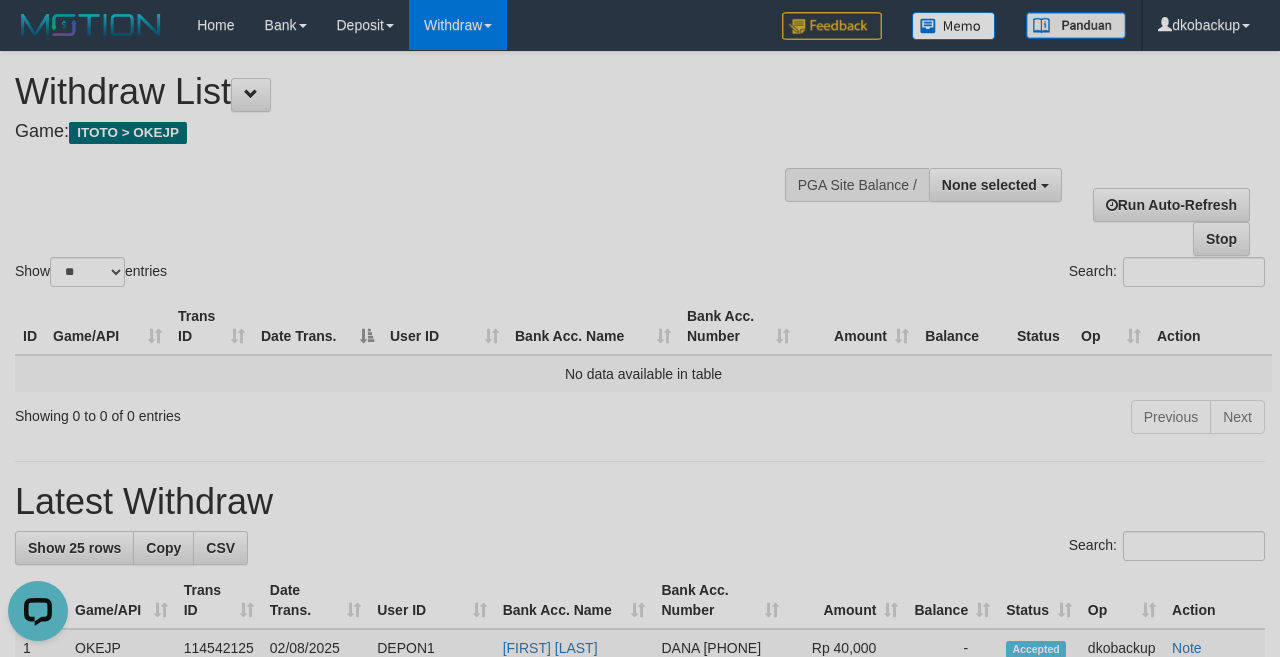 scroll, scrollTop: 0, scrollLeft: 0, axis: both 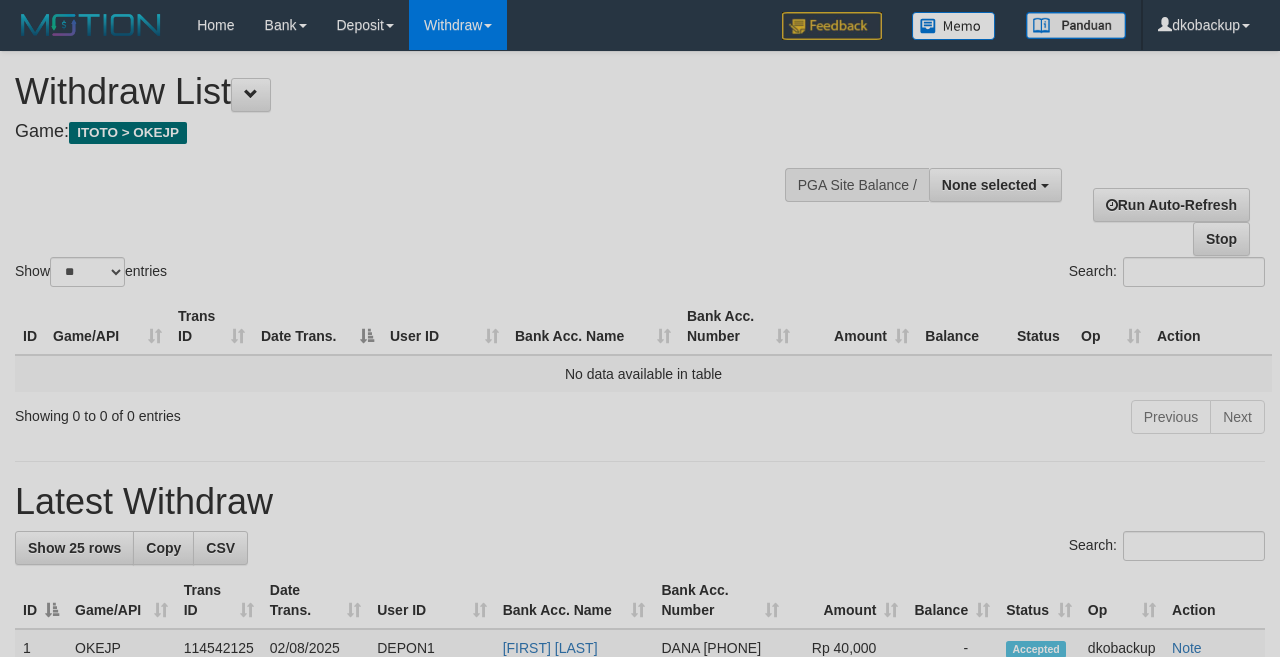 select 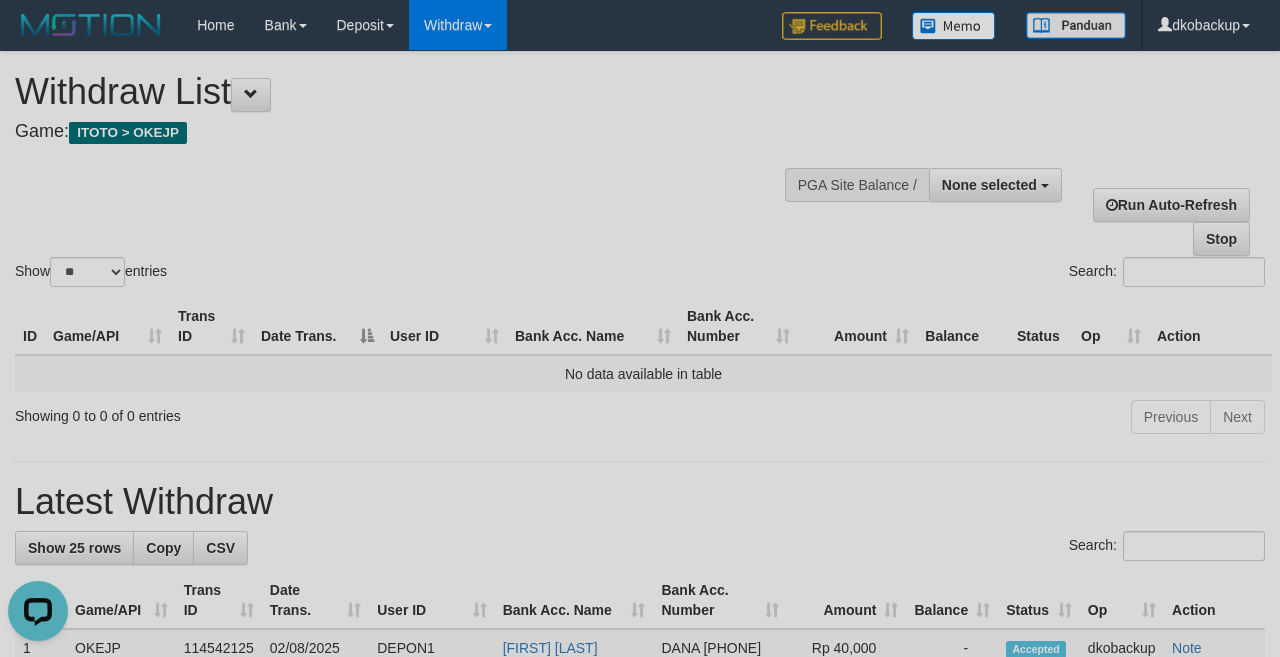 scroll, scrollTop: 0, scrollLeft: 0, axis: both 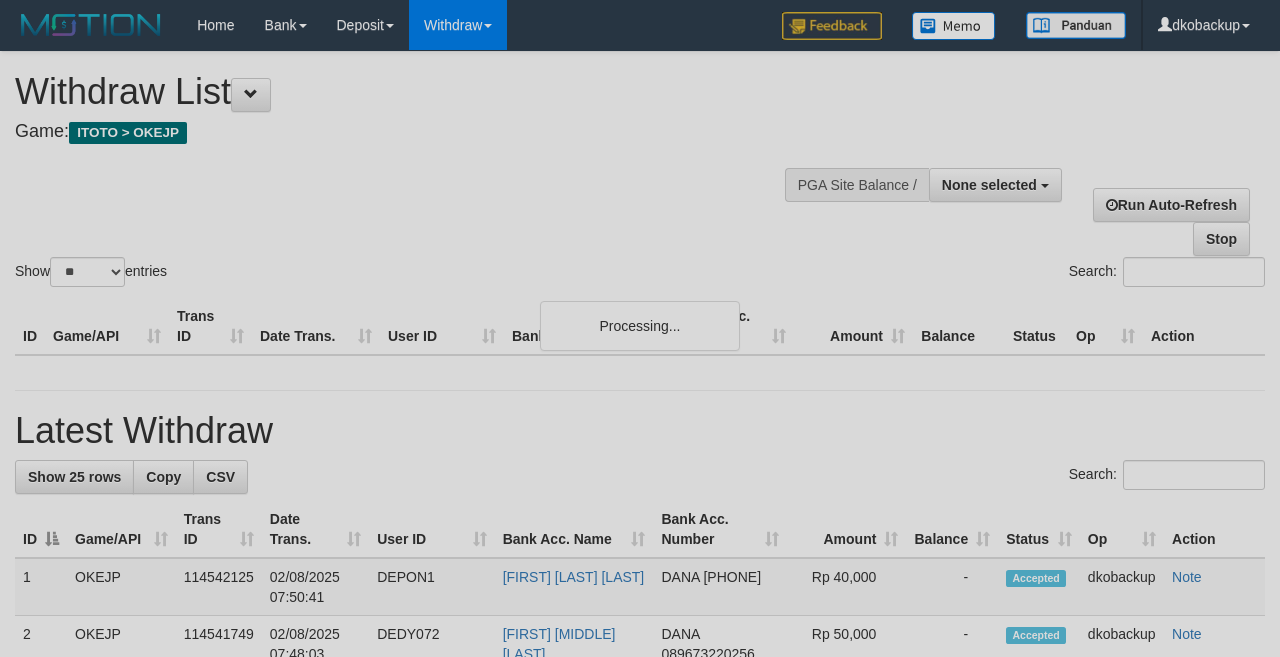 select 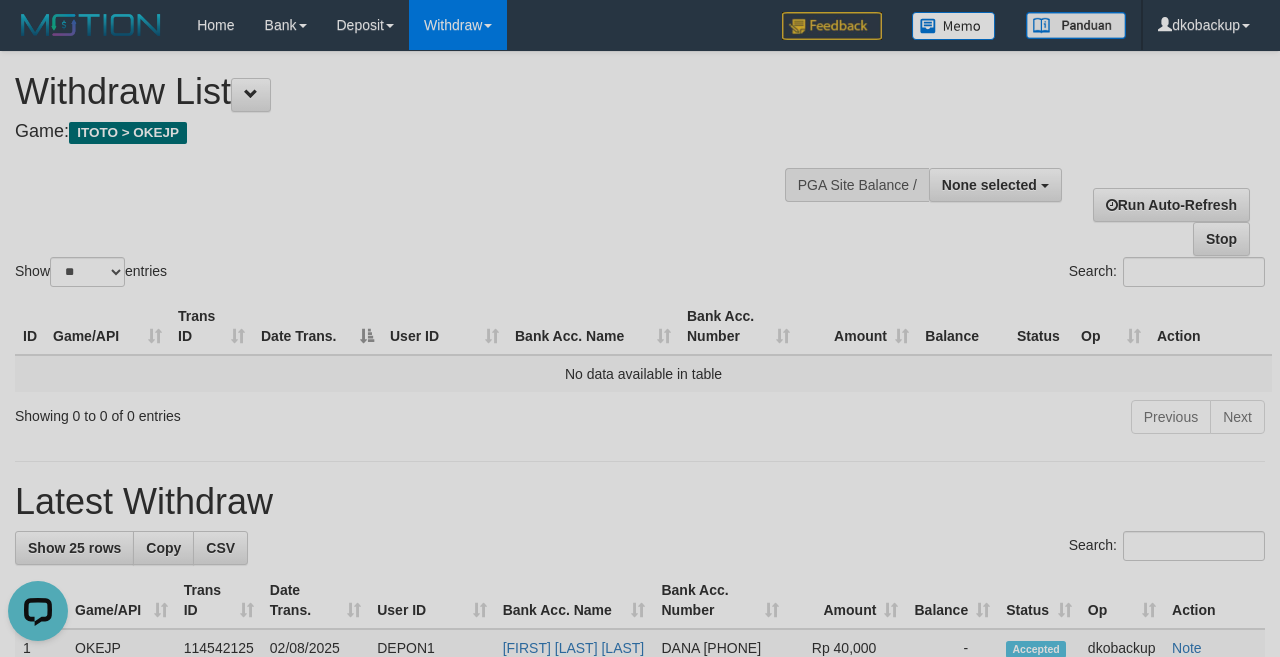 scroll, scrollTop: 0, scrollLeft: 0, axis: both 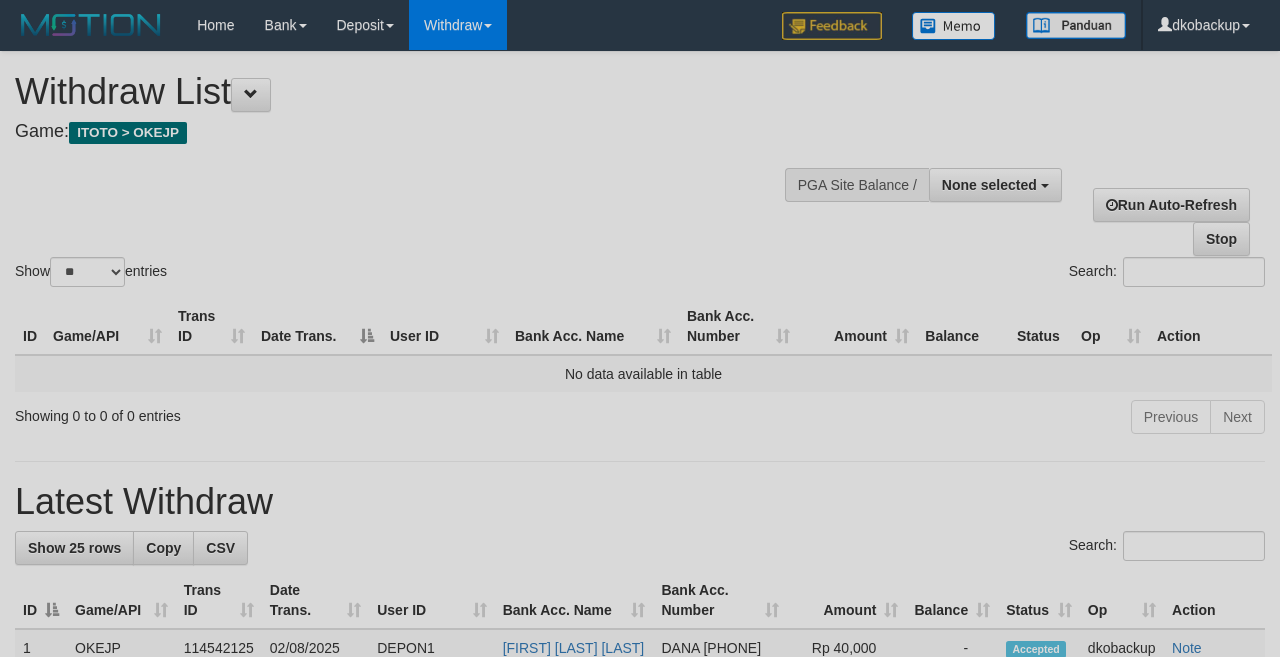 select 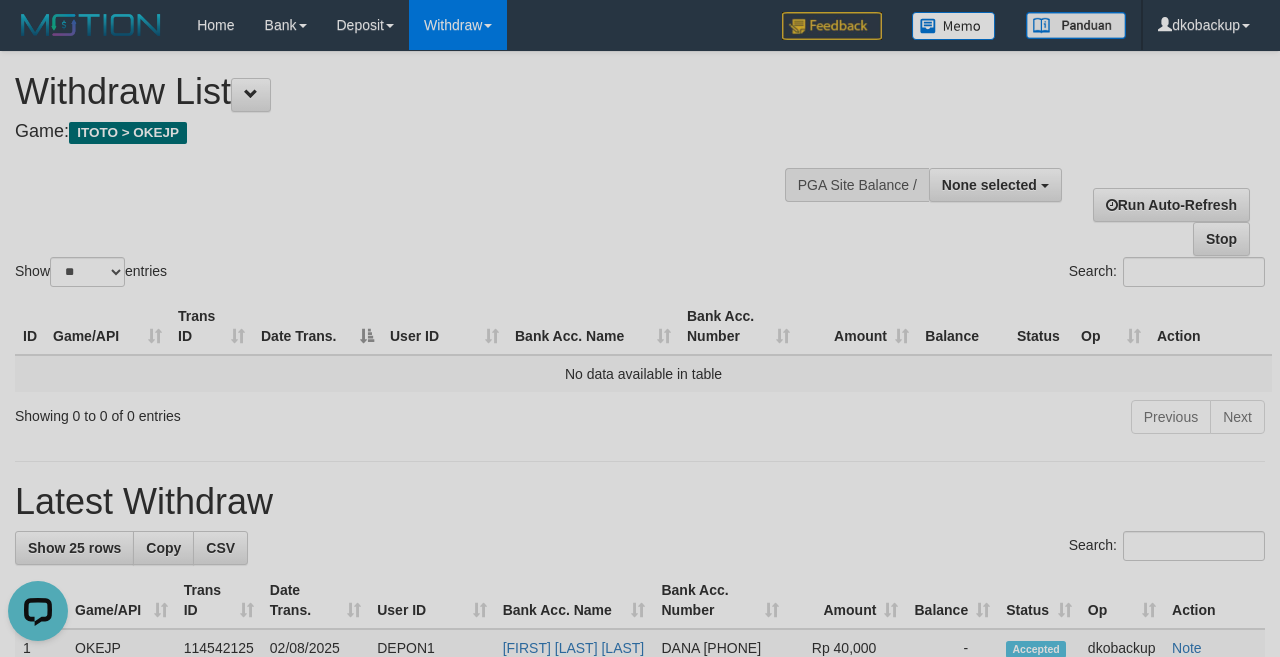 scroll, scrollTop: 0, scrollLeft: 0, axis: both 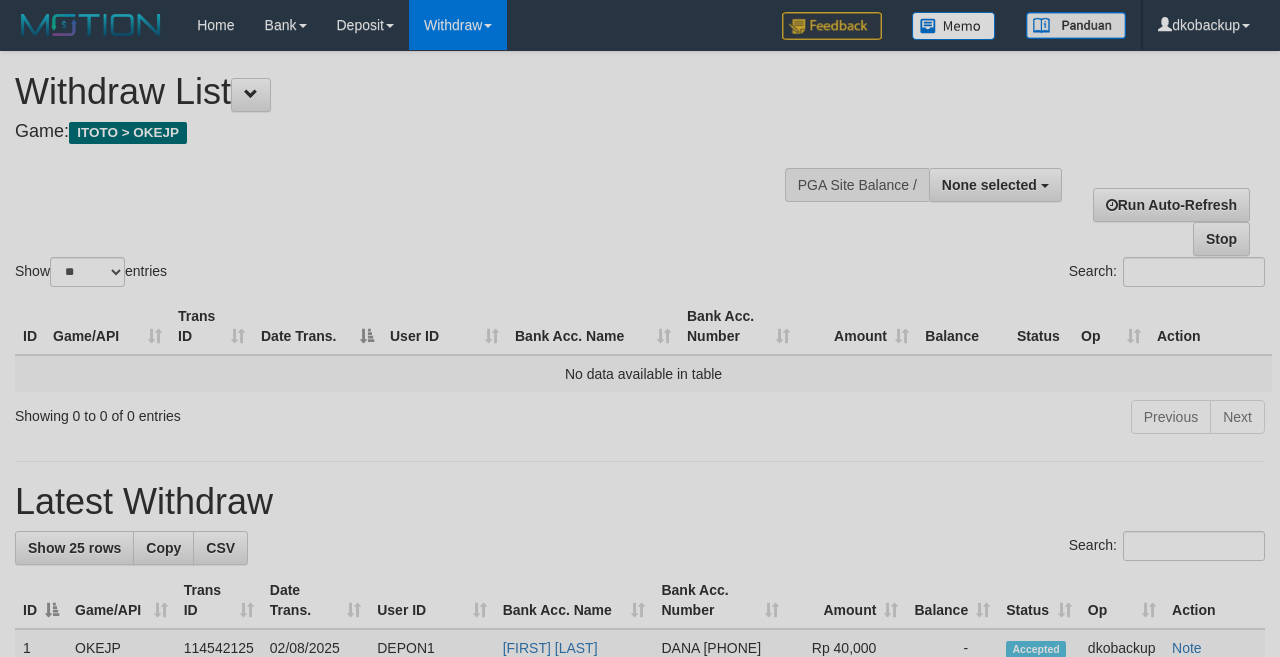 select 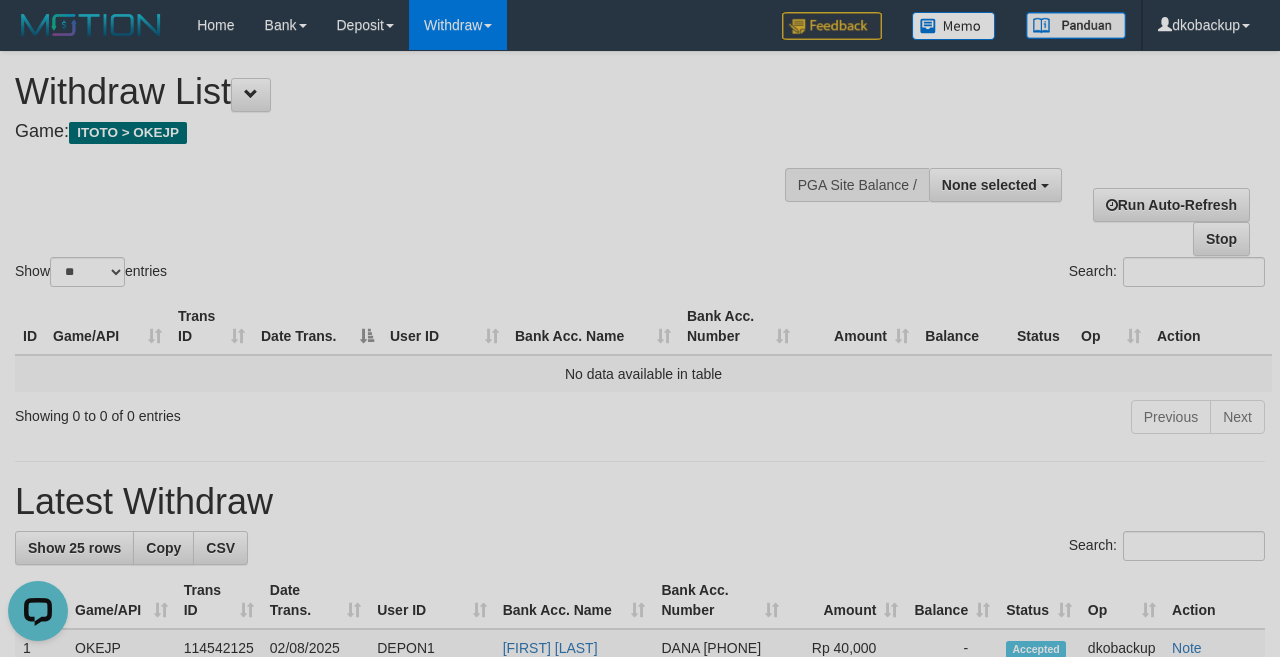 scroll, scrollTop: 0, scrollLeft: 0, axis: both 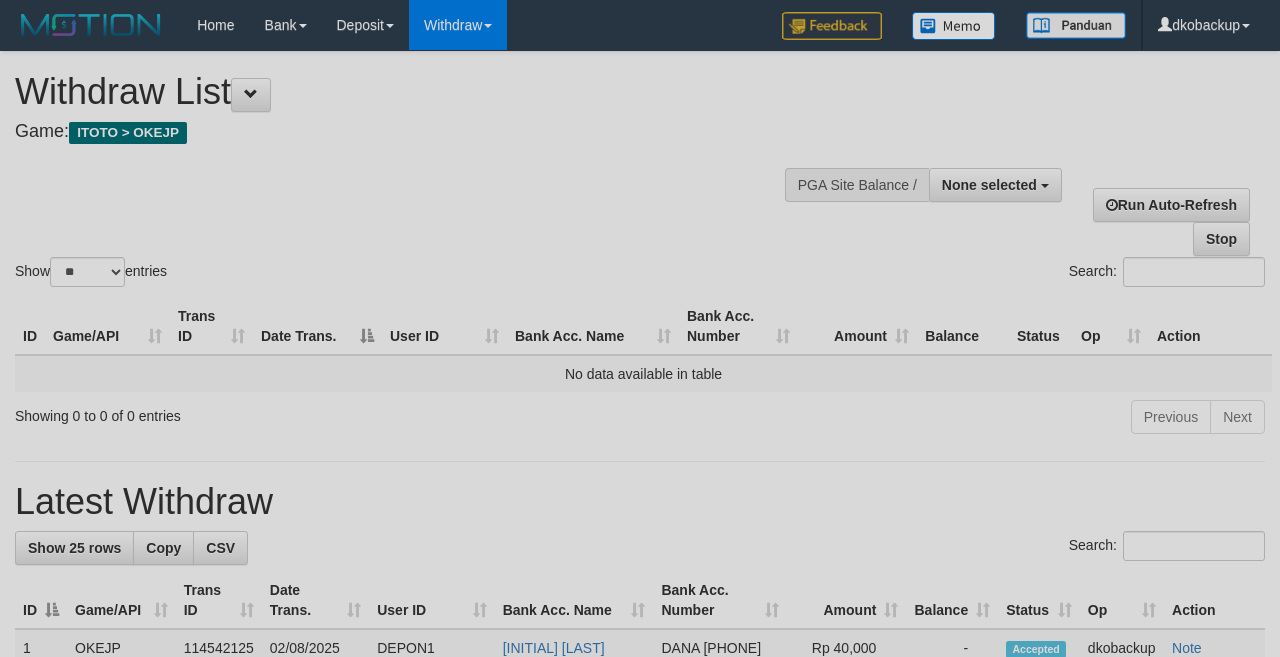 select 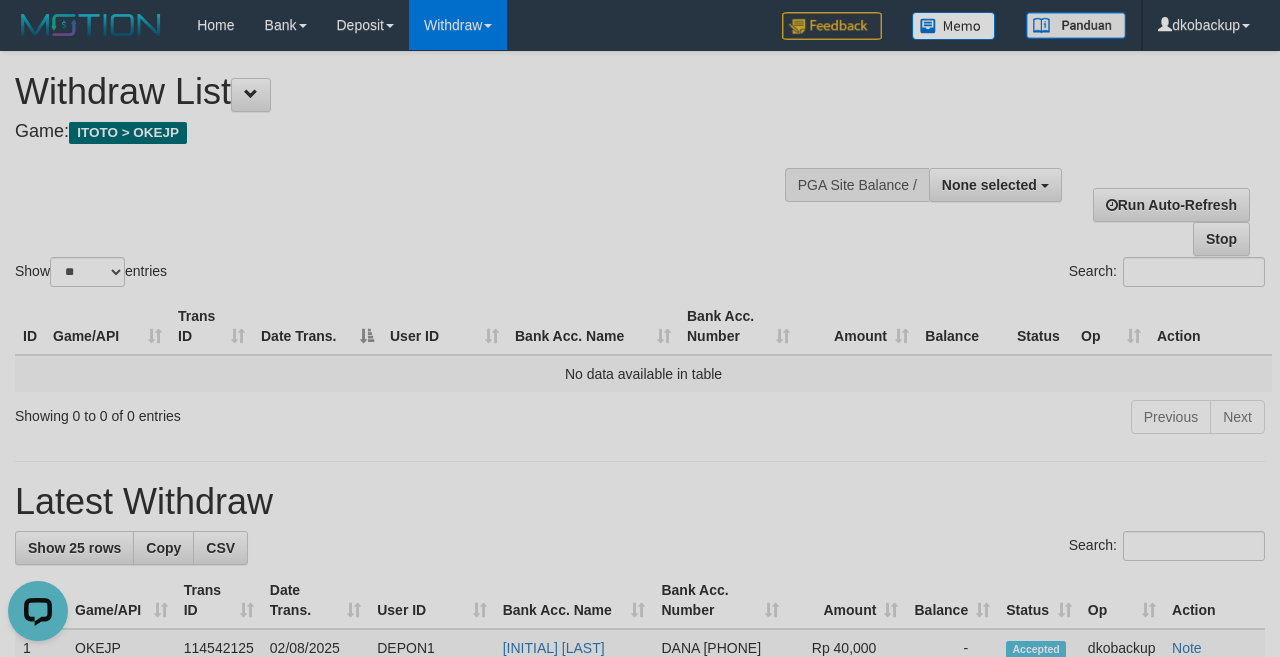 scroll, scrollTop: 0, scrollLeft: 0, axis: both 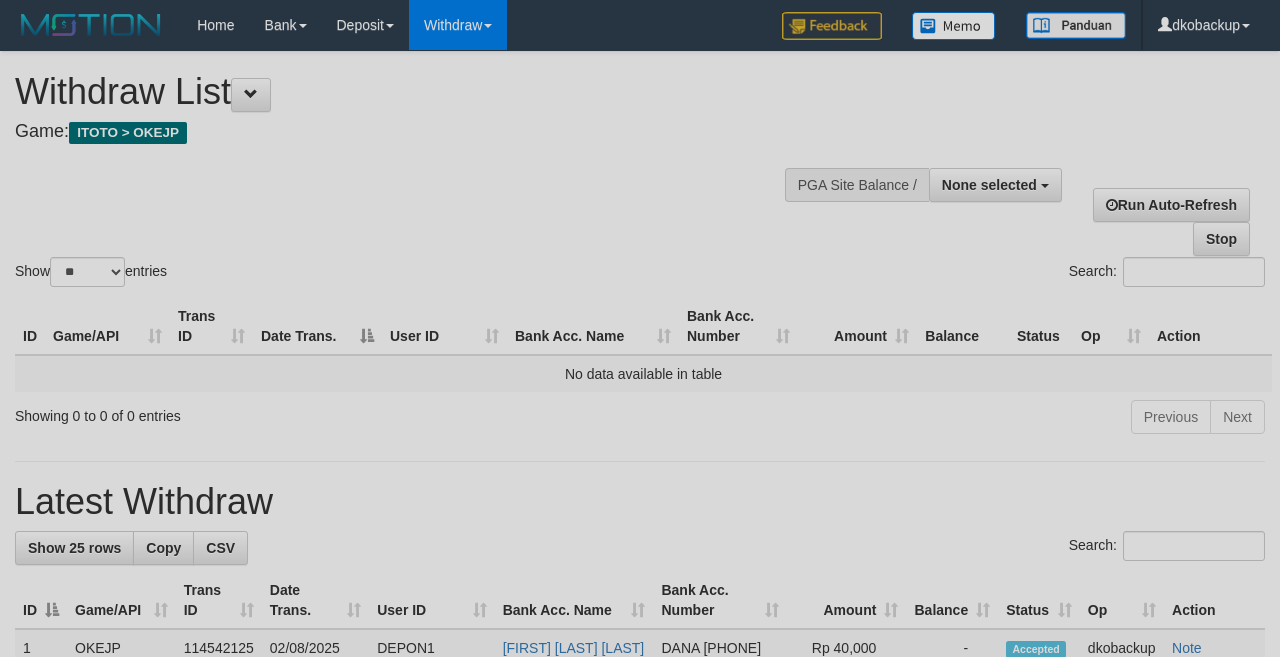 select 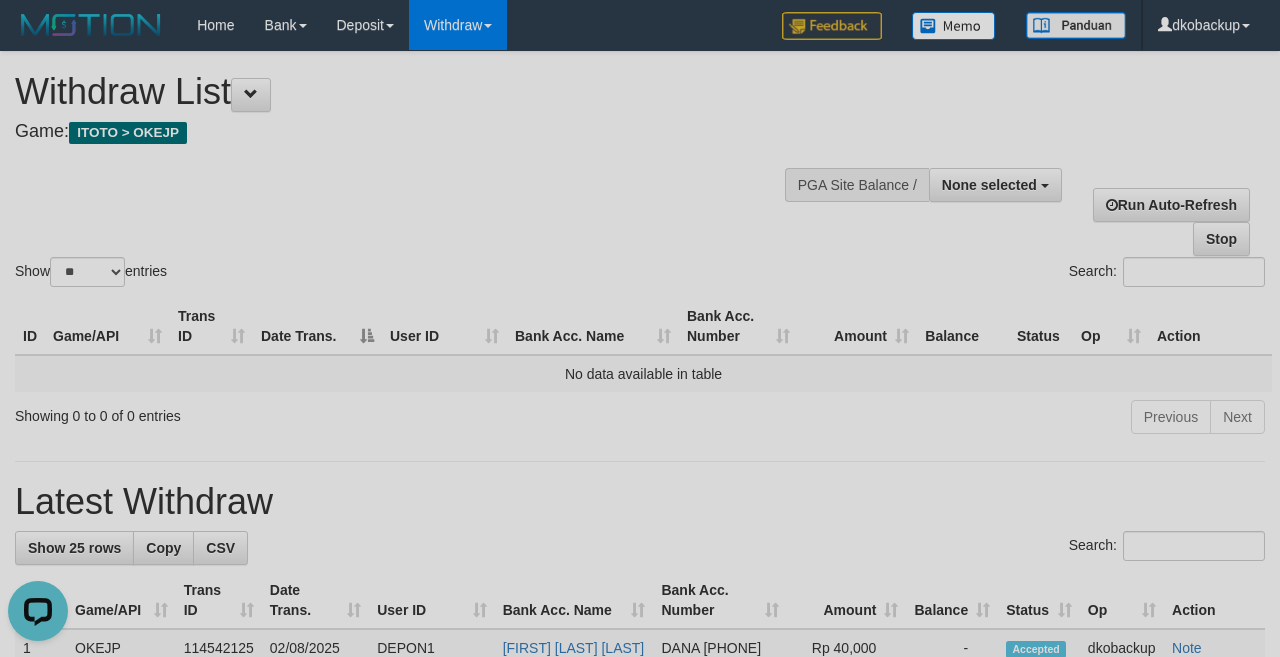 scroll, scrollTop: 0, scrollLeft: 0, axis: both 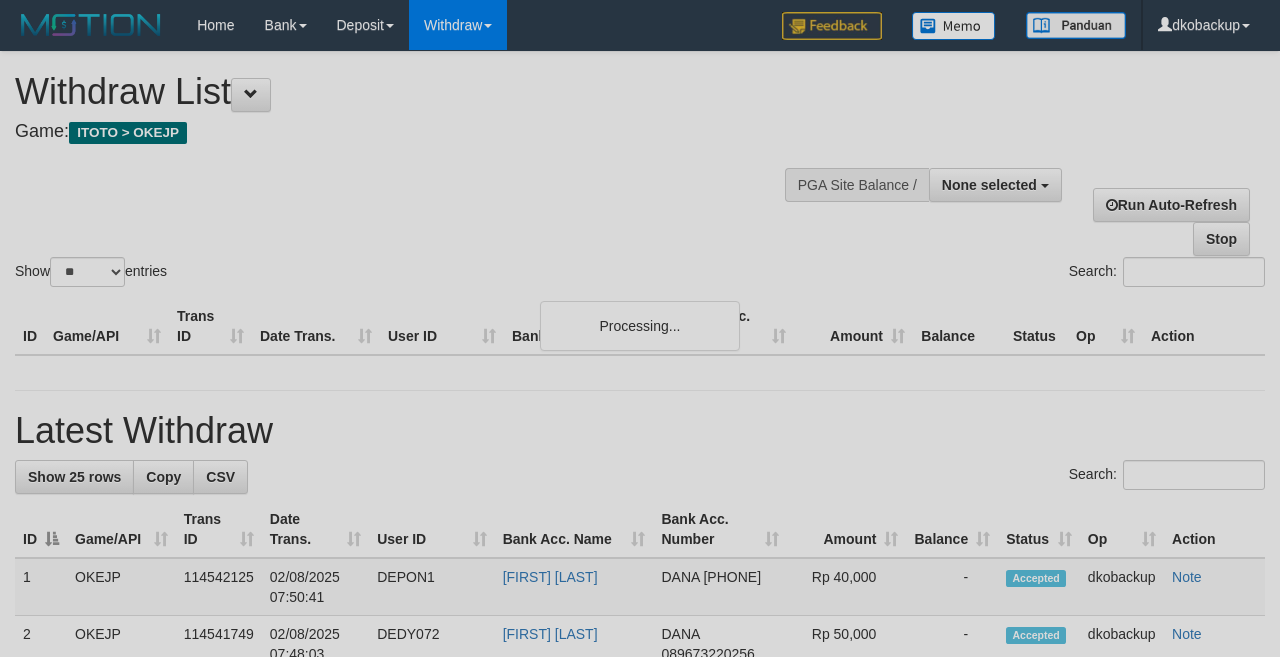 select 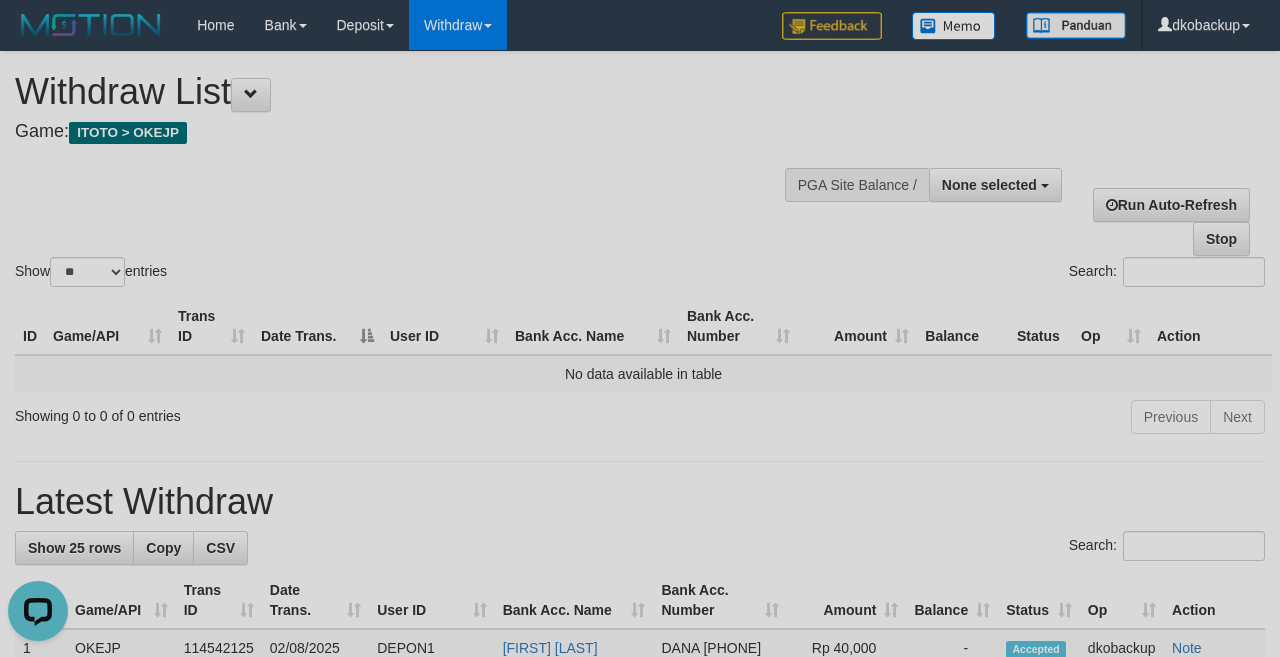 scroll, scrollTop: 0, scrollLeft: 0, axis: both 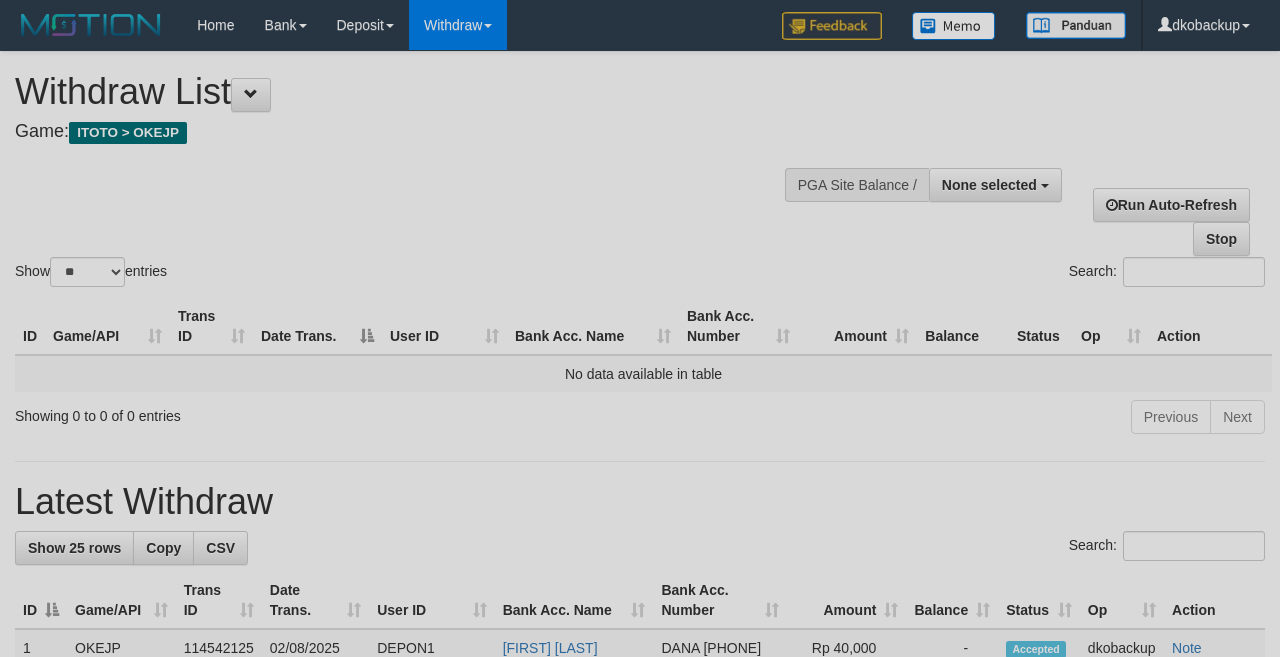 select 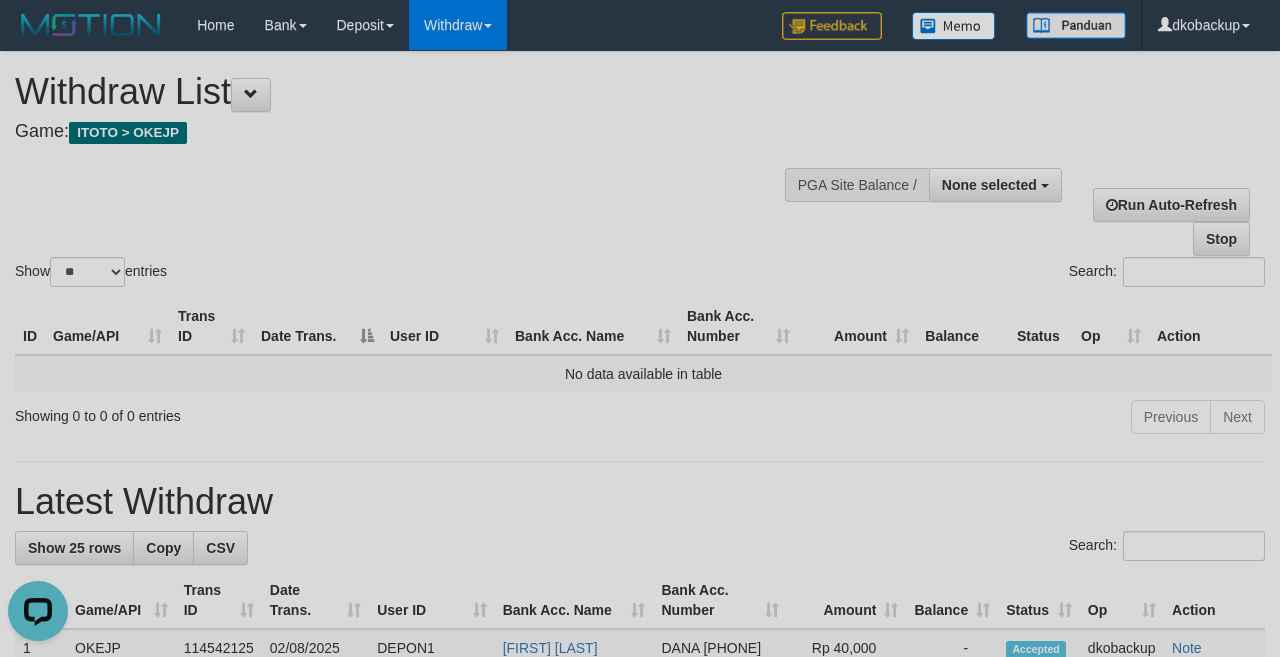 scroll, scrollTop: 0, scrollLeft: 0, axis: both 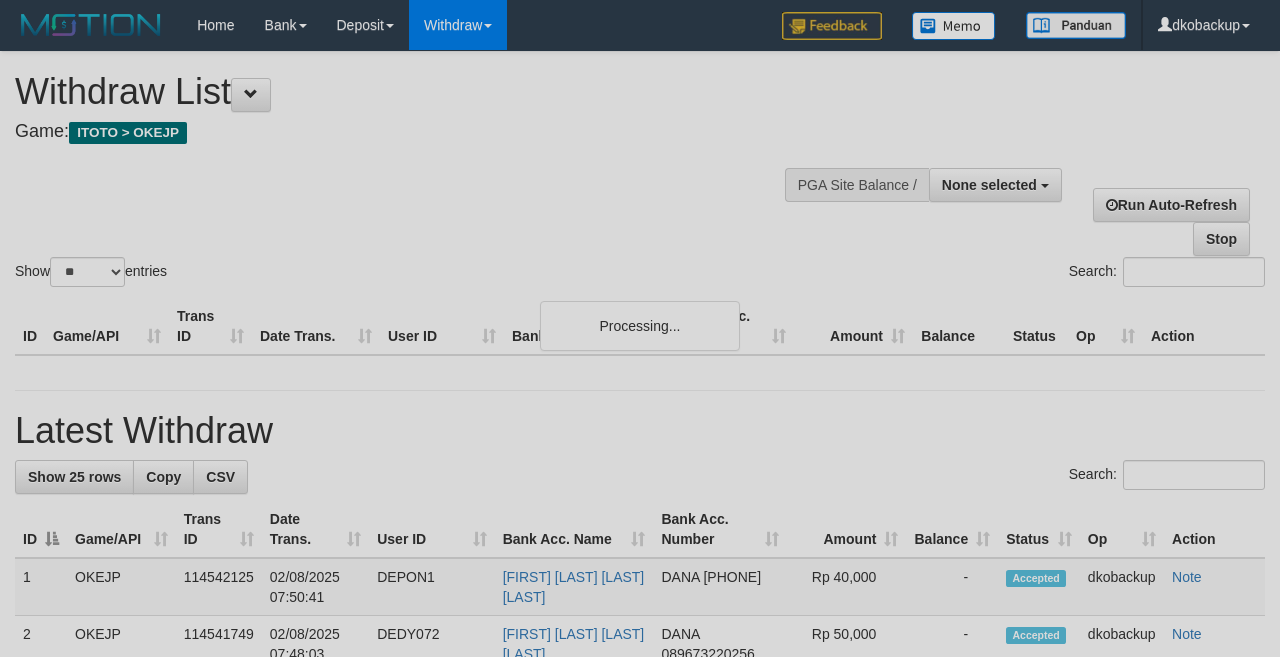 select 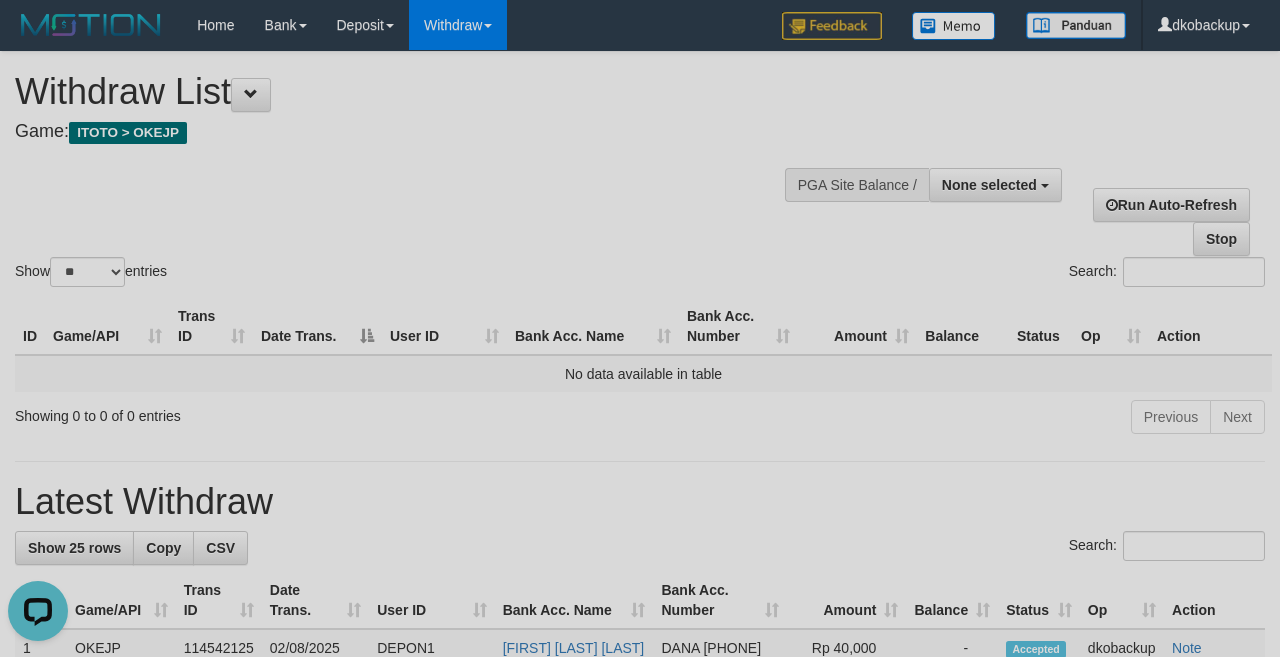 scroll, scrollTop: 0, scrollLeft: 0, axis: both 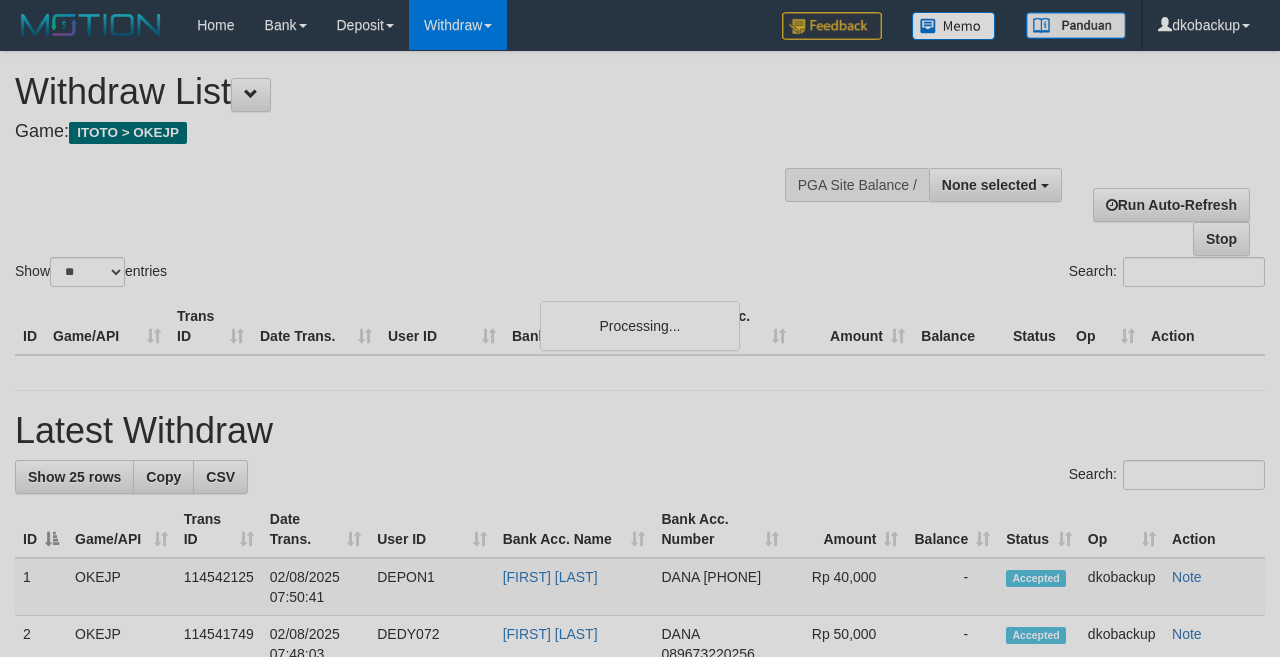 select 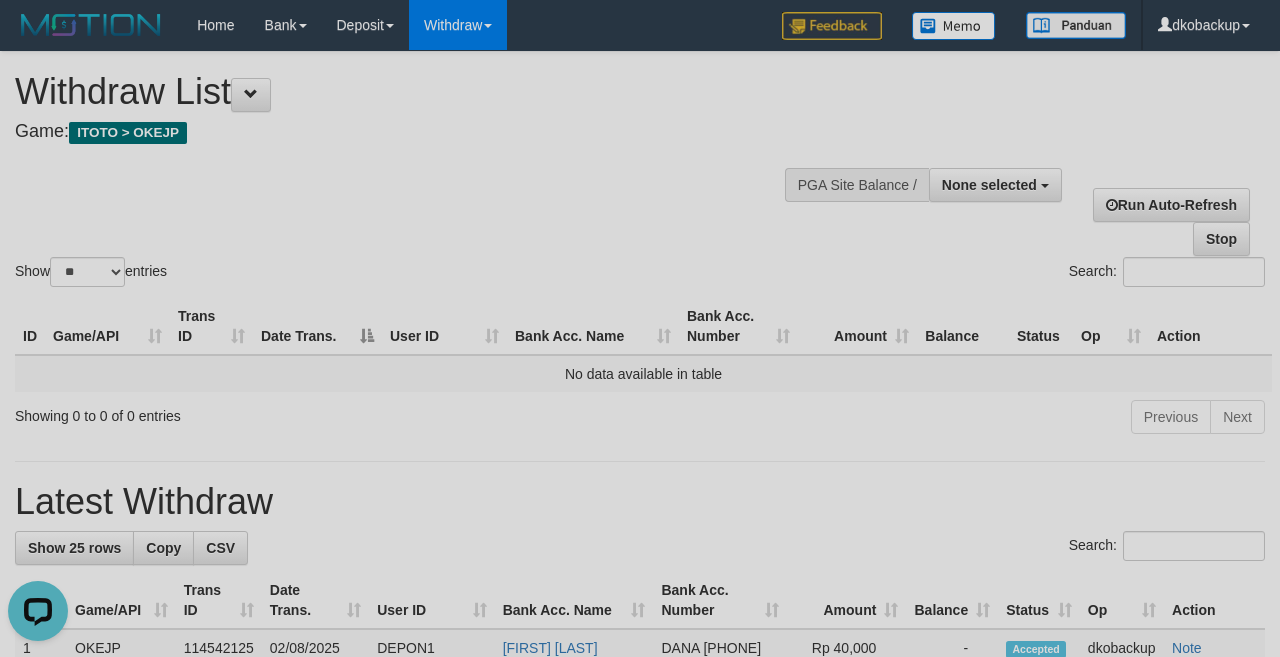 scroll, scrollTop: 0, scrollLeft: 0, axis: both 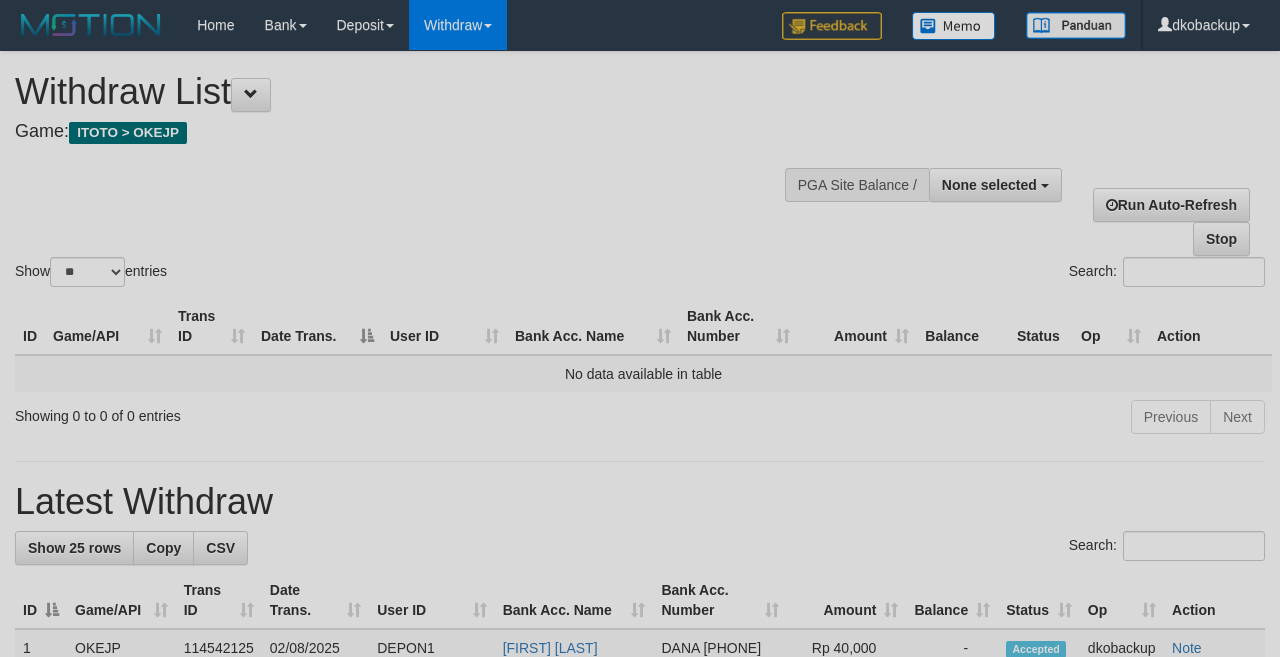 select 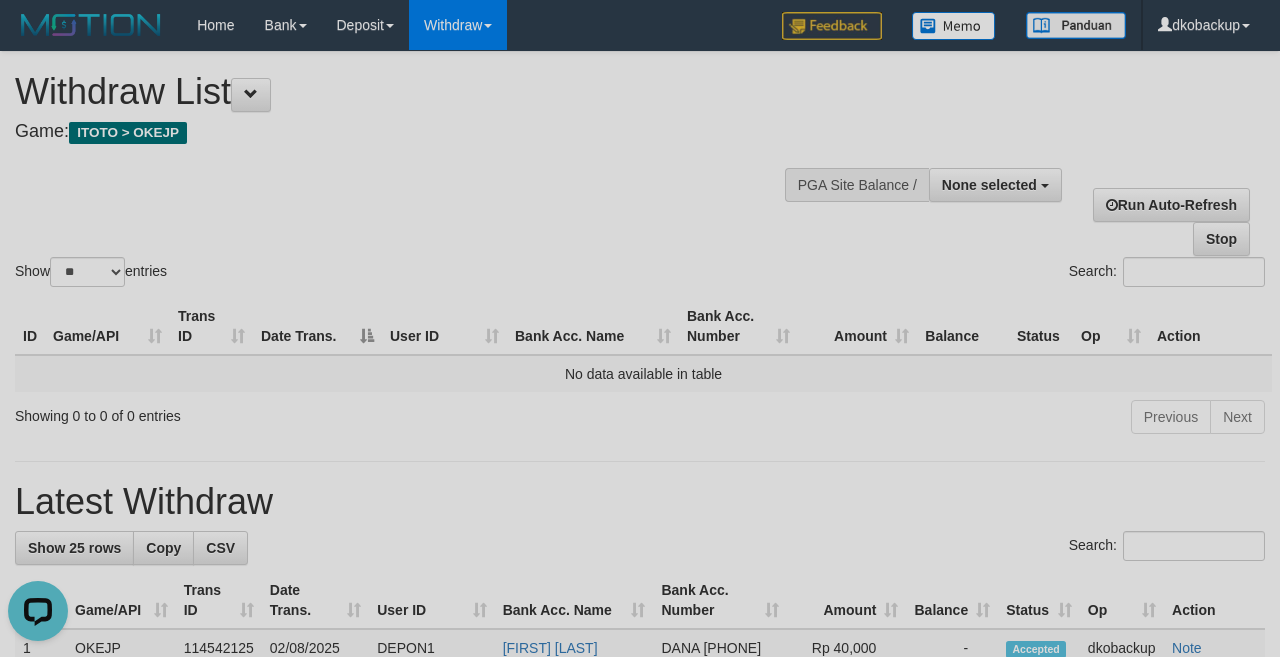 scroll, scrollTop: 0, scrollLeft: 0, axis: both 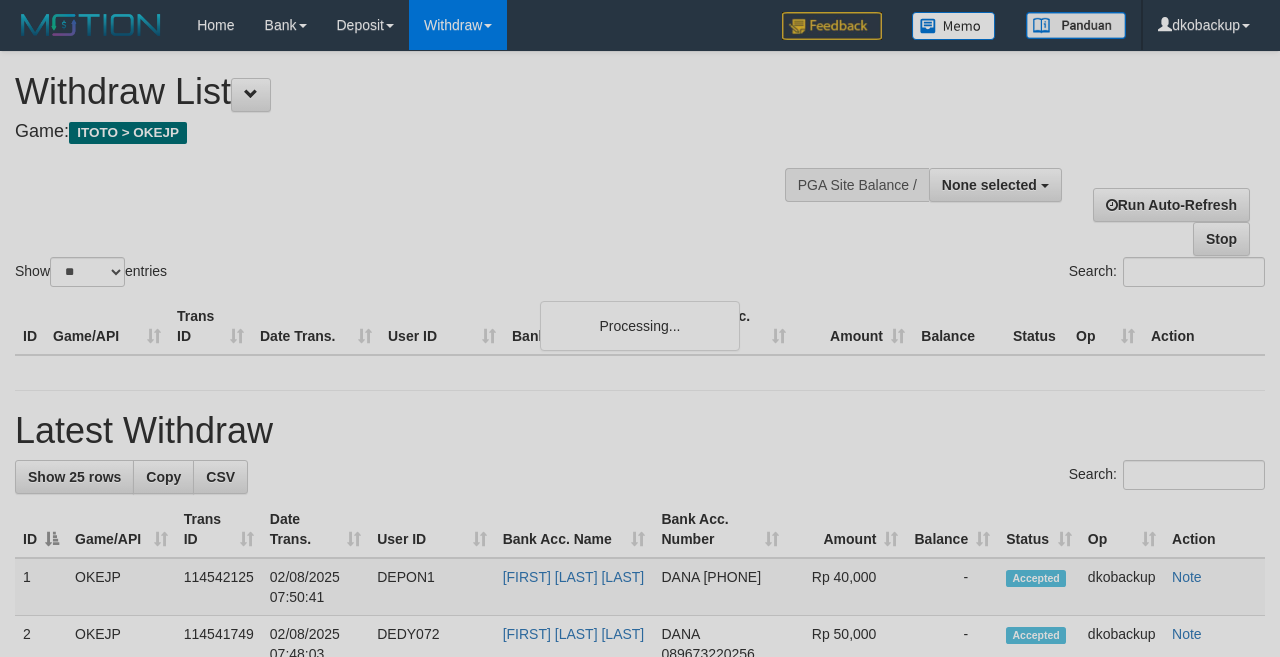 select 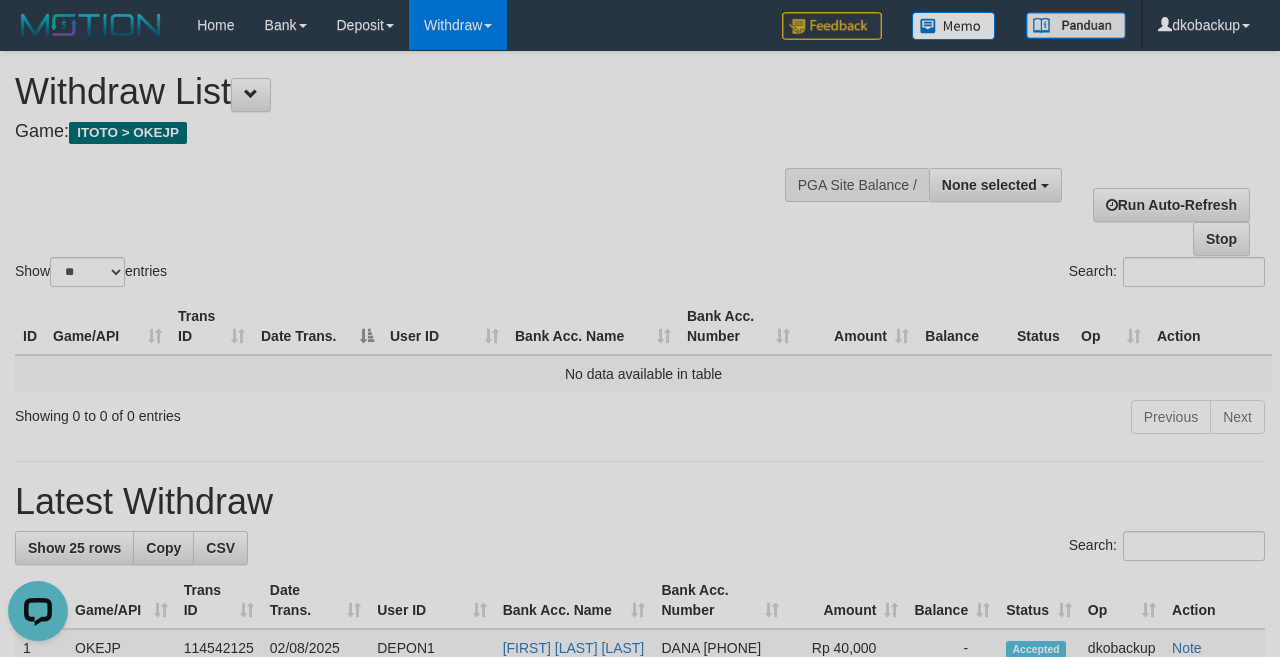 scroll, scrollTop: 0, scrollLeft: 0, axis: both 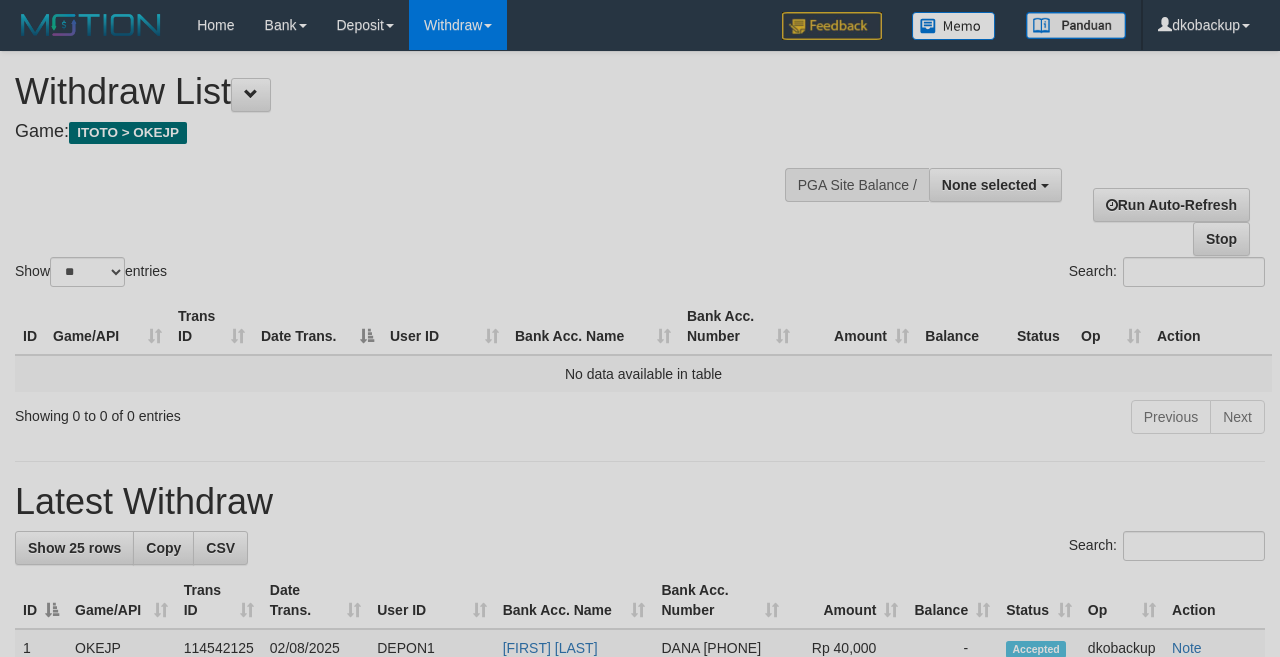 select 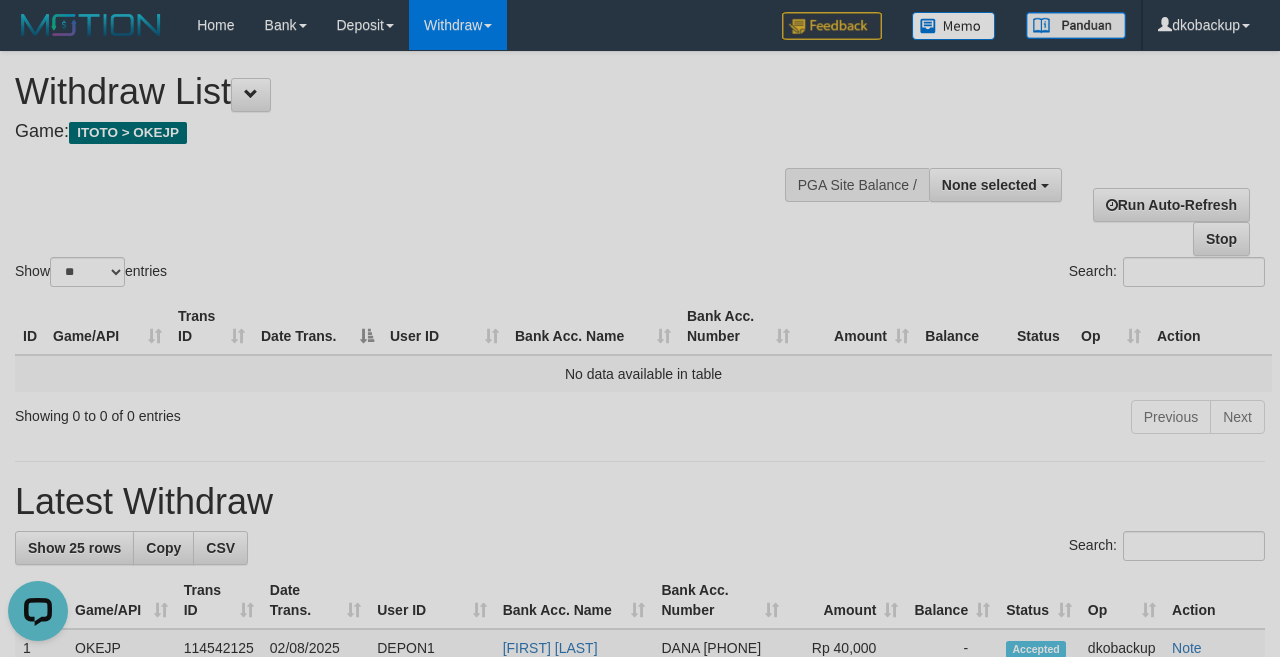 scroll, scrollTop: 0, scrollLeft: 0, axis: both 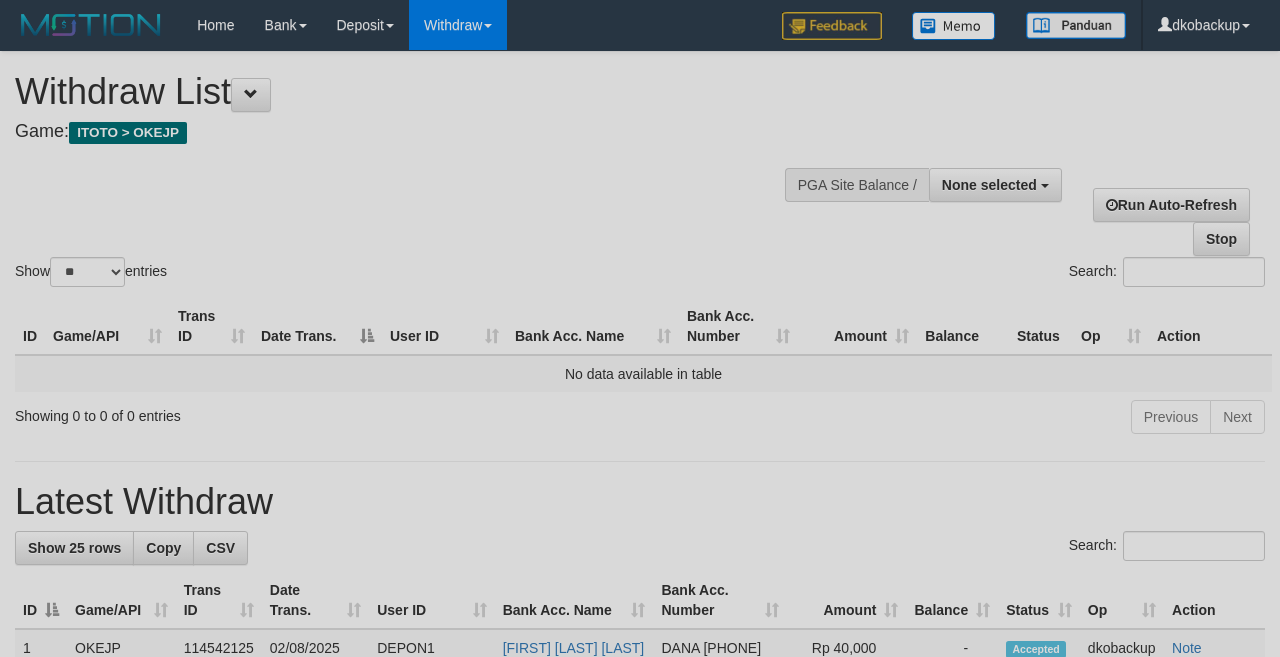 select 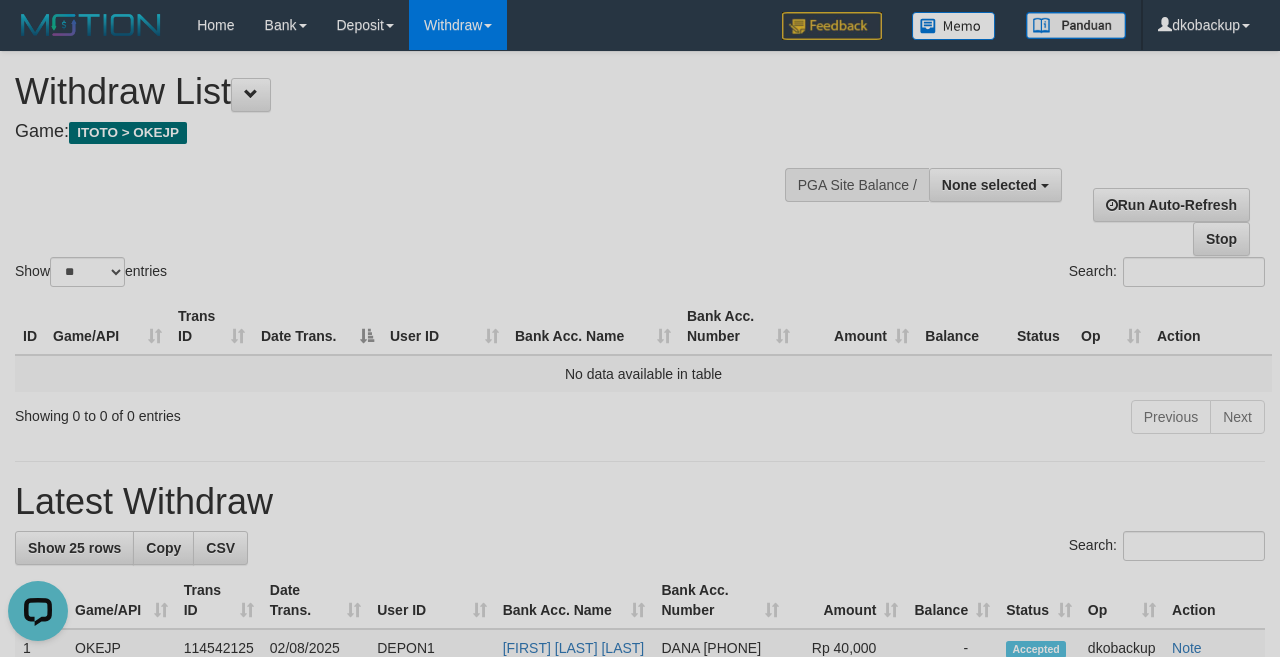 scroll, scrollTop: 0, scrollLeft: 0, axis: both 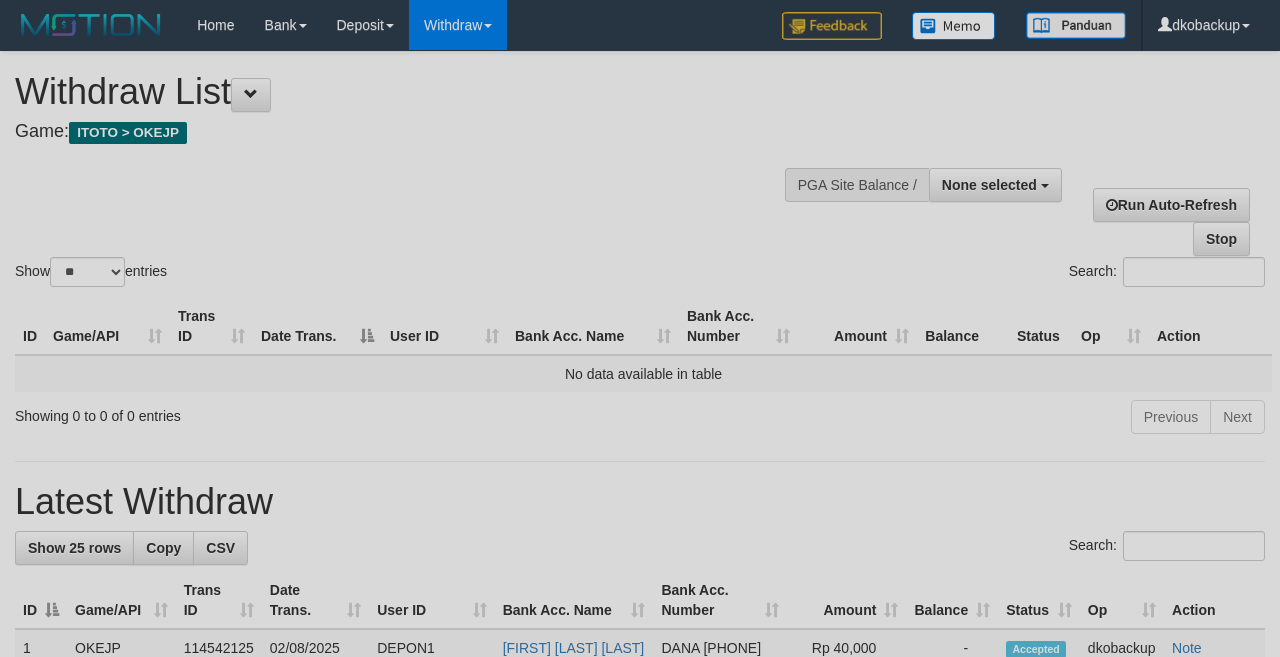 select 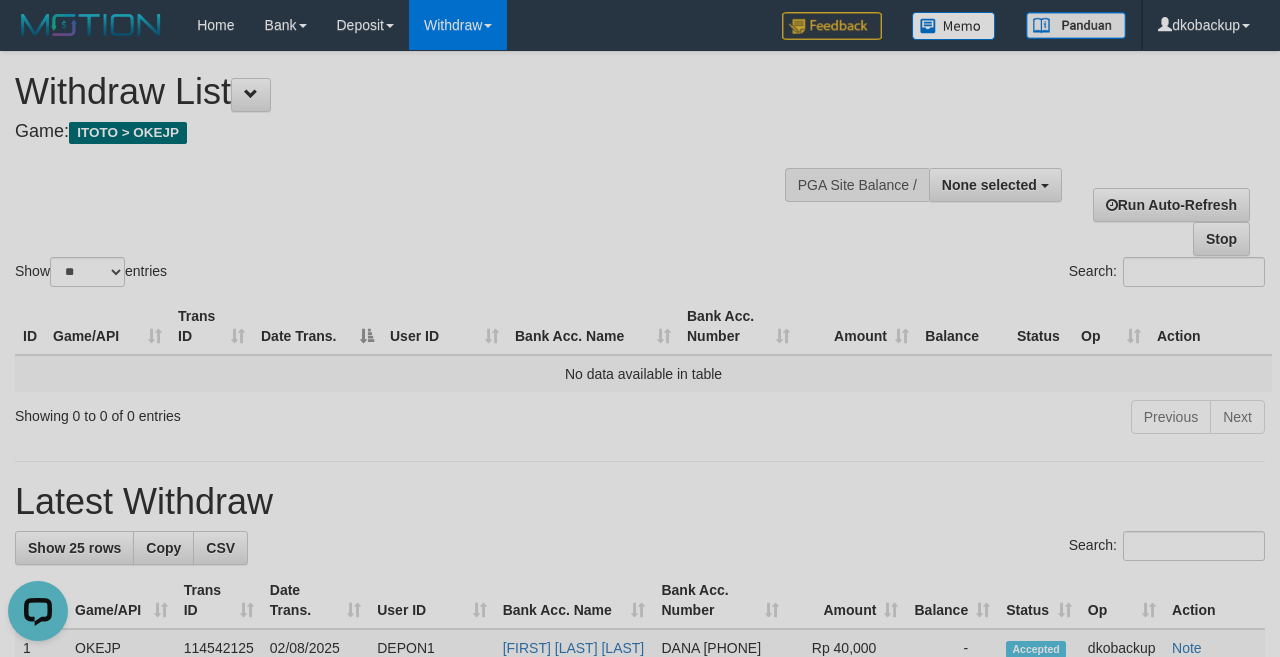 scroll, scrollTop: 0, scrollLeft: 0, axis: both 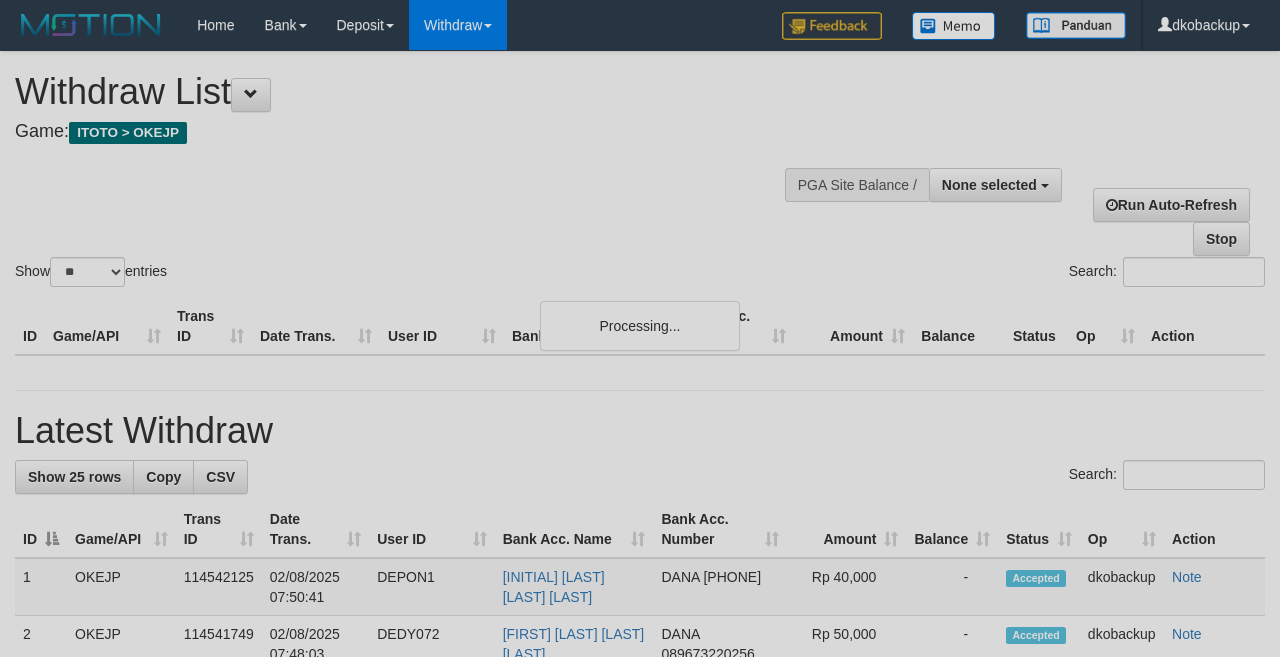 select 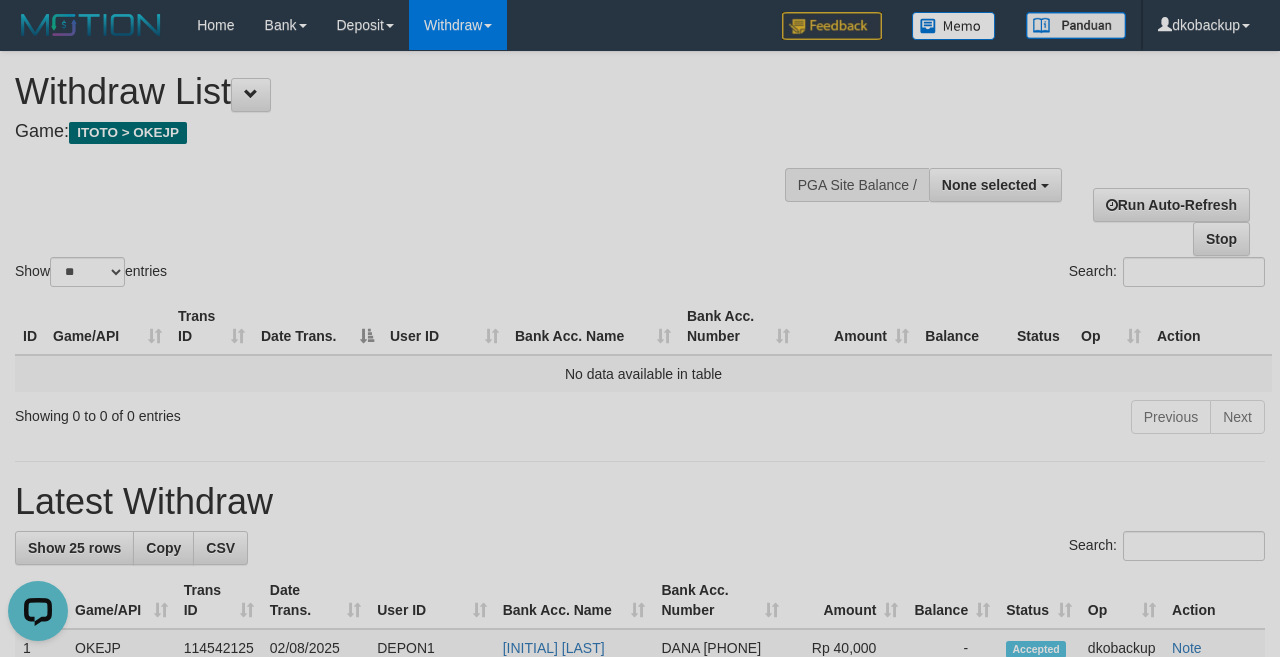 scroll, scrollTop: 0, scrollLeft: 0, axis: both 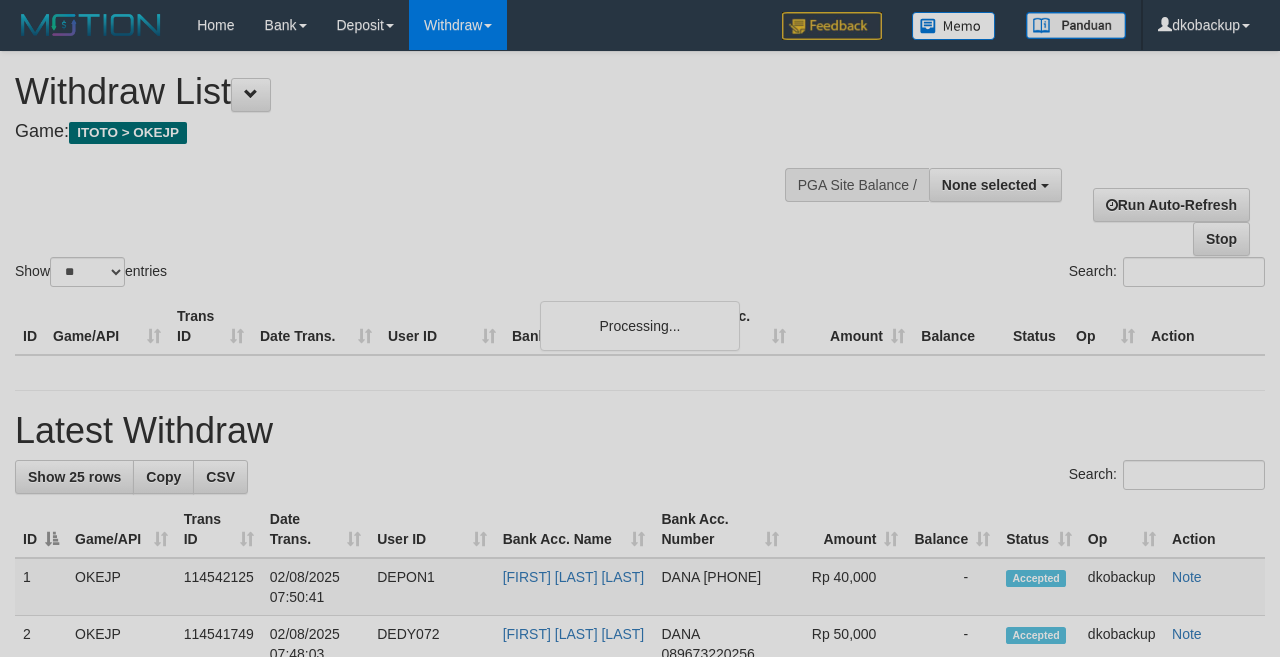 select 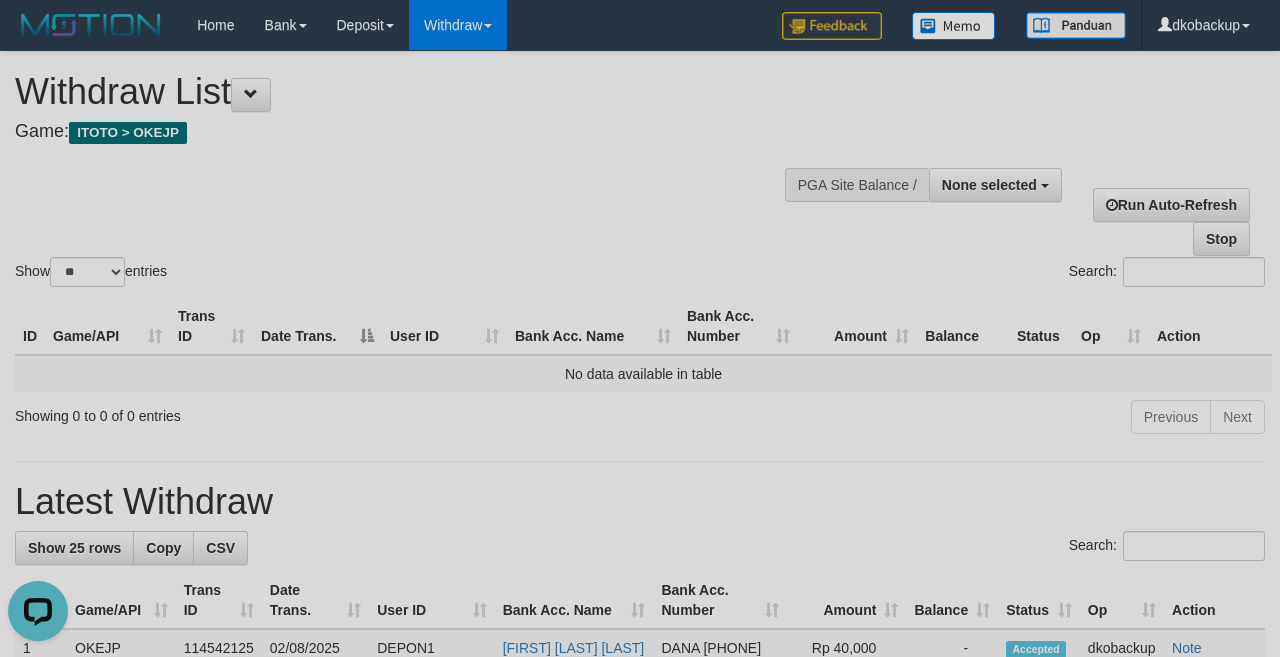 scroll, scrollTop: 0, scrollLeft: 0, axis: both 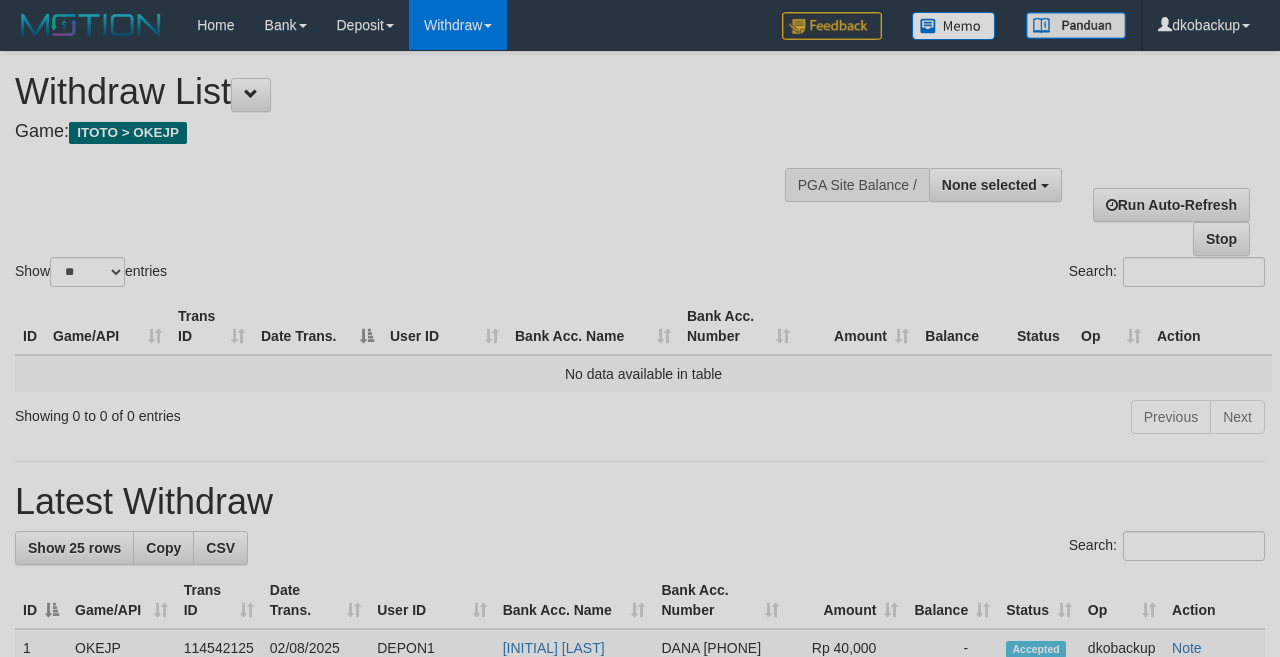select 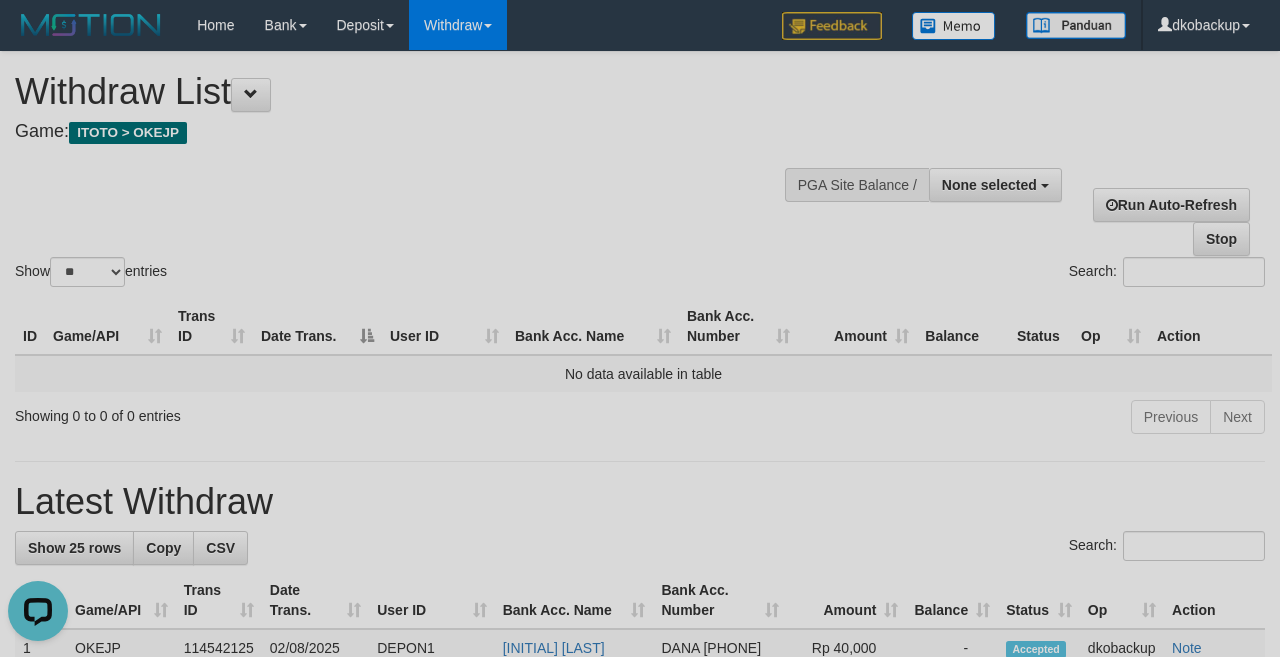 scroll, scrollTop: 0, scrollLeft: 0, axis: both 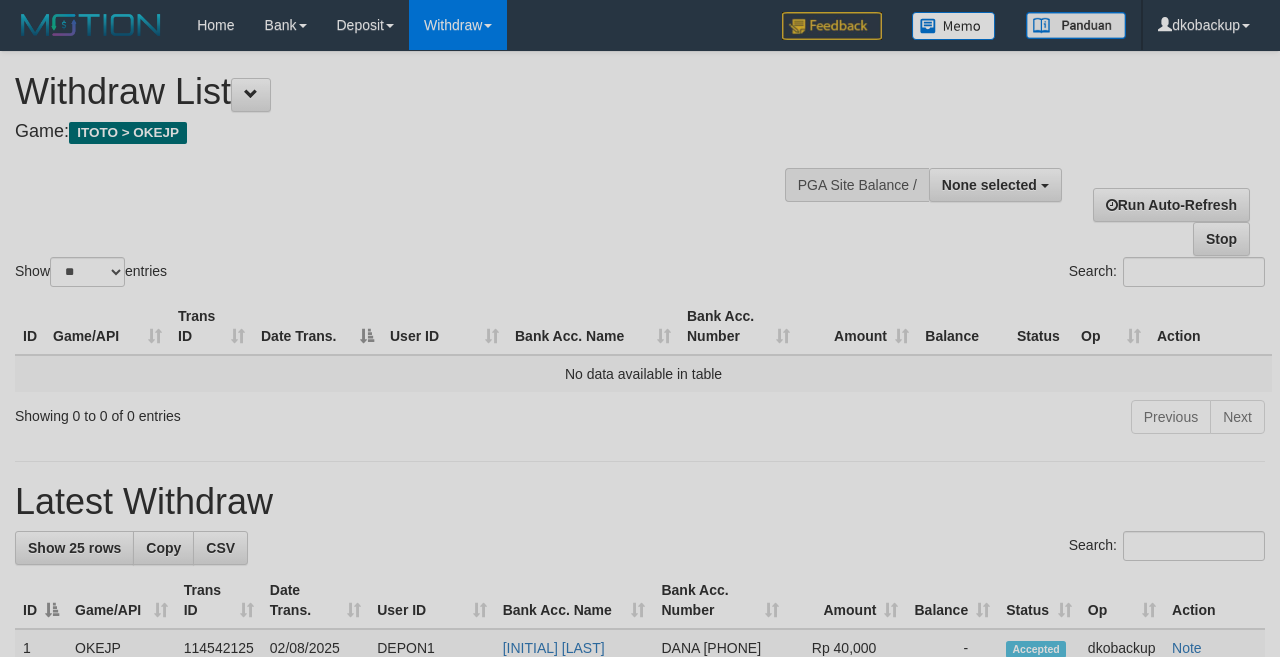 select 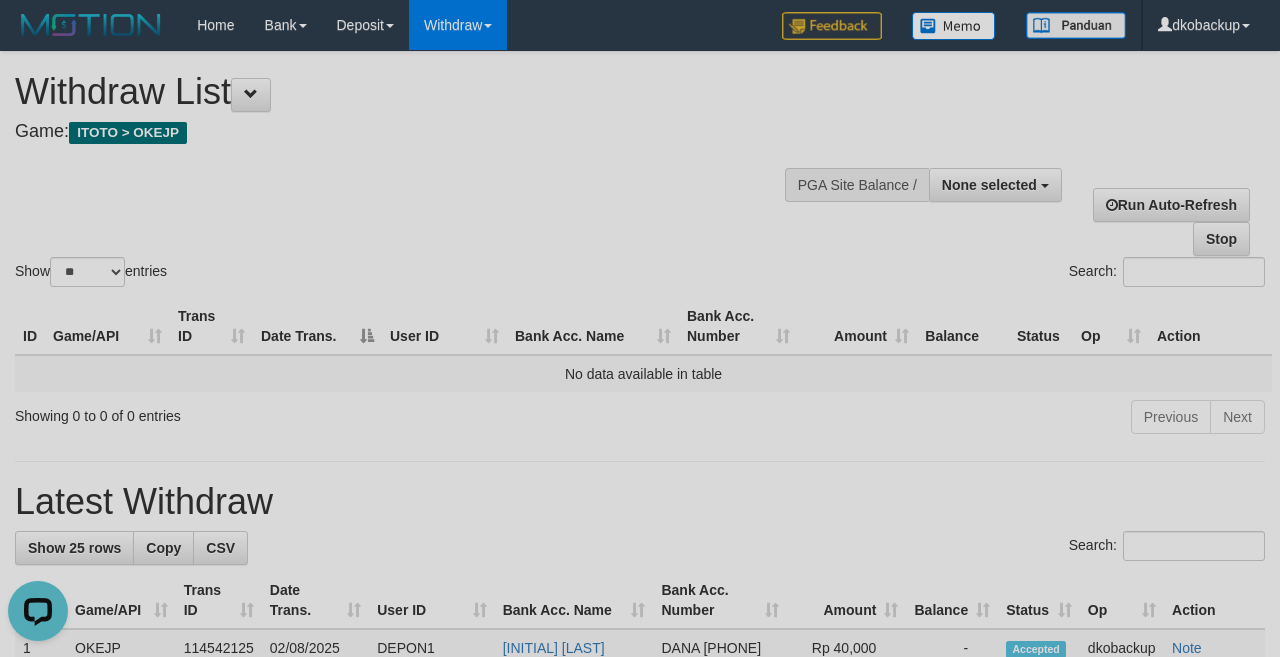scroll, scrollTop: 0, scrollLeft: 0, axis: both 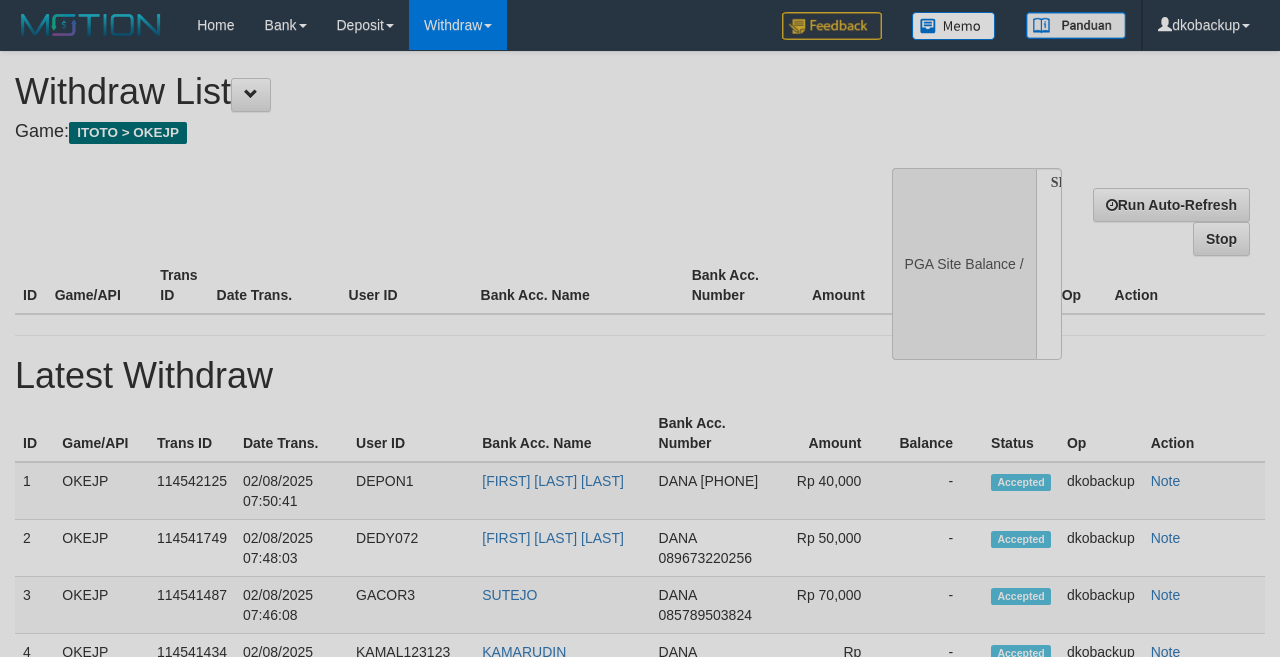 select 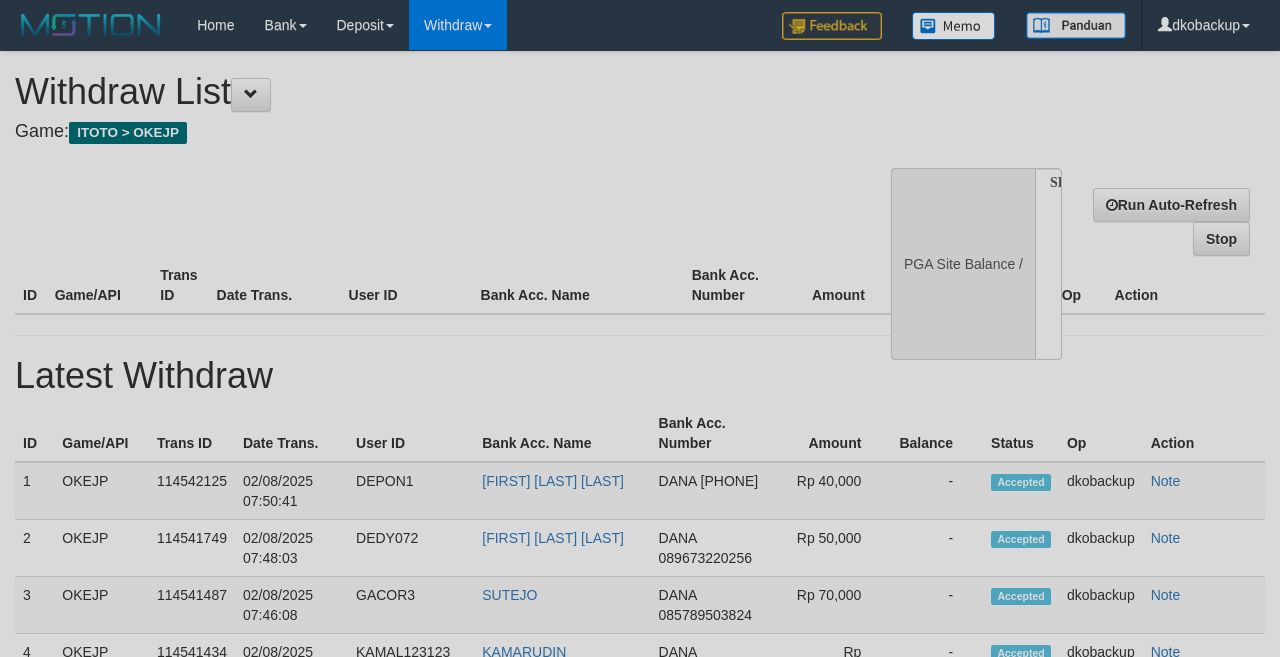scroll, scrollTop: 0, scrollLeft: 0, axis: both 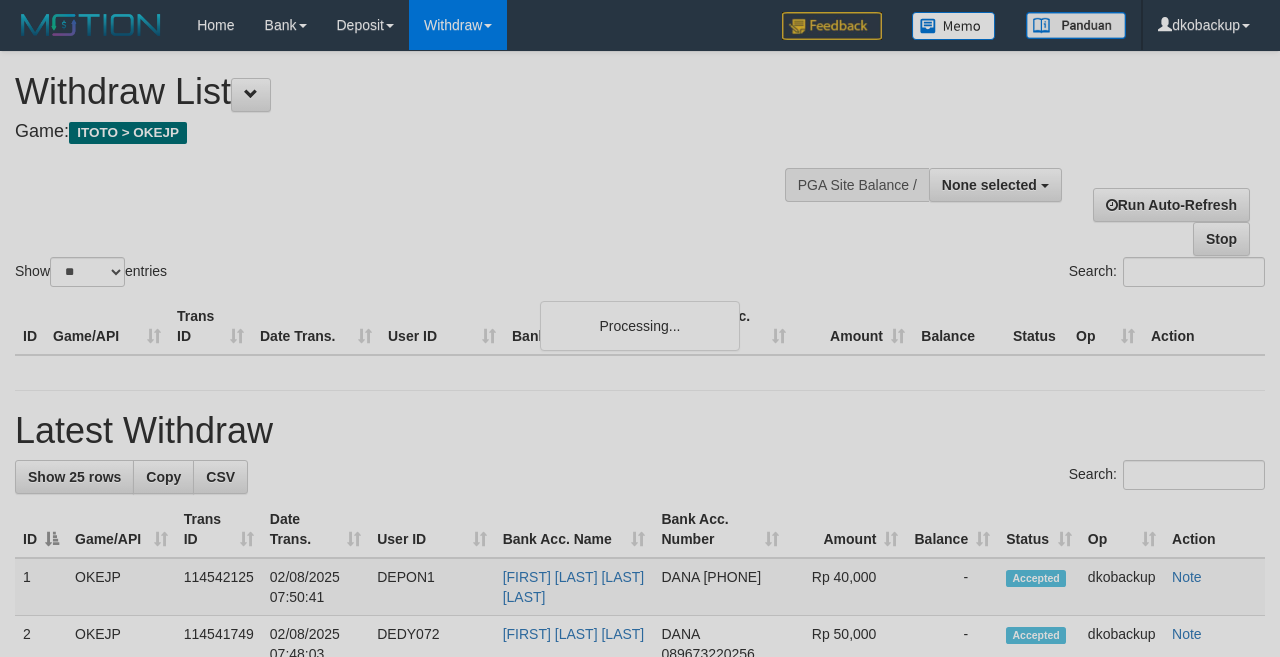 select 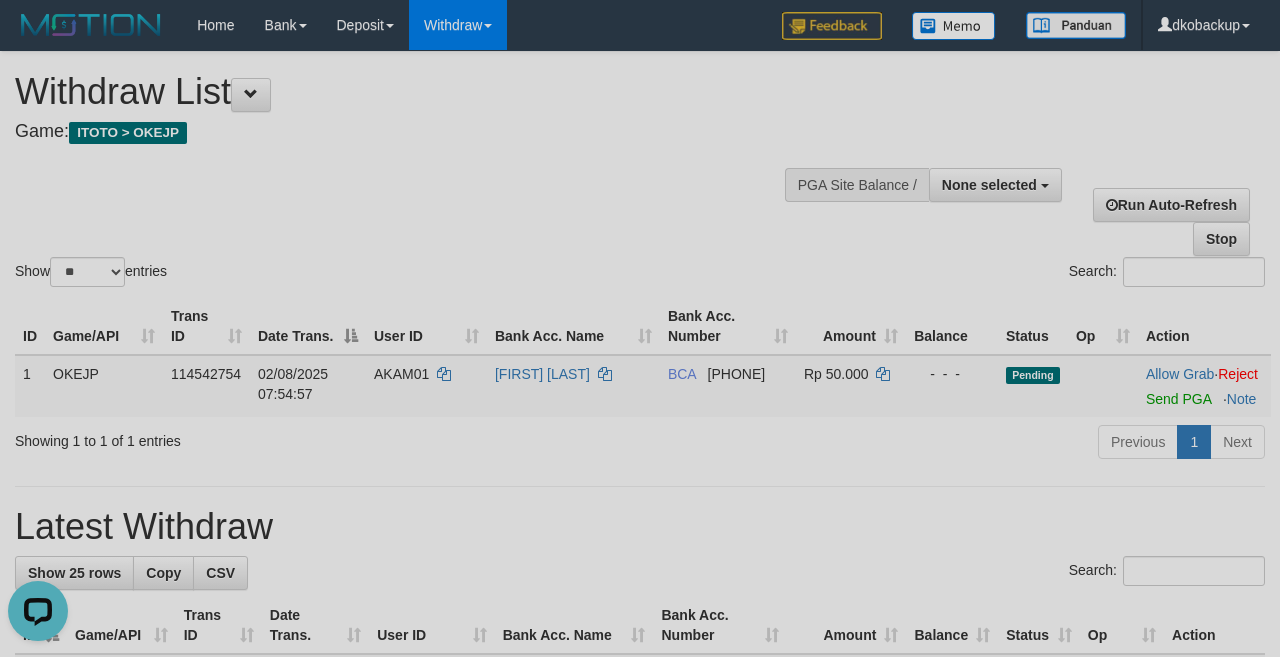 scroll, scrollTop: 0, scrollLeft: 0, axis: both 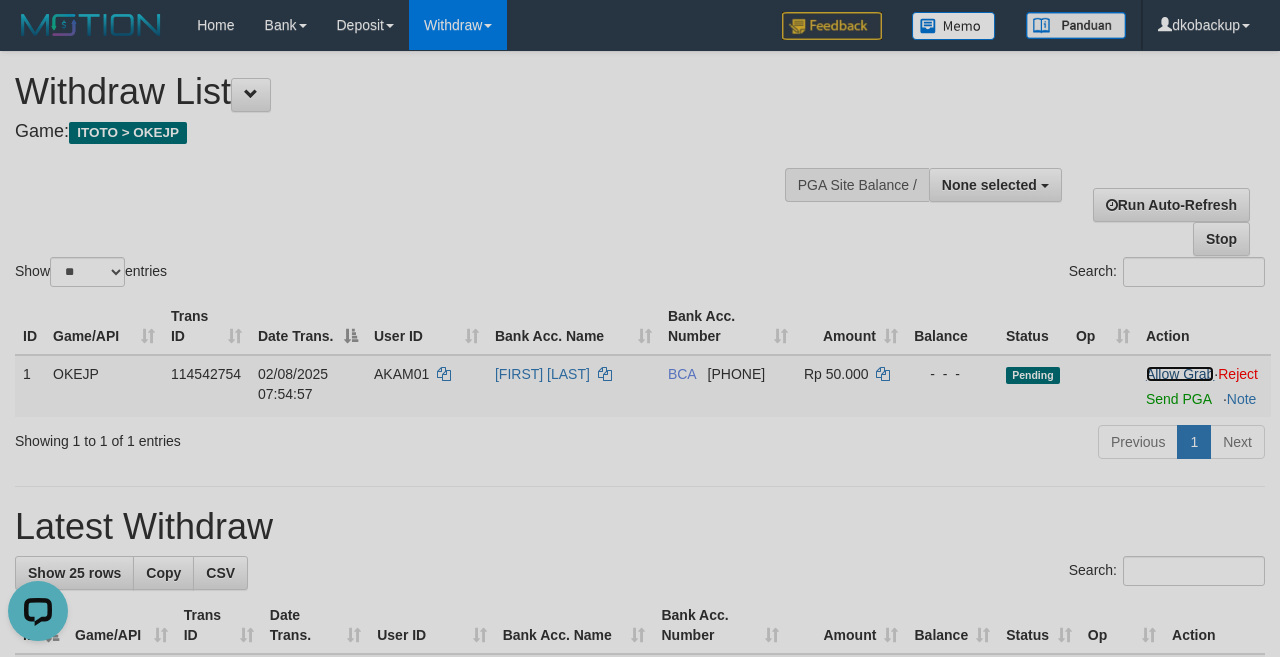 drag, startPoint x: 1157, startPoint y: 397, endPoint x: 758, endPoint y: 141, distance: 474.06433 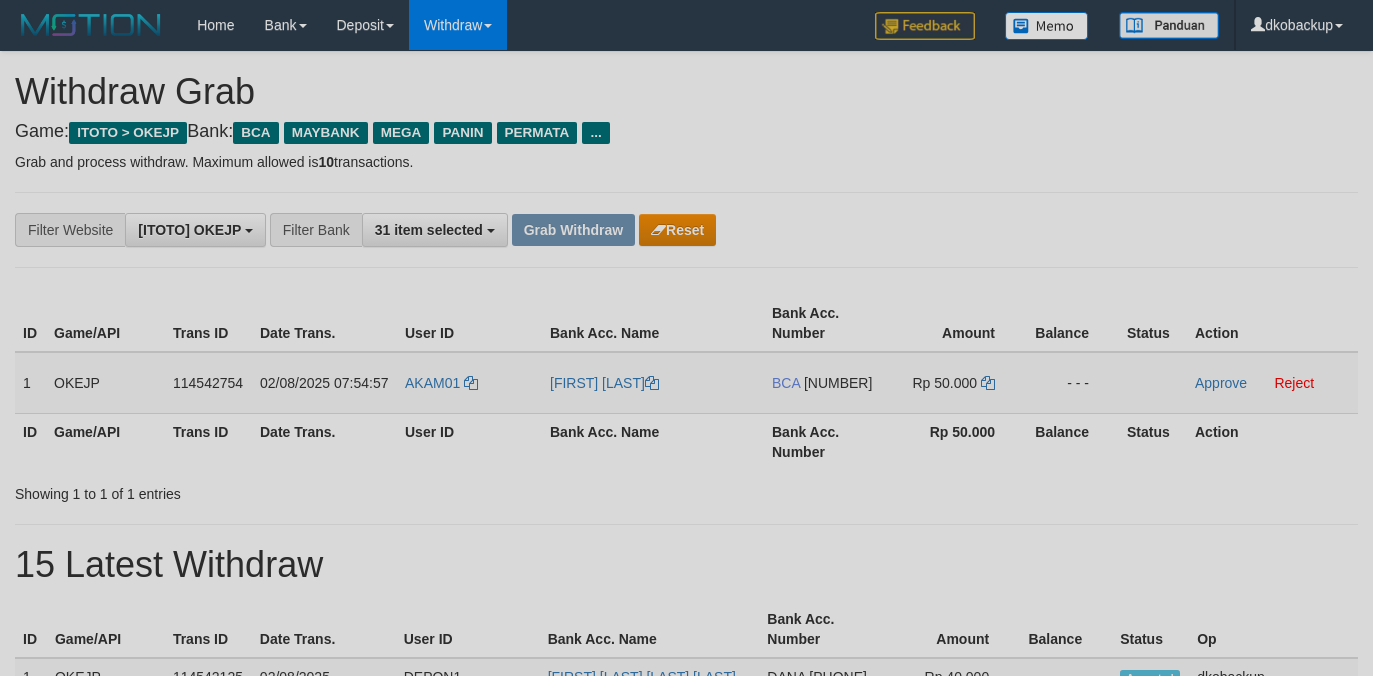 scroll, scrollTop: 0, scrollLeft: 0, axis: both 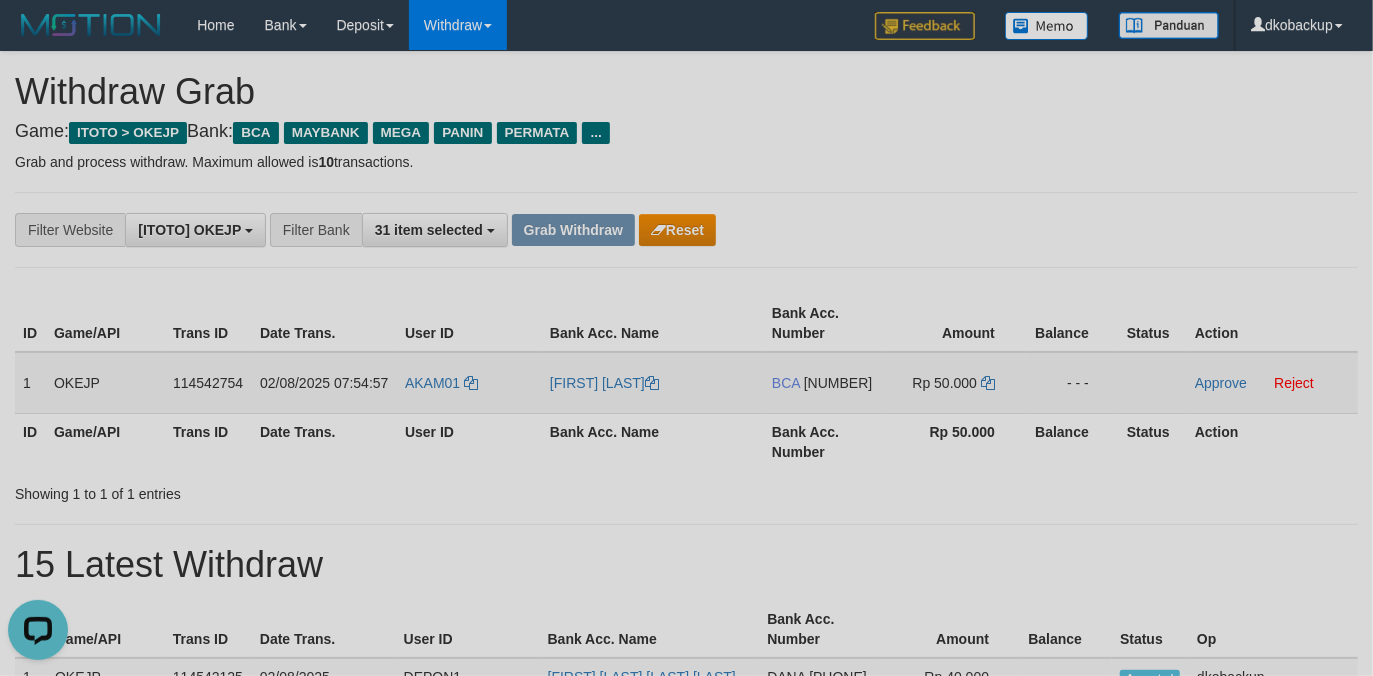 click on "AKAM01" at bounding box center [469, 383] 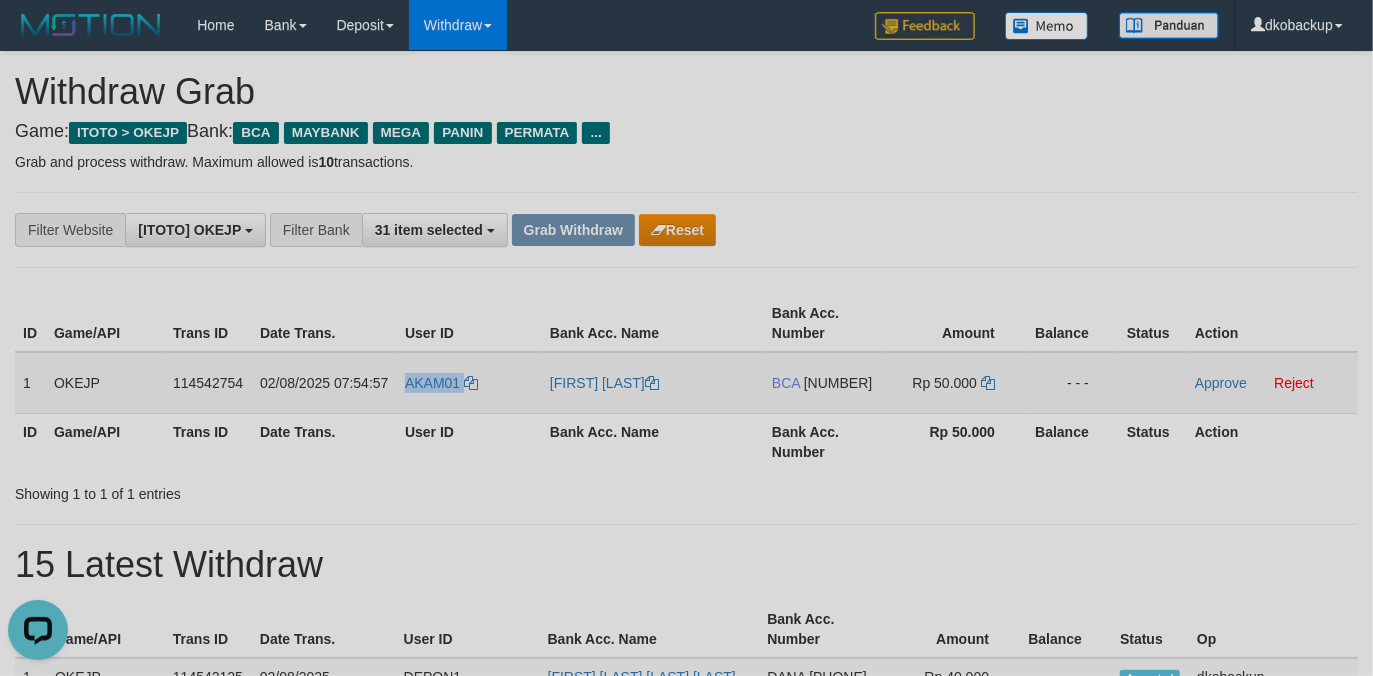 click on "AKAM01" at bounding box center [469, 383] 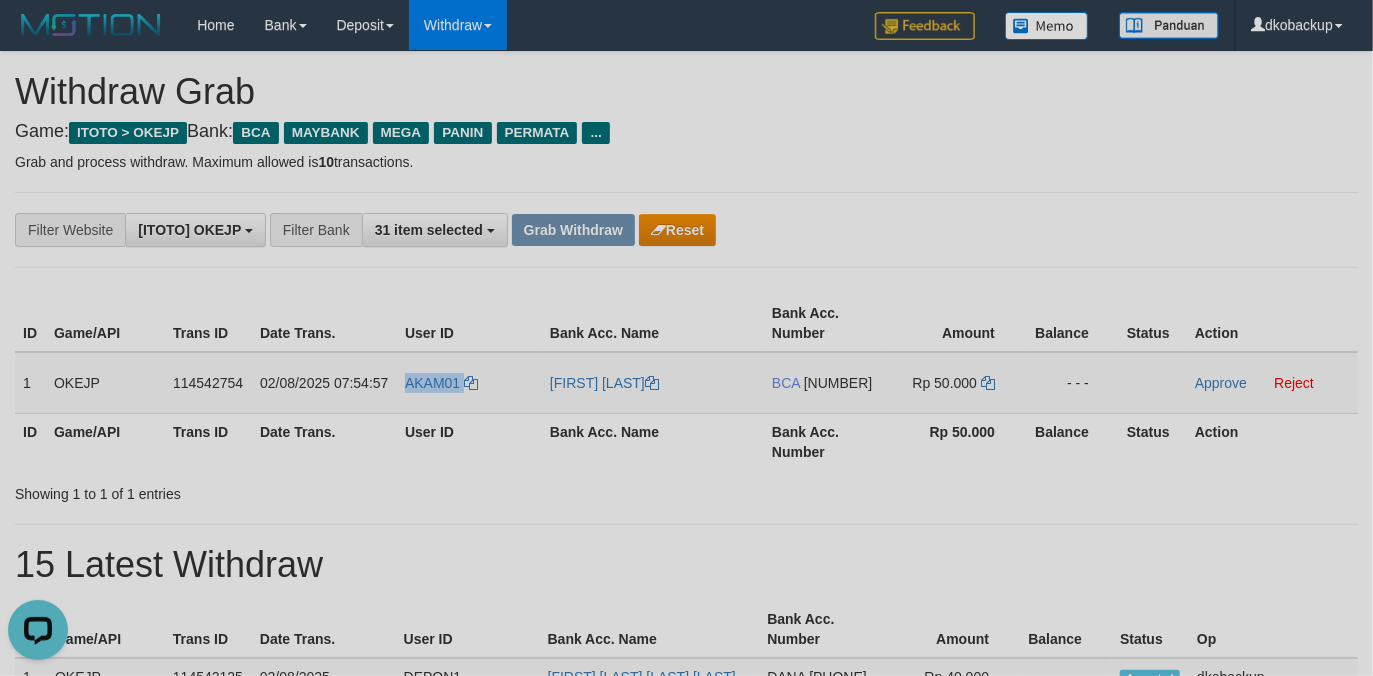 copy on "AKAM01" 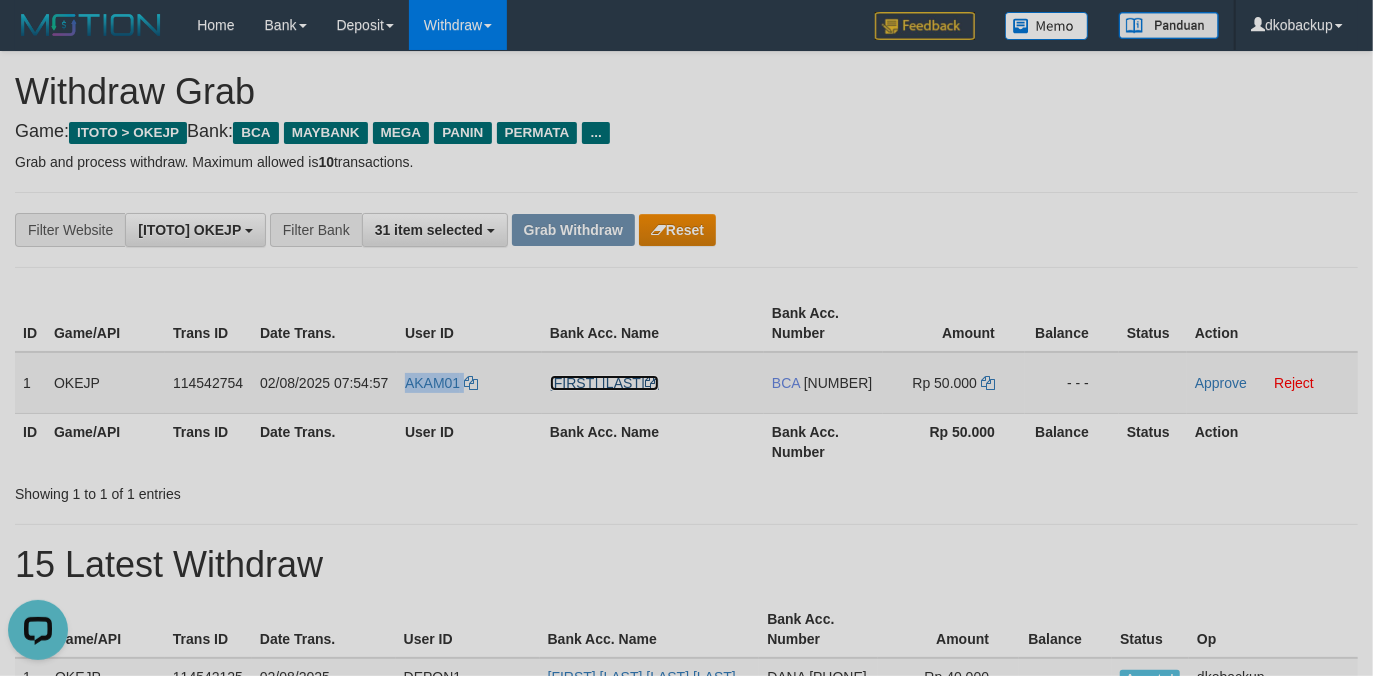 drag, startPoint x: 598, startPoint y: 381, endPoint x: 858, endPoint y: 377, distance: 260.03076 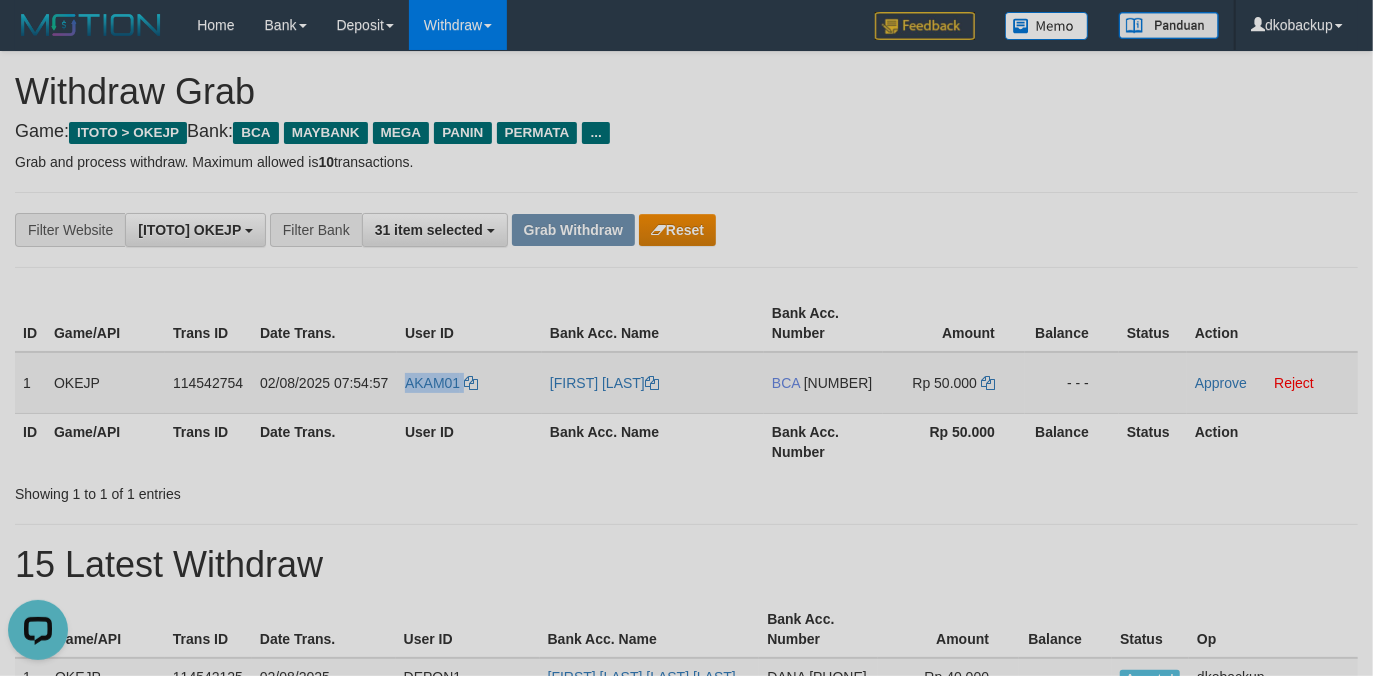 copy on "AKAM01" 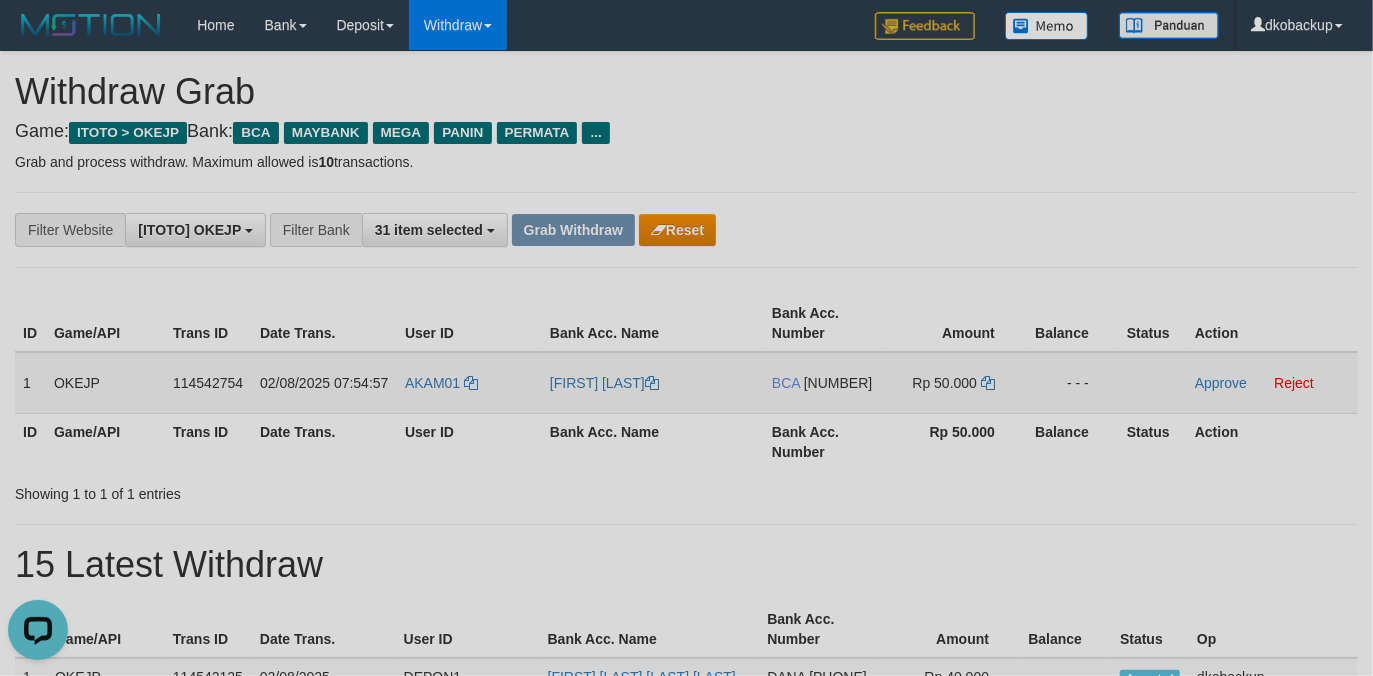 click on "[NUMBER]" at bounding box center (838, 383) 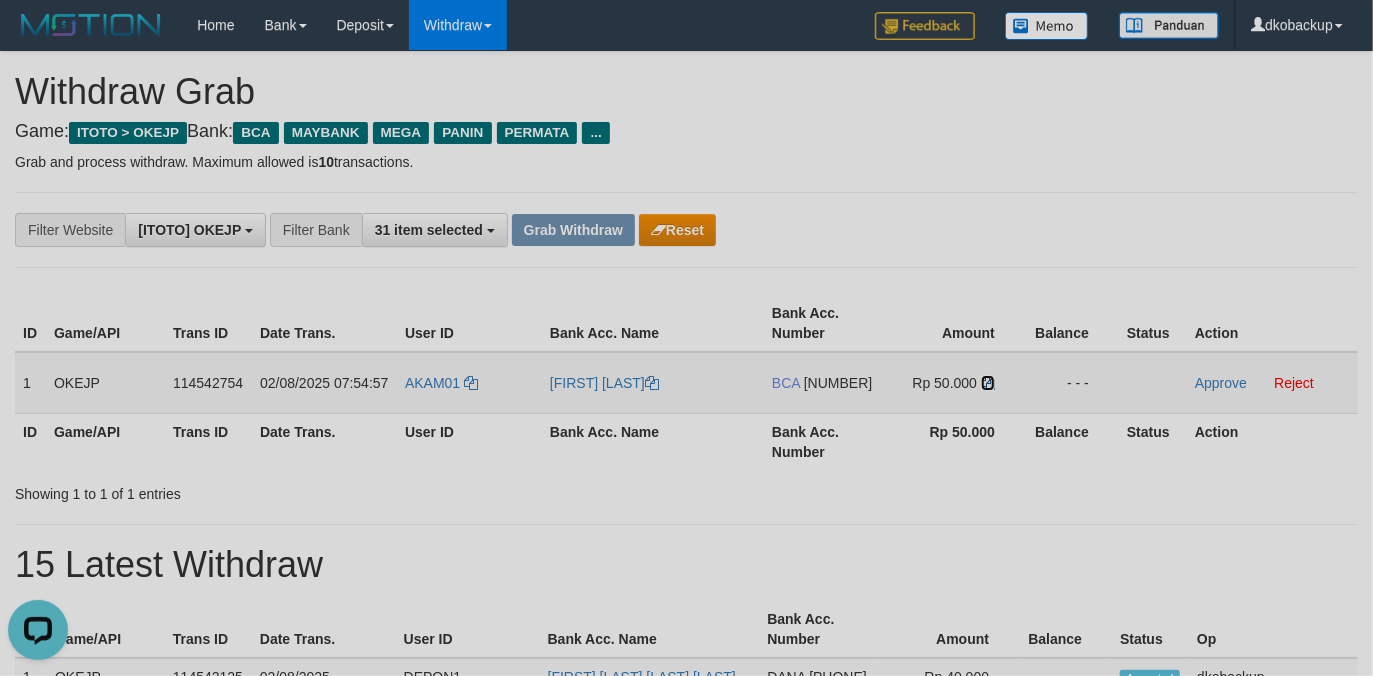 click at bounding box center (988, 383) 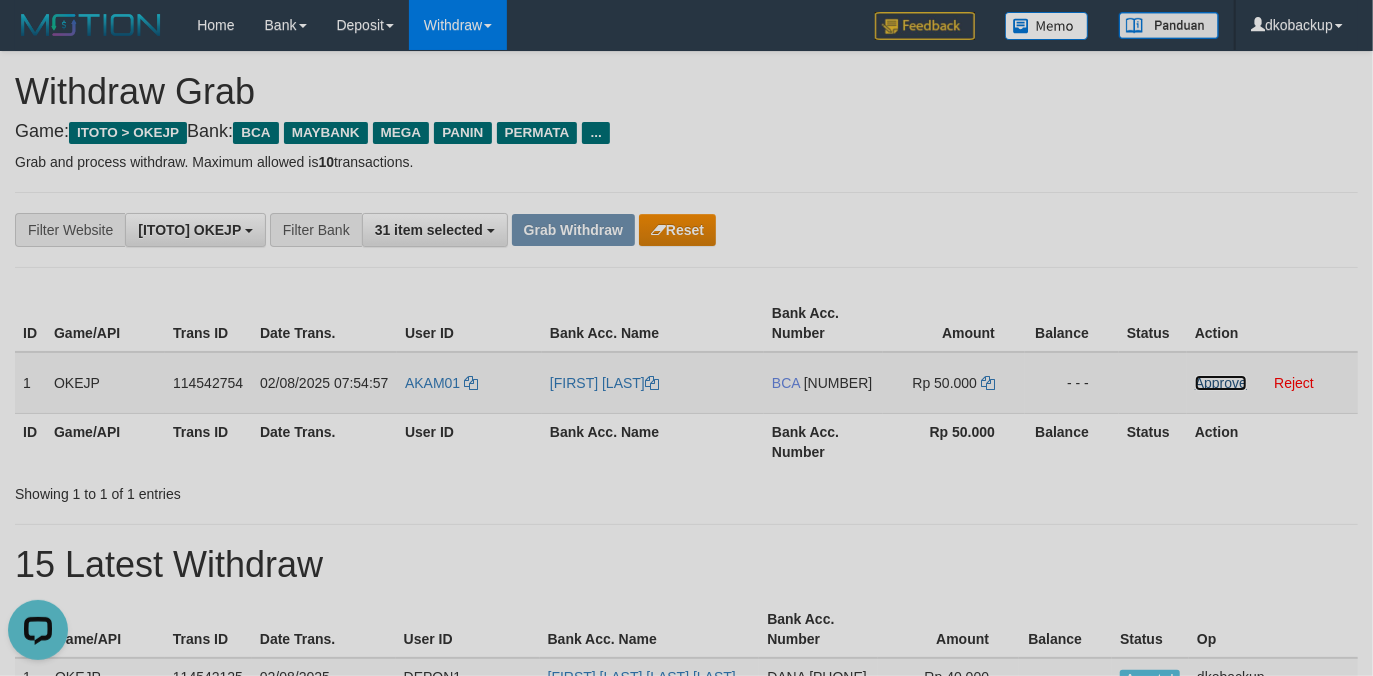 click on "Approve" at bounding box center [1221, 383] 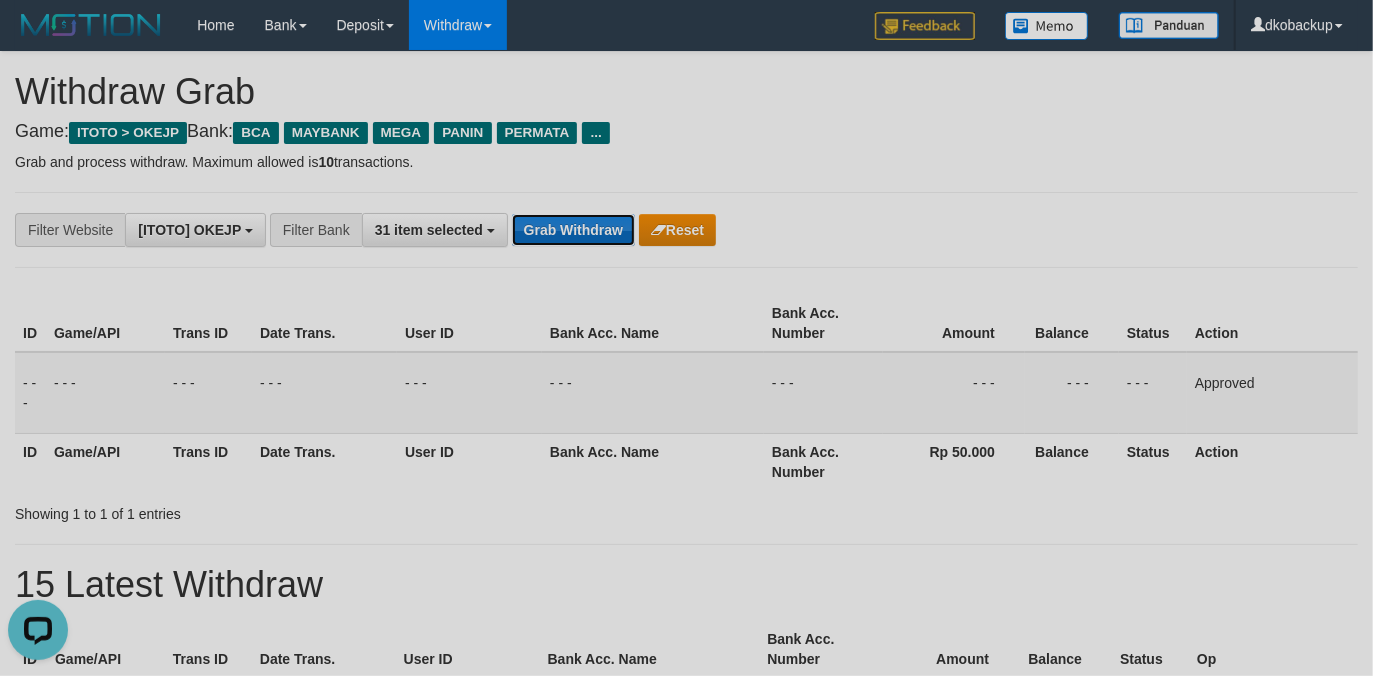 click on "Grab Withdraw" at bounding box center [573, 230] 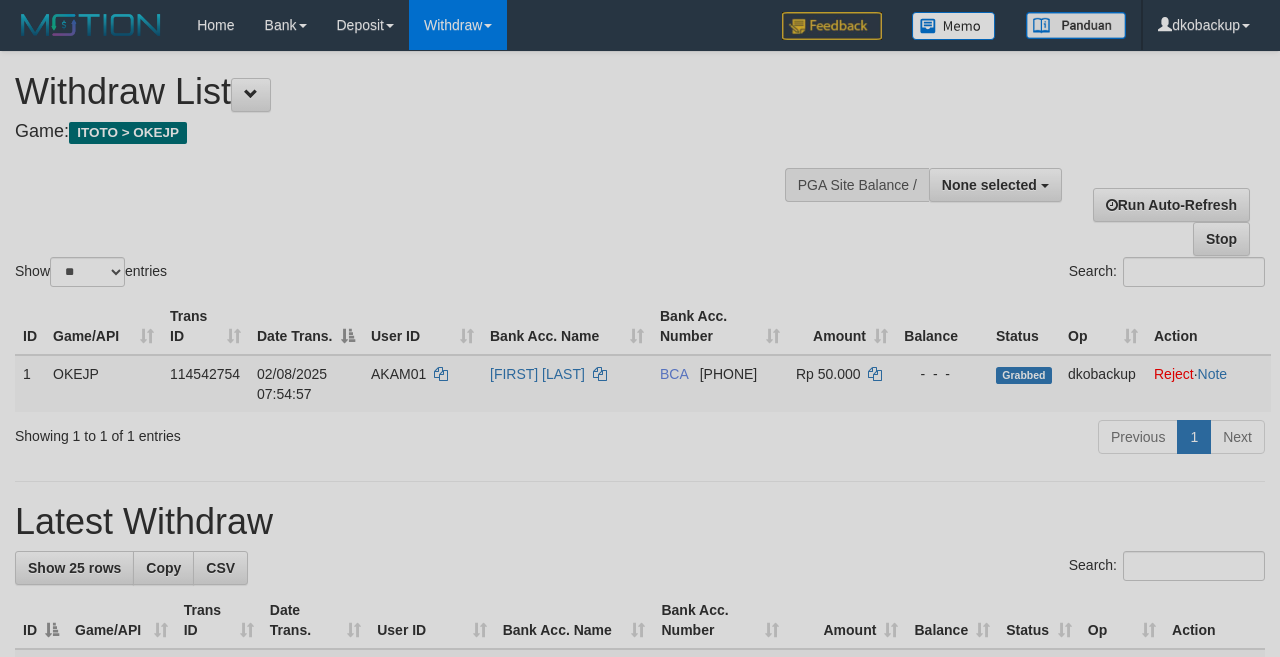 select 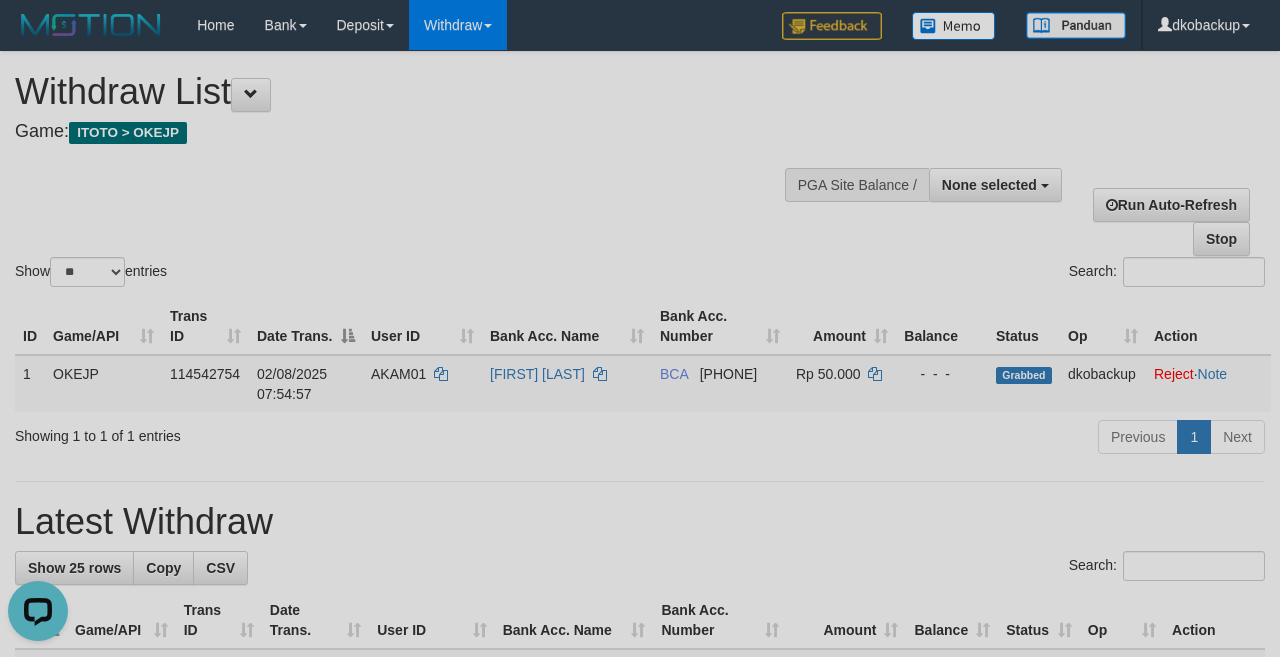 scroll, scrollTop: 0, scrollLeft: 0, axis: both 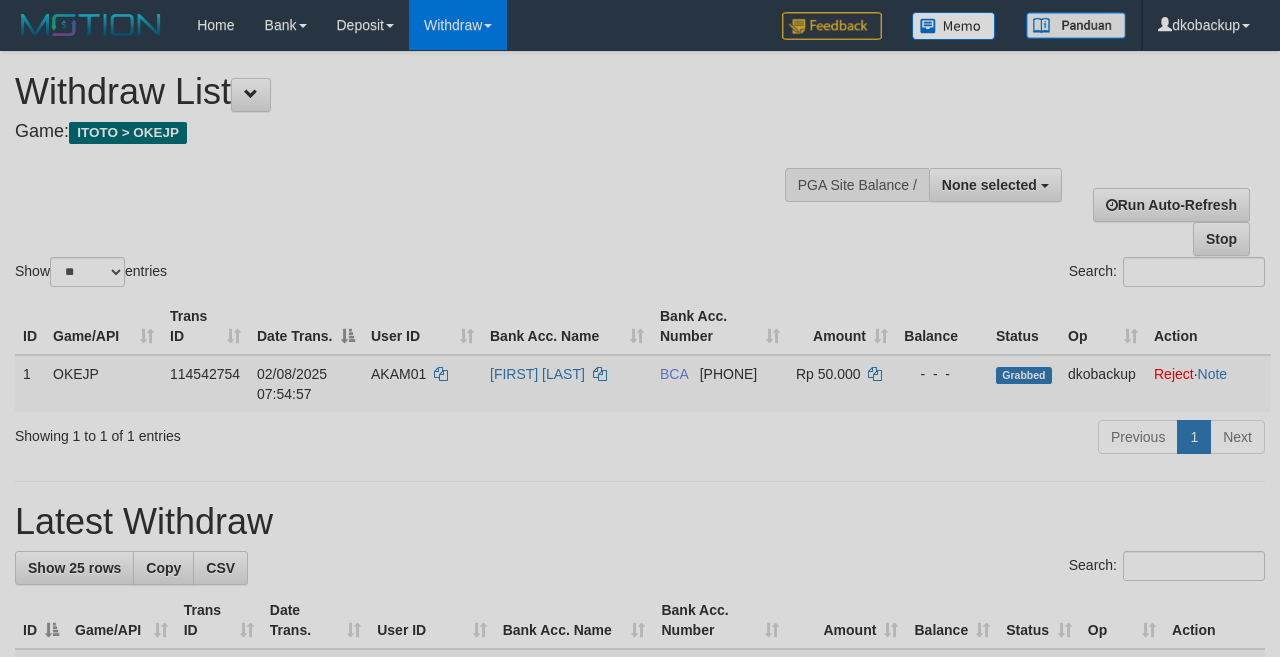 select 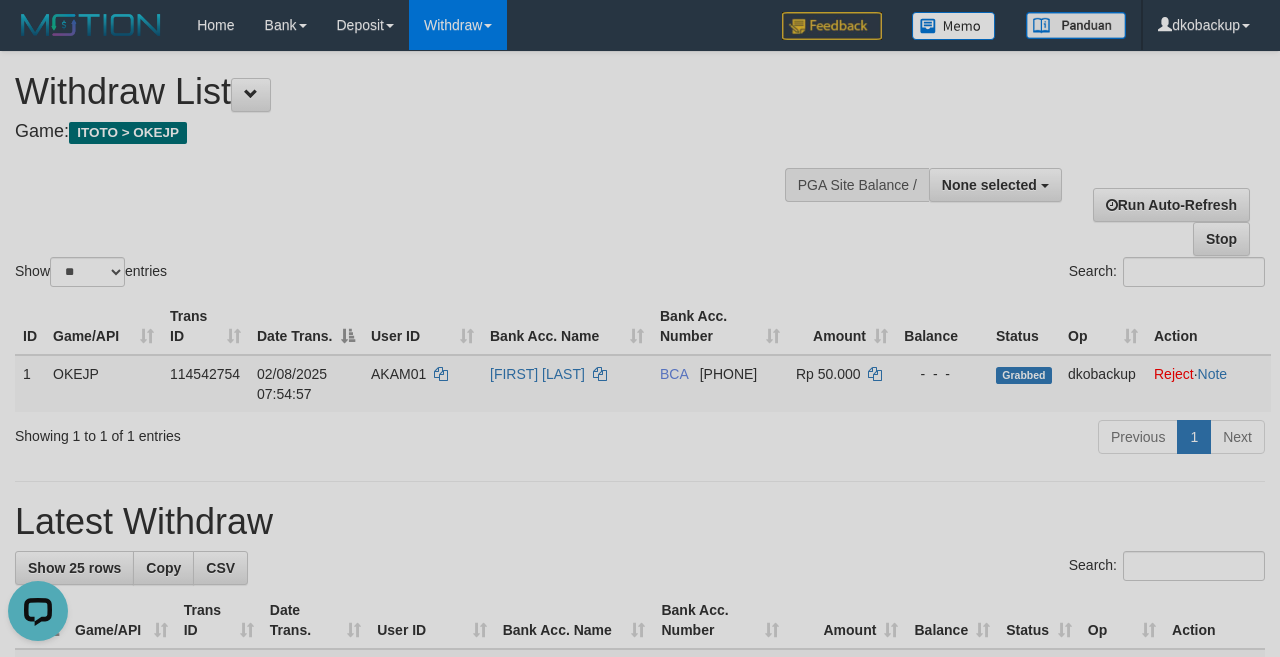 scroll, scrollTop: 0, scrollLeft: 0, axis: both 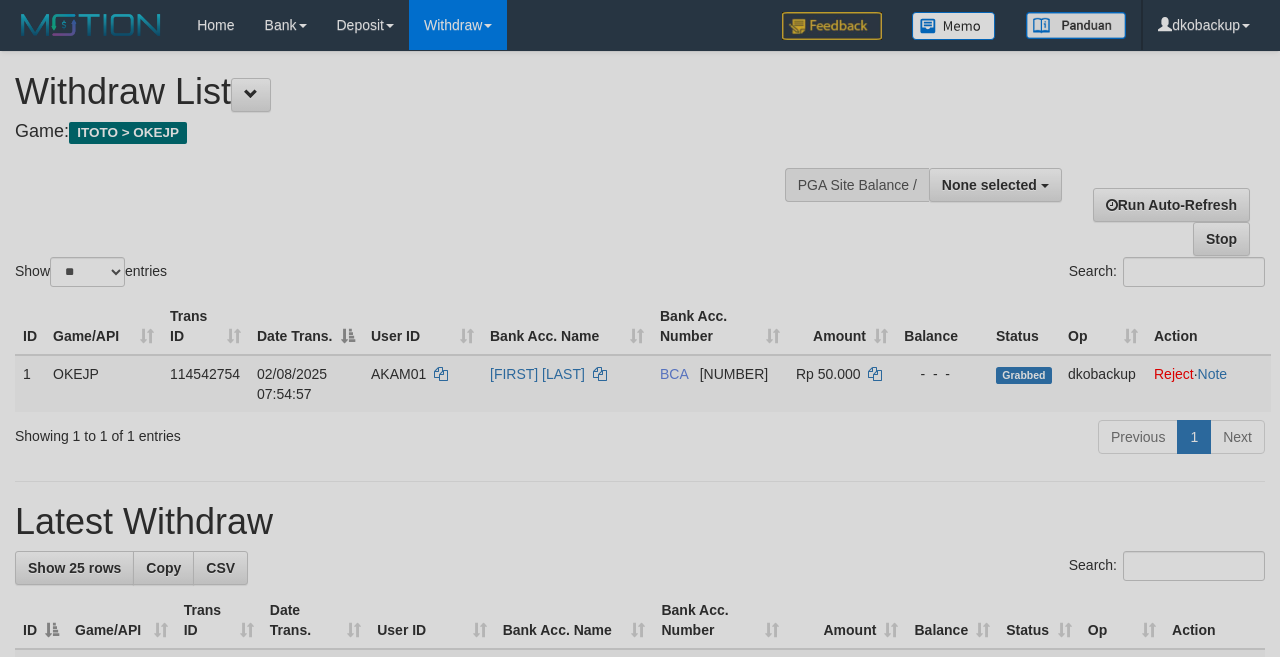 select 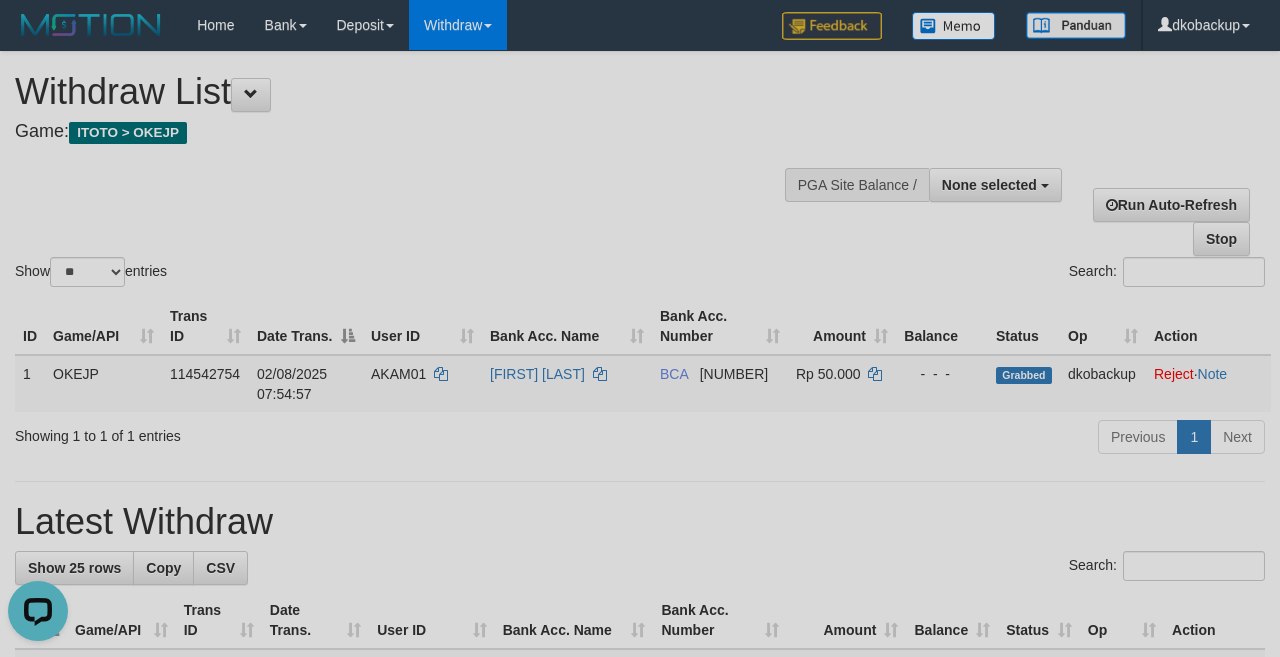 scroll, scrollTop: 0, scrollLeft: 0, axis: both 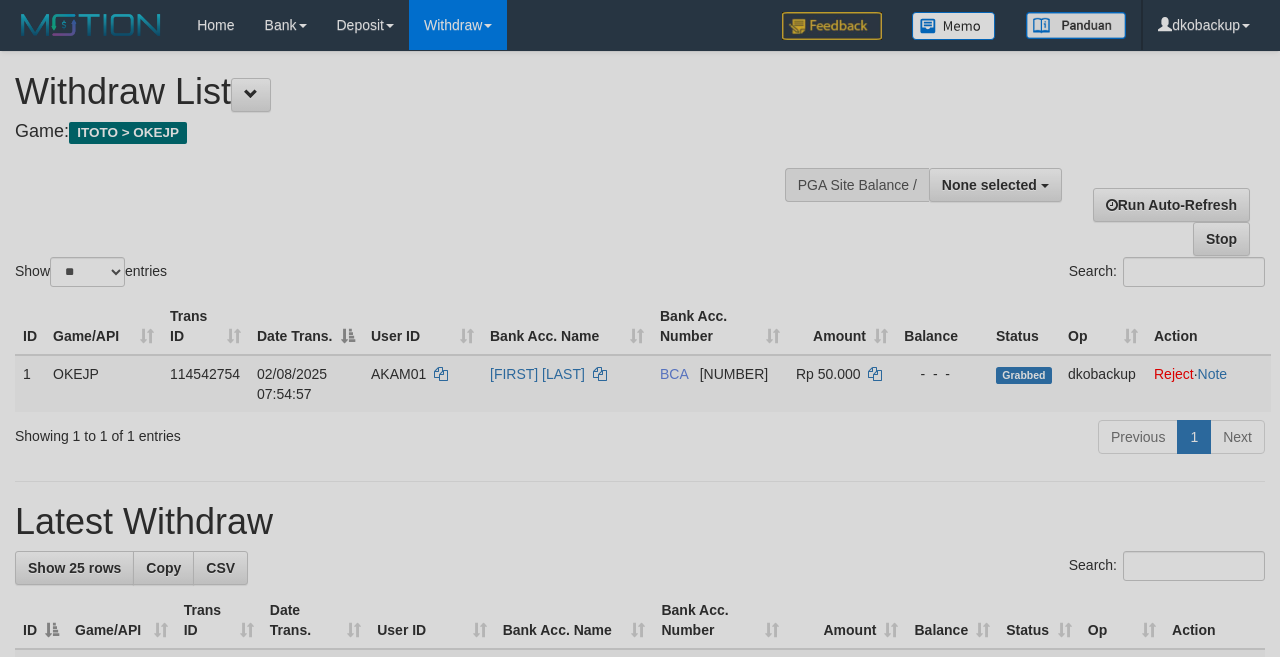 select 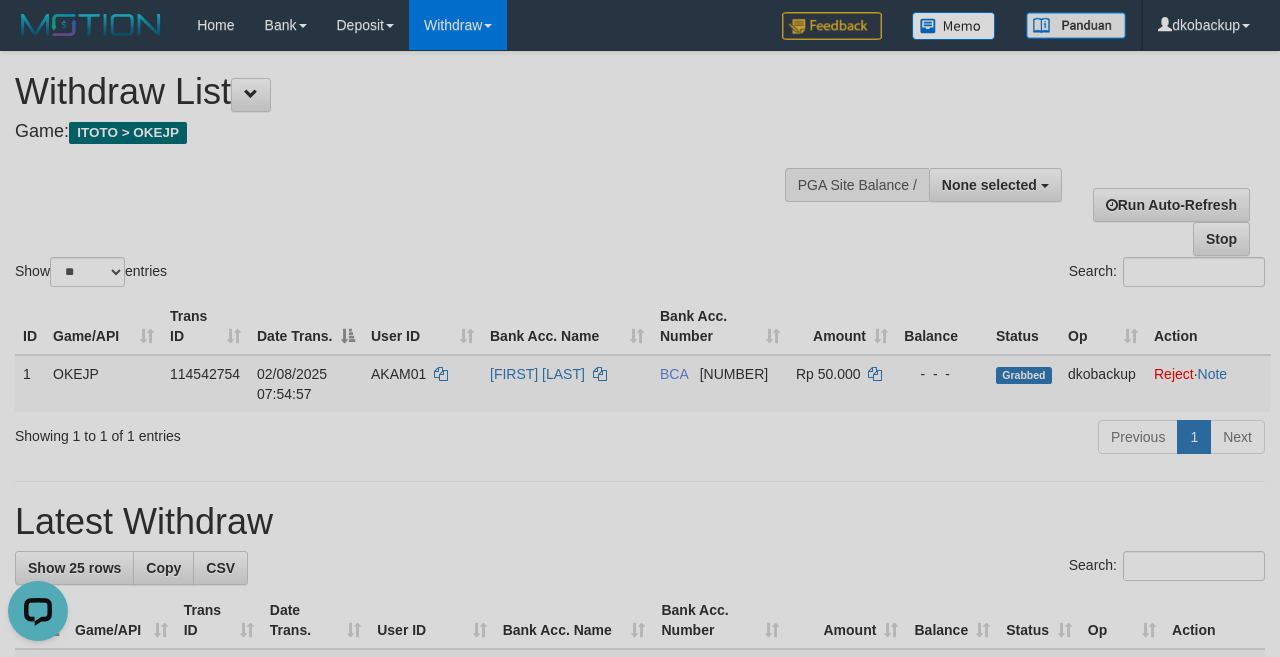 scroll, scrollTop: 0, scrollLeft: 0, axis: both 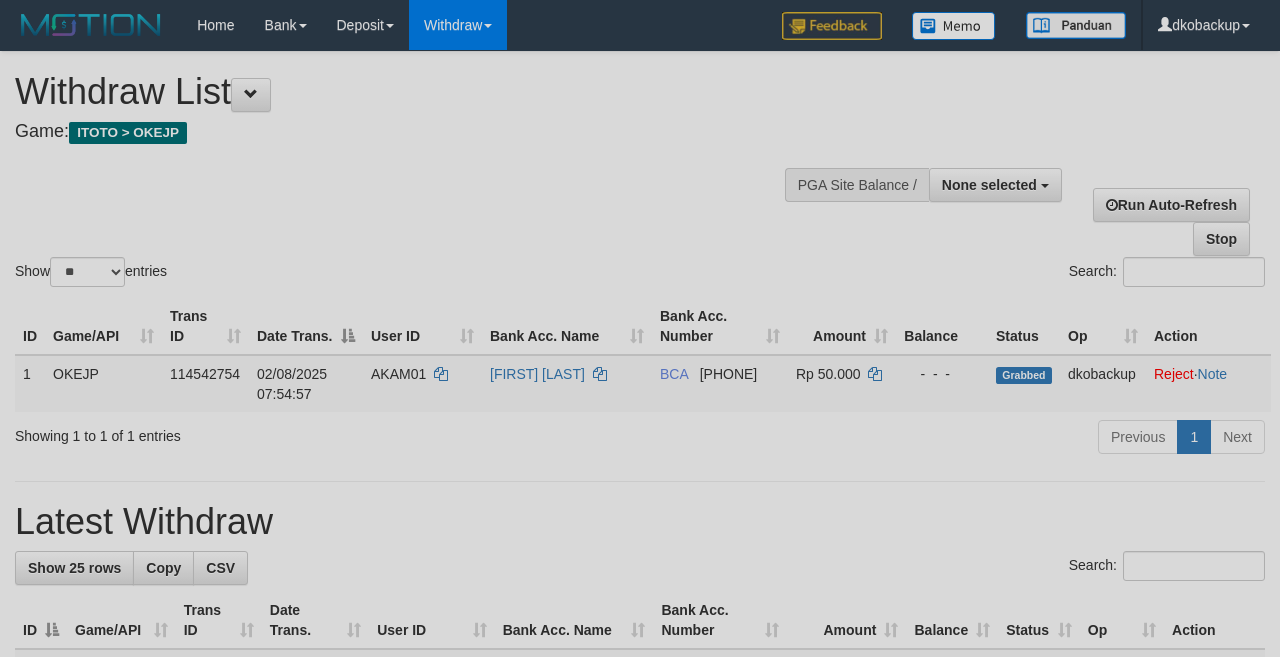 select 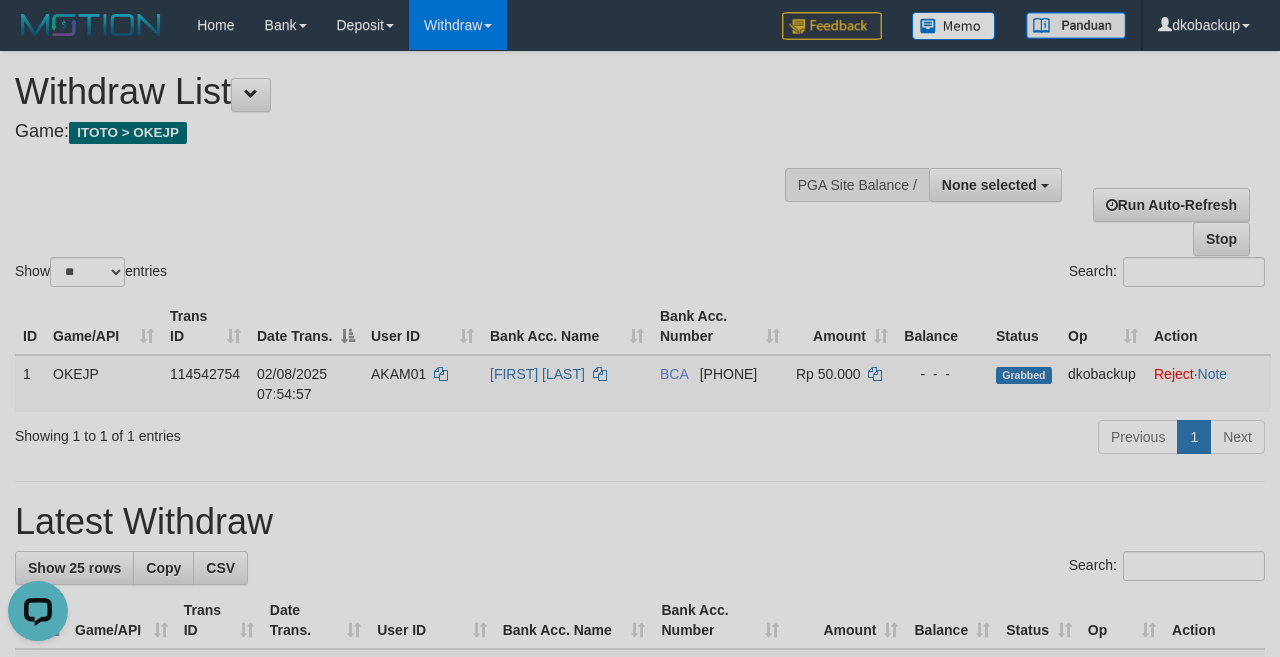 scroll, scrollTop: 0, scrollLeft: 0, axis: both 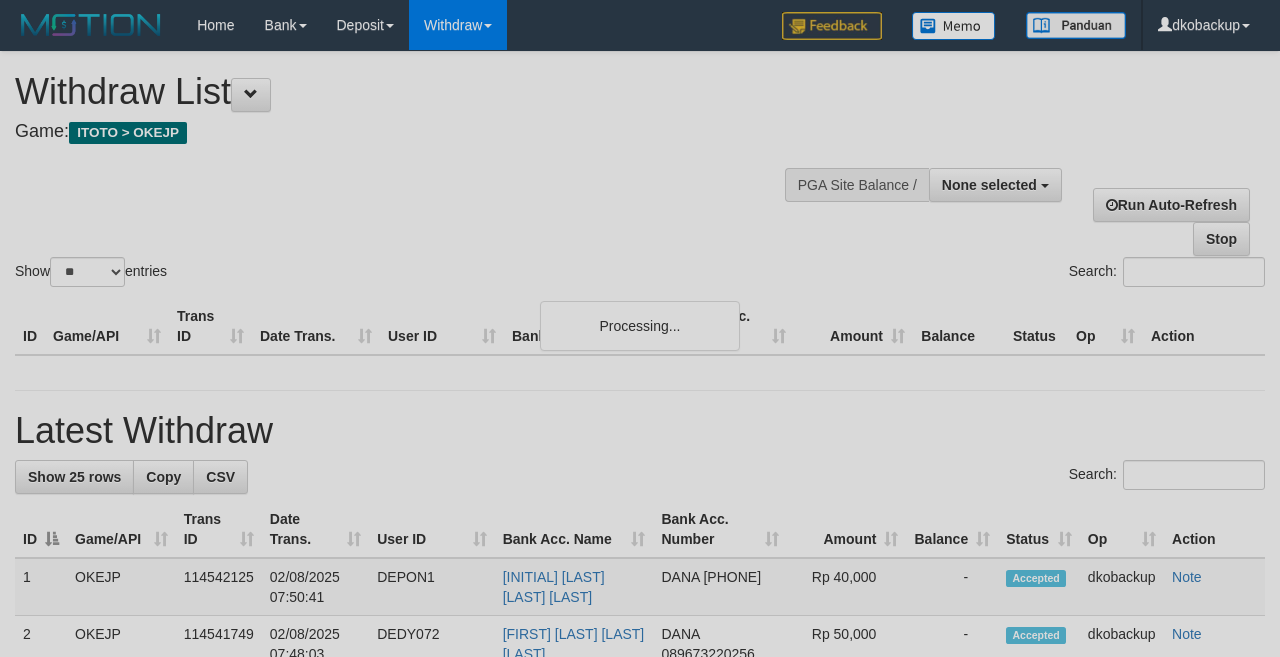 select 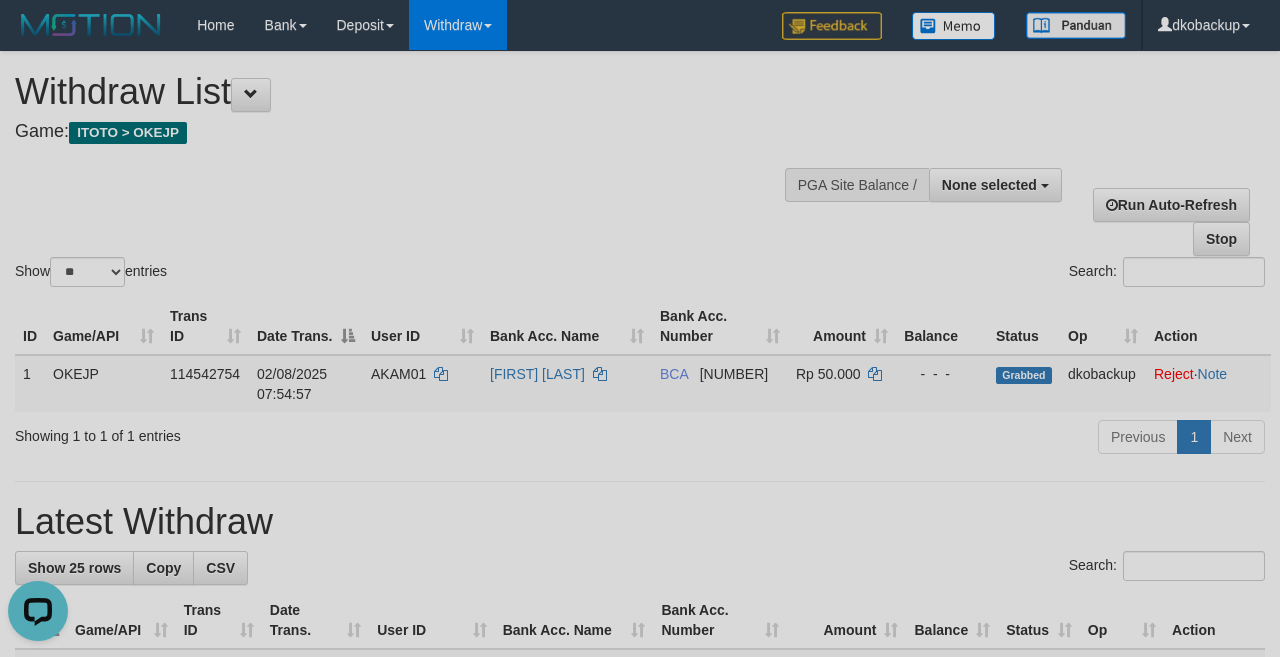 scroll, scrollTop: 0, scrollLeft: 0, axis: both 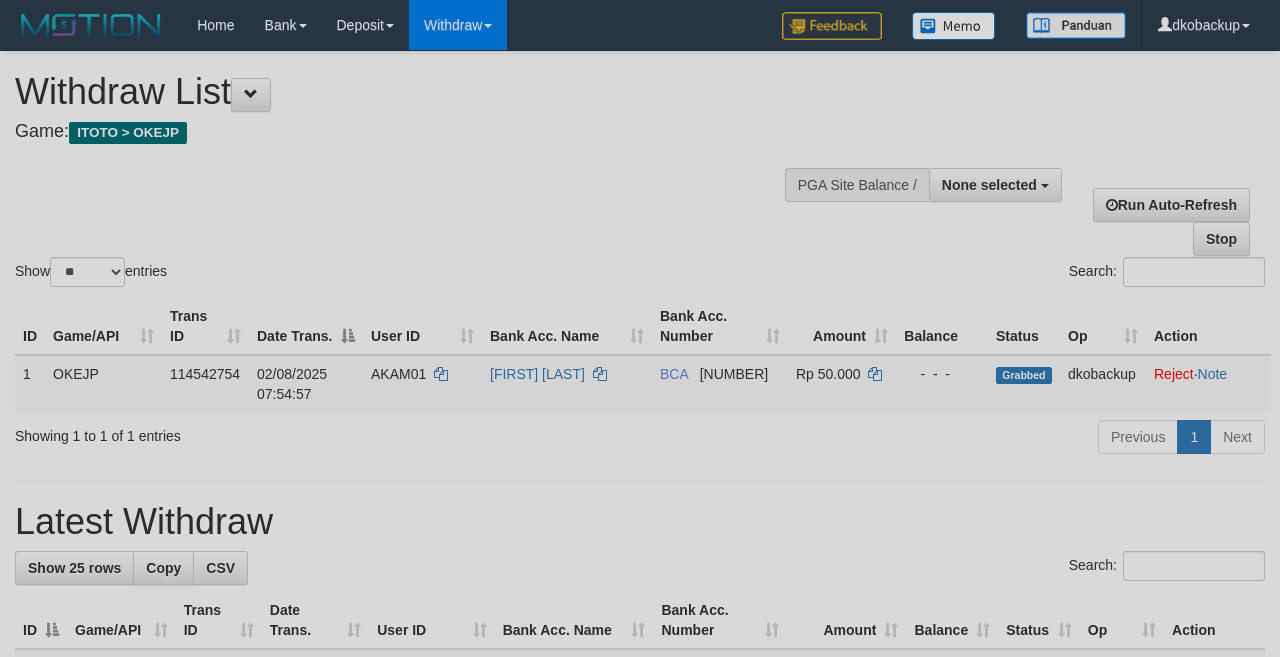 select 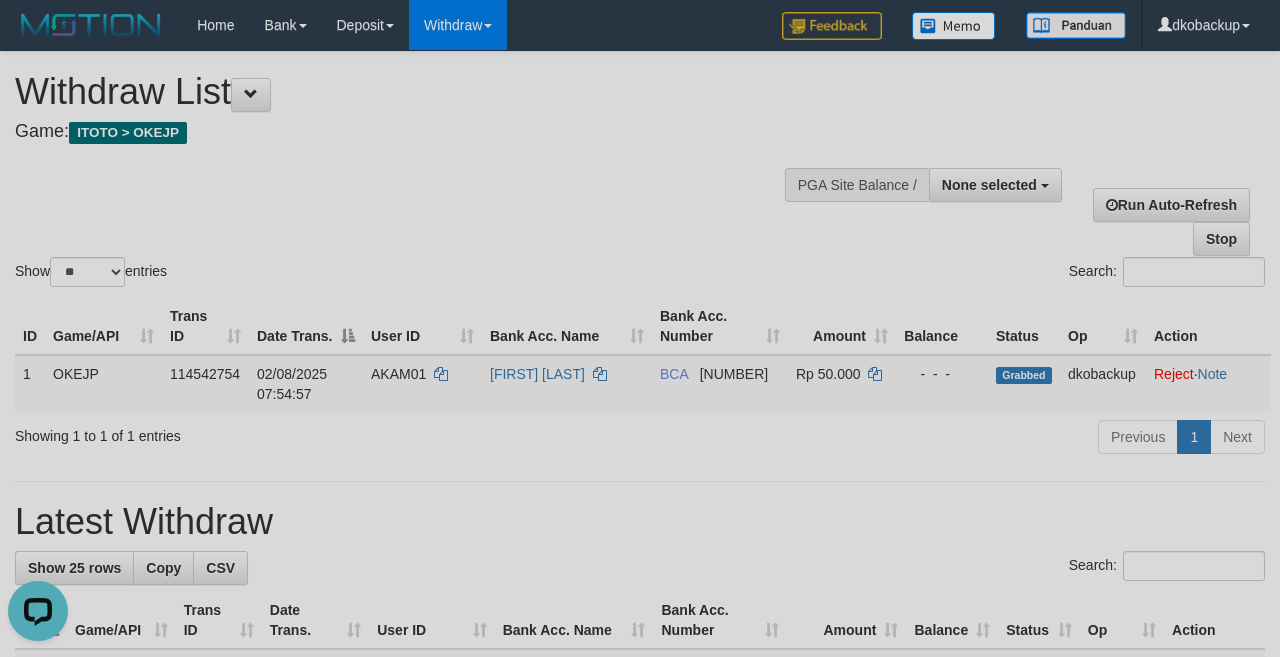 scroll, scrollTop: 0, scrollLeft: 0, axis: both 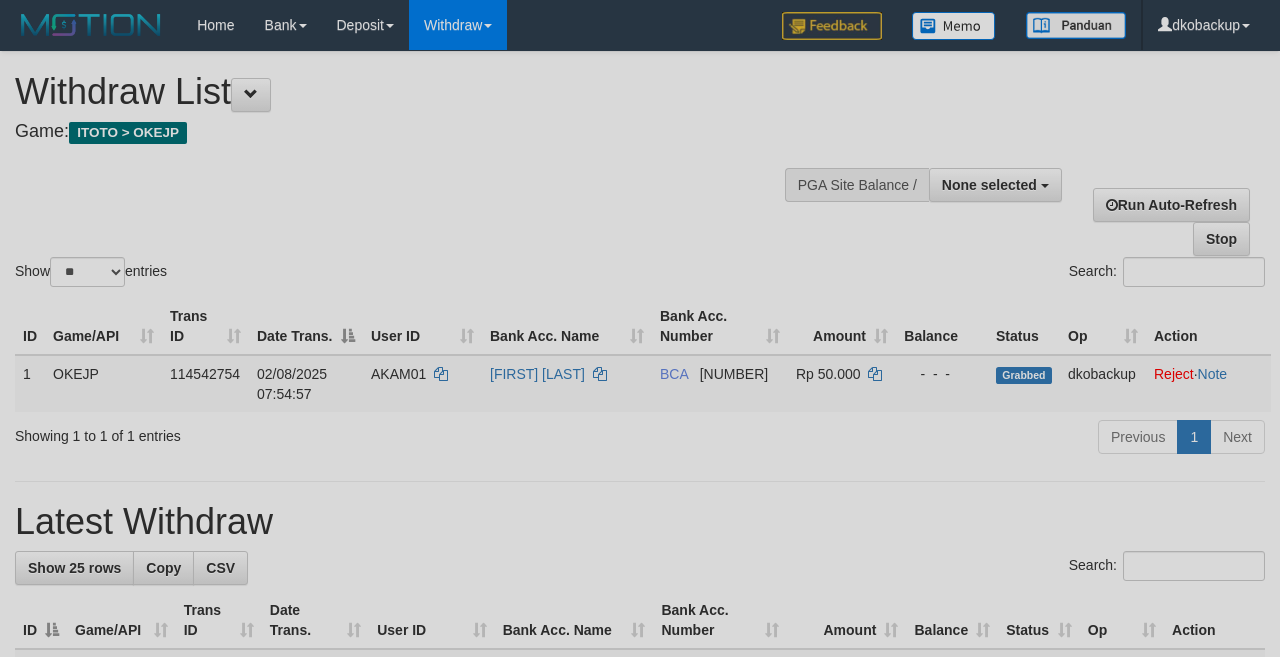 select 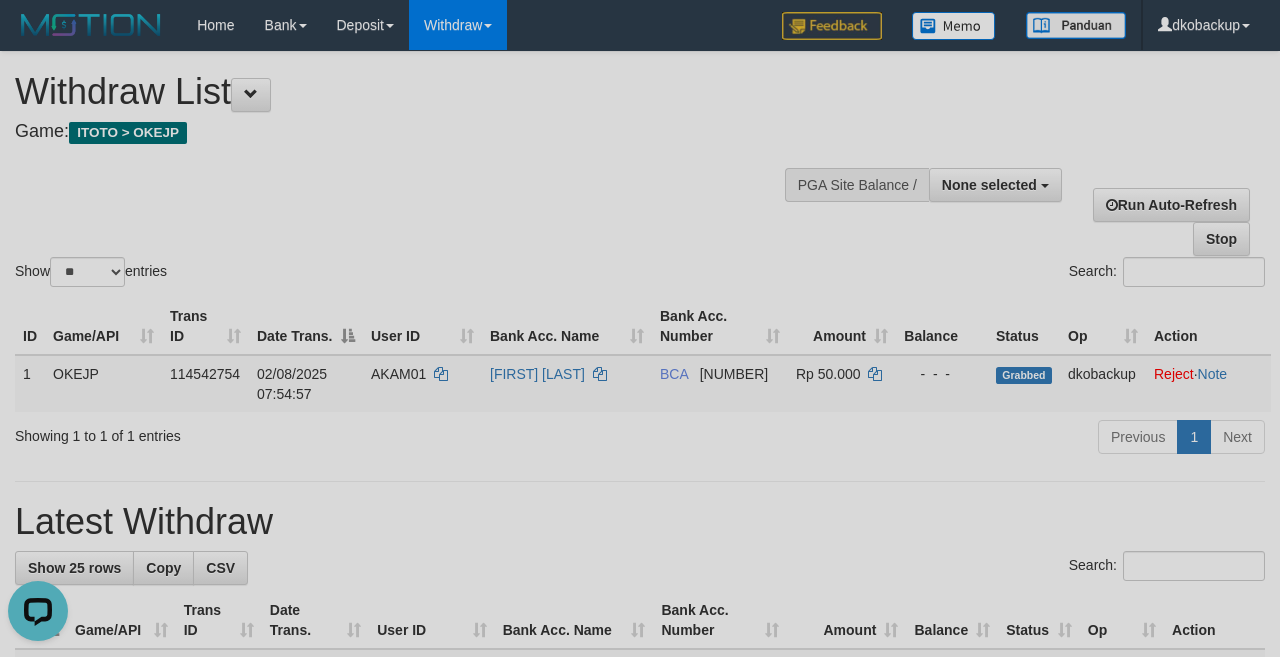 scroll, scrollTop: 0, scrollLeft: 0, axis: both 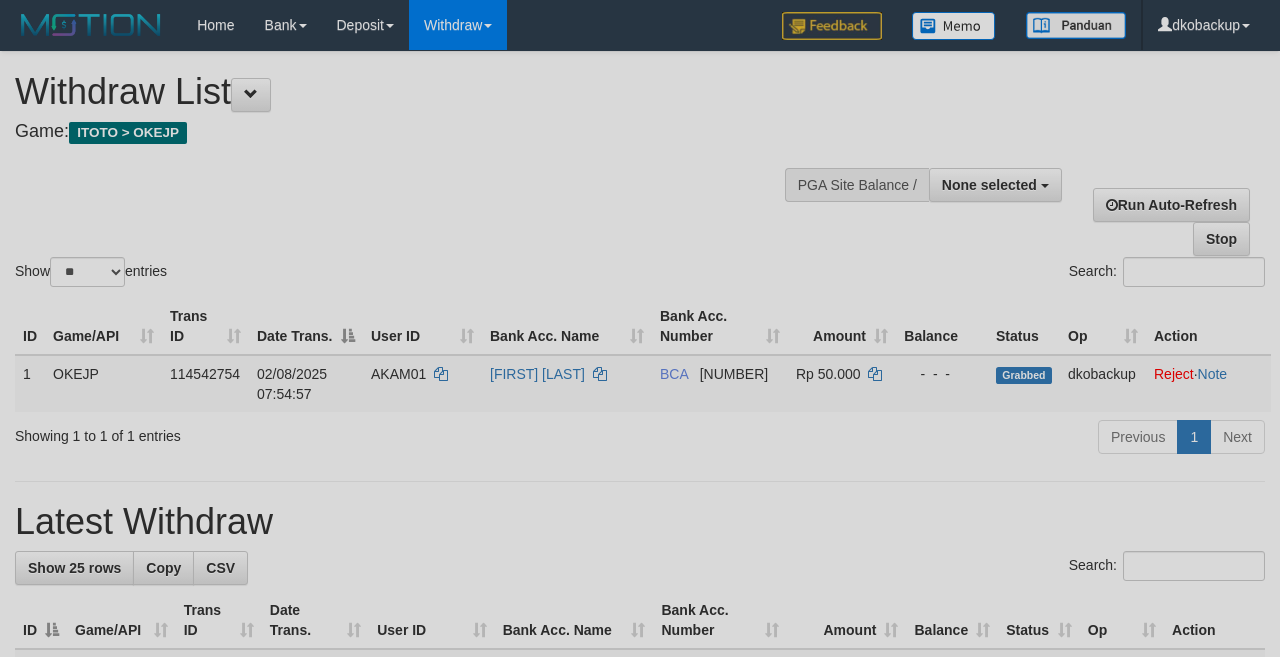 select 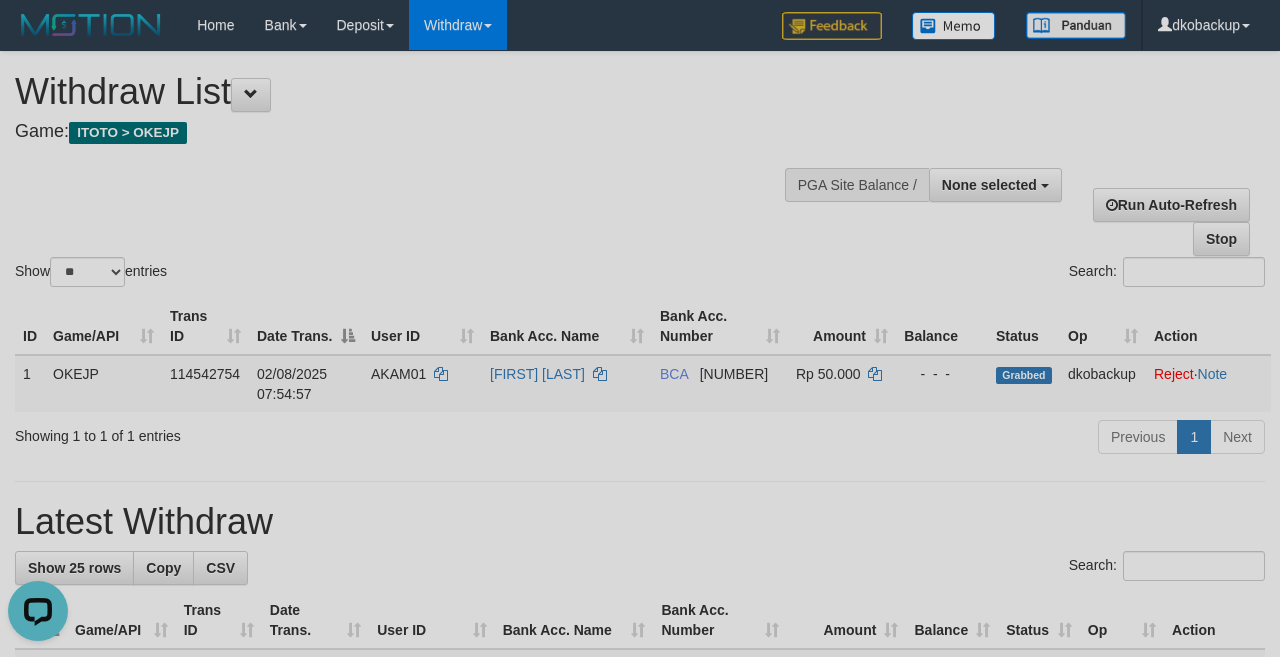 scroll, scrollTop: 0, scrollLeft: 0, axis: both 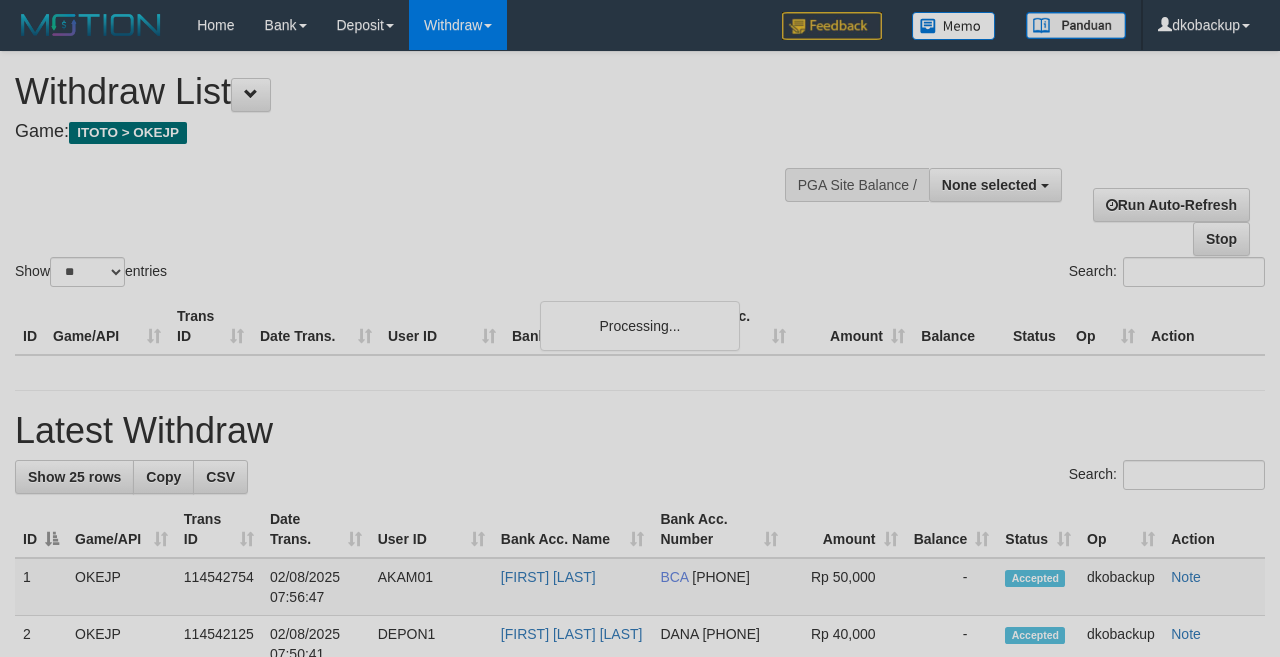 select 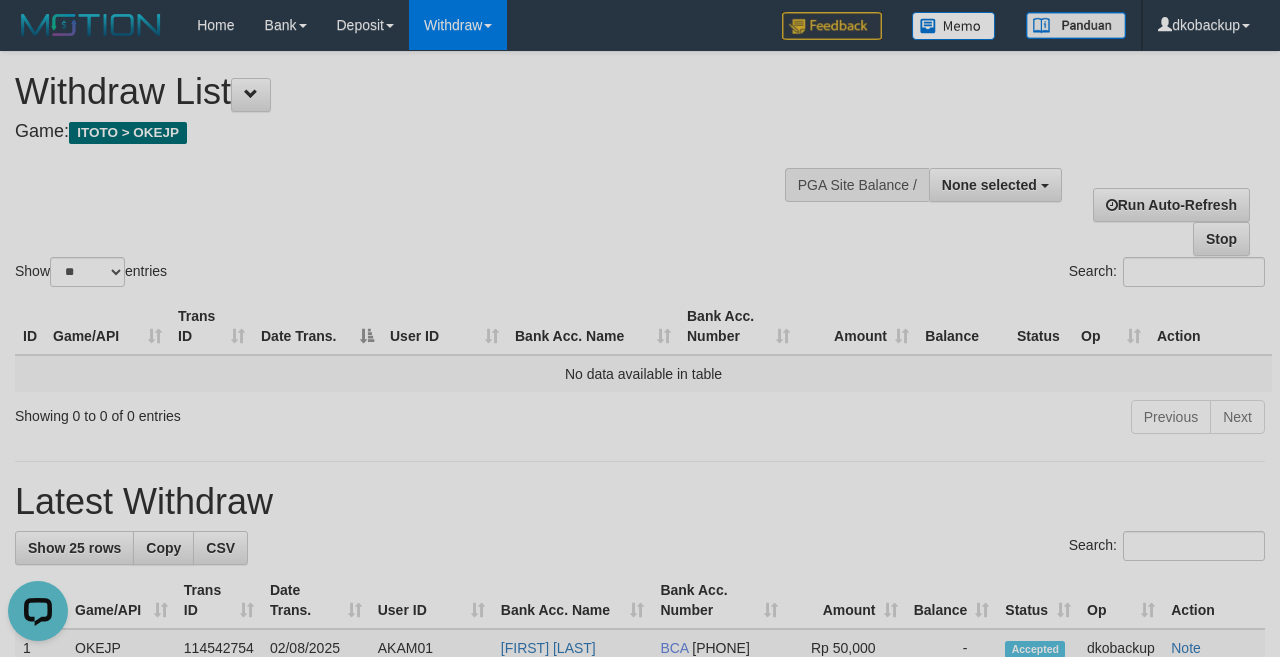 scroll, scrollTop: 0, scrollLeft: 0, axis: both 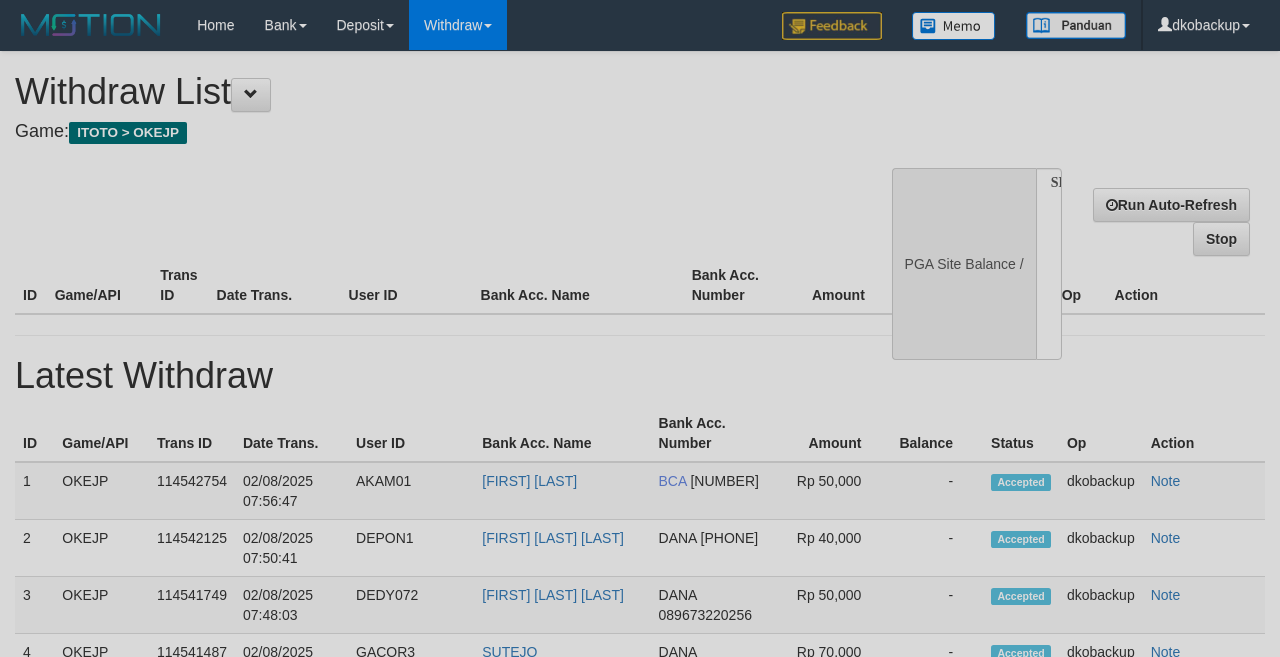 select 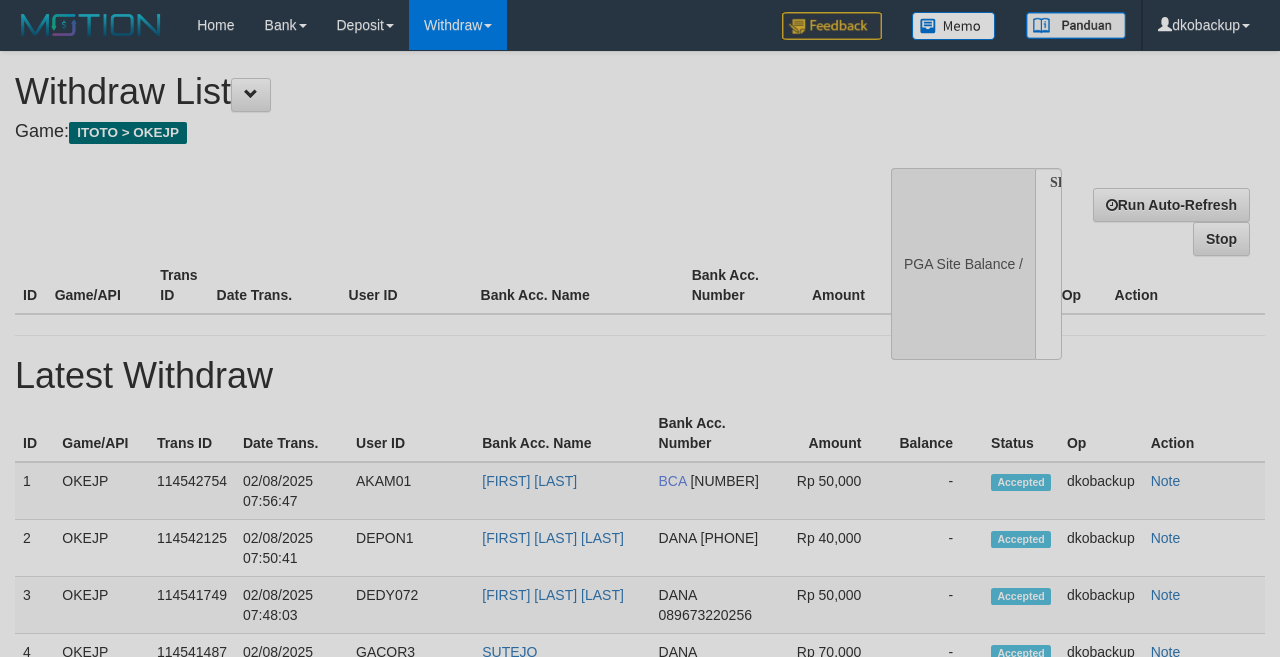 scroll, scrollTop: 0, scrollLeft: 0, axis: both 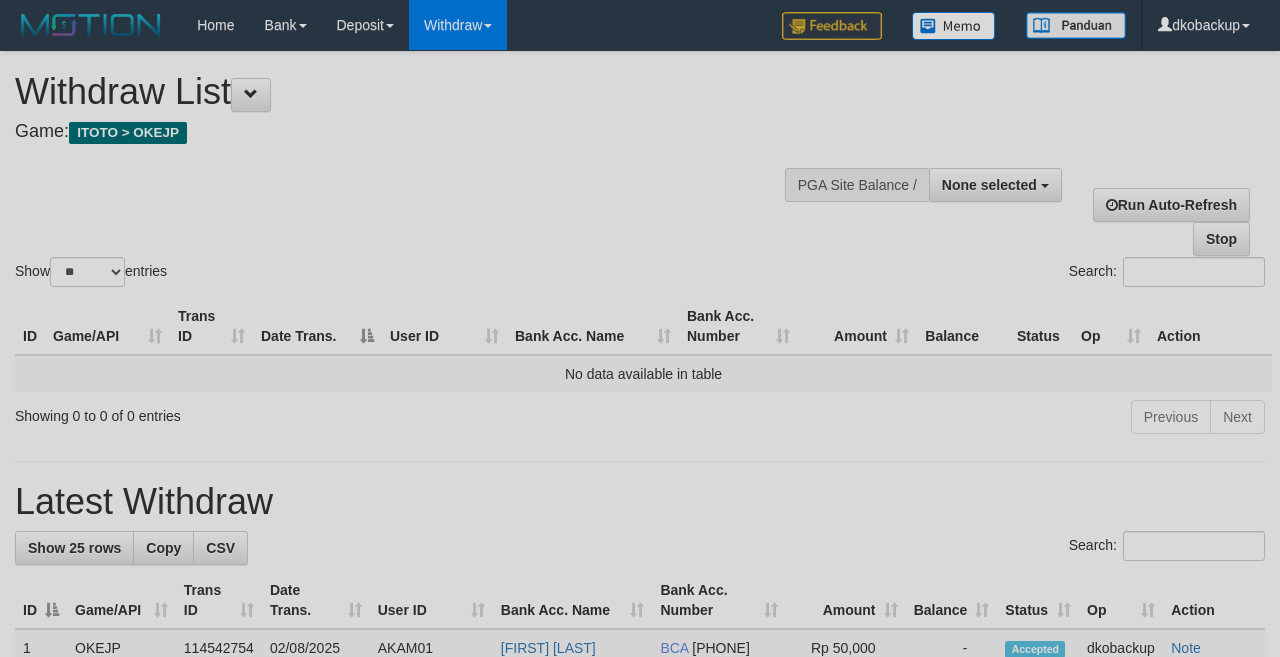 select 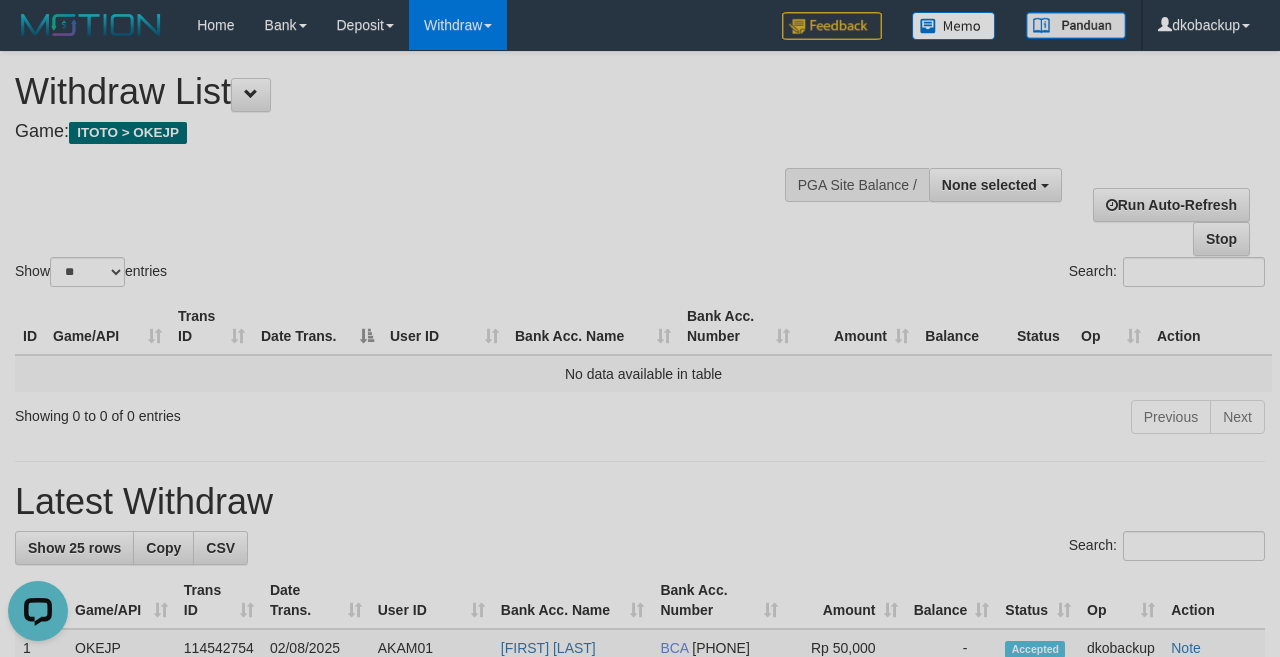 scroll, scrollTop: 0, scrollLeft: 0, axis: both 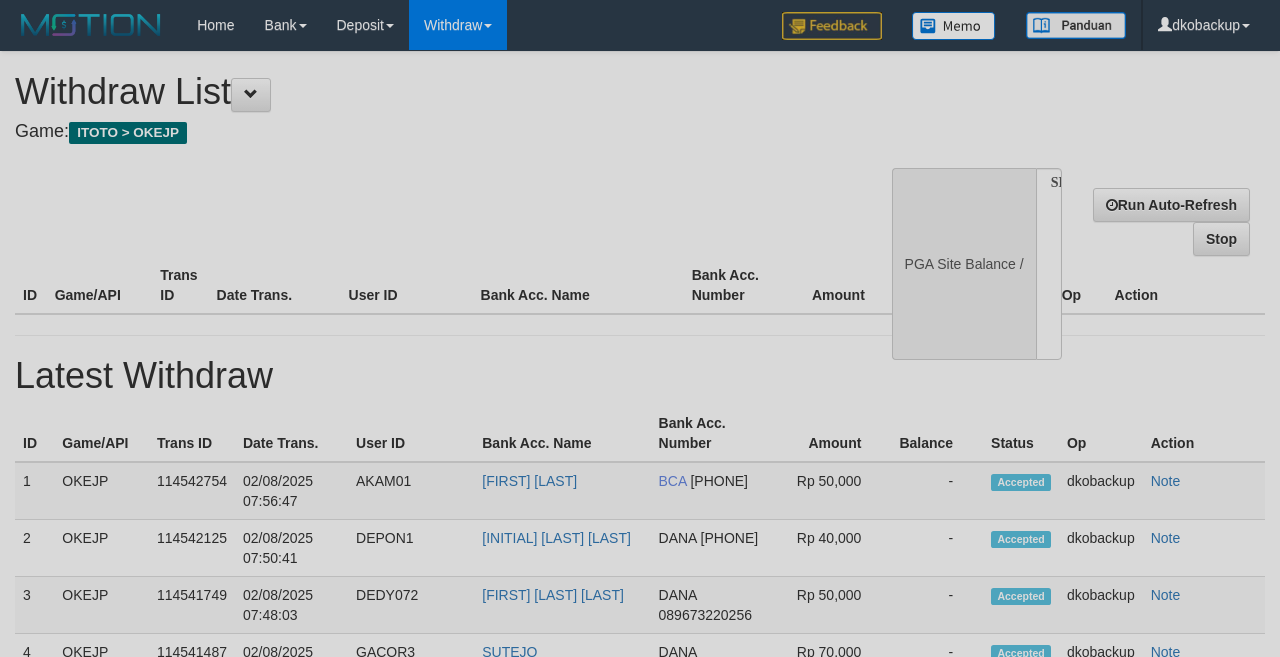 select 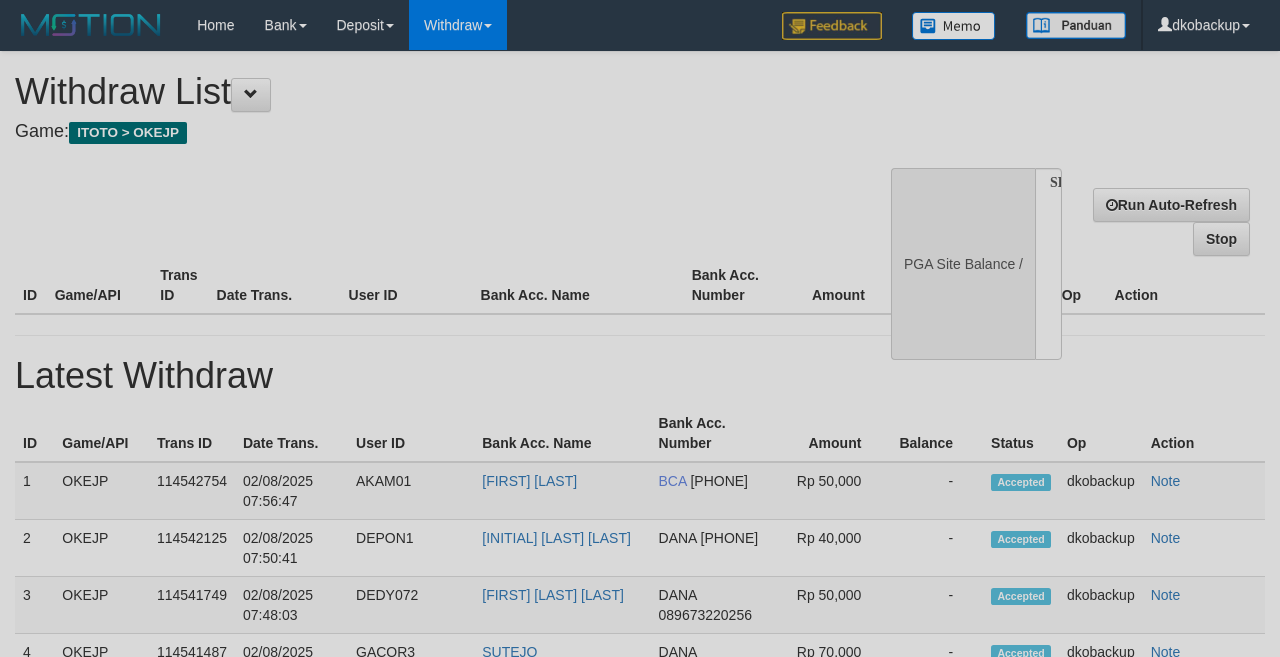 scroll, scrollTop: 0, scrollLeft: 0, axis: both 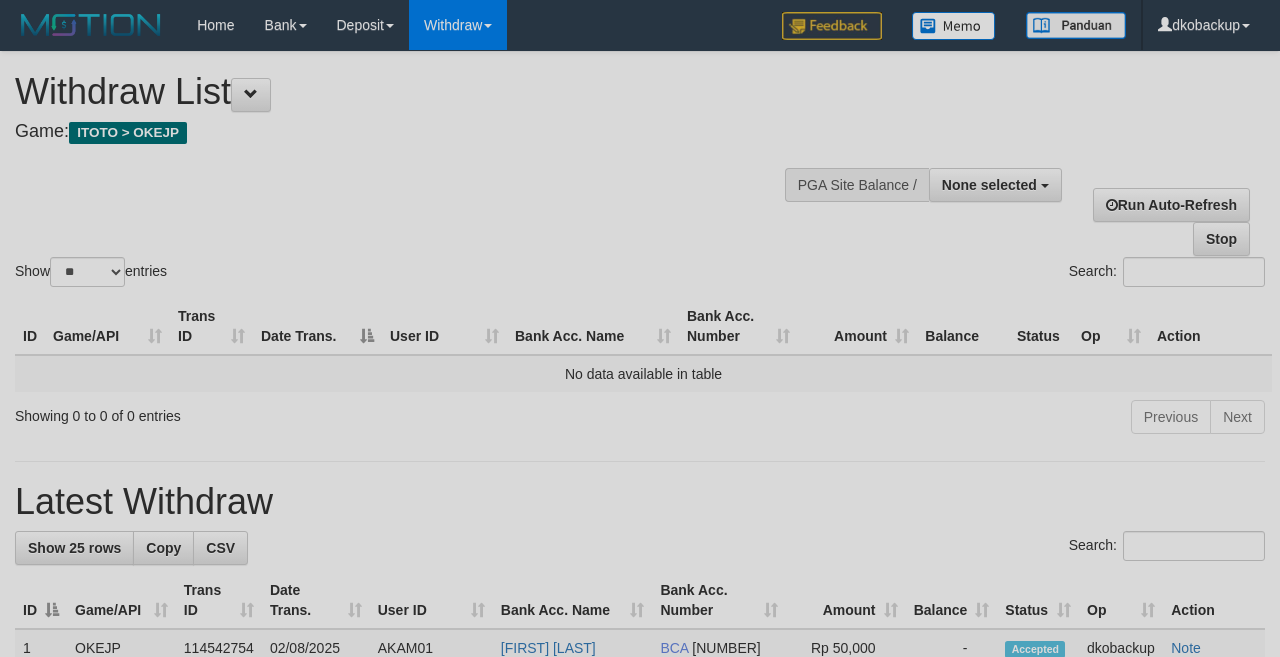 select 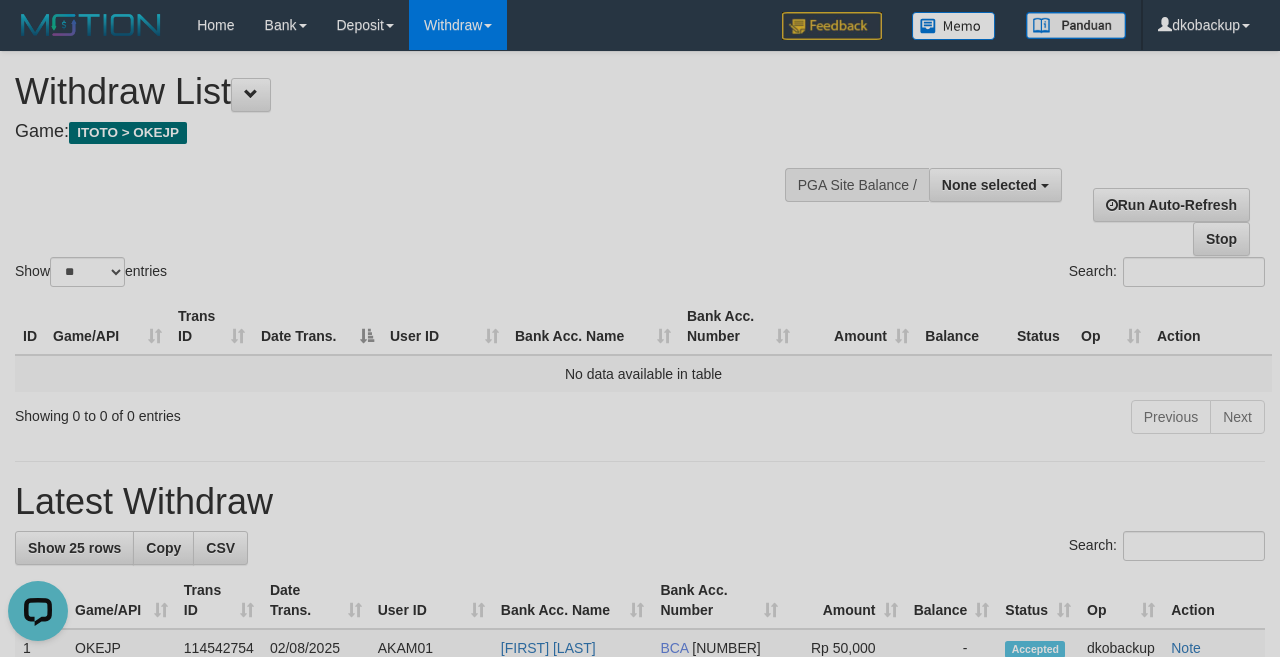 scroll, scrollTop: 0, scrollLeft: 0, axis: both 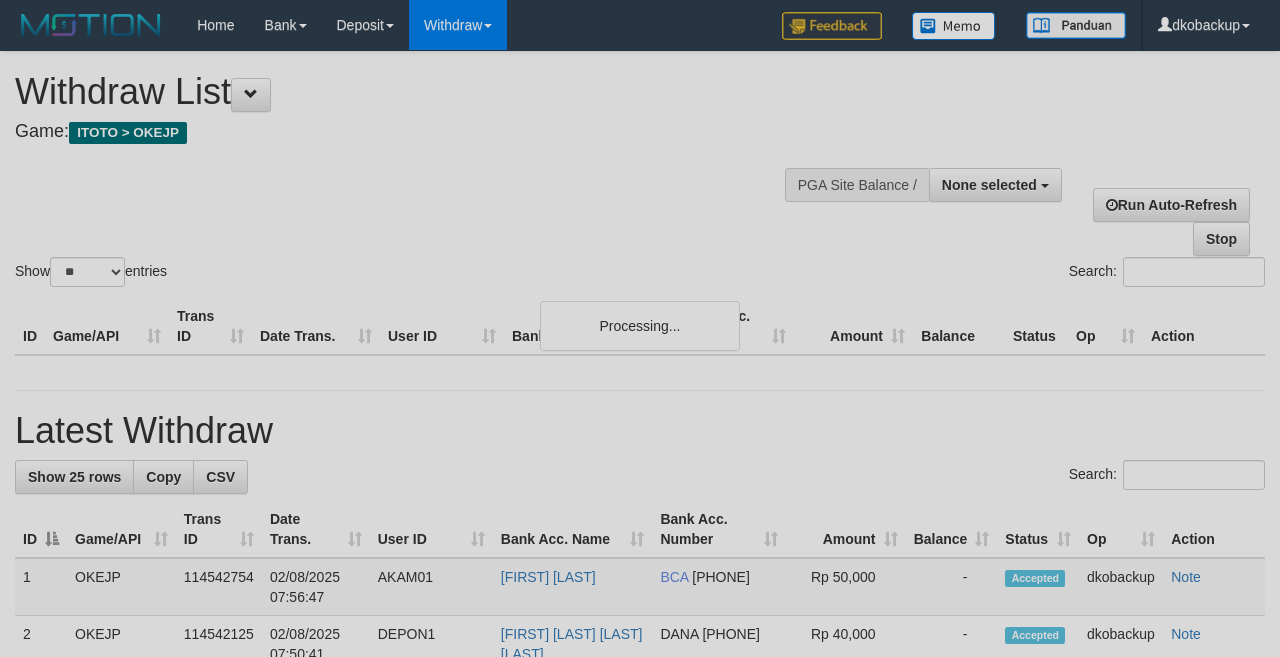 select 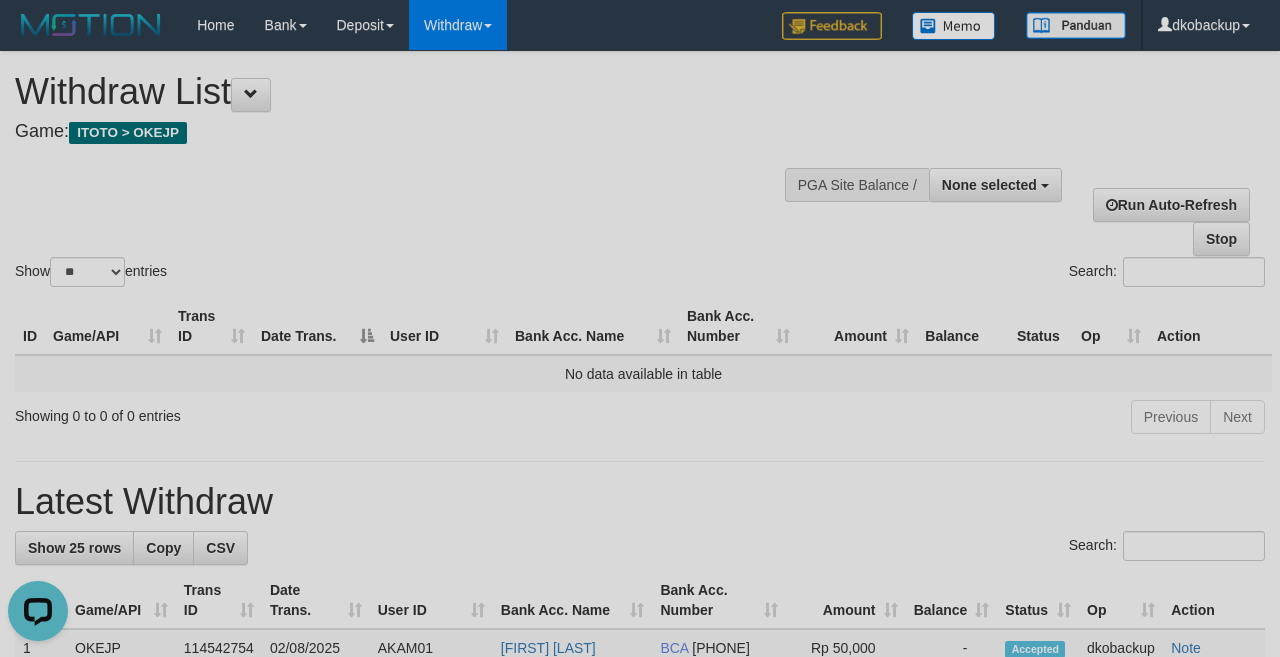scroll, scrollTop: 0, scrollLeft: 0, axis: both 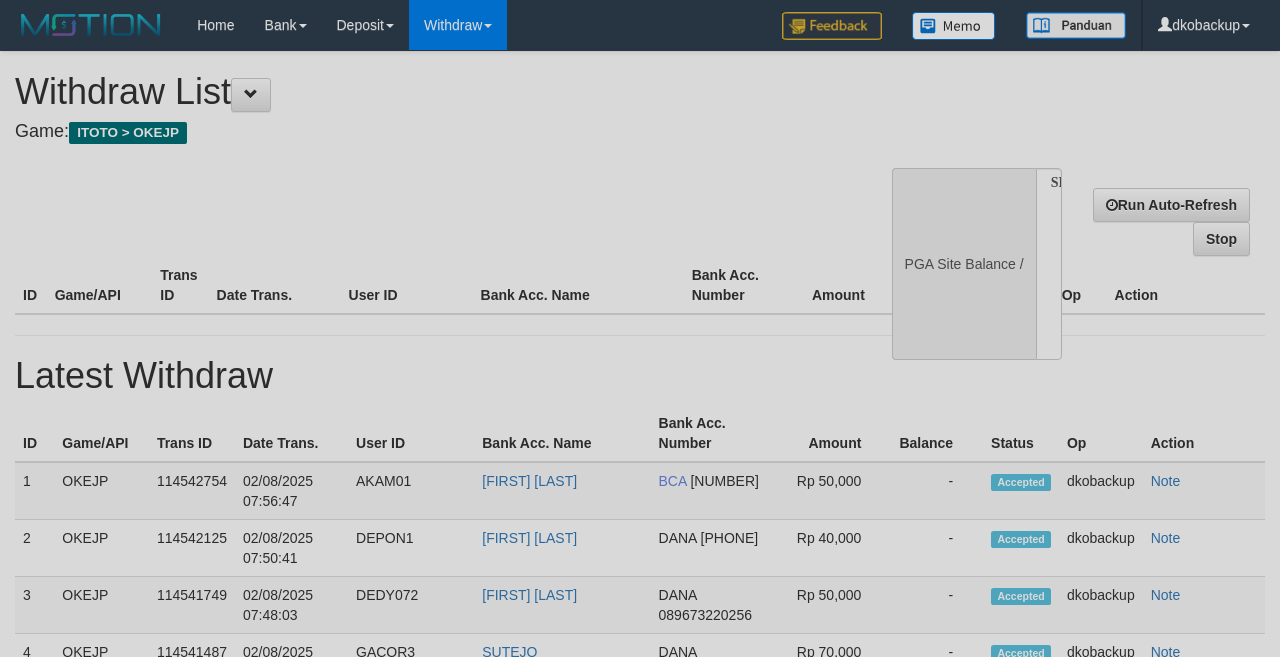select 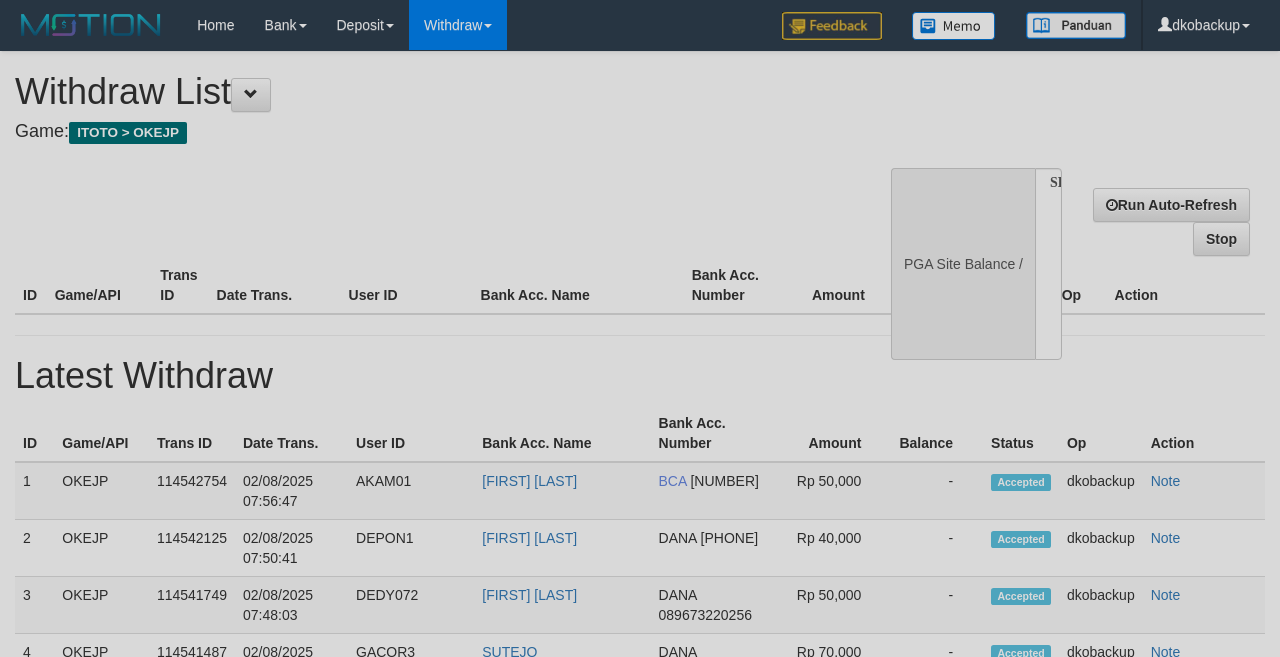 select on "**" 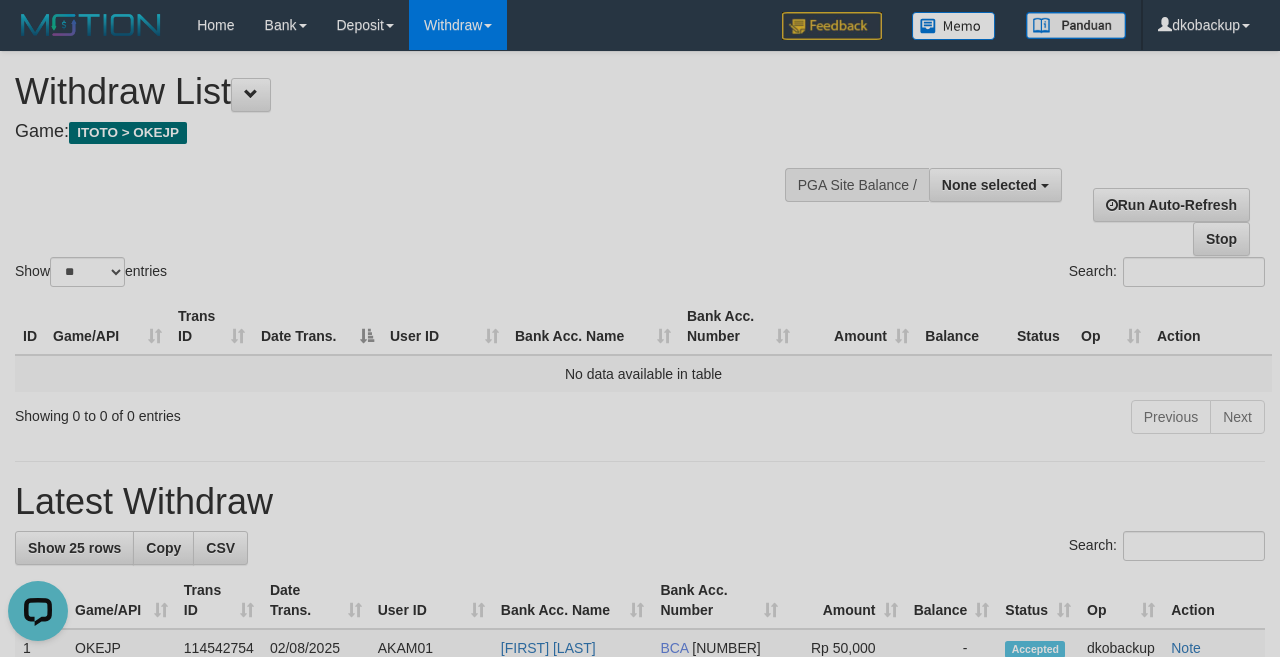 scroll, scrollTop: 0, scrollLeft: 0, axis: both 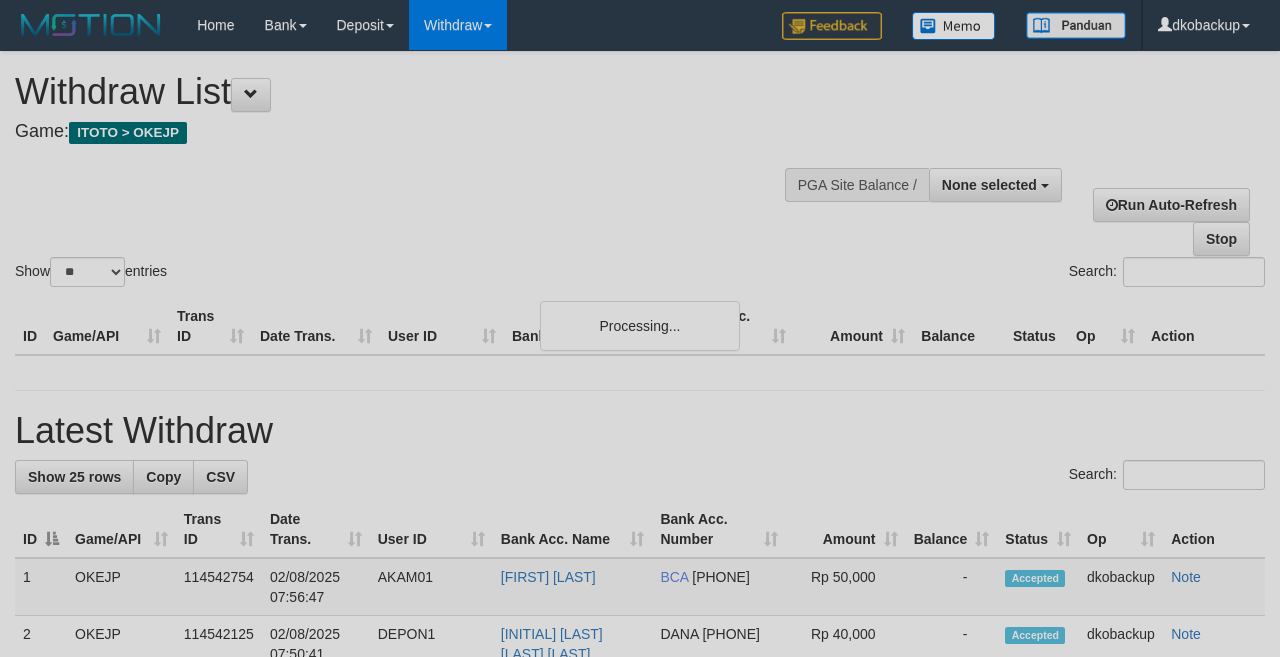 select 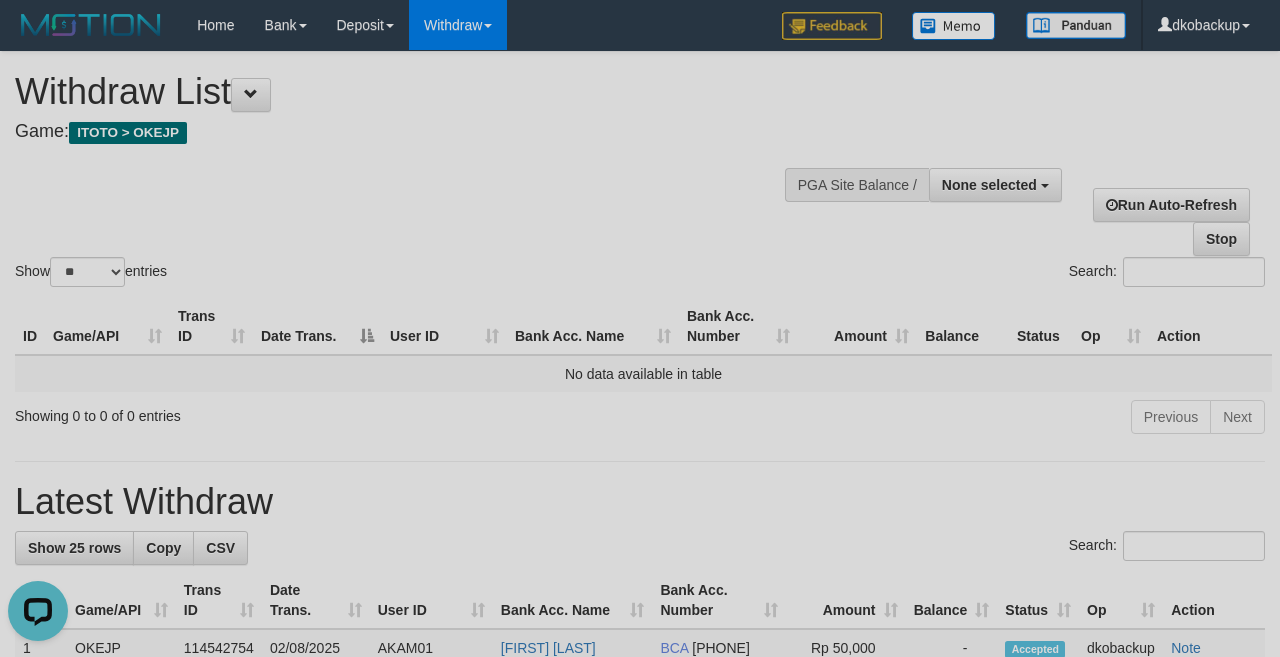 scroll, scrollTop: 0, scrollLeft: 0, axis: both 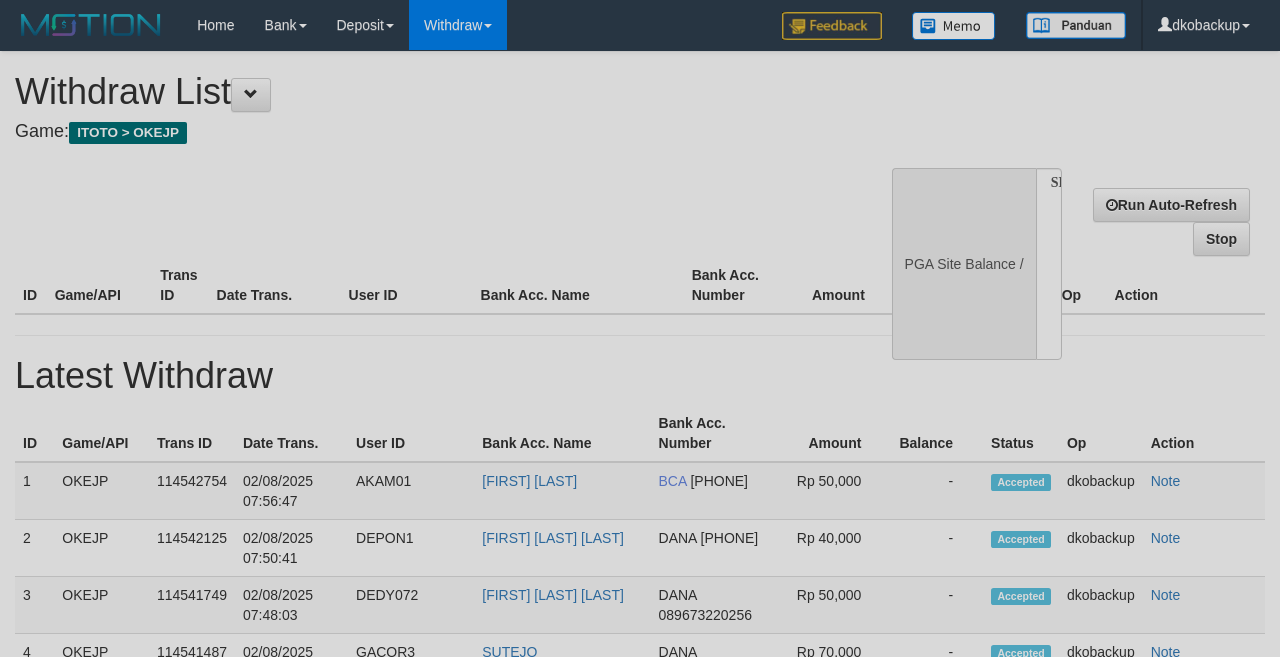 select 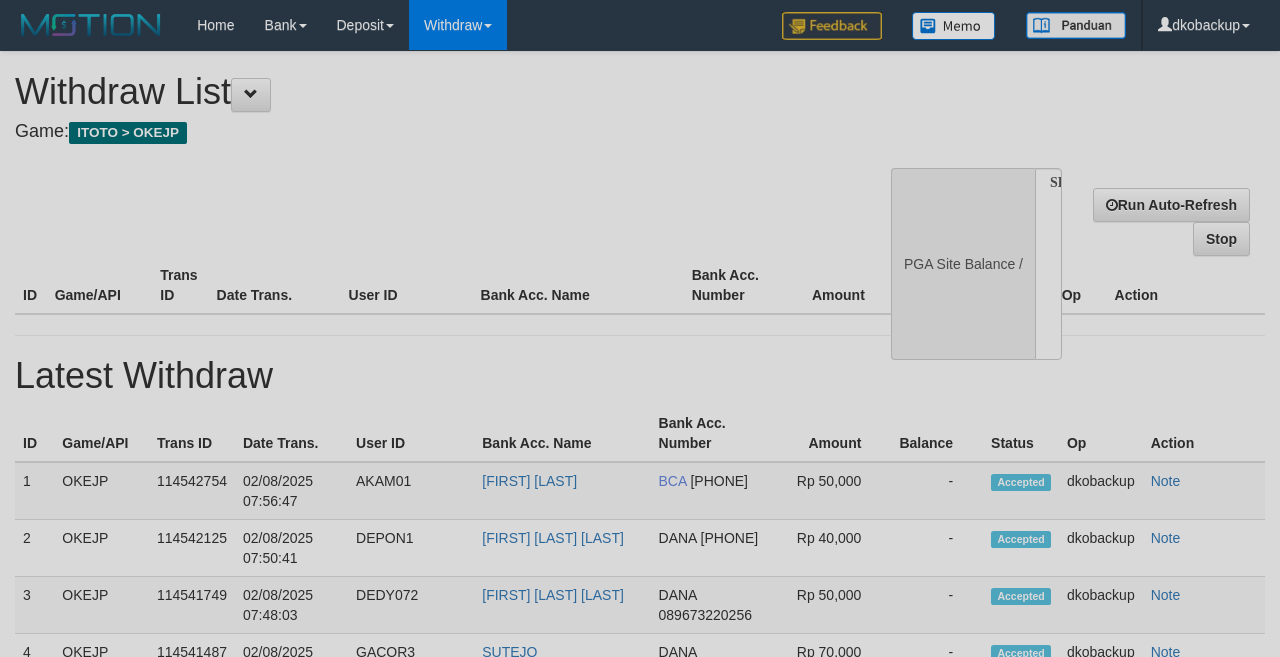 scroll, scrollTop: 0, scrollLeft: 0, axis: both 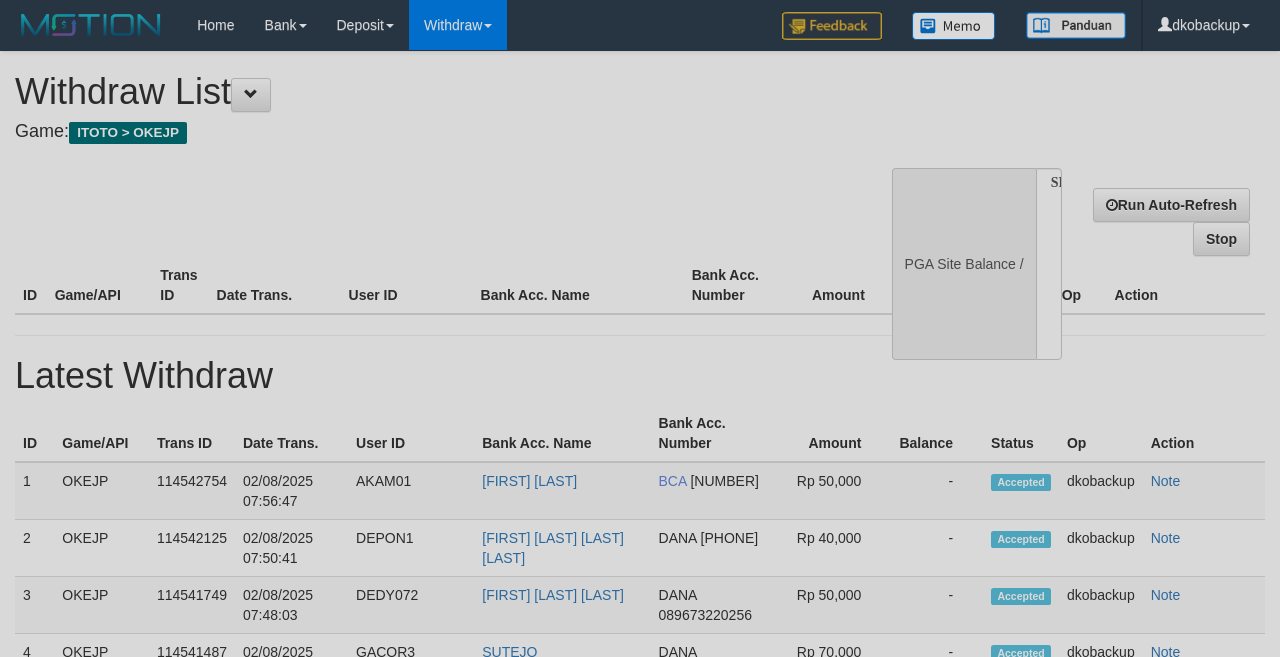 select 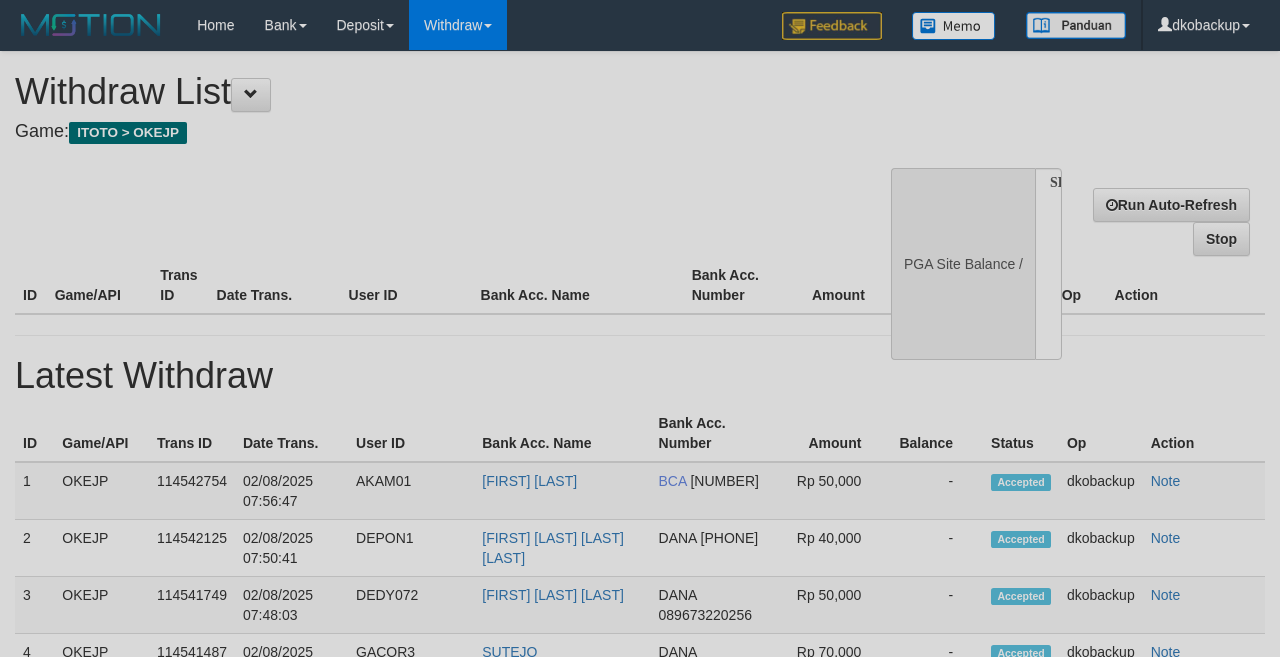 scroll, scrollTop: 0, scrollLeft: 0, axis: both 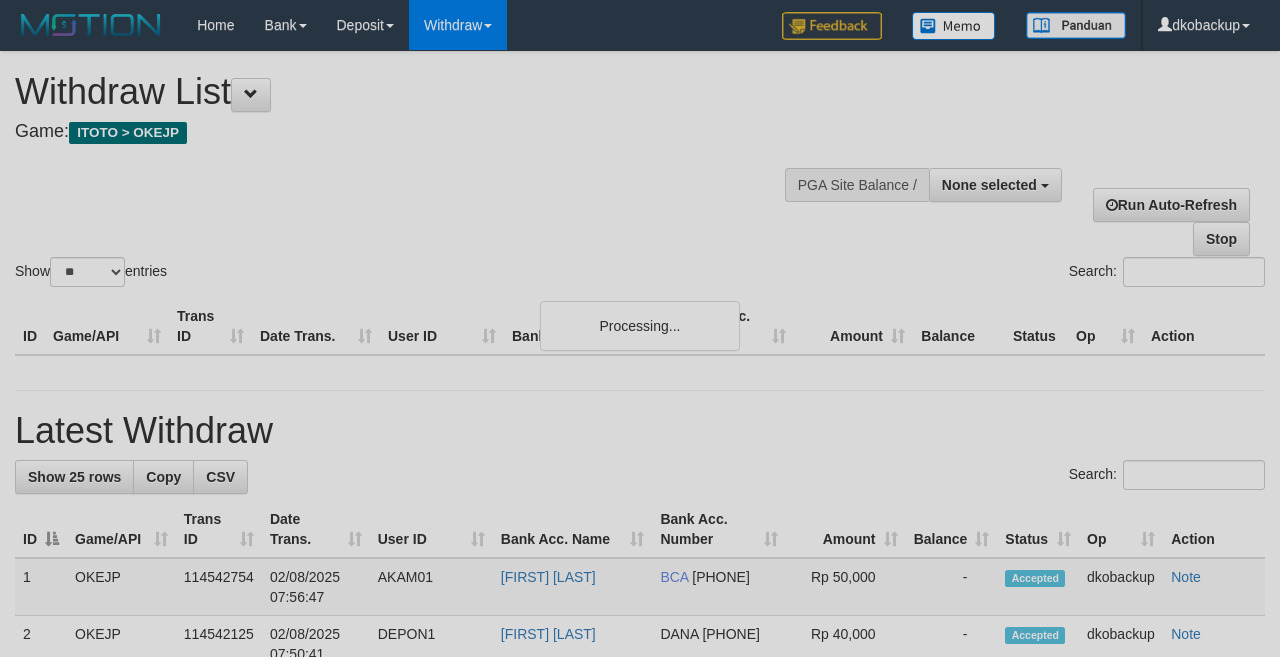 select 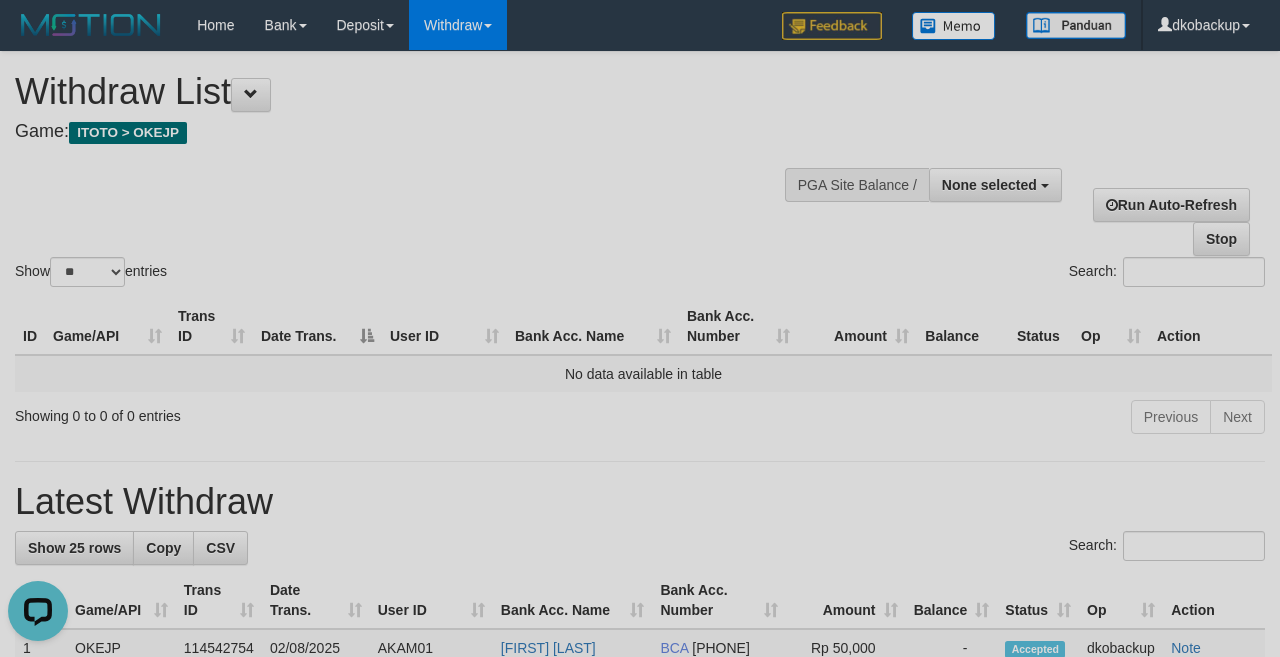 scroll, scrollTop: 0, scrollLeft: 0, axis: both 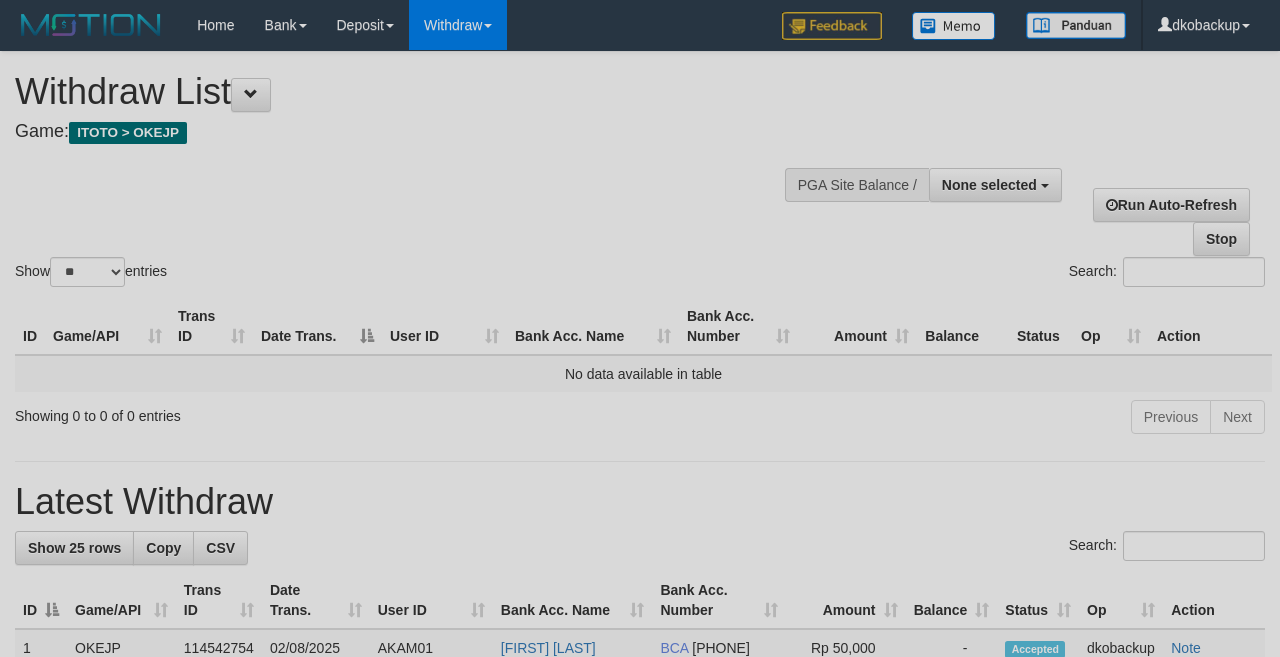 select 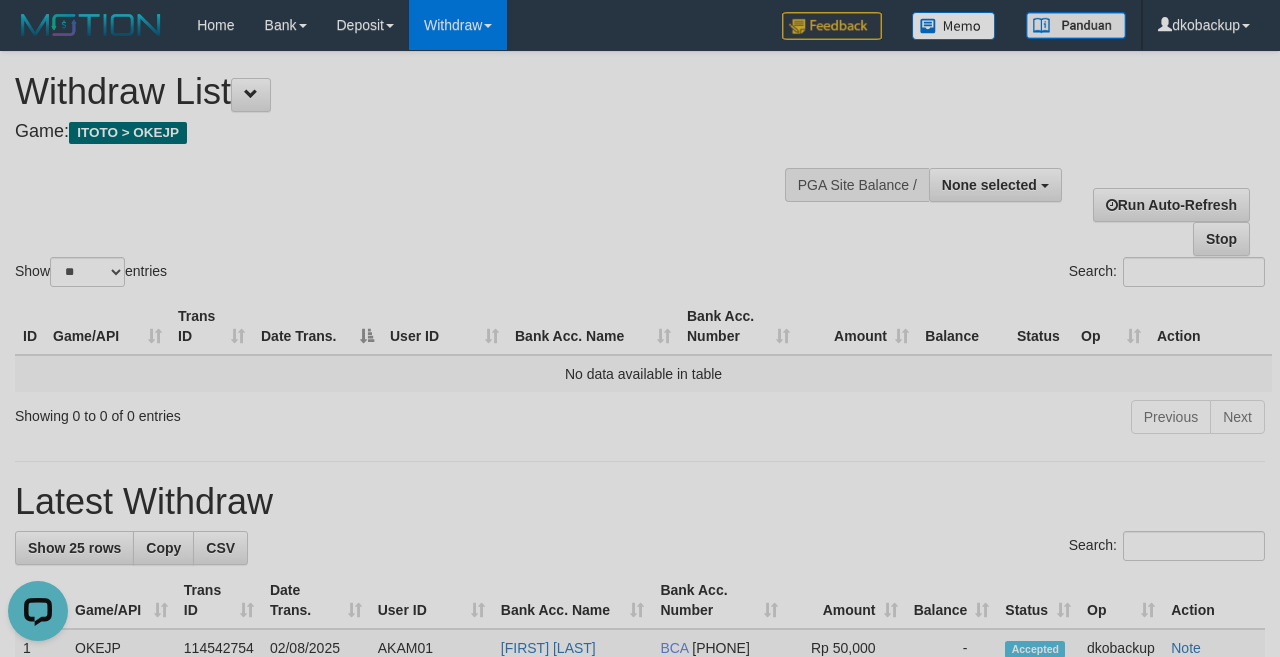 scroll, scrollTop: 0, scrollLeft: 0, axis: both 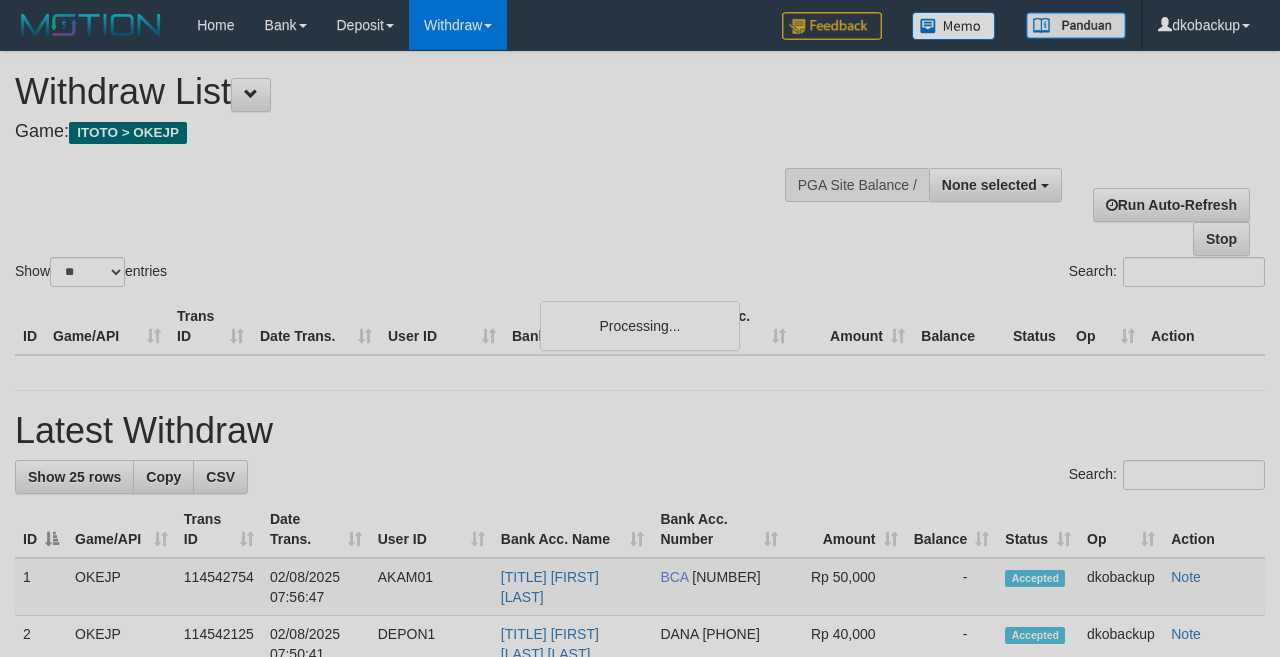 select 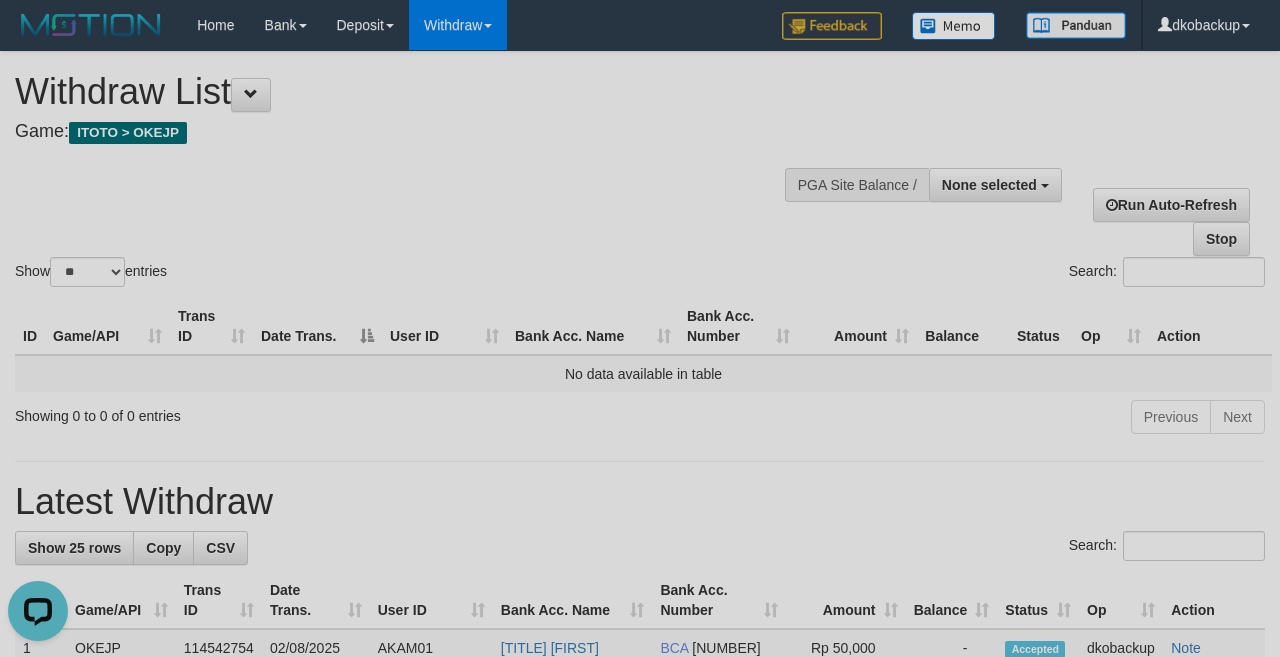scroll, scrollTop: 0, scrollLeft: 0, axis: both 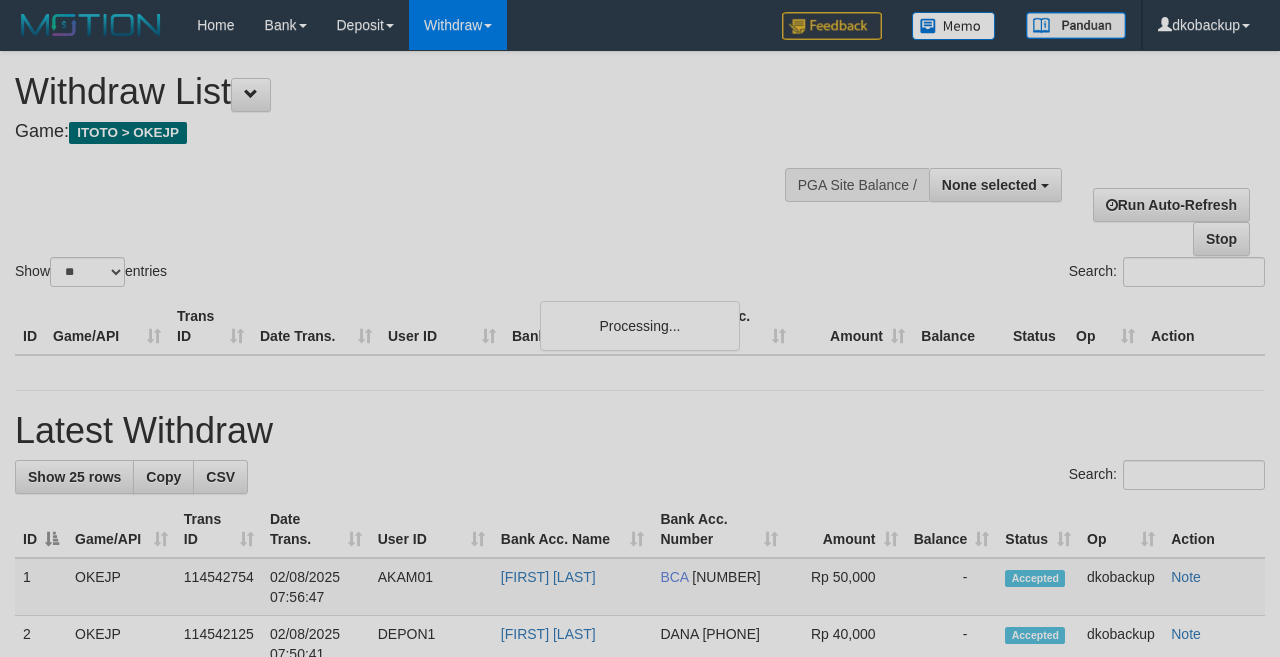 select 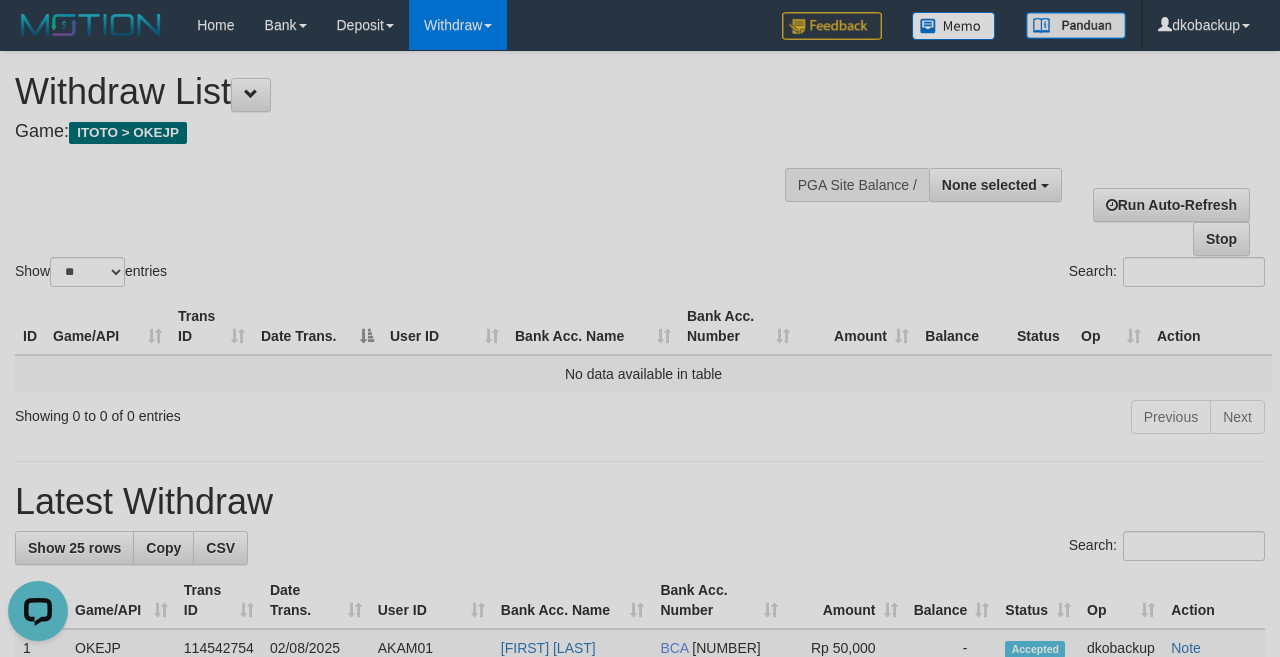 scroll, scrollTop: 0, scrollLeft: 0, axis: both 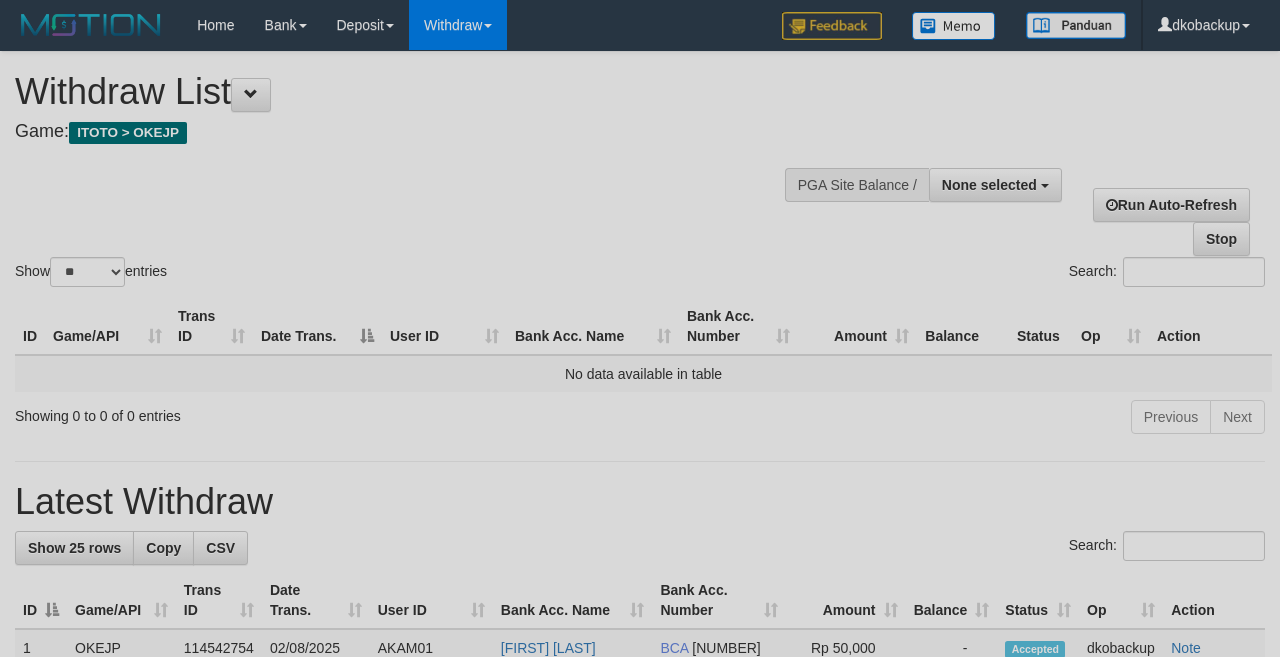 select 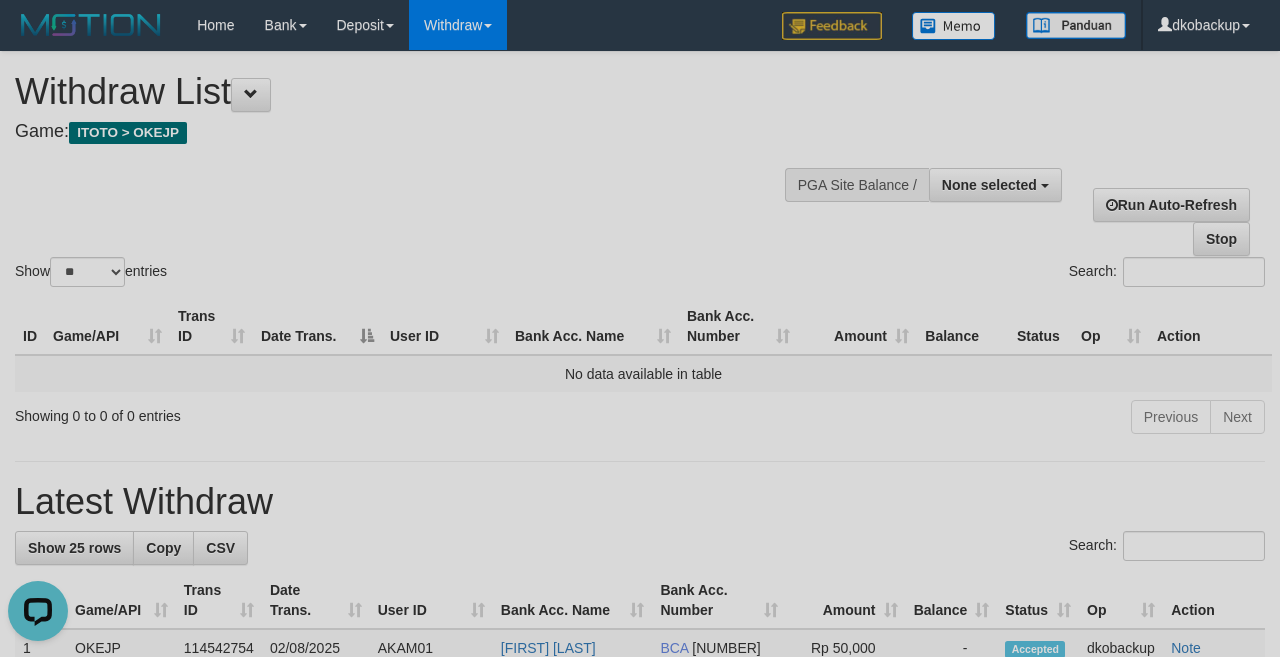 scroll, scrollTop: 0, scrollLeft: 0, axis: both 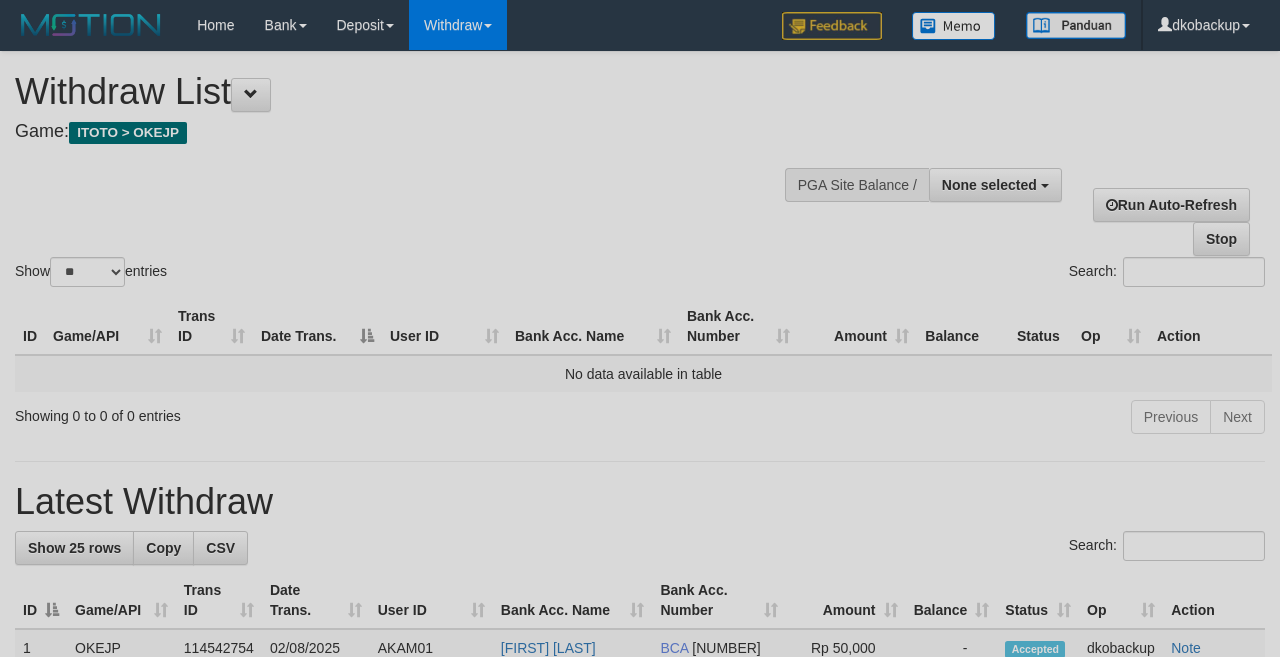 select 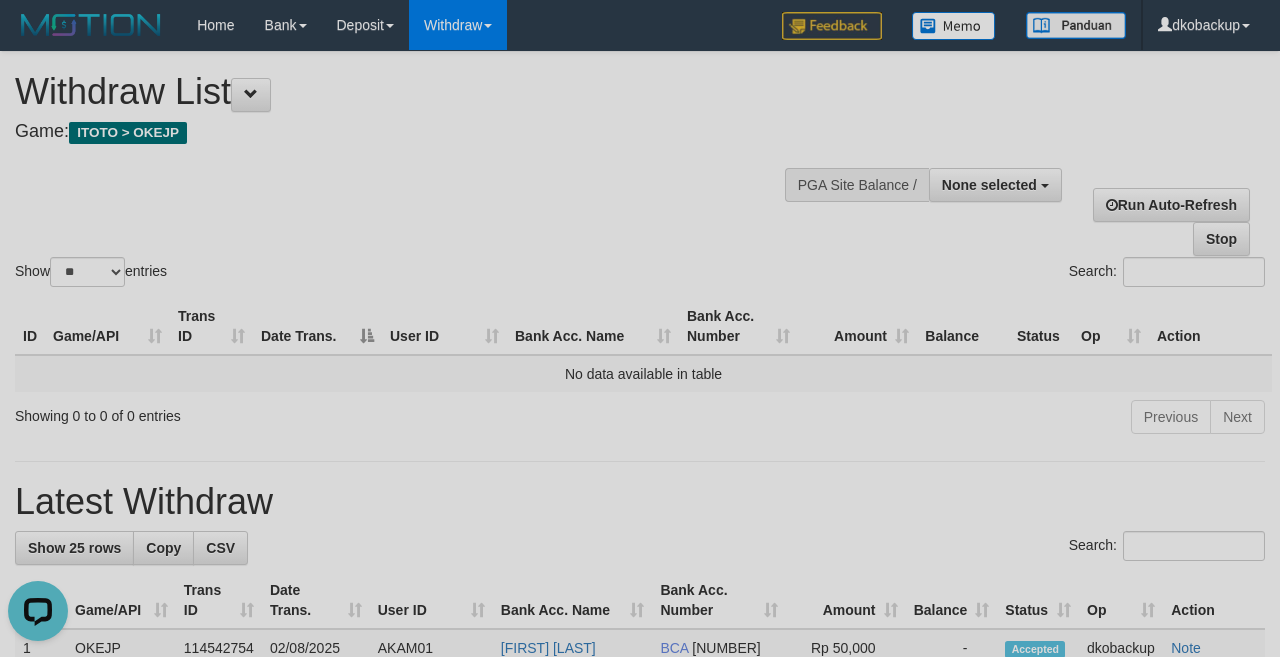 scroll, scrollTop: 0, scrollLeft: 0, axis: both 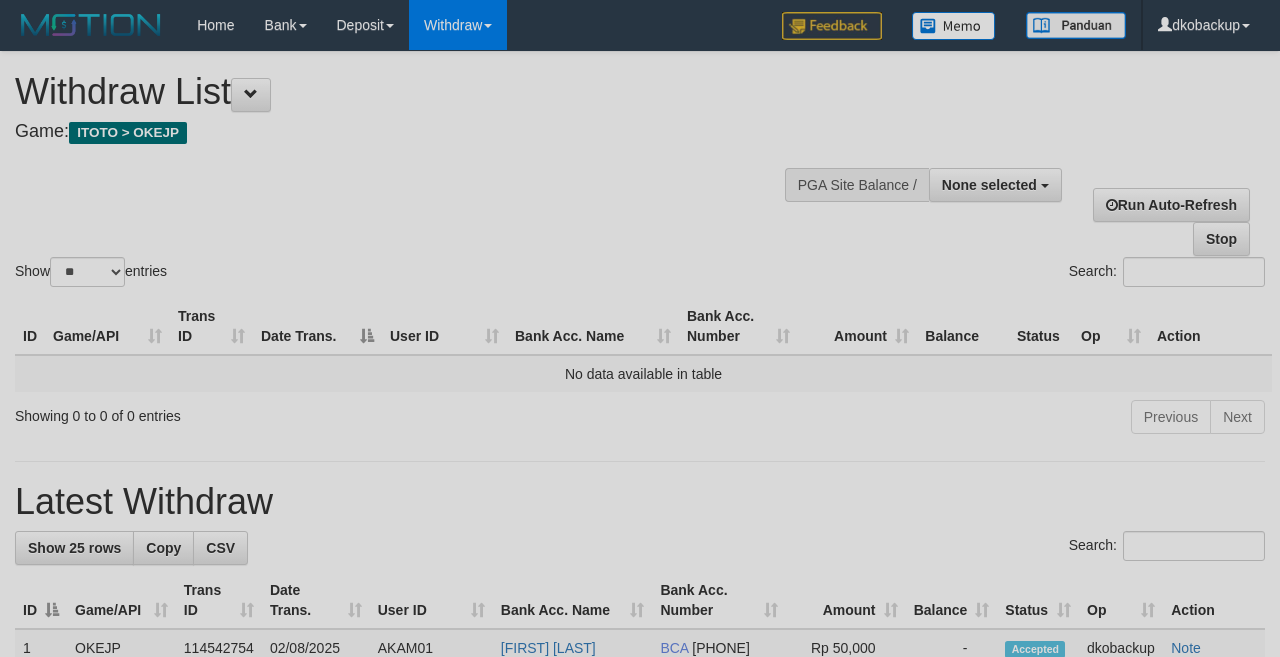 select 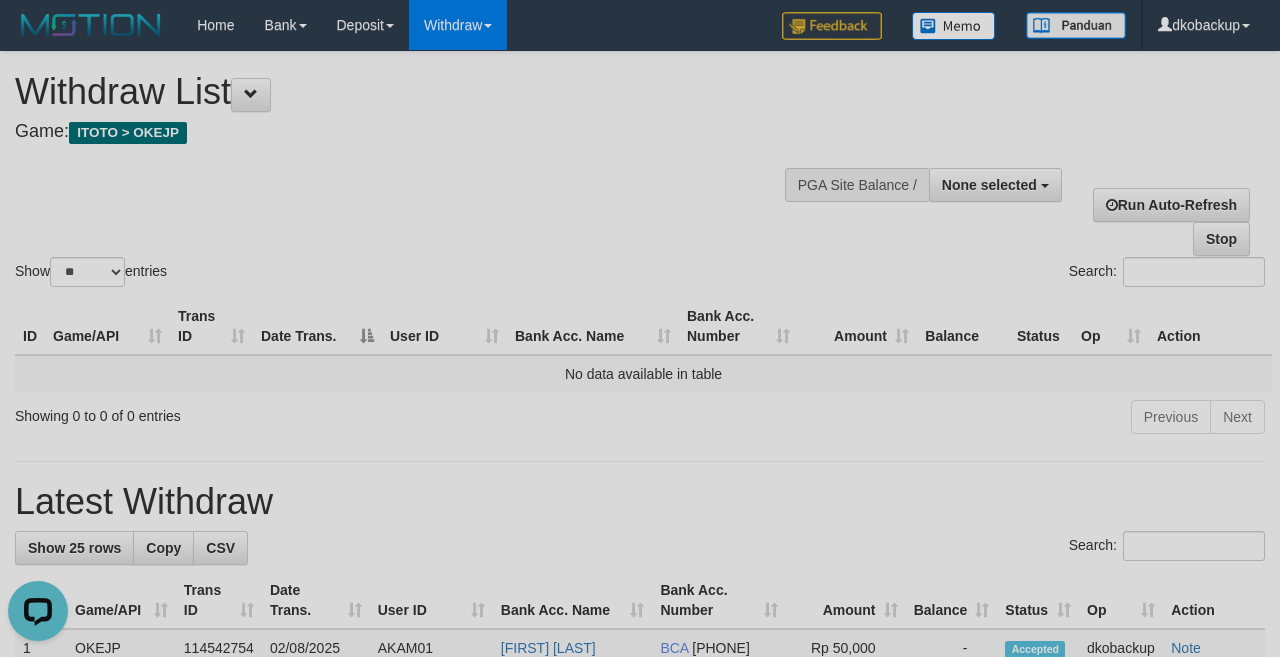 scroll, scrollTop: 0, scrollLeft: 0, axis: both 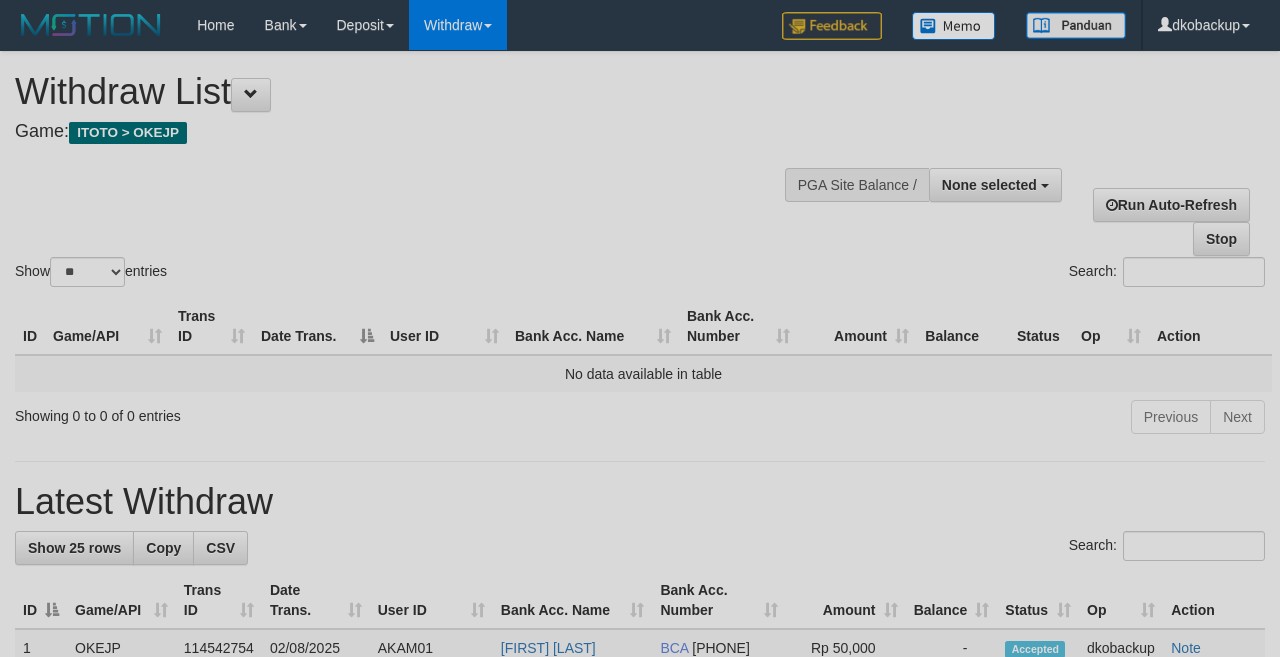 select 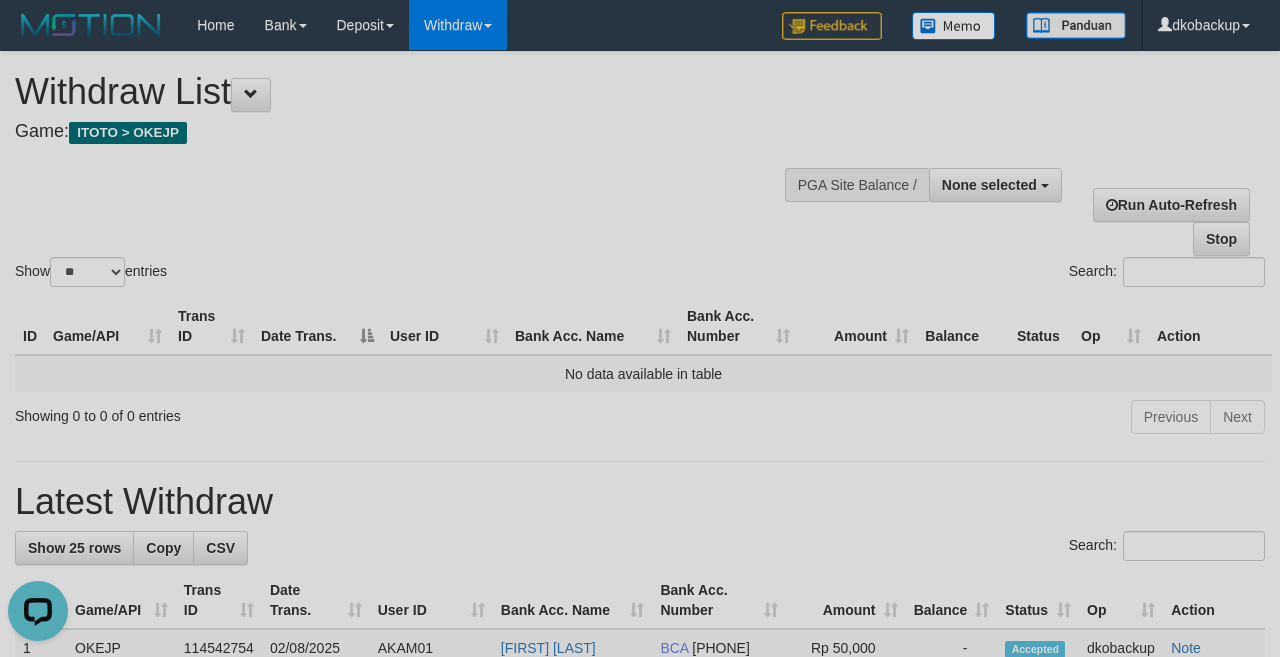 scroll, scrollTop: 0, scrollLeft: 0, axis: both 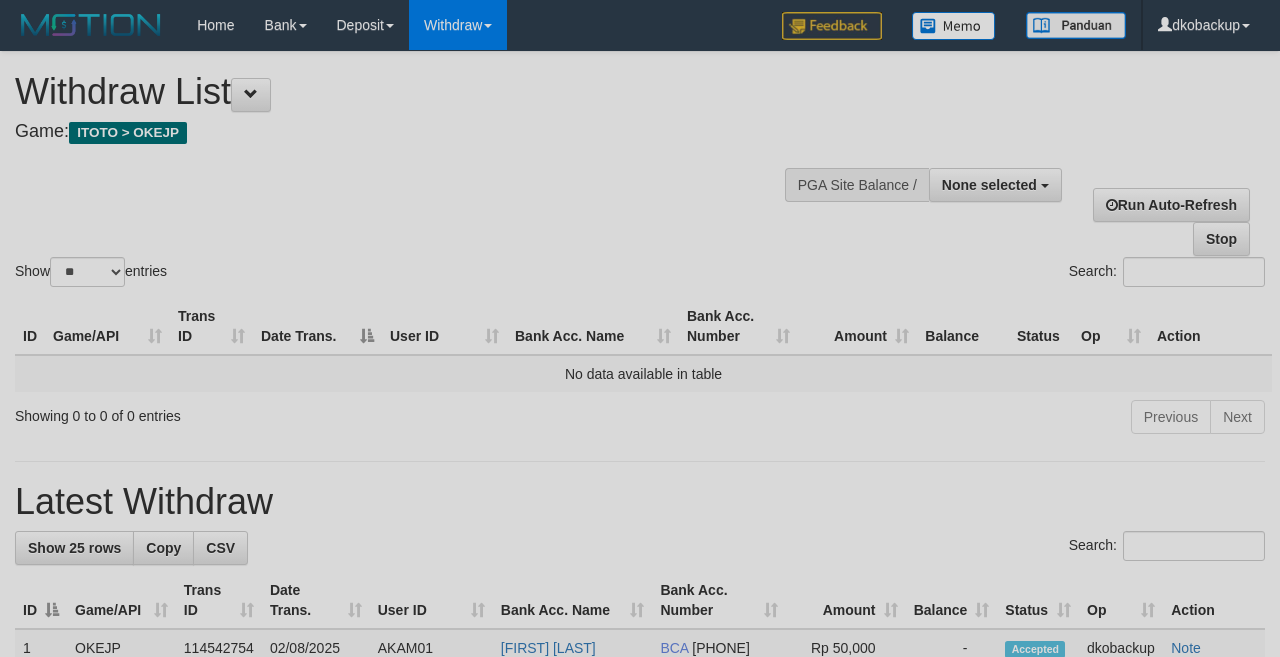 select 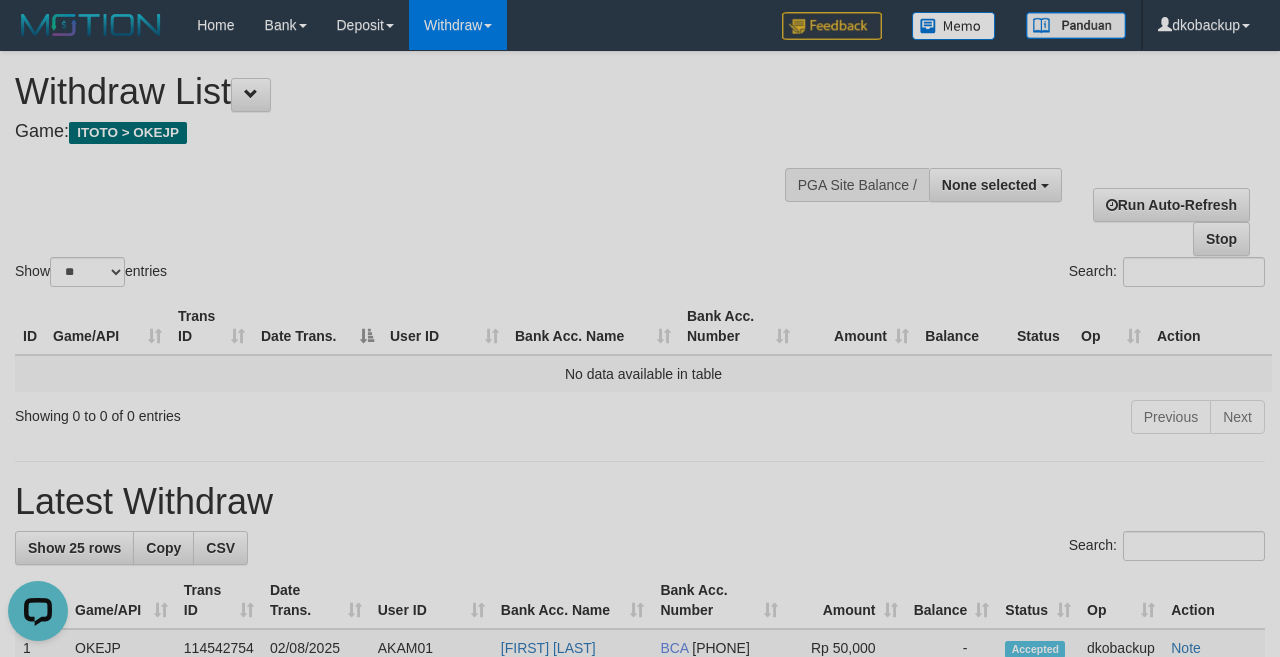 scroll, scrollTop: 0, scrollLeft: 0, axis: both 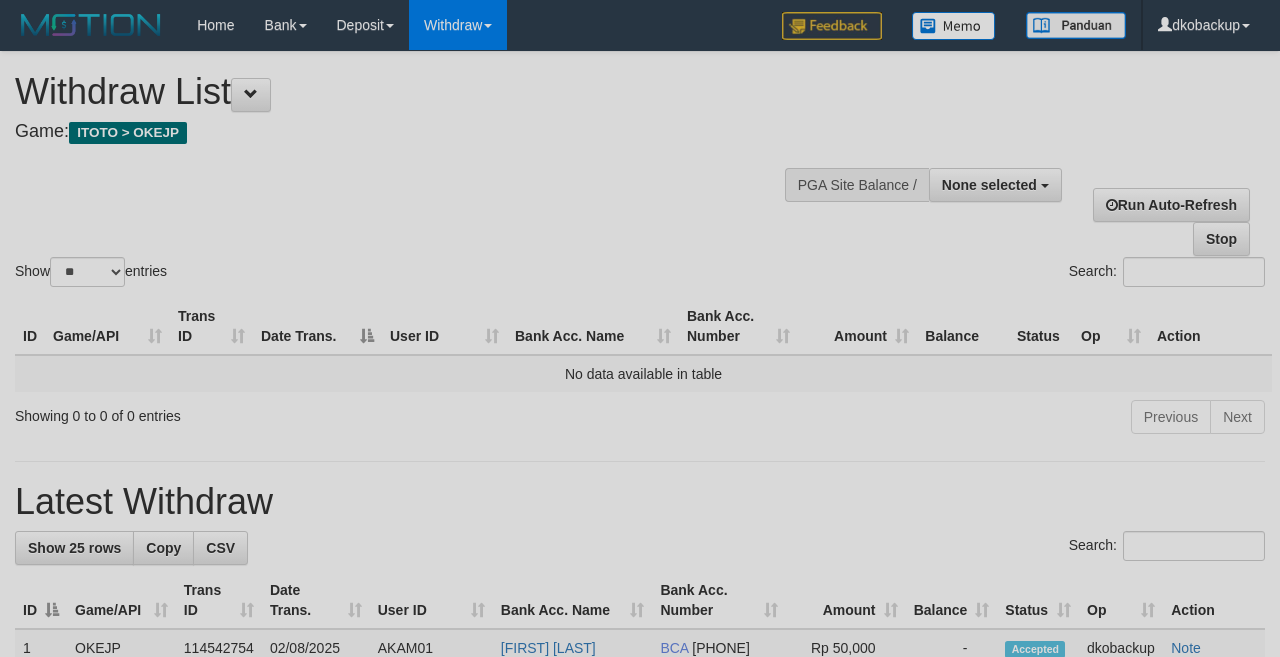 select 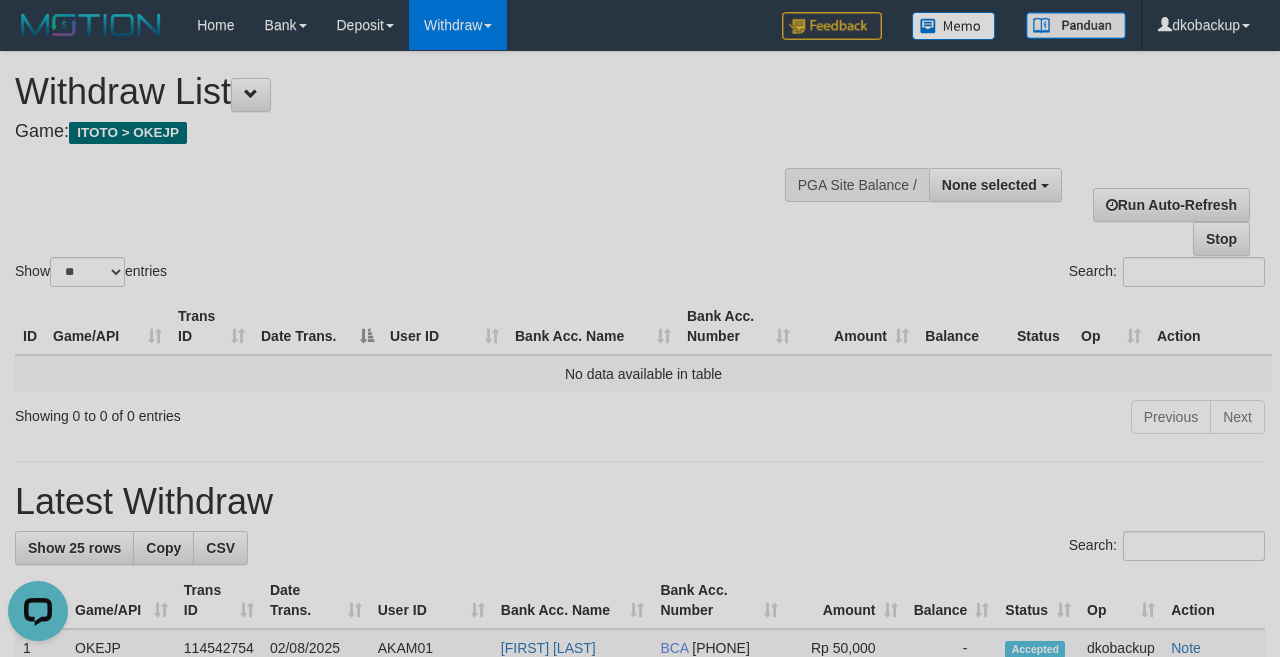 scroll, scrollTop: 0, scrollLeft: 0, axis: both 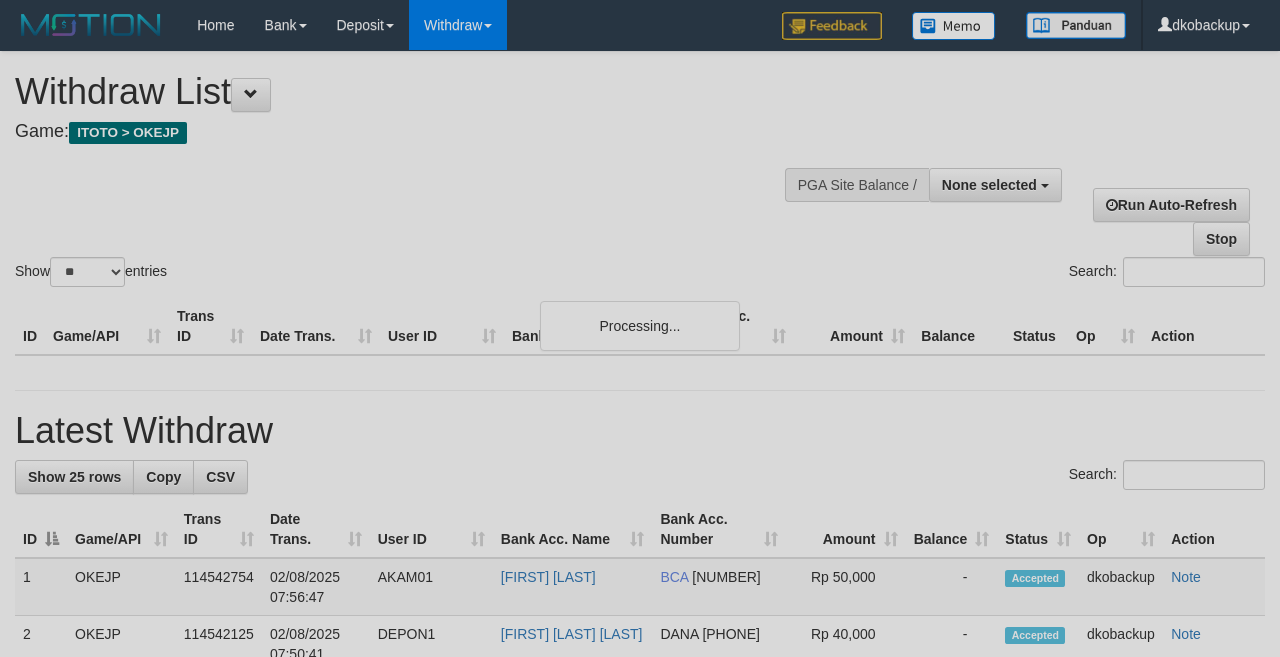 select 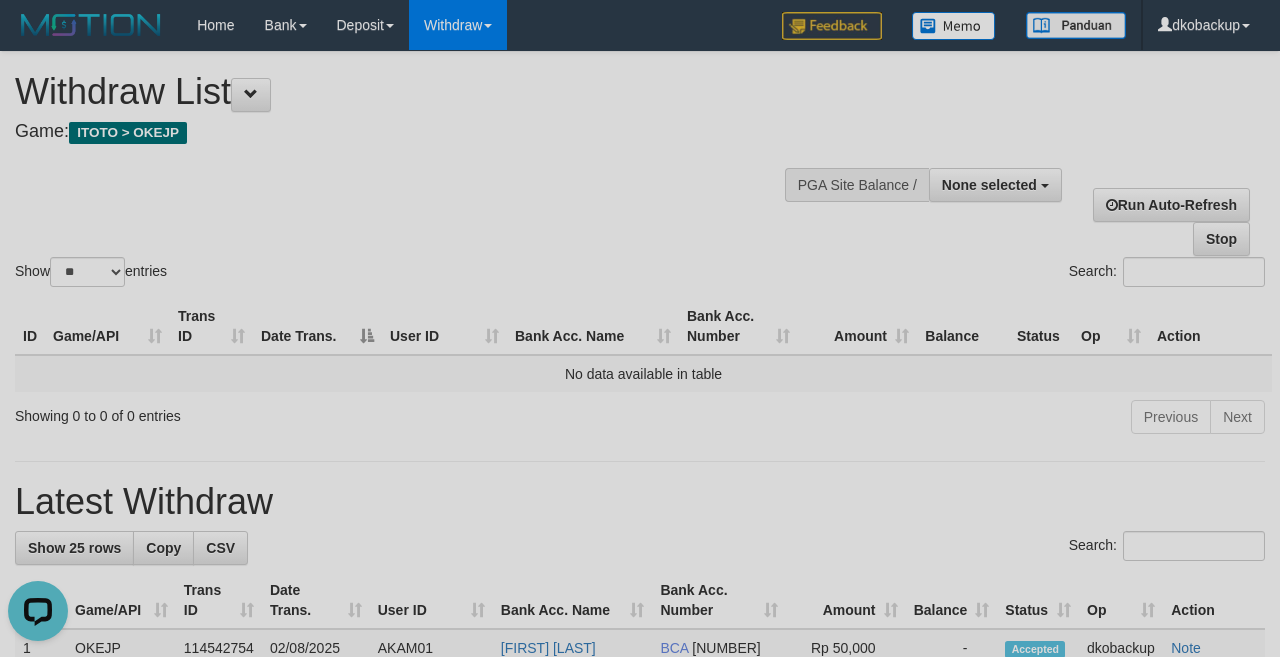 scroll, scrollTop: 0, scrollLeft: 0, axis: both 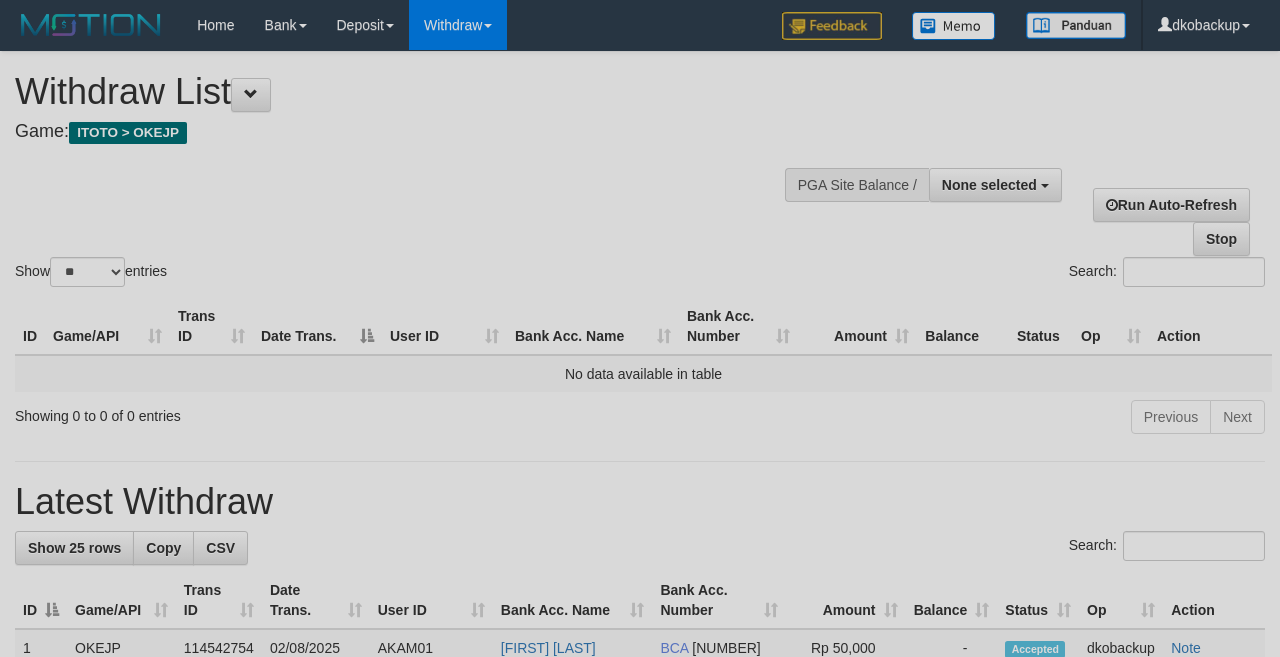 select 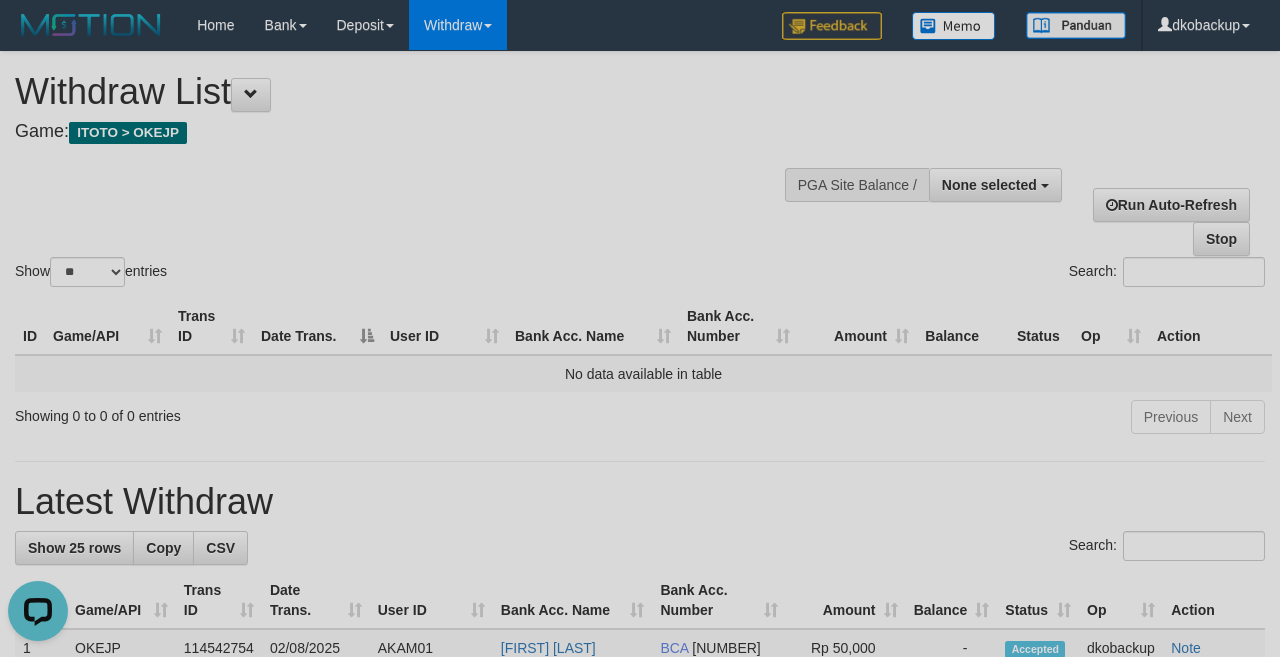 scroll, scrollTop: 0, scrollLeft: 0, axis: both 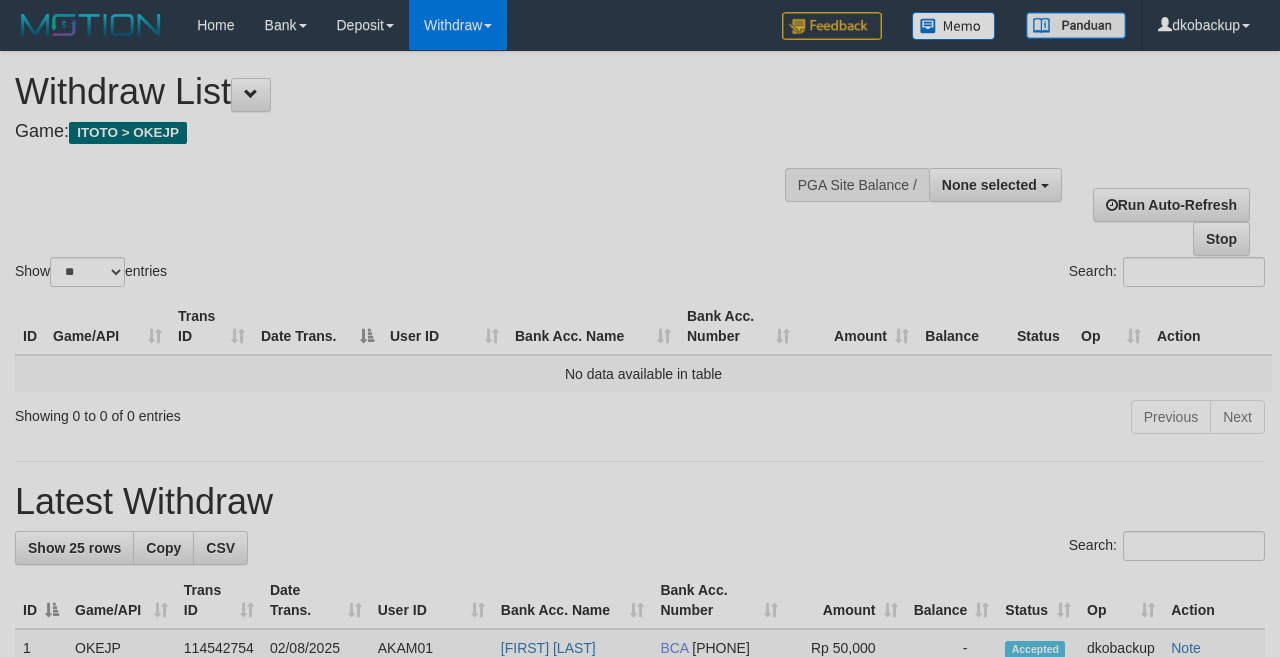 select 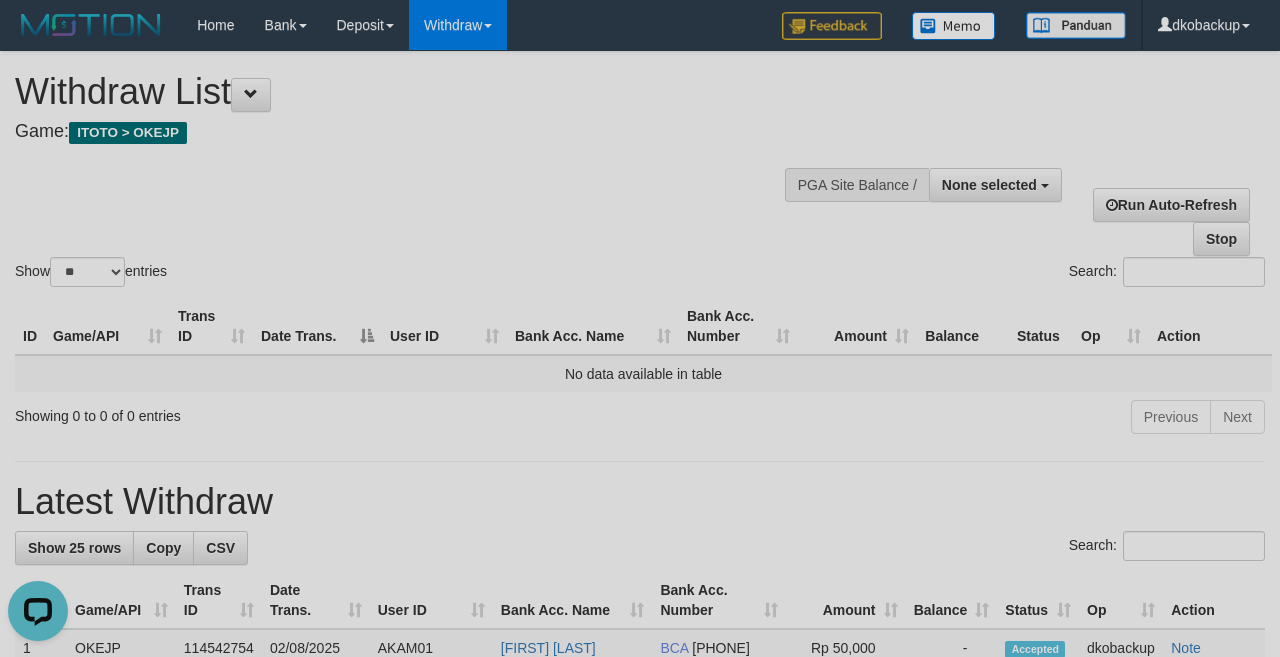 scroll, scrollTop: 0, scrollLeft: 0, axis: both 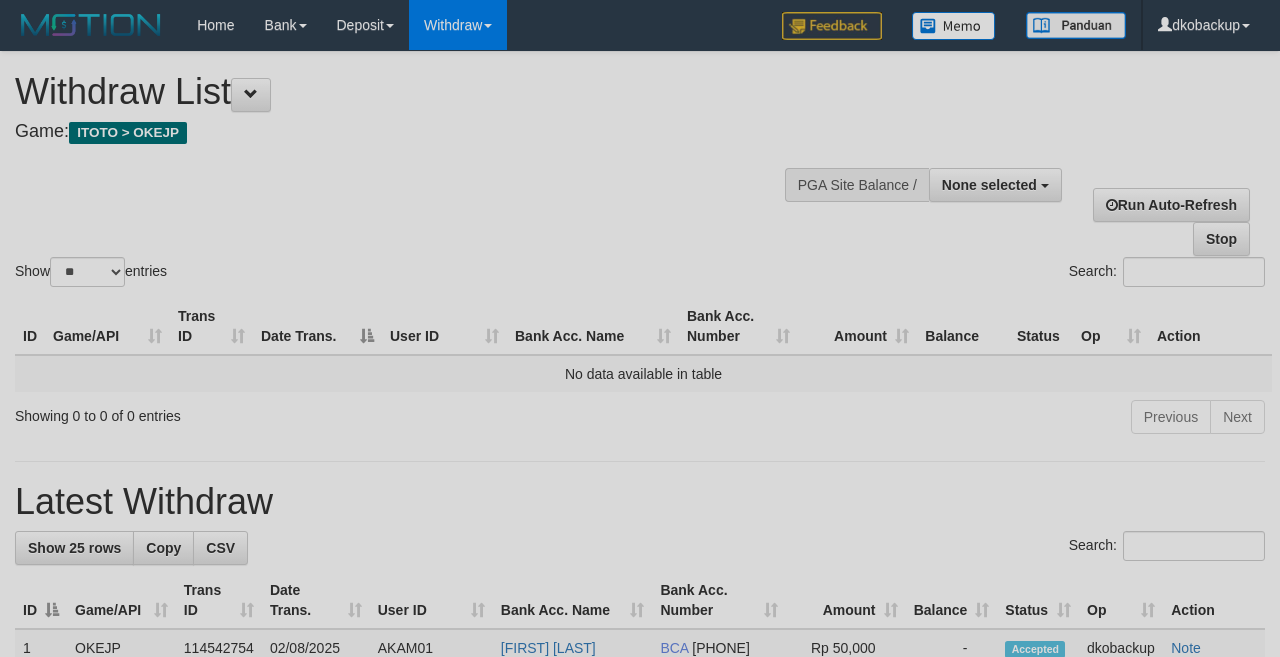 select 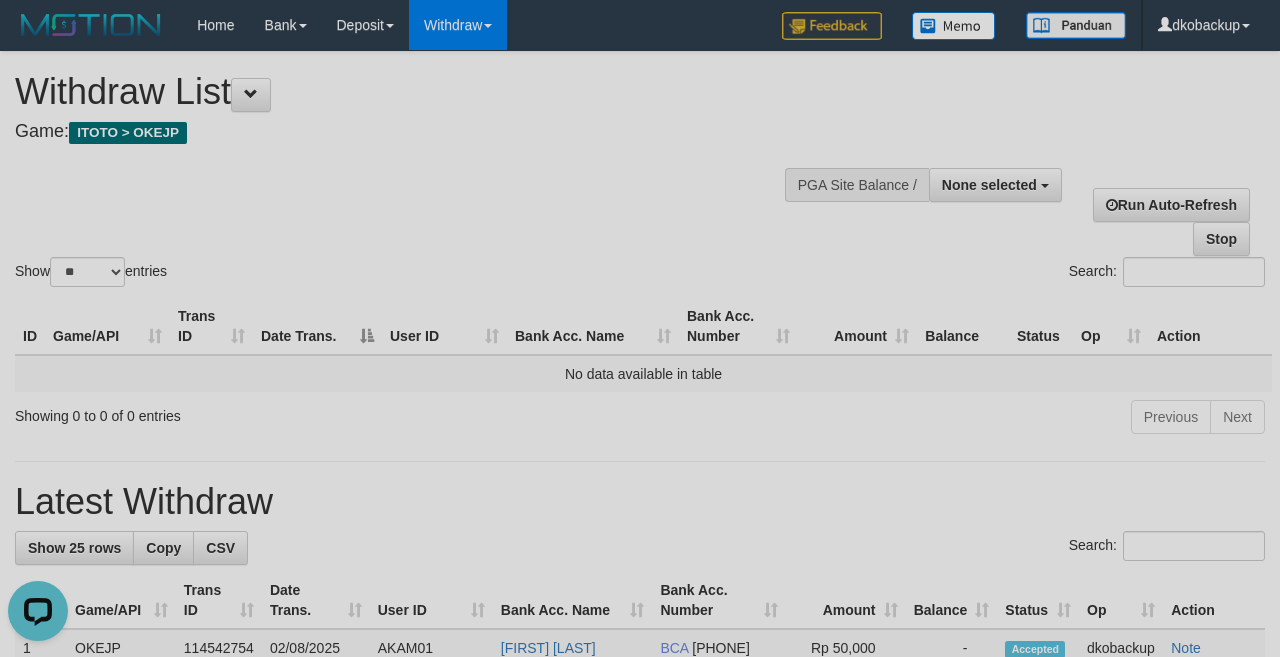 scroll, scrollTop: 0, scrollLeft: 0, axis: both 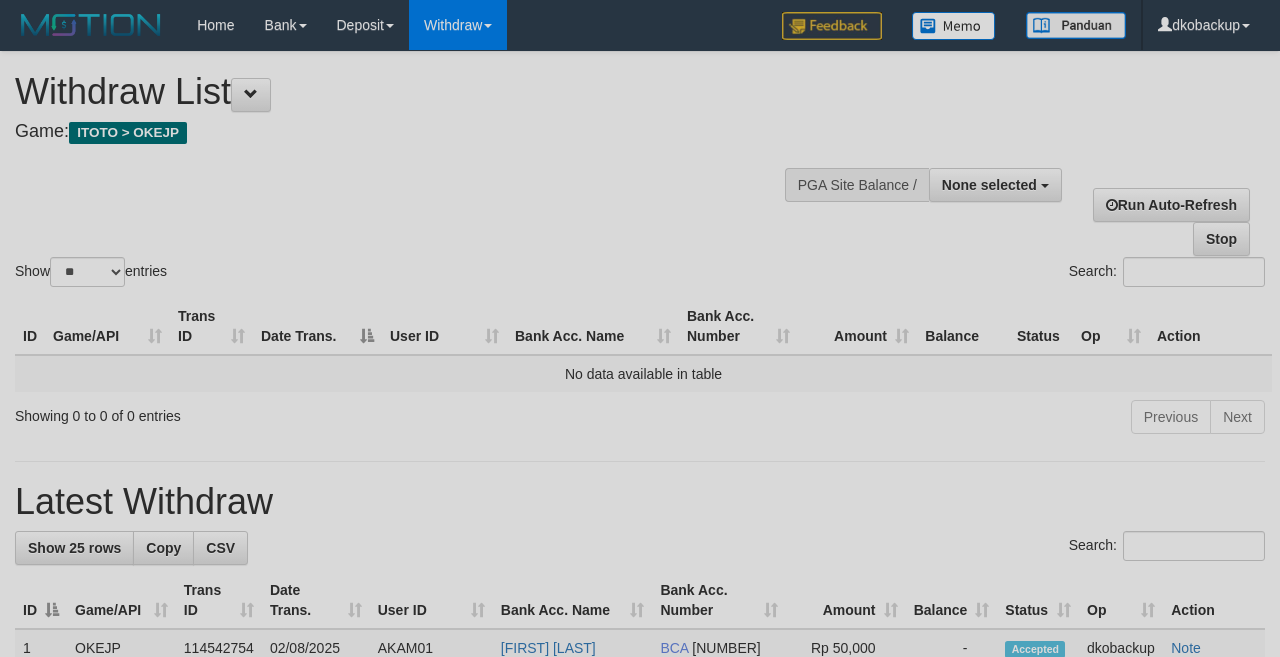 select 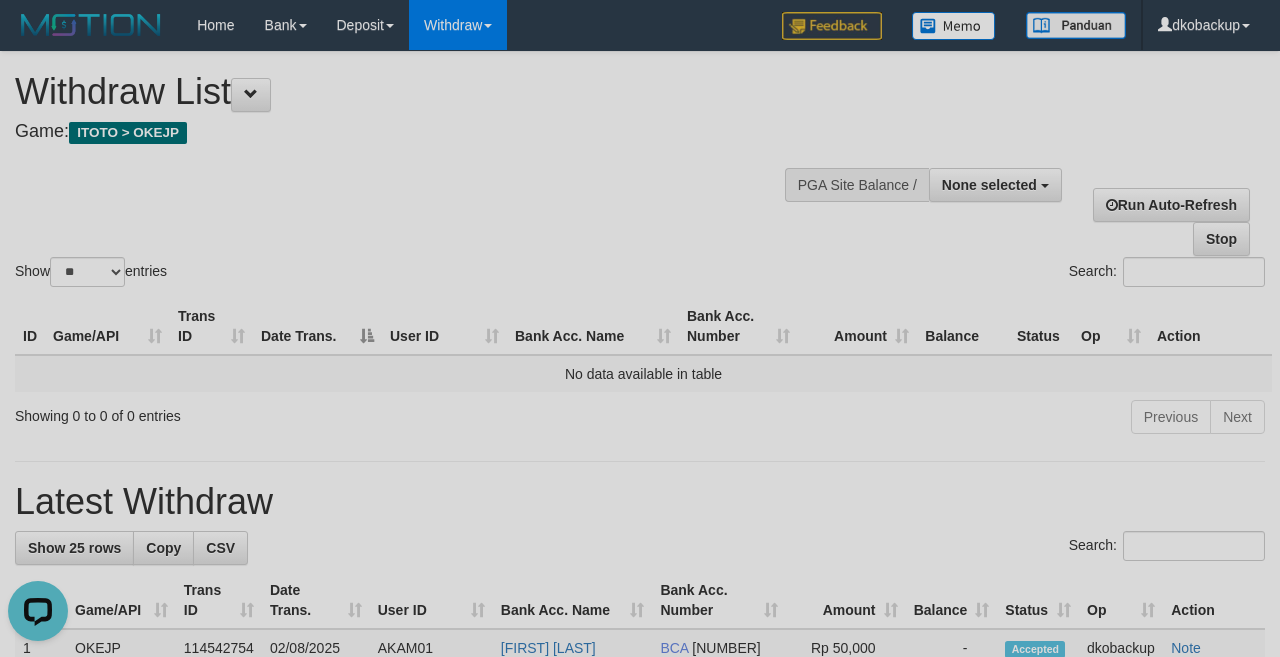 scroll, scrollTop: 0, scrollLeft: 0, axis: both 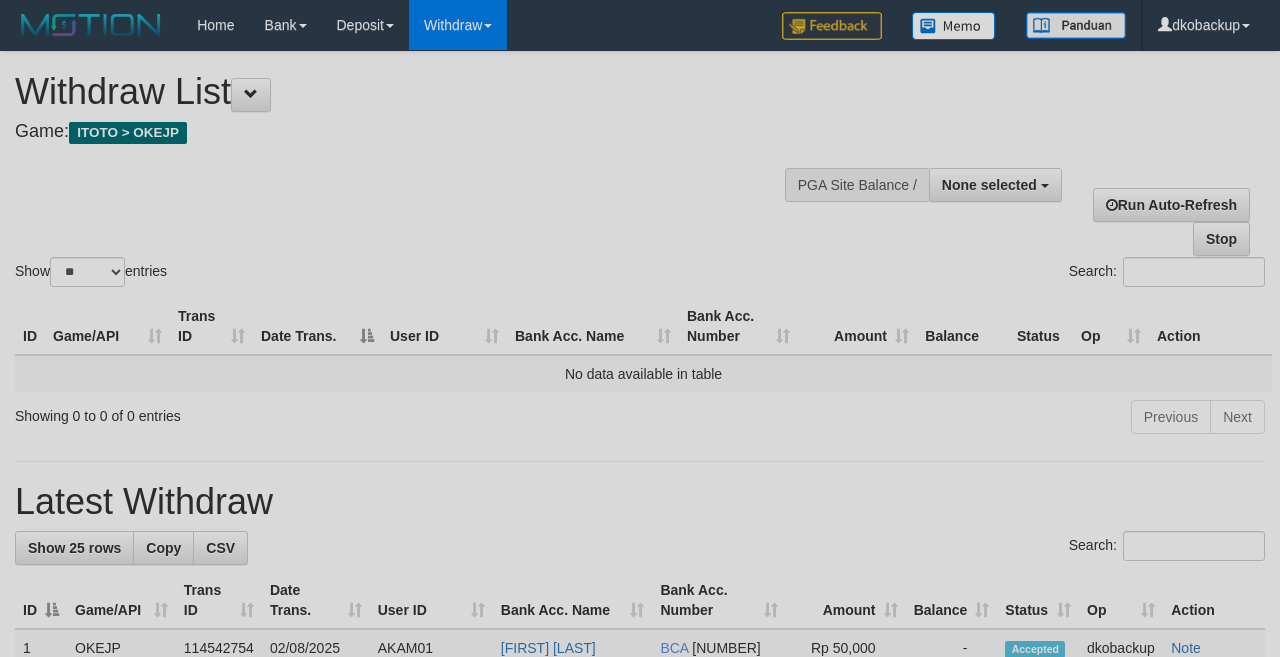 select 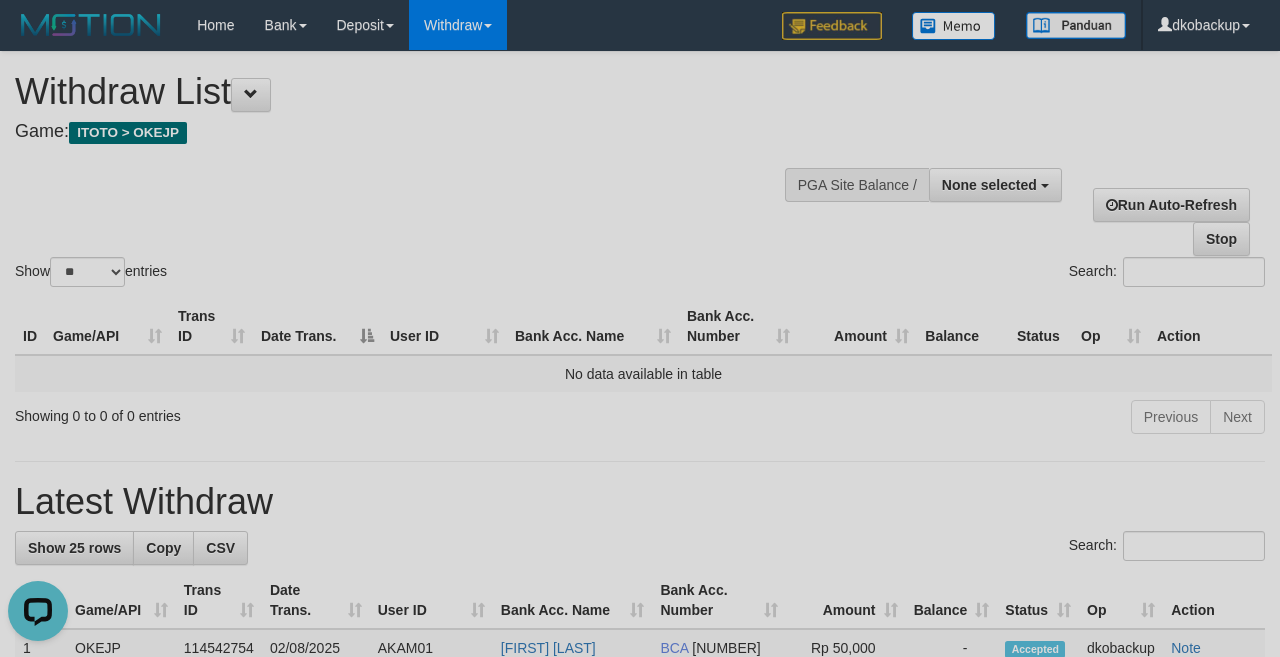 scroll, scrollTop: 0, scrollLeft: 0, axis: both 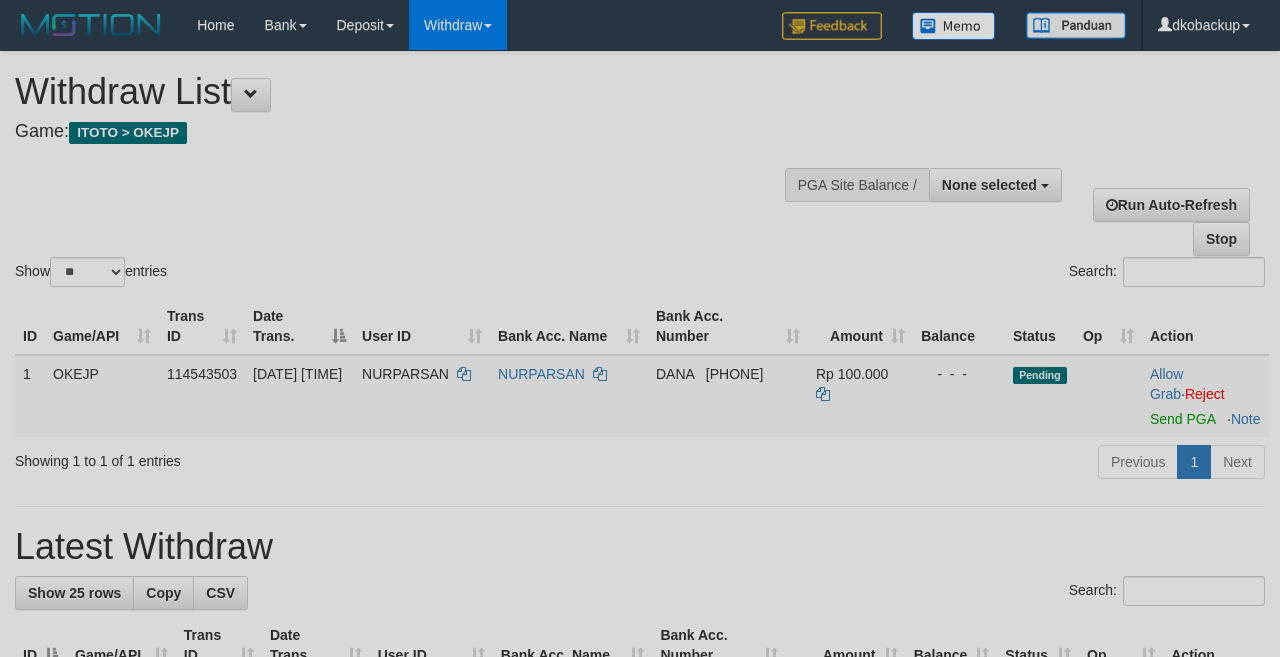 select 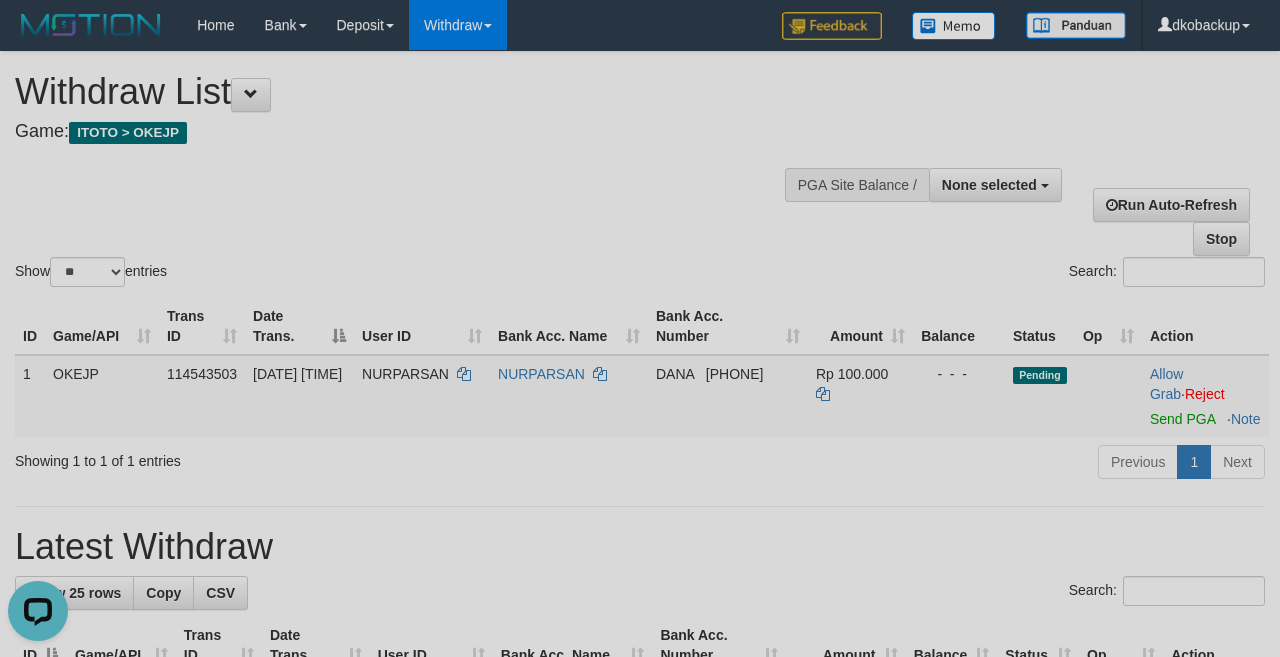 scroll, scrollTop: 0, scrollLeft: 0, axis: both 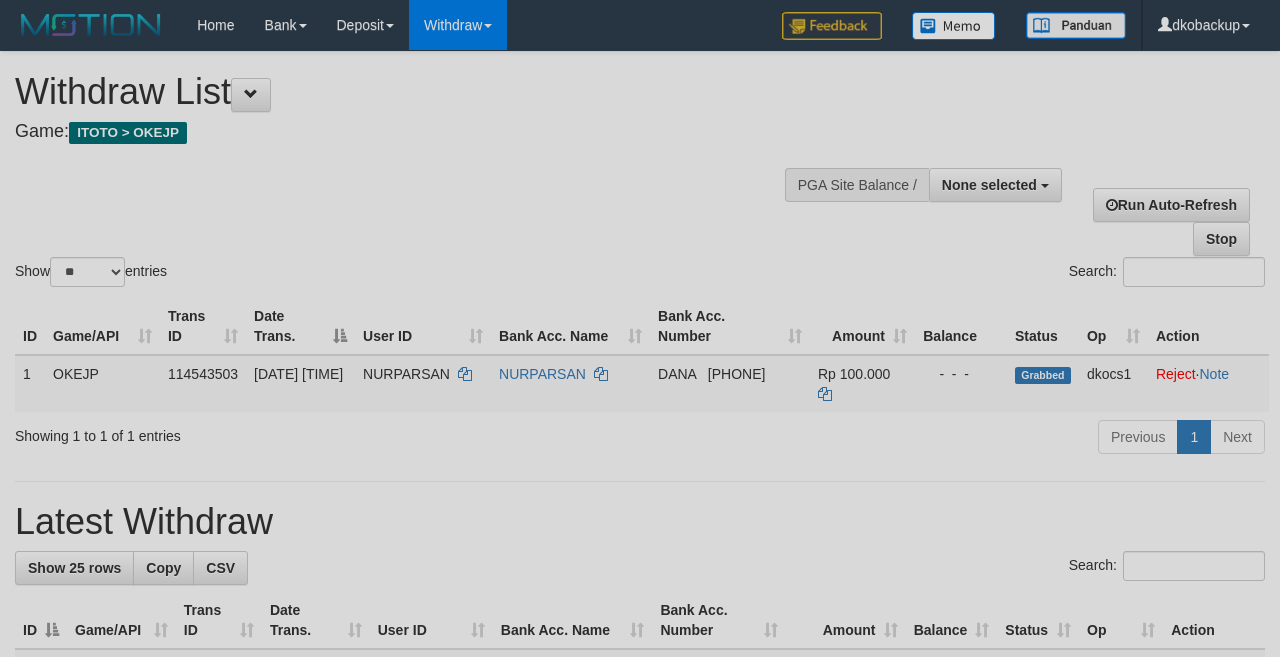 select 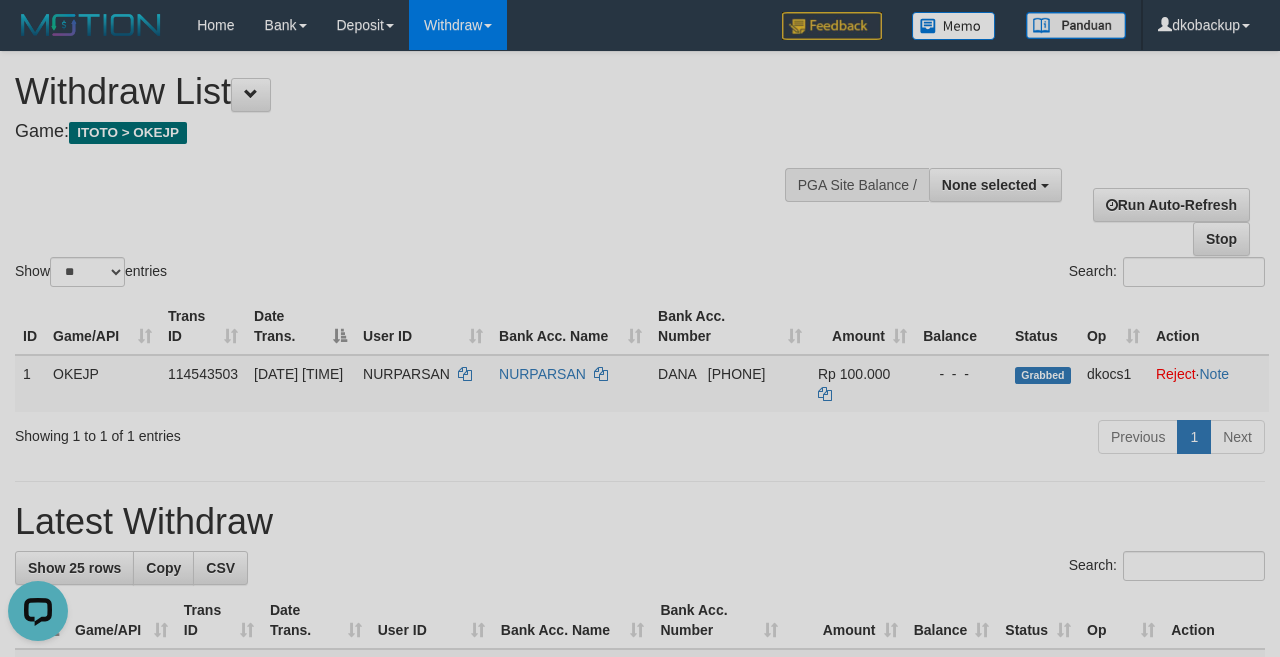scroll, scrollTop: 0, scrollLeft: 0, axis: both 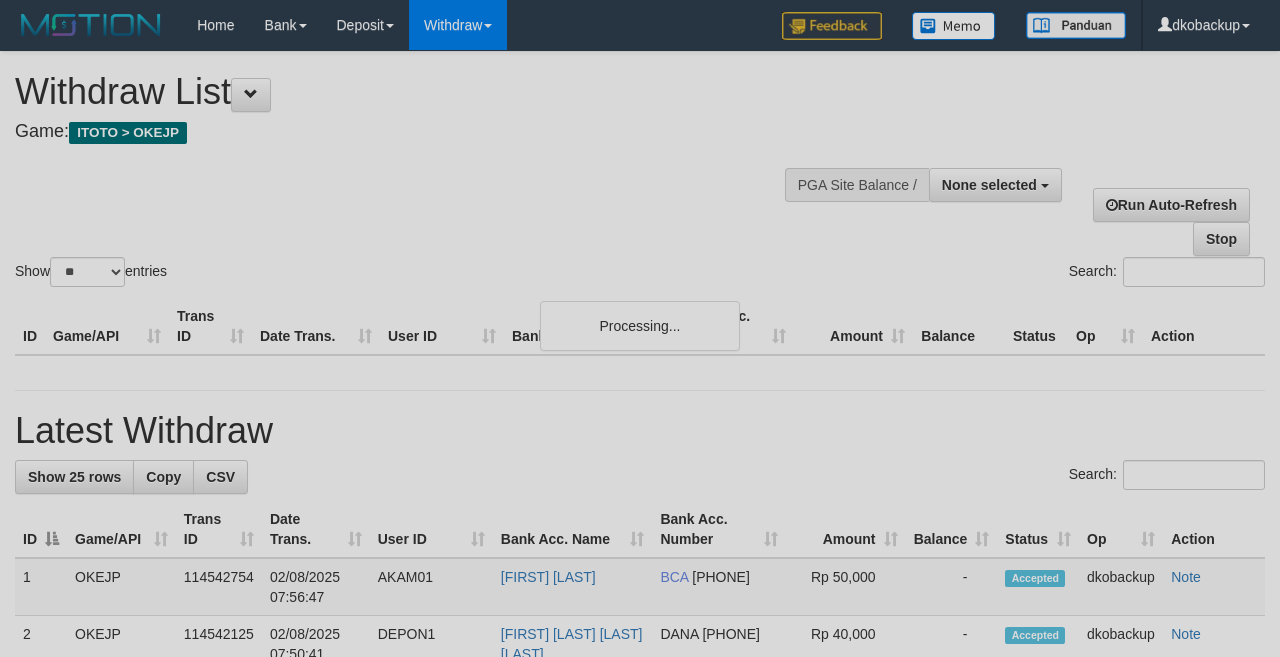 select 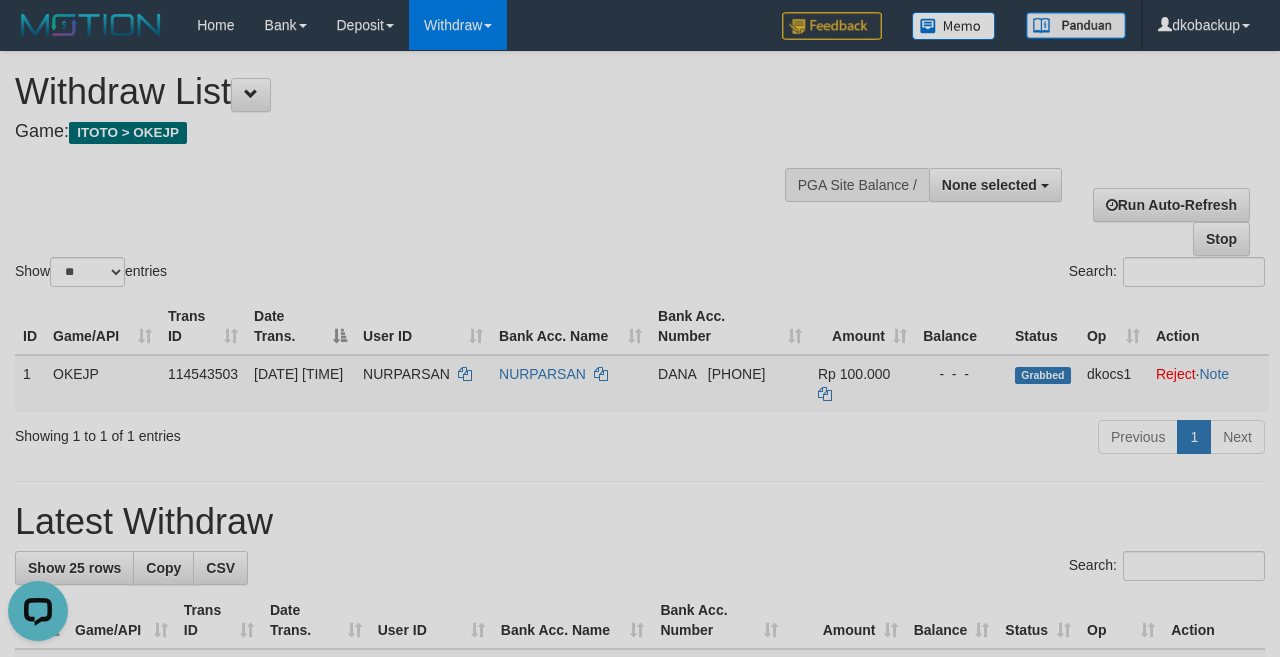 scroll, scrollTop: 0, scrollLeft: 0, axis: both 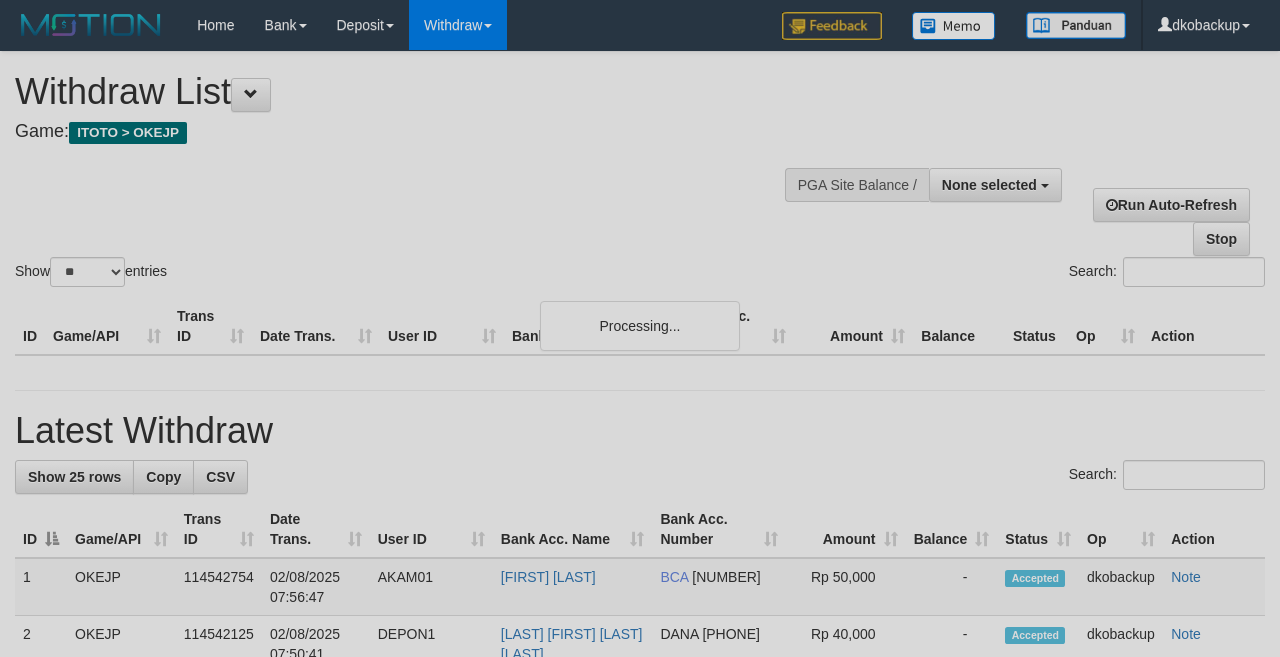 select 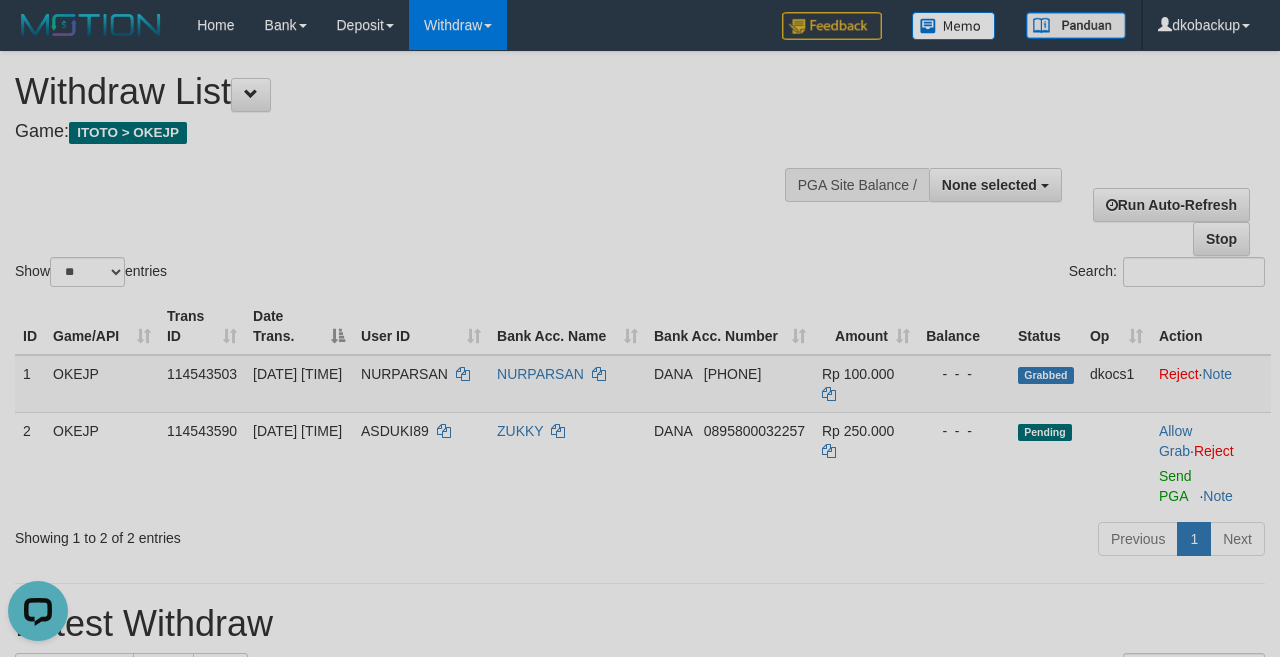 scroll, scrollTop: 0, scrollLeft: 0, axis: both 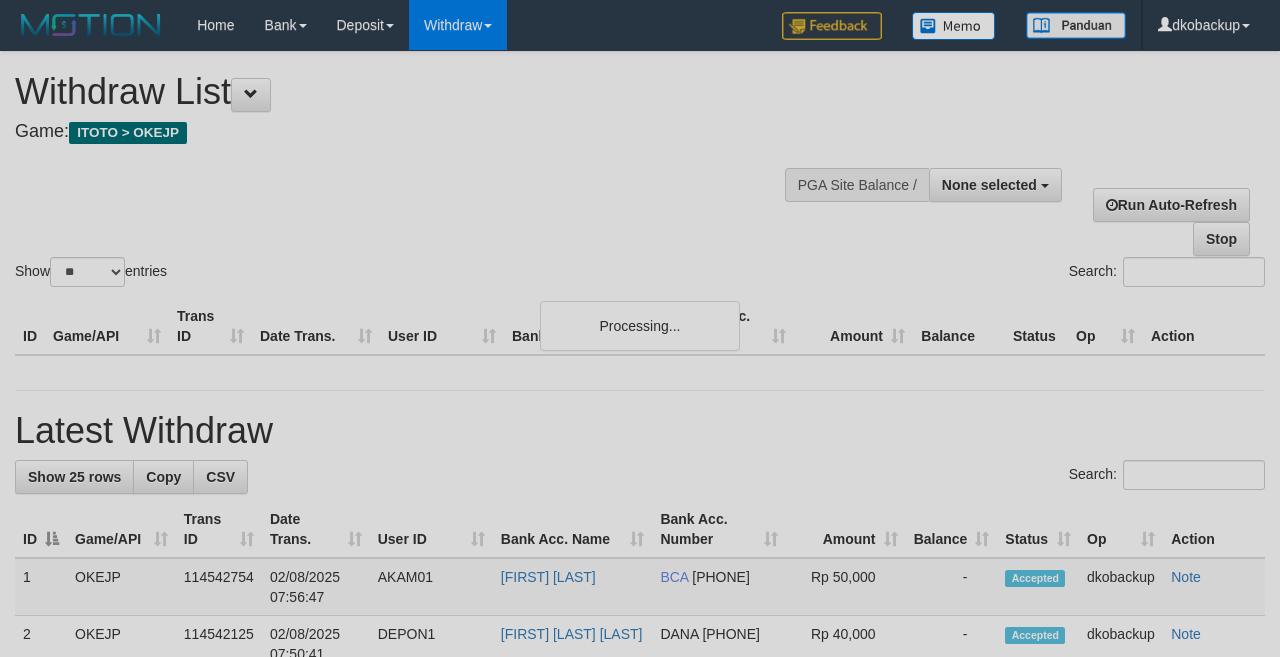 select 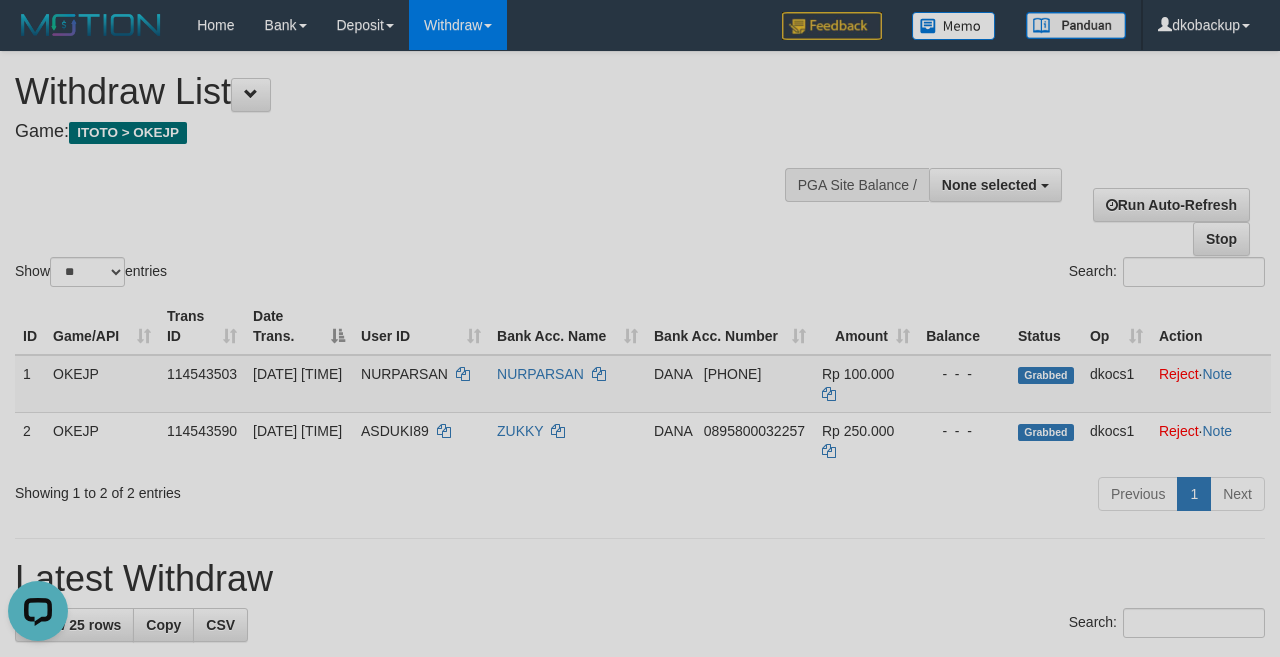 scroll, scrollTop: 0, scrollLeft: 0, axis: both 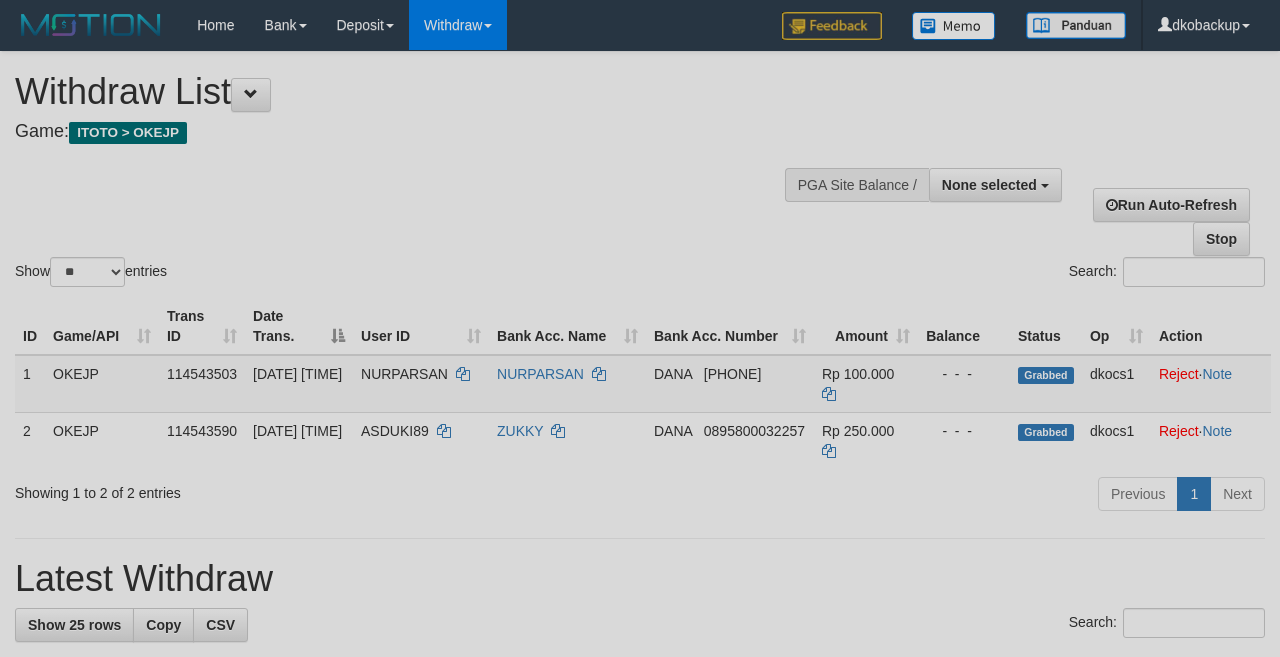 select 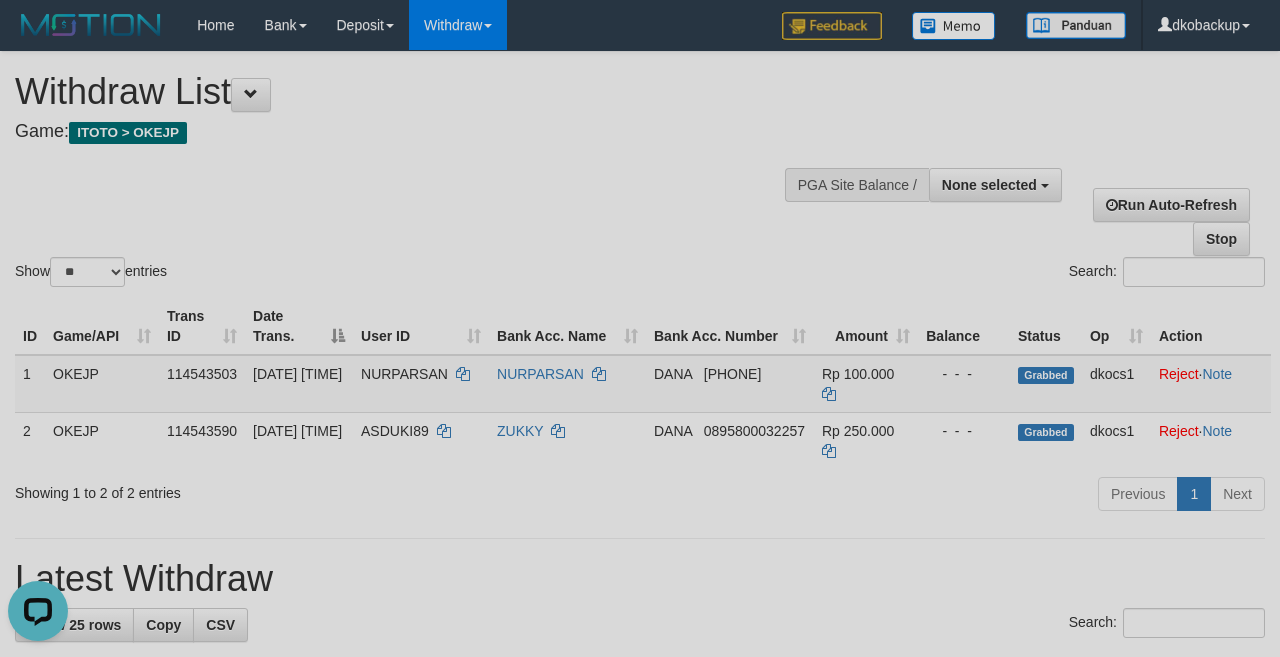 scroll, scrollTop: 0, scrollLeft: 0, axis: both 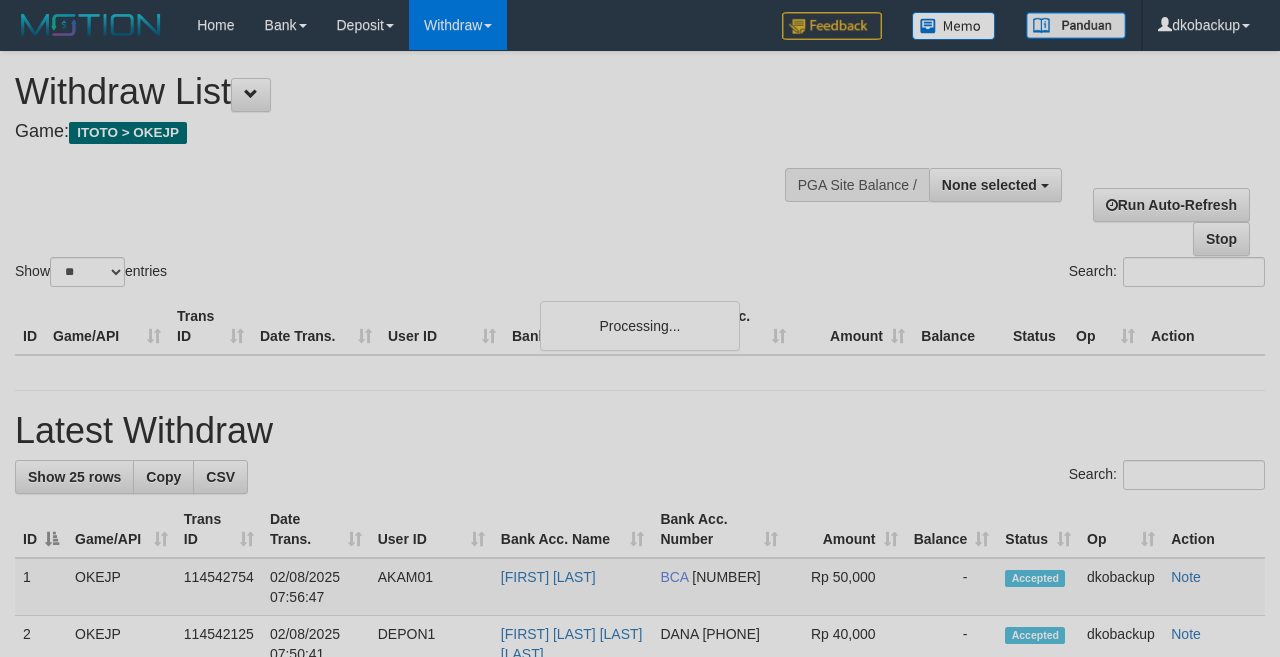 select 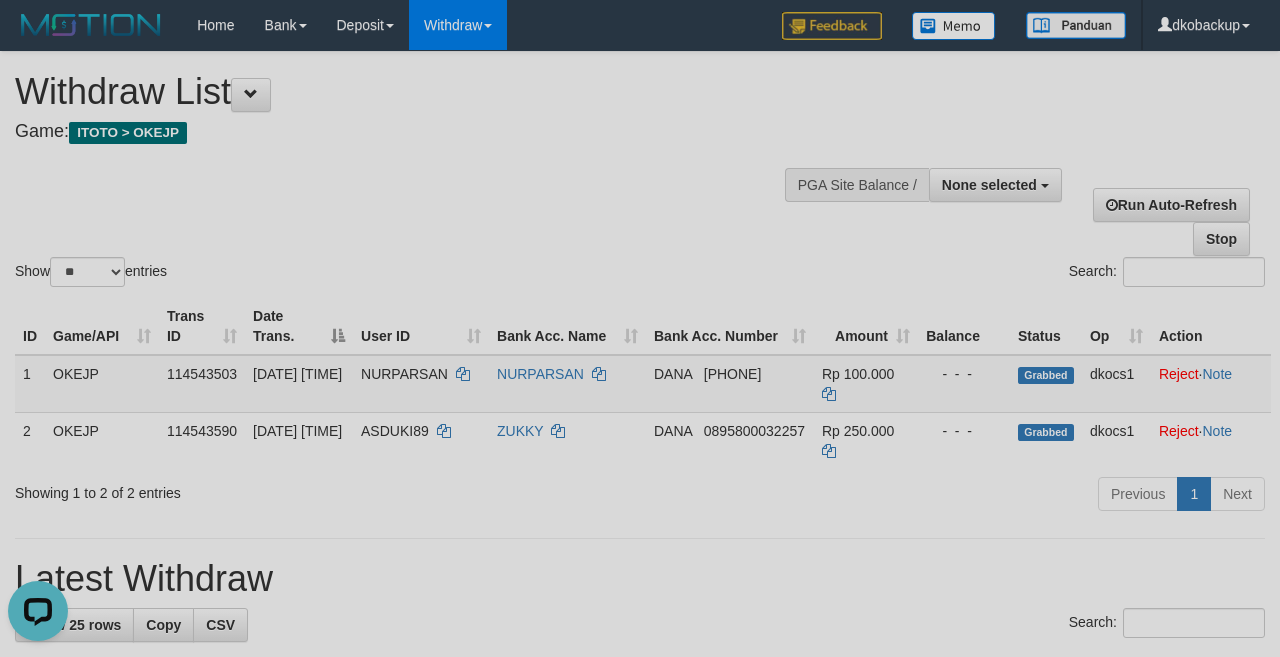 scroll, scrollTop: 0, scrollLeft: 0, axis: both 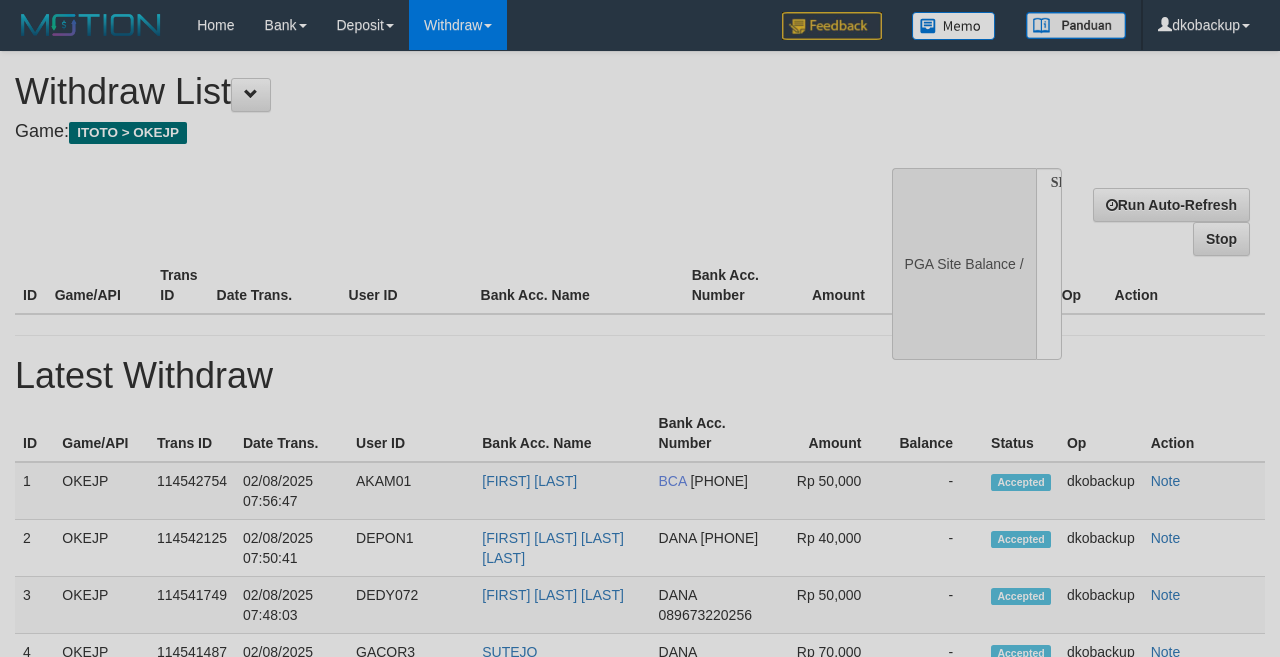 select 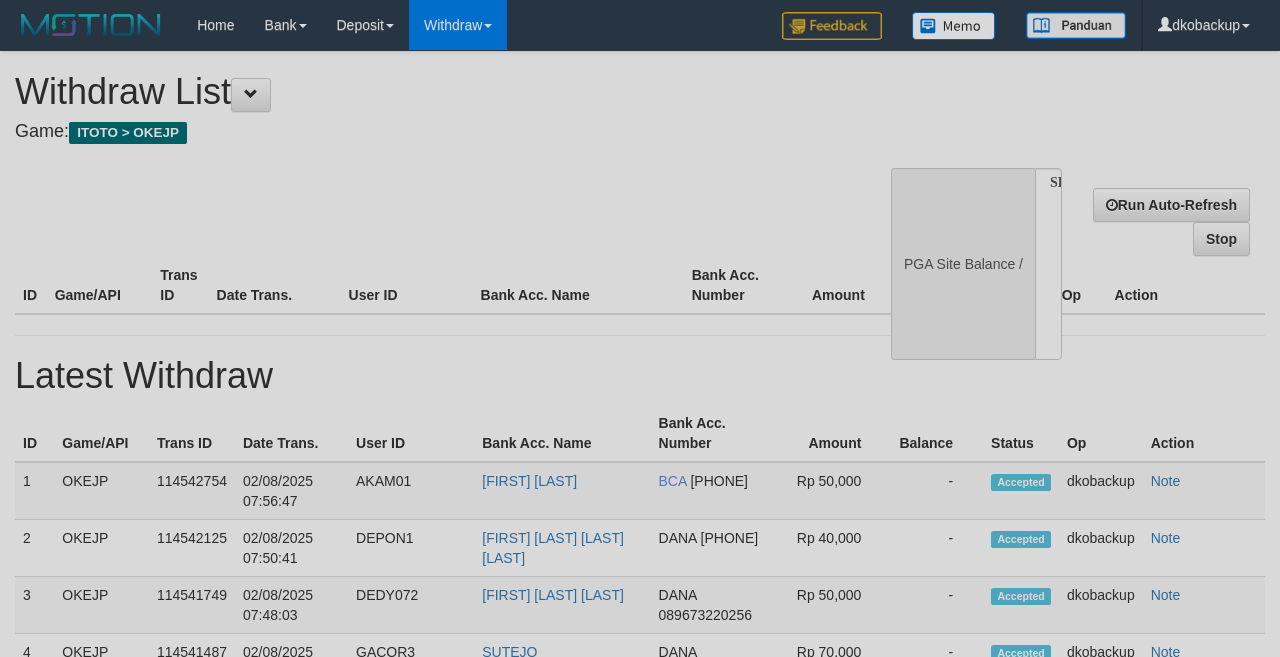 select on "**" 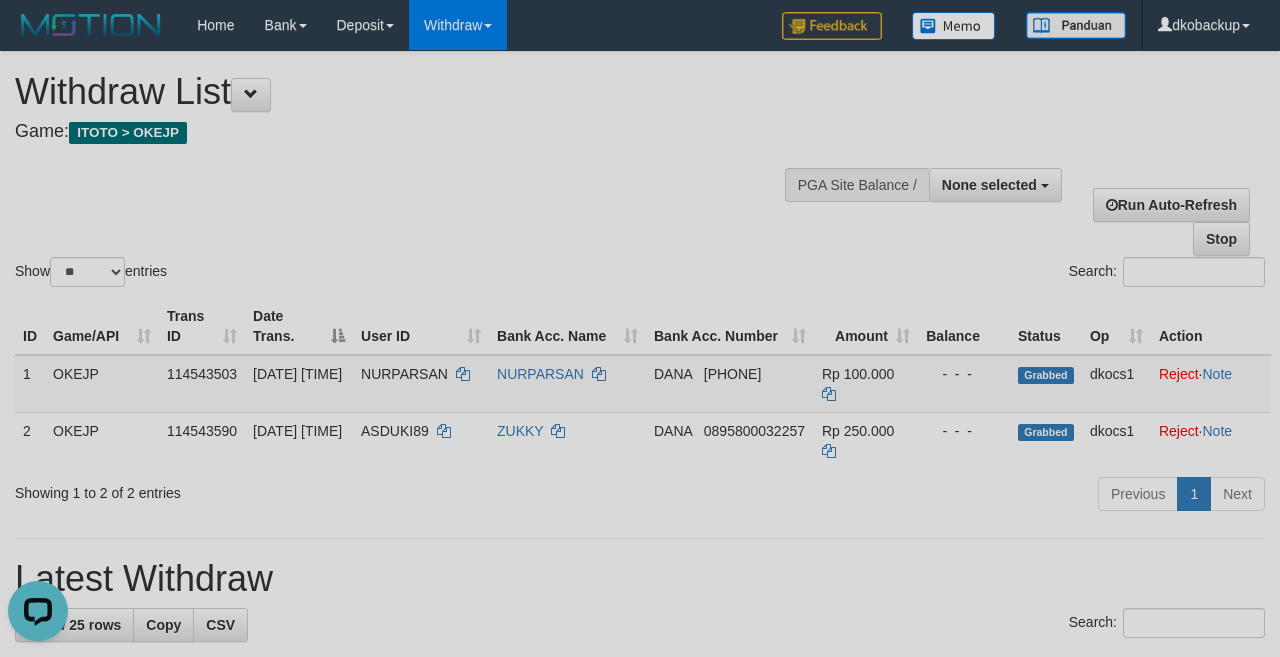 scroll, scrollTop: 0, scrollLeft: 0, axis: both 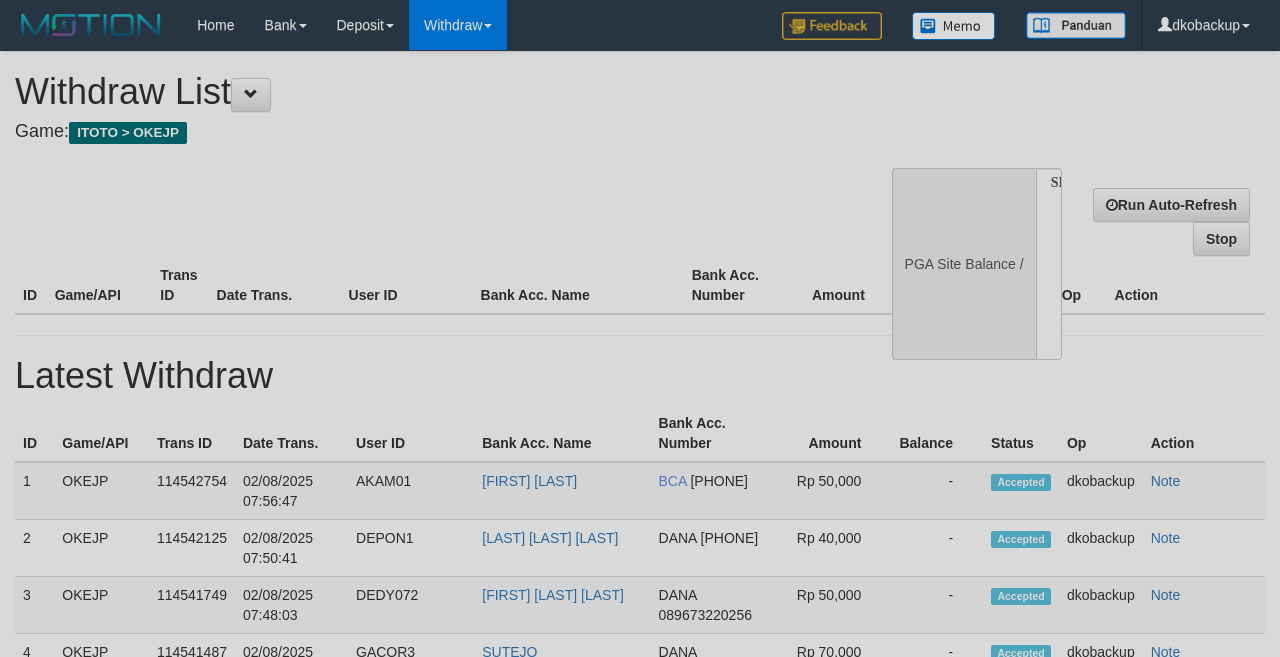 select 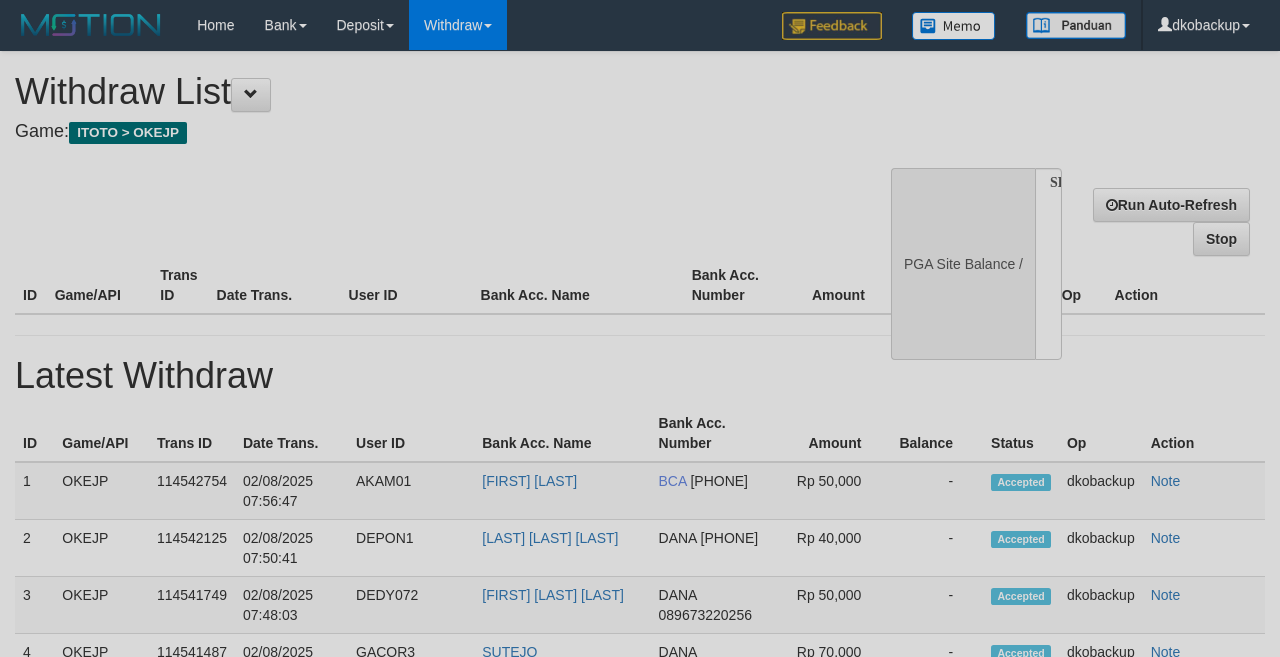 scroll, scrollTop: 0, scrollLeft: 0, axis: both 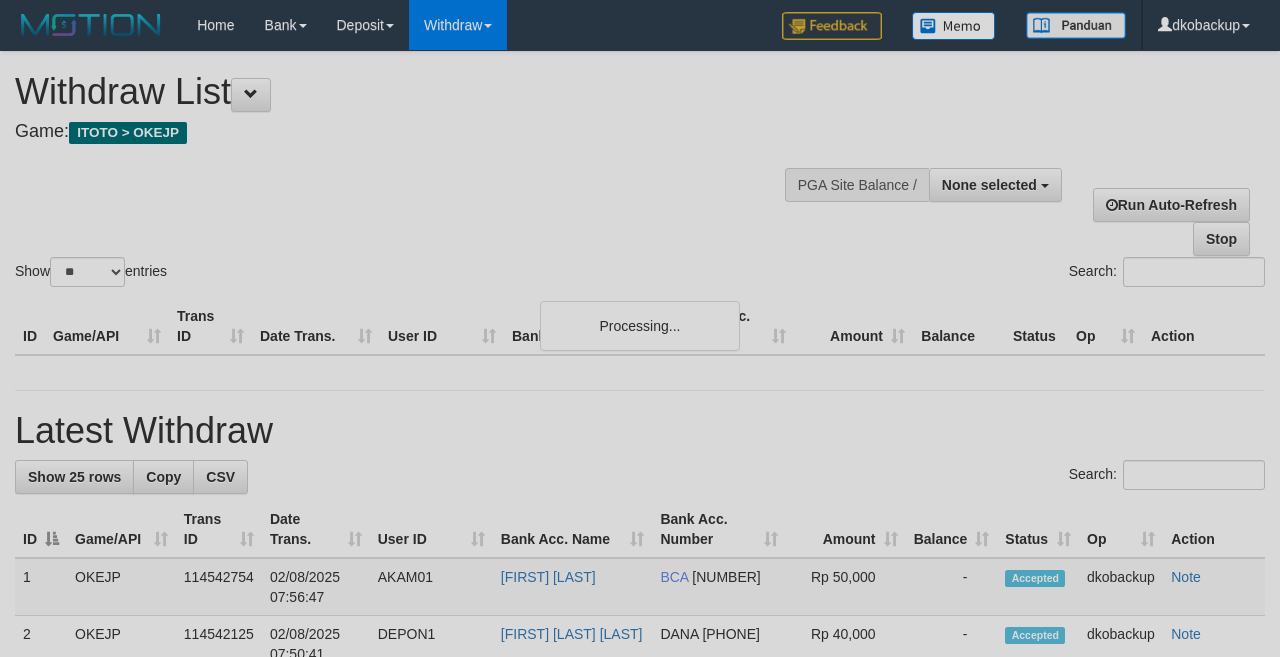 select 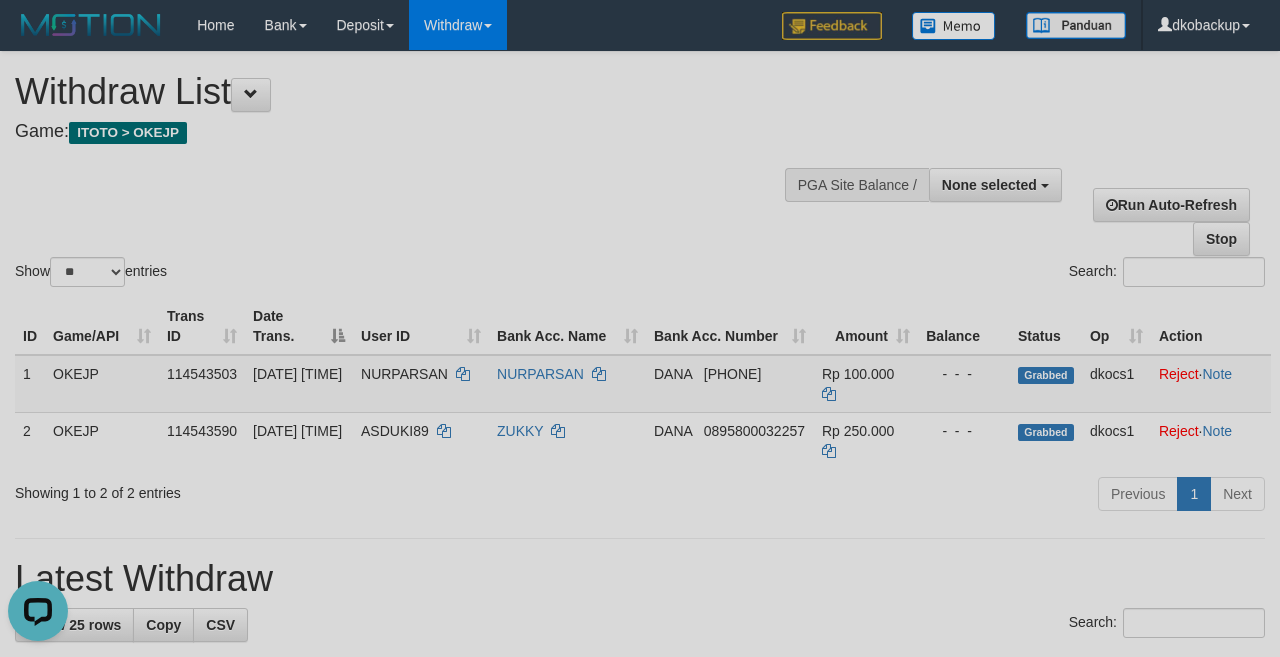 scroll, scrollTop: 0, scrollLeft: 0, axis: both 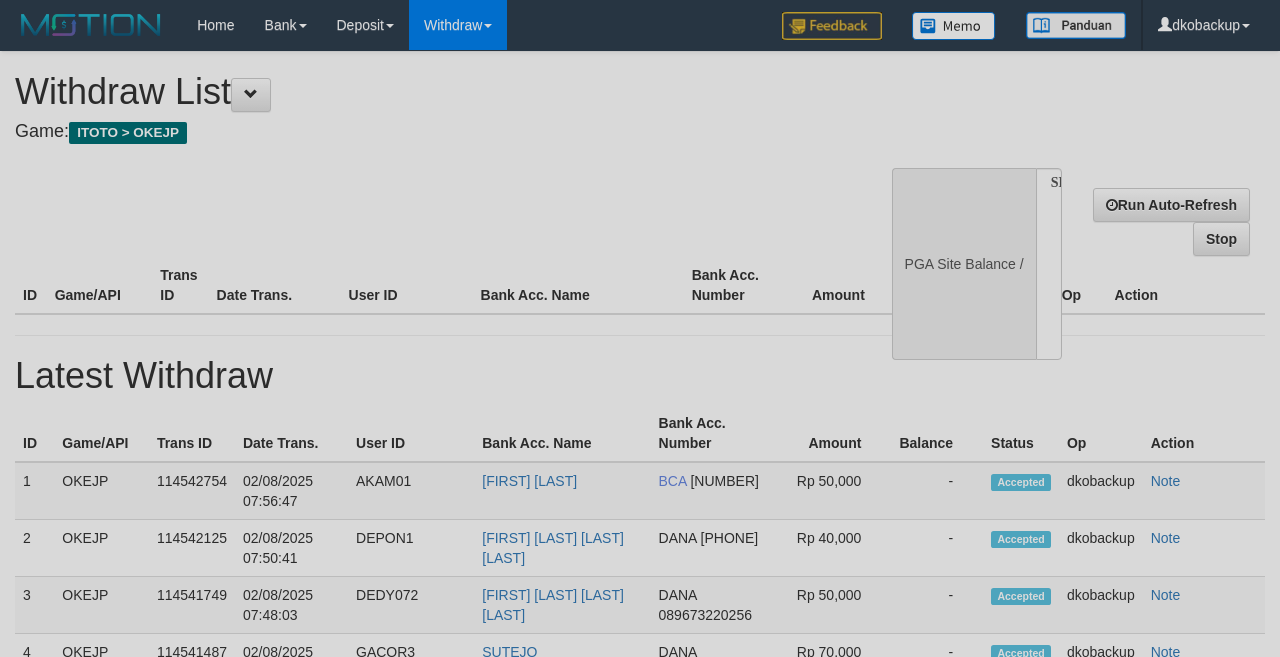 select 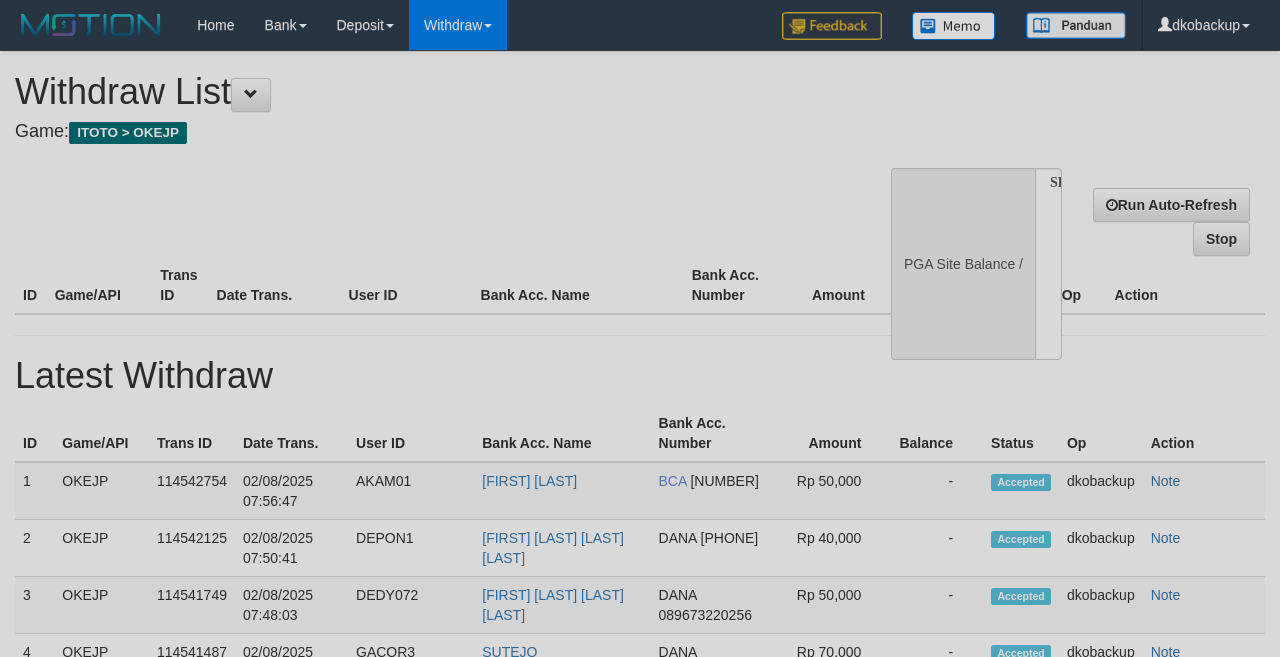 scroll, scrollTop: 0, scrollLeft: 0, axis: both 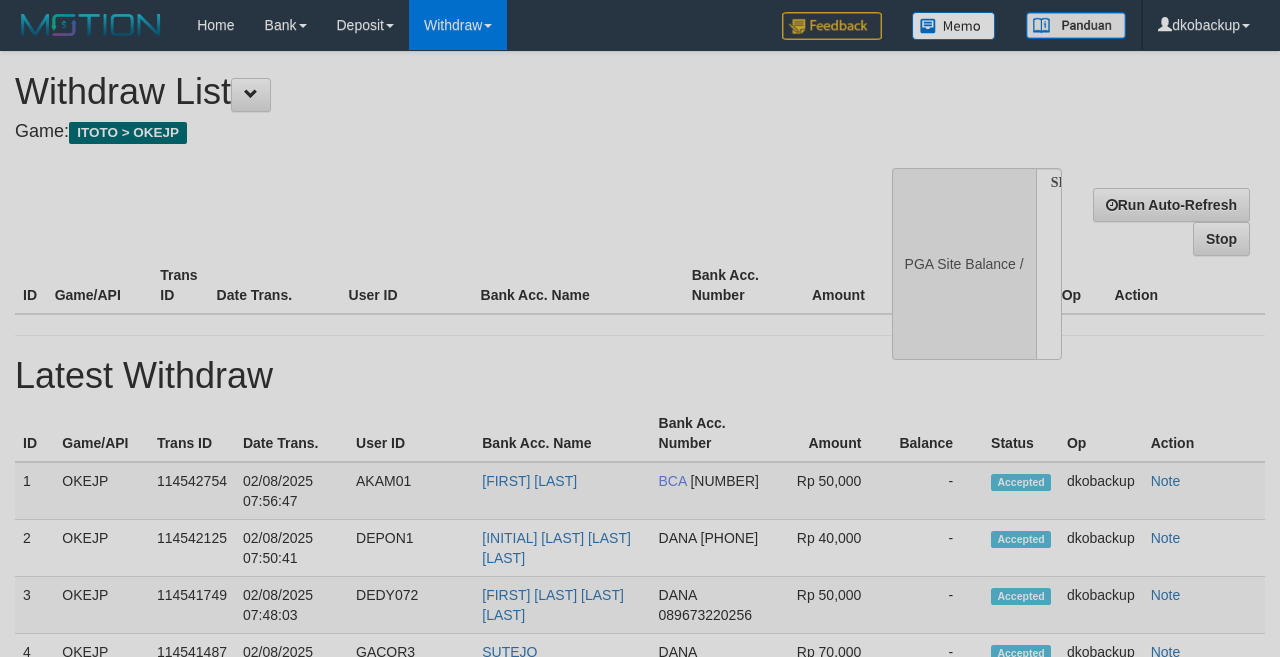 select 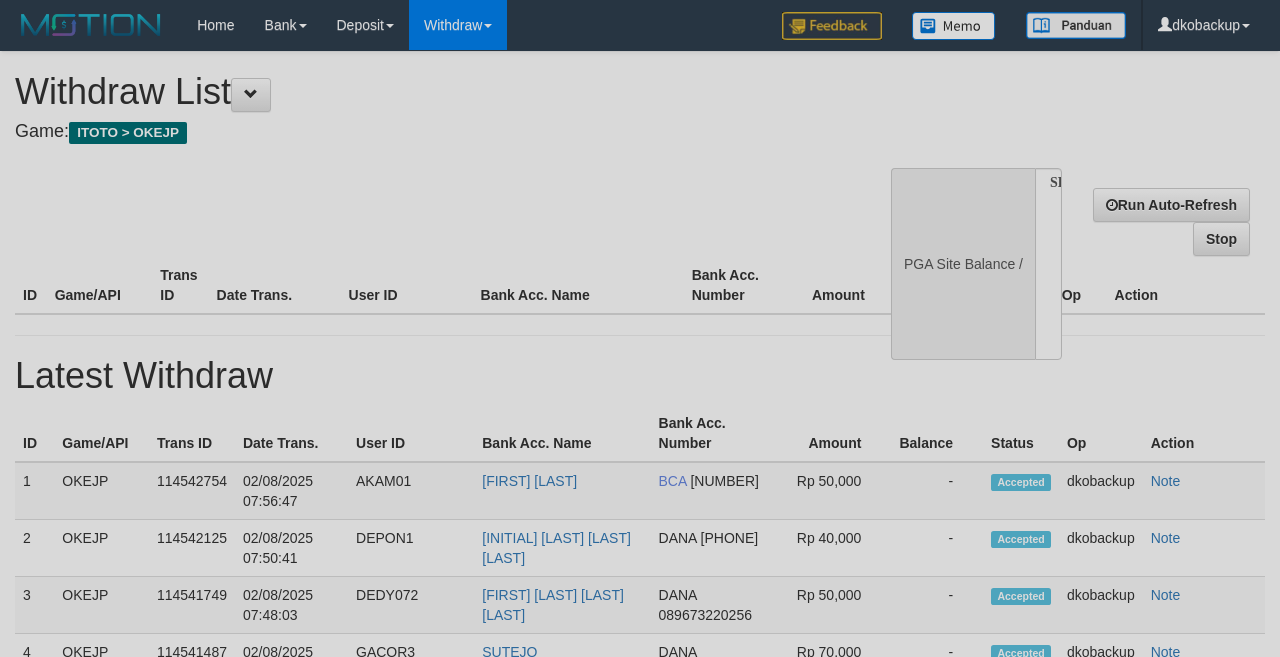 scroll, scrollTop: 0, scrollLeft: 0, axis: both 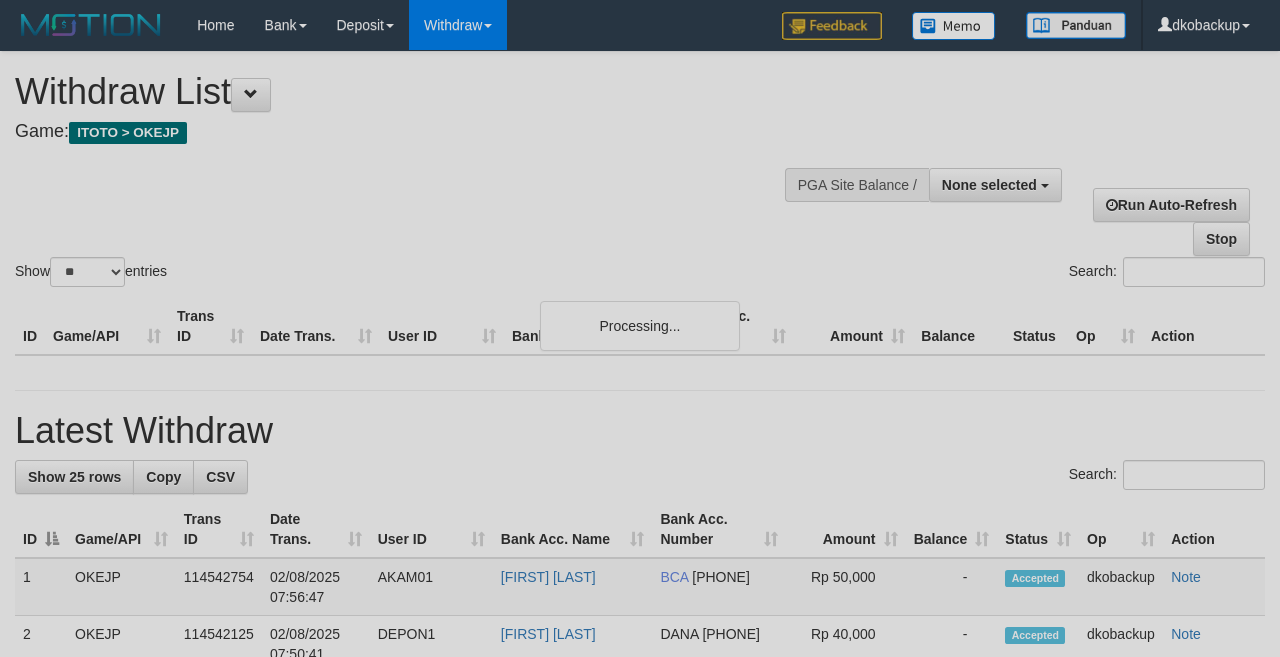 select 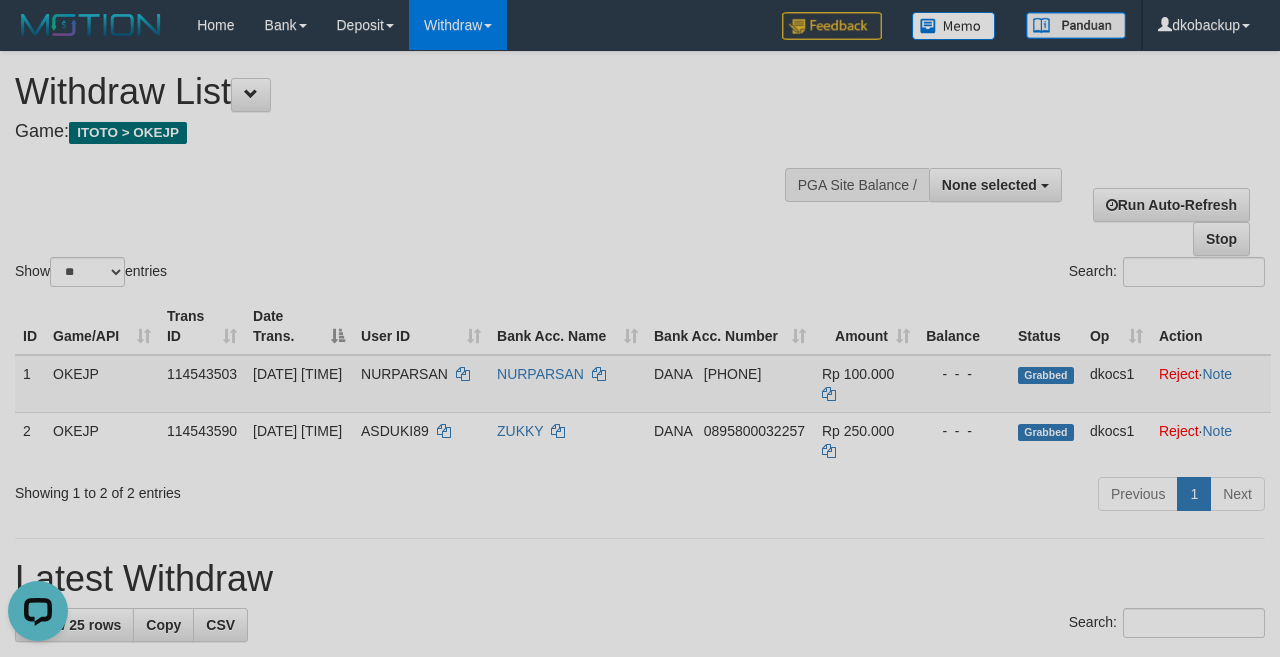scroll, scrollTop: 0, scrollLeft: 0, axis: both 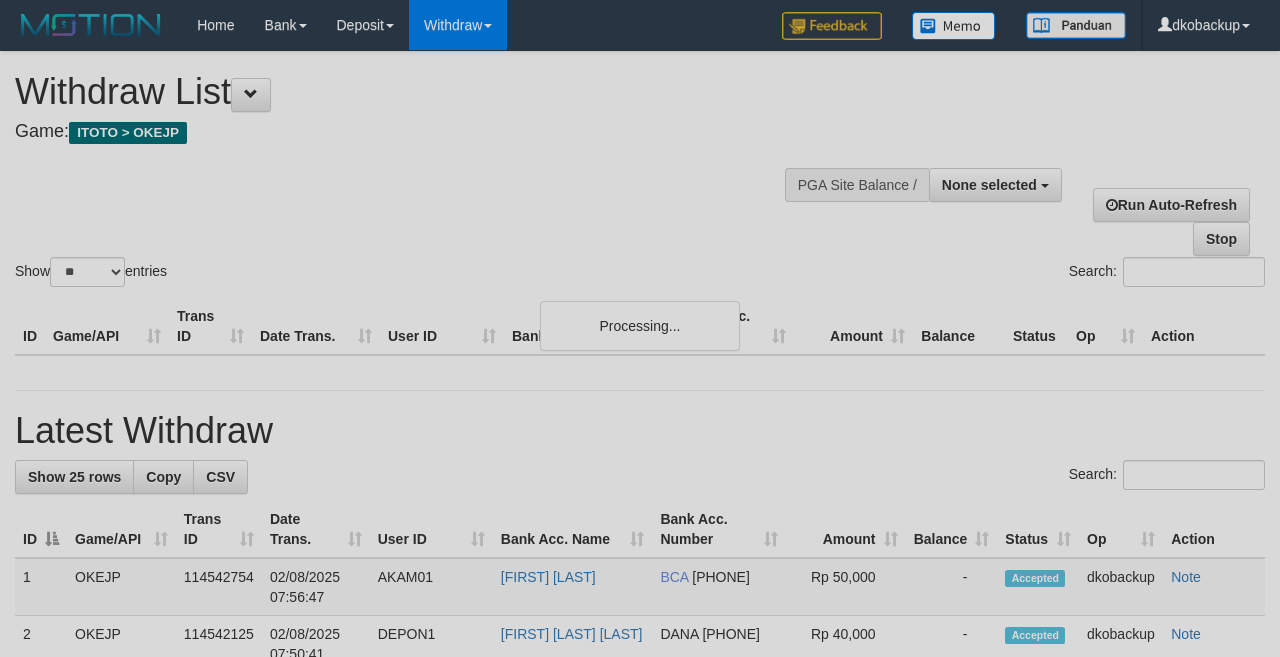 select 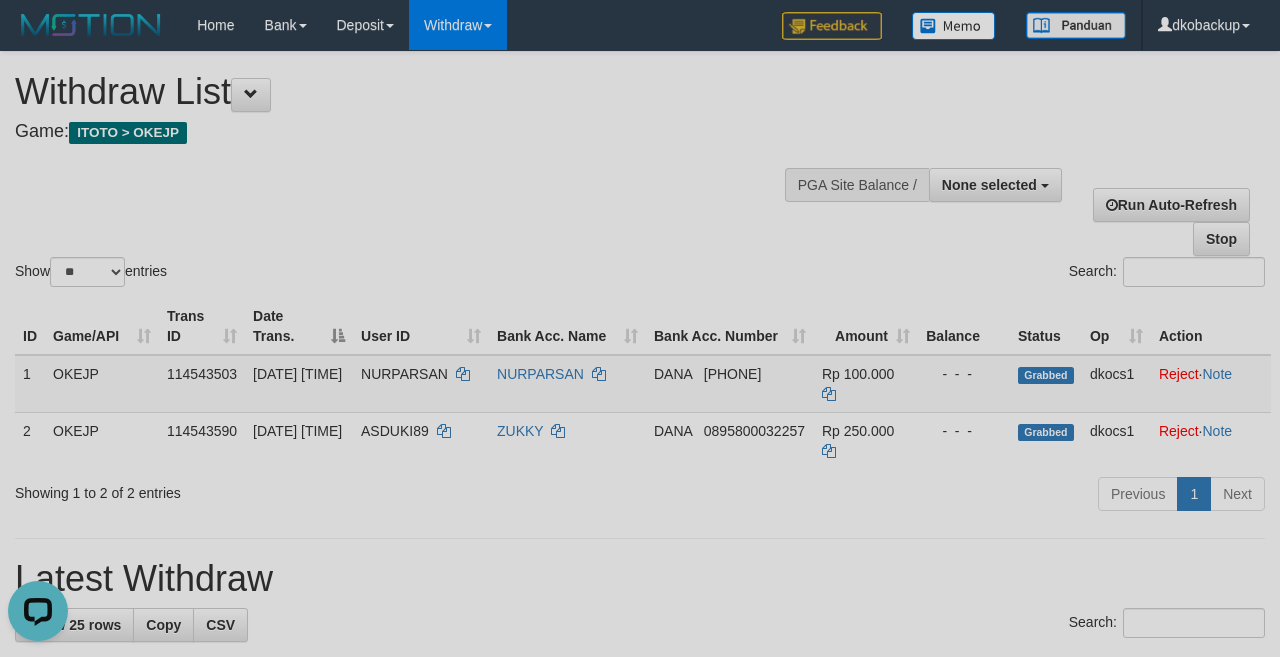 scroll, scrollTop: 0, scrollLeft: 0, axis: both 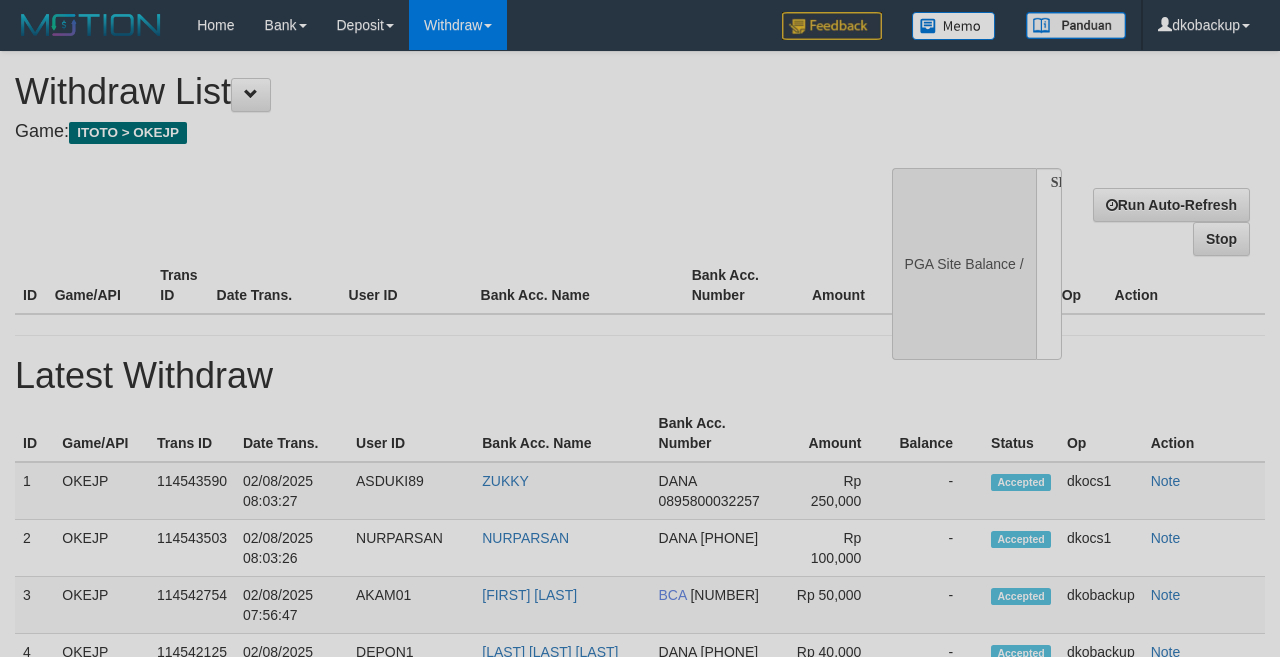 select 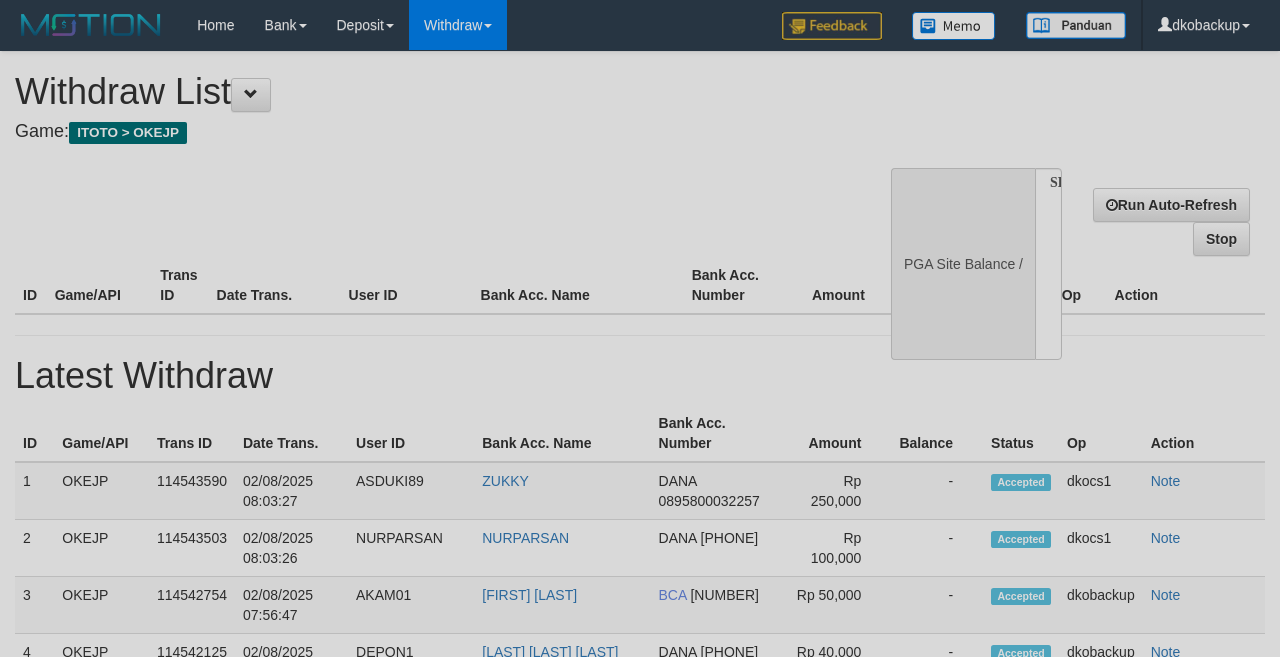 scroll, scrollTop: 0, scrollLeft: 0, axis: both 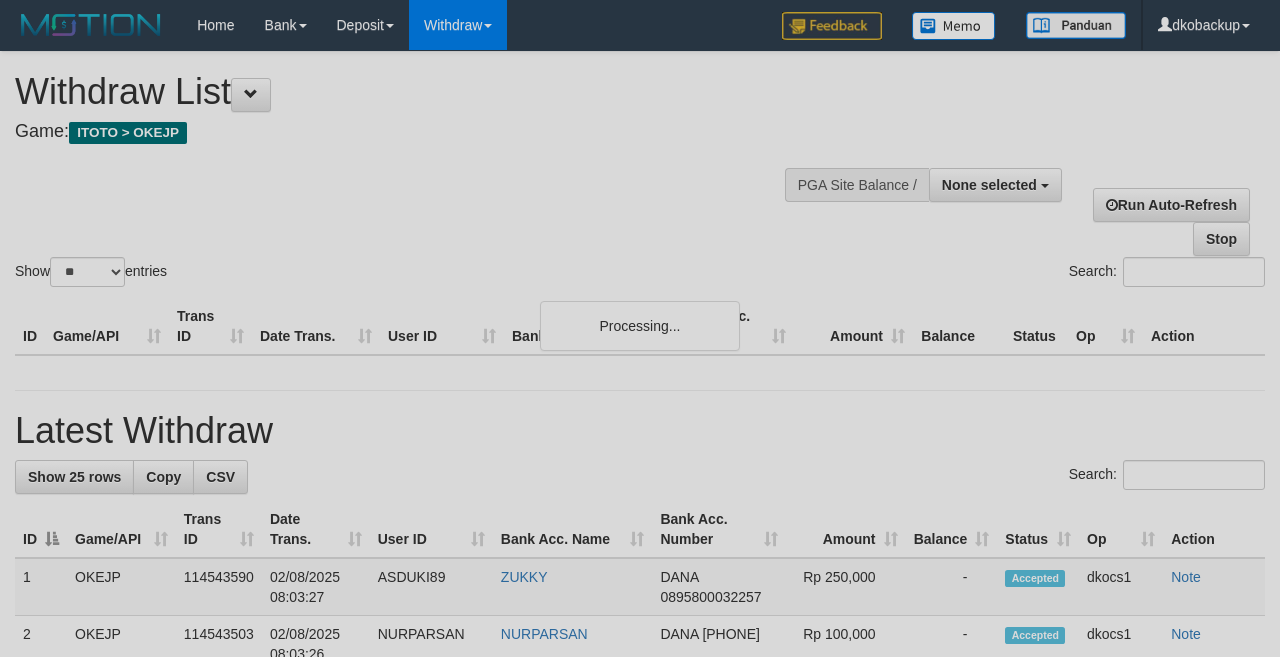 select 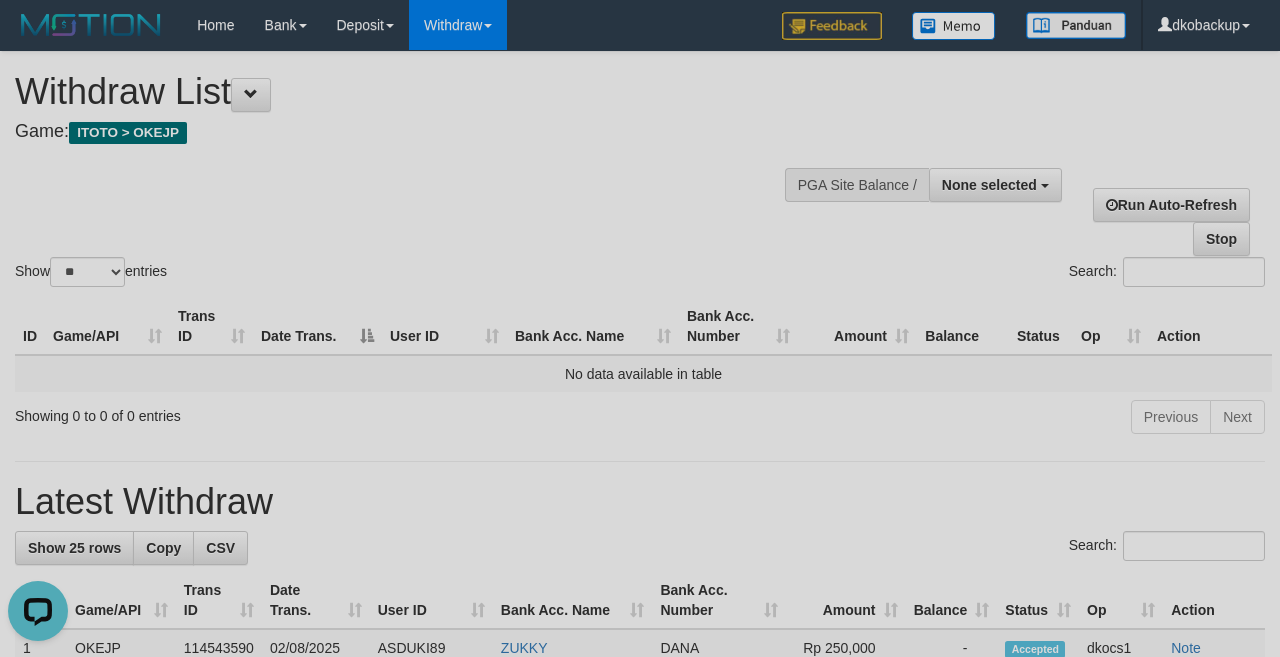 scroll, scrollTop: 0, scrollLeft: 0, axis: both 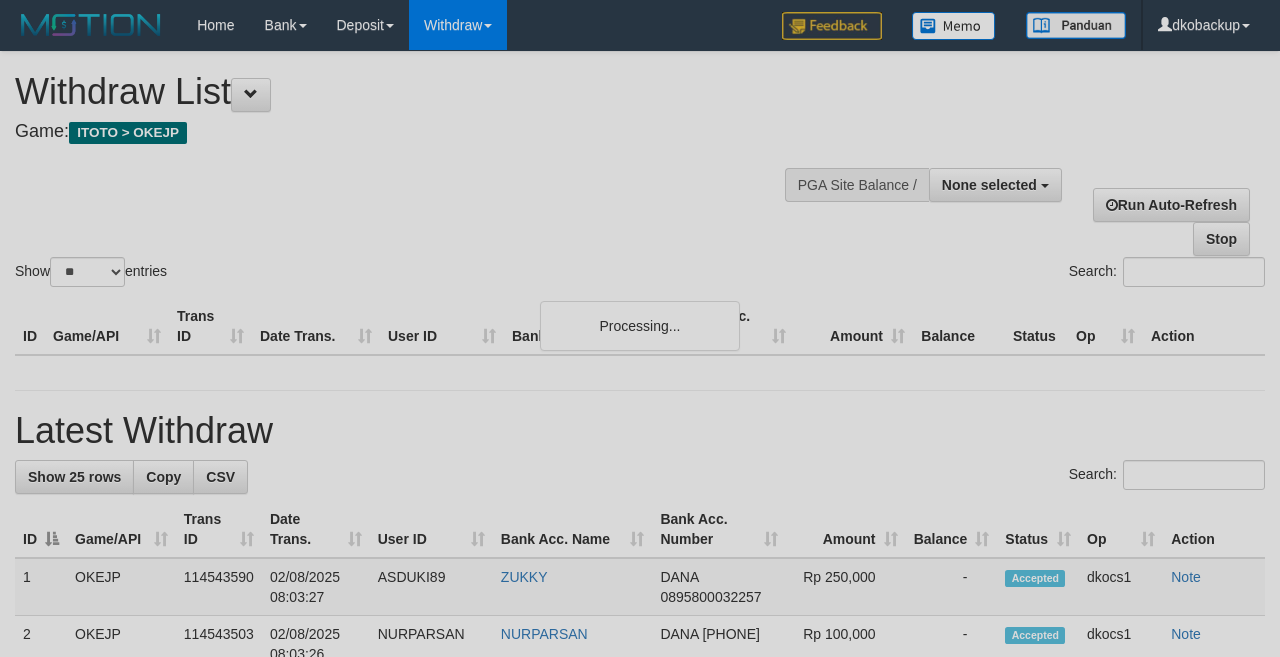 select 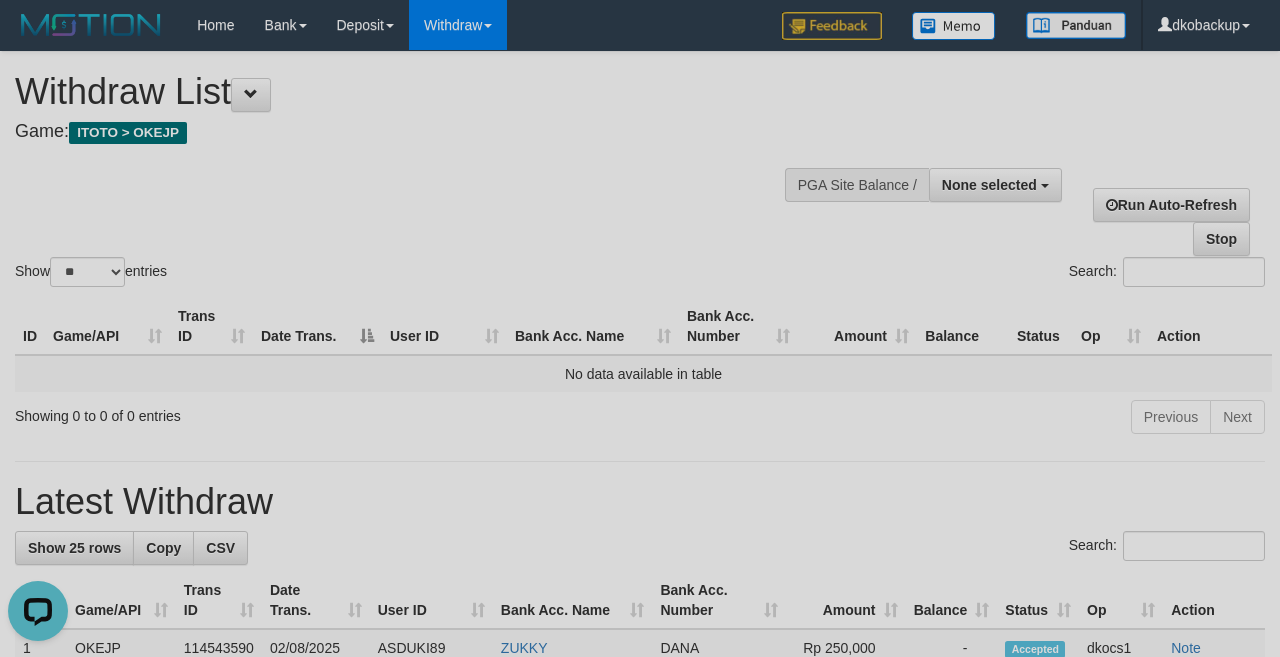 scroll, scrollTop: 0, scrollLeft: 0, axis: both 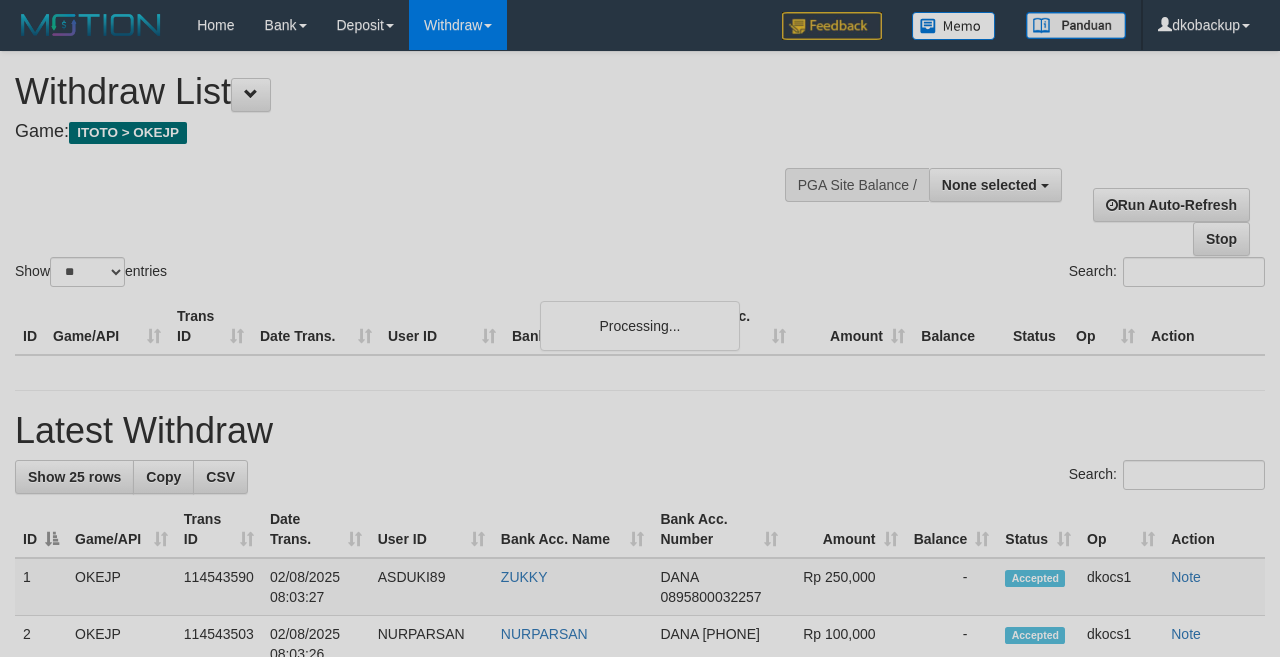 select 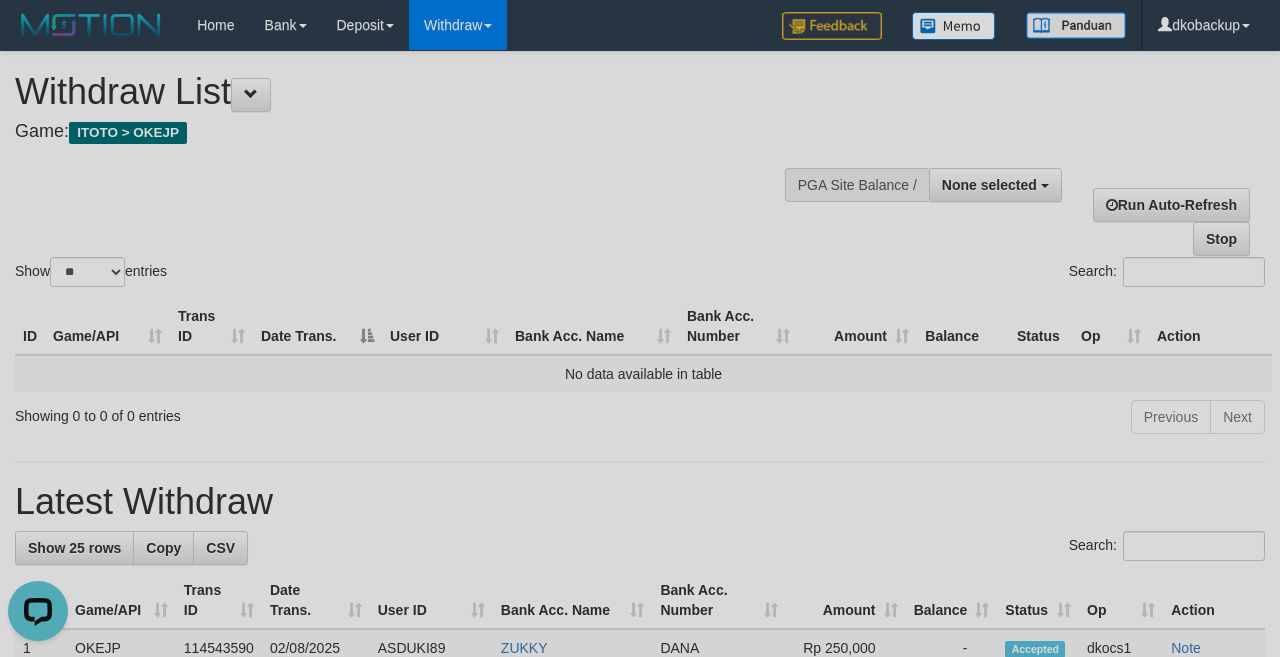 scroll, scrollTop: 0, scrollLeft: 0, axis: both 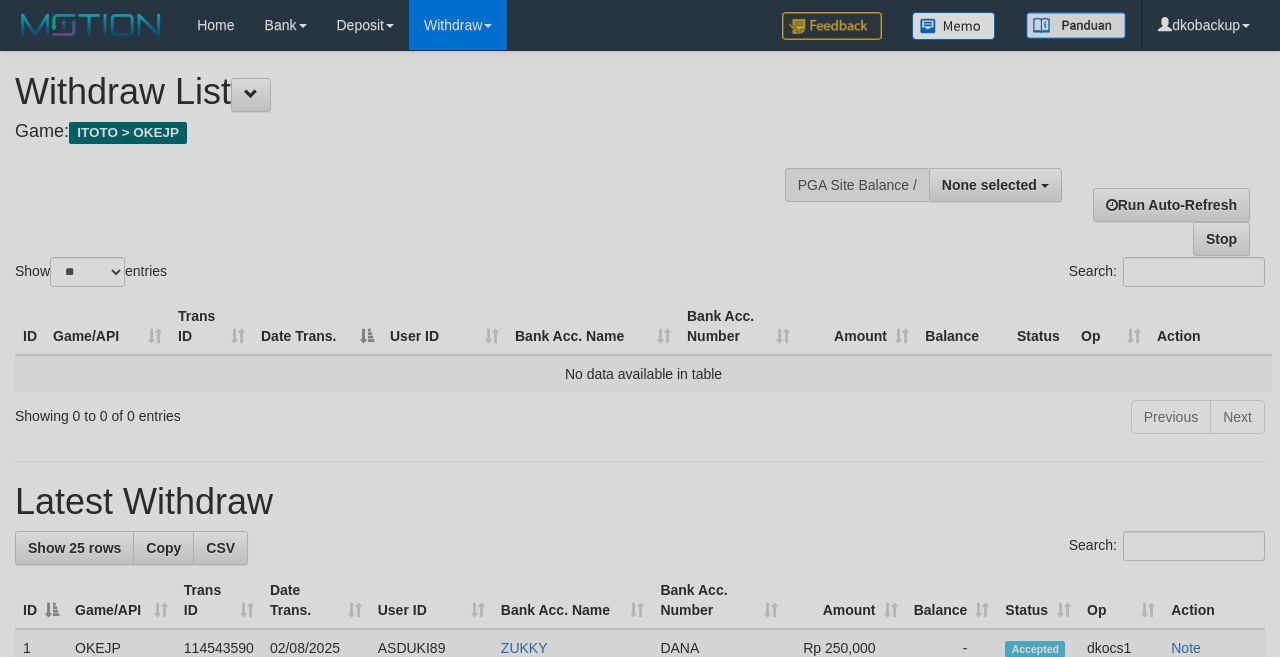 select 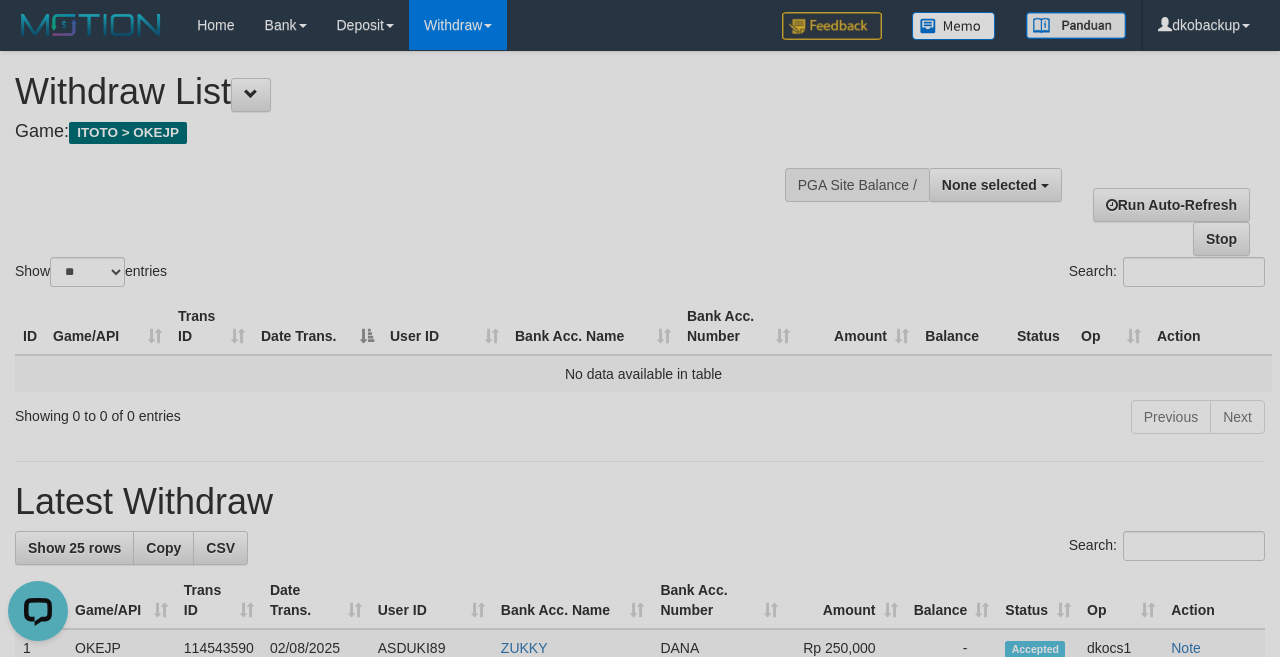 scroll, scrollTop: 0, scrollLeft: 0, axis: both 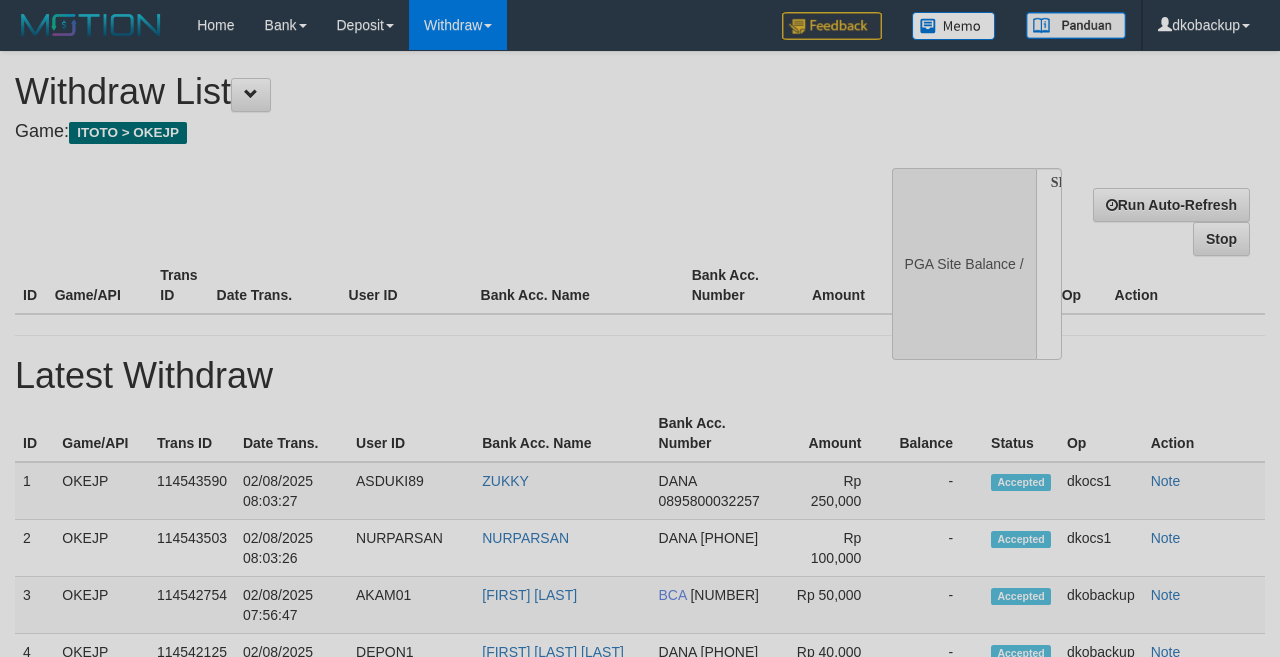 select 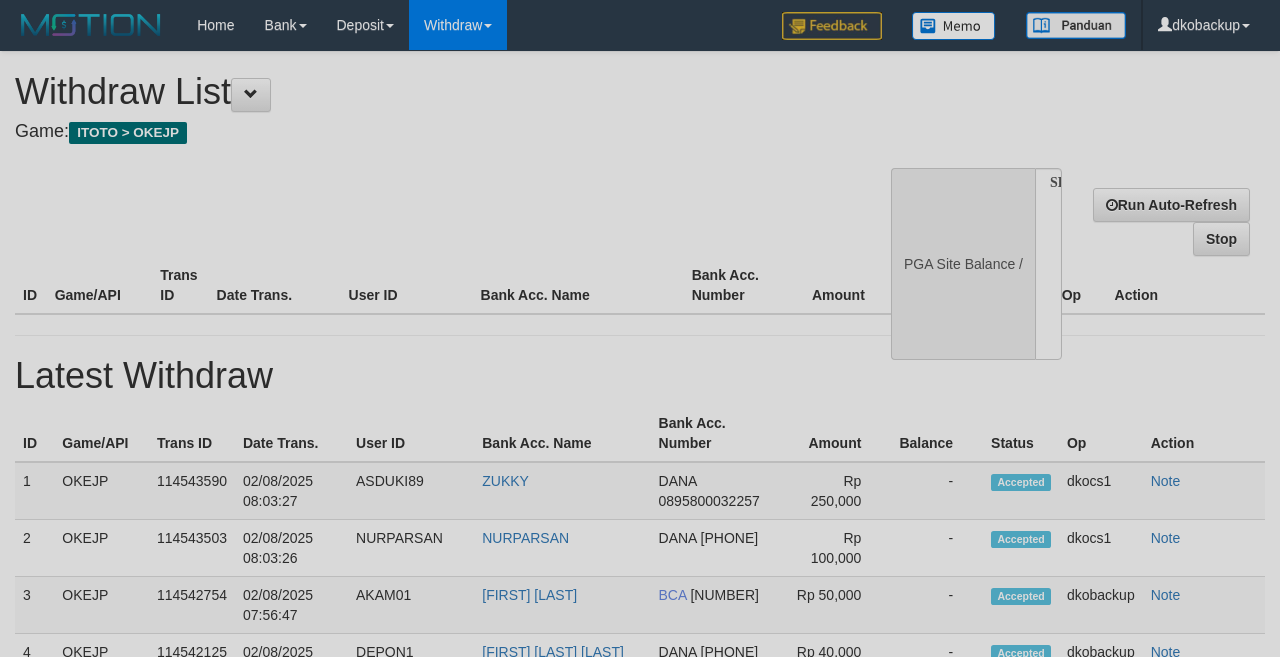 scroll, scrollTop: 0, scrollLeft: 0, axis: both 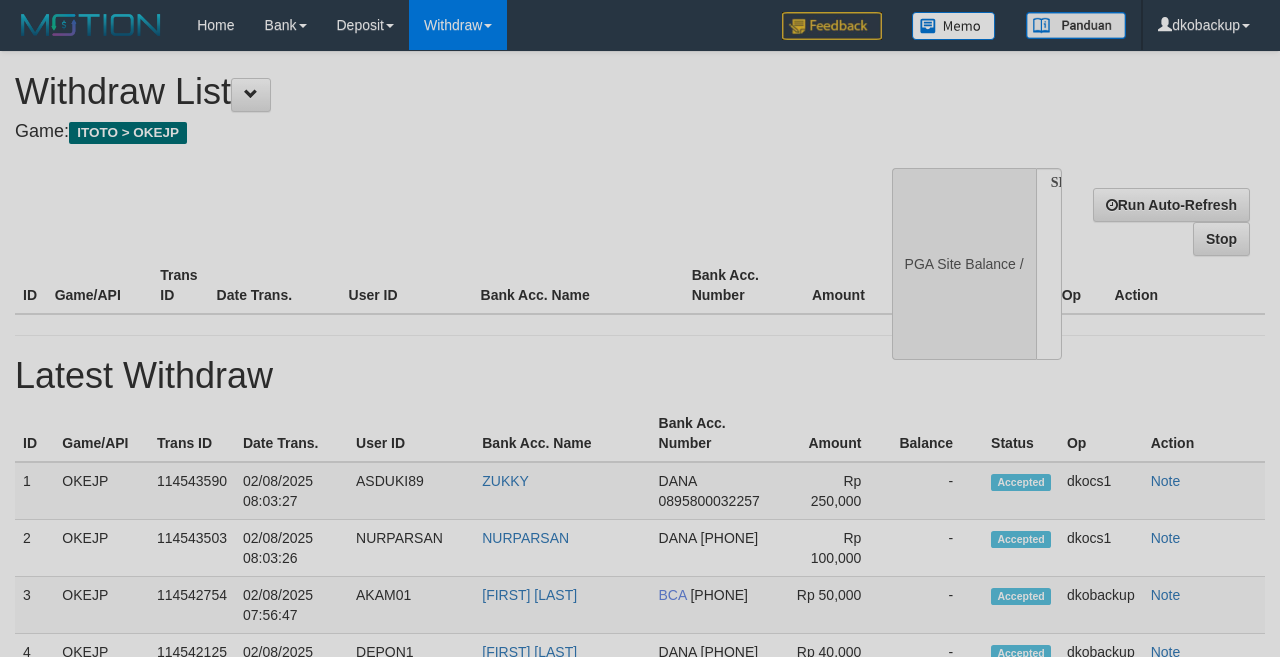 select 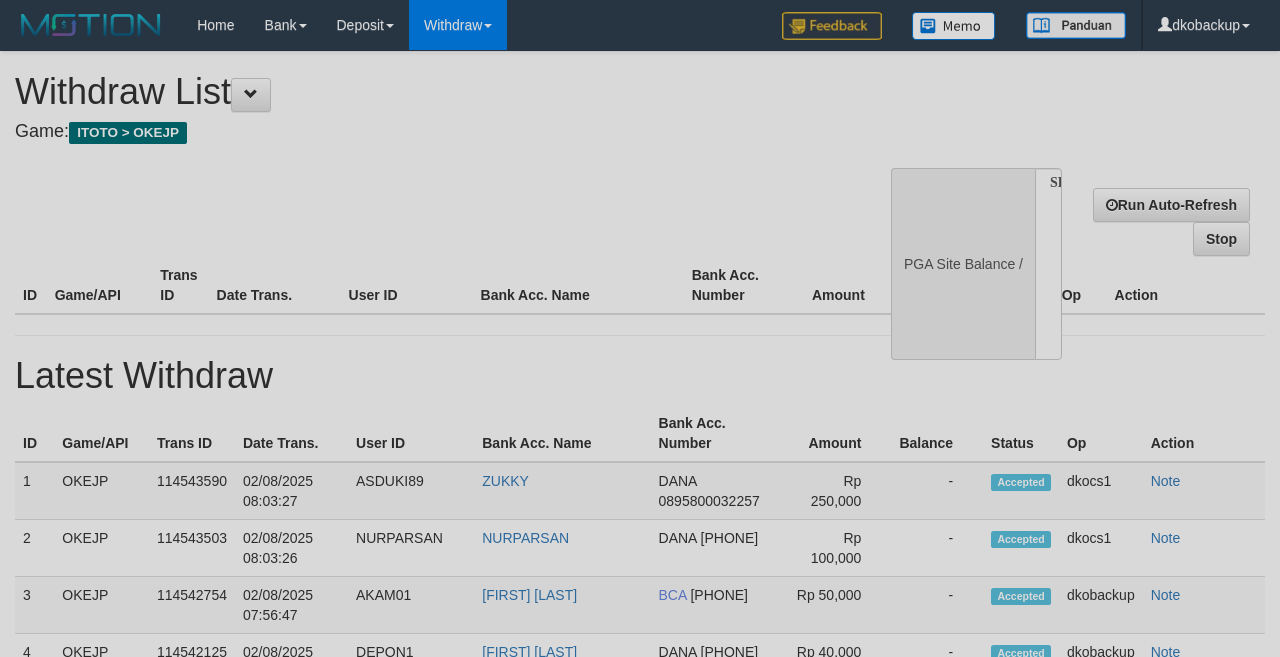 scroll, scrollTop: 0, scrollLeft: 0, axis: both 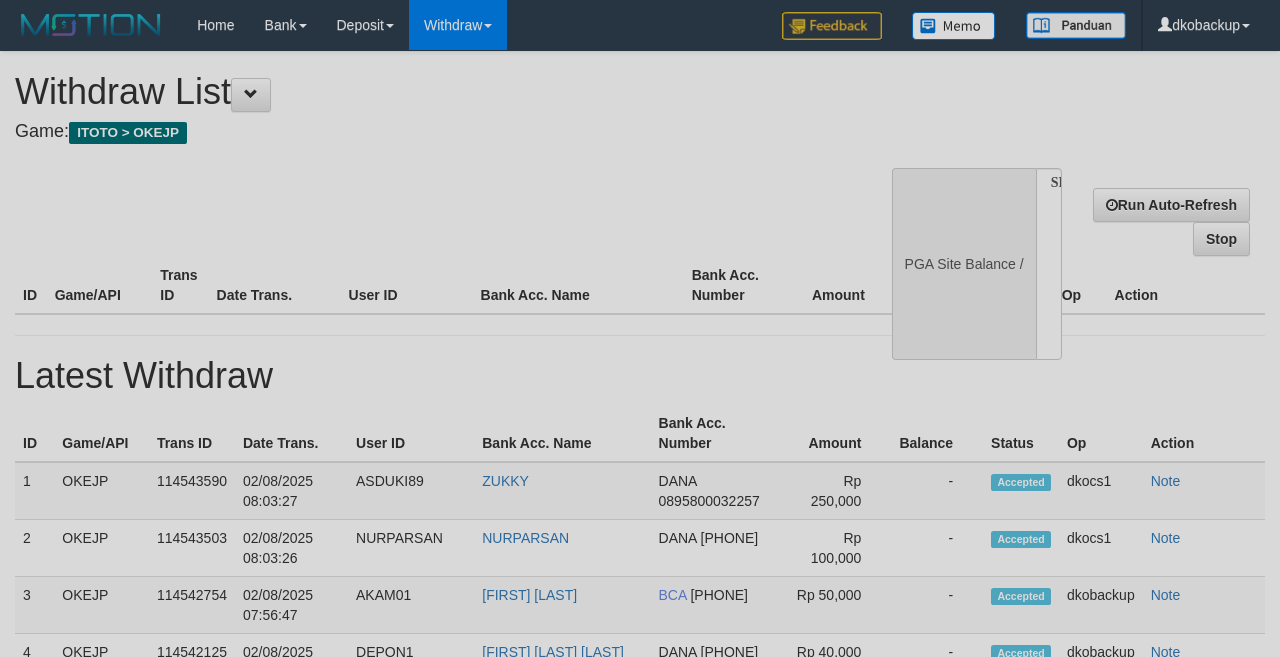 select 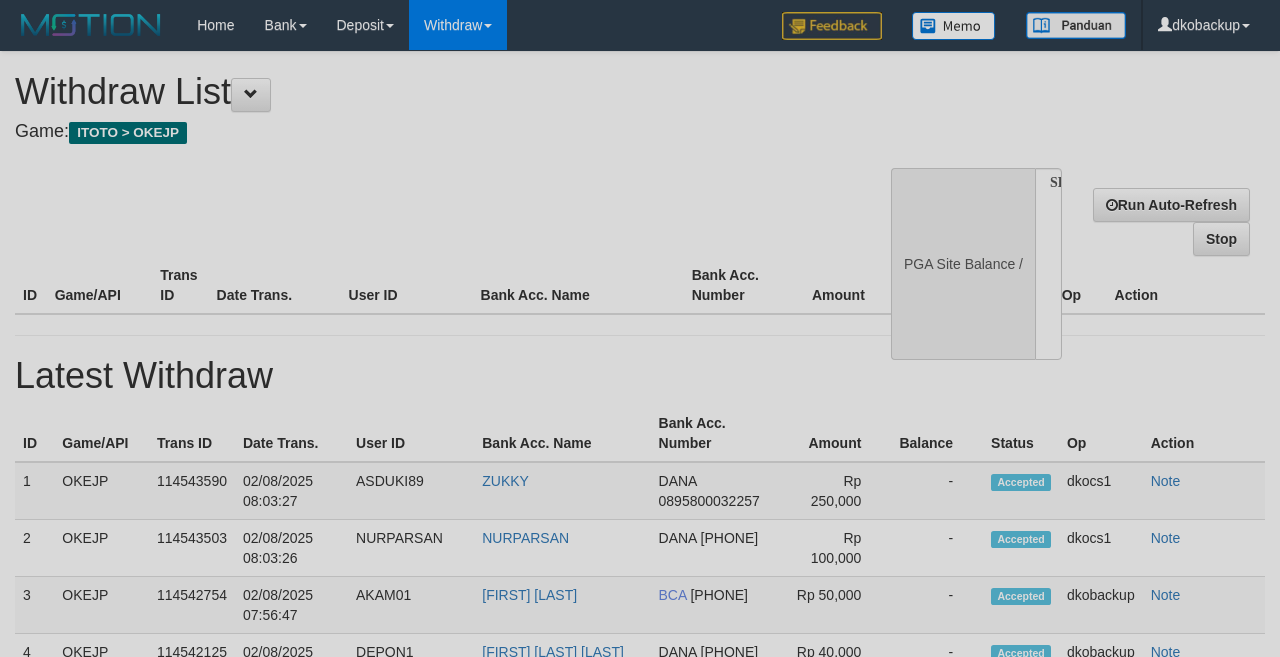 scroll, scrollTop: 0, scrollLeft: 0, axis: both 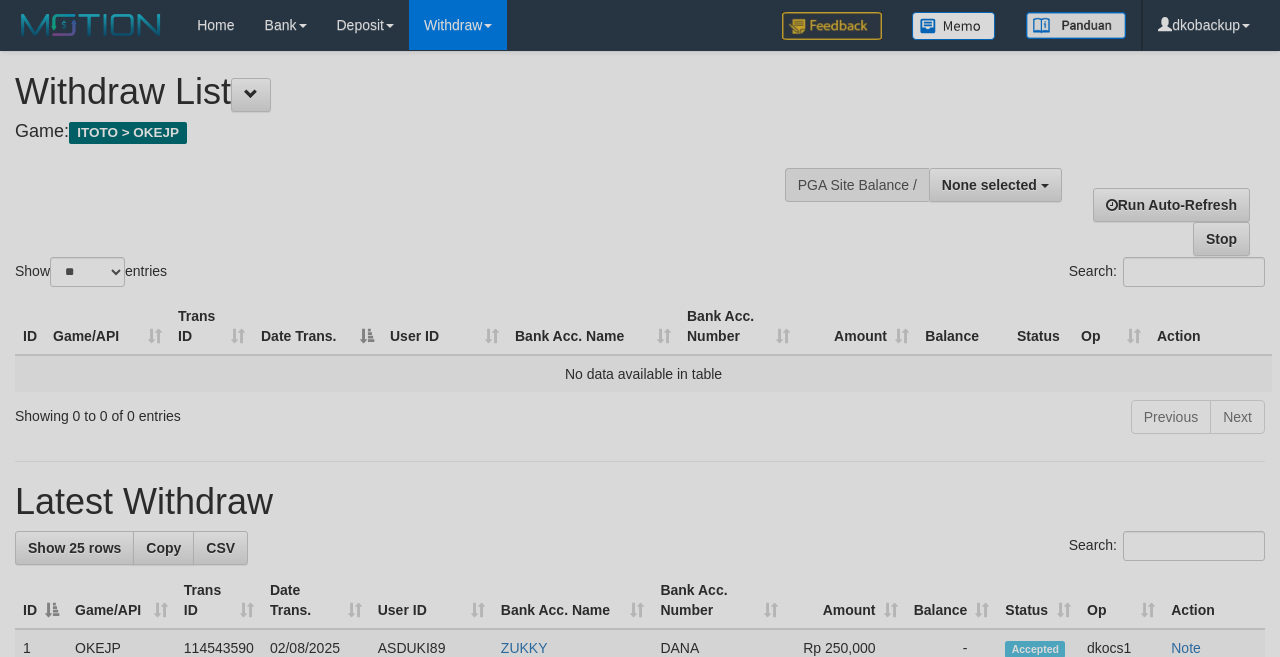 select 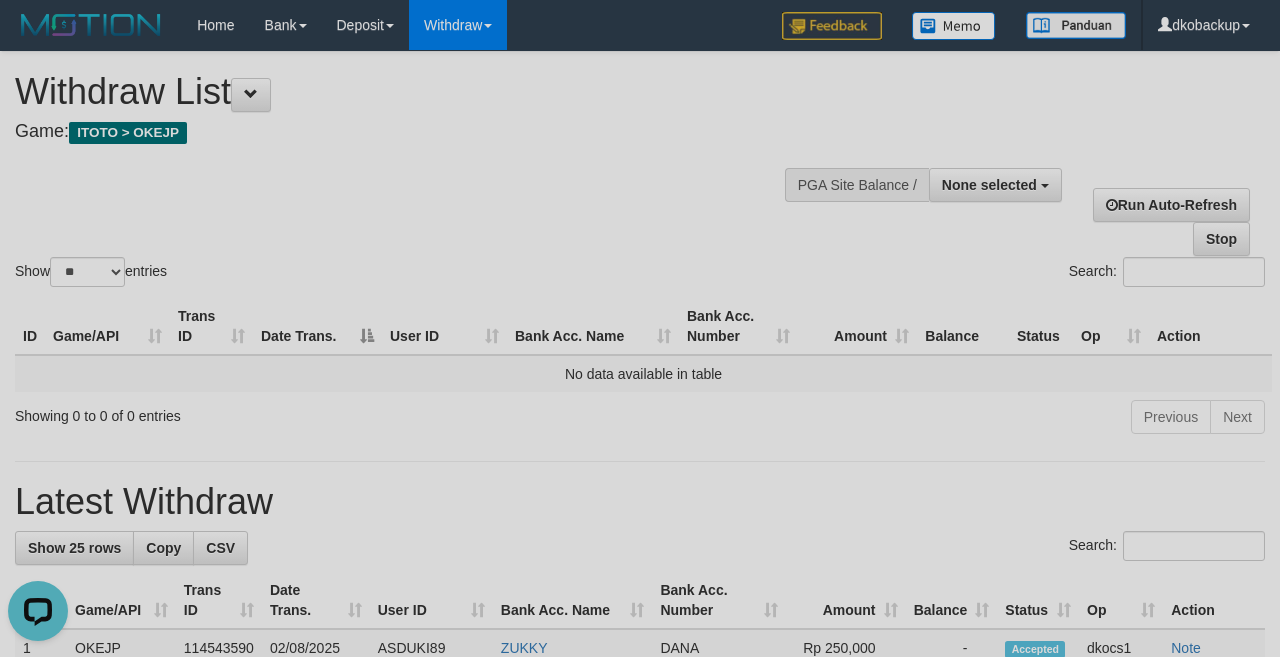 scroll, scrollTop: 0, scrollLeft: 0, axis: both 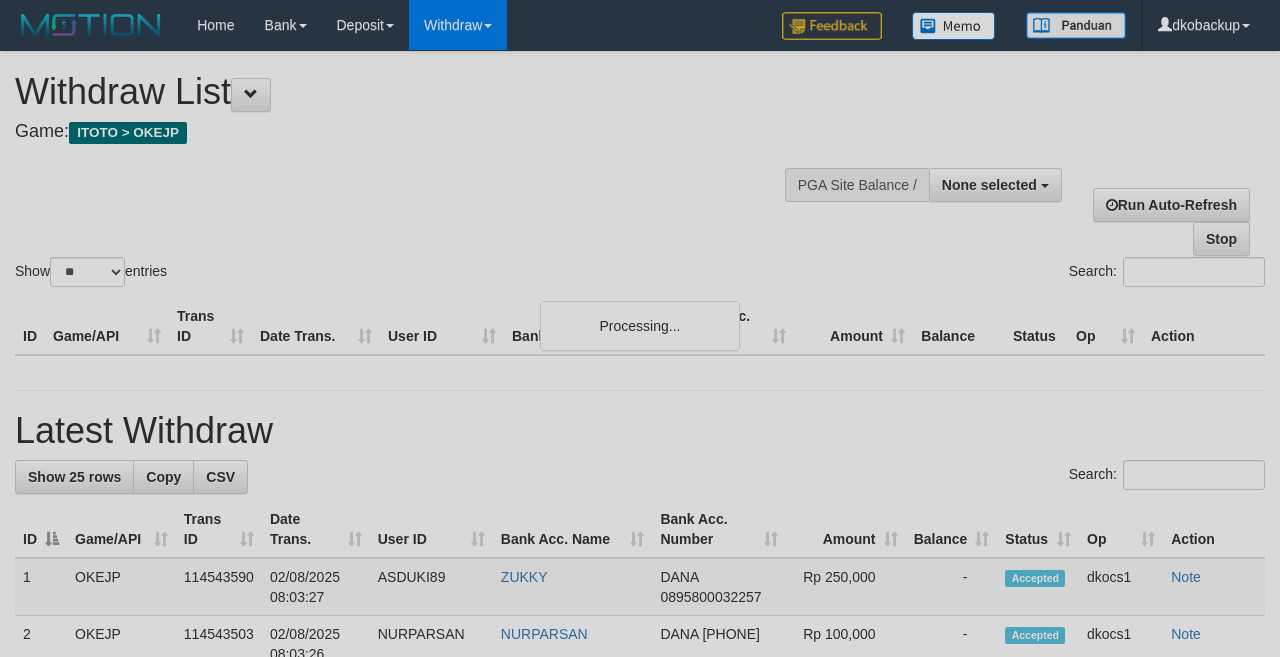 select 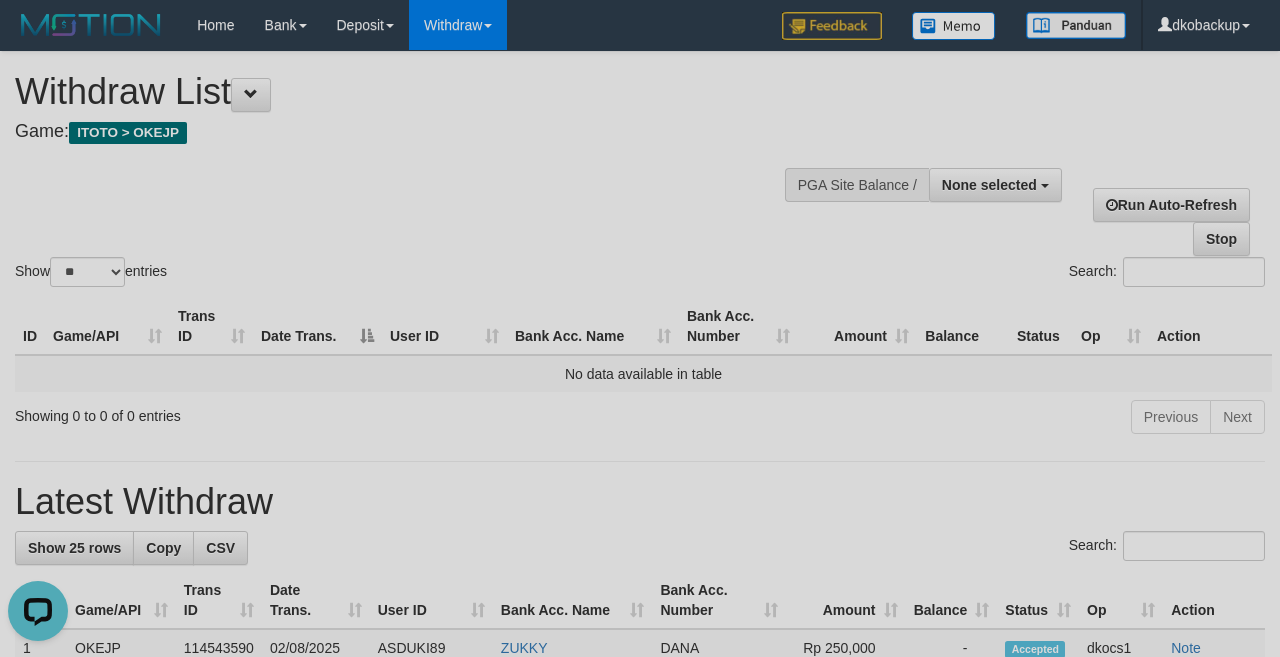 scroll, scrollTop: 0, scrollLeft: 0, axis: both 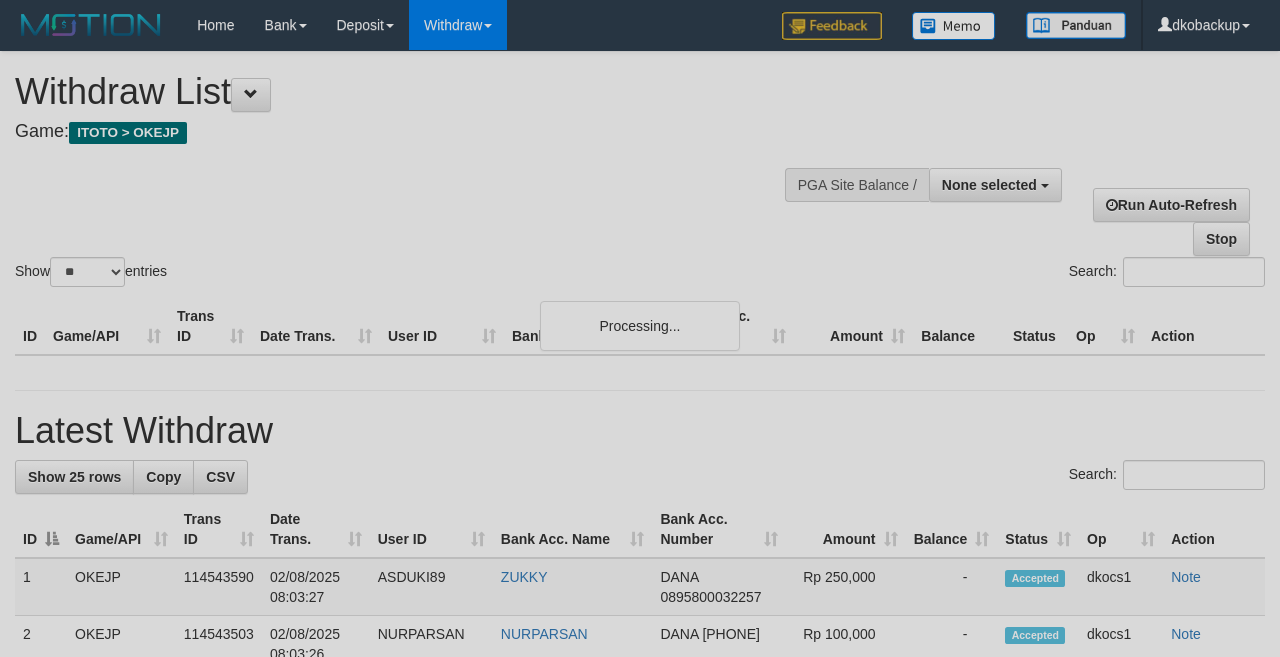 select 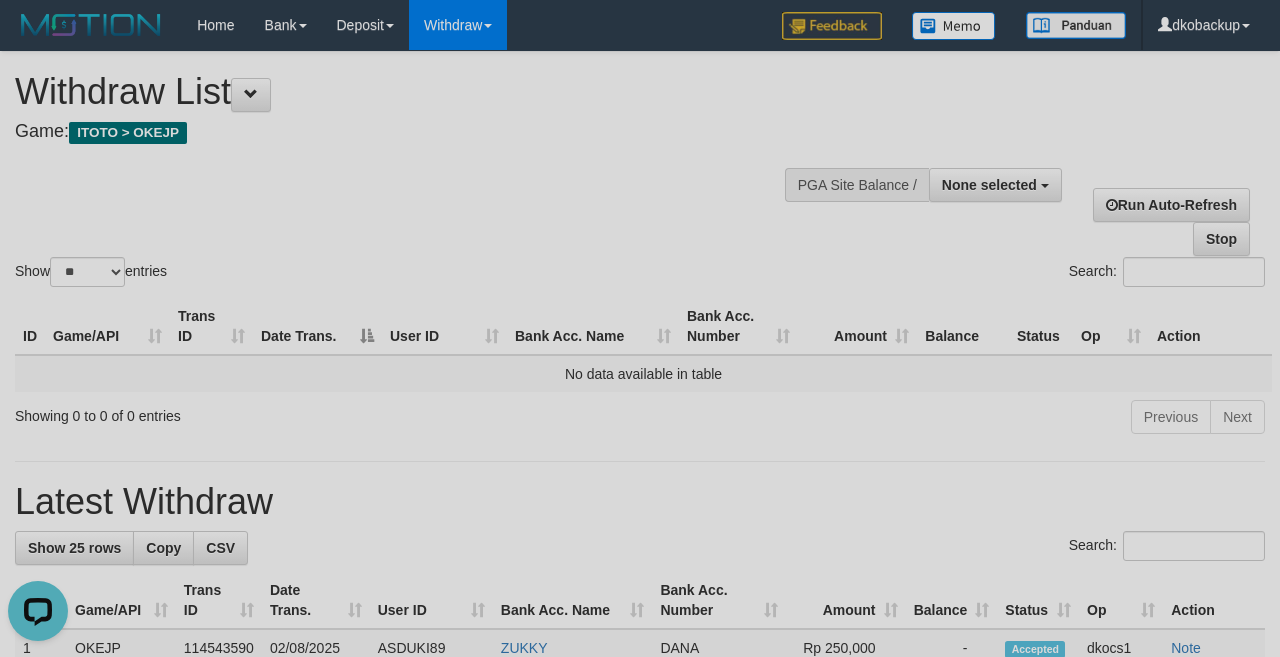 scroll, scrollTop: 0, scrollLeft: 0, axis: both 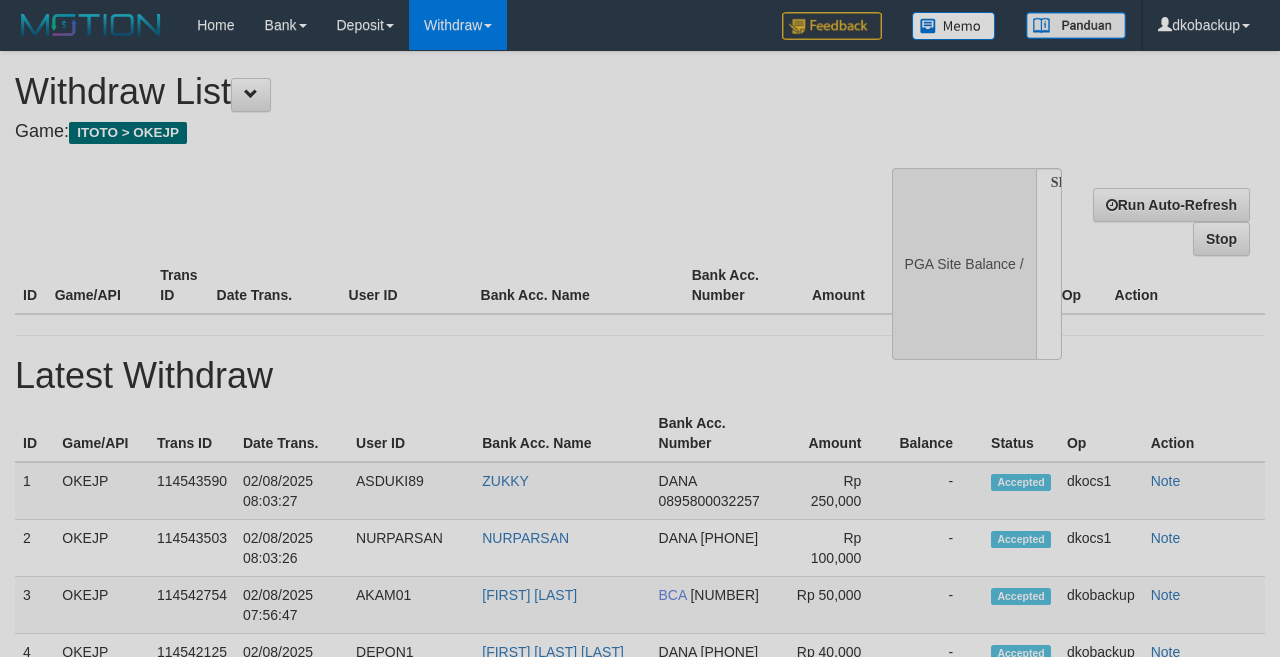 select 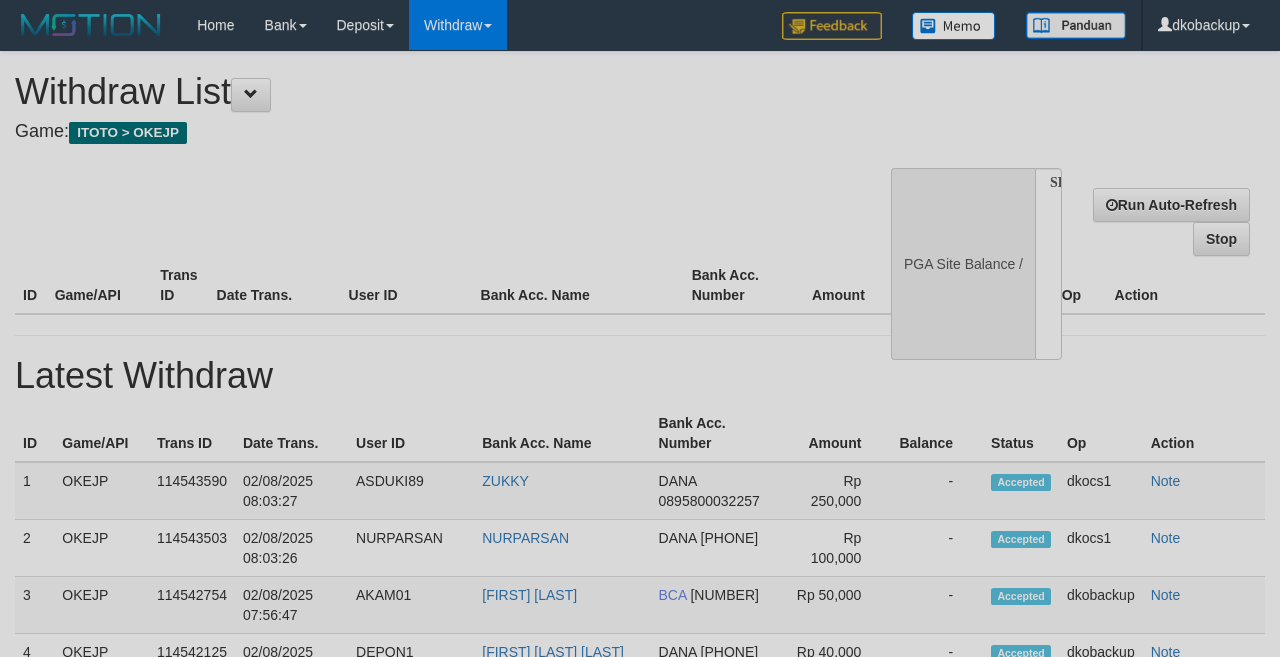 scroll, scrollTop: 0, scrollLeft: 0, axis: both 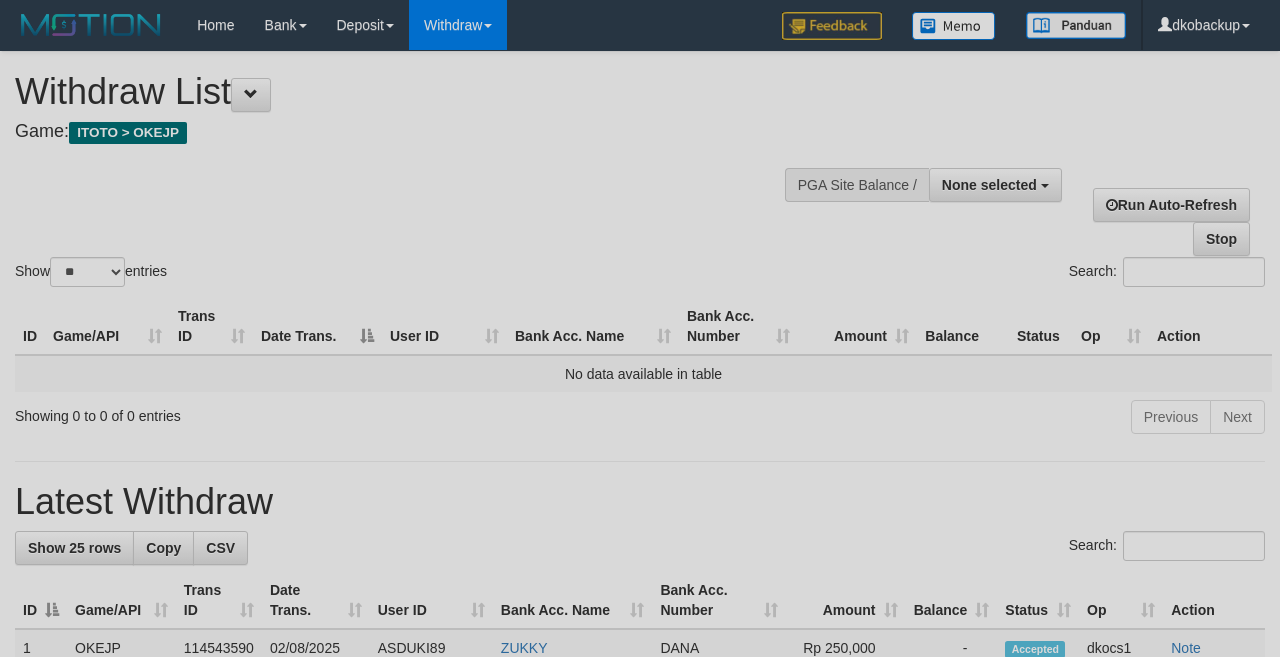 select 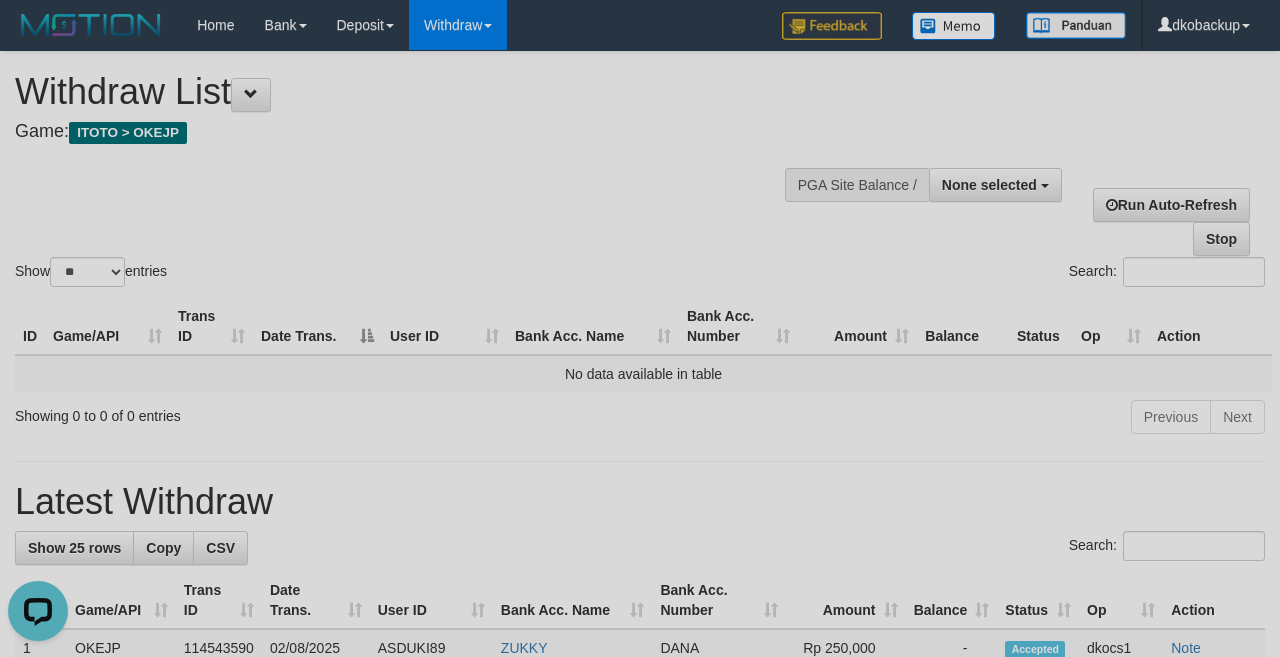scroll, scrollTop: 0, scrollLeft: 0, axis: both 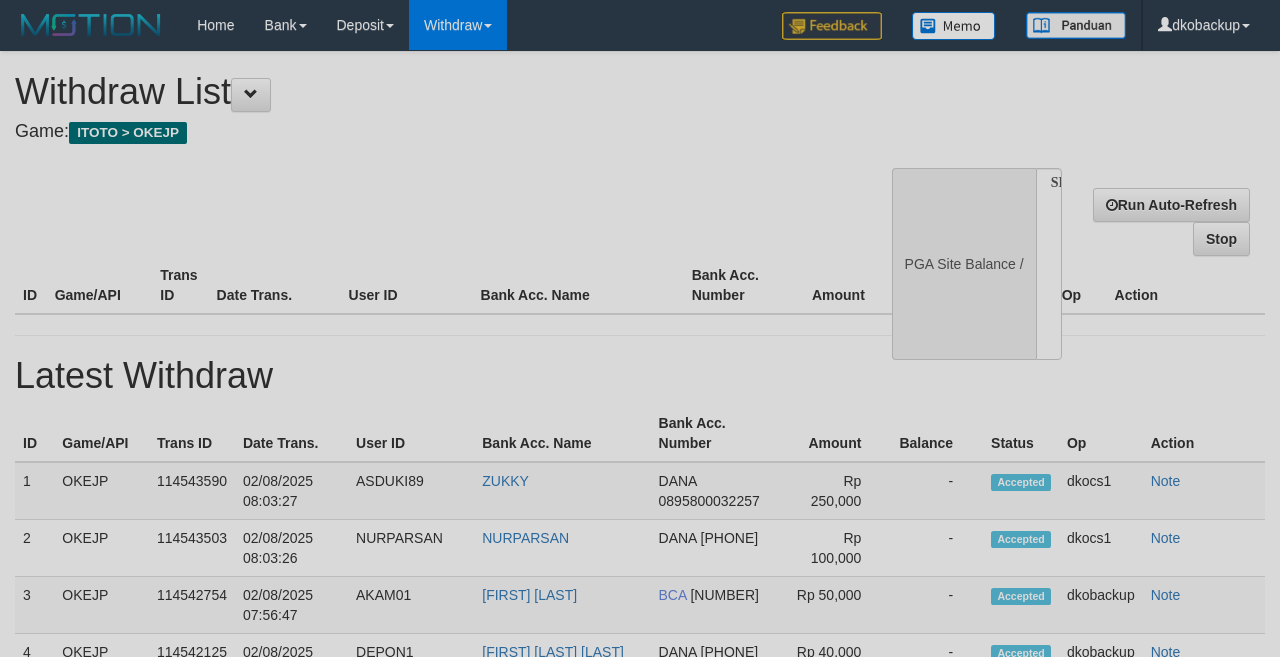 select 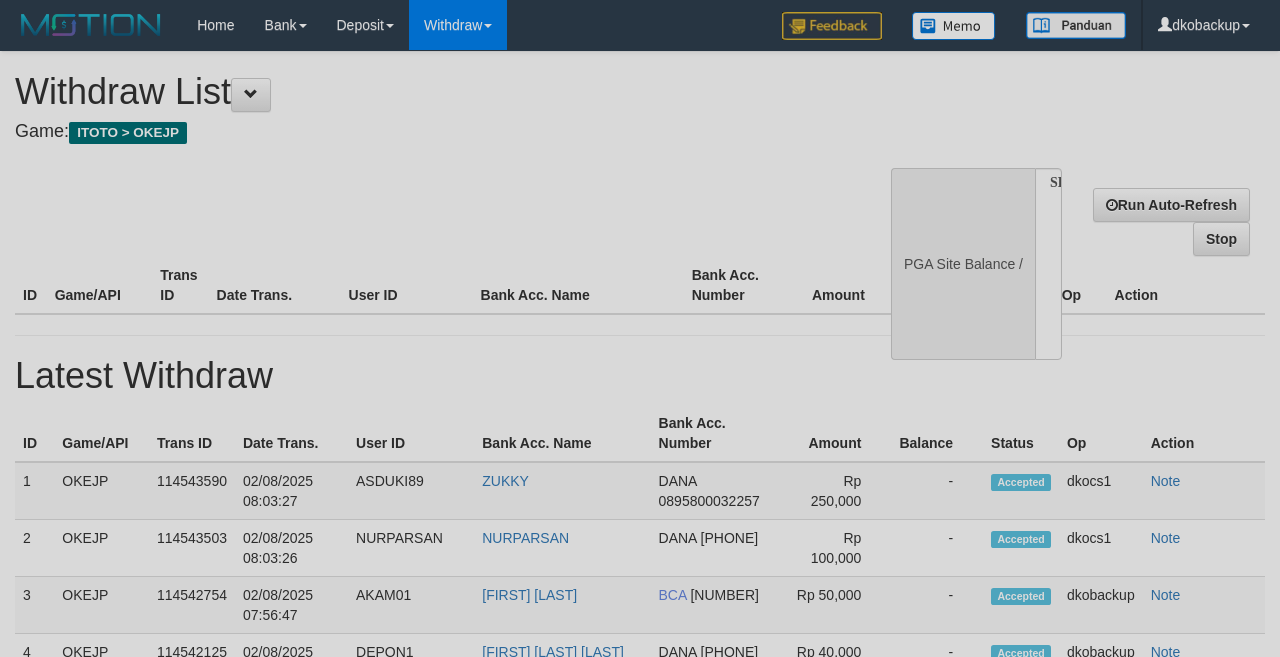 scroll, scrollTop: 0, scrollLeft: 0, axis: both 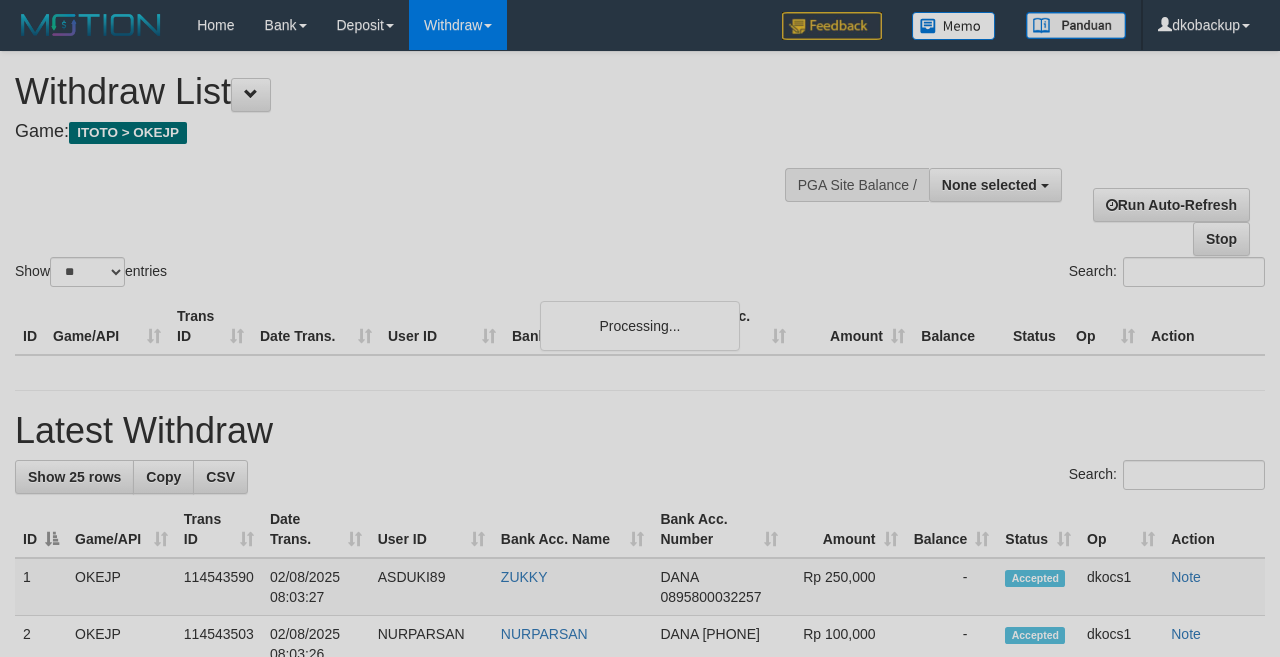 select 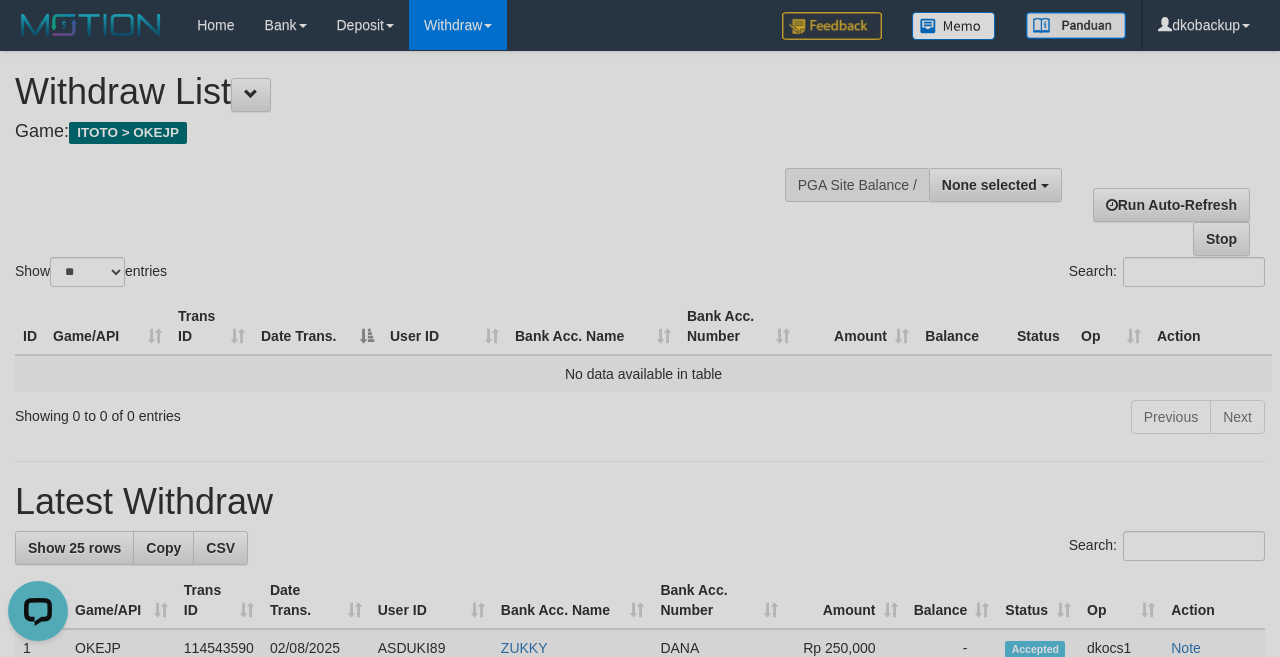 scroll, scrollTop: 0, scrollLeft: 0, axis: both 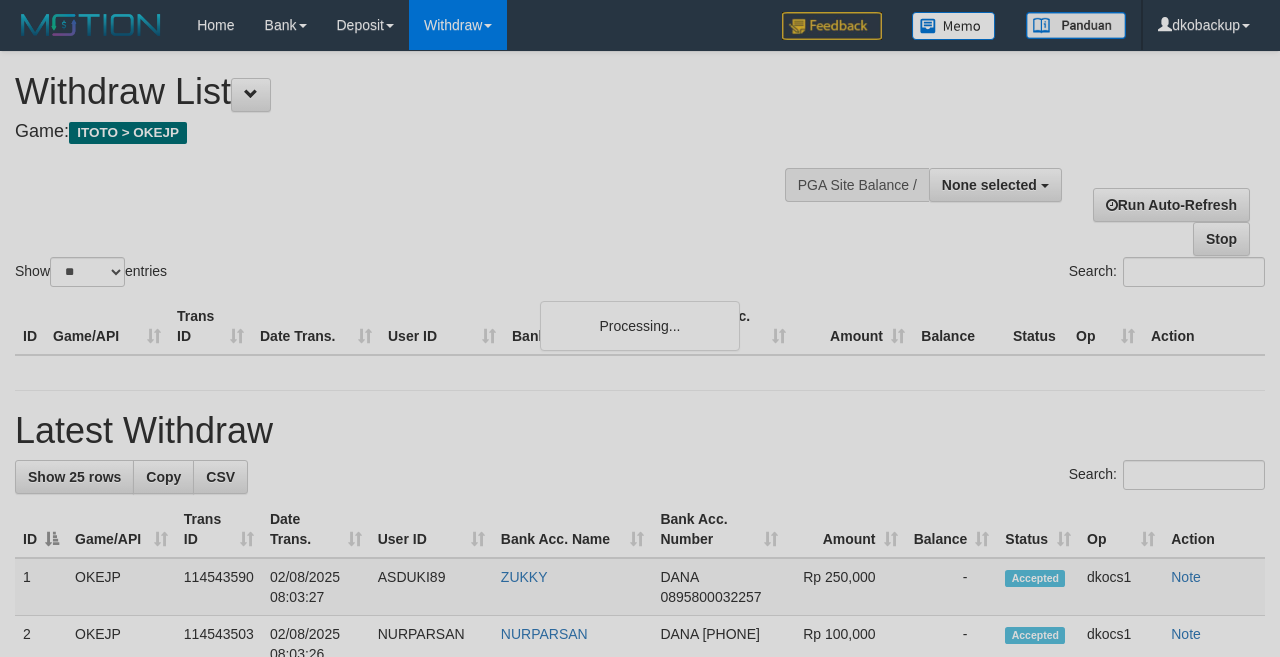 select 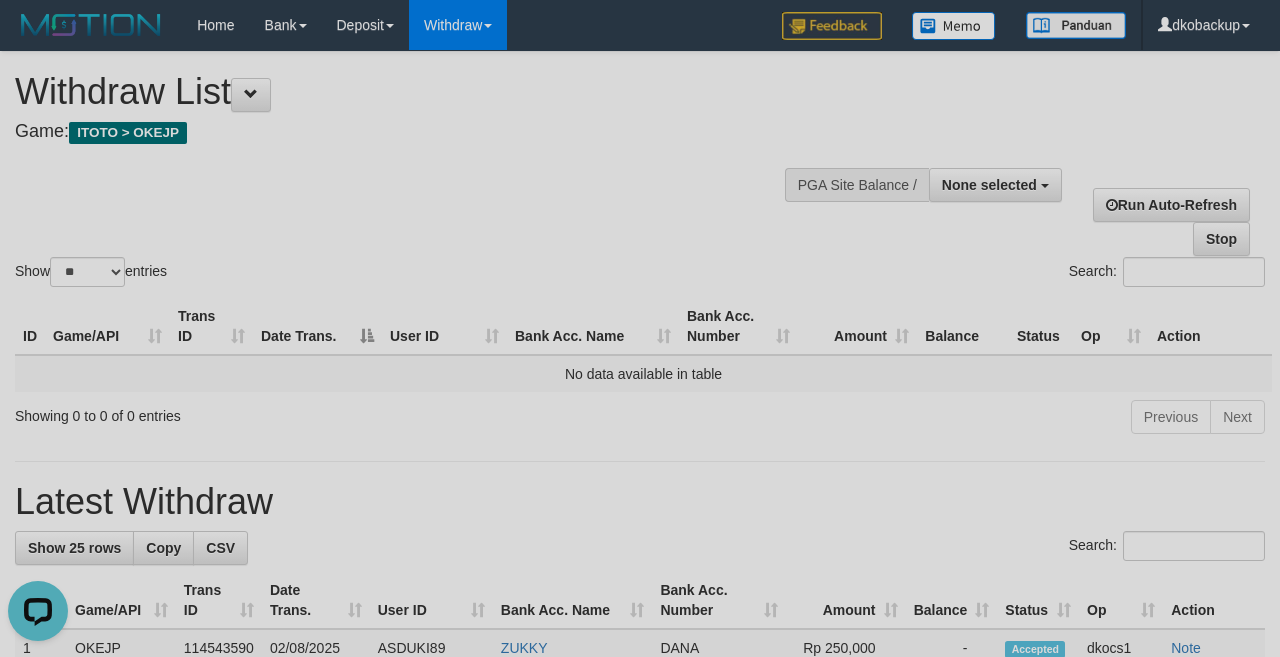 scroll, scrollTop: 0, scrollLeft: 0, axis: both 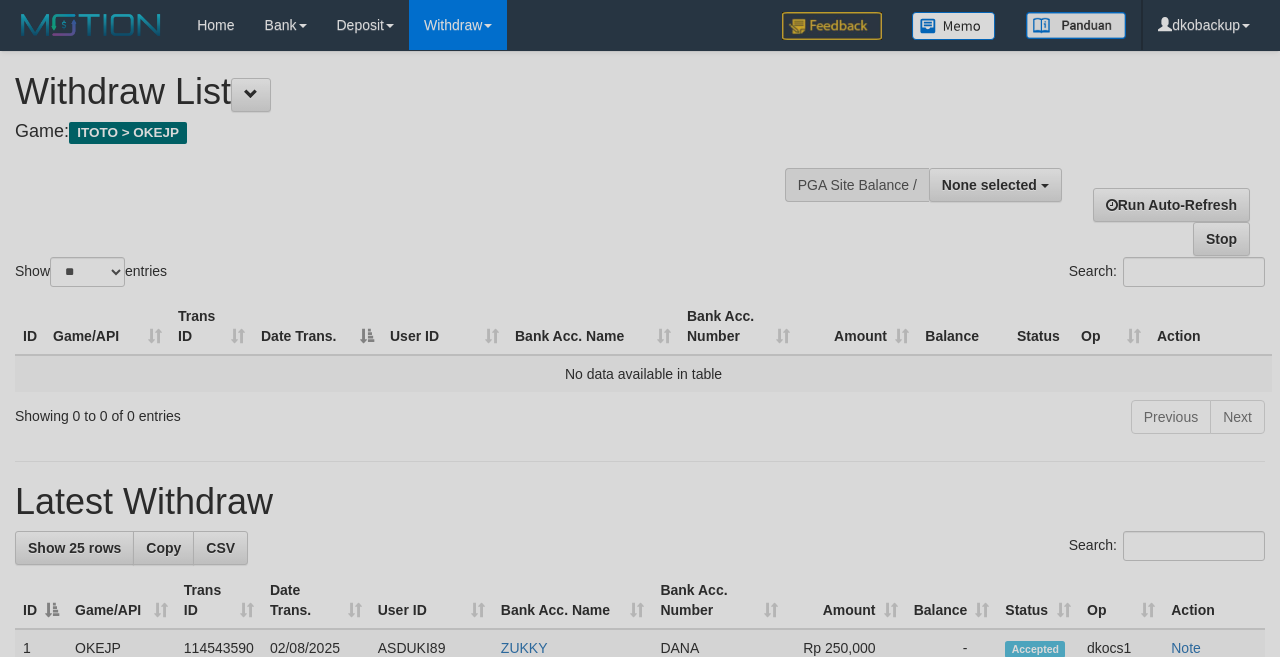 select 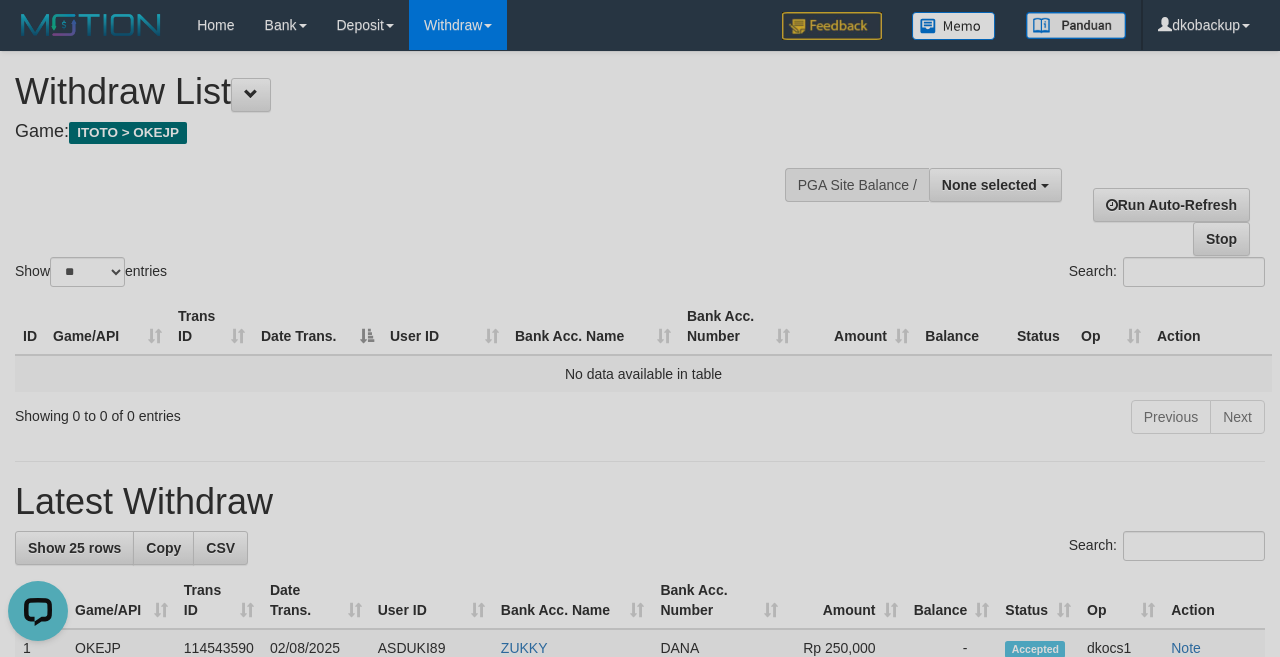 scroll, scrollTop: 0, scrollLeft: 0, axis: both 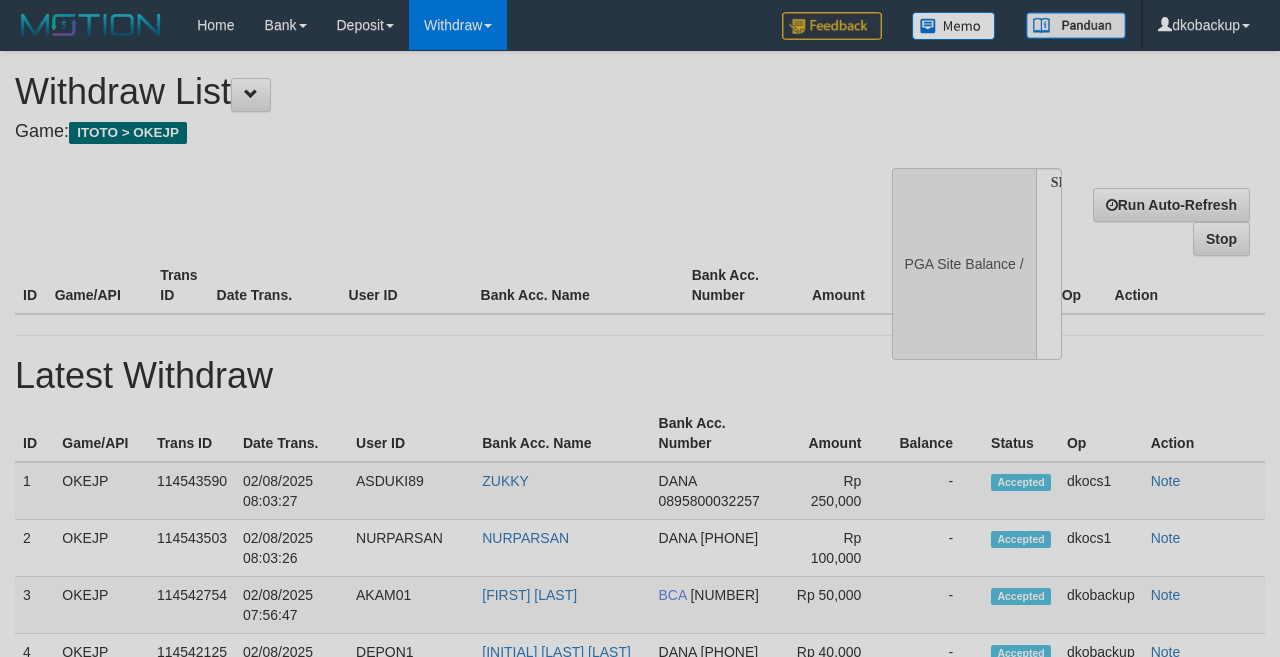 select 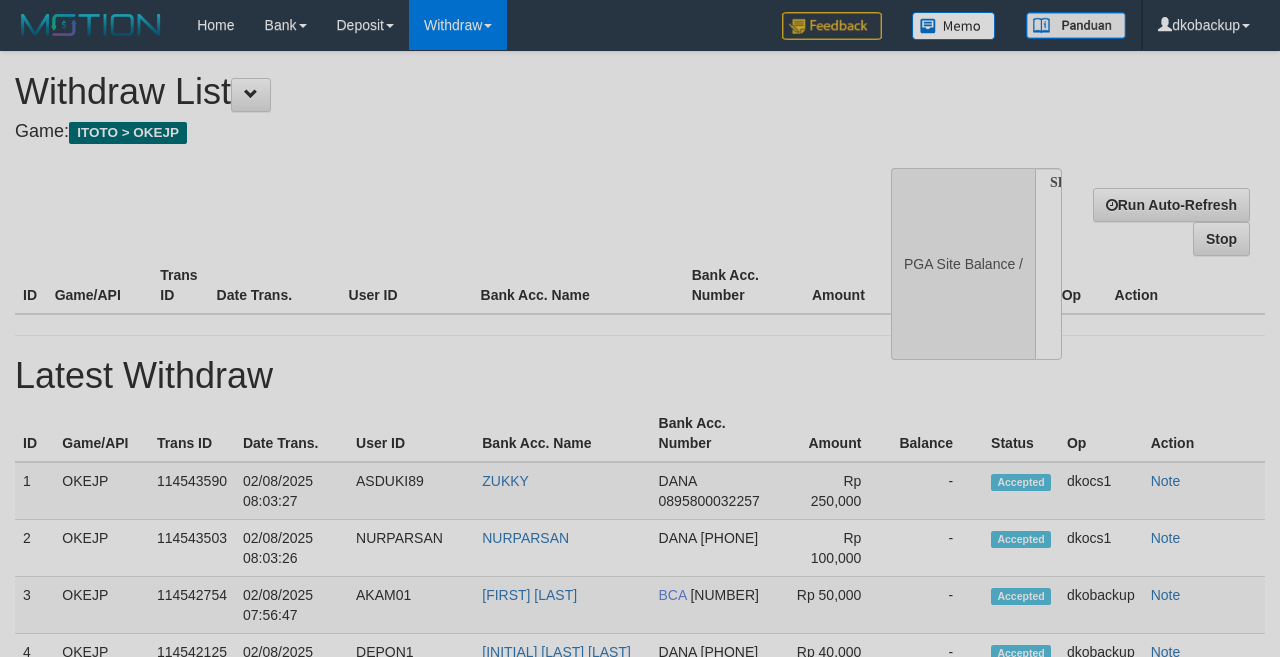 scroll, scrollTop: 0, scrollLeft: 0, axis: both 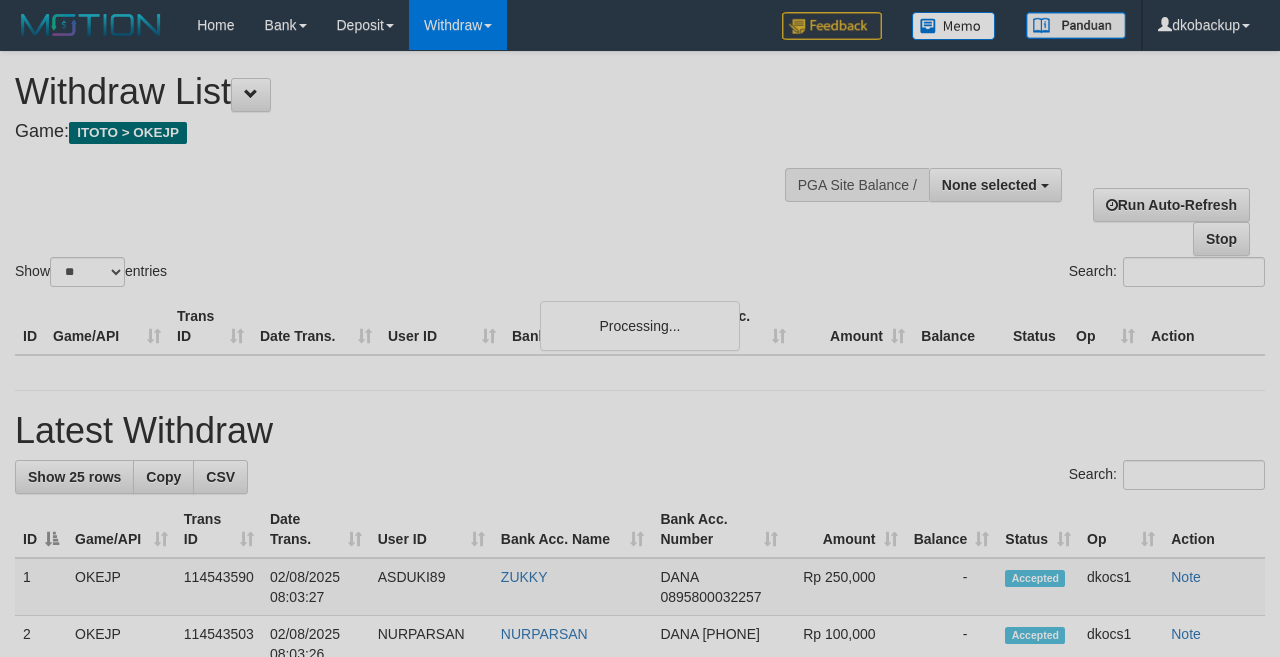 select 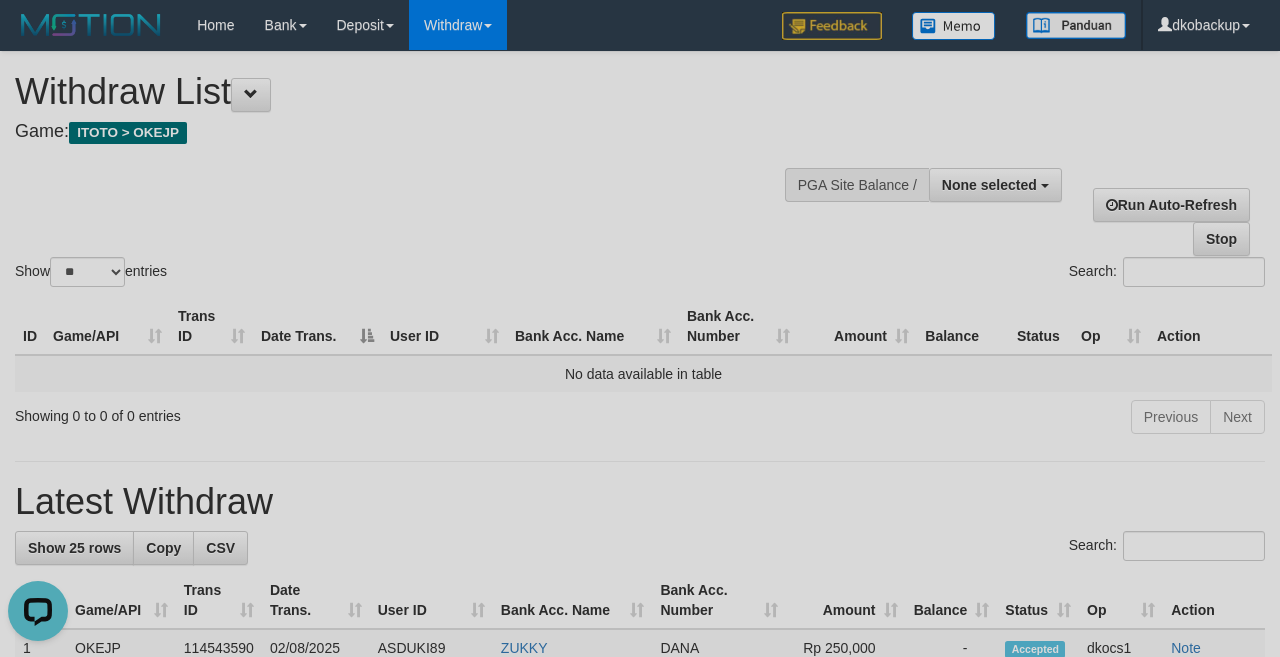 scroll, scrollTop: 0, scrollLeft: 0, axis: both 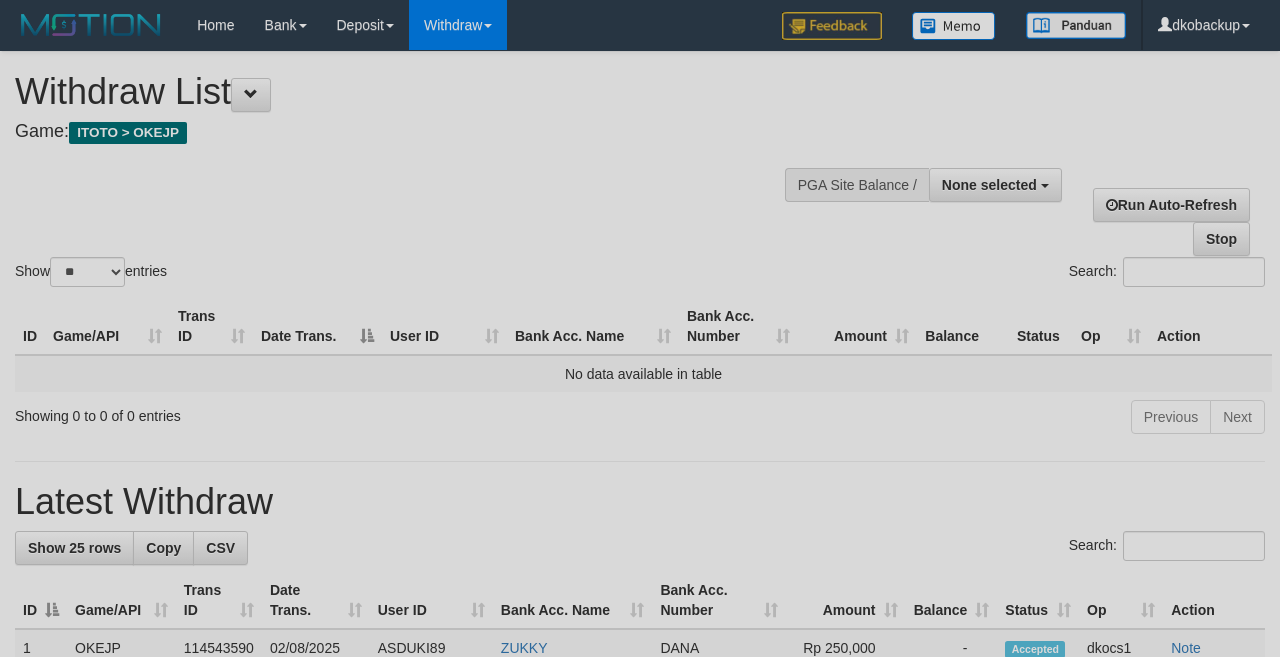 select 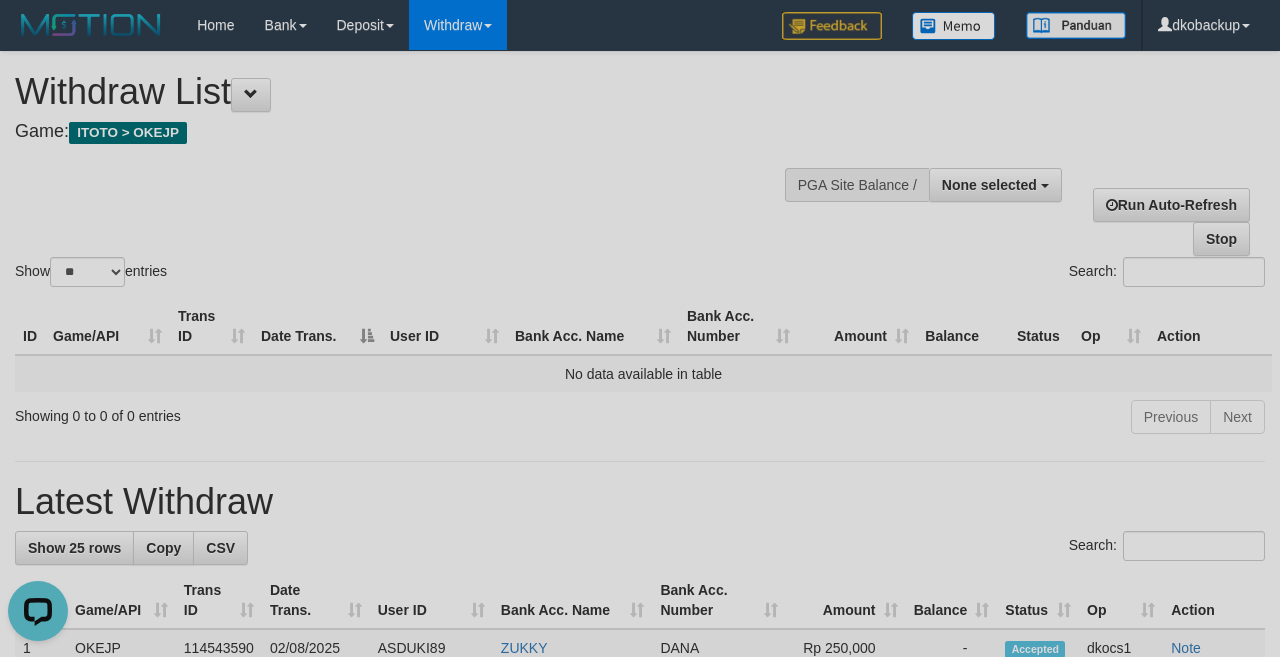 scroll, scrollTop: 0, scrollLeft: 0, axis: both 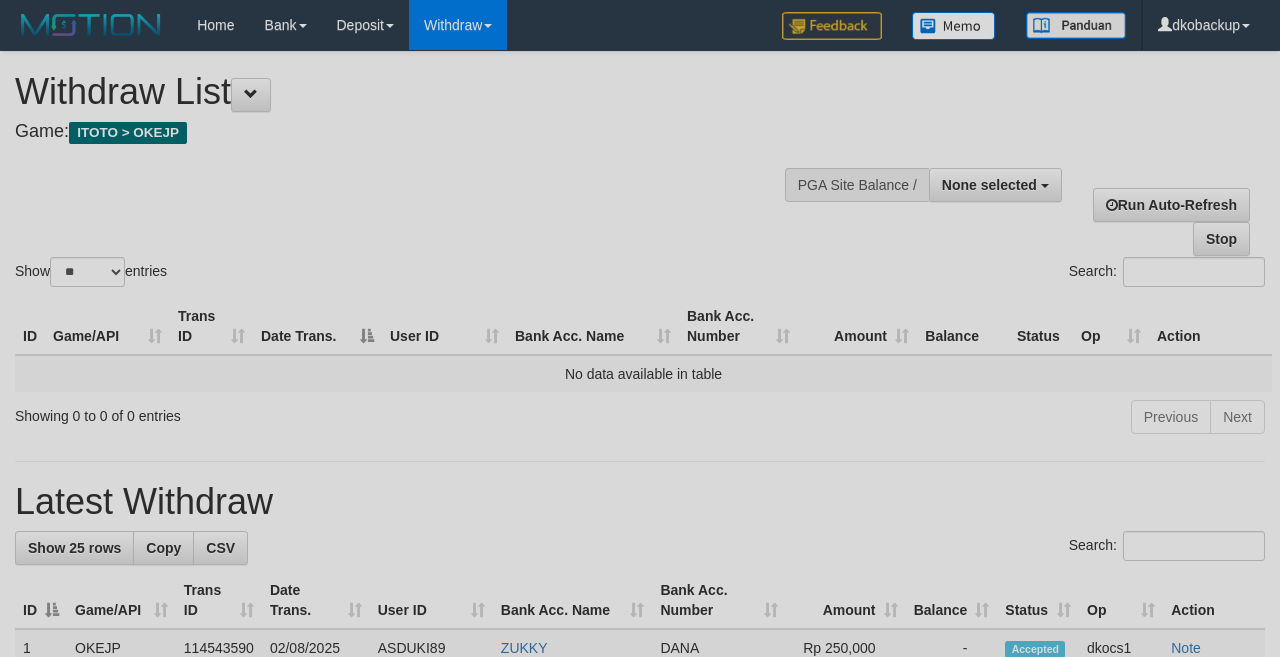 select 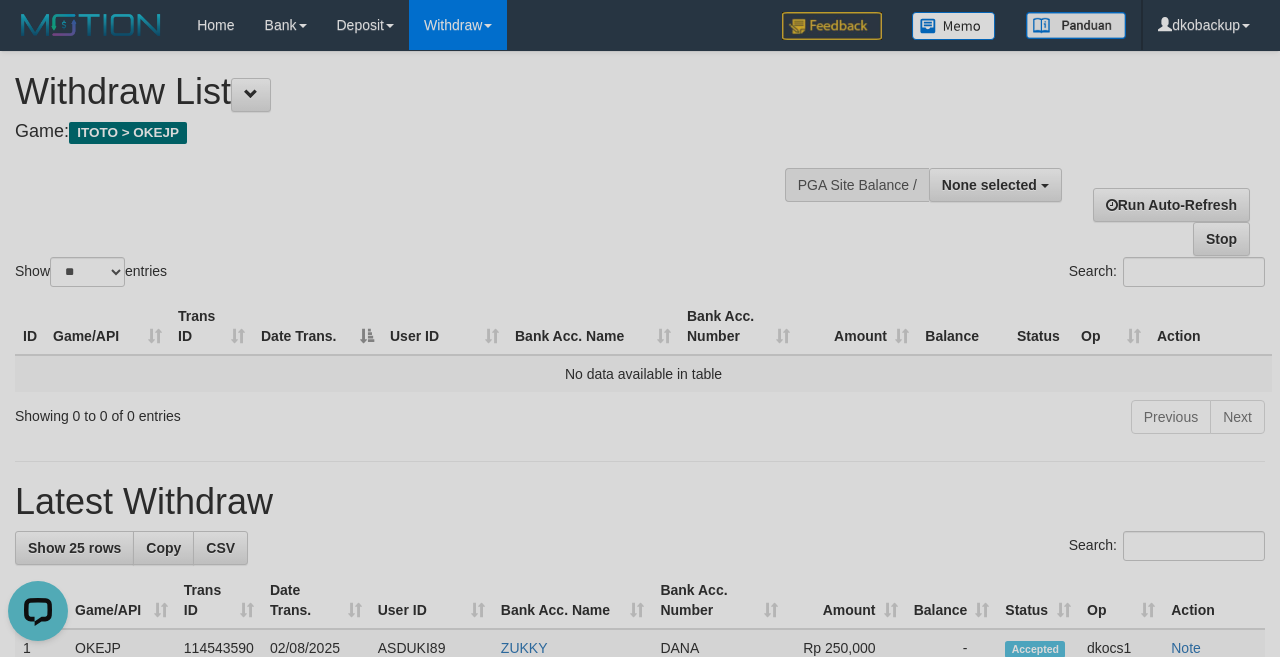 scroll, scrollTop: 0, scrollLeft: 0, axis: both 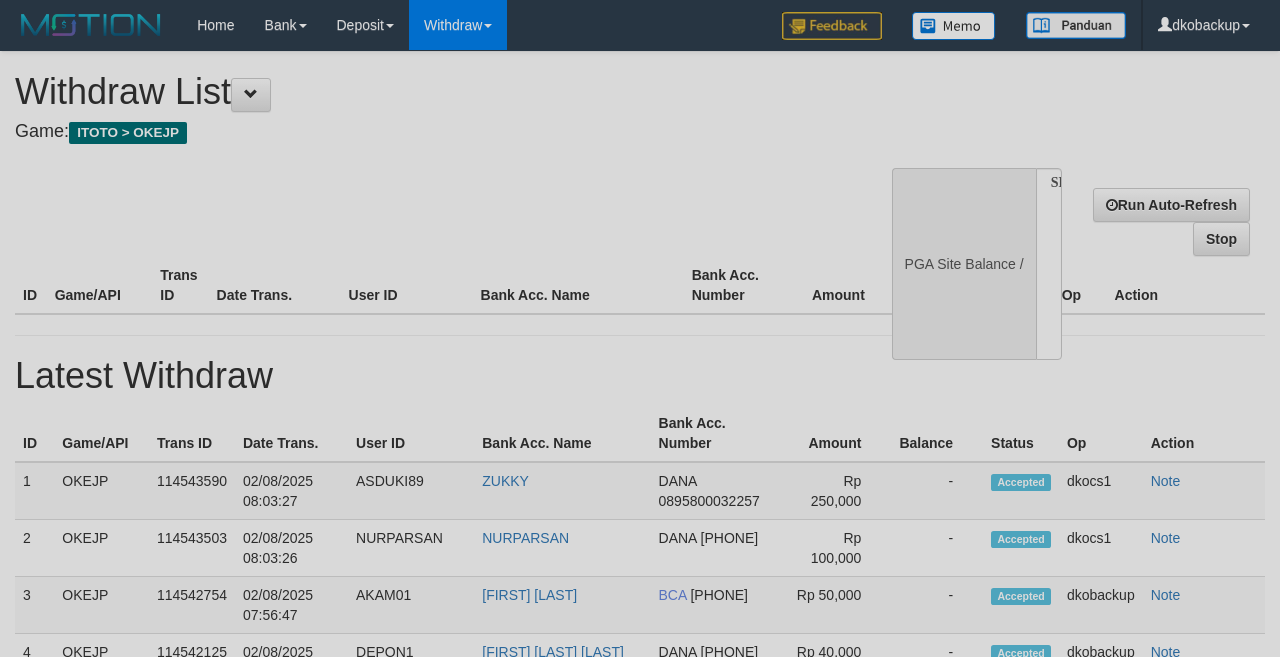 select 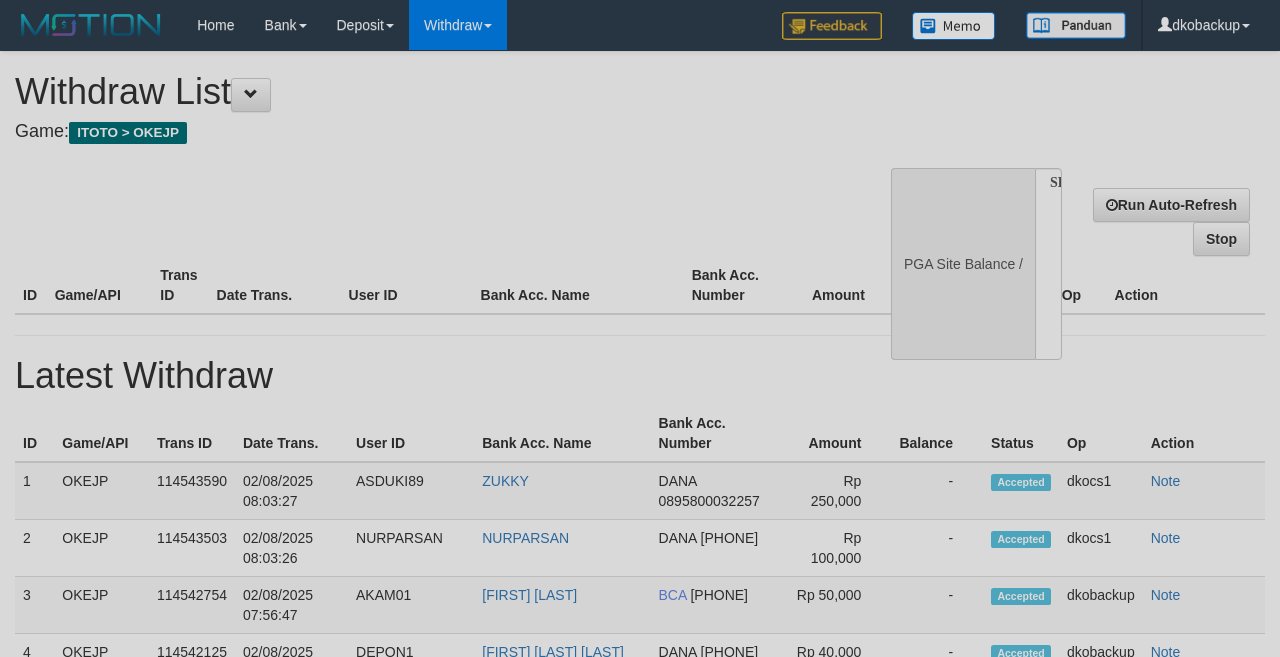 select on "**" 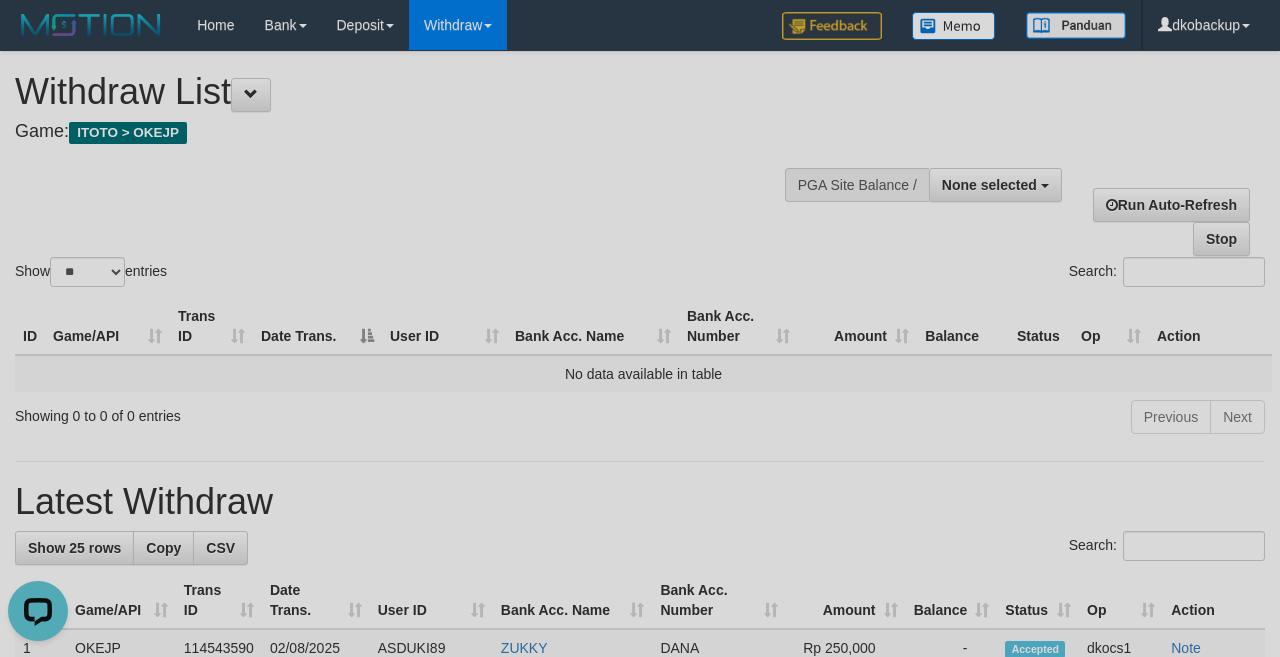 scroll, scrollTop: 0, scrollLeft: 0, axis: both 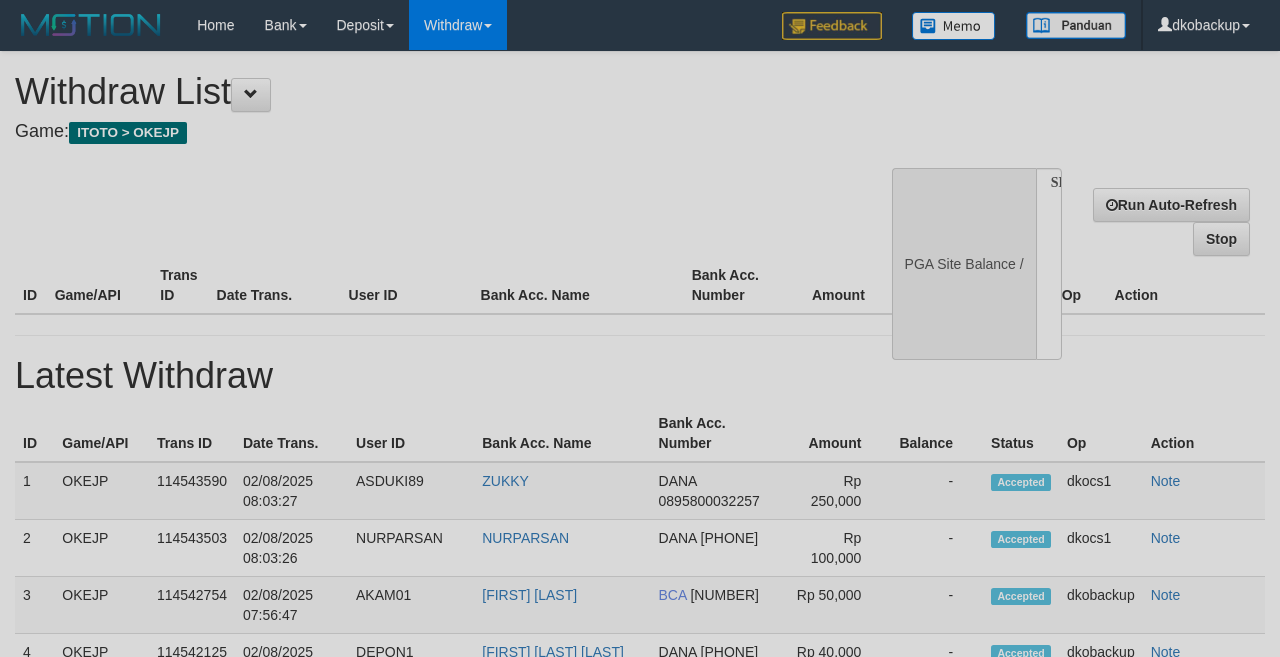 select 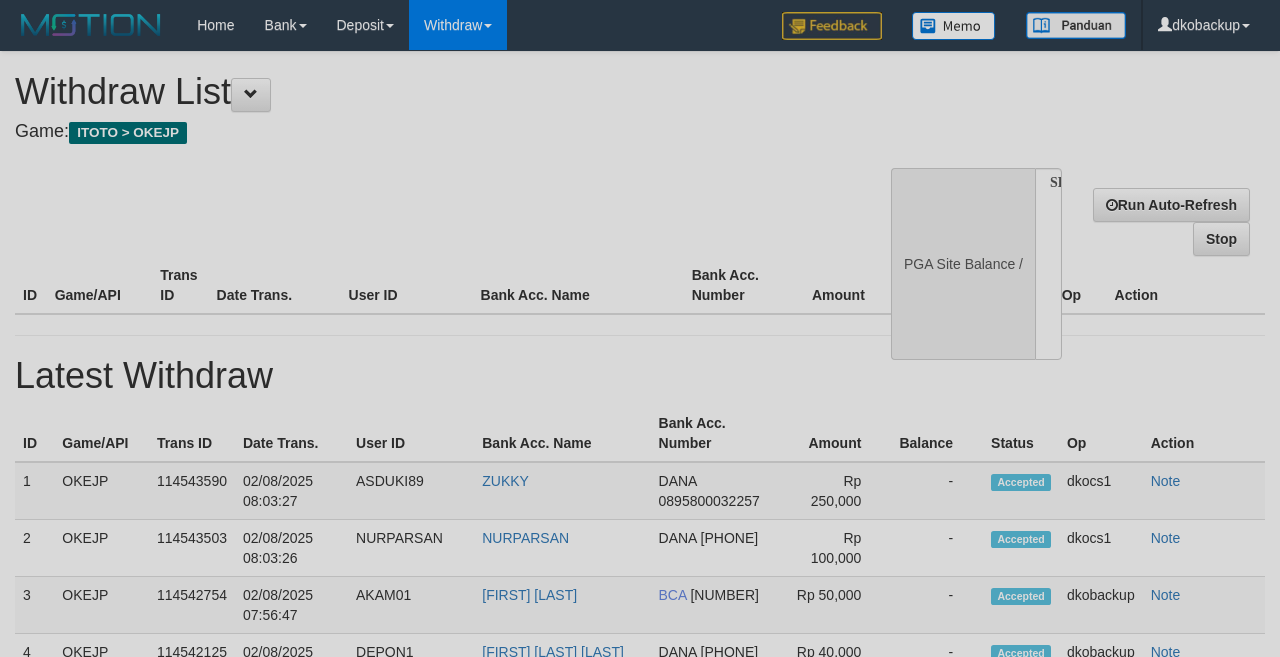 scroll, scrollTop: 0, scrollLeft: 0, axis: both 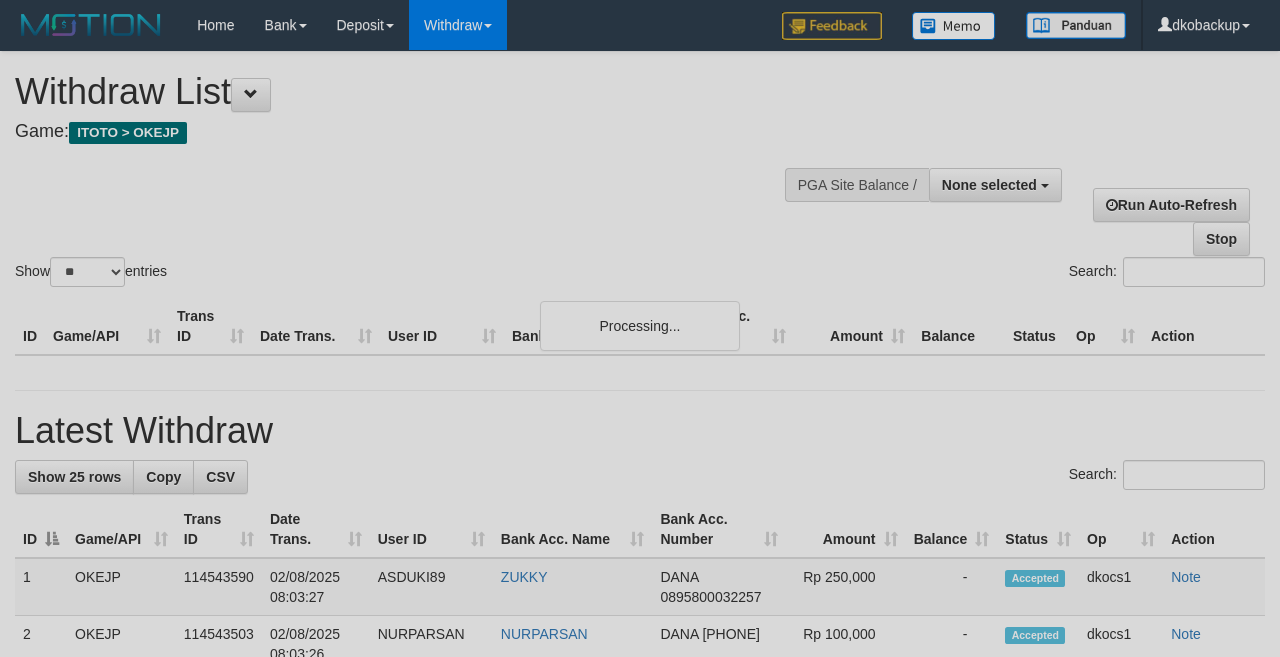 select 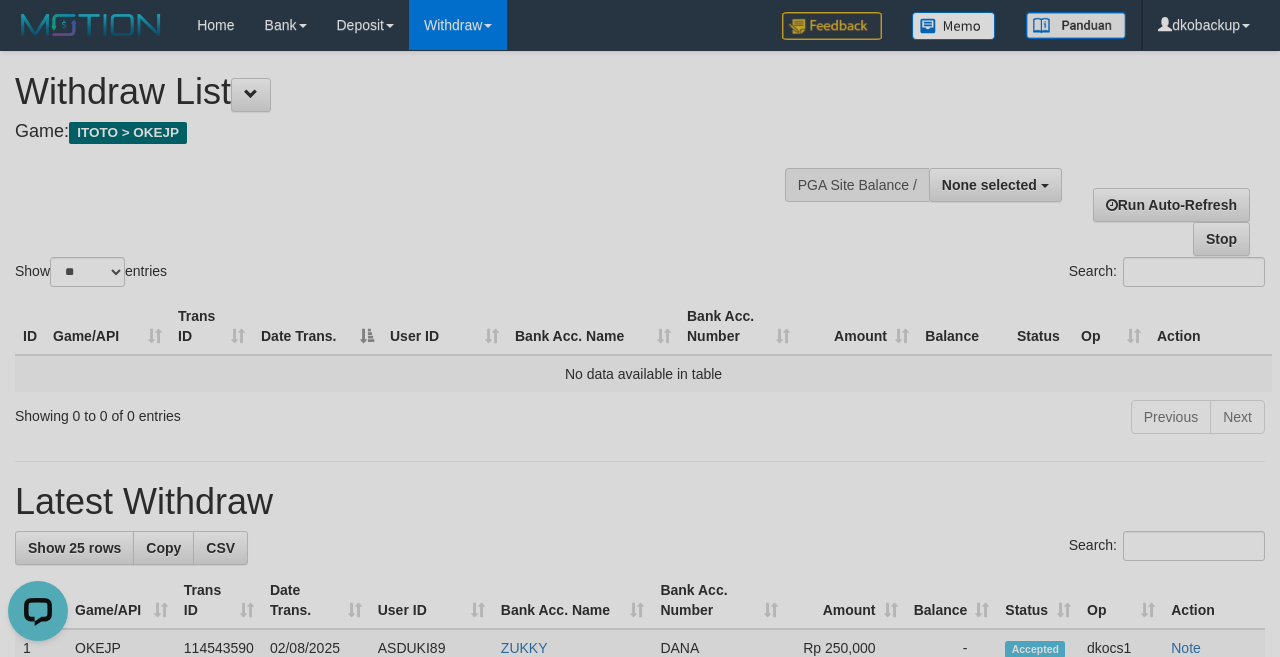 scroll, scrollTop: 0, scrollLeft: 0, axis: both 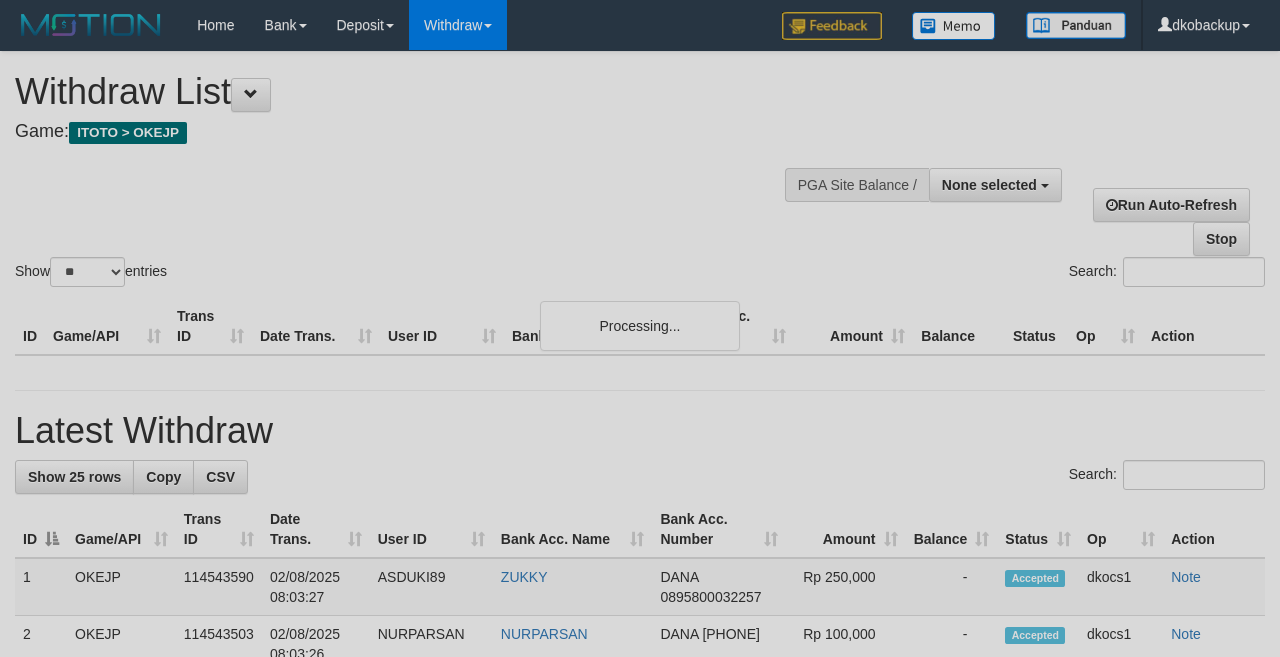 select 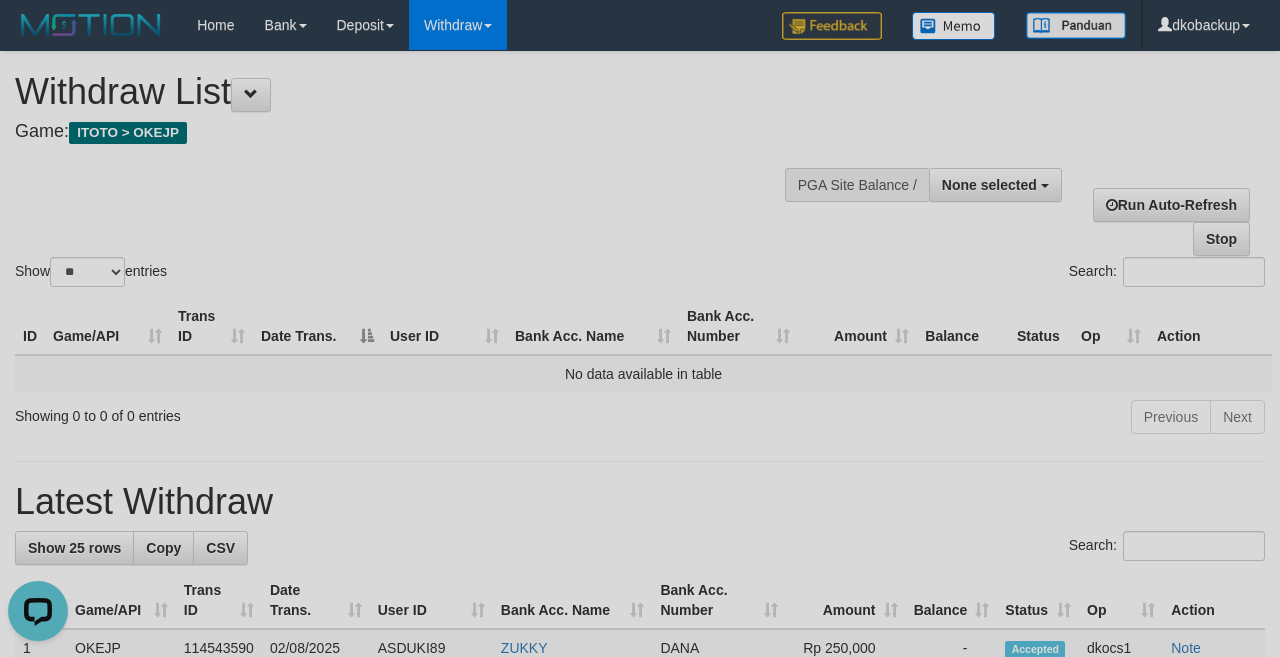 scroll, scrollTop: 0, scrollLeft: 0, axis: both 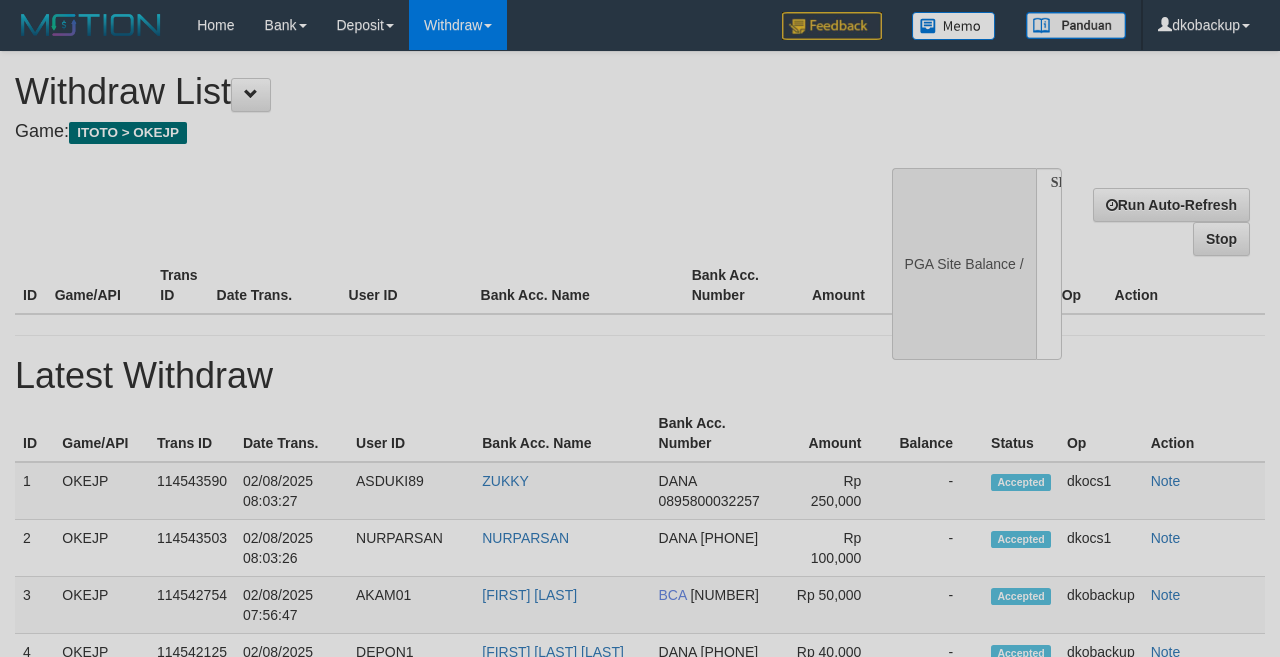 select 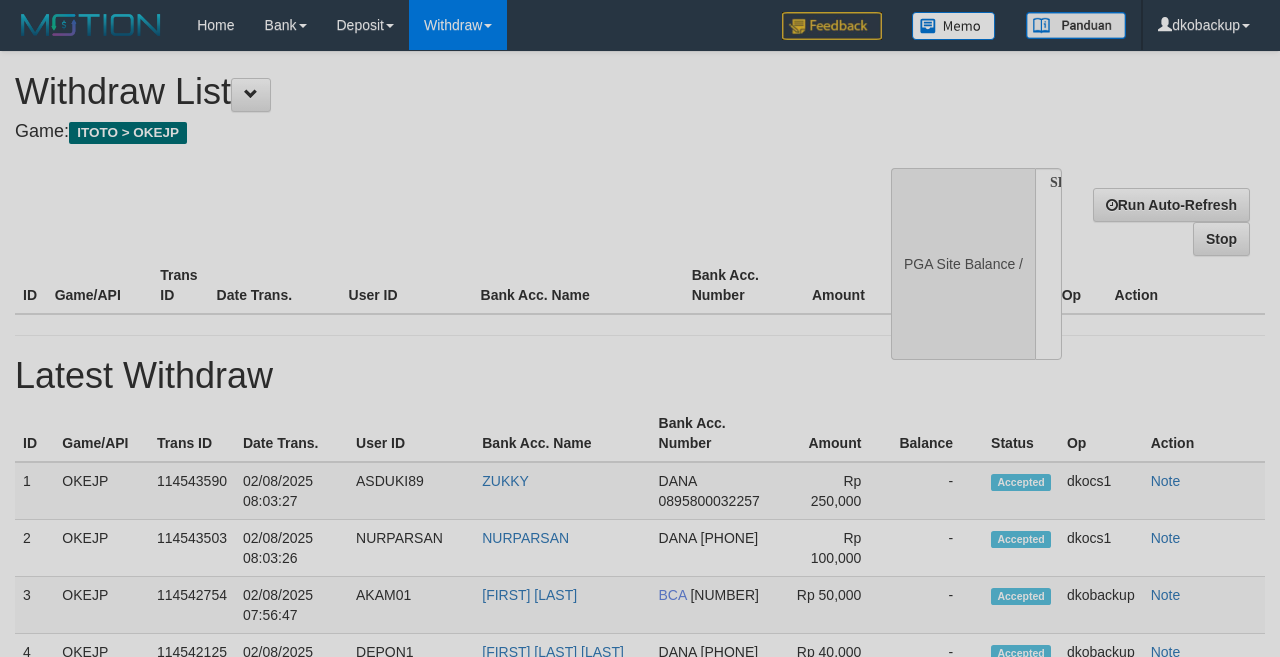 scroll, scrollTop: 0, scrollLeft: 0, axis: both 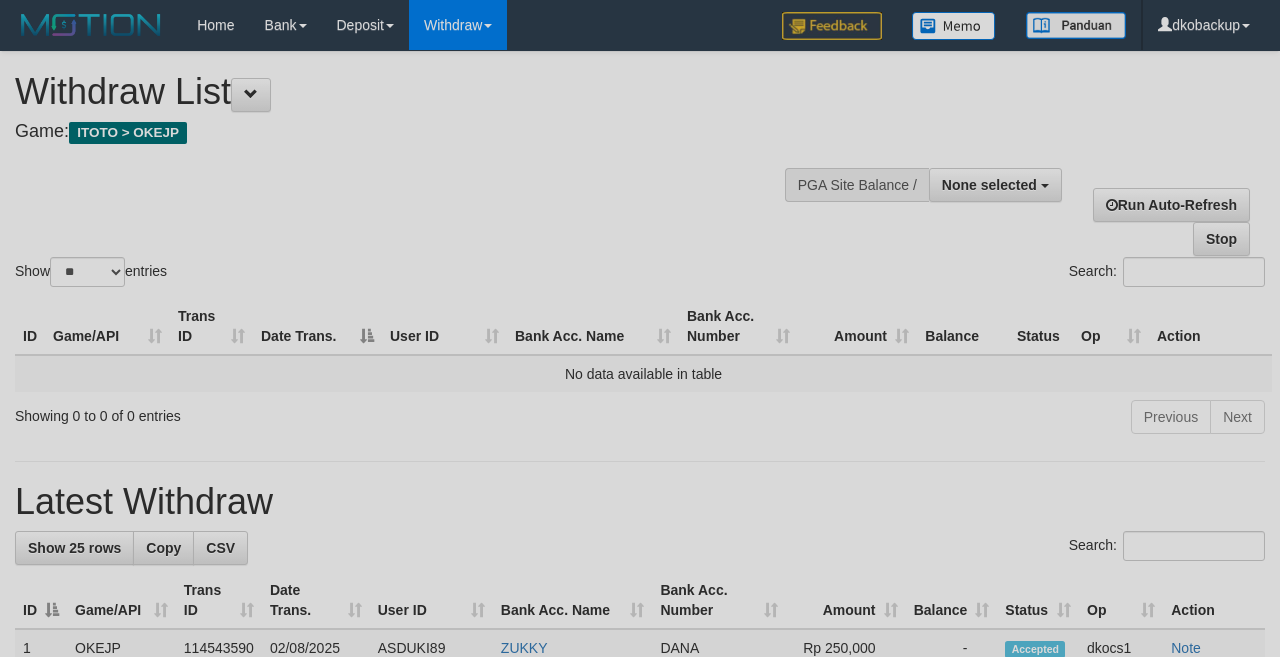 select 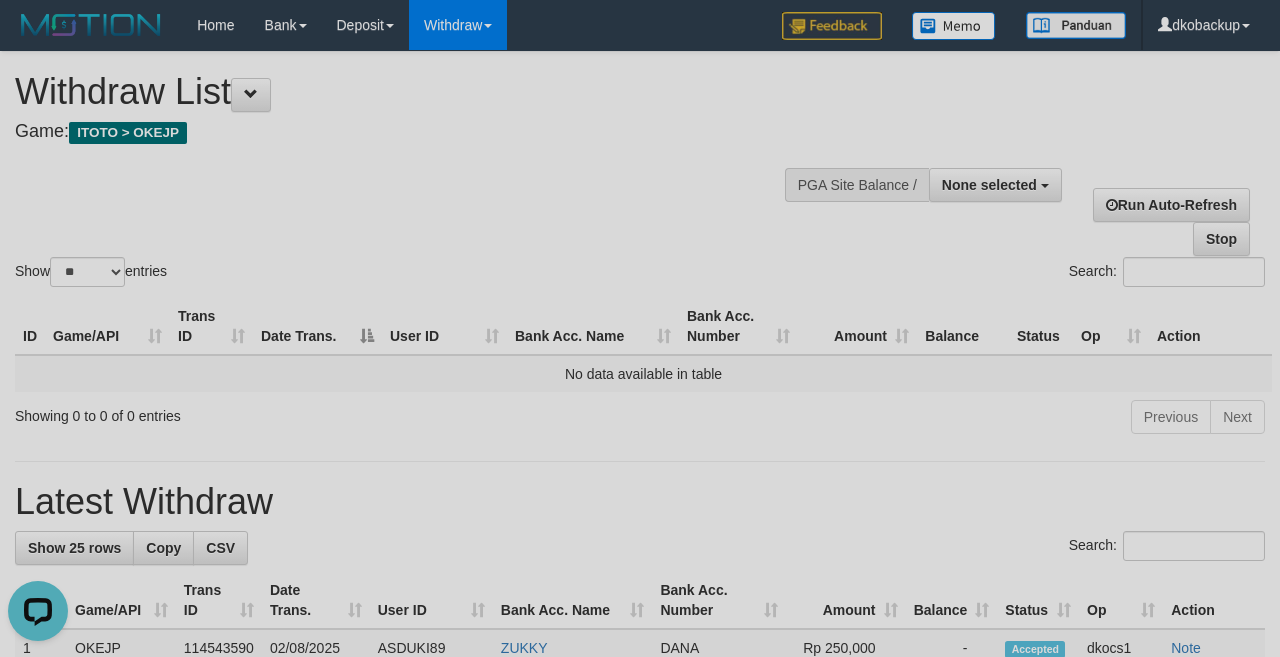 scroll, scrollTop: 0, scrollLeft: 0, axis: both 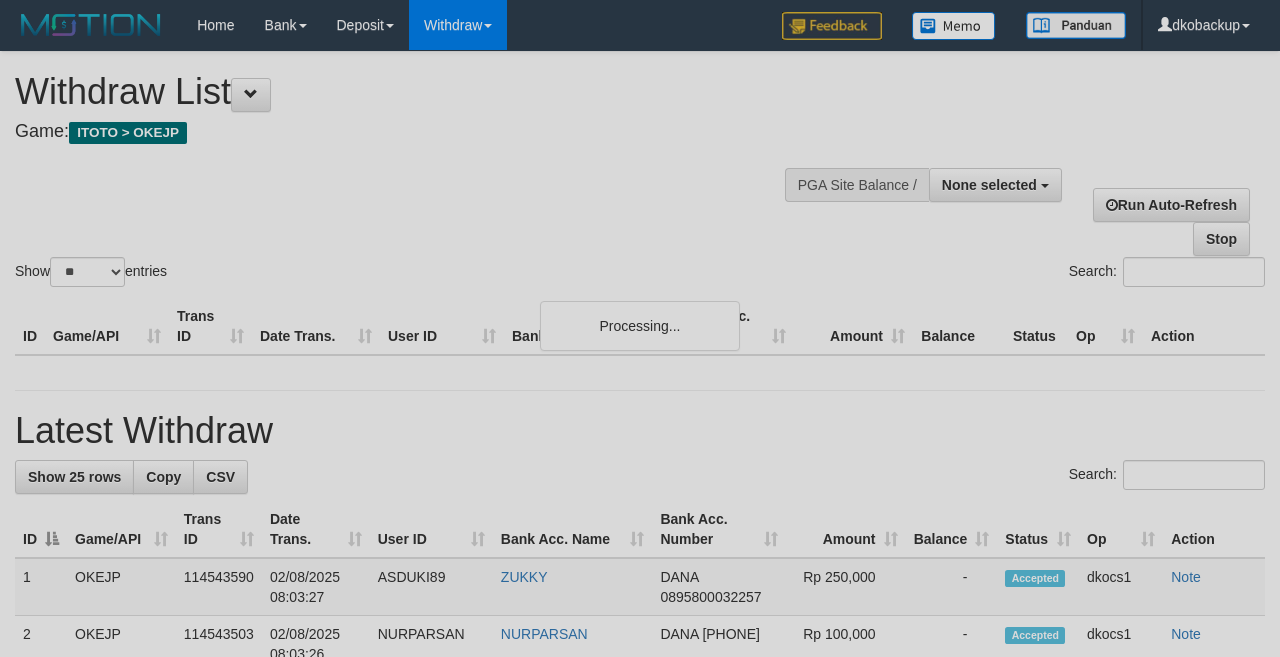 select 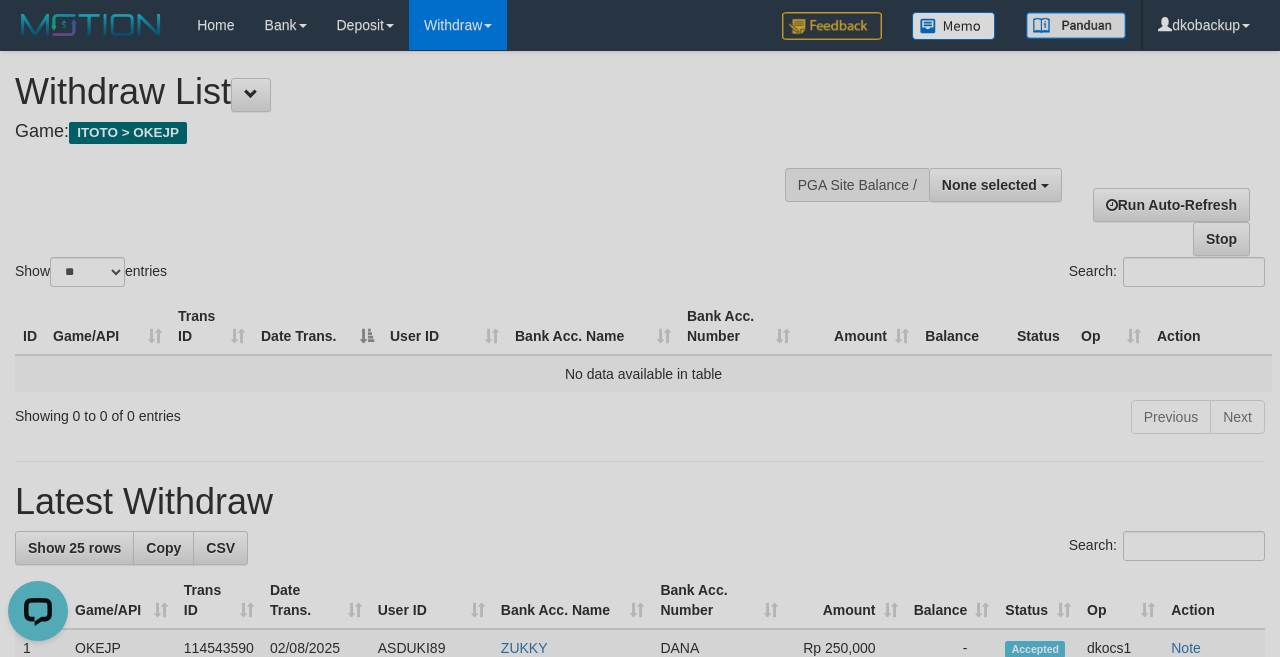 scroll, scrollTop: 0, scrollLeft: 0, axis: both 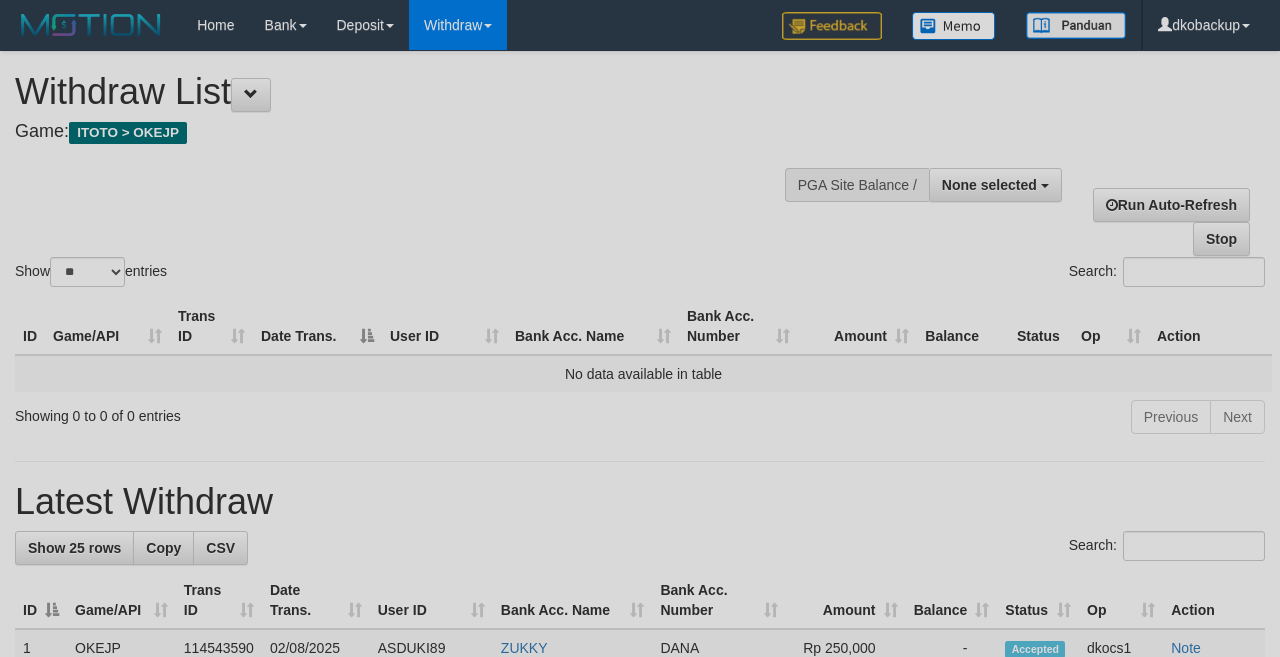 select 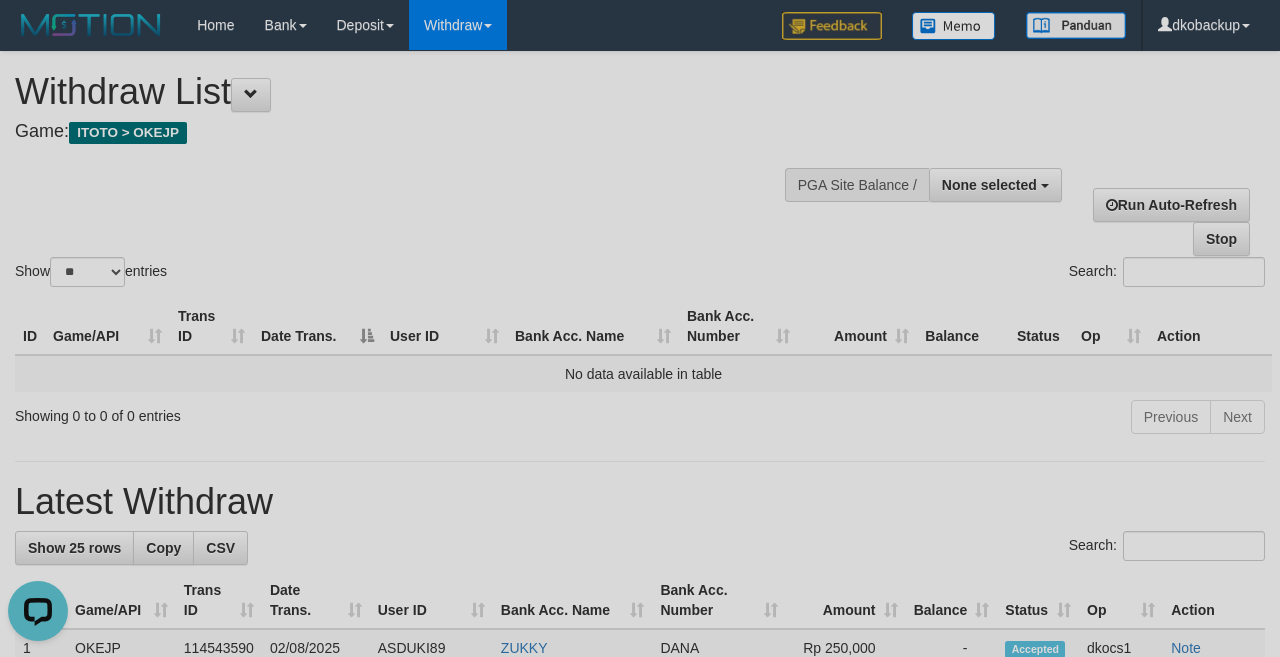 scroll, scrollTop: 0, scrollLeft: 0, axis: both 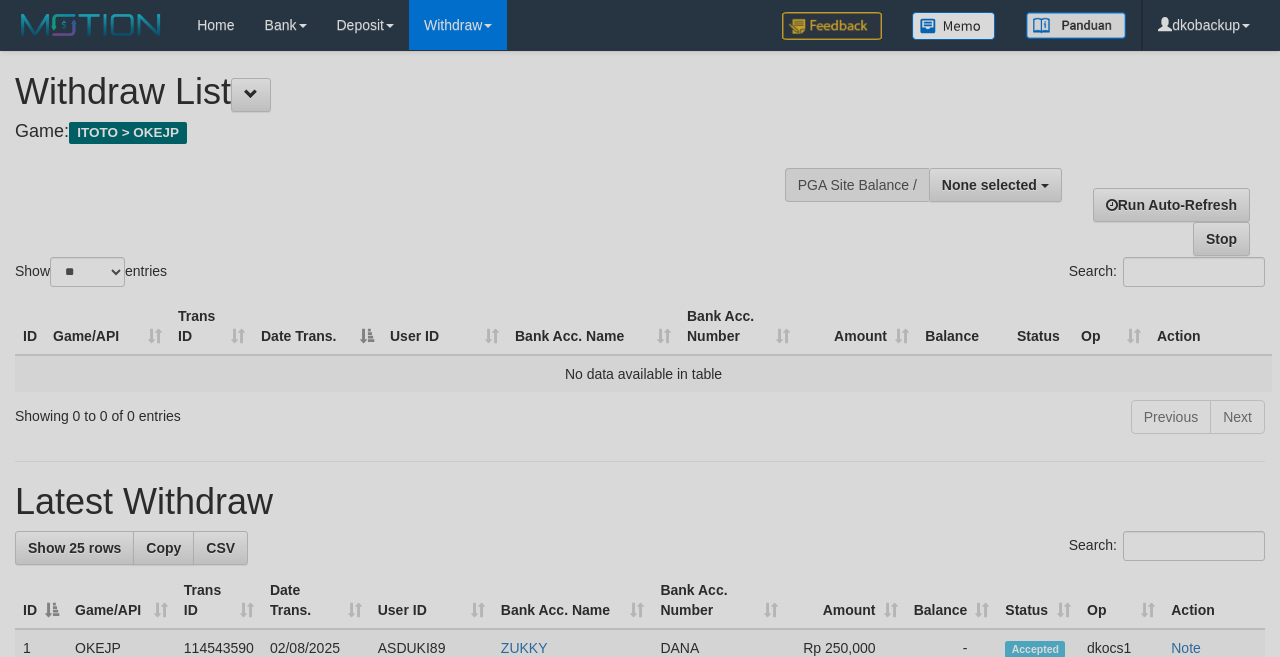 select 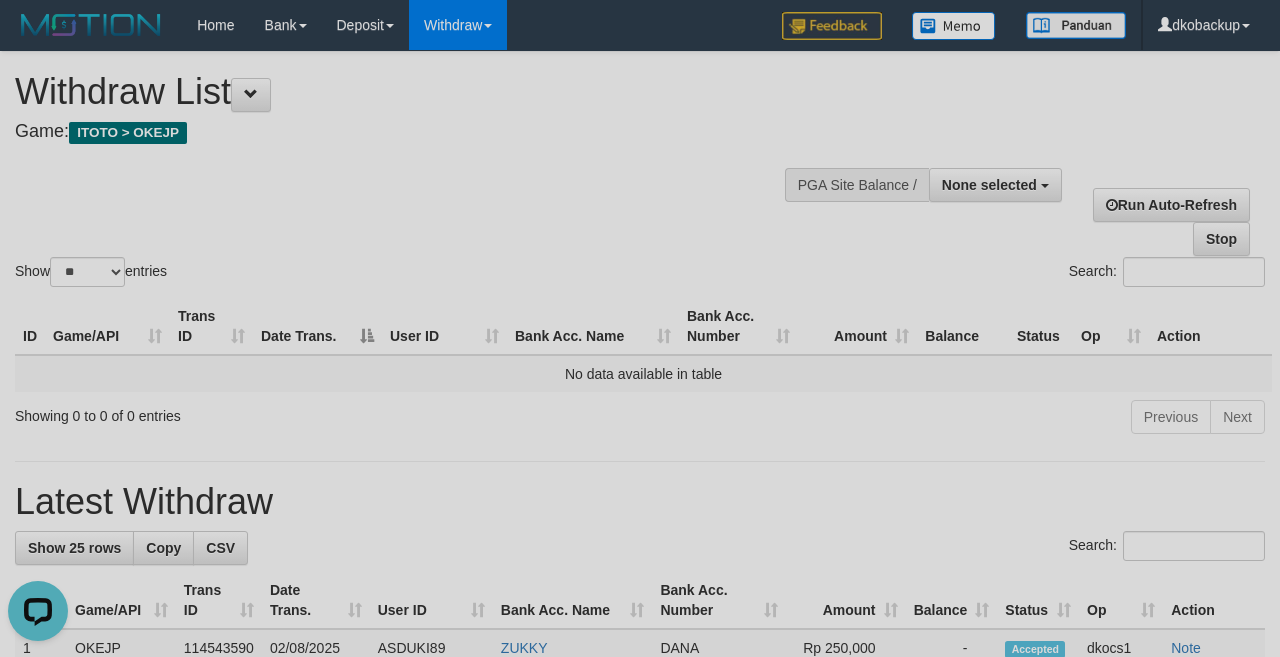 scroll, scrollTop: 0, scrollLeft: 0, axis: both 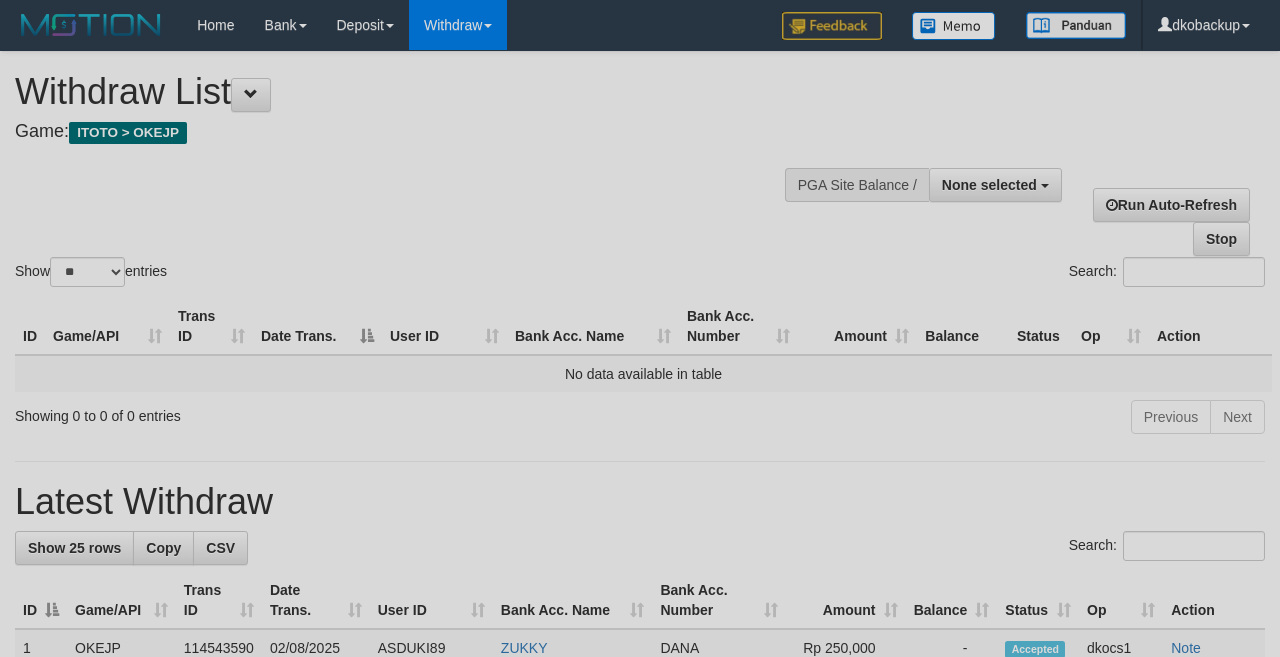 select 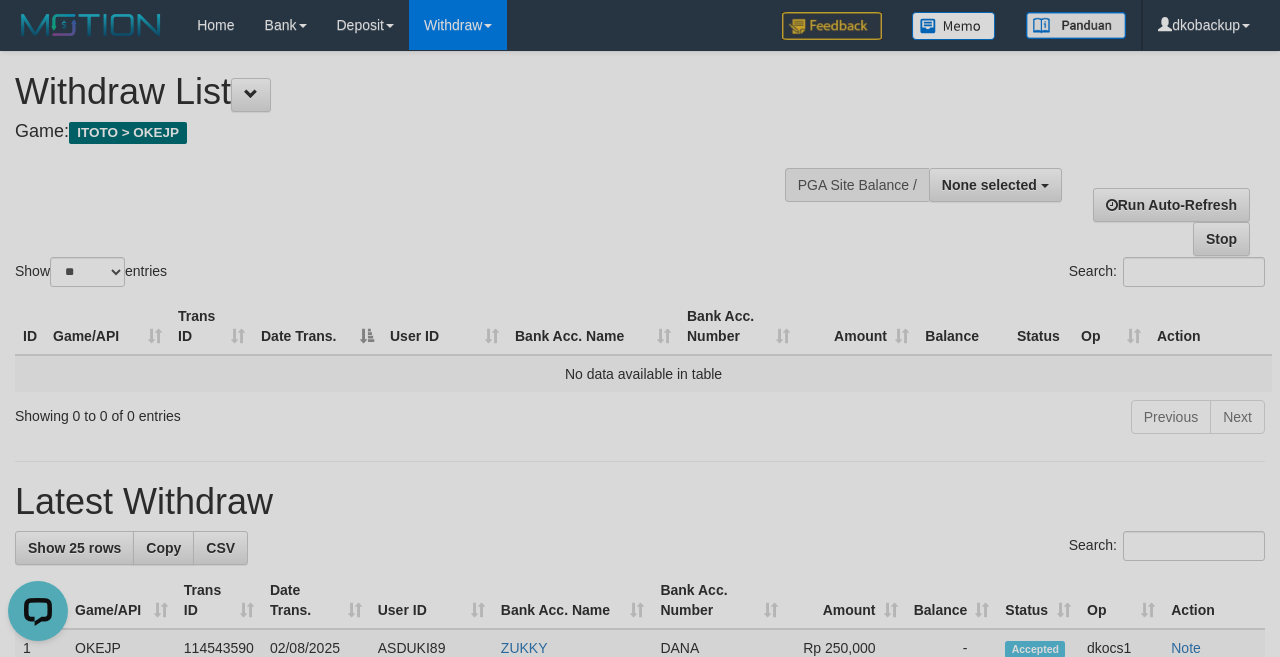 scroll, scrollTop: 0, scrollLeft: 0, axis: both 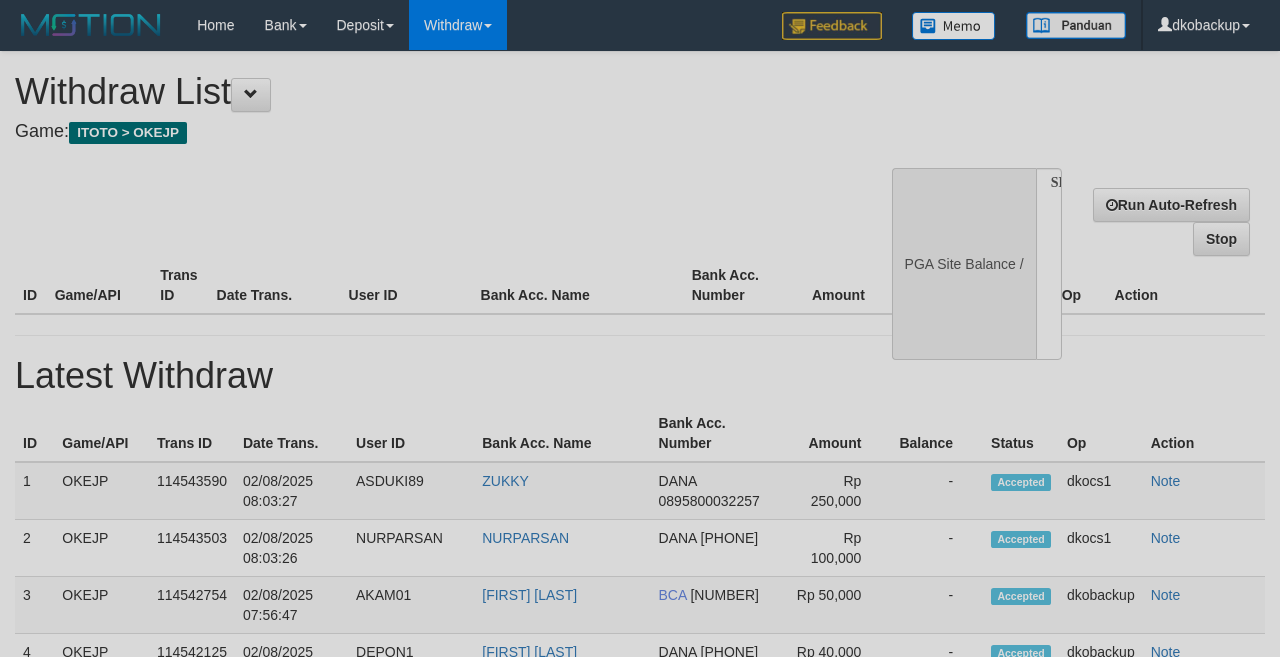 select 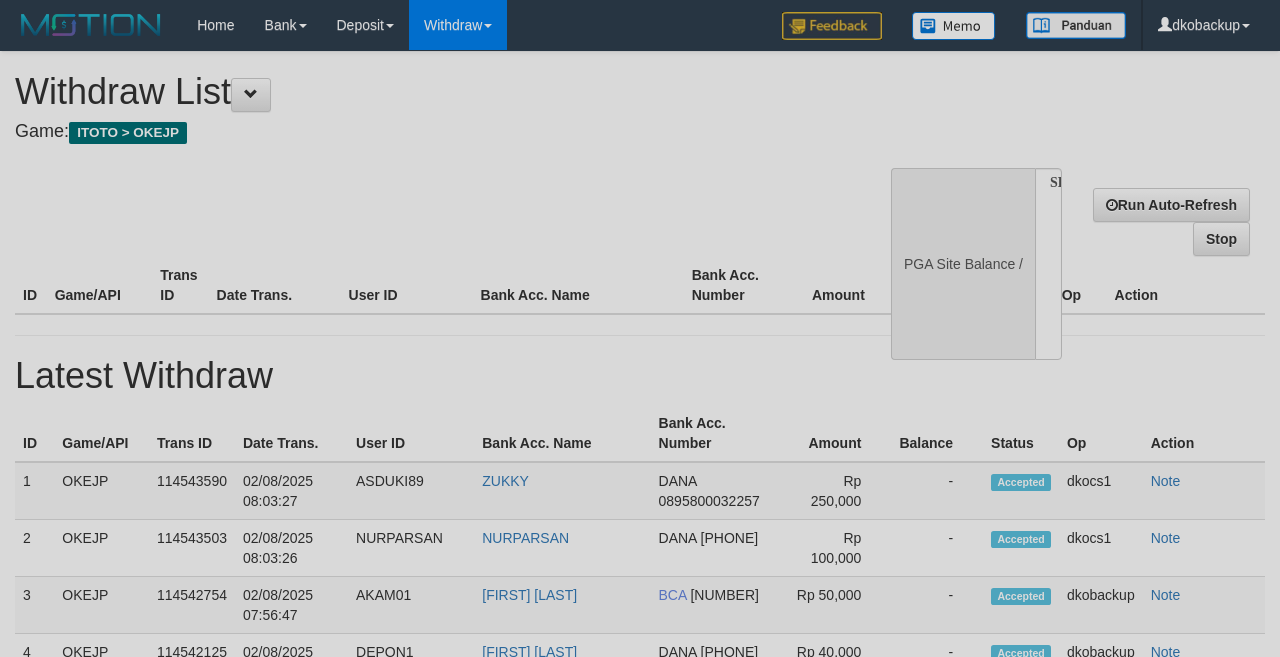scroll, scrollTop: 0, scrollLeft: 0, axis: both 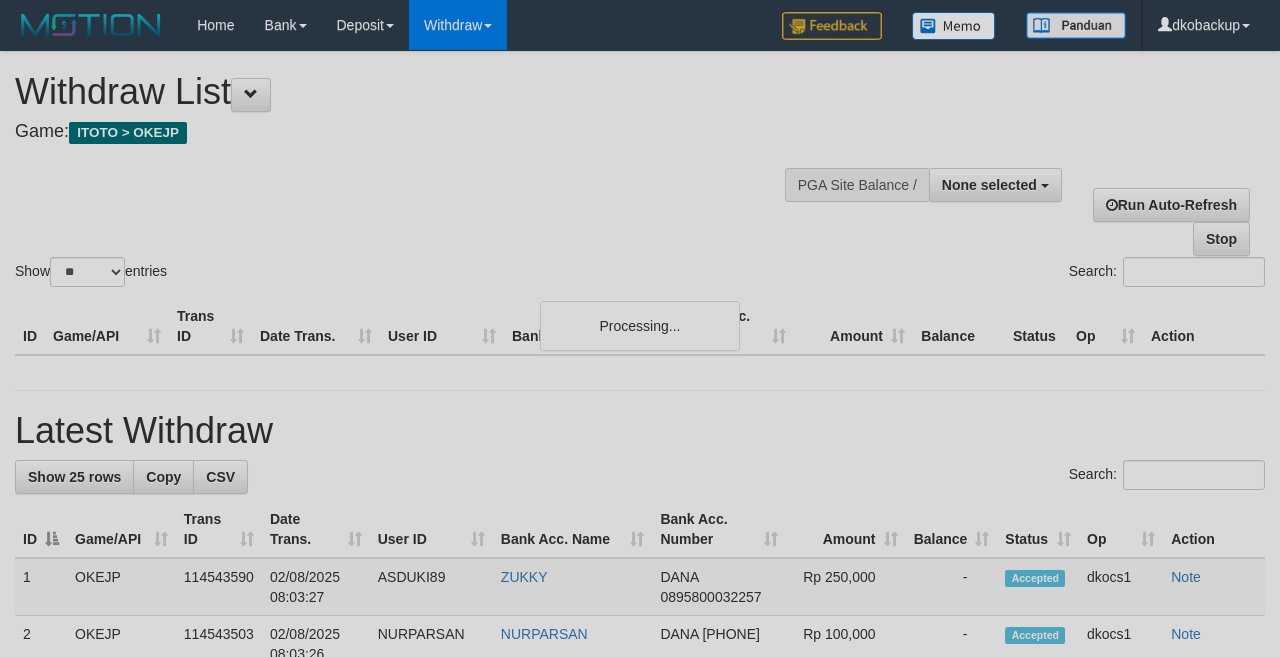 select 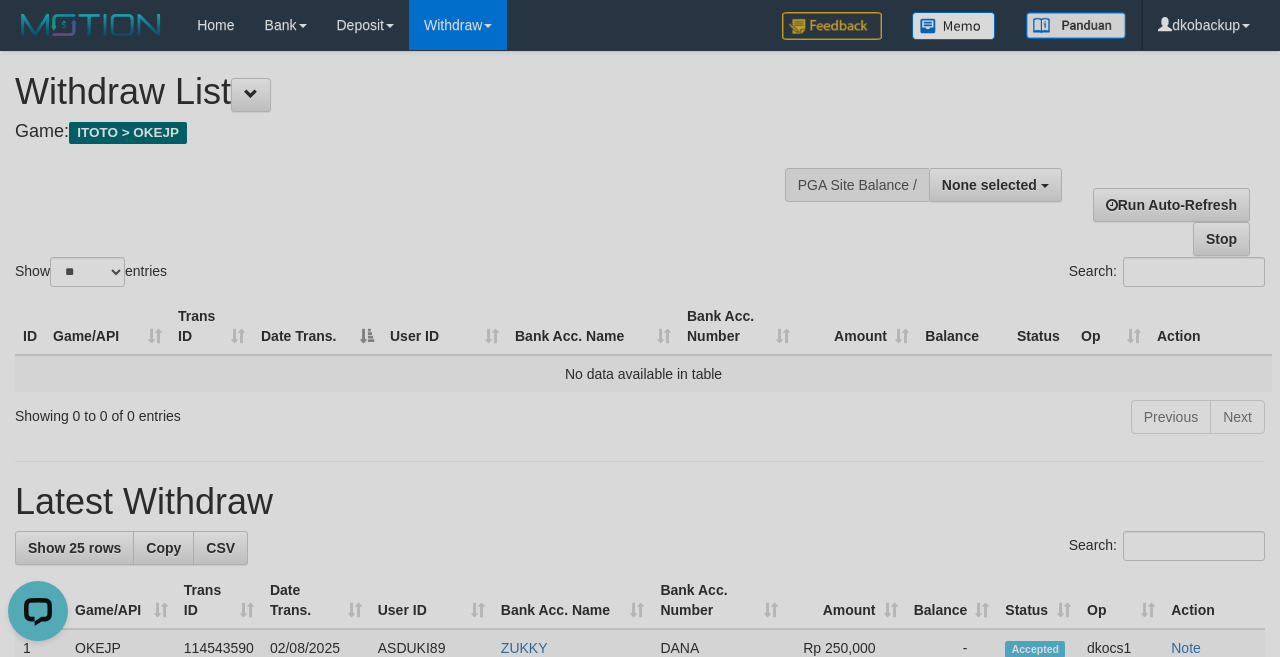 scroll, scrollTop: 0, scrollLeft: 0, axis: both 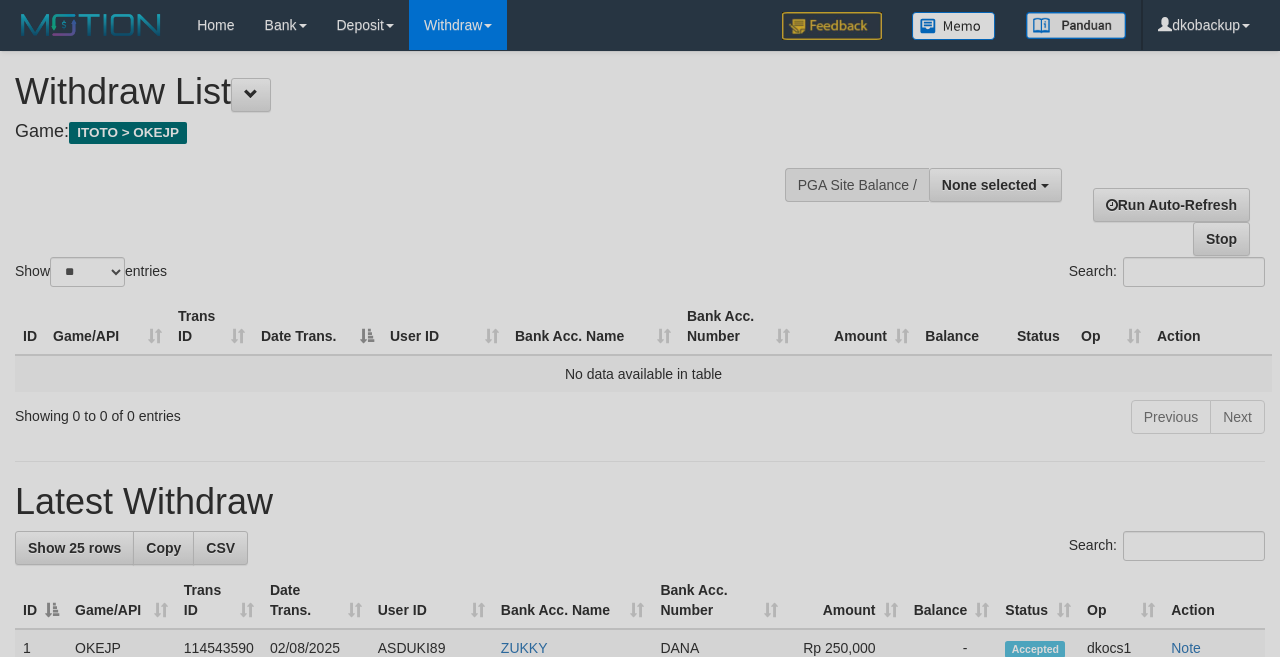 select 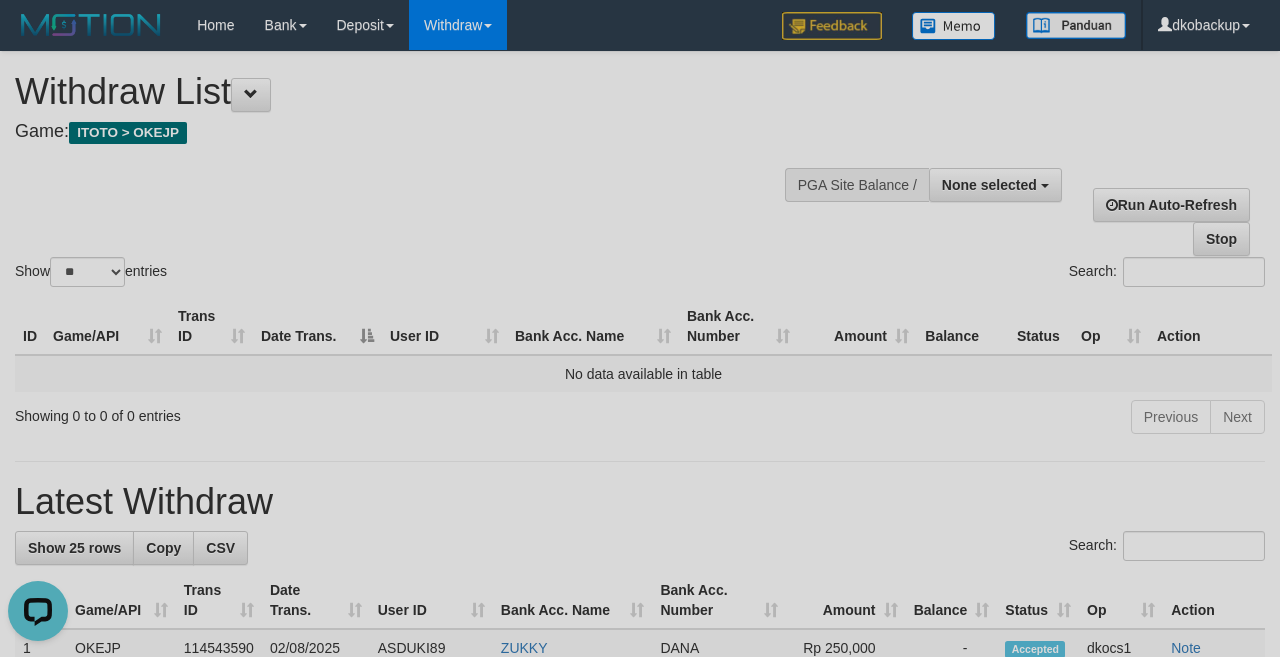 scroll, scrollTop: 0, scrollLeft: 0, axis: both 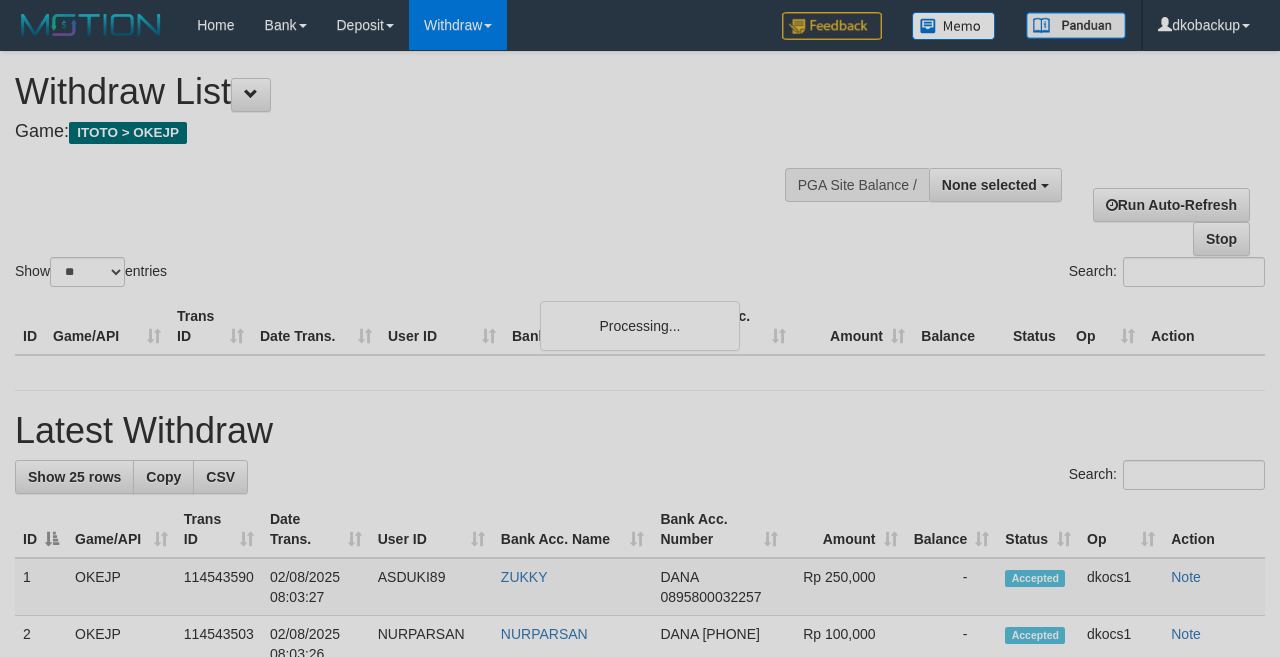 select 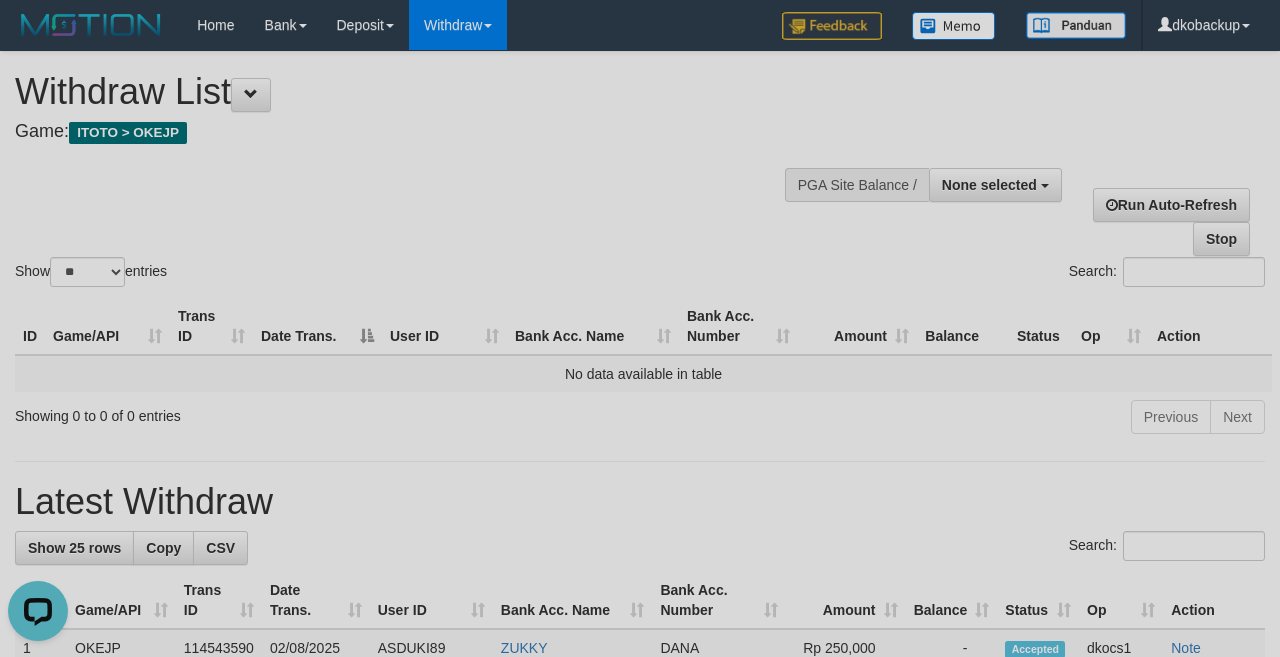 scroll, scrollTop: 0, scrollLeft: 0, axis: both 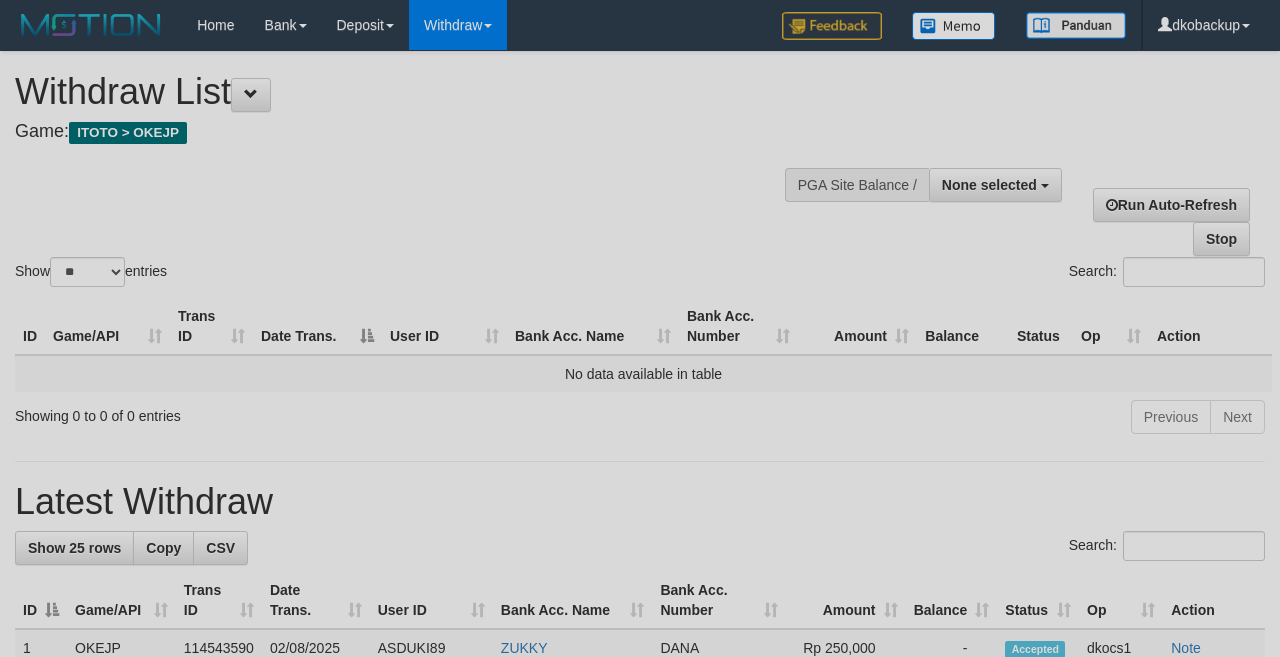 select 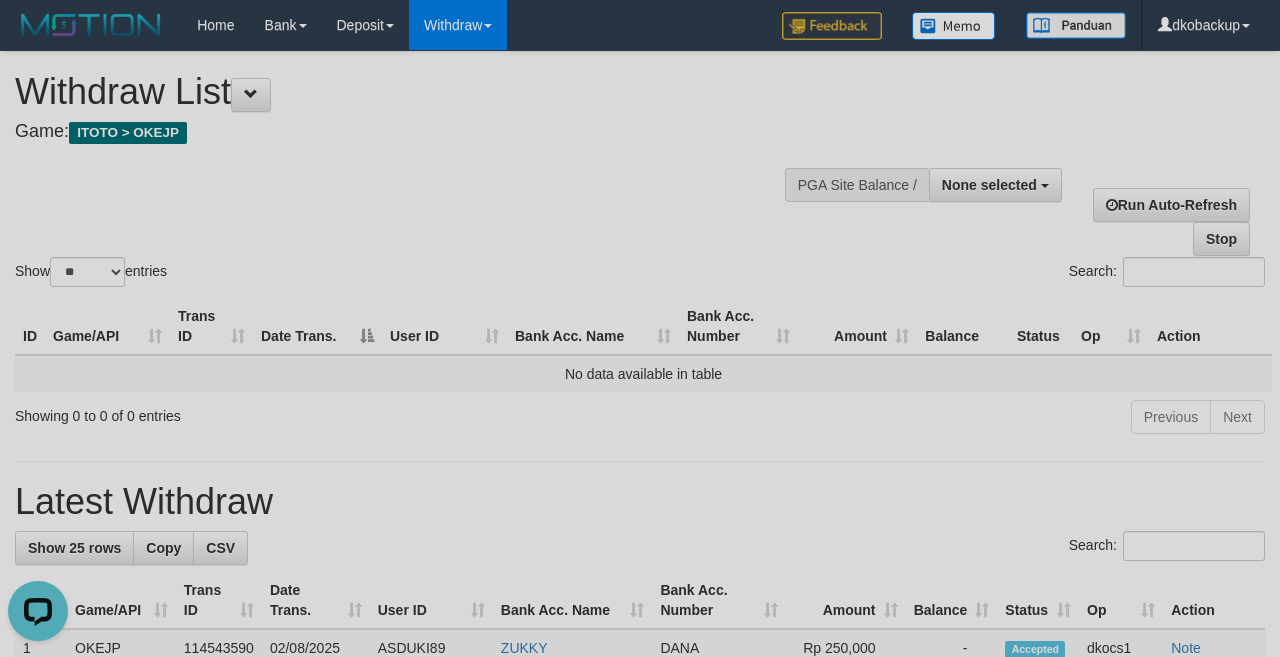 scroll, scrollTop: 0, scrollLeft: 0, axis: both 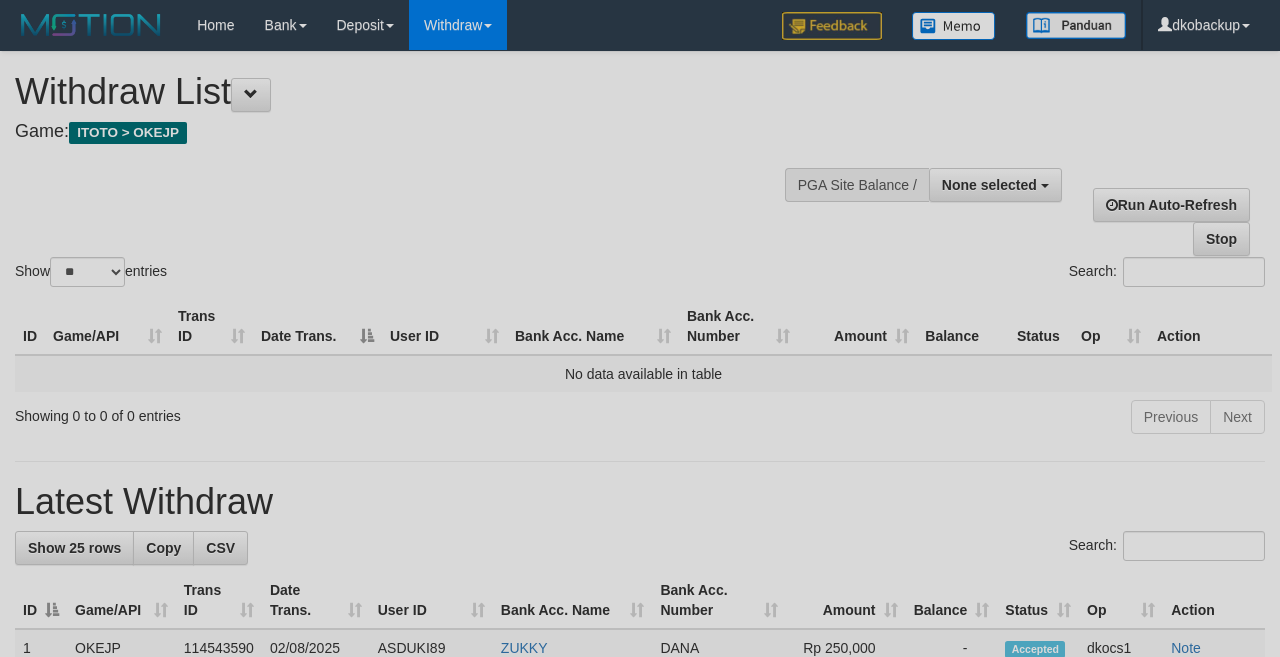 select 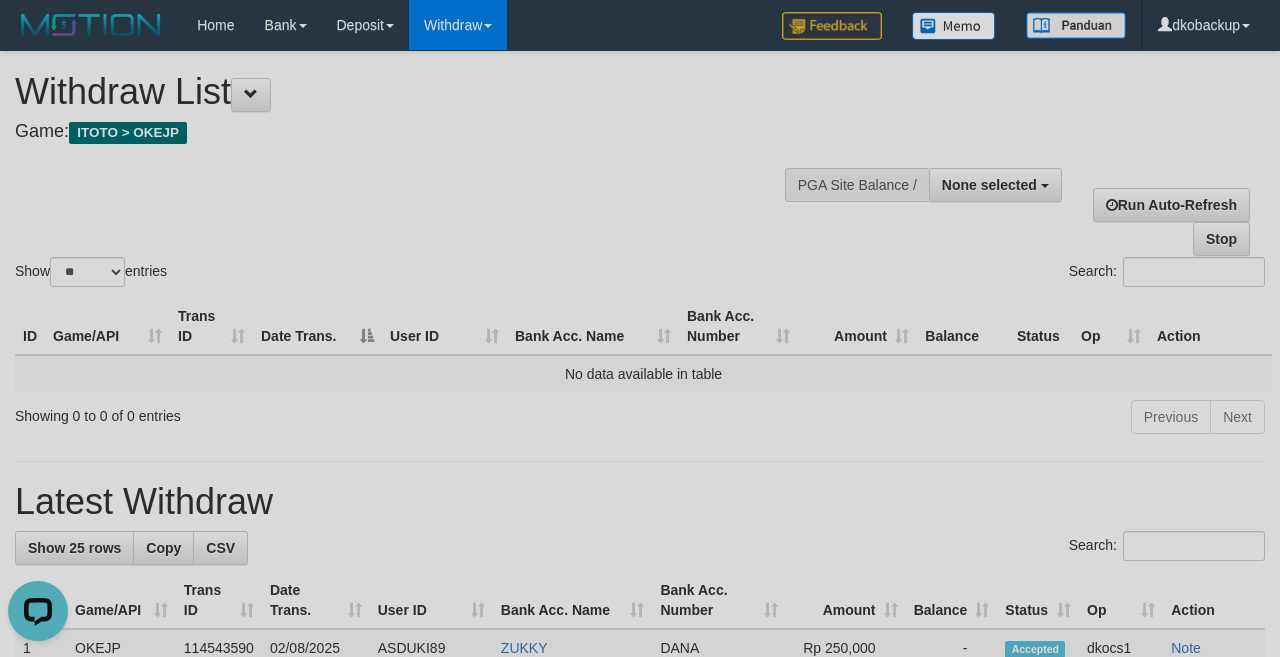 scroll, scrollTop: 0, scrollLeft: 0, axis: both 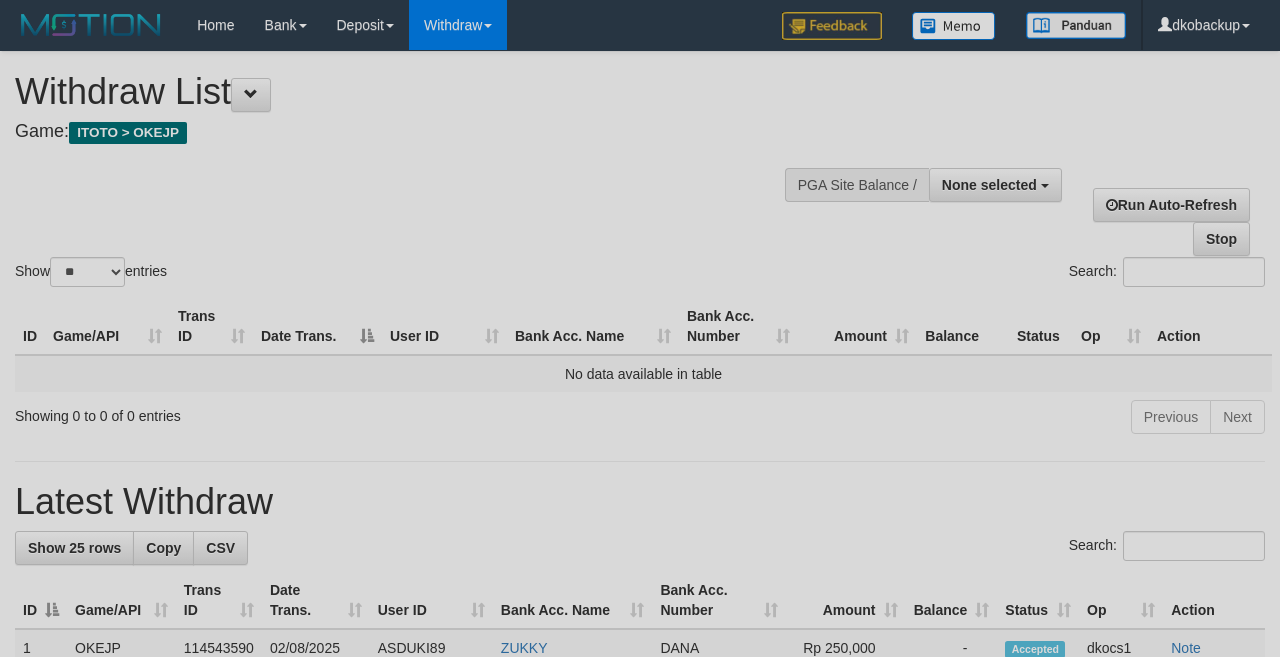 select 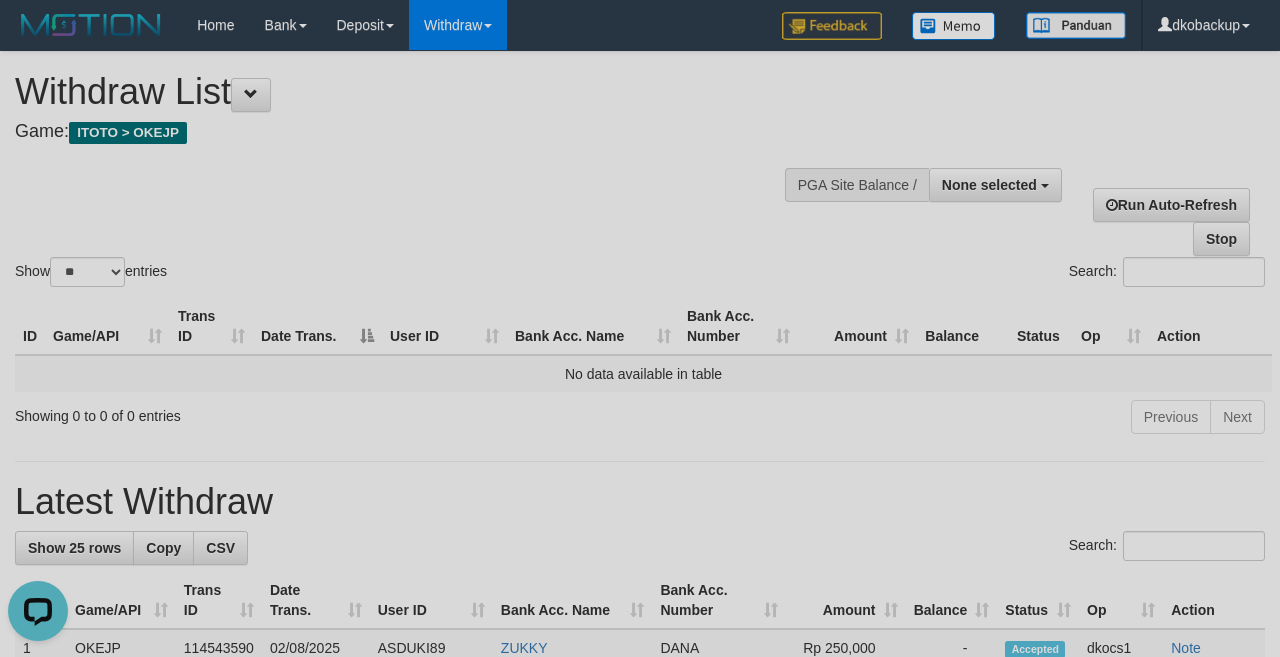 scroll, scrollTop: 0, scrollLeft: 0, axis: both 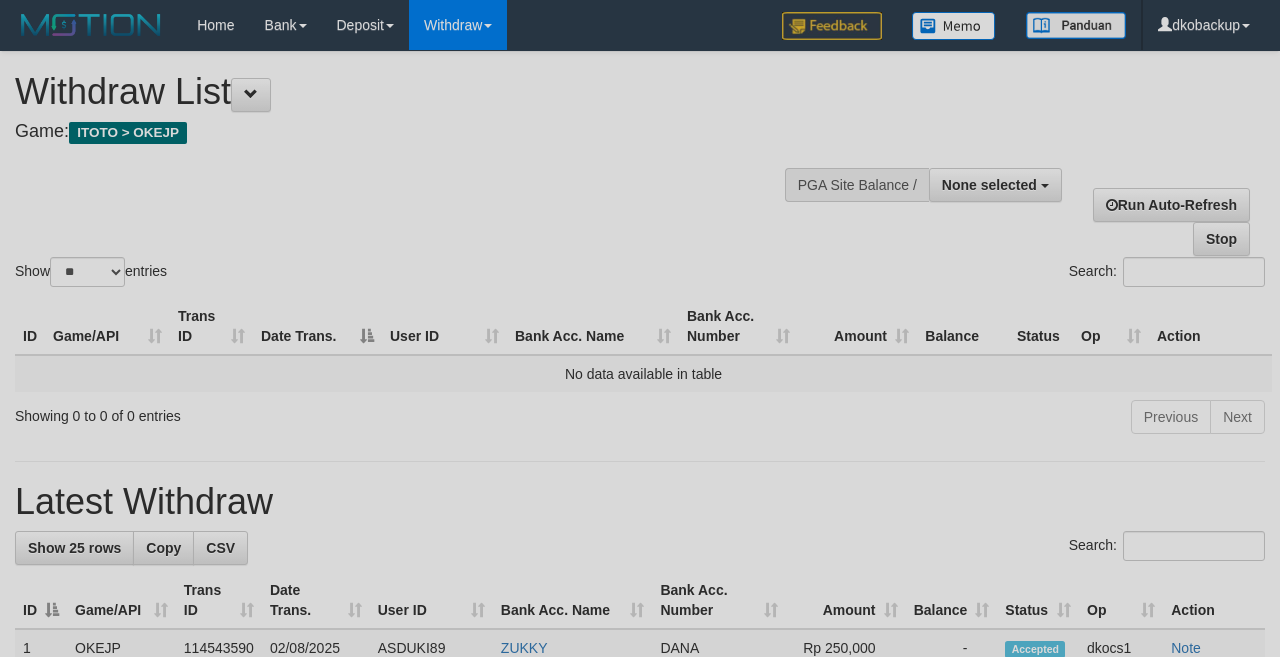 select 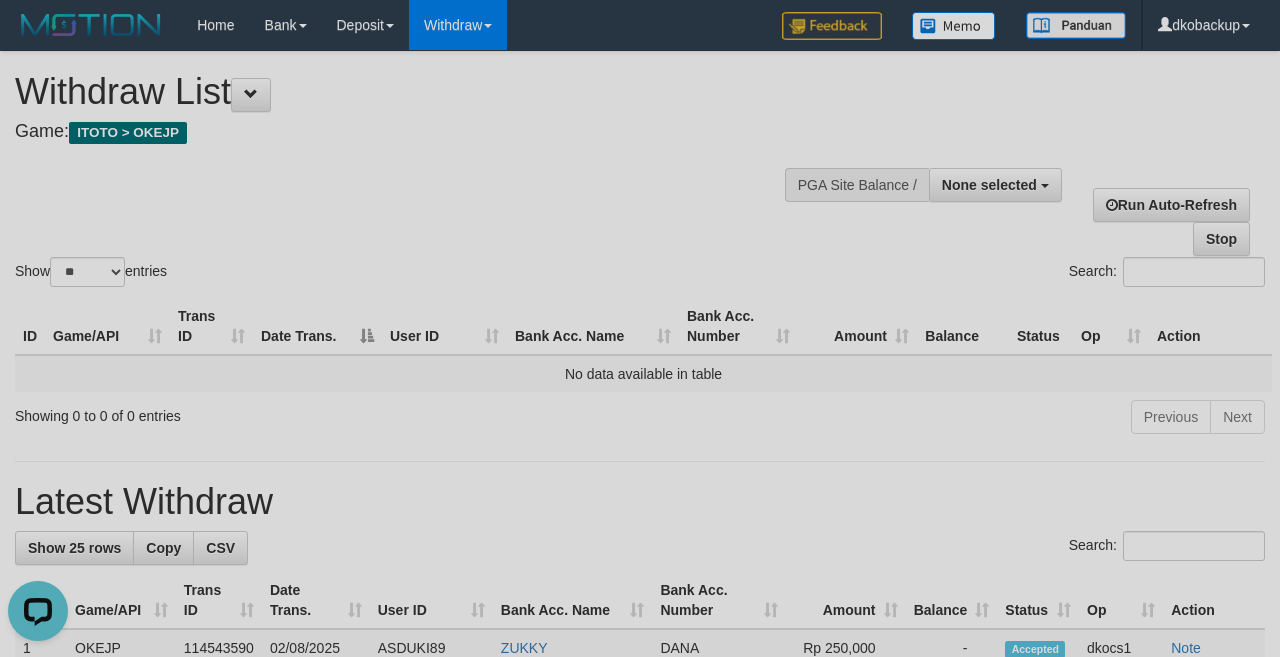 scroll, scrollTop: 0, scrollLeft: 0, axis: both 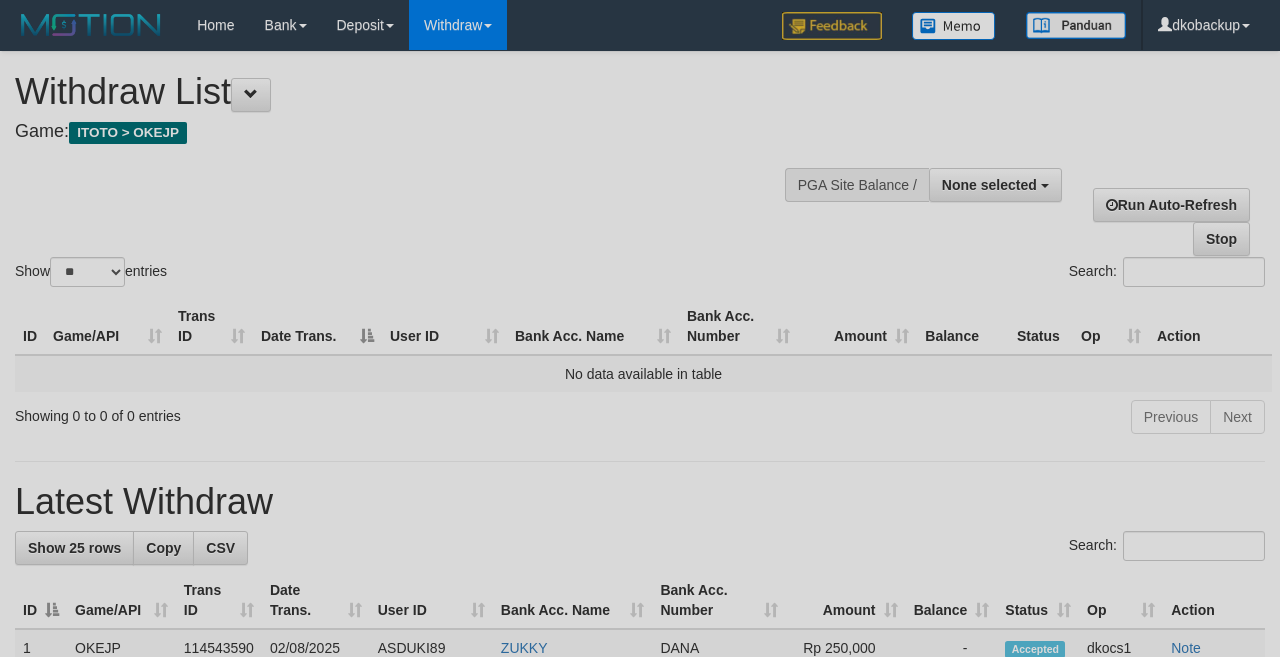 select 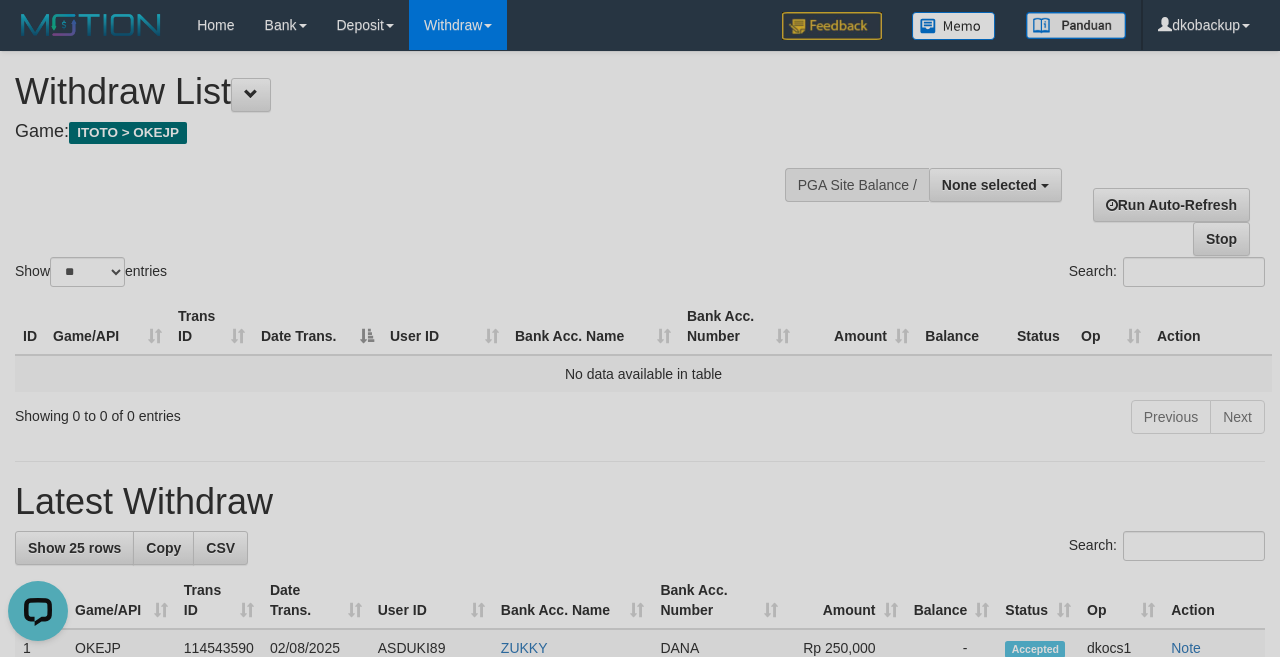 scroll, scrollTop: 0, scrollLeft: 0, axis: both 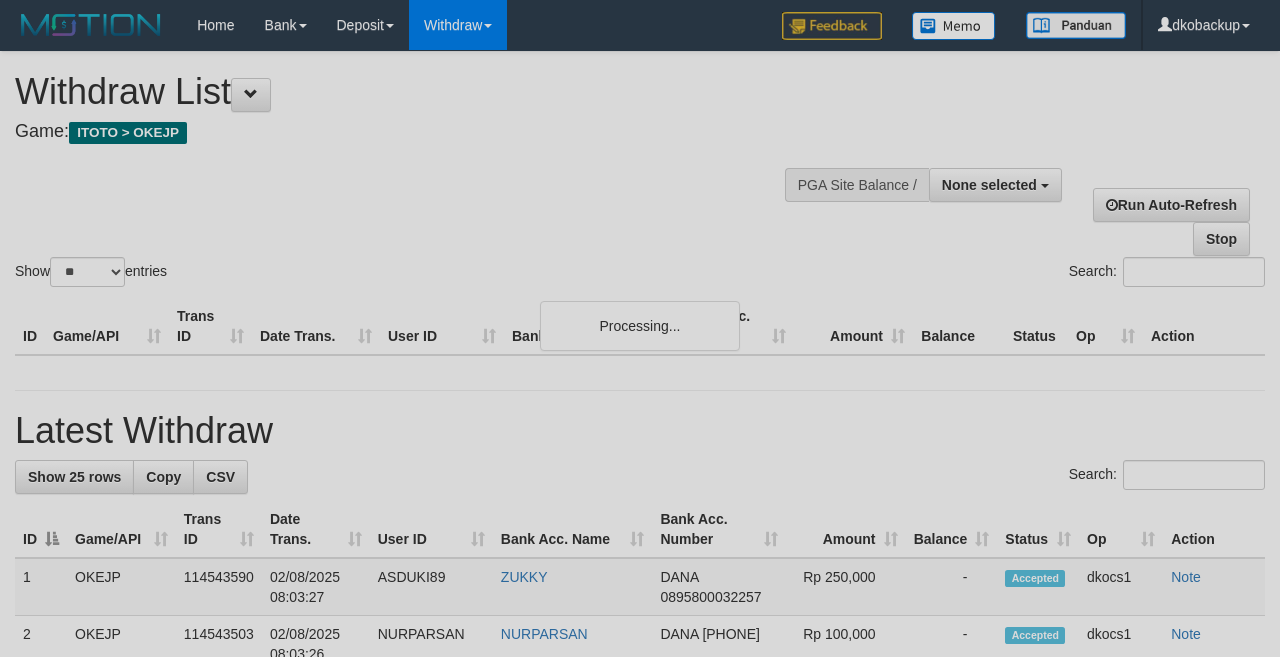 select 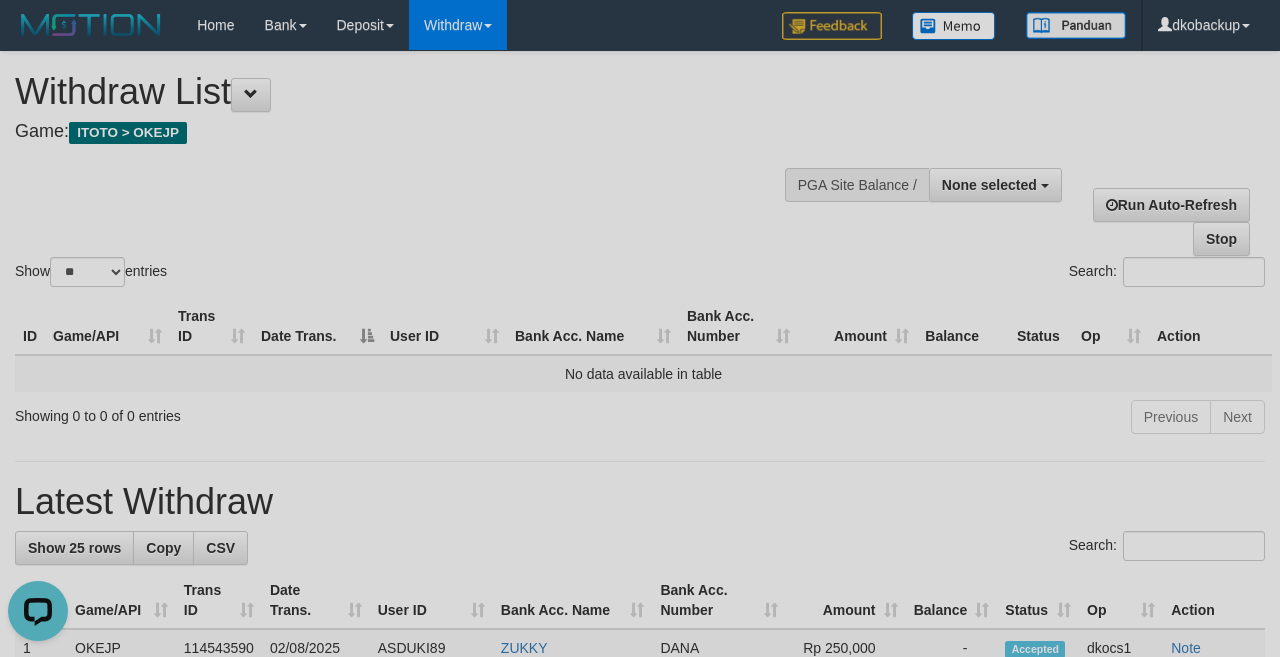 scroll, scrollTop: 0, scrollLeft: 0, axis: both 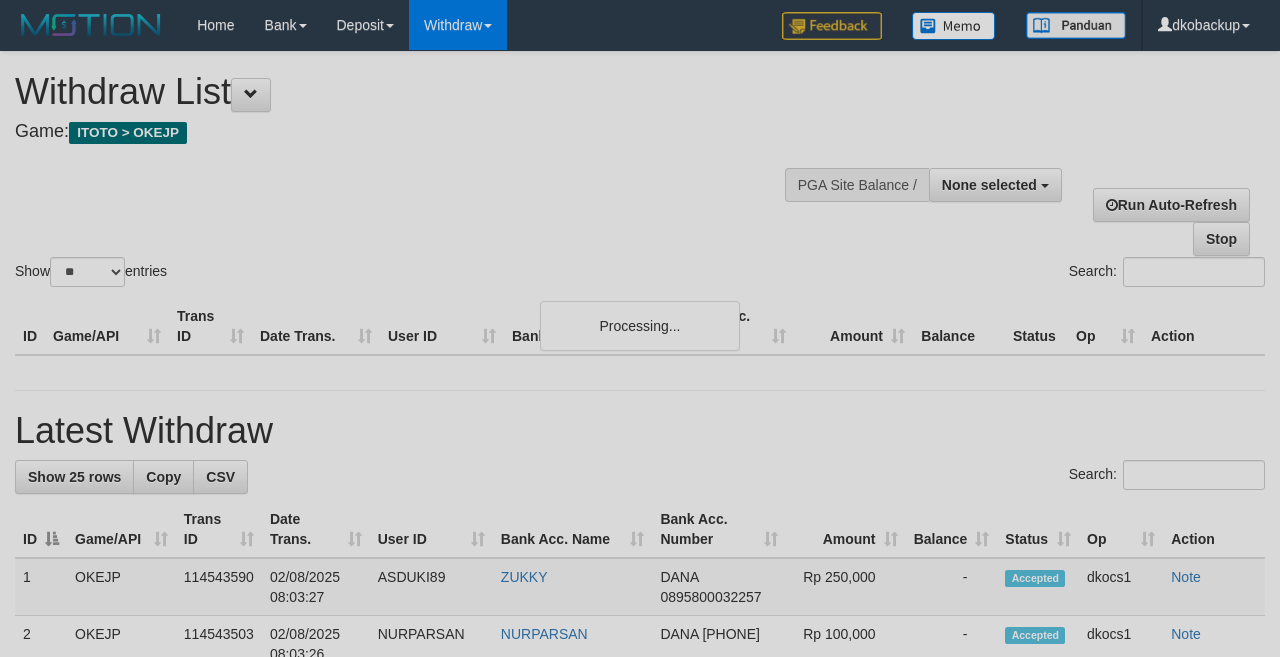 select 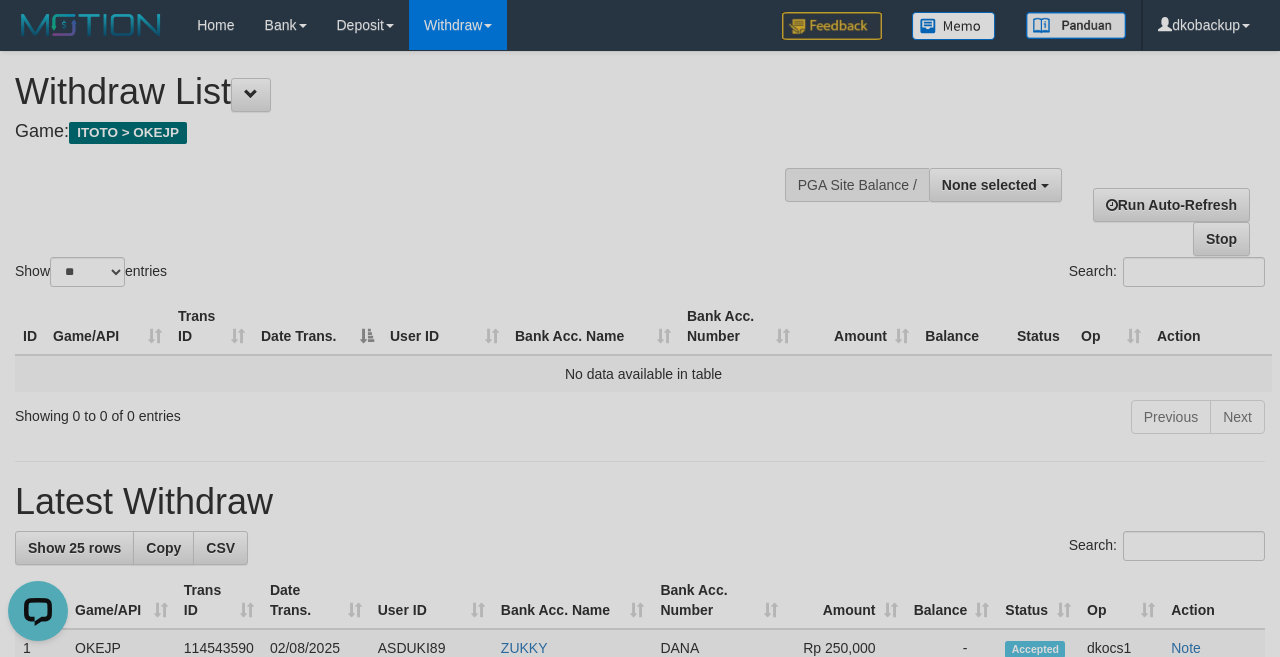 scroll, scrollTop: 0, scrollLeft: 0, axis: both 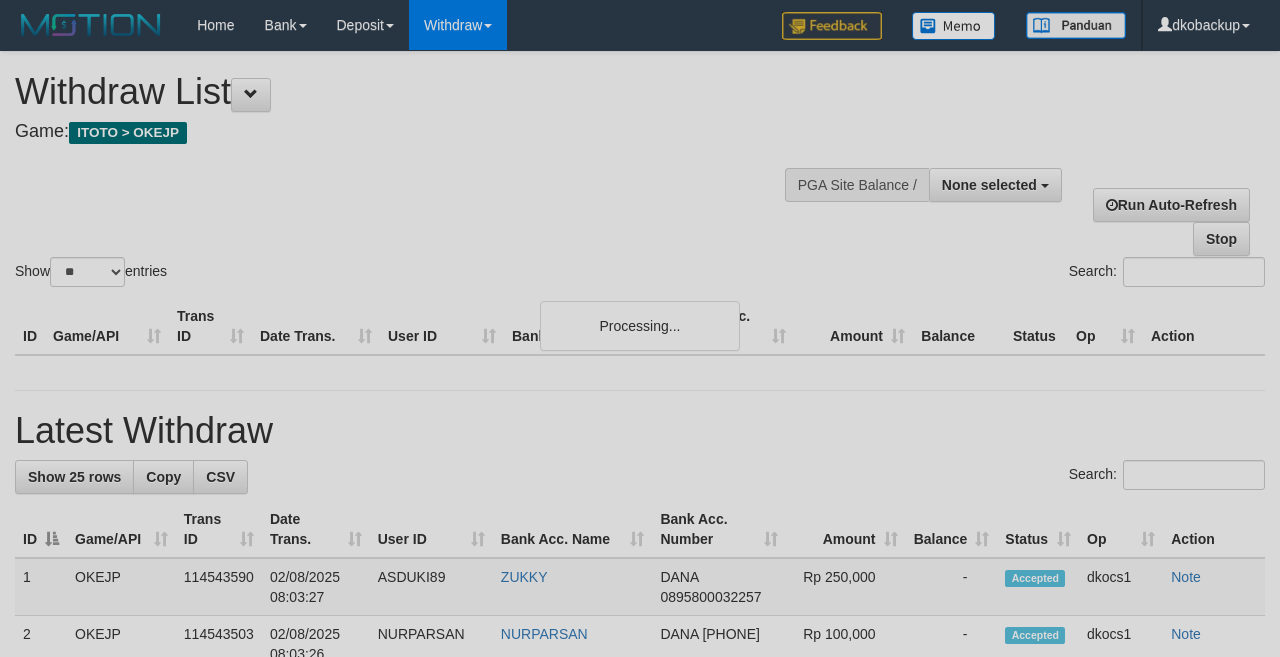 select 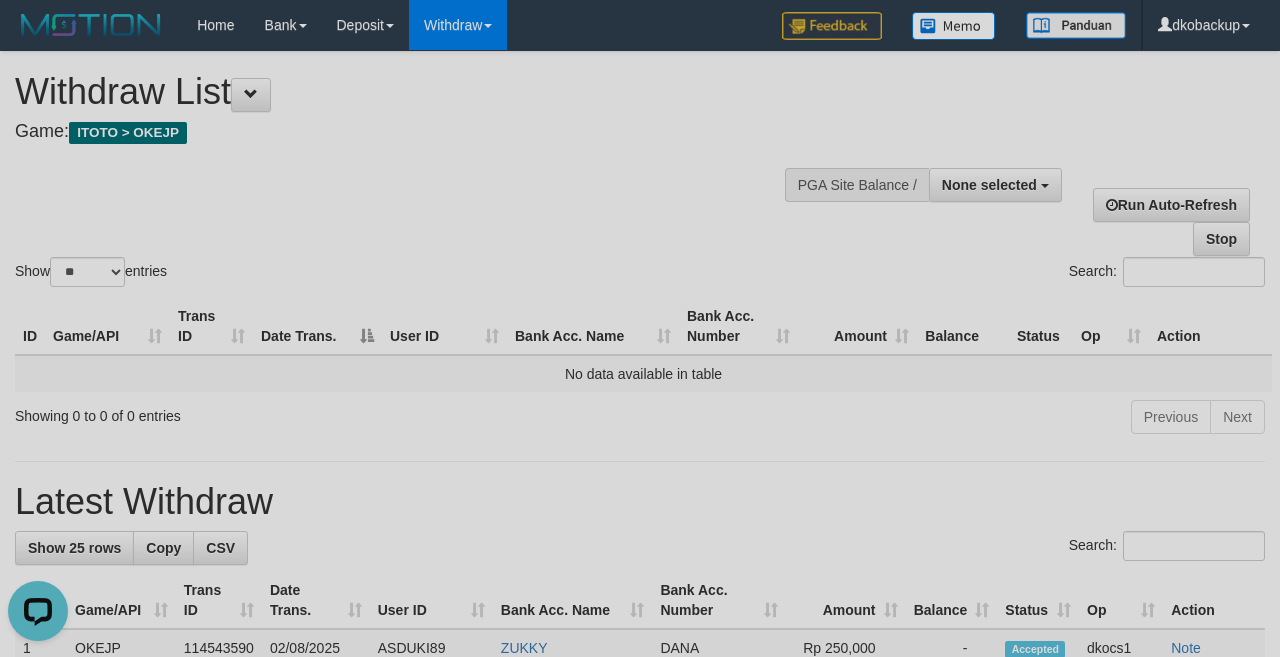 scroll, scrollTop: 0, scrollLeft: 0, axis: both 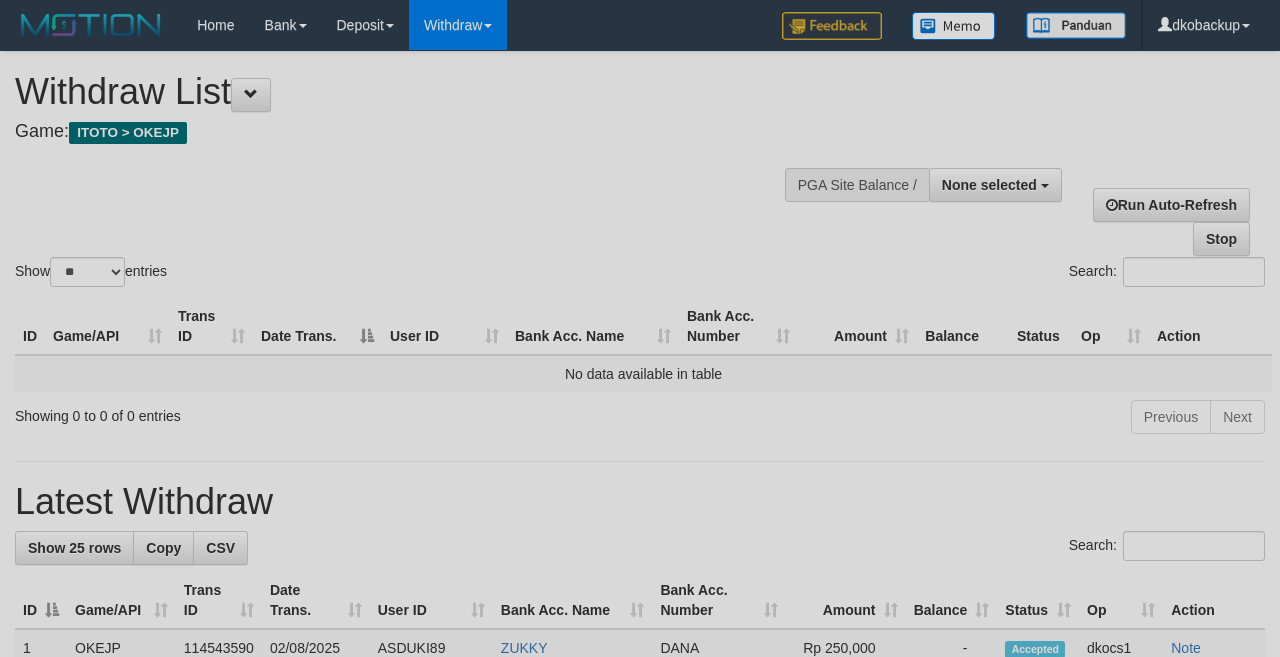 select 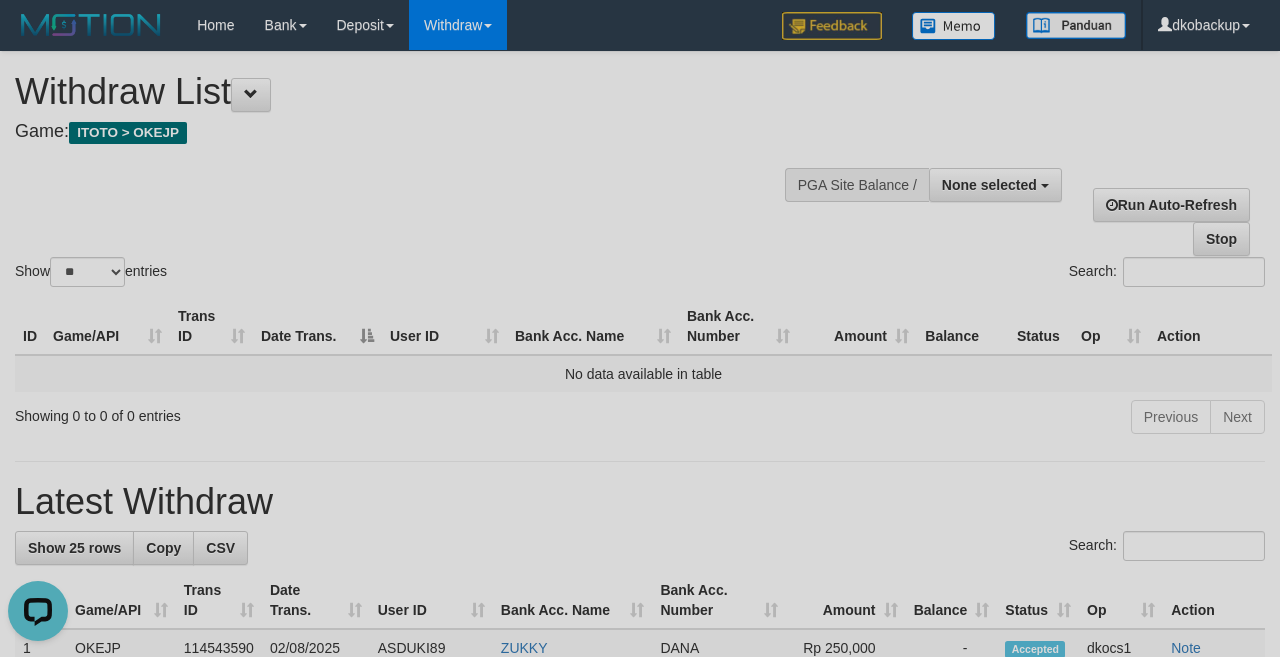 scroll, scrollTop: 0, scrollLeft: 0, axis: both 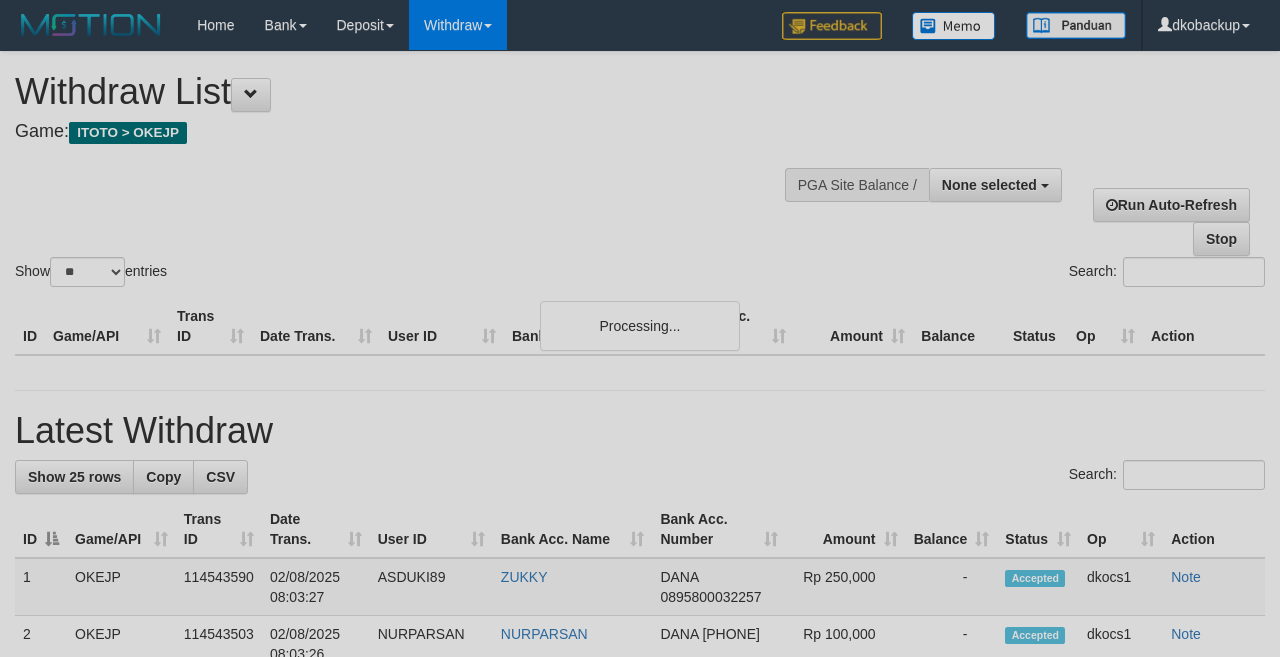 select 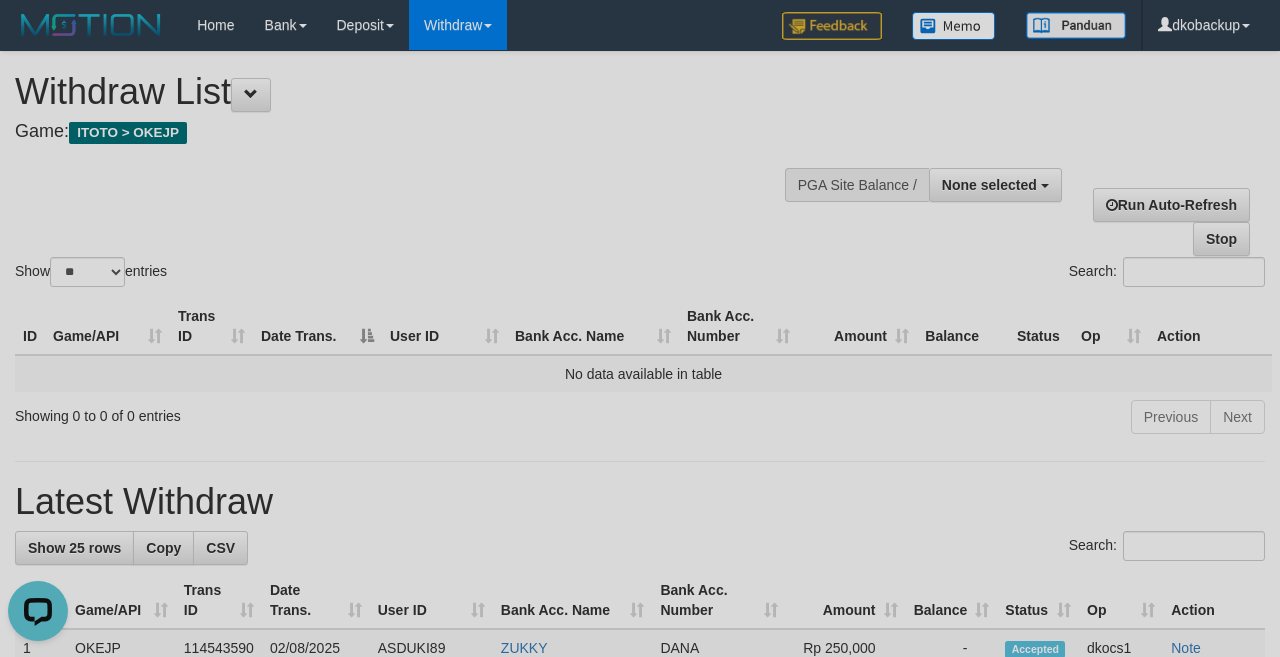 scroll, scrollTop: 0, scrollLeft: 0, axis: both 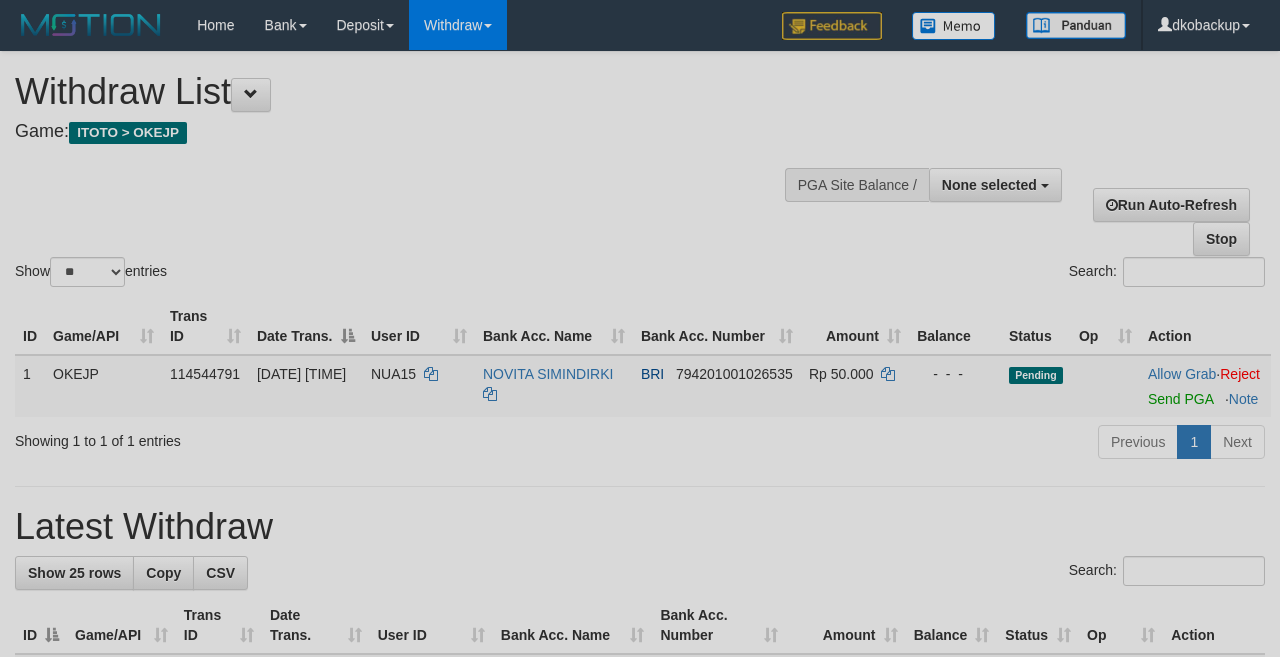 select 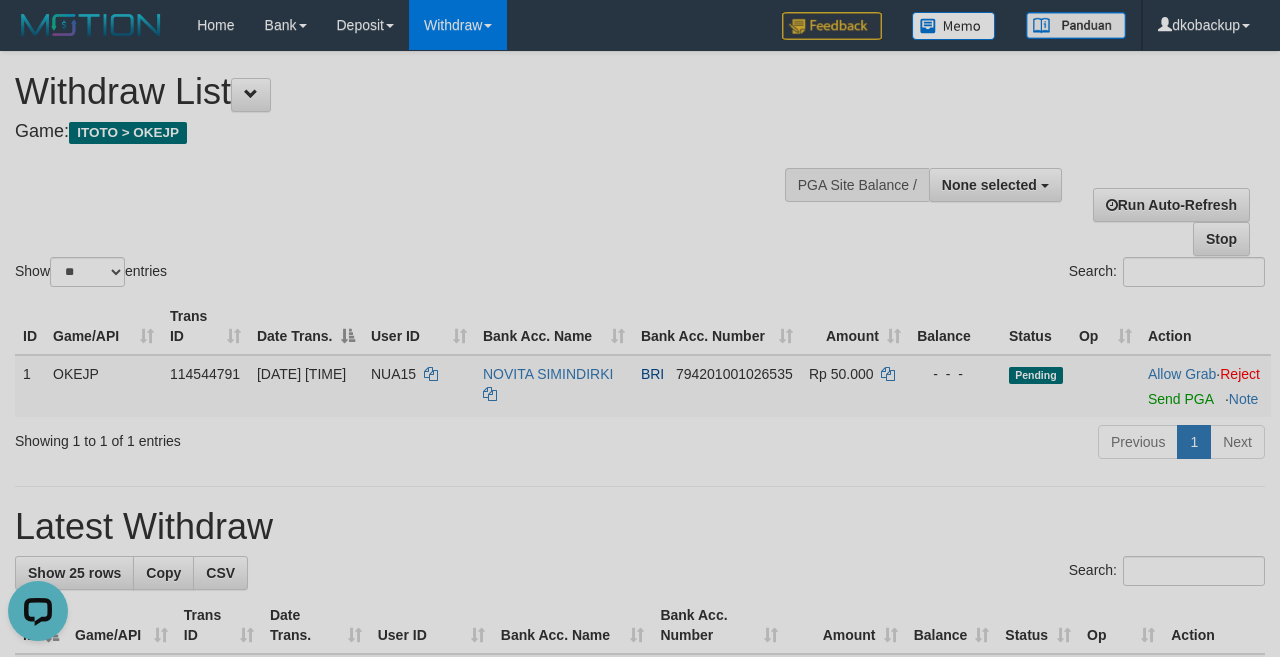scroll, scrollTop: 0, scrollLeft: 0, axis: both 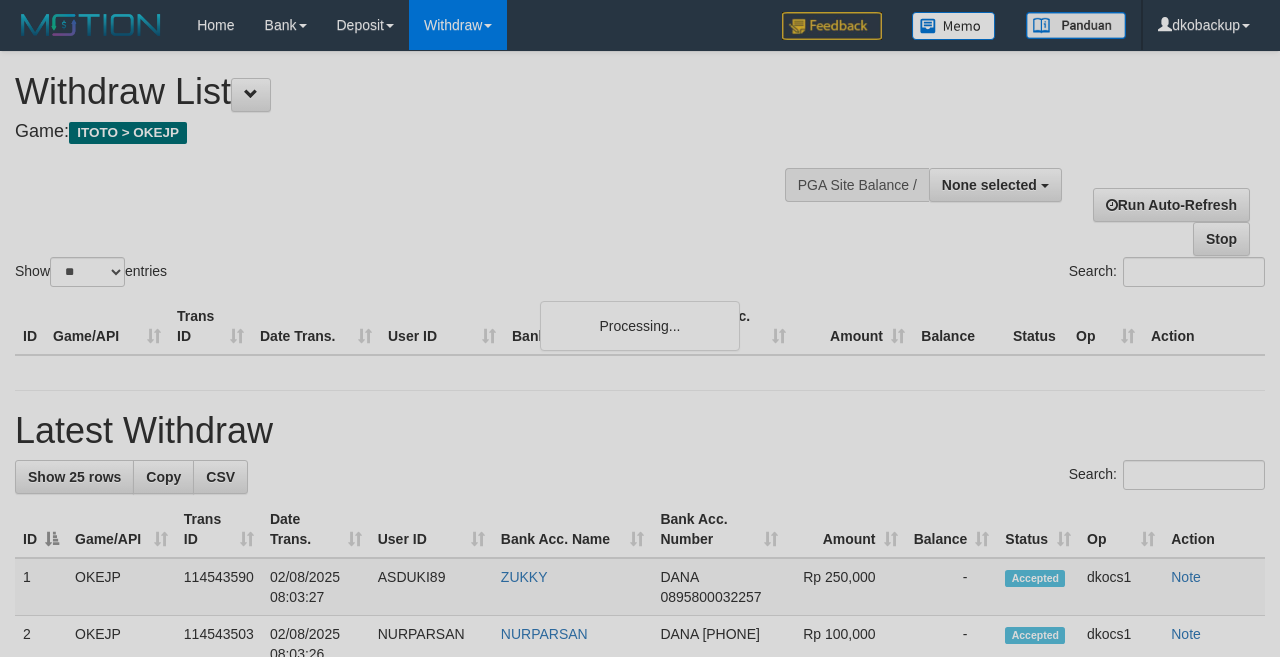 select 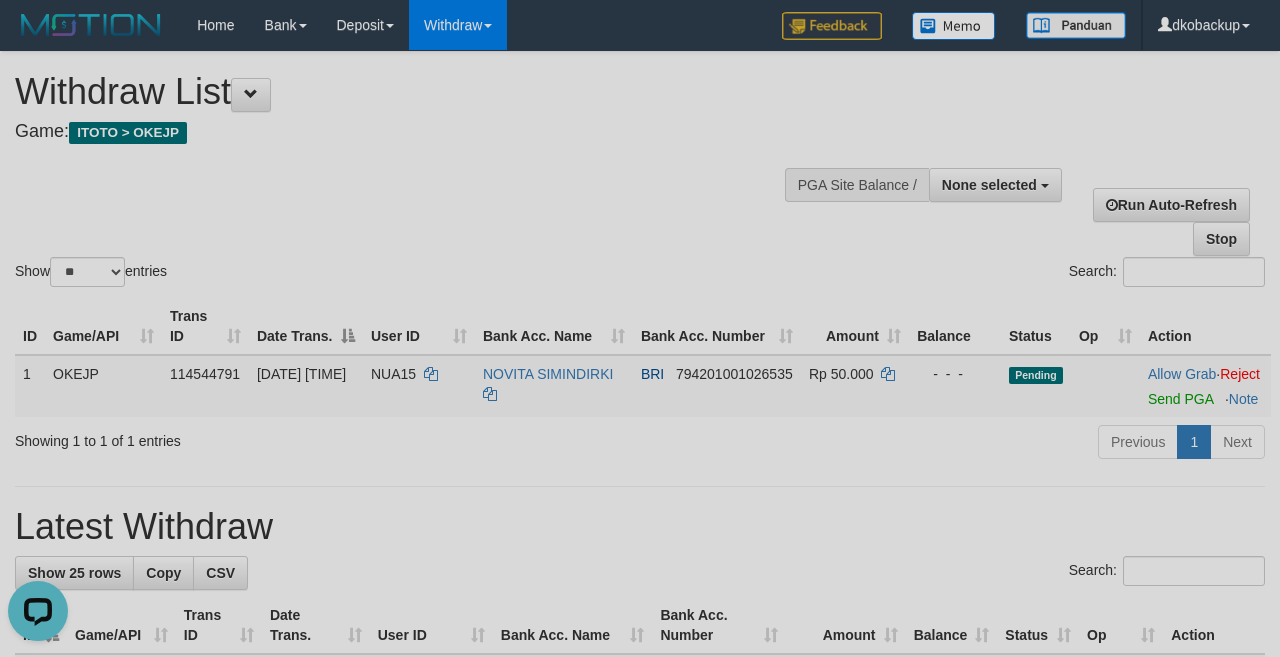 scroll, scrollTop: 0, scrollLeft: 0, axis: both 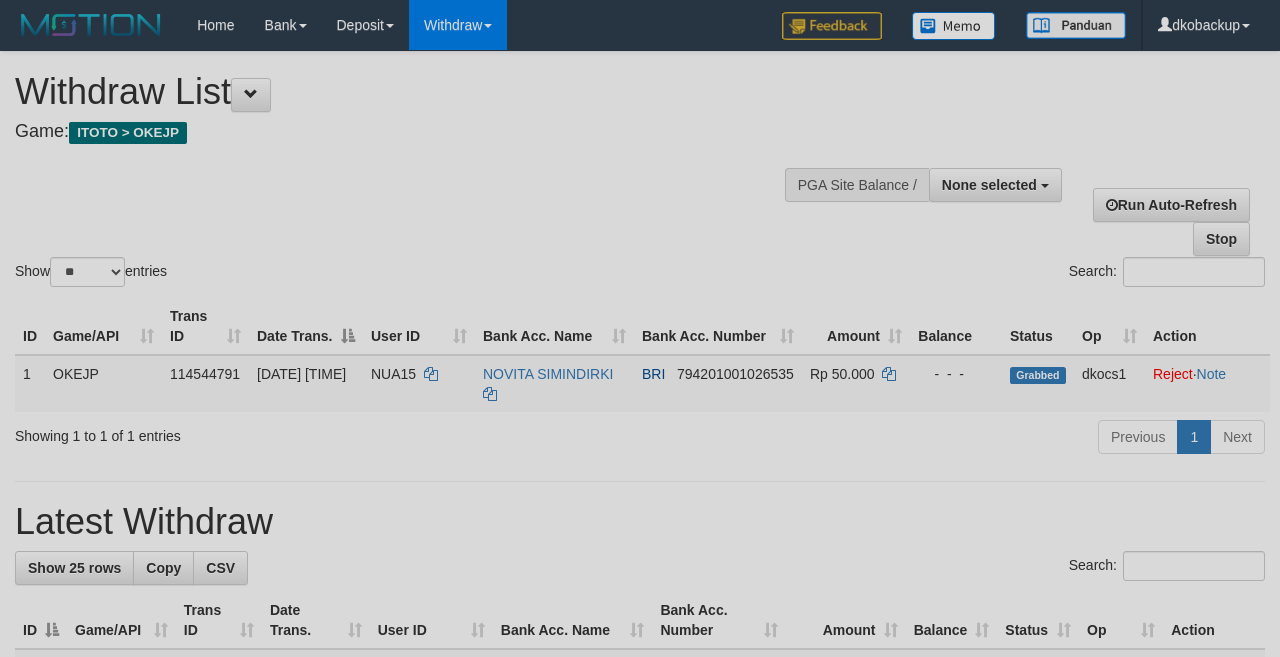 select 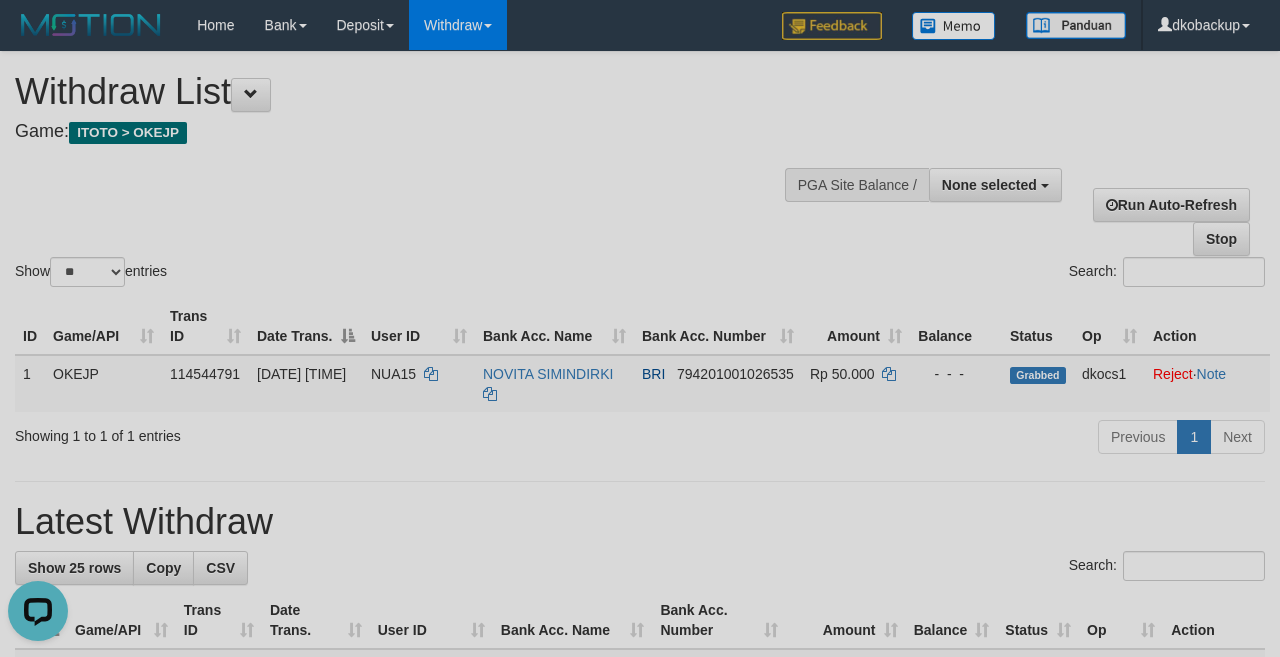 scroll, scrollTop: 0, scrollLeft: 0, axis: both 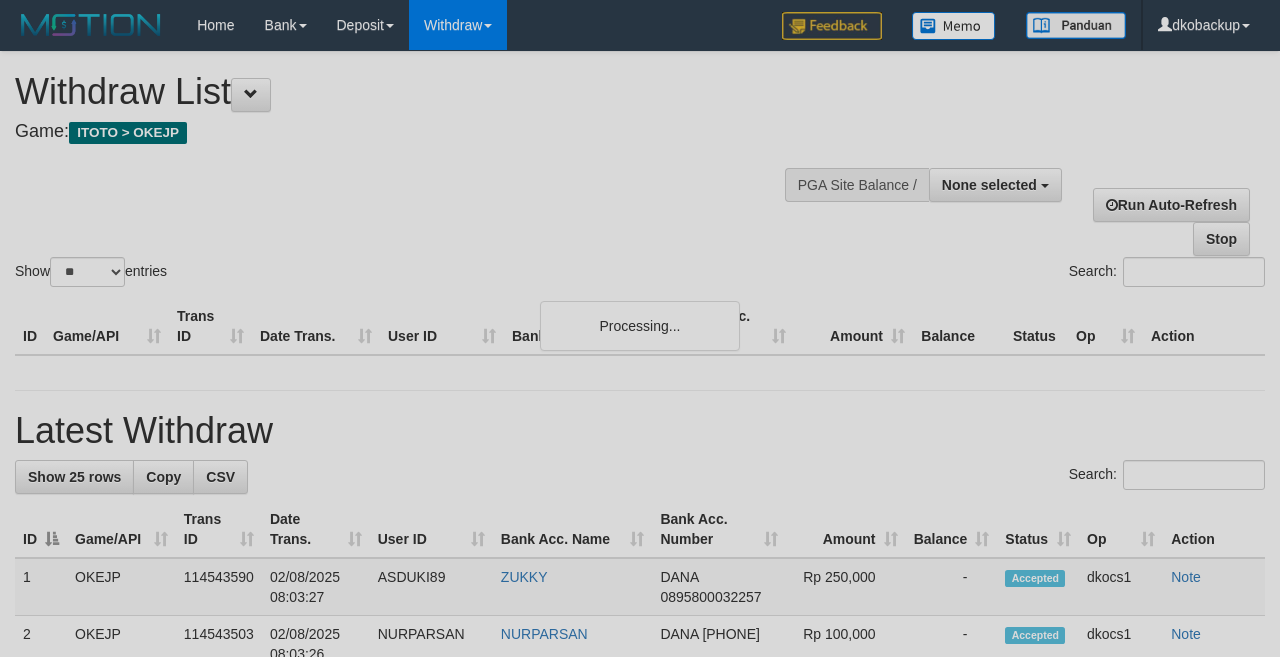 select 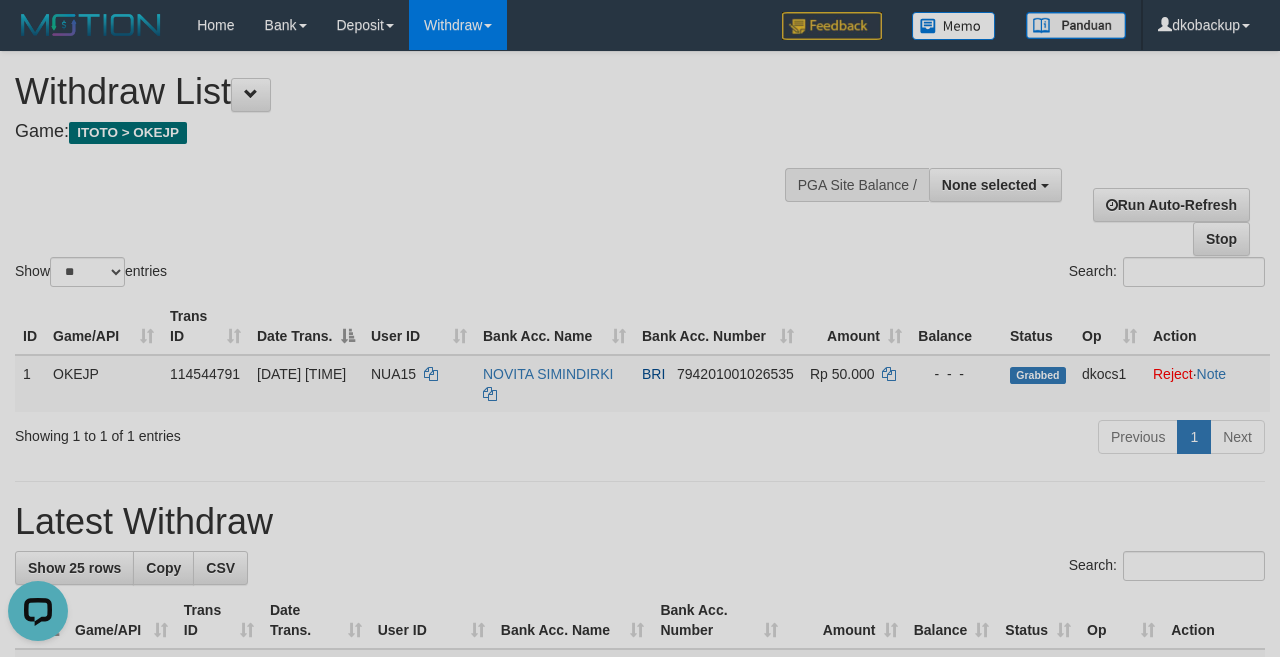 scroll, scrollTop: 0, scrollLeft: 0, axis: both 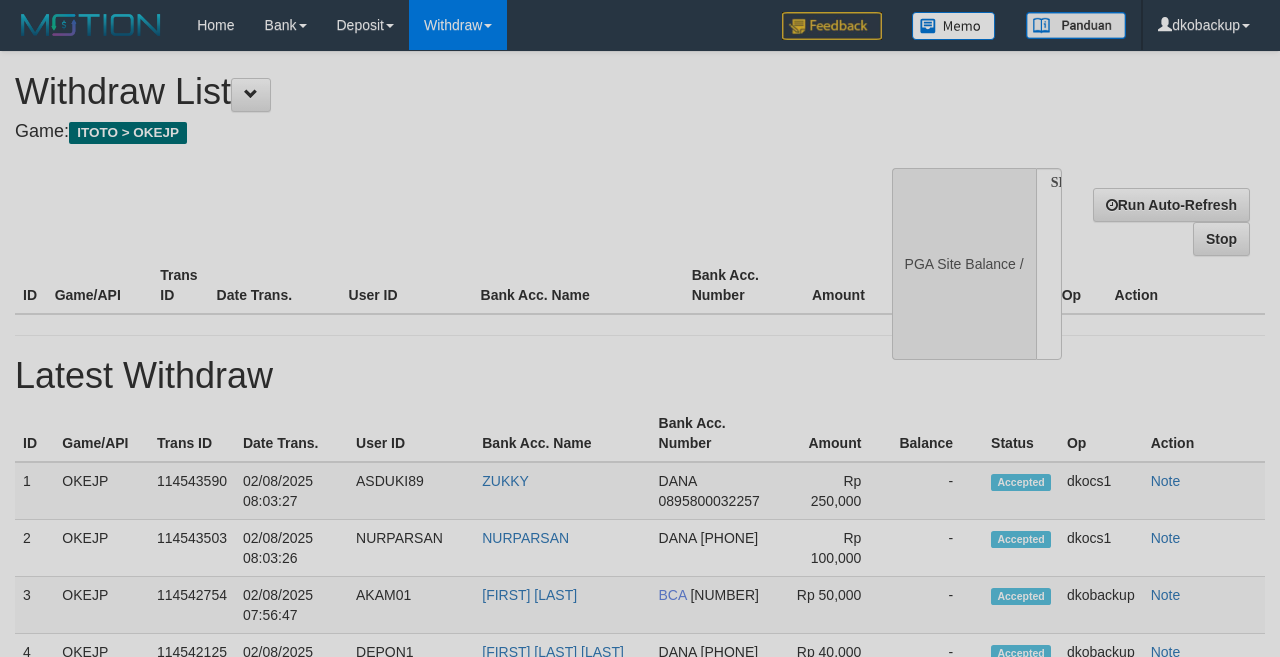 select 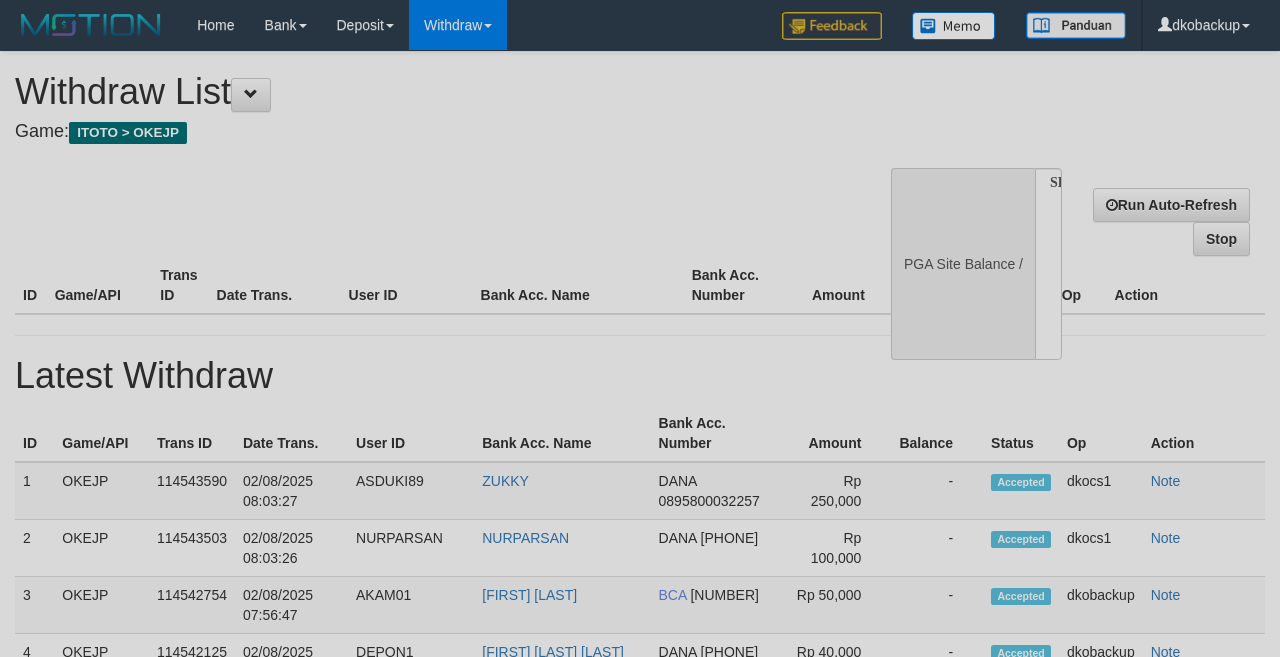 scroll, scrollTop: 0, scrollLeft: 0, axis: both 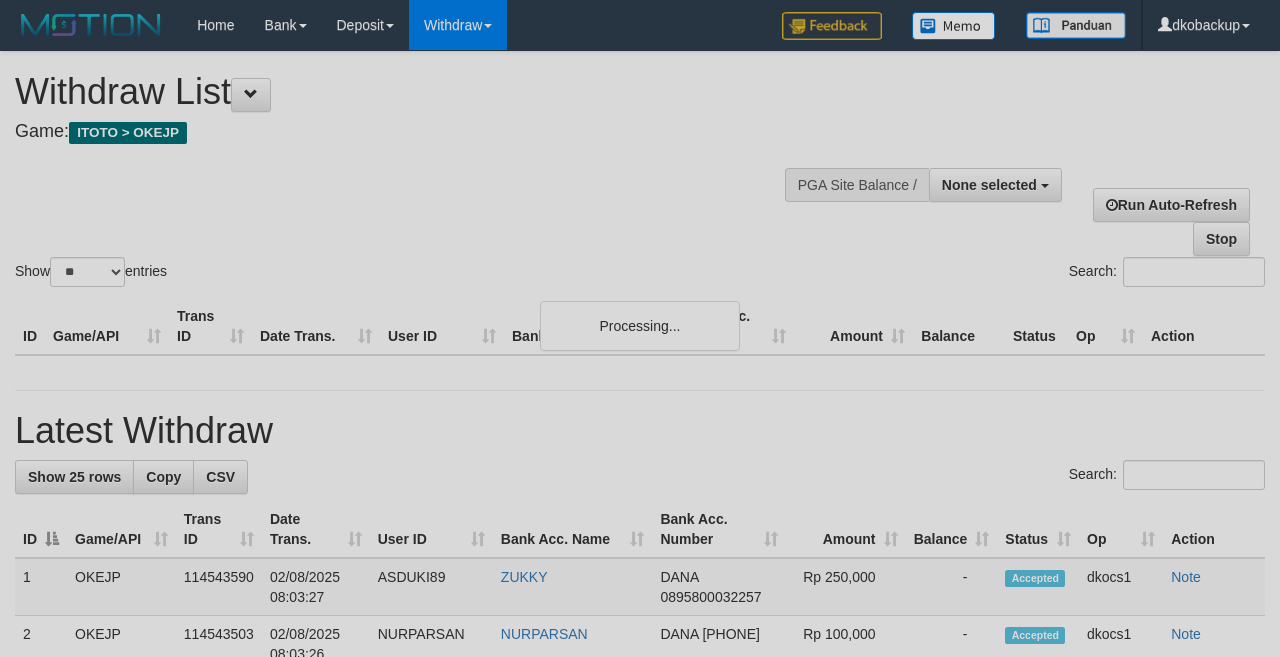 select 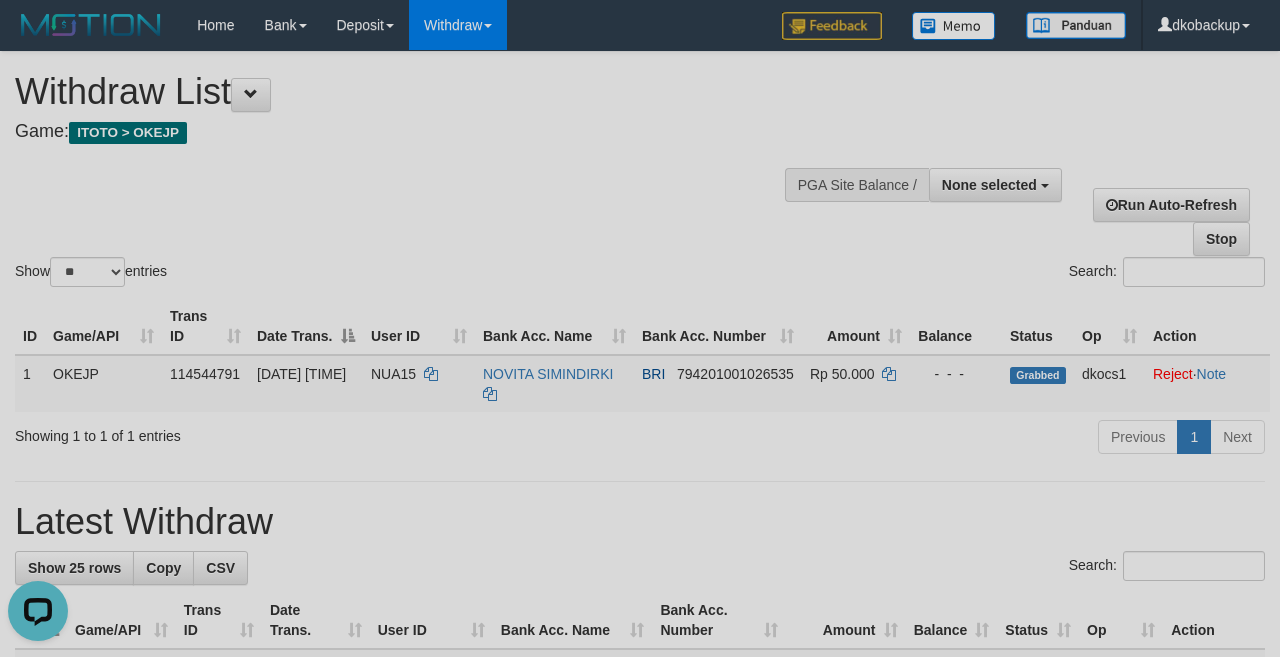 scroll, scrollTop: 0, scrollLeft: 0, axis: both 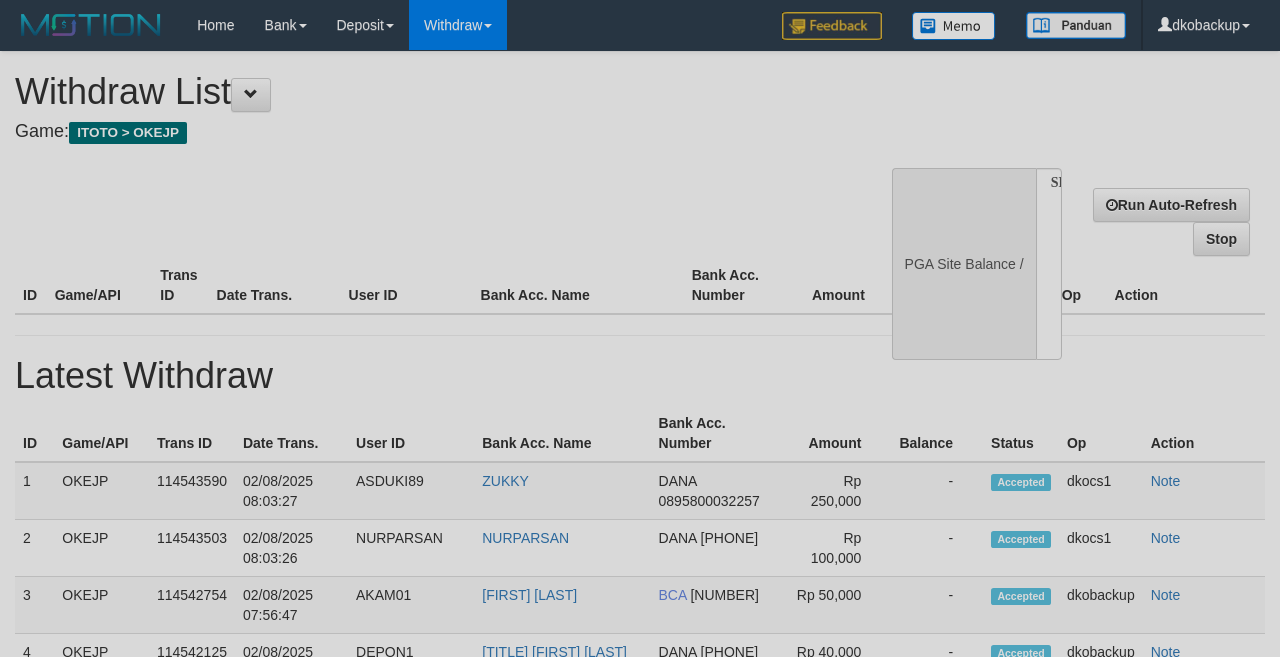 select 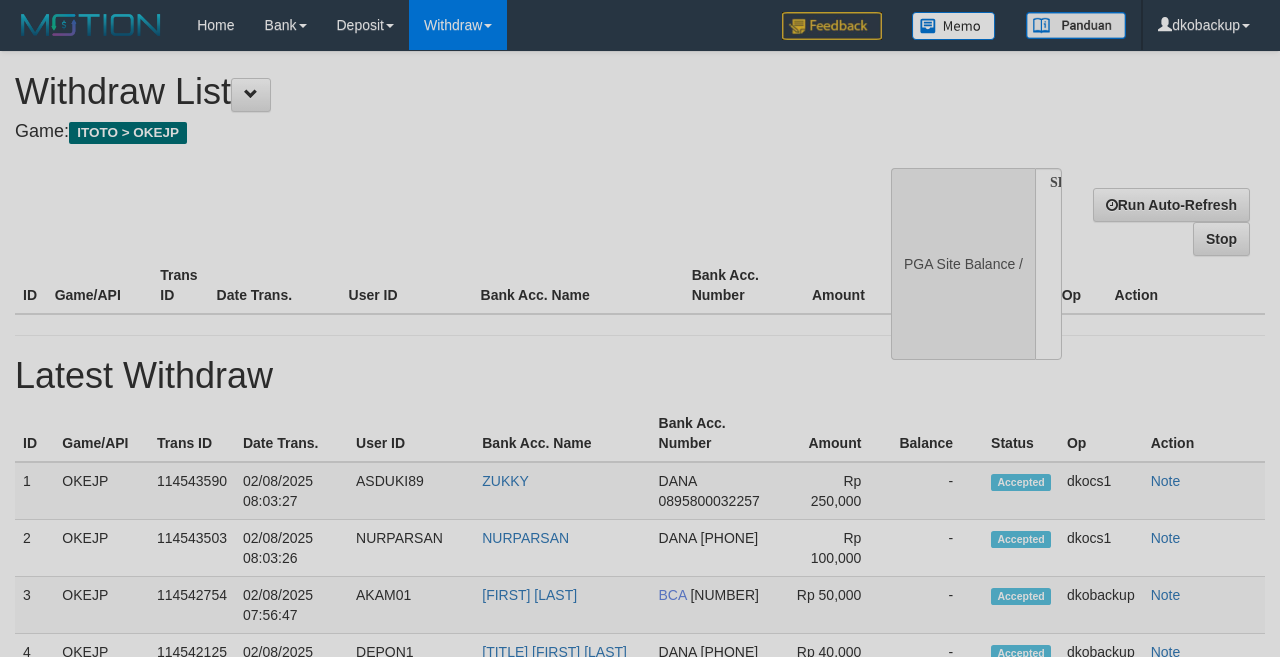scroll, scrollTop: 0, scrollLeft: 0, axis: both 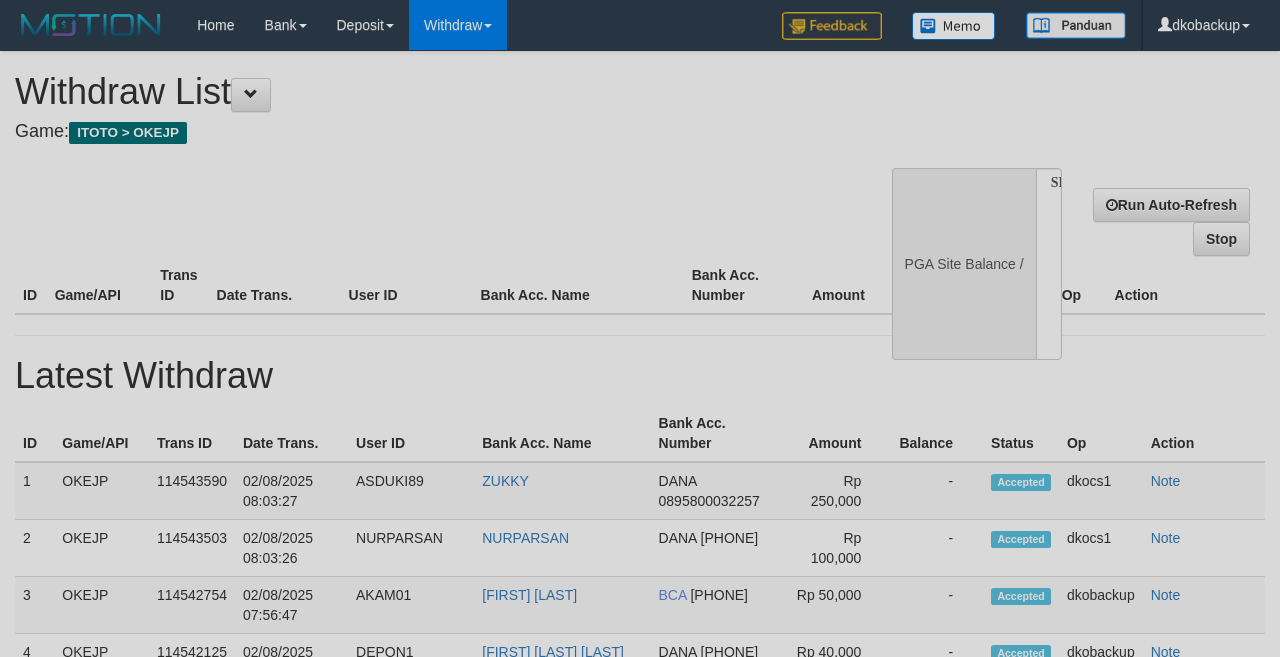 select 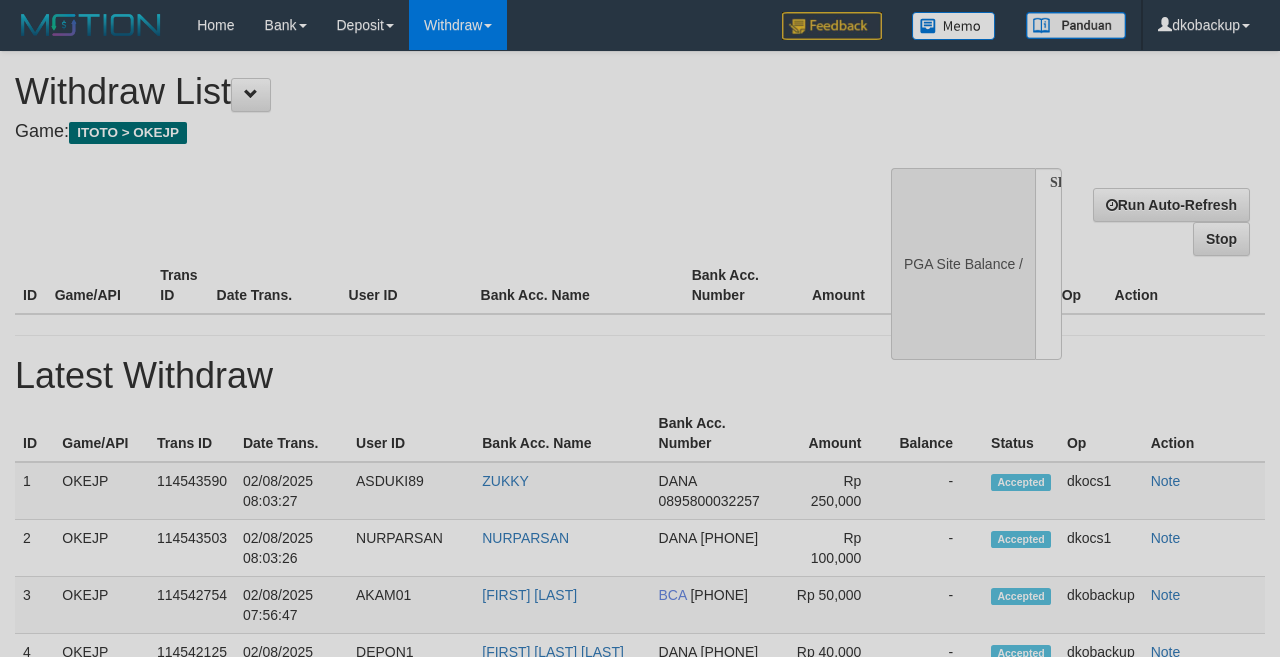 scroll, scrollTop: 0, scrollLeft: 0, axis: both 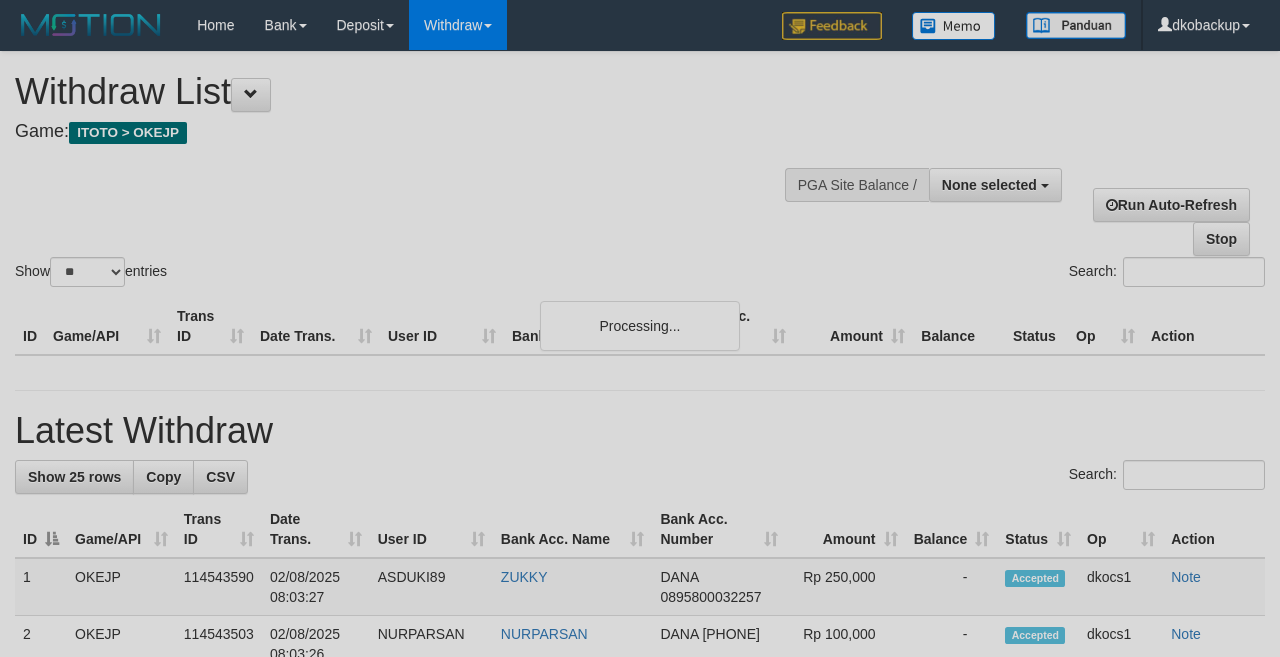 select 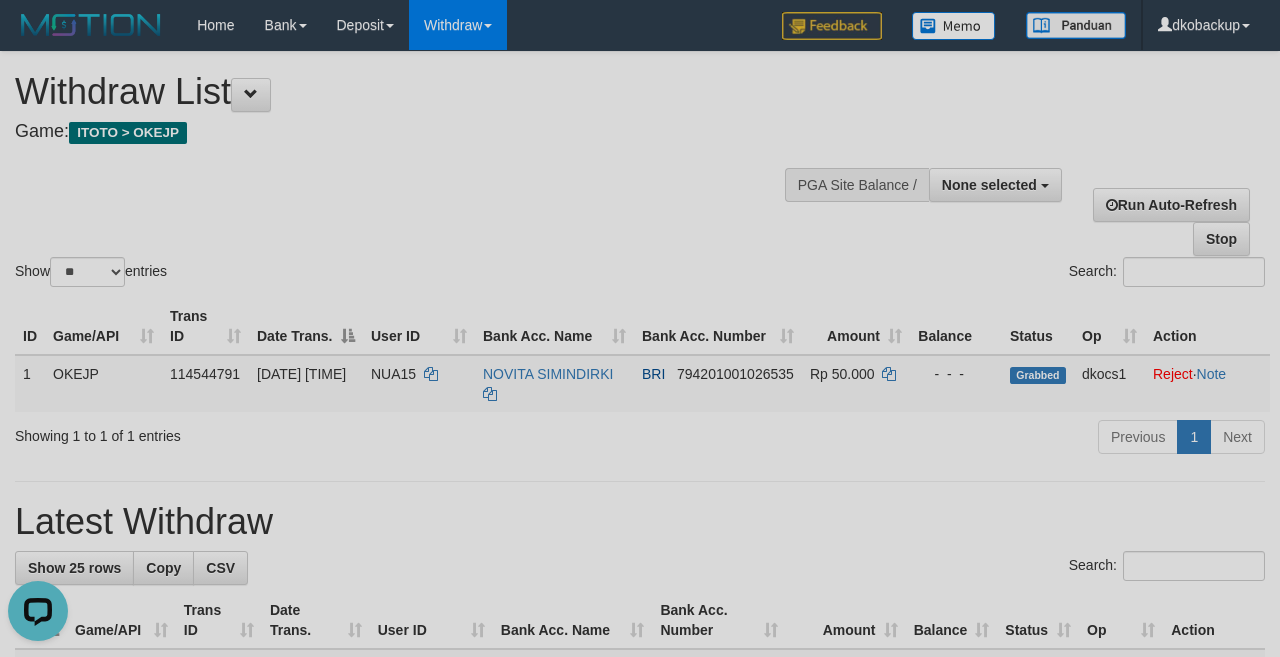 scroll, scrollTop: 0, scrollLeft: 0, axis: both 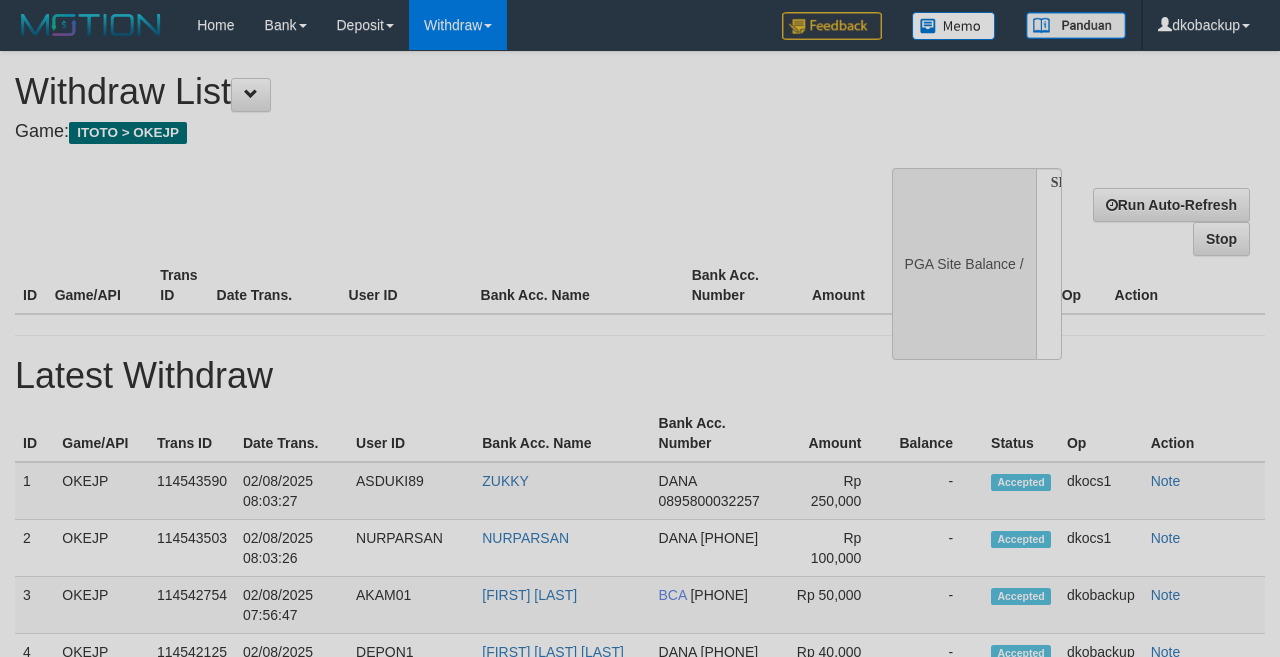select 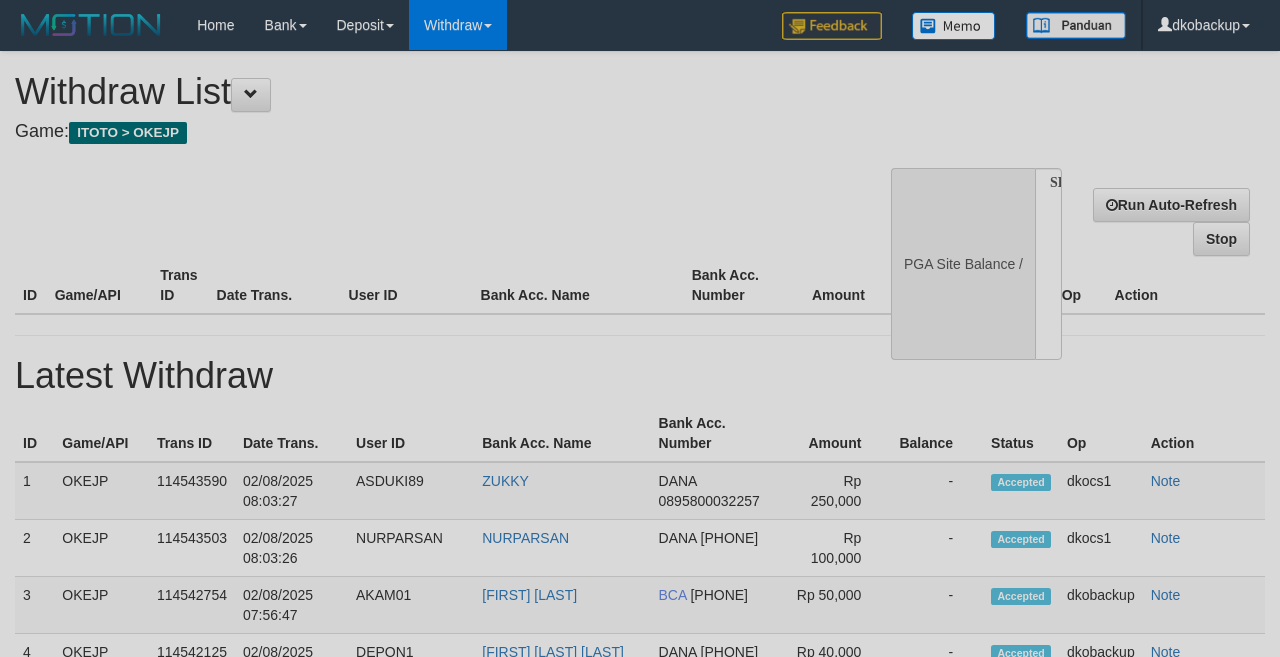 scroll, scrollTop: 0, scrollLeft: 0, axis: both 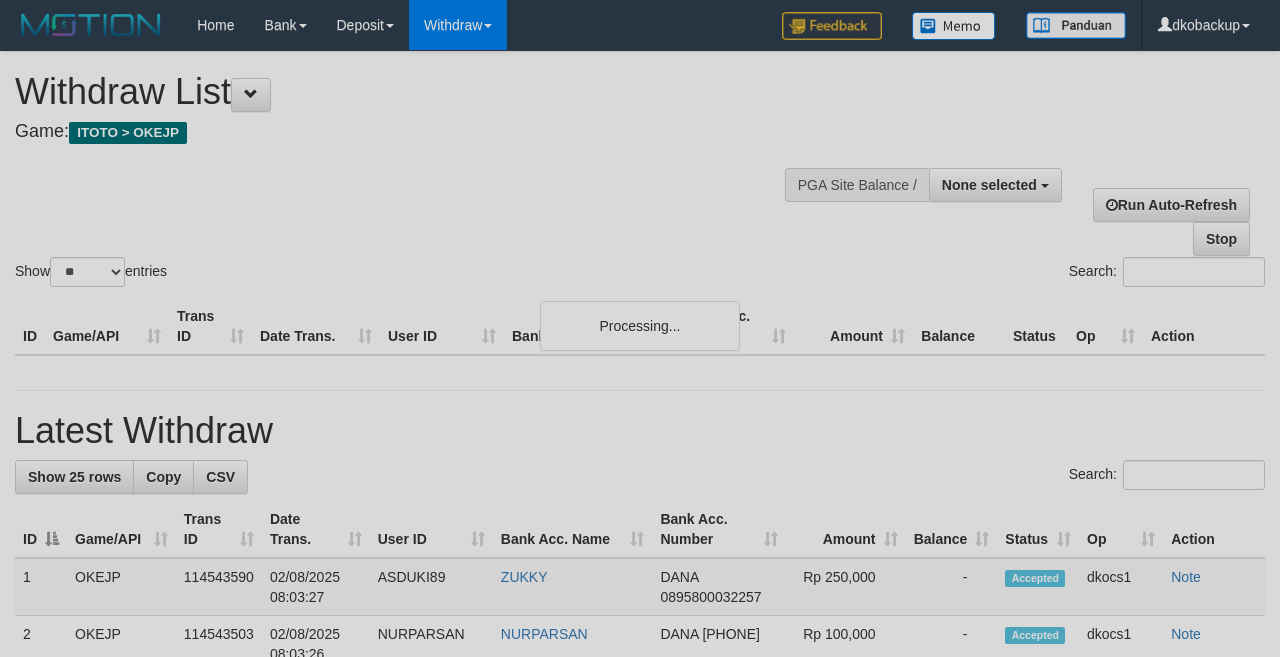 select 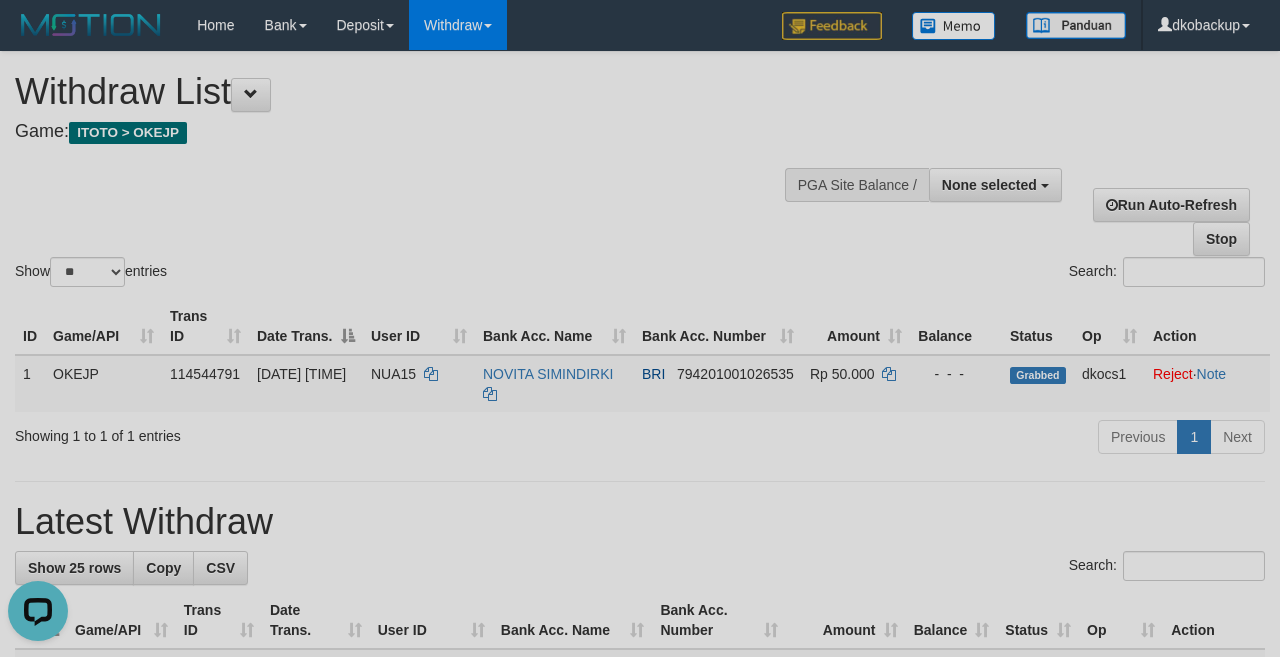 scroll, scrollTop: 0, scrollLeft: 0, axis: both 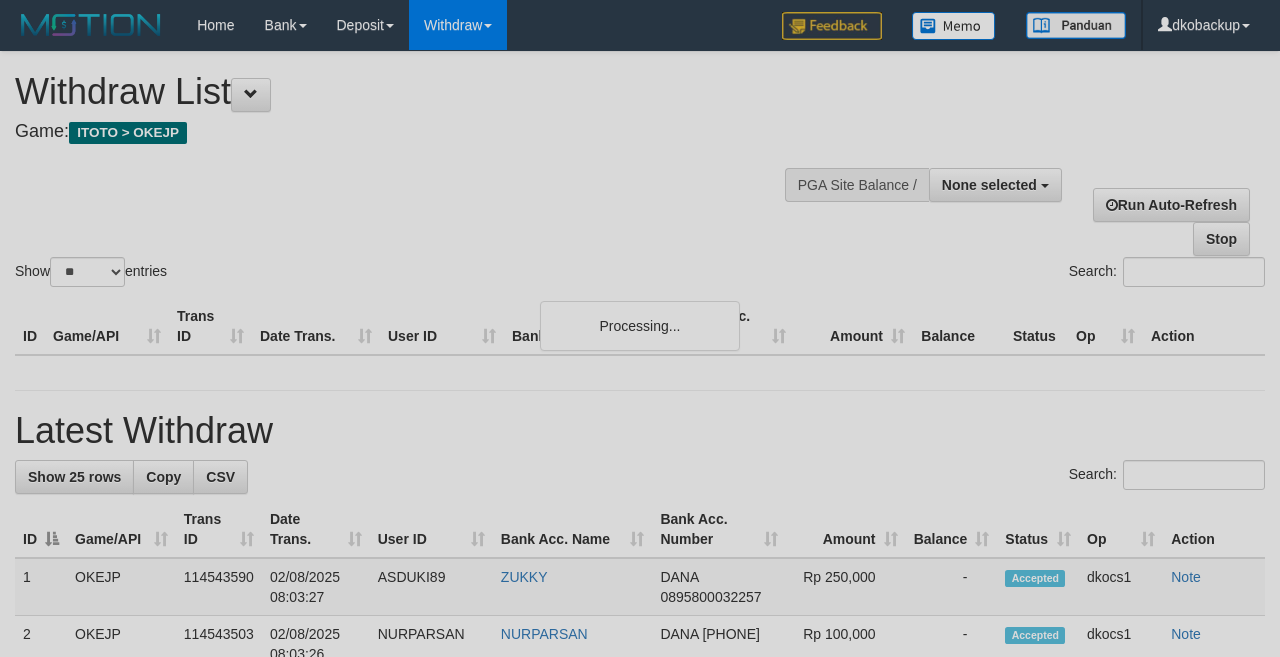 select 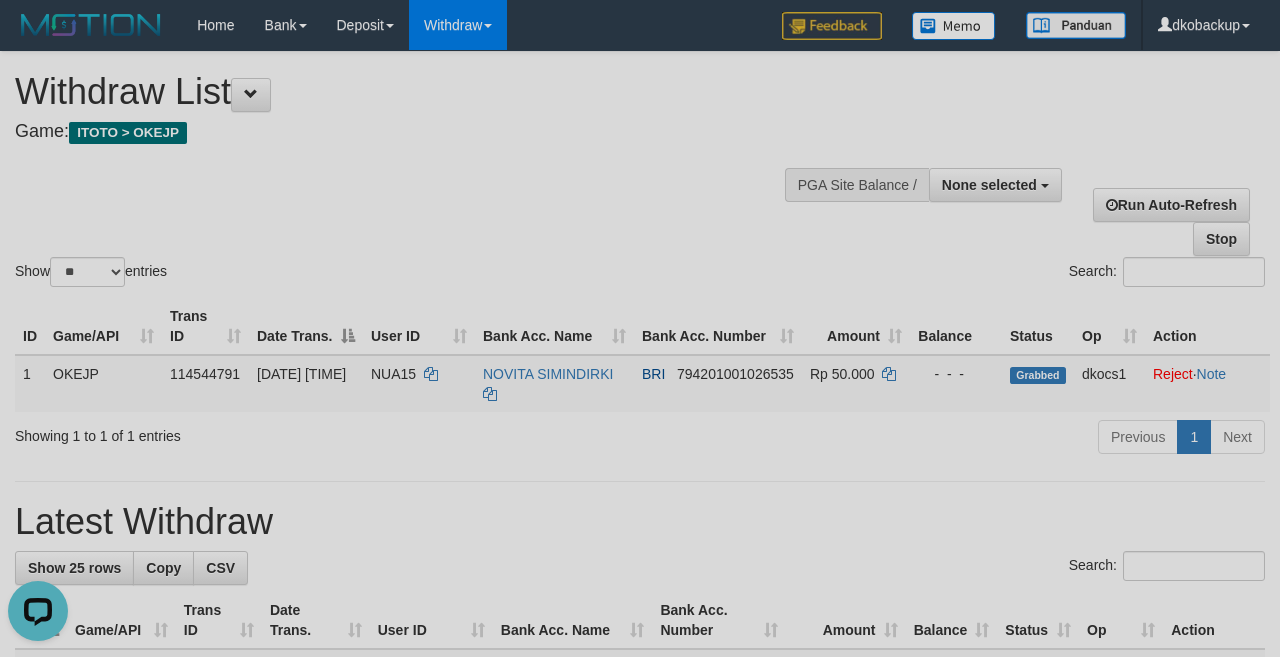 scroll, scrollTop: 0, scrollLeft: 0, axis: both 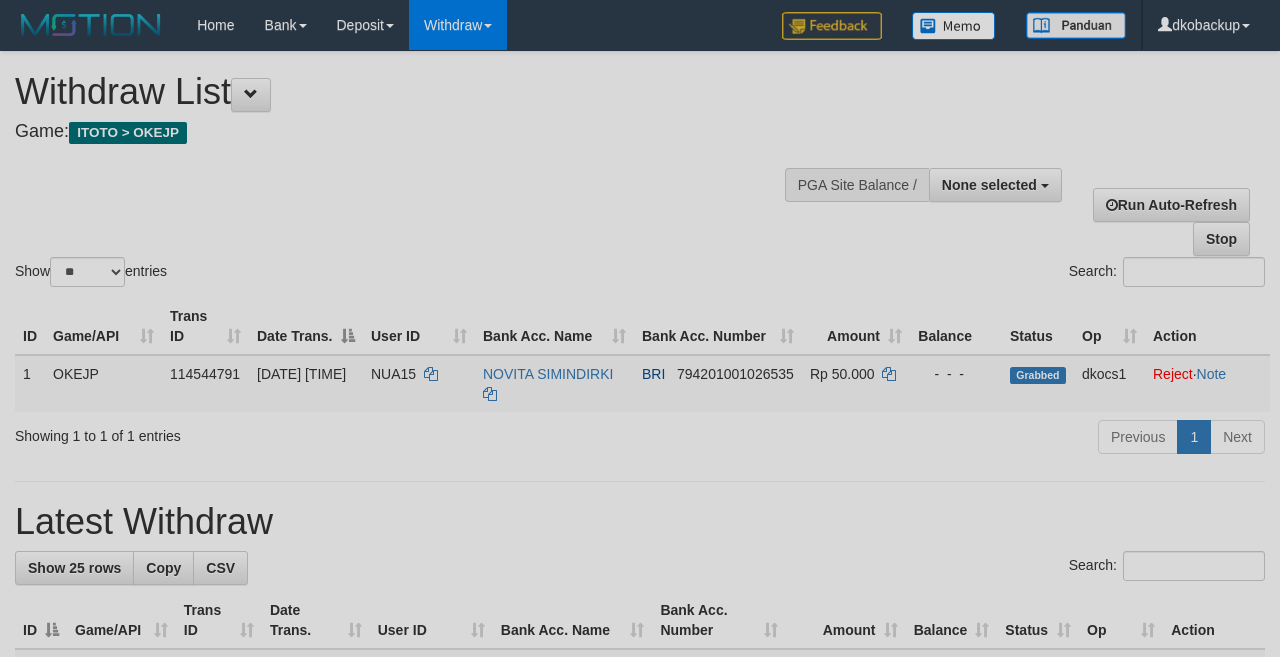 select 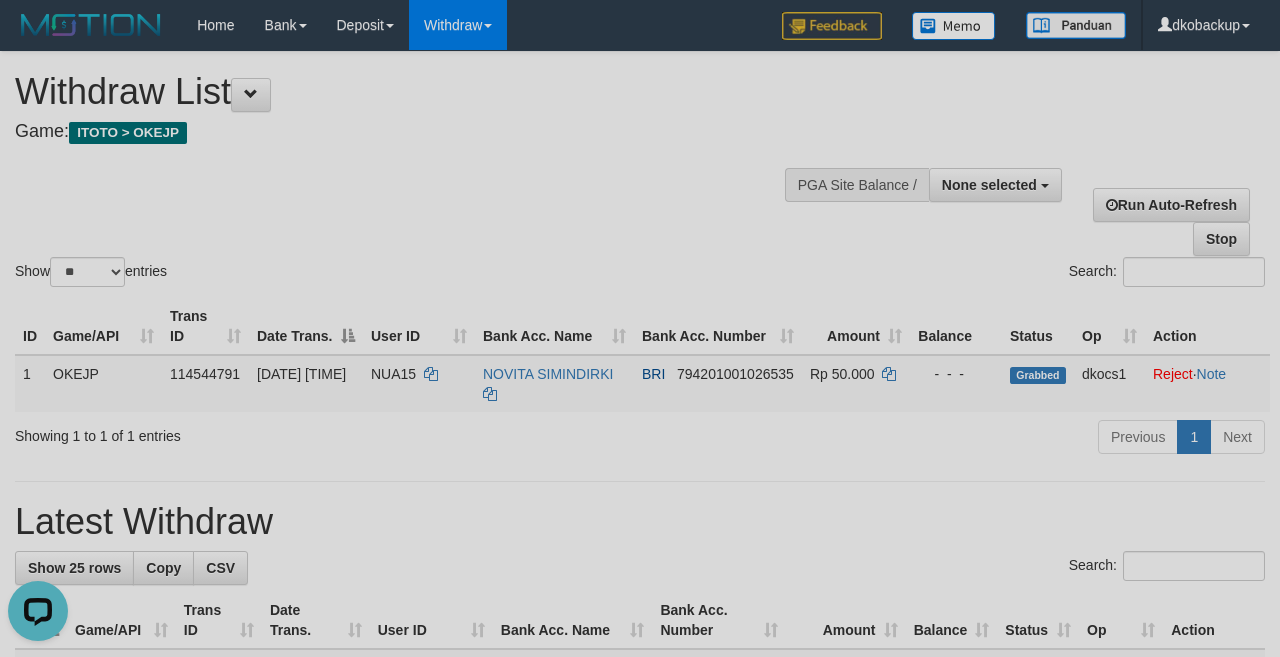 scroll, scrollTop: 0, scrollLeft: 0, axis: both 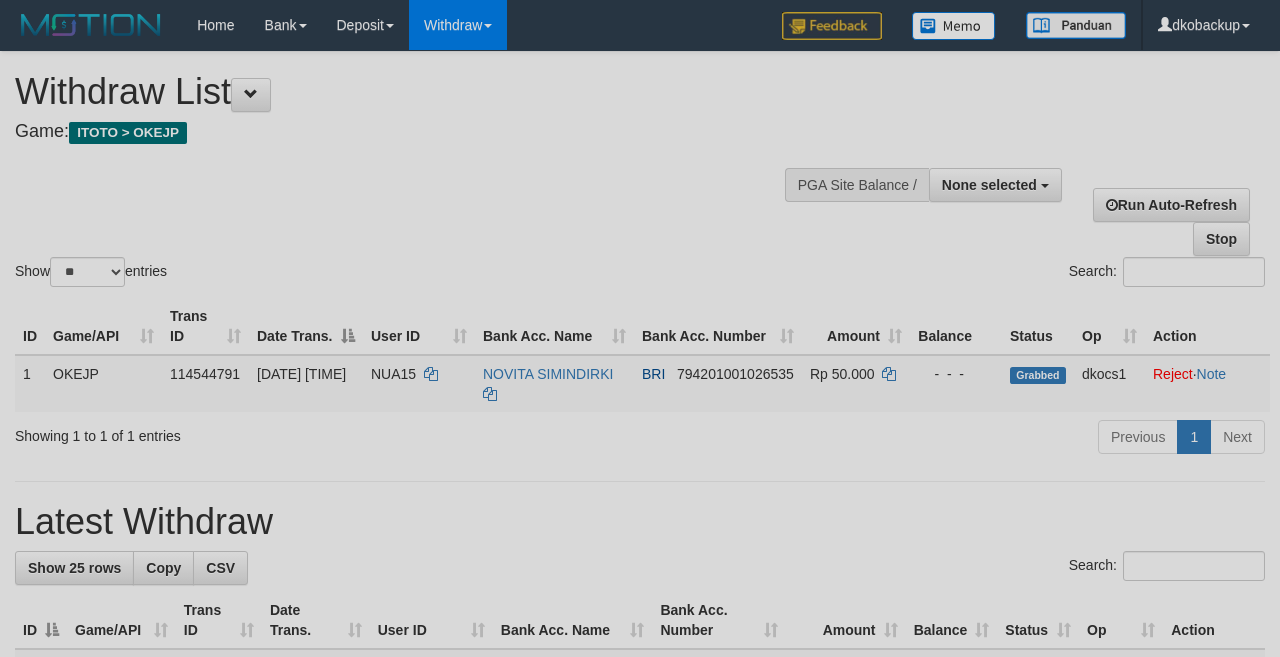 select 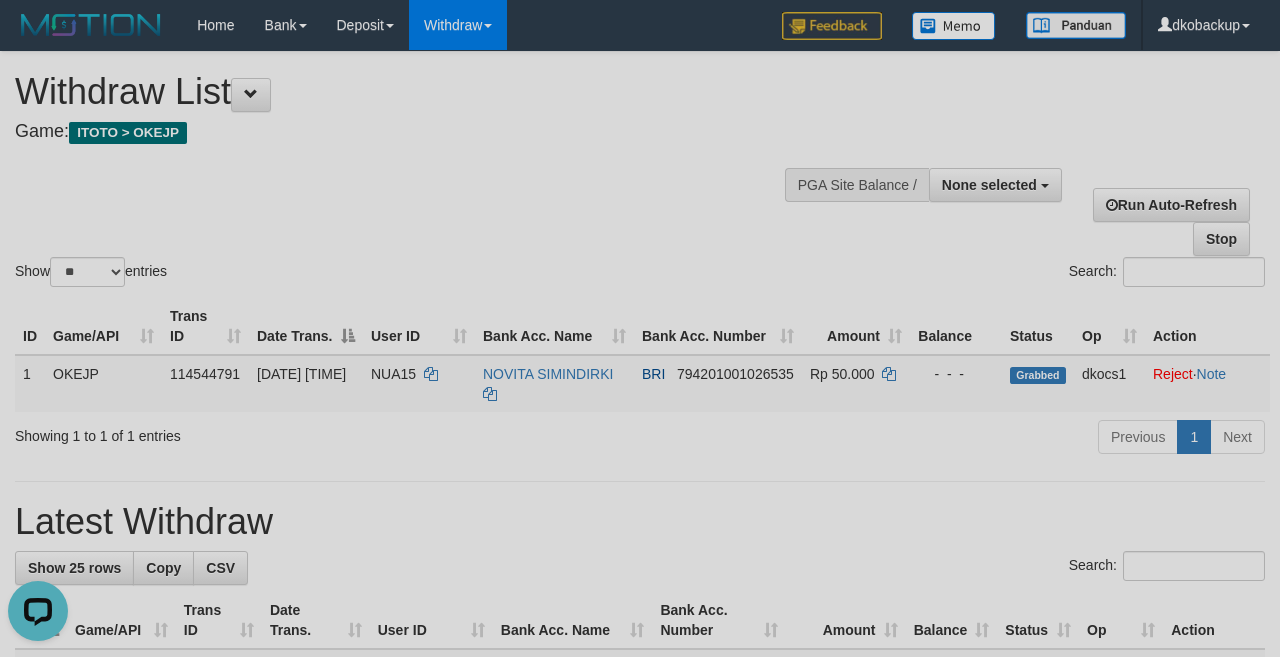 scroll, scrollTop: 0, scrollLeft: 0, axis: both 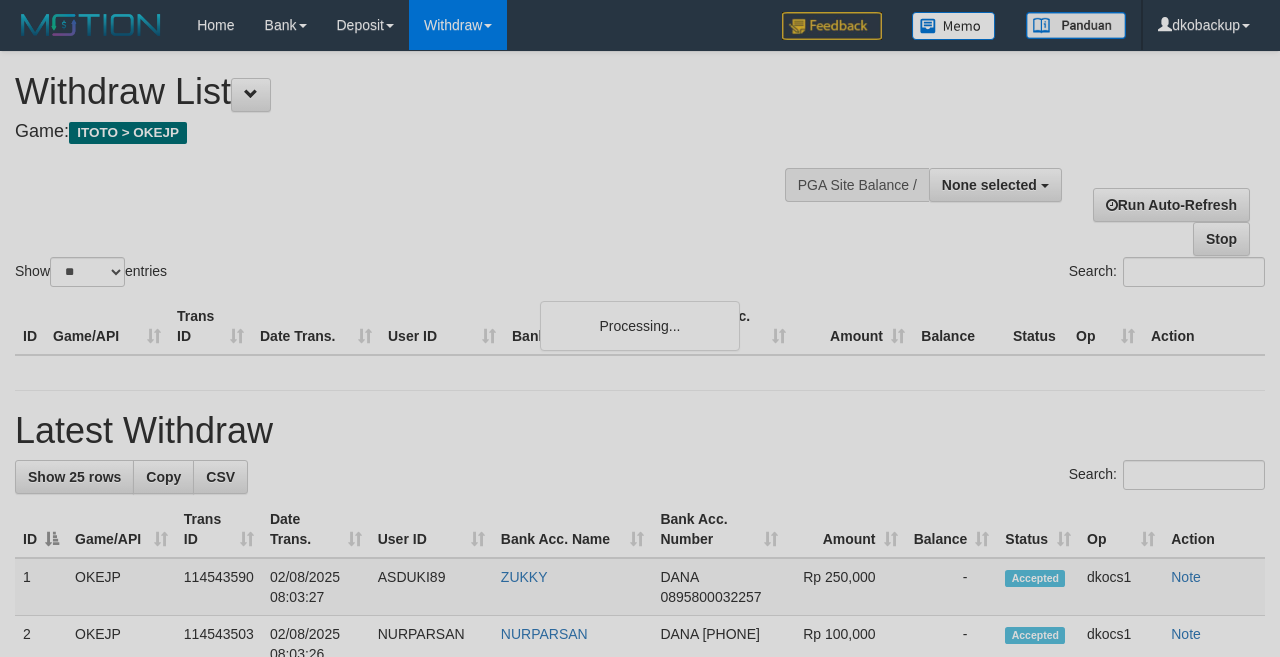 select 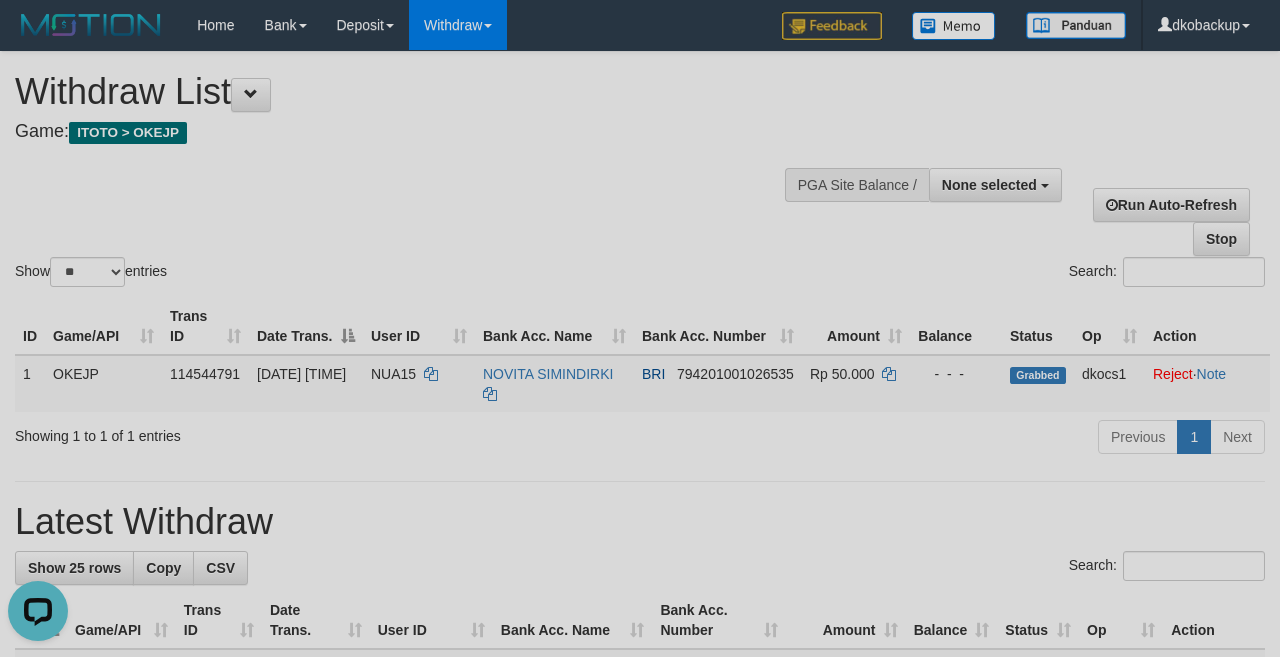 scroll, scrollTop: 0, scrollLeft: 0, axis: both 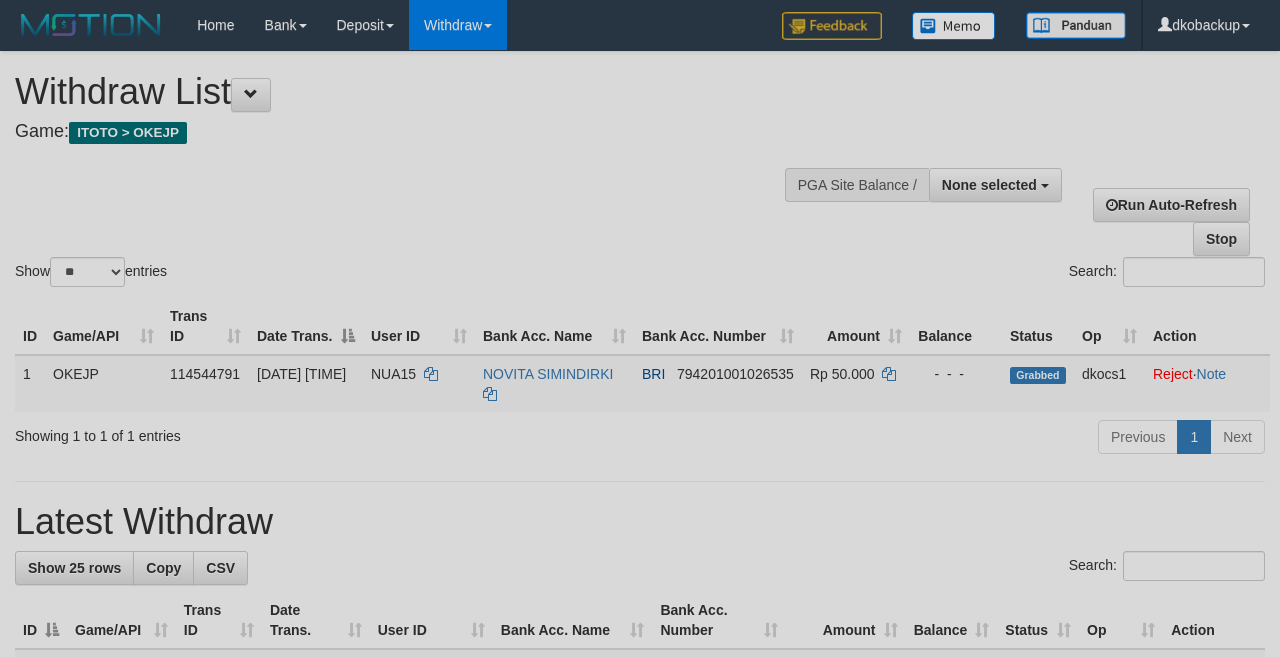 select 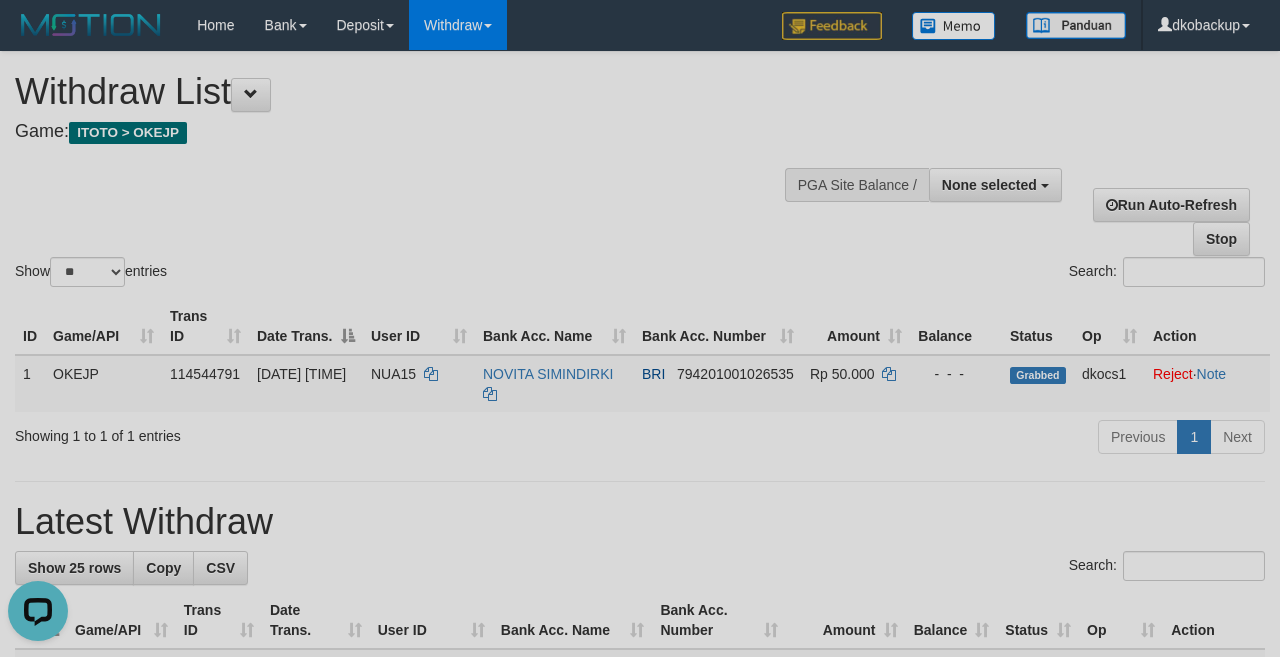 scroll, scrollTop: 0, scrollLeft: 0, axis: both 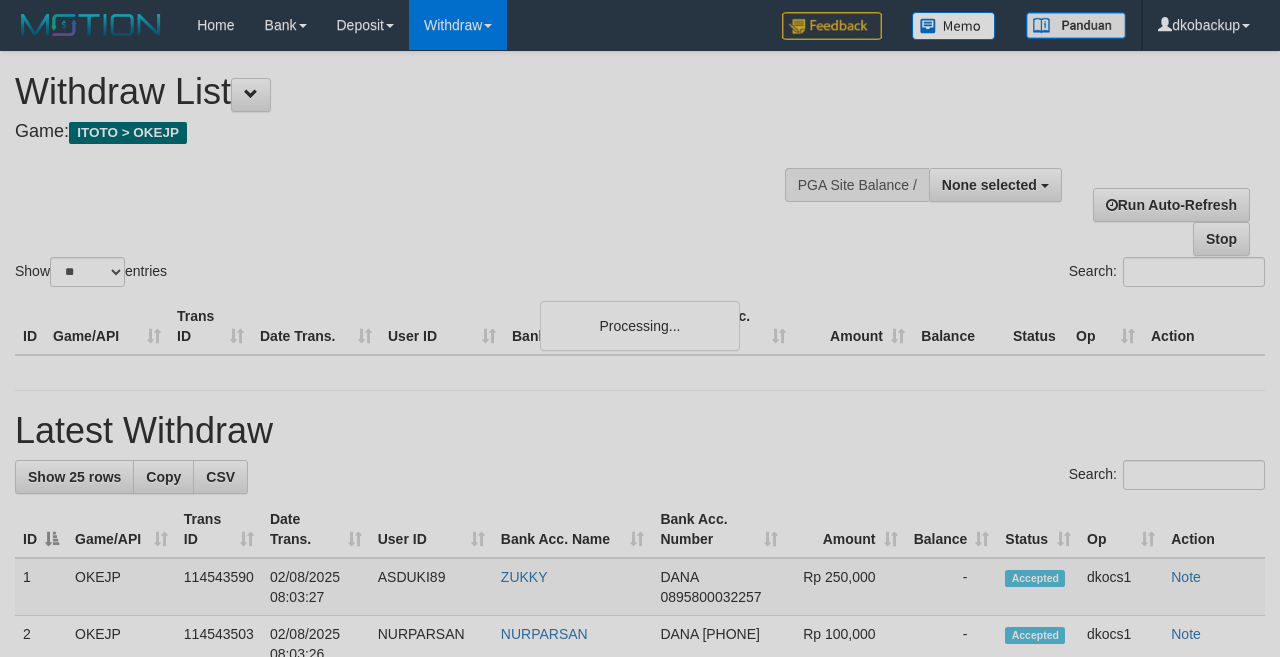 select 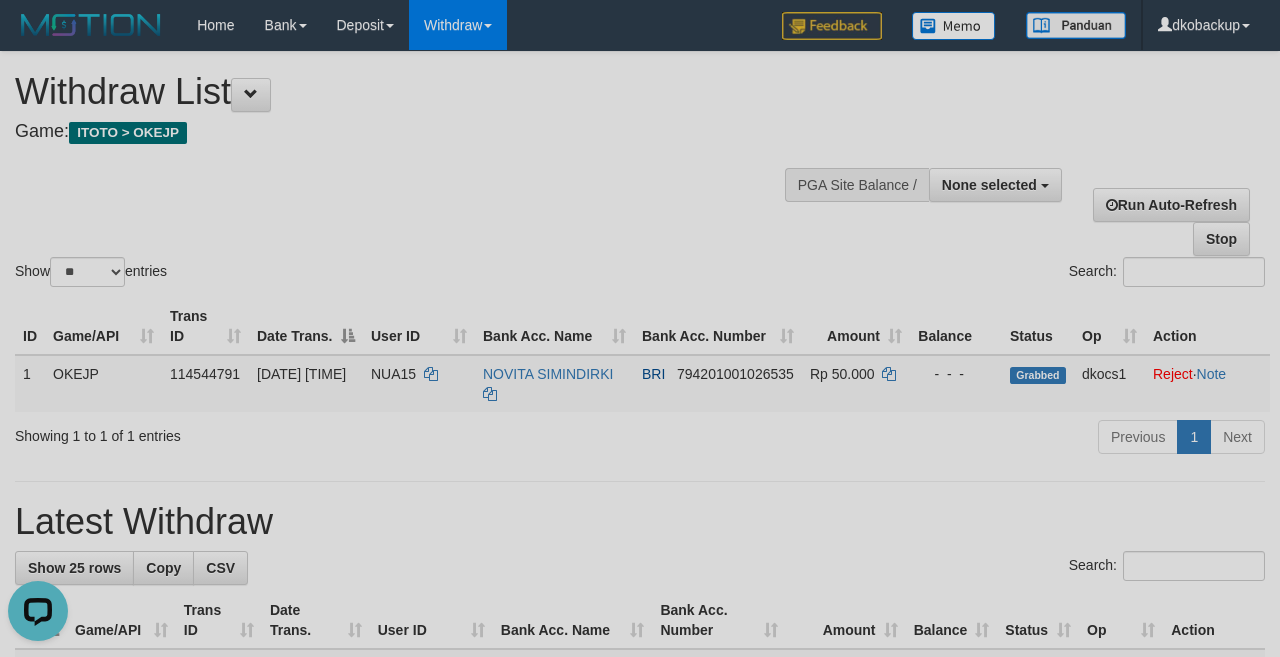 scroll, scrollTop: 0, scrollLeft: 0, axis: both 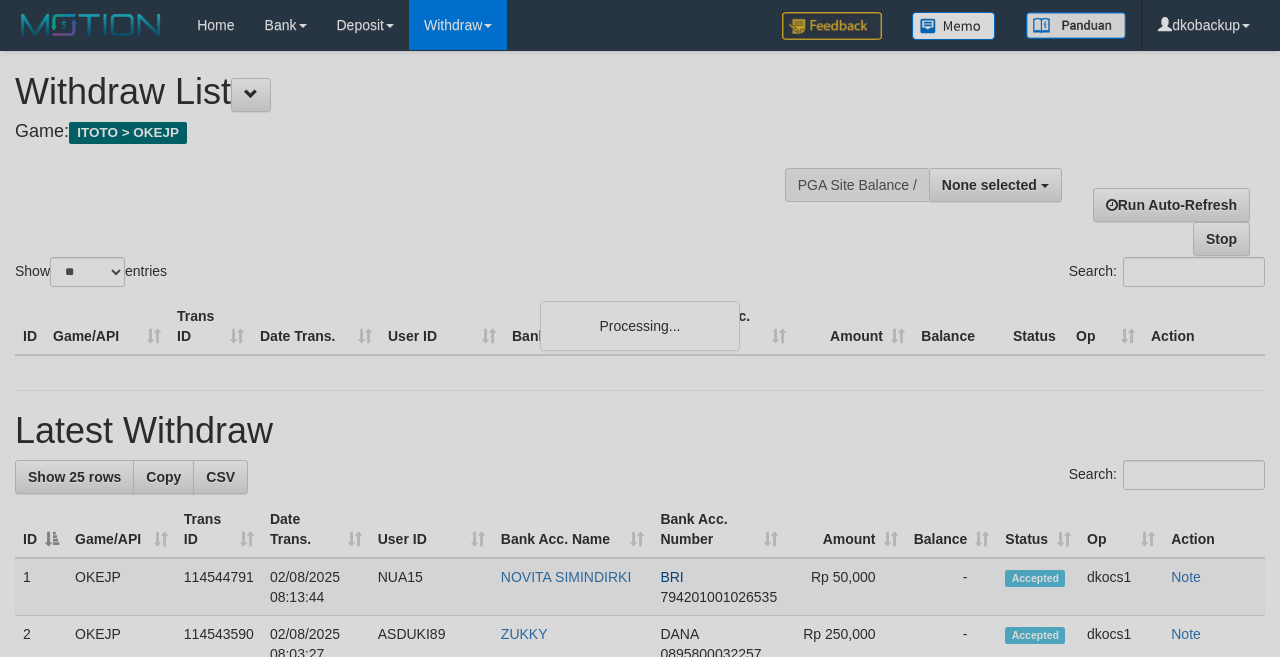 select 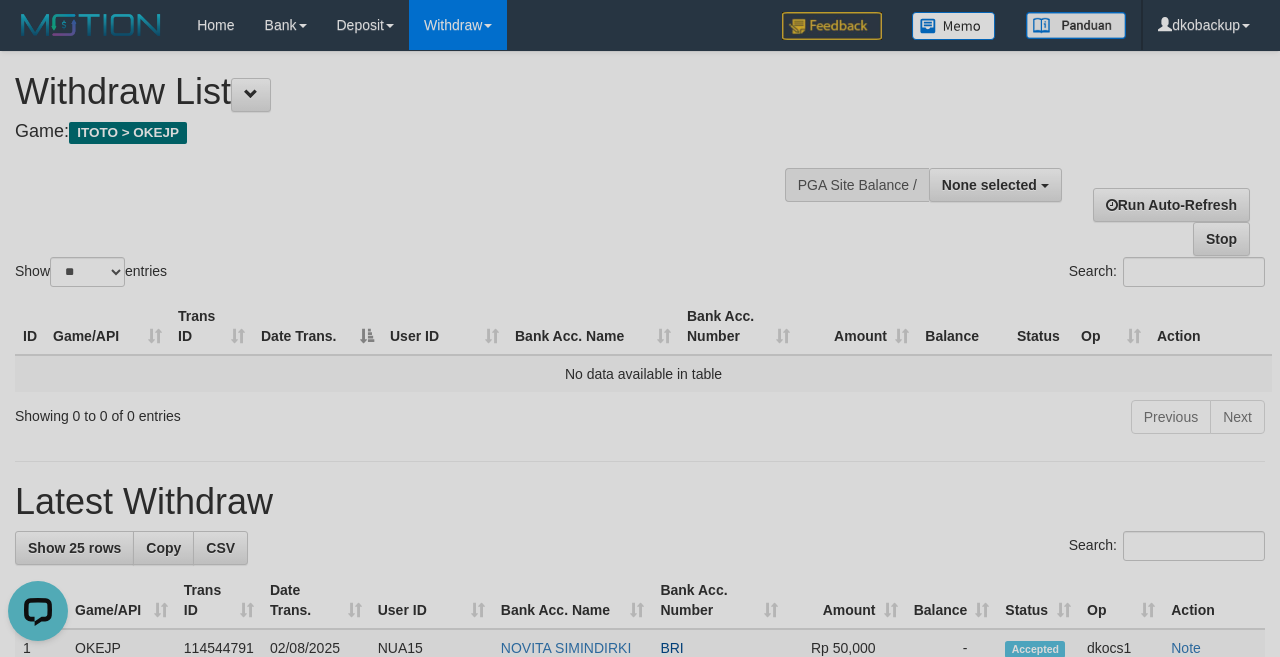scroll, scrollTop: 0, scrollLeft: 0, axis: both 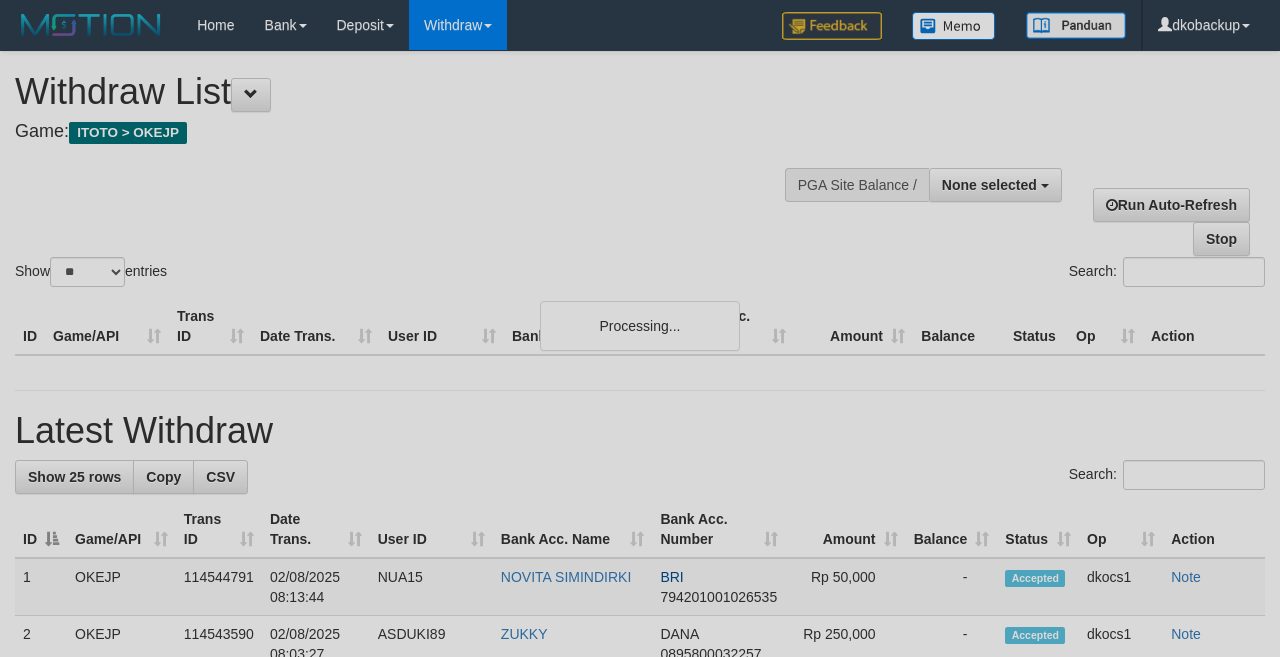 select 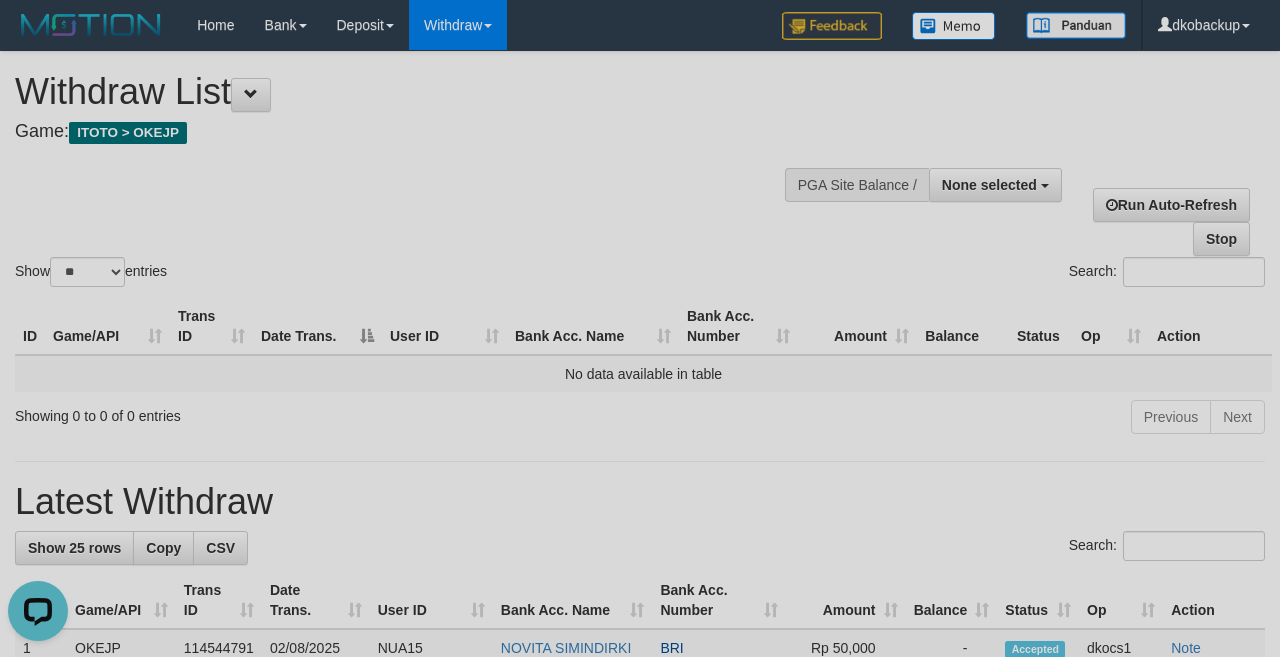 scroll, scrollTop: 0, scrollLeft: 0, axis: both 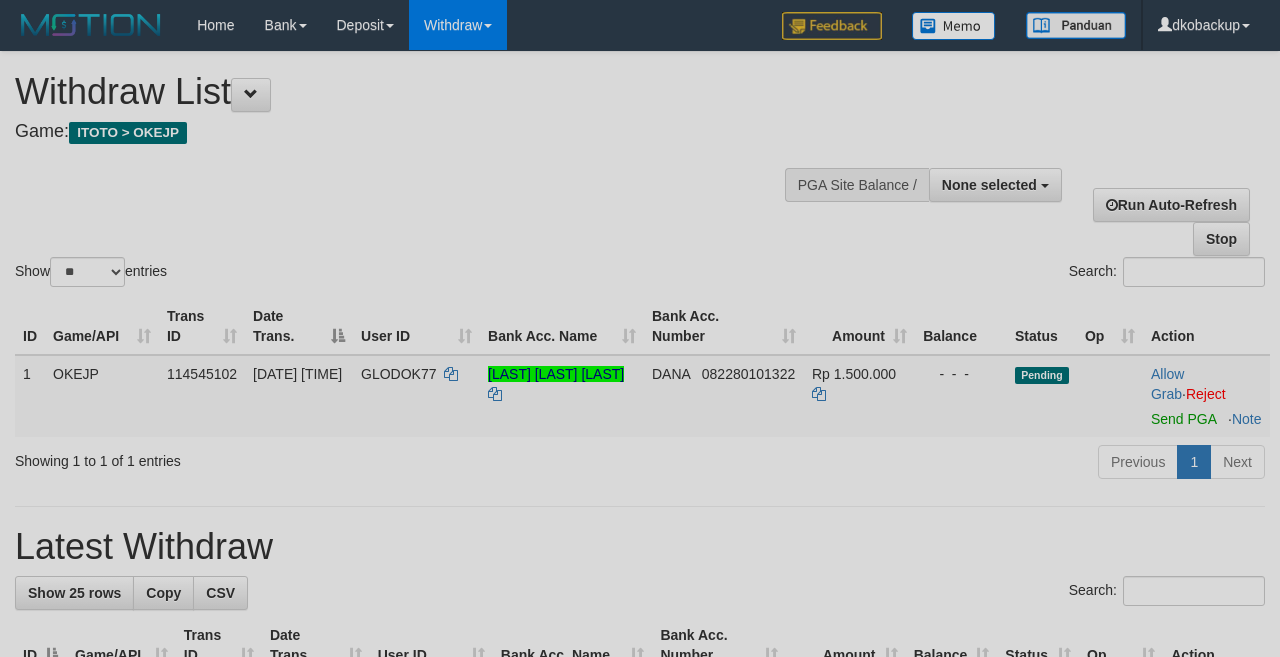 select 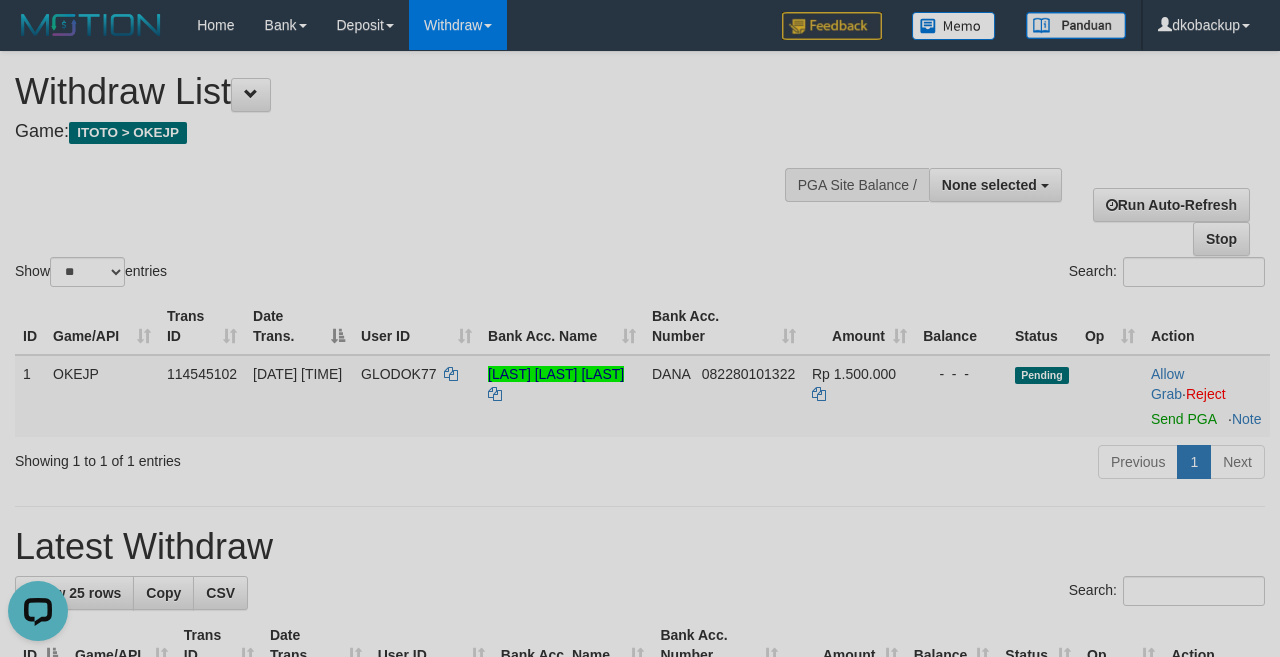scroll, scrollTop: 0, scrollLeft: 0, axis: both 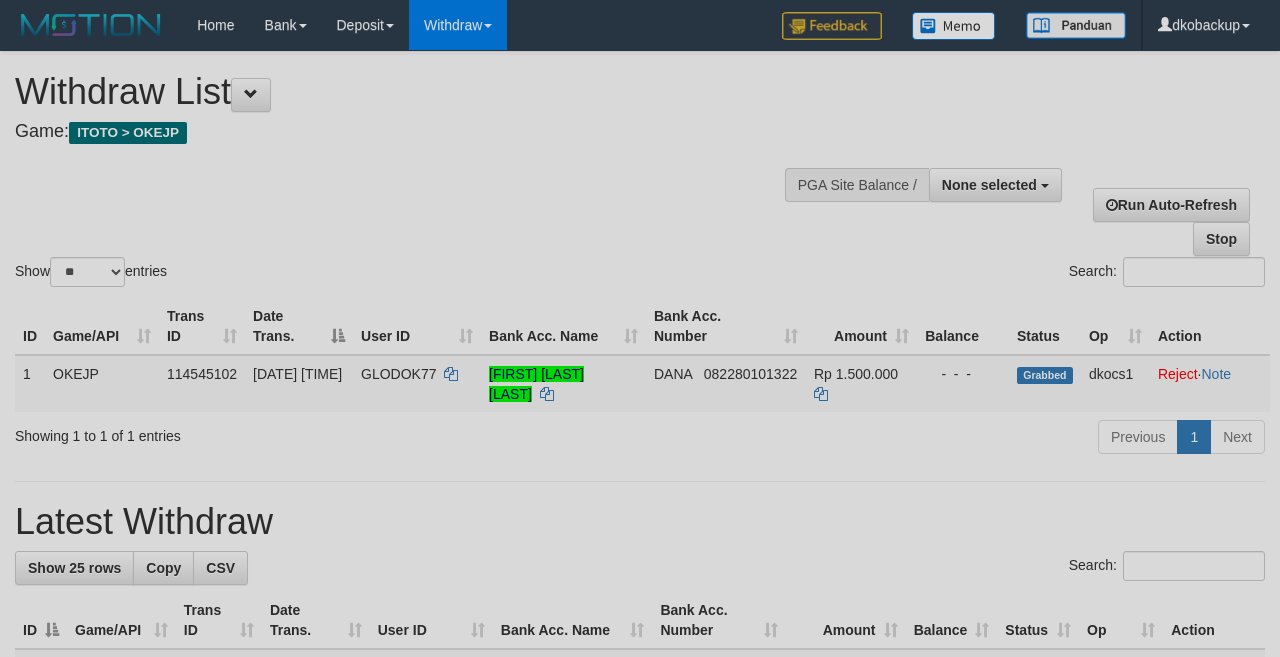 select 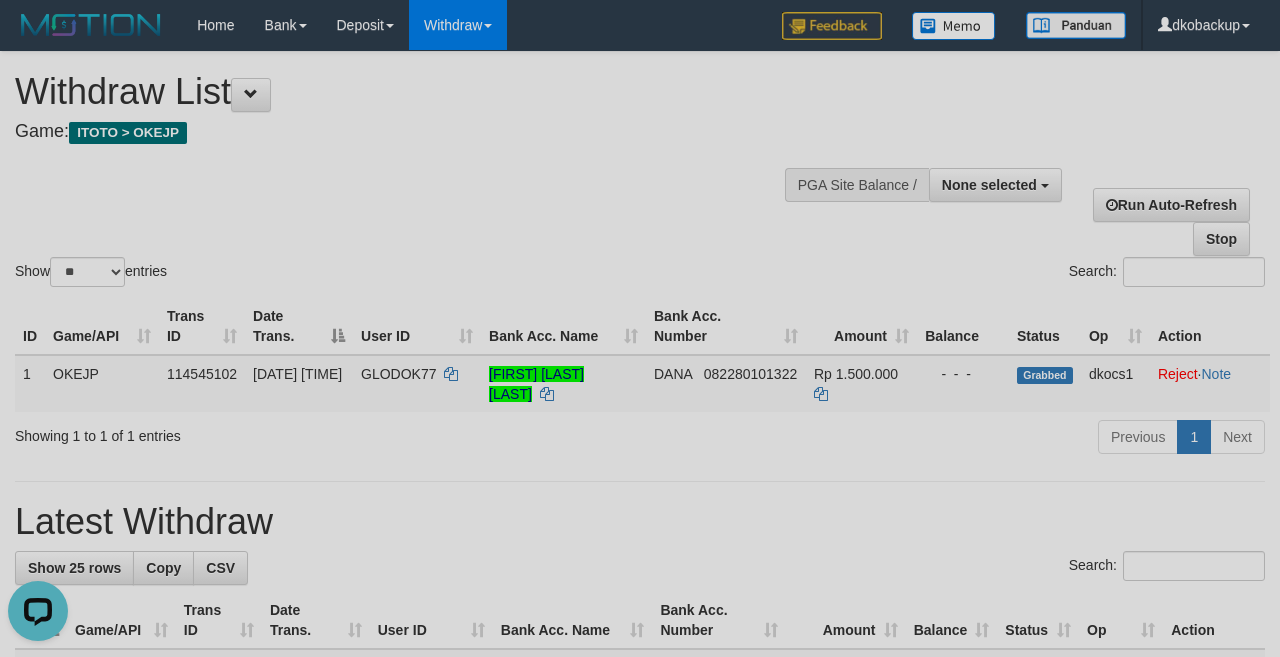scroll, scrollTop: 0, scrollLeft: 0, axis: both 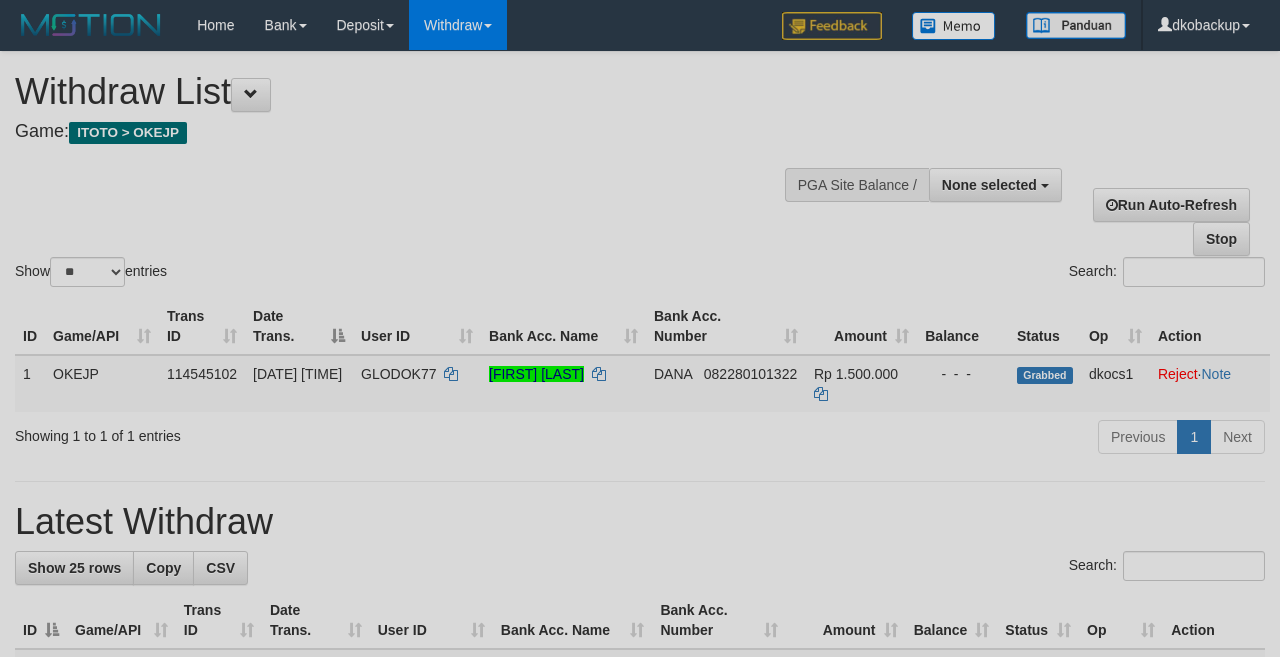 select 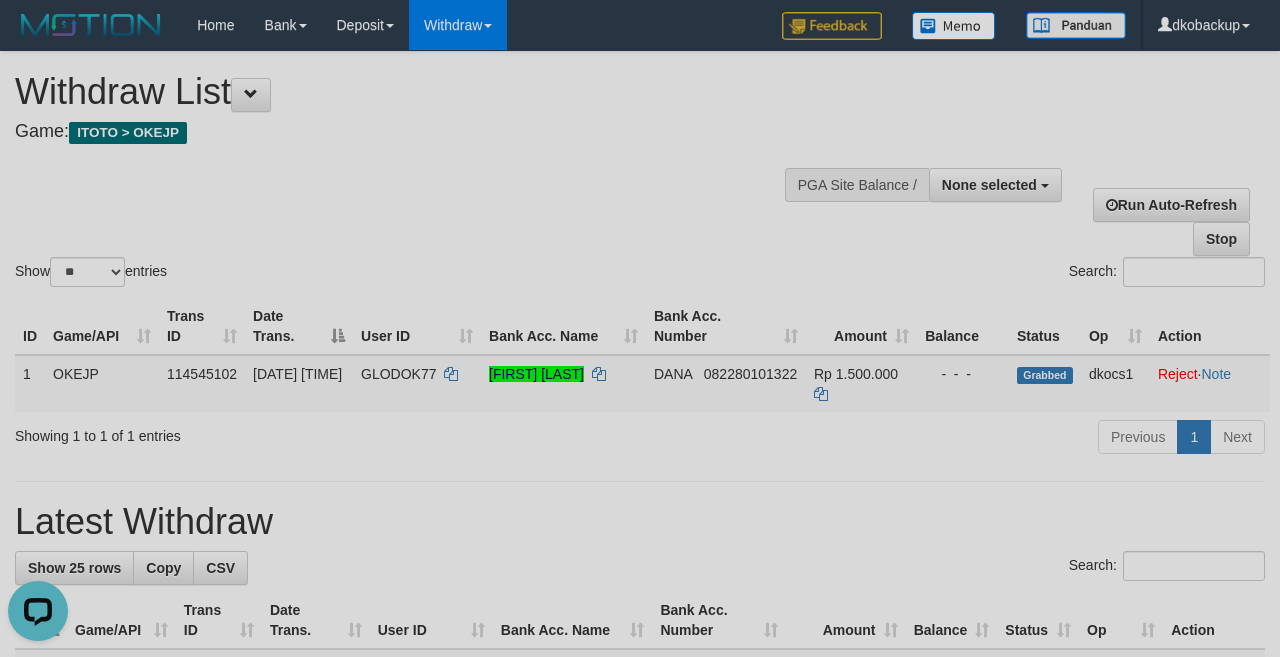 scroll, scrollTop: 0, scrollLeft: 0, axis: both 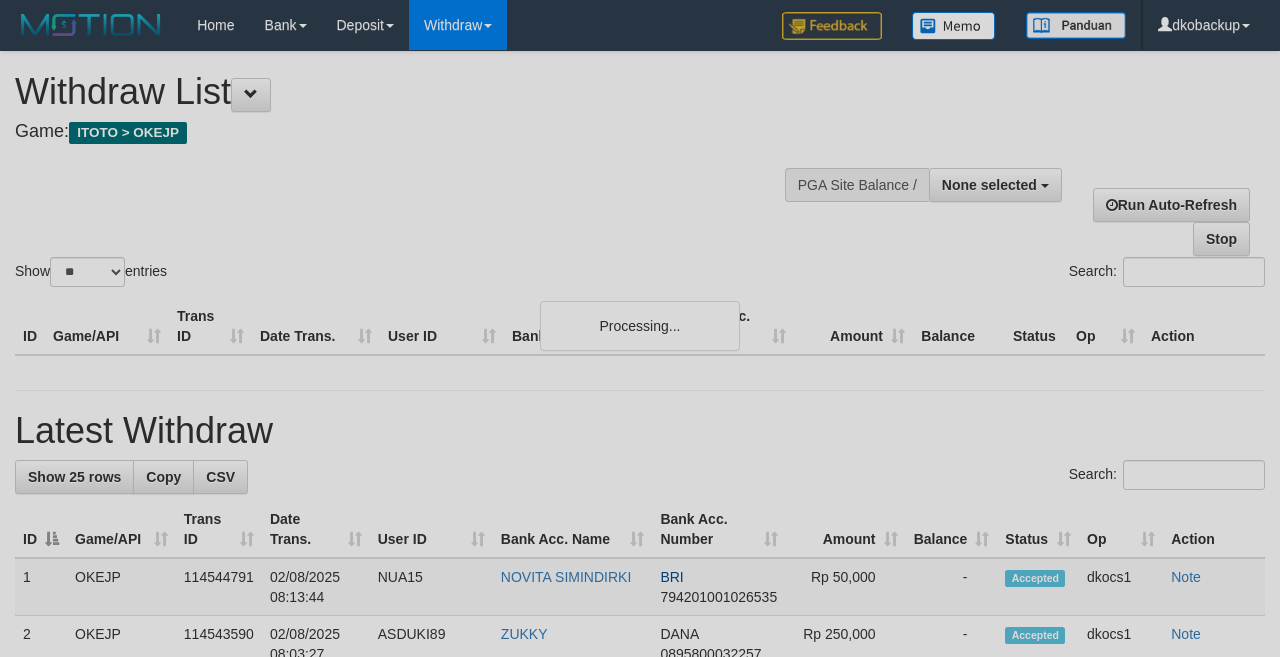 select 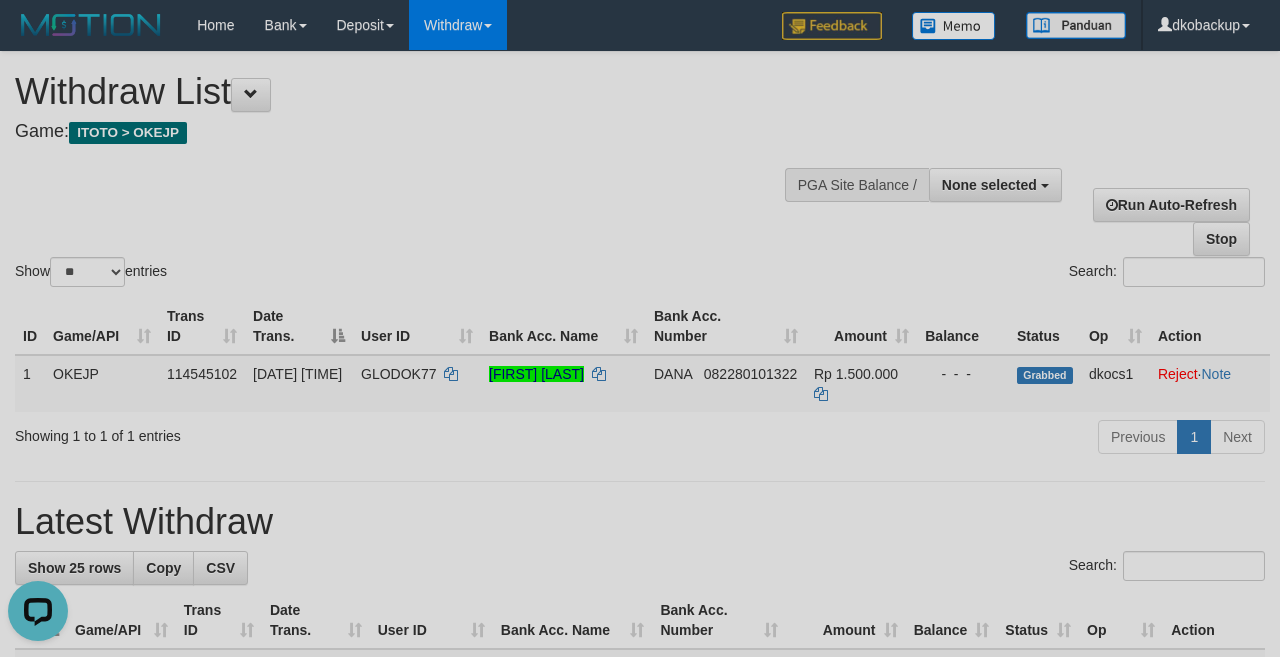 scroll, scrollTop: 0, scrollLeft: 0, axis: both 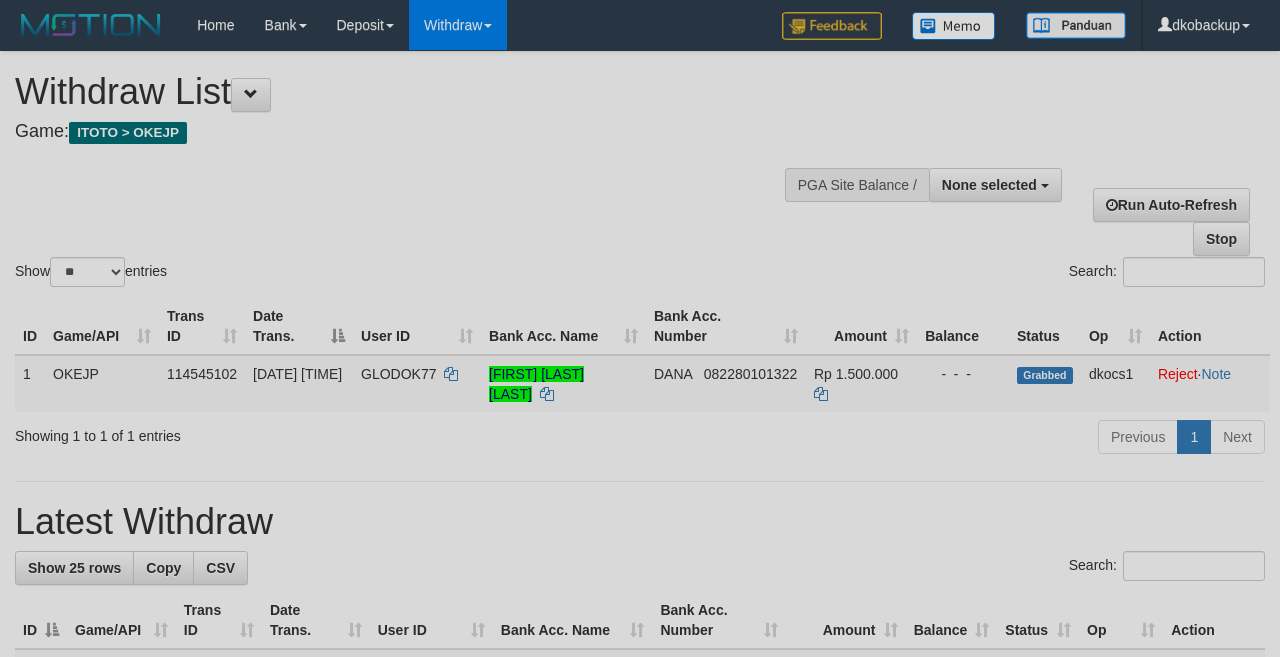 select 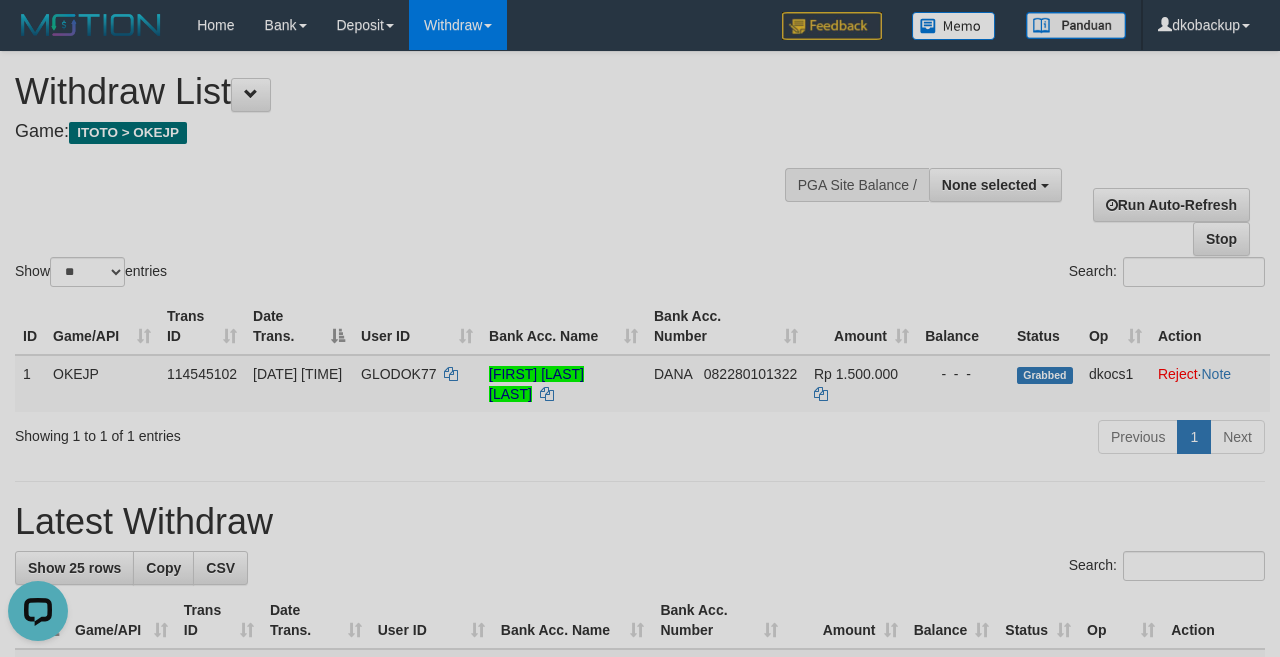 scroll, scrollTop: 0, scrollLeft: 0, axis: both 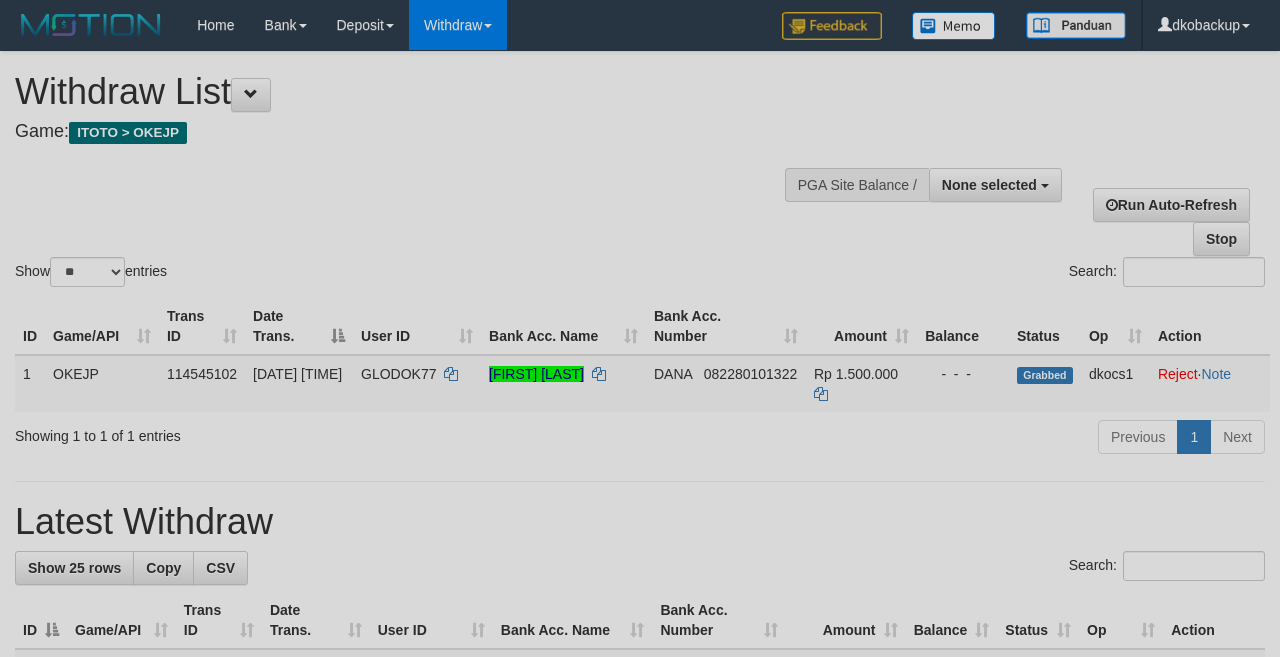 select 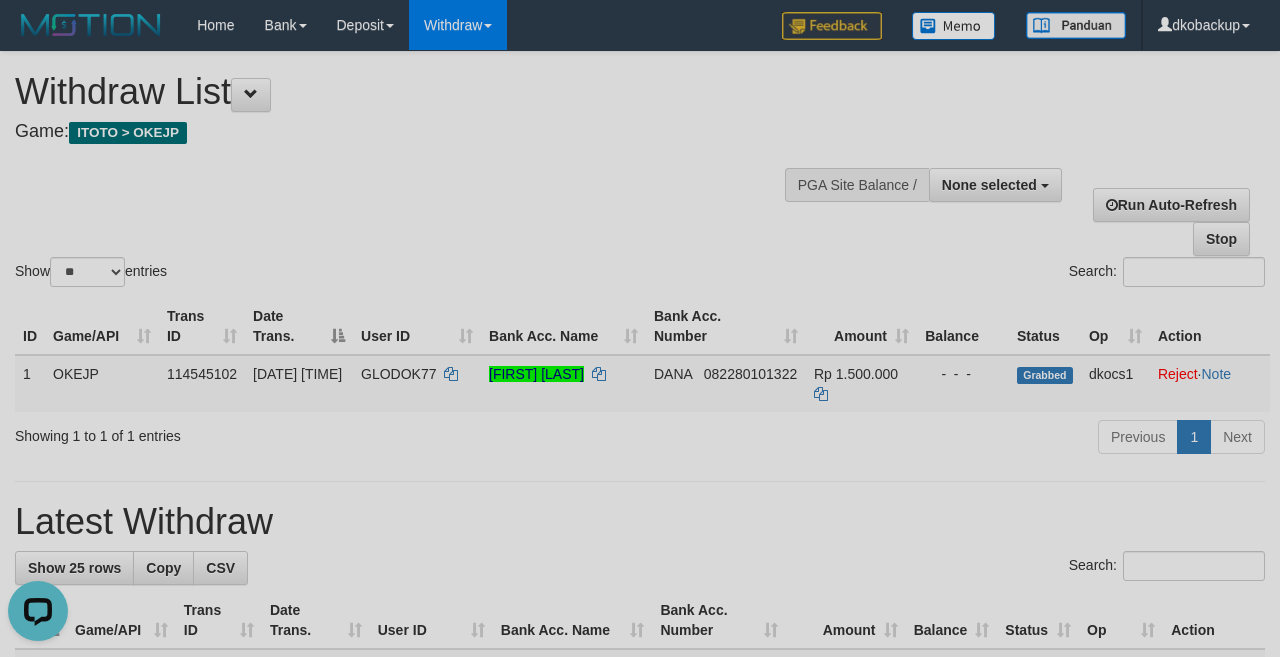 scroll, scrollTop: 0, scrollLeft: 0, axis: both 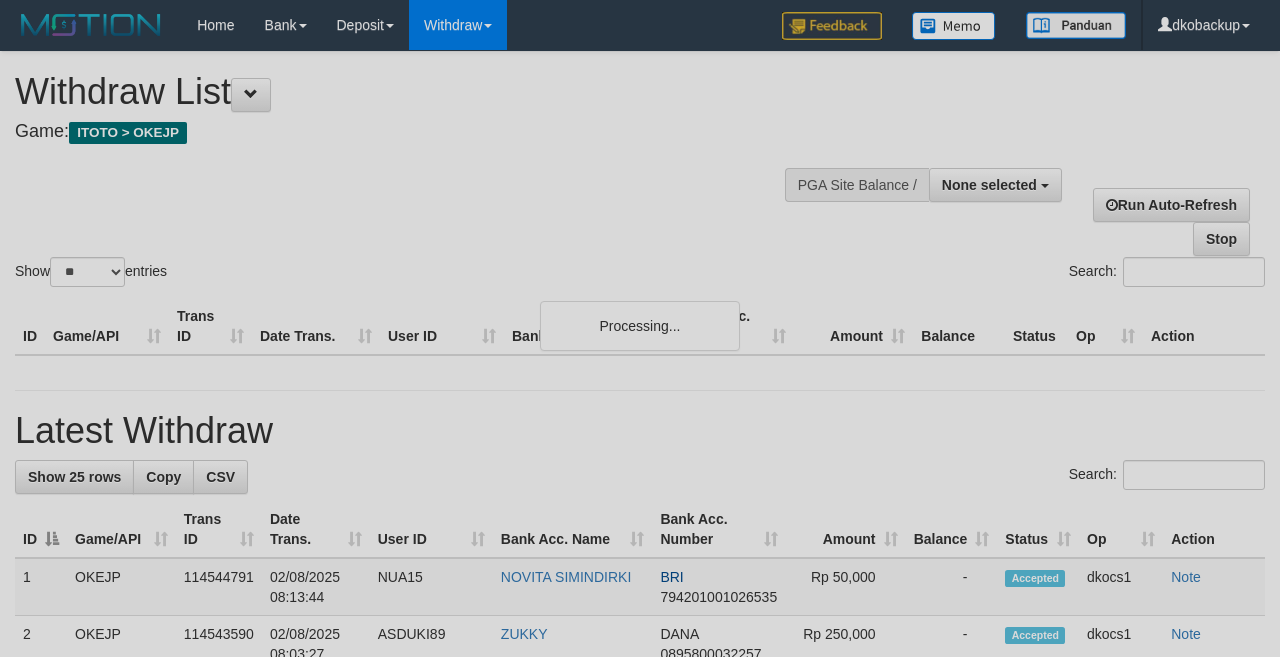 select 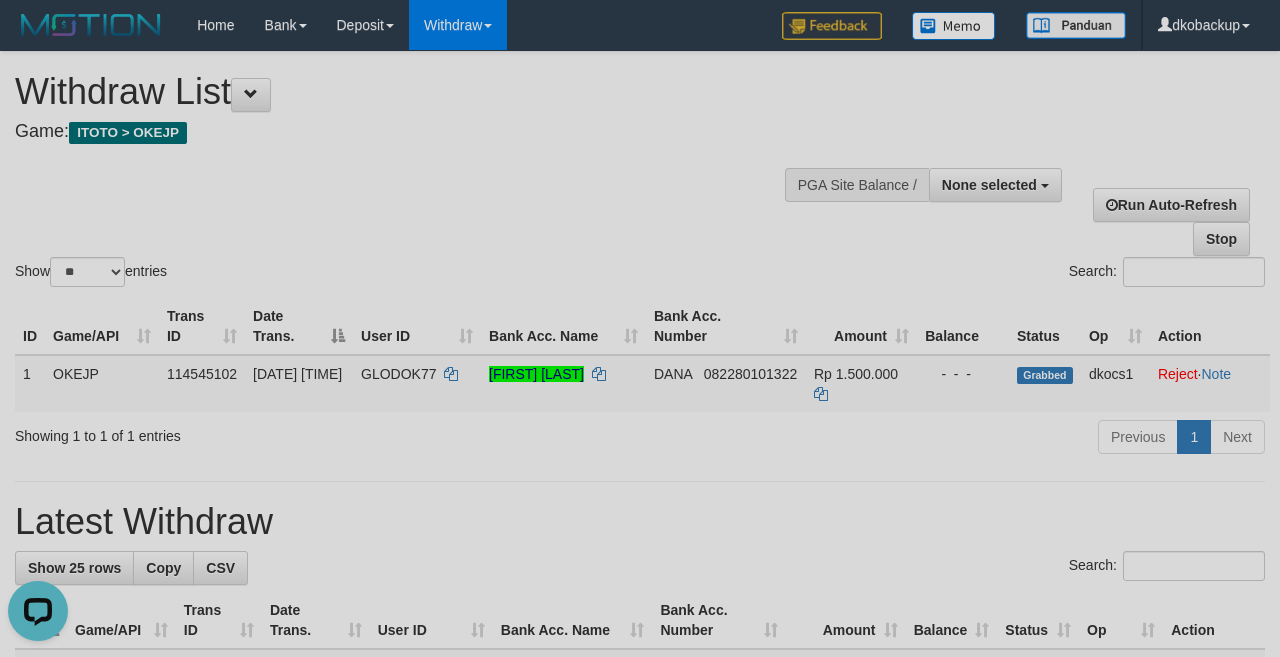 scroll, scrollTop: 0, scrollLeft: 0, axis: both 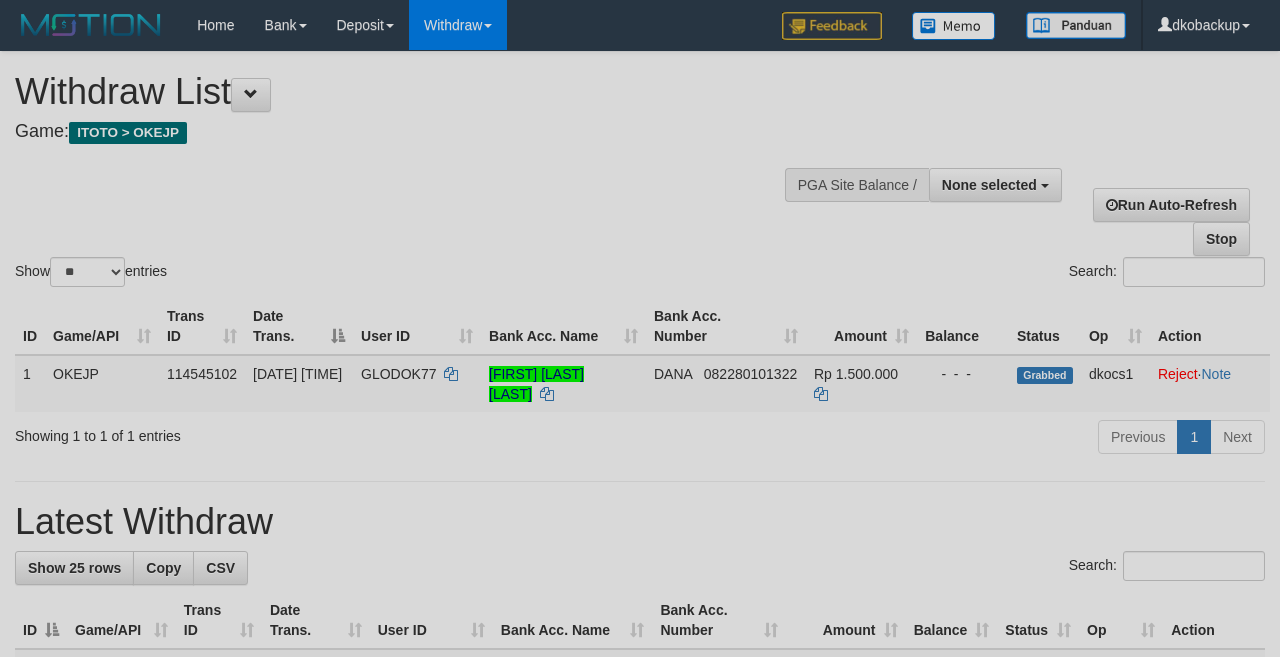 select 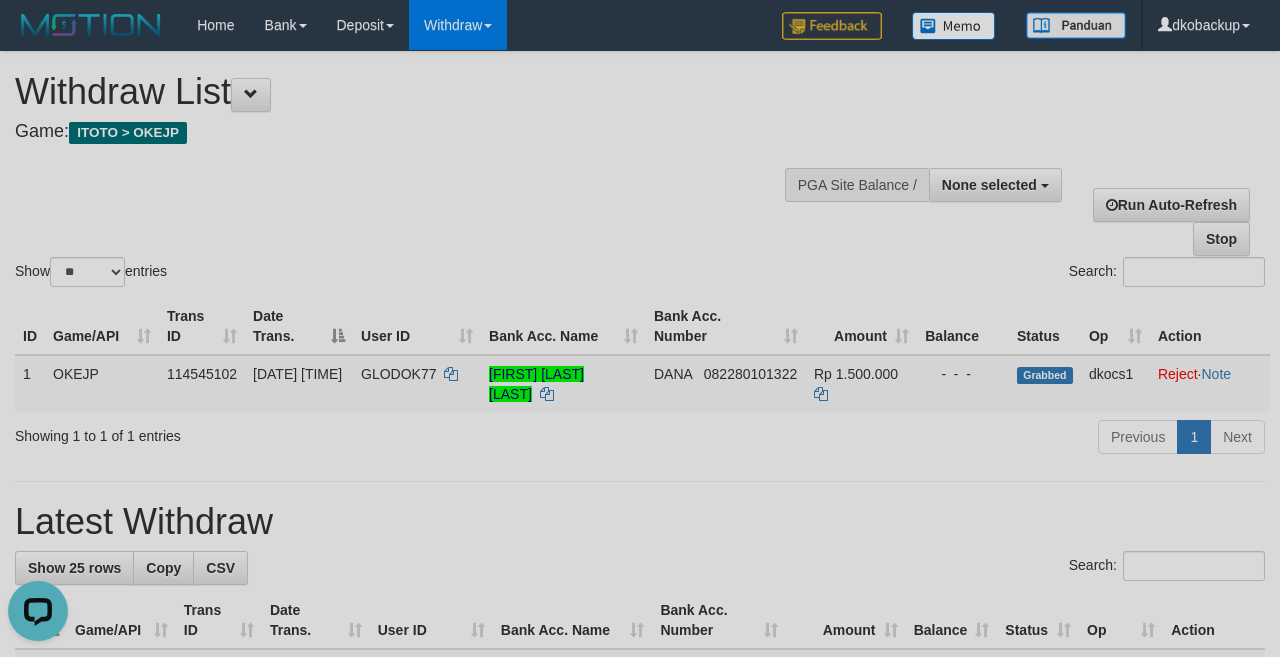 scroll, scrollTop: 0, scrollLeft: 0, axis: both 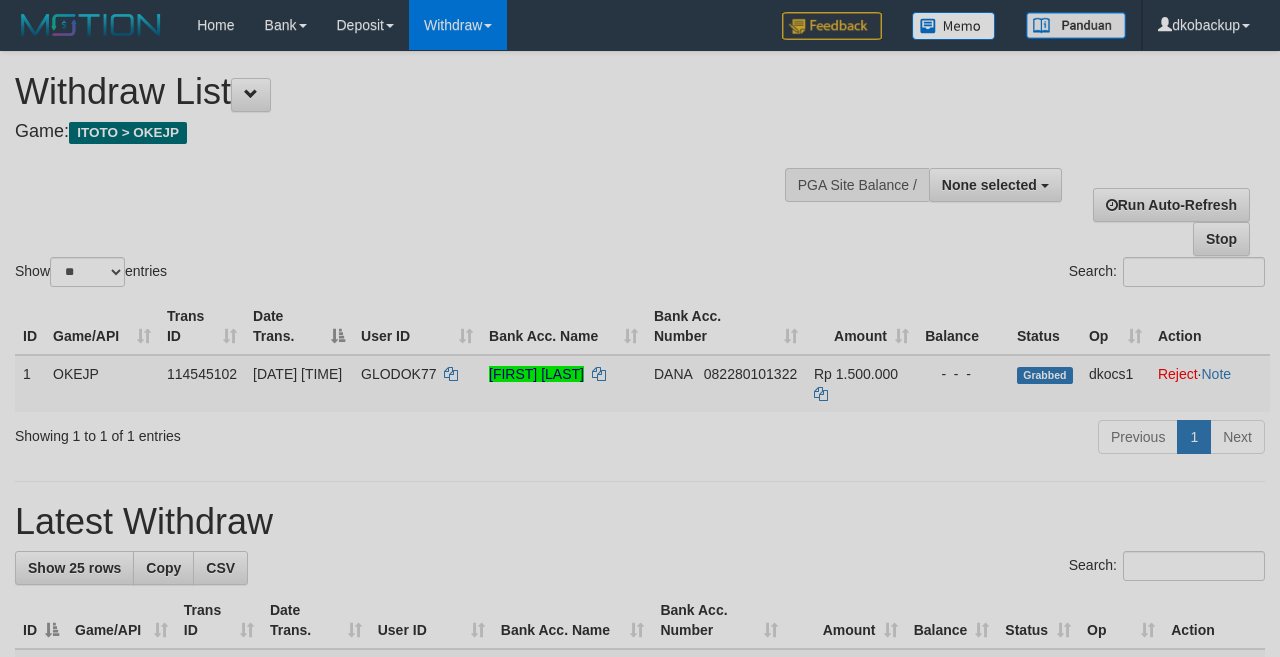 select 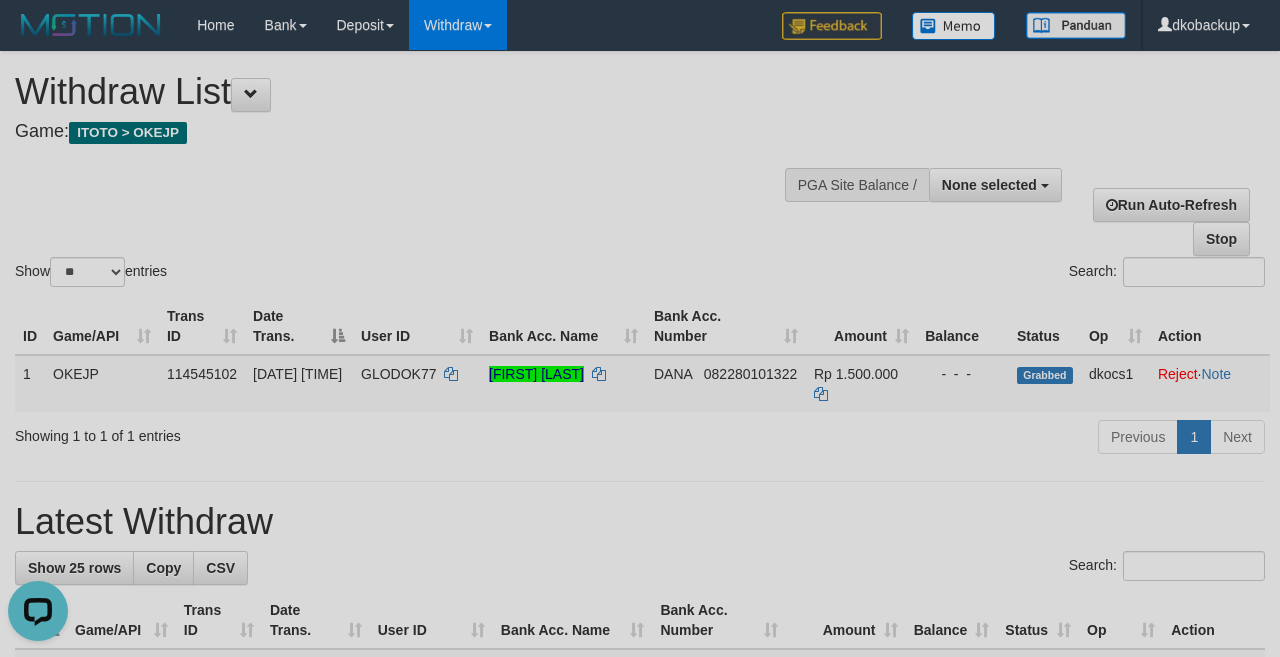 scroll, scrollTop: 0, scrollLeft: 0, axis: both 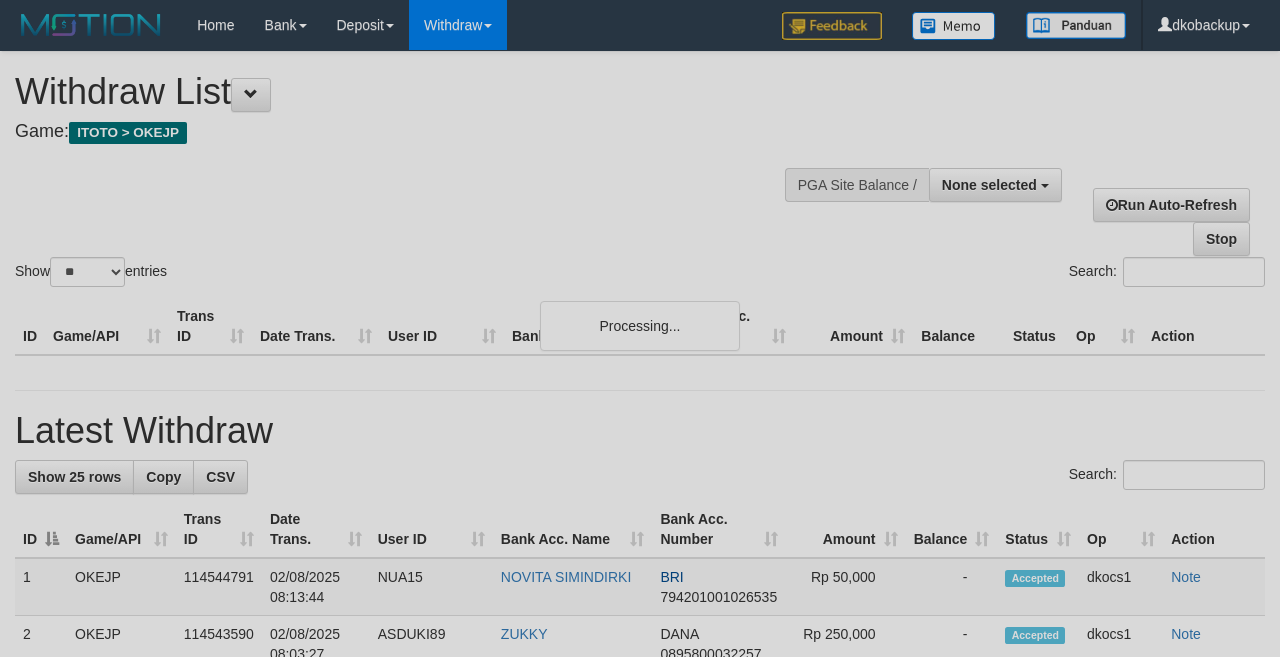 select 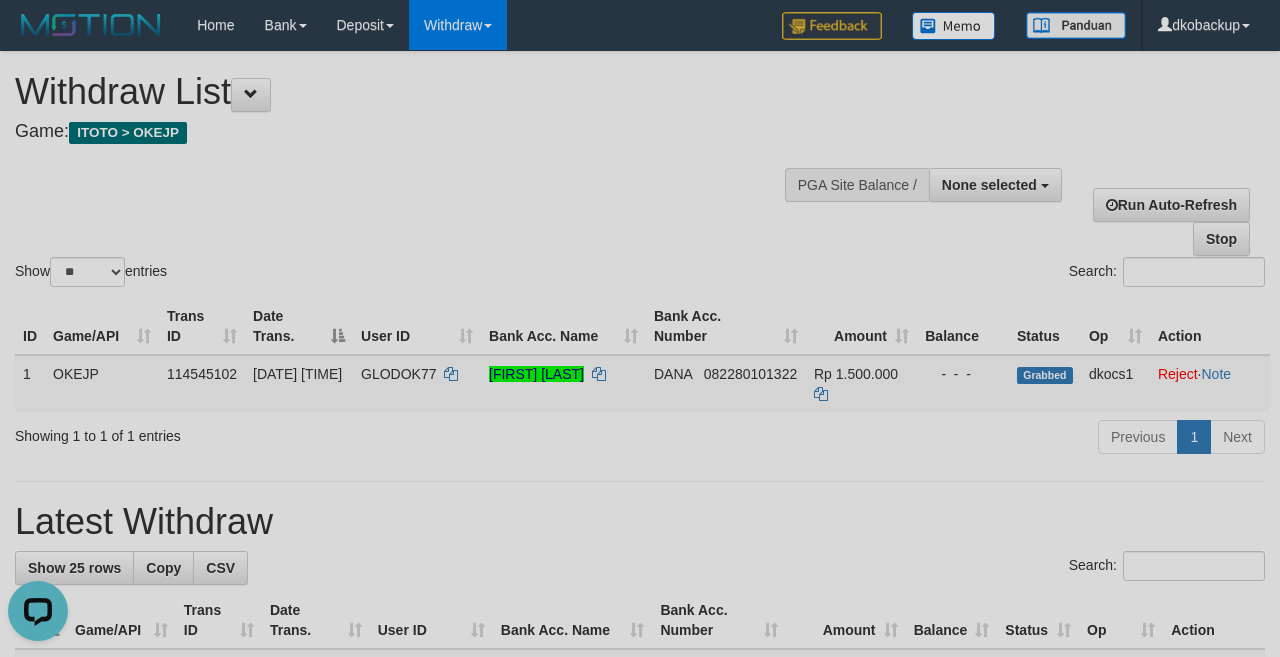 scroll, scrollTop: 0, scrollLeft: 0, axis: both 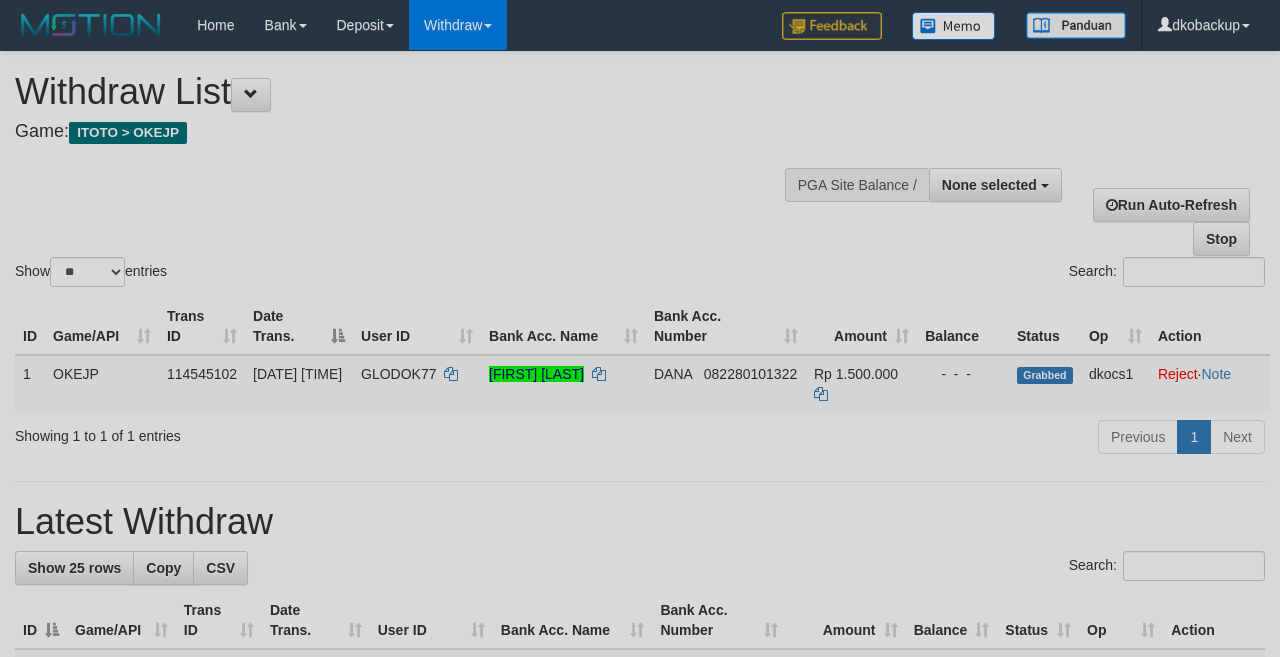 select 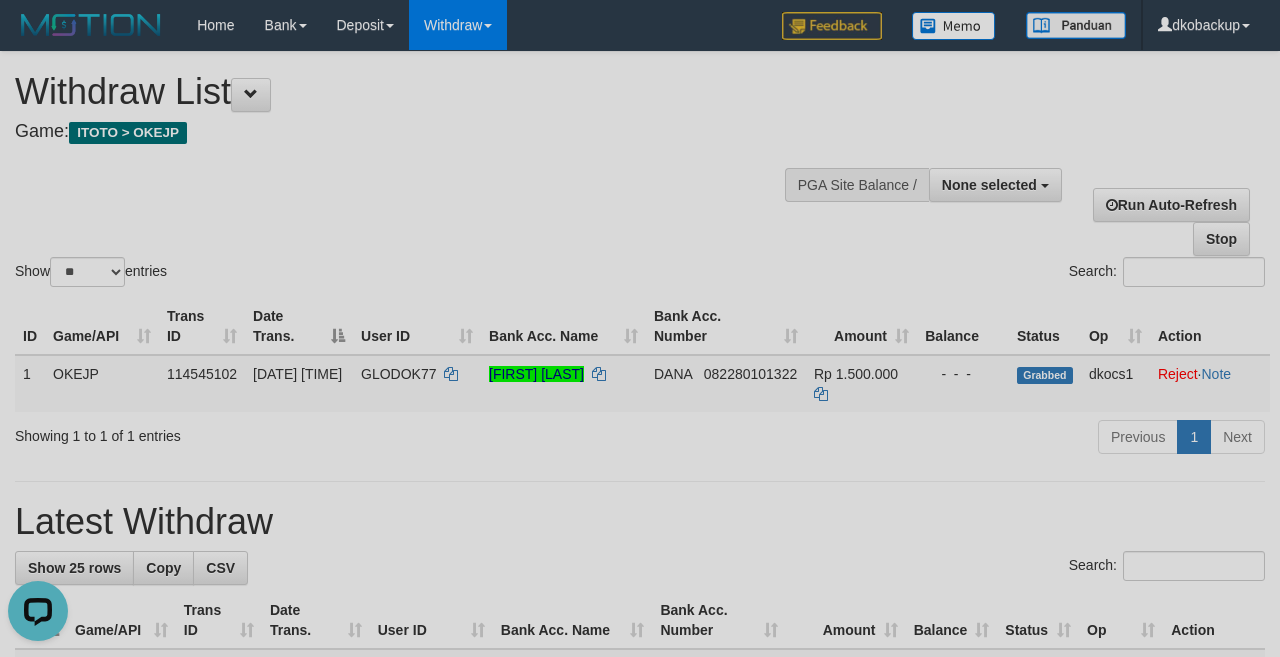 scroll, scrollTop: 0, scrollLeft: 0, axis: both 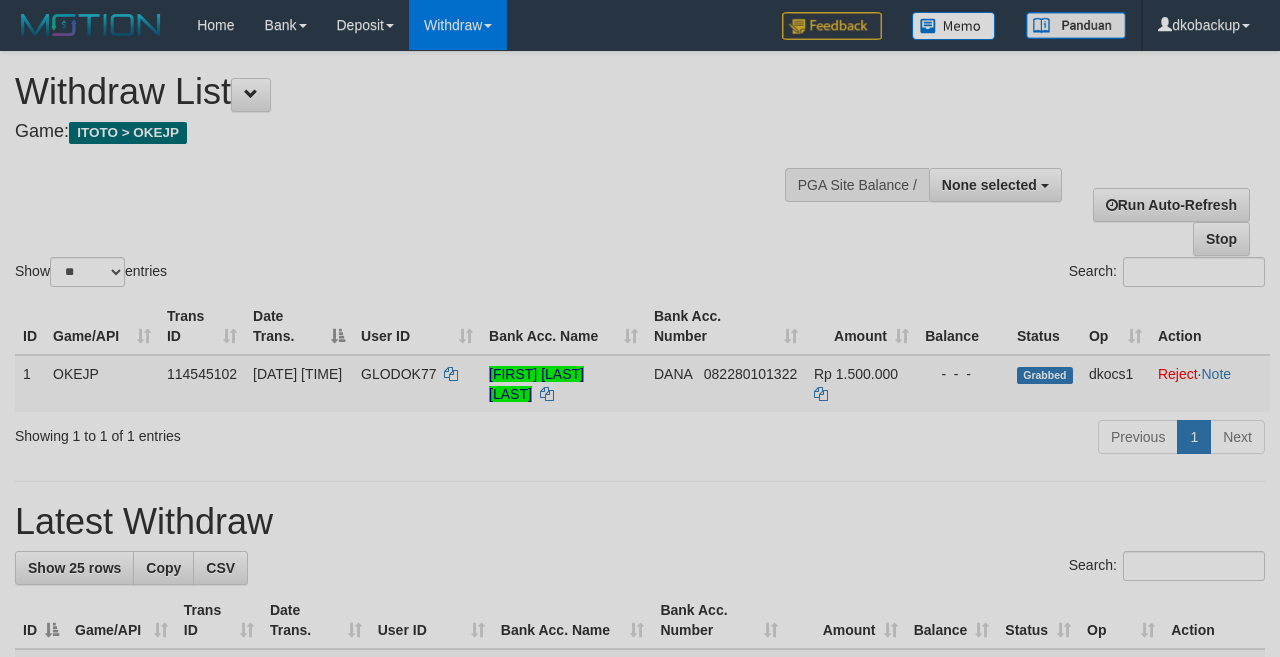 select 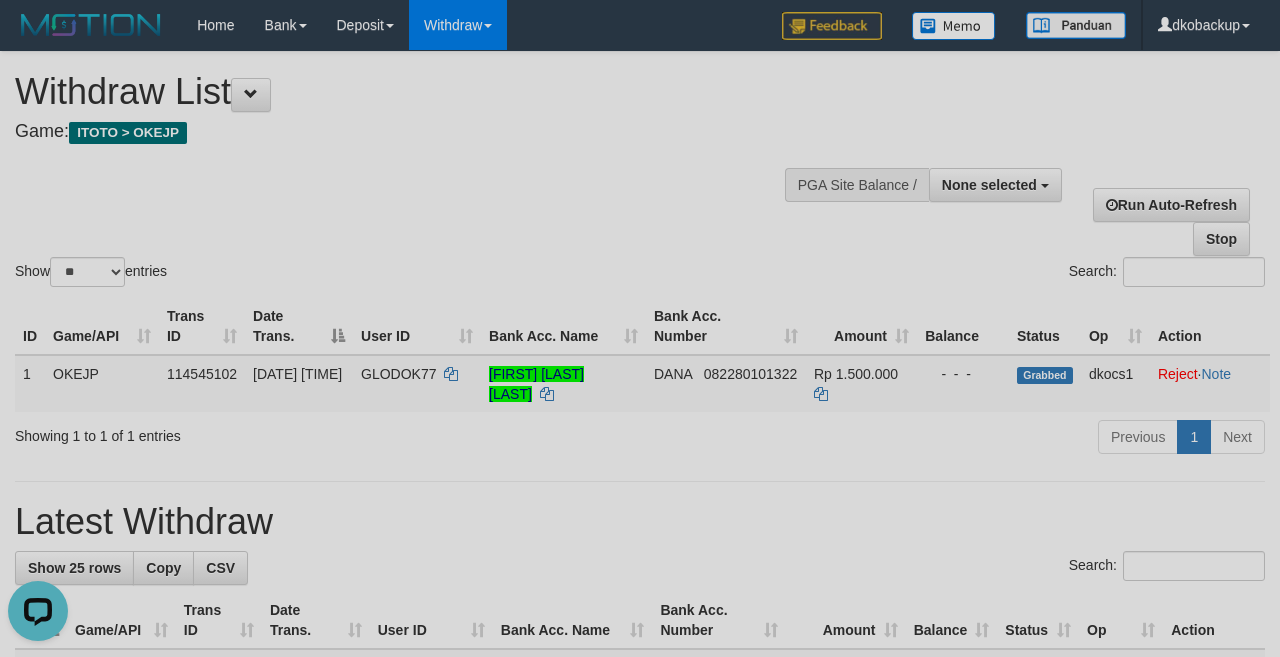 scroll, scrollTop: 0, scrollLeft: 0, axis: both 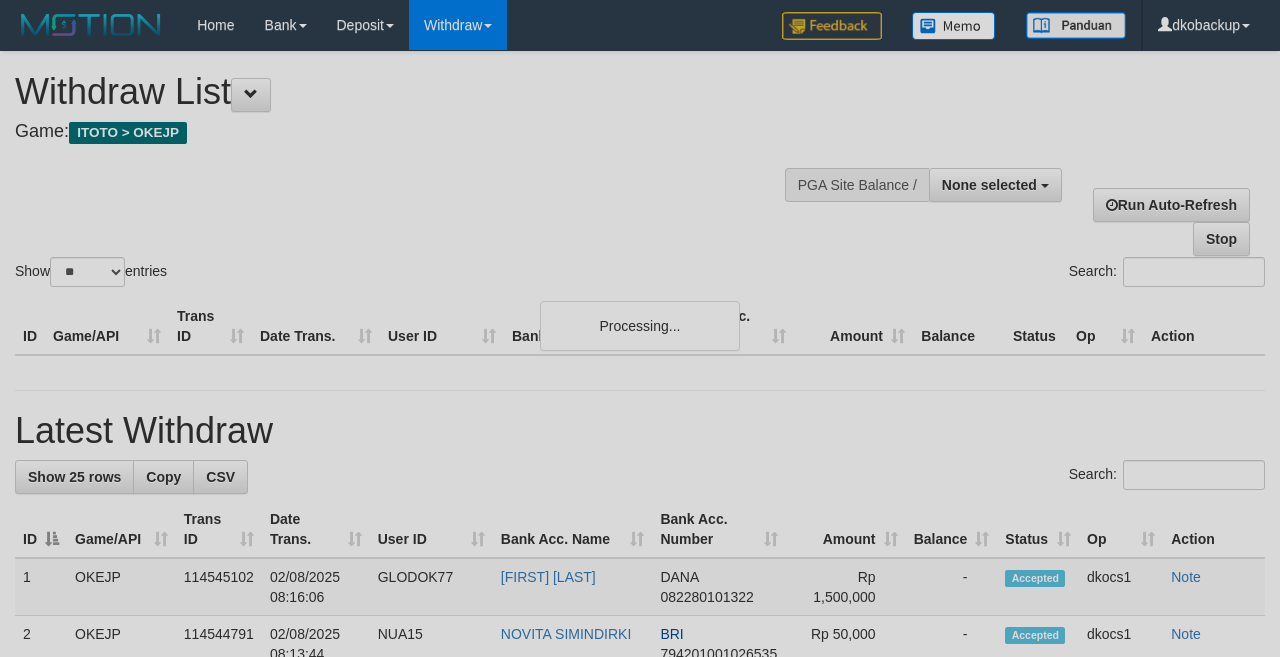 select 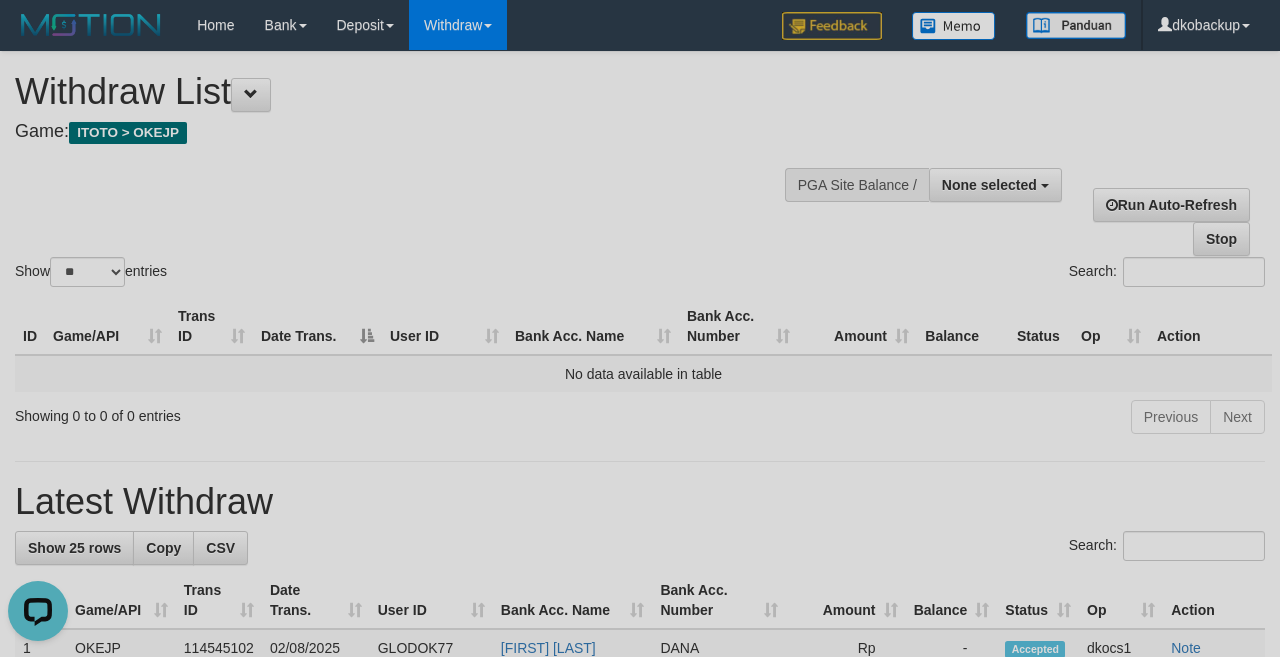 scroll, scrollTop: 0, scrollLeft: 0, axis: both 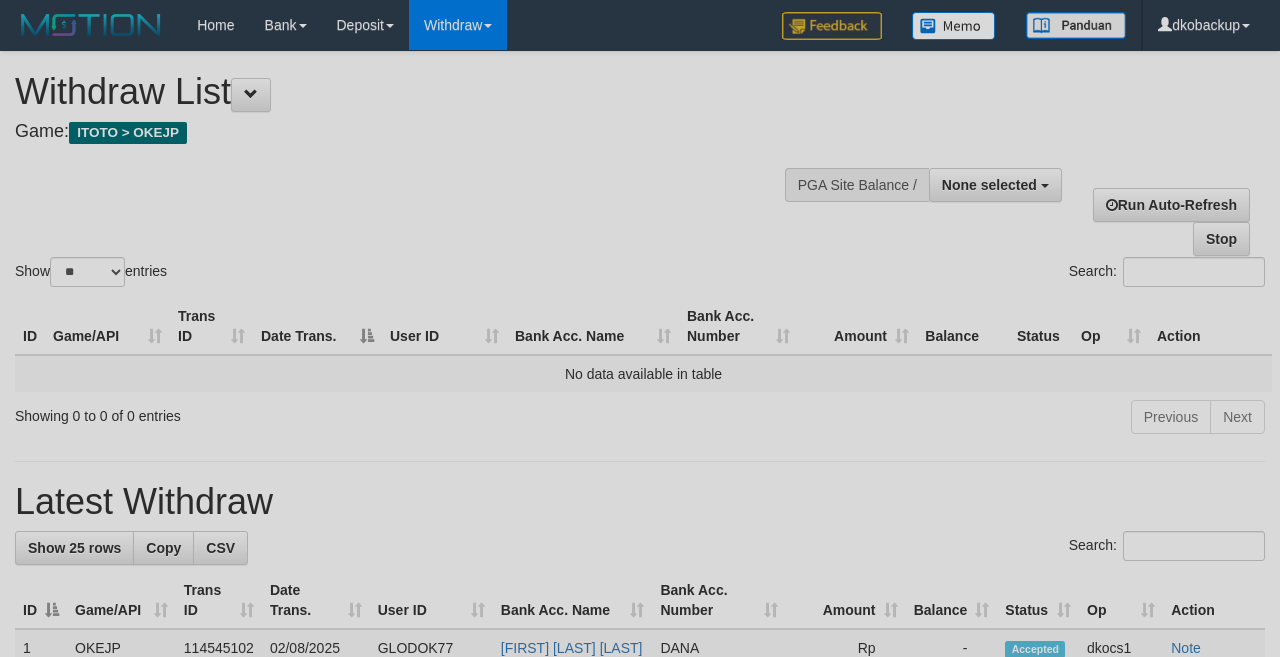 select 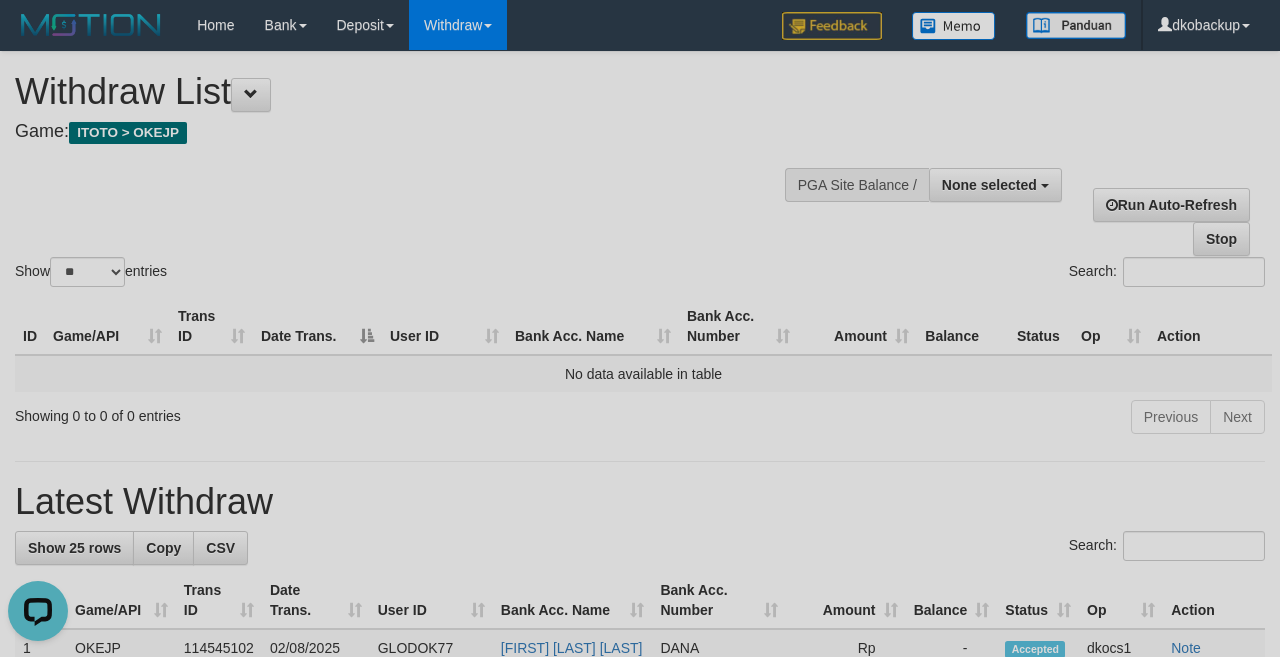 scroll, scrollTop: 0, scrollLeft: 0, axis: both 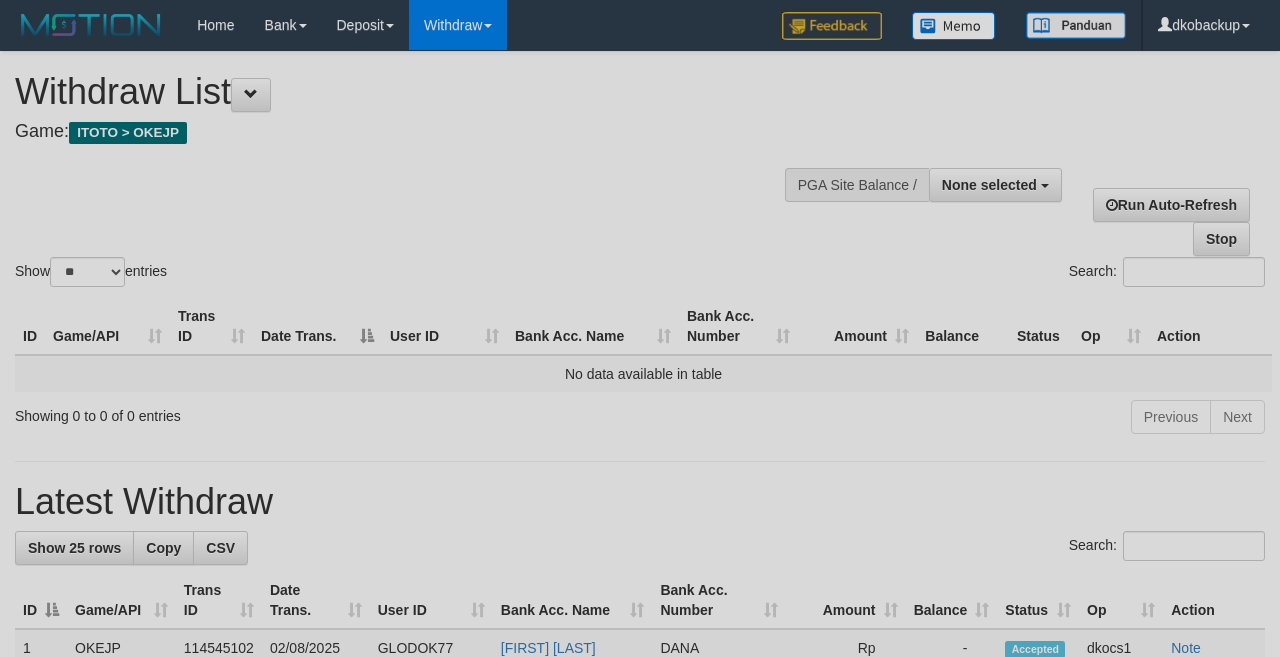 select 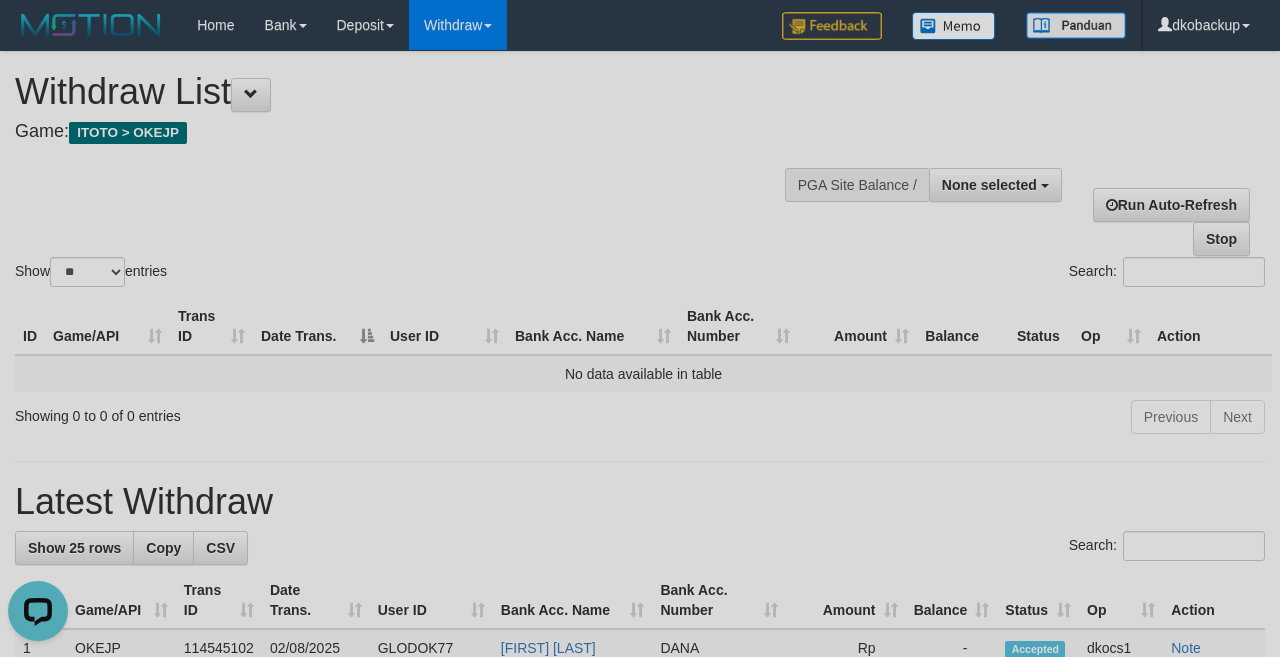 scroll, scrollTop: 0, scrollLeft: 0, axis: both 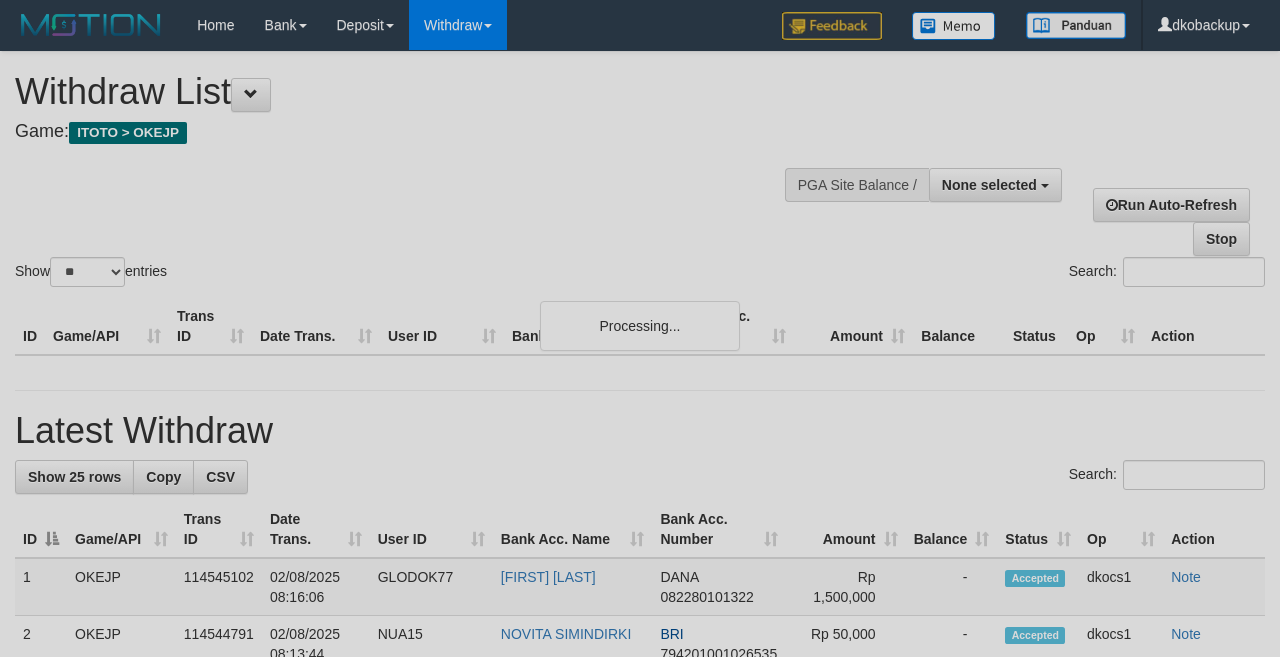 select 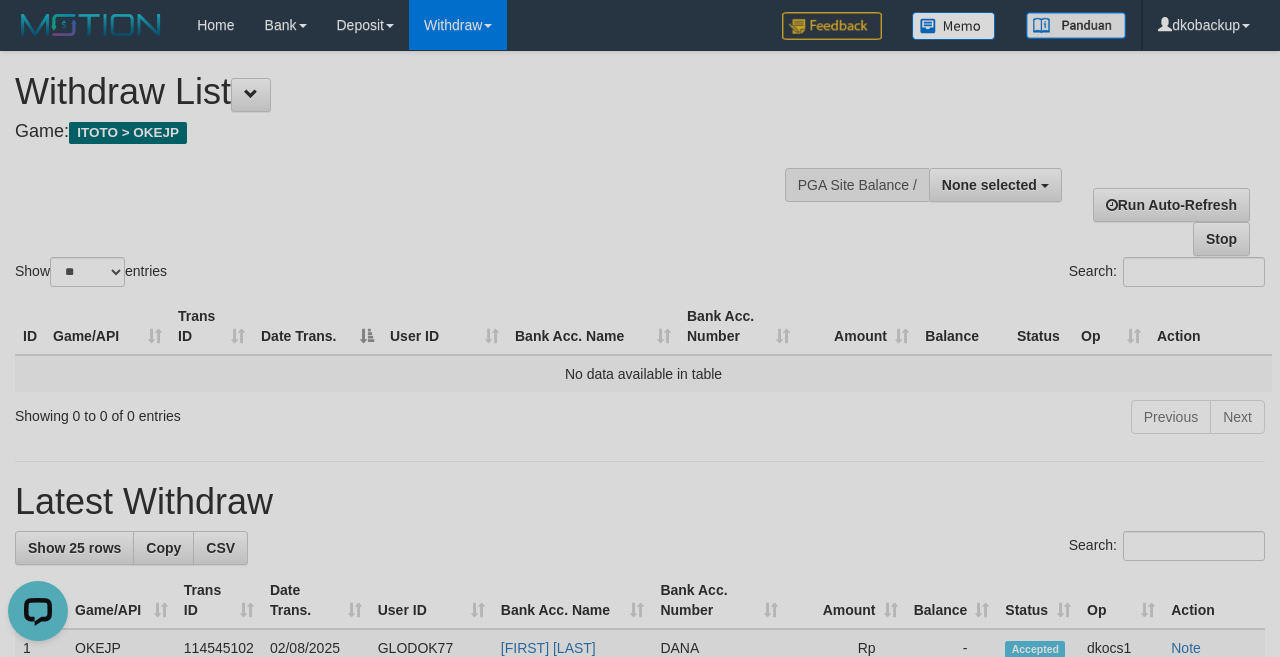 scroll, scrollTop: 0, scrollLeft: 0, axis: both 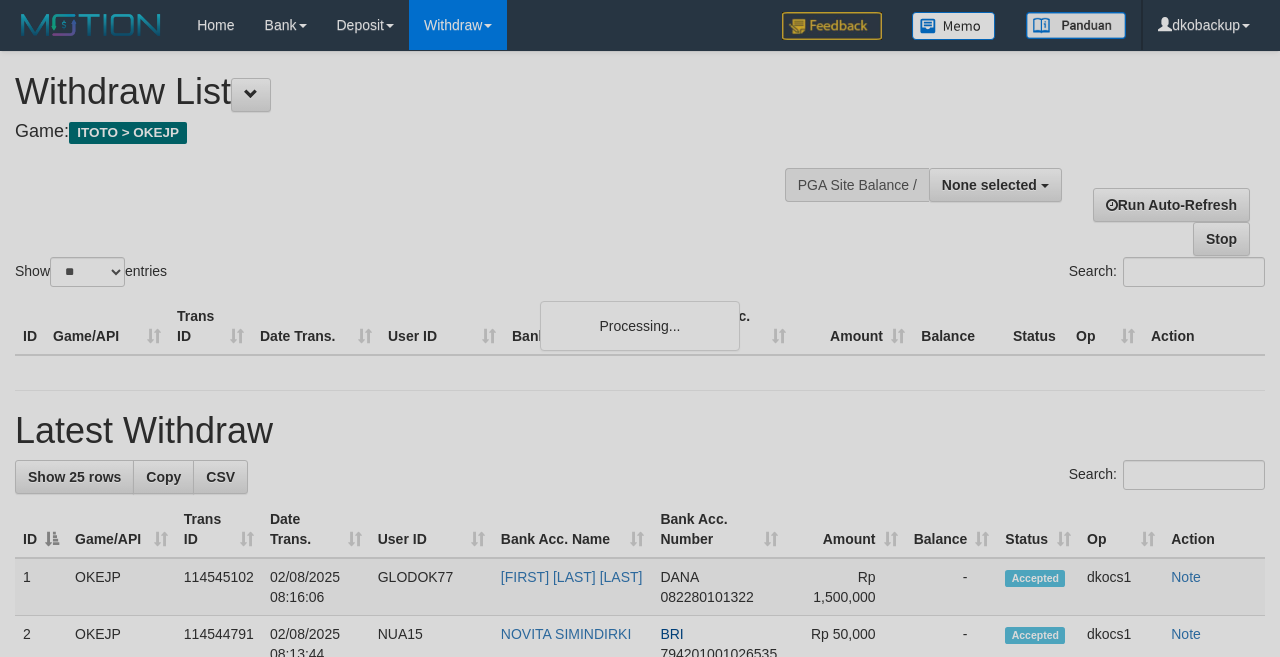 select 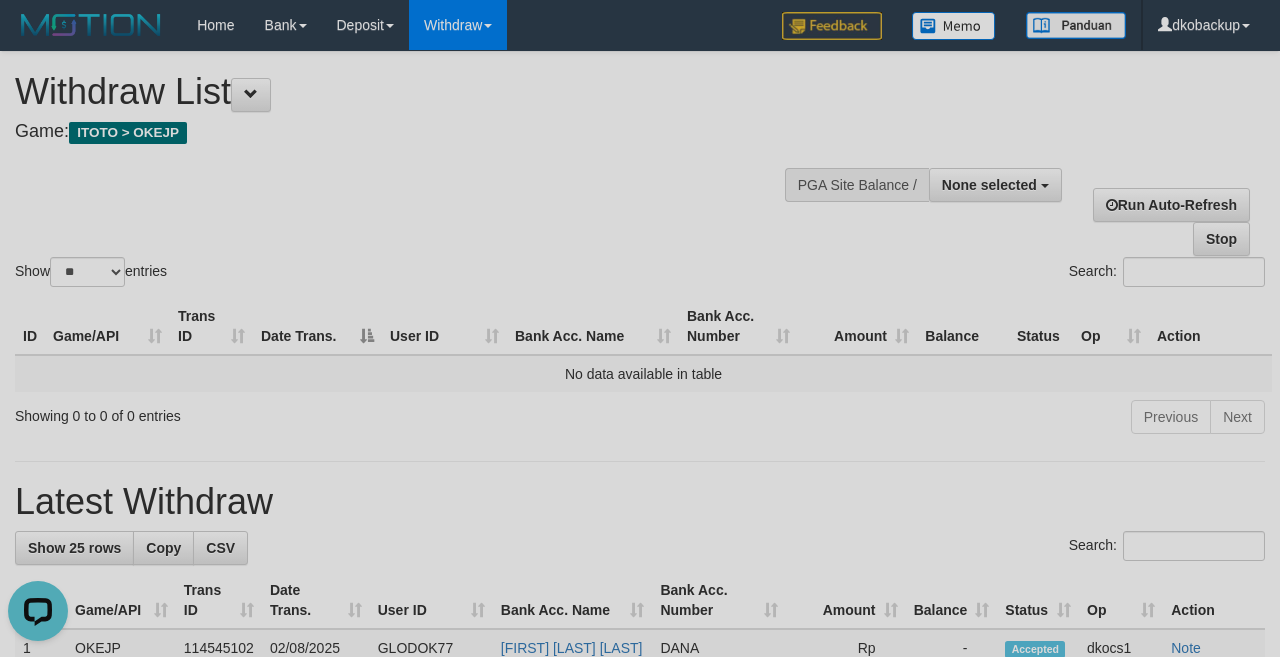 scroll, scrollTop: 0, scrollLeft: 0, axis: both 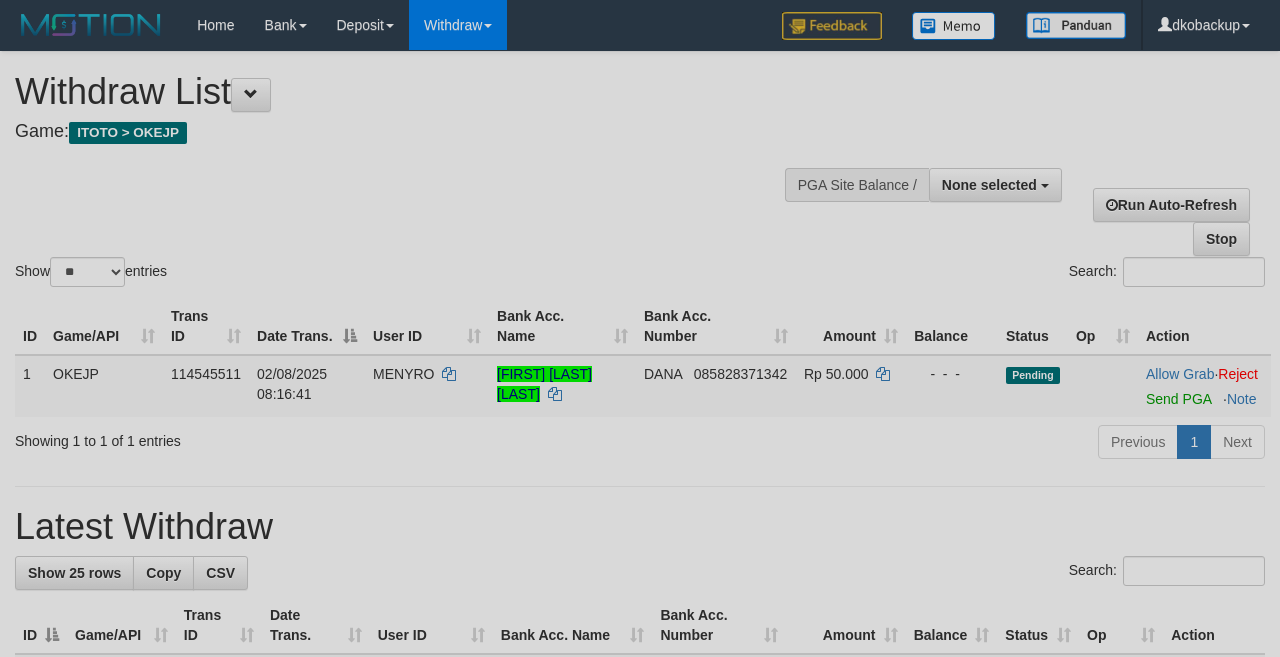 select 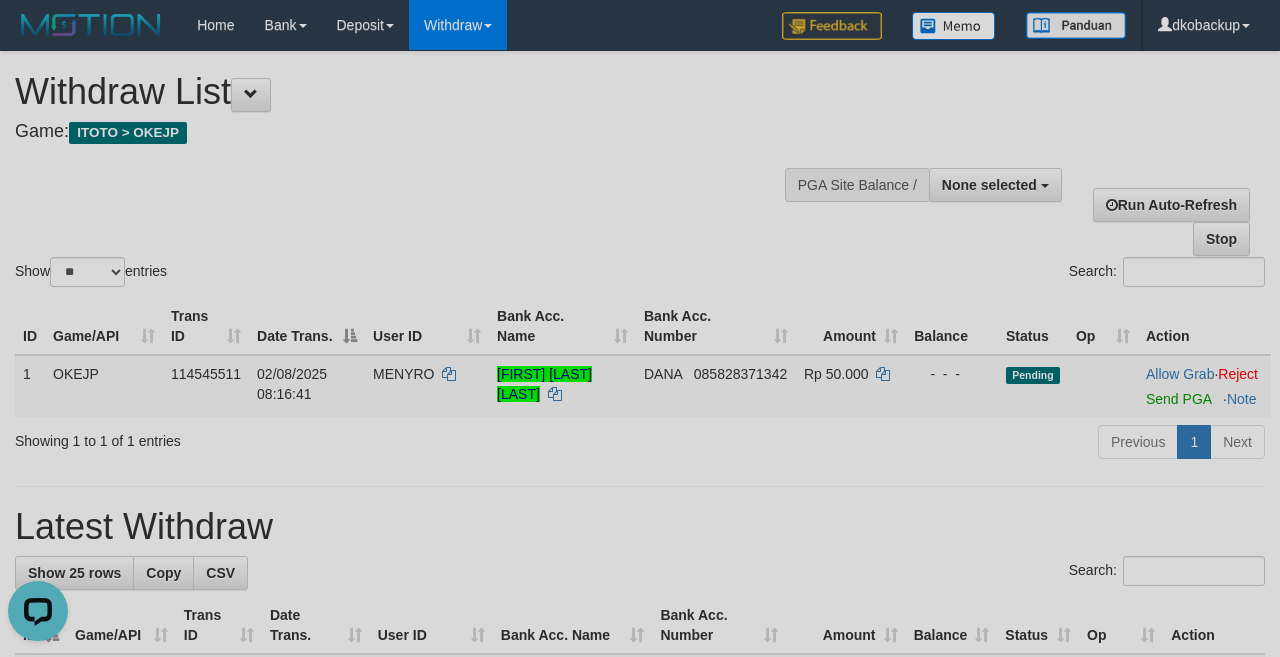 scroll, scrollTop: 0, scrollLeft: 0, axis: both 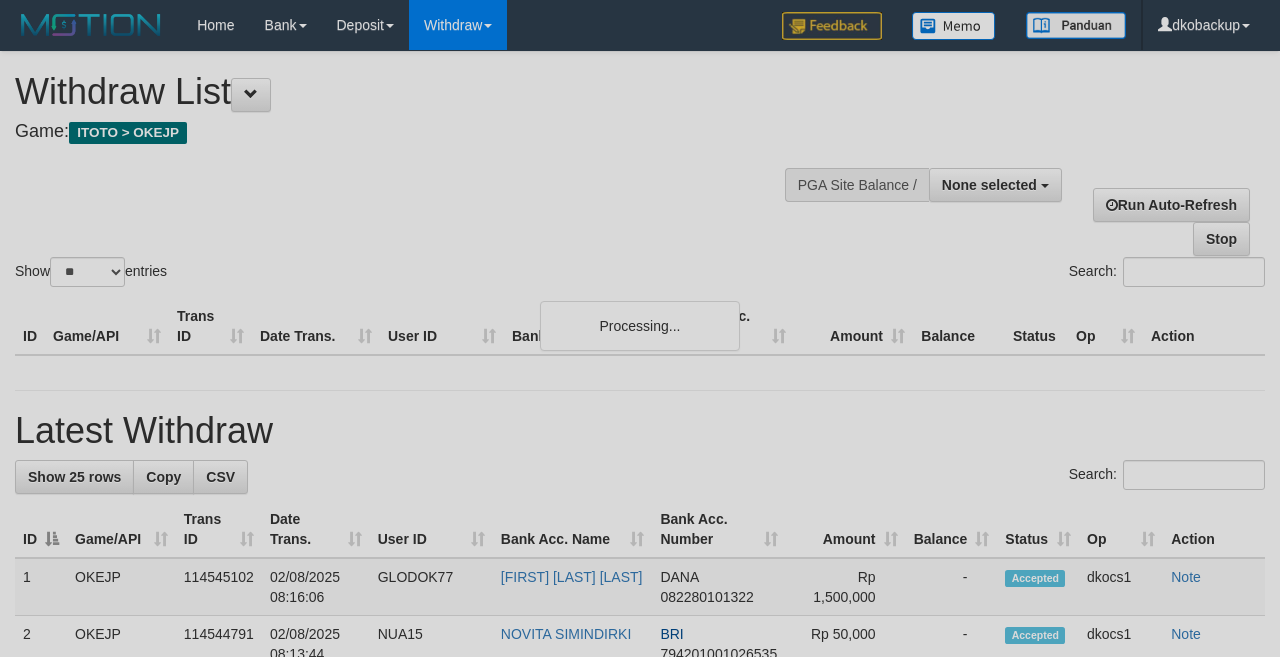 select 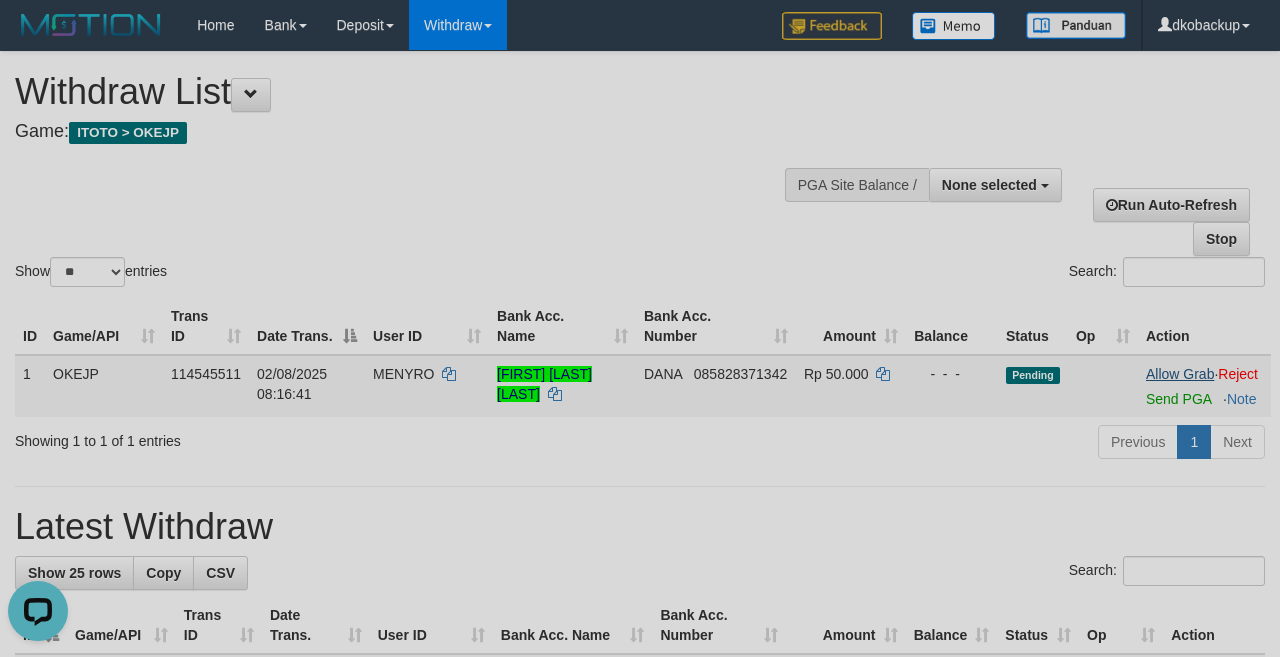 scroll, scrollTop: 0, scrollLeft: 0, axis: both 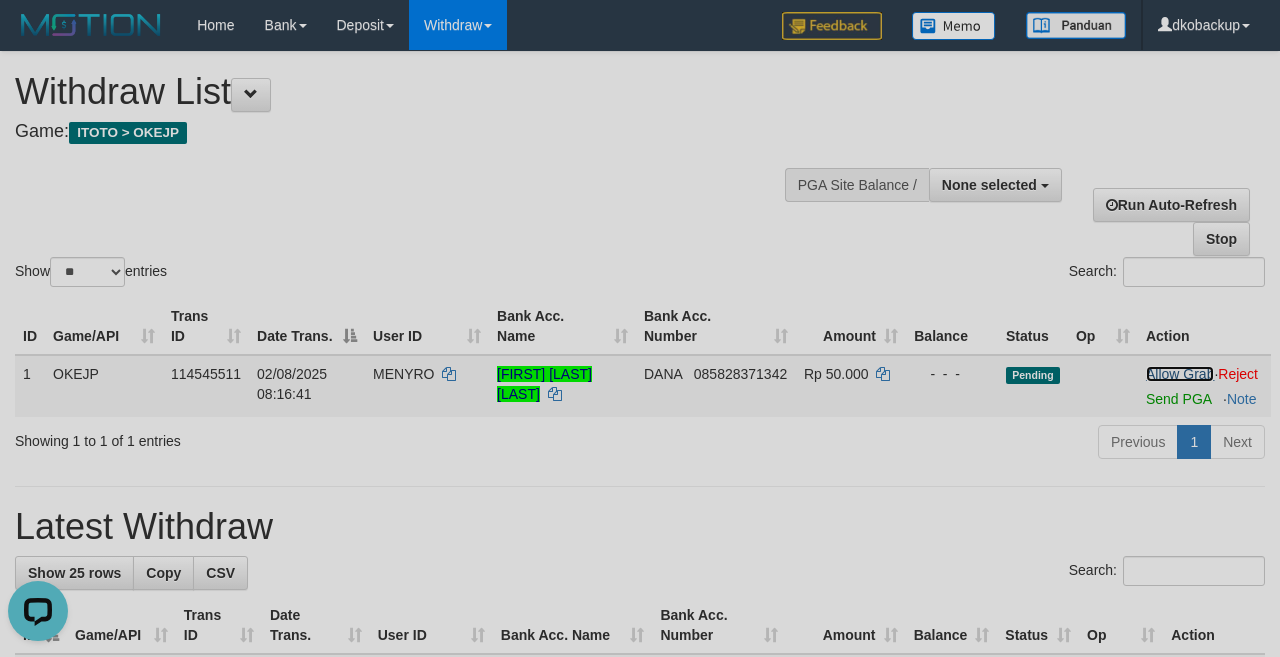 click on "Allow Grab" at bounding box center [1180, 374] 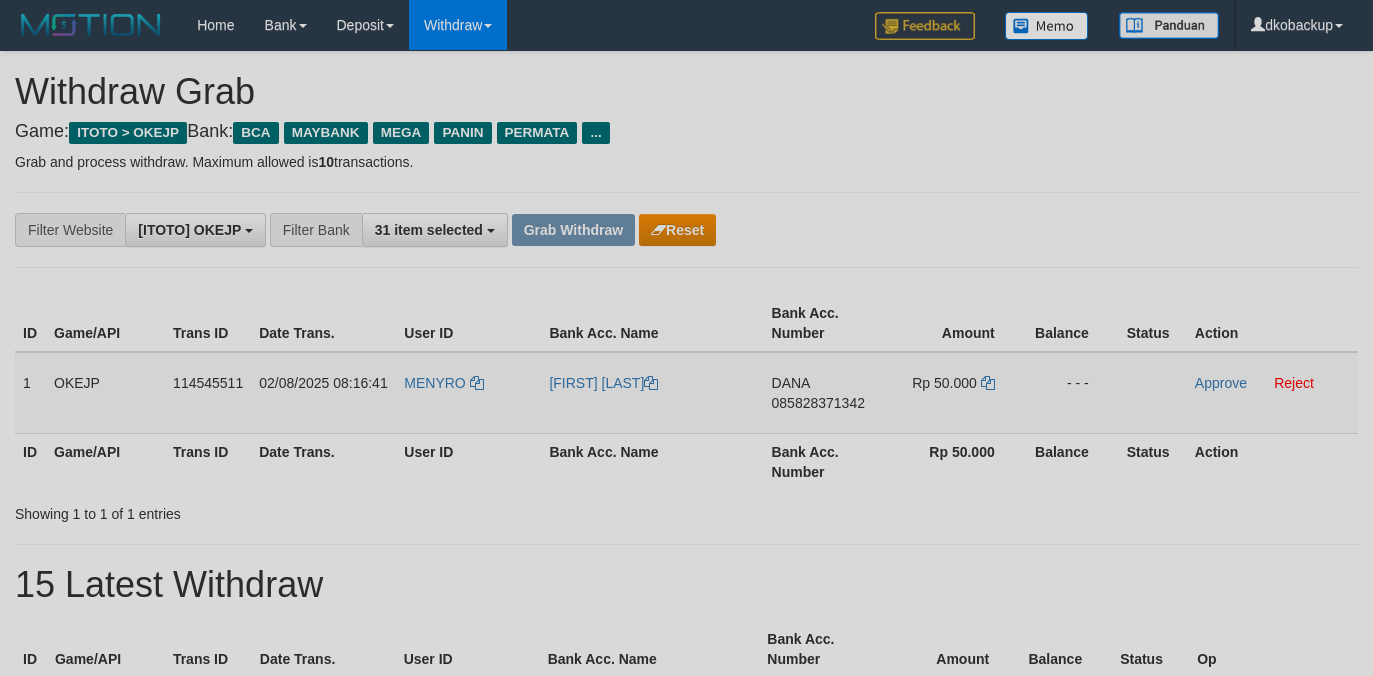 scroll, scrollTop: 0, scrollLeft: 0, axis: both 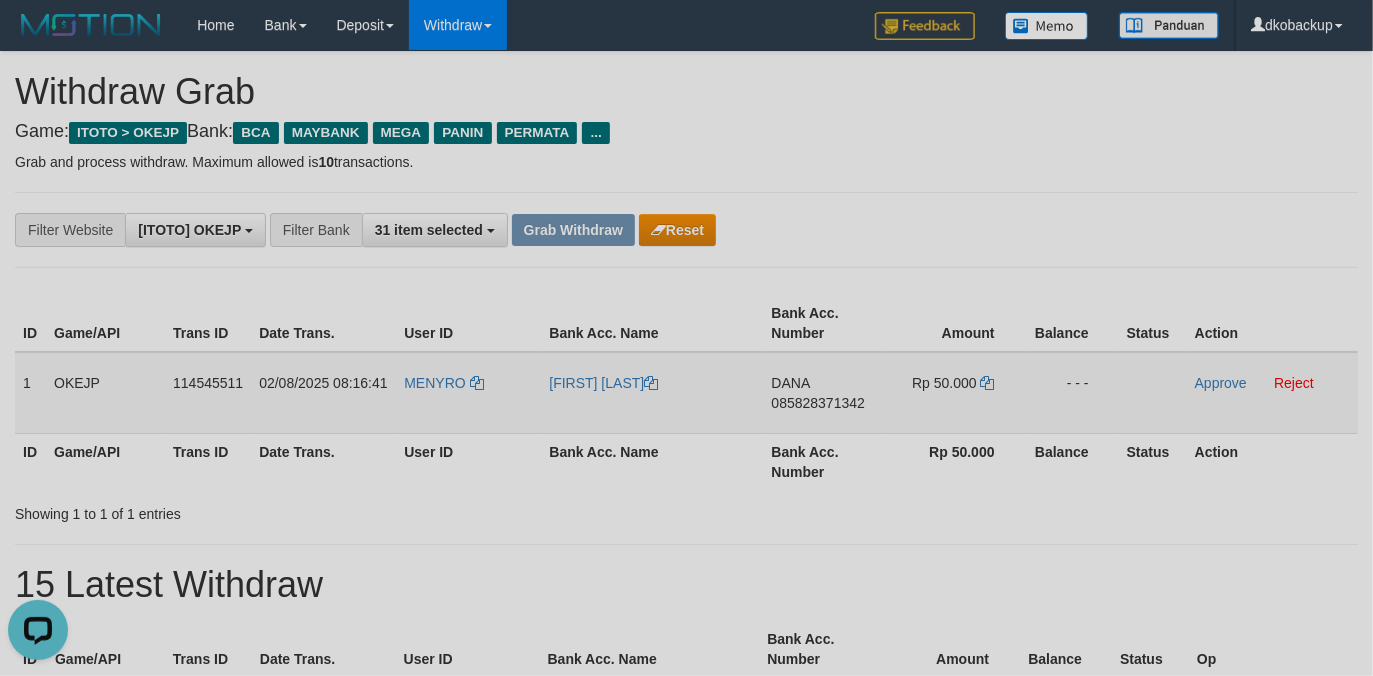 click on "MENYRO" at bounding box center [468, 393] 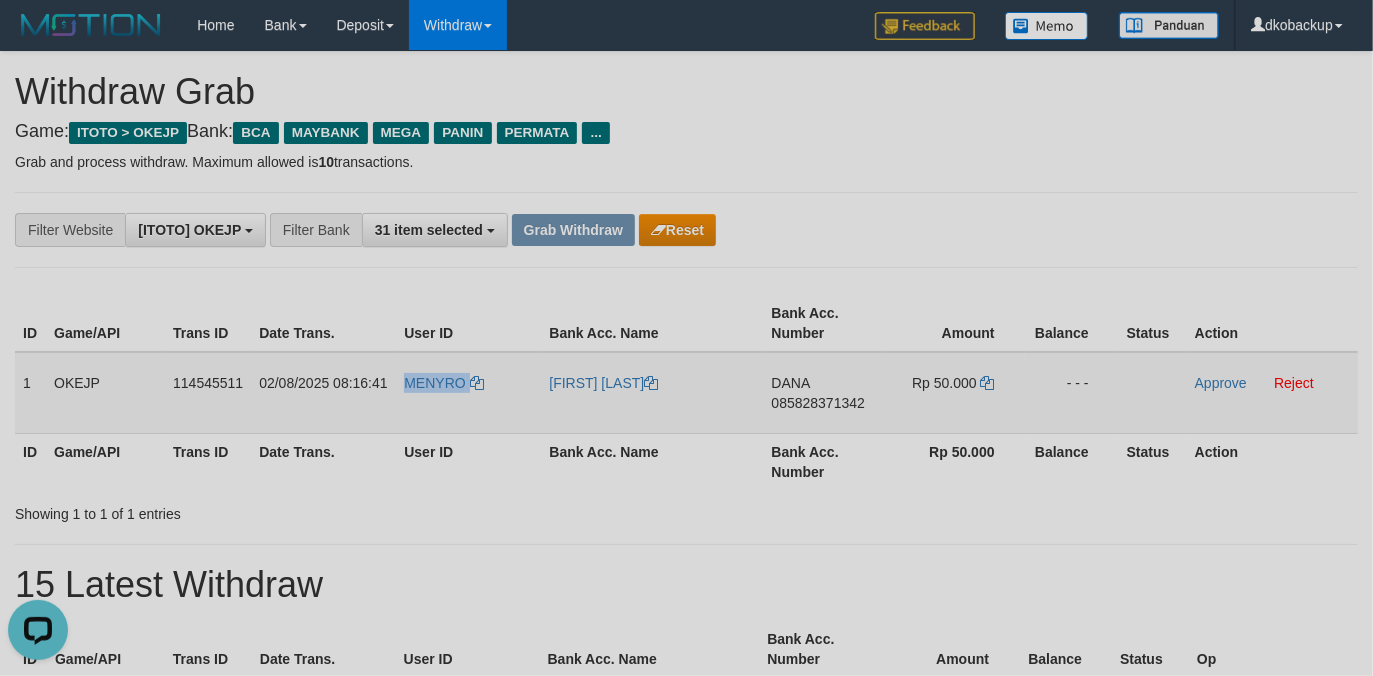 click on "MENYRO" at bounding box center (468, 393) 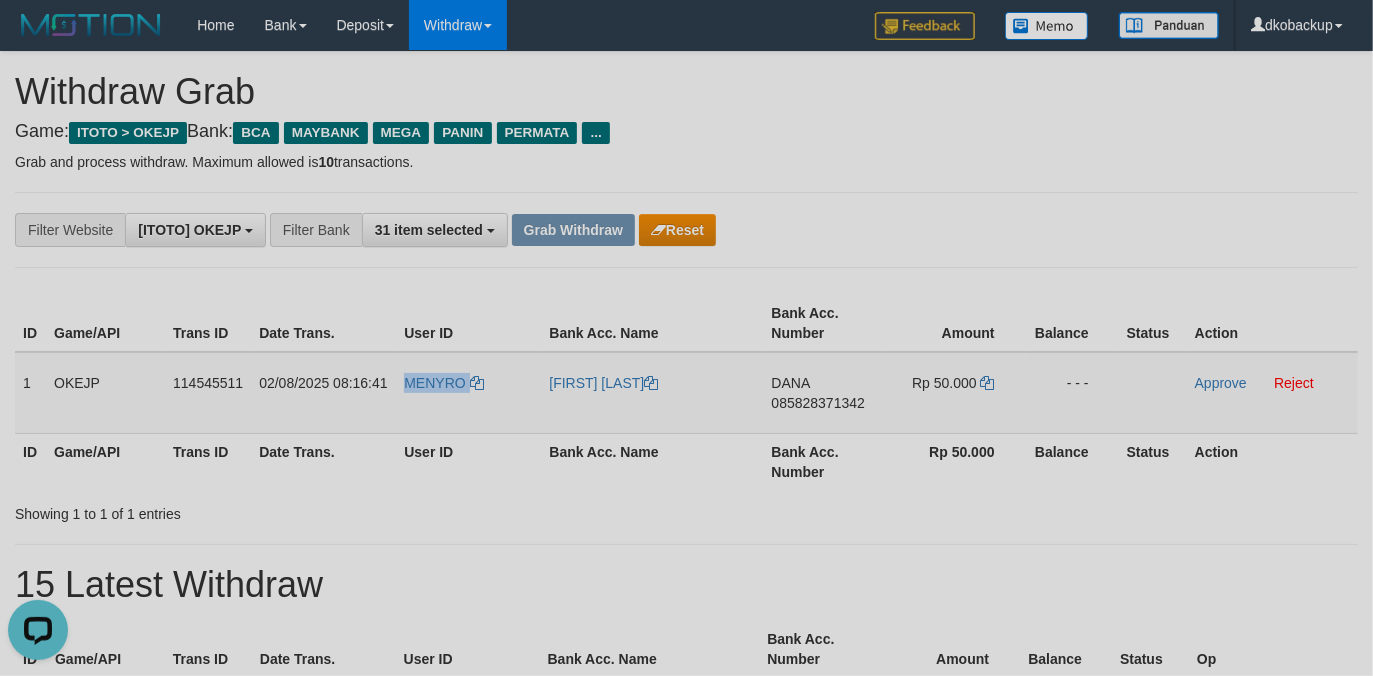 copy on "MENYRO" 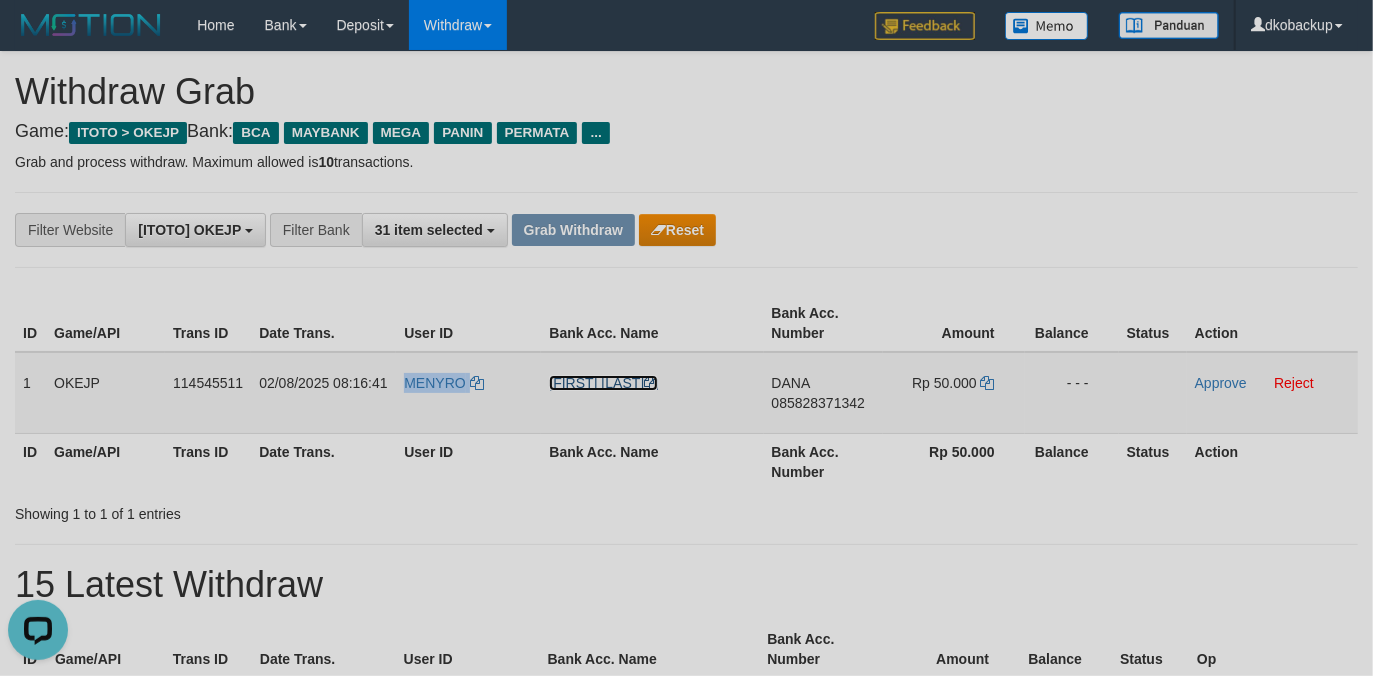 click on "[FIRST] [LAST]" at bounding box center (603, 383) 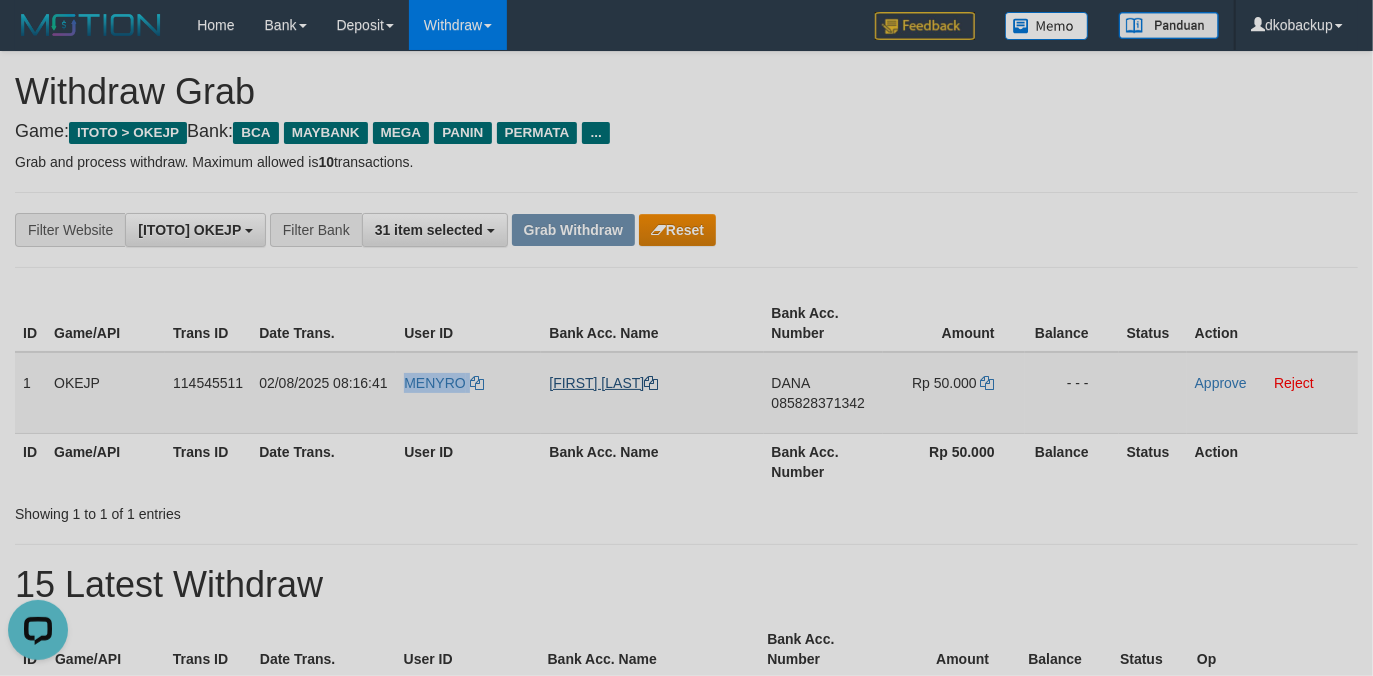 copy on "MENYRO" 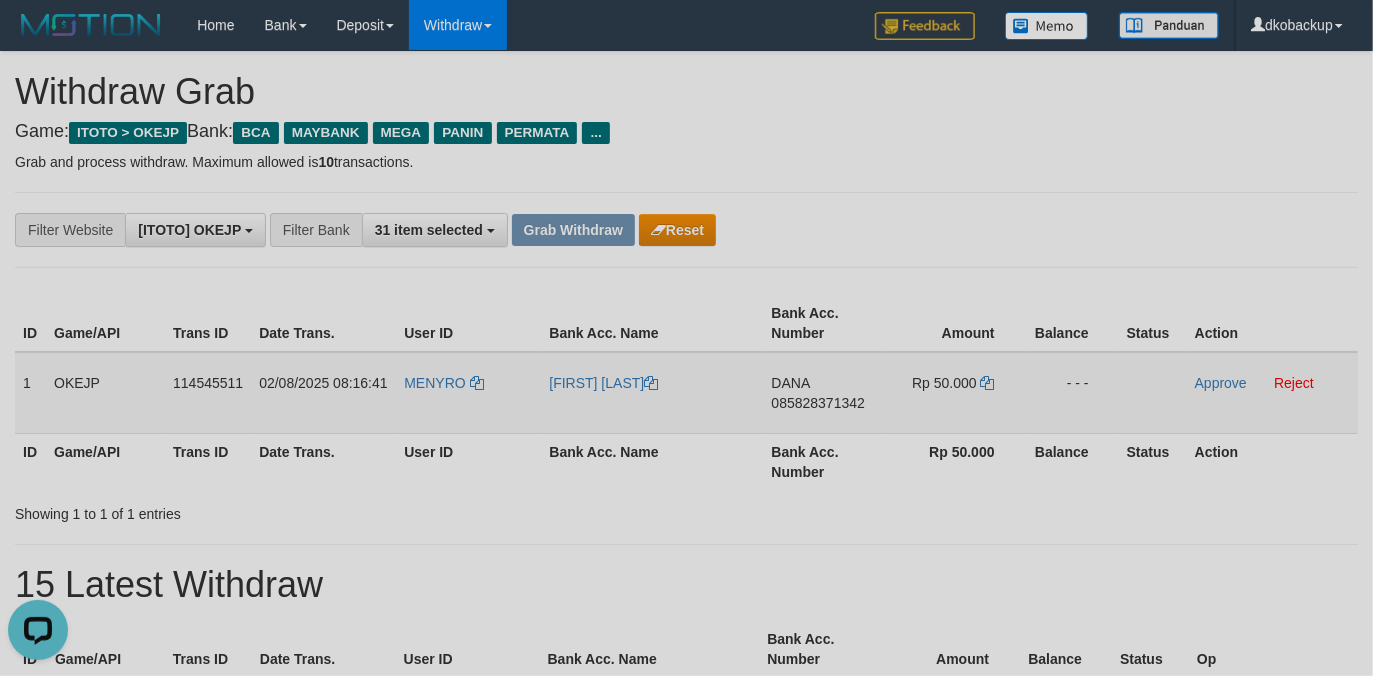 click on "085828371342" at bounding box center [818, 403] 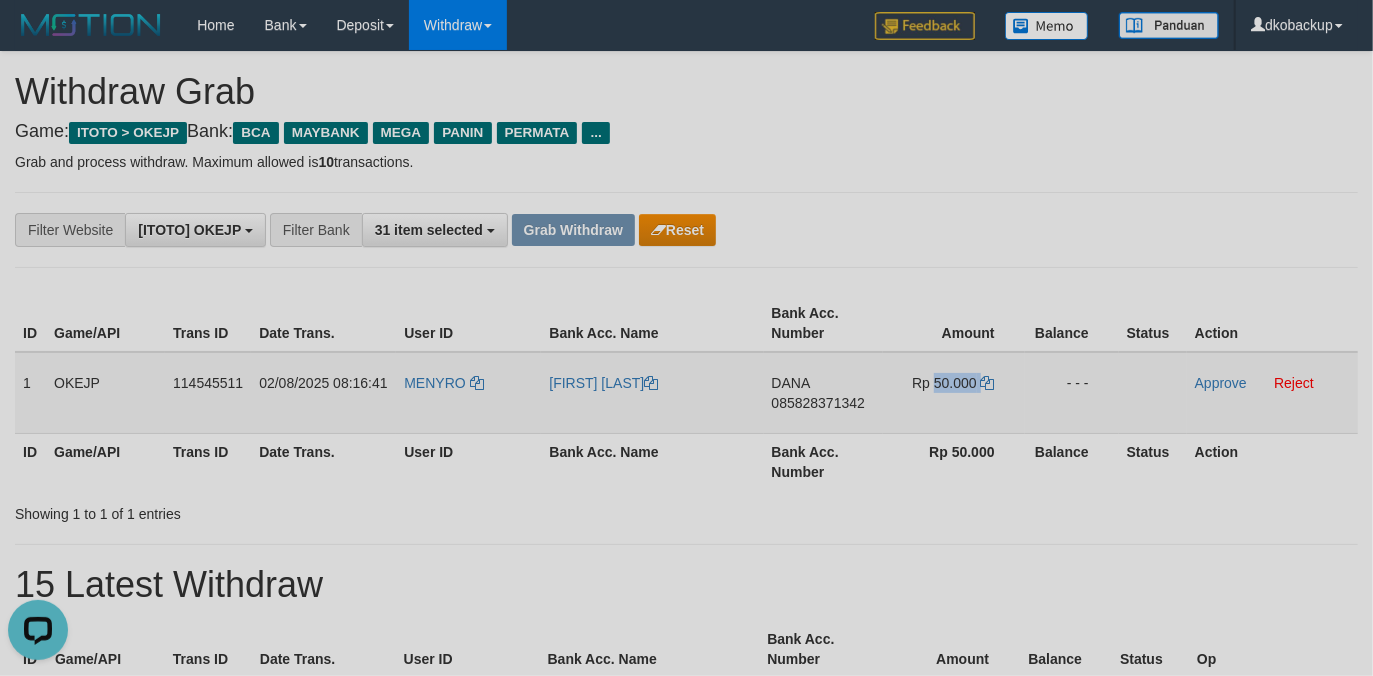 click on "Rp 50.000" at bounding box center (944, 383) 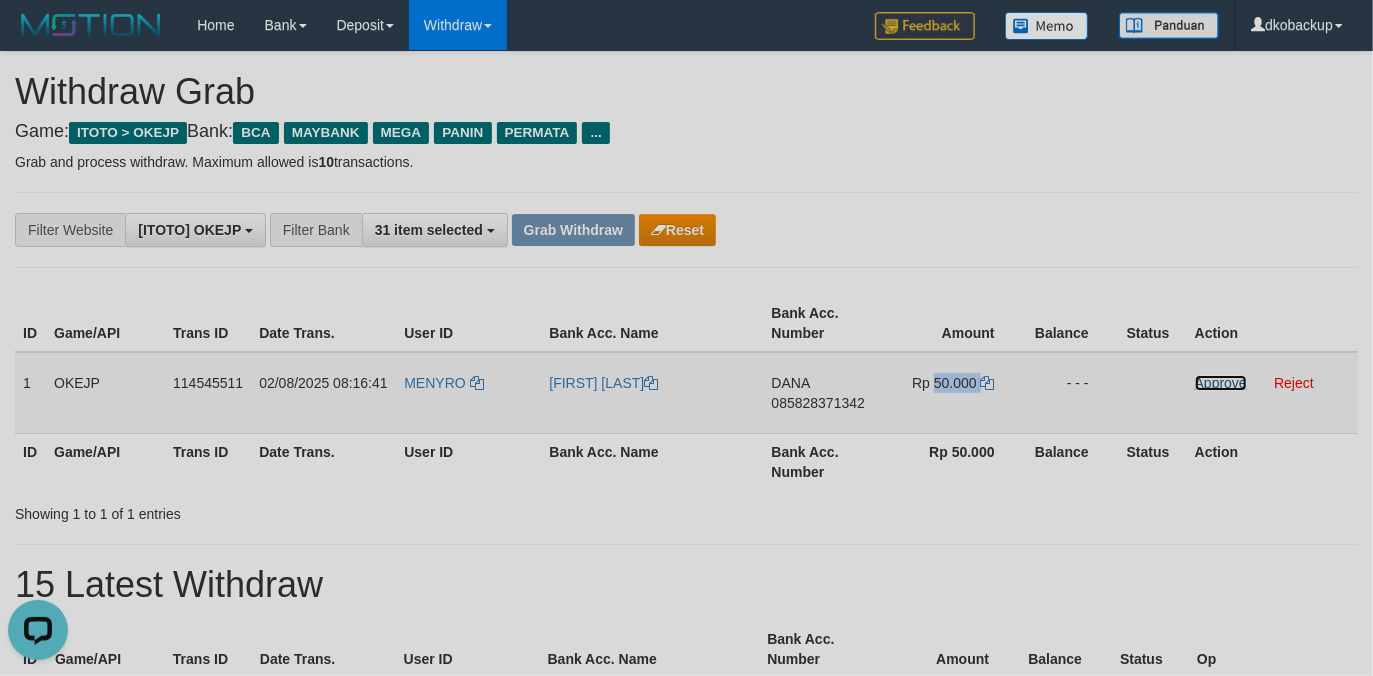 click on "Approve" at bounding box center [1221, 383] 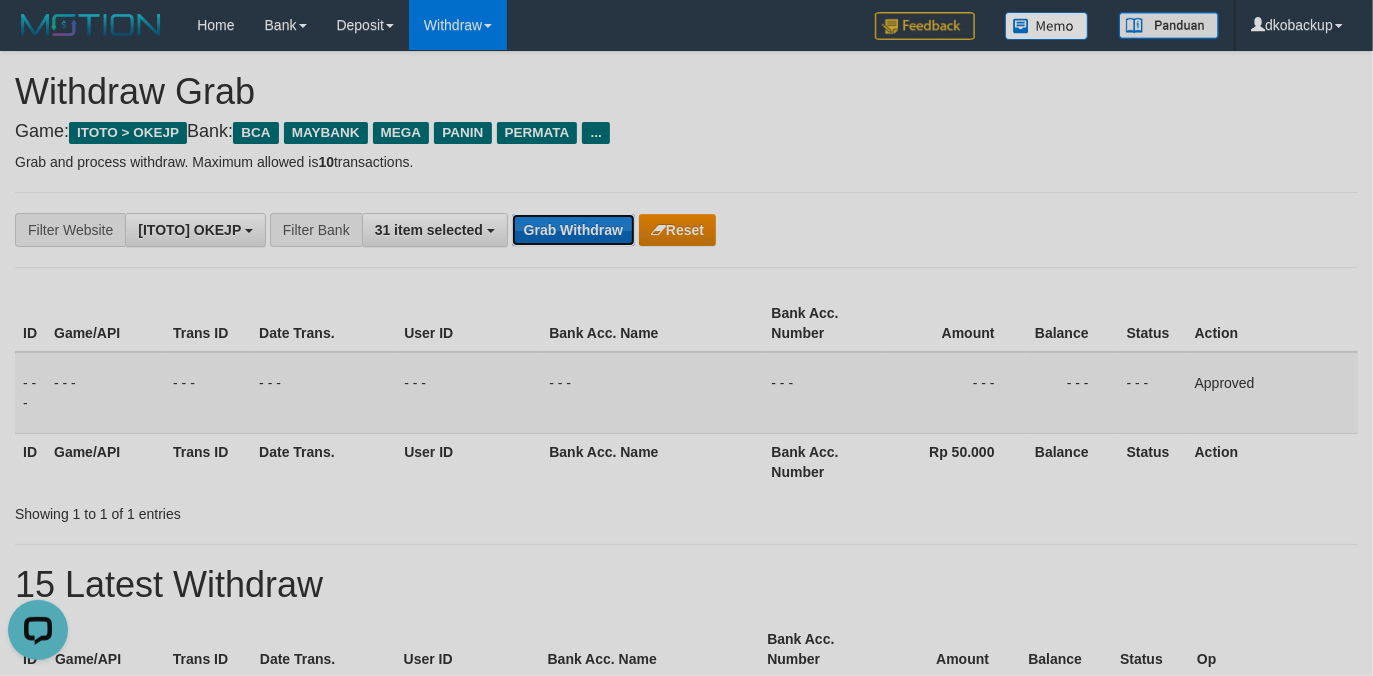 click on "Grab Withdraw" at bounding box center (573, 230) 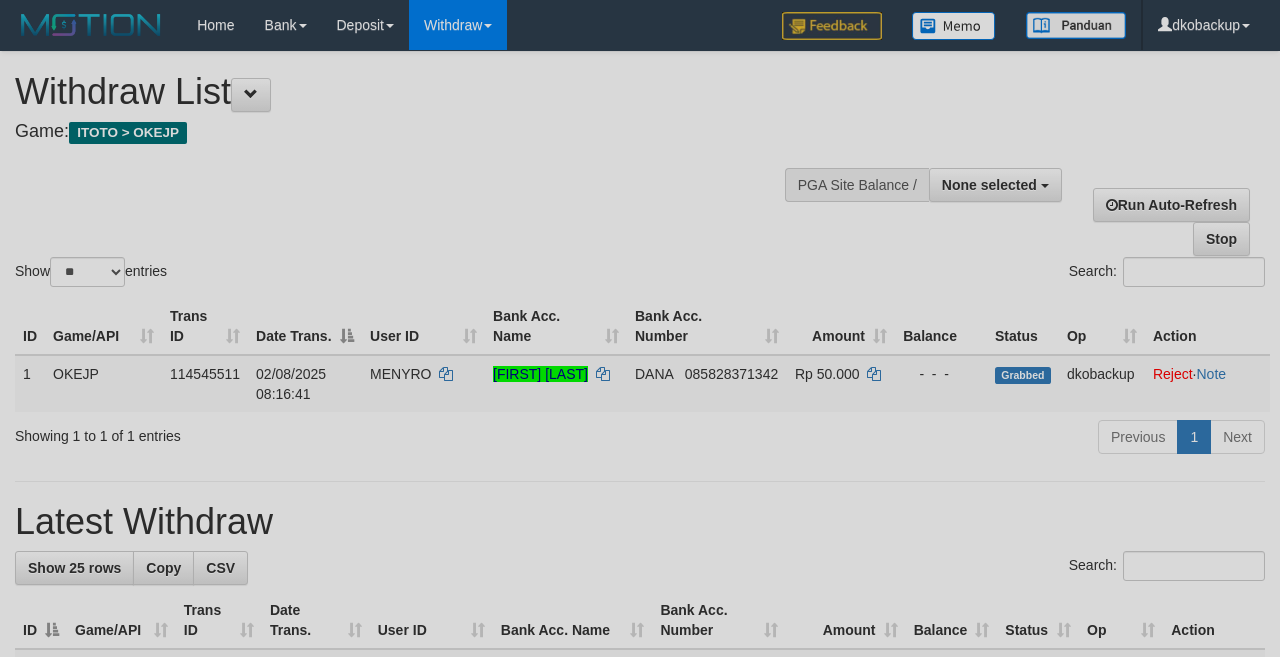select 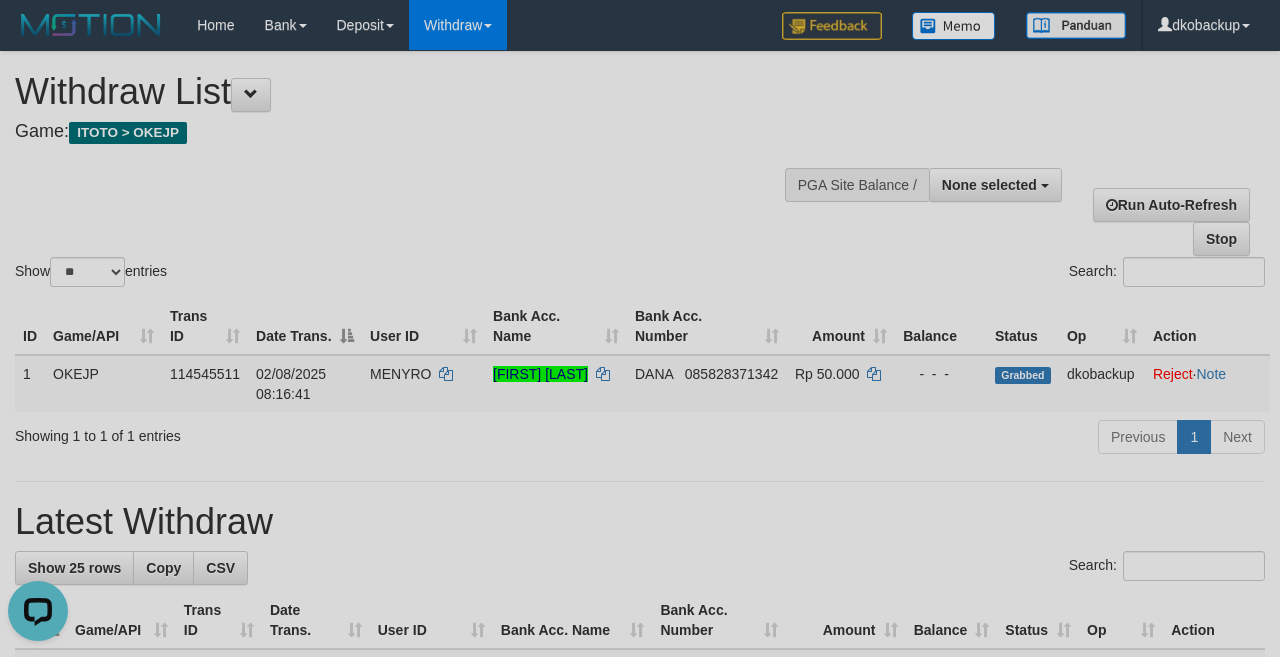 scroll, scrollTop: 0, scrollLeft: 0, axis: both 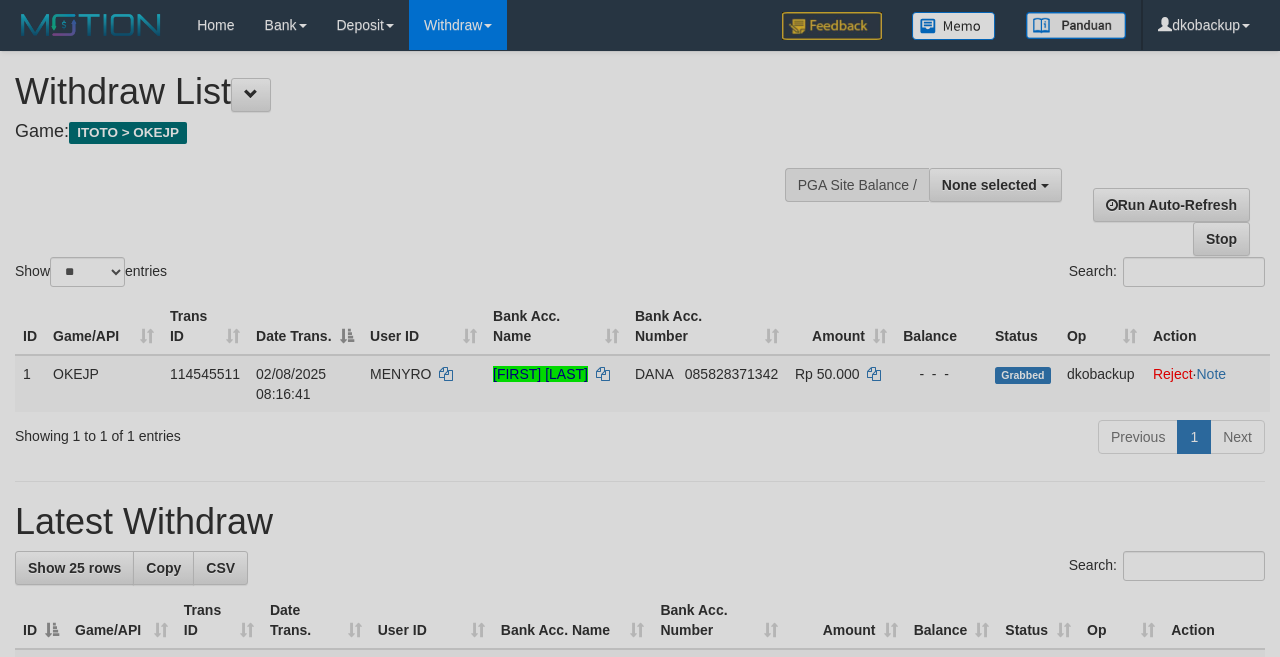 select 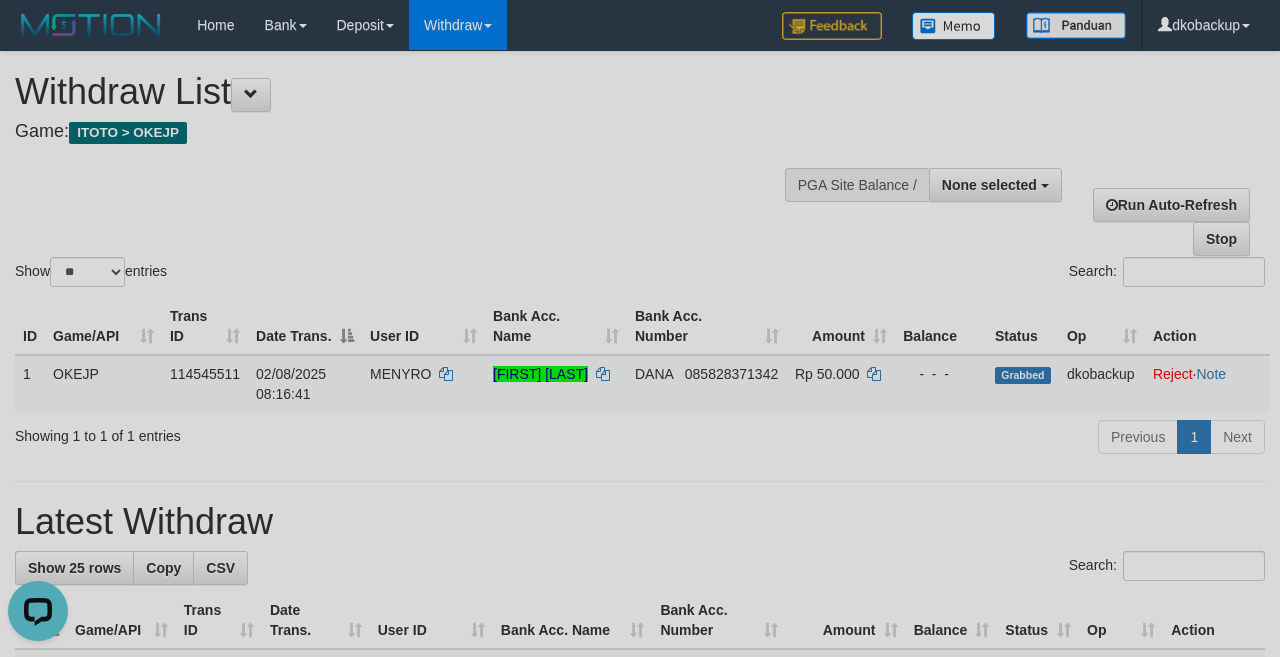 scroll, scrollTop: 0, scrollLeft: 0, axis: both 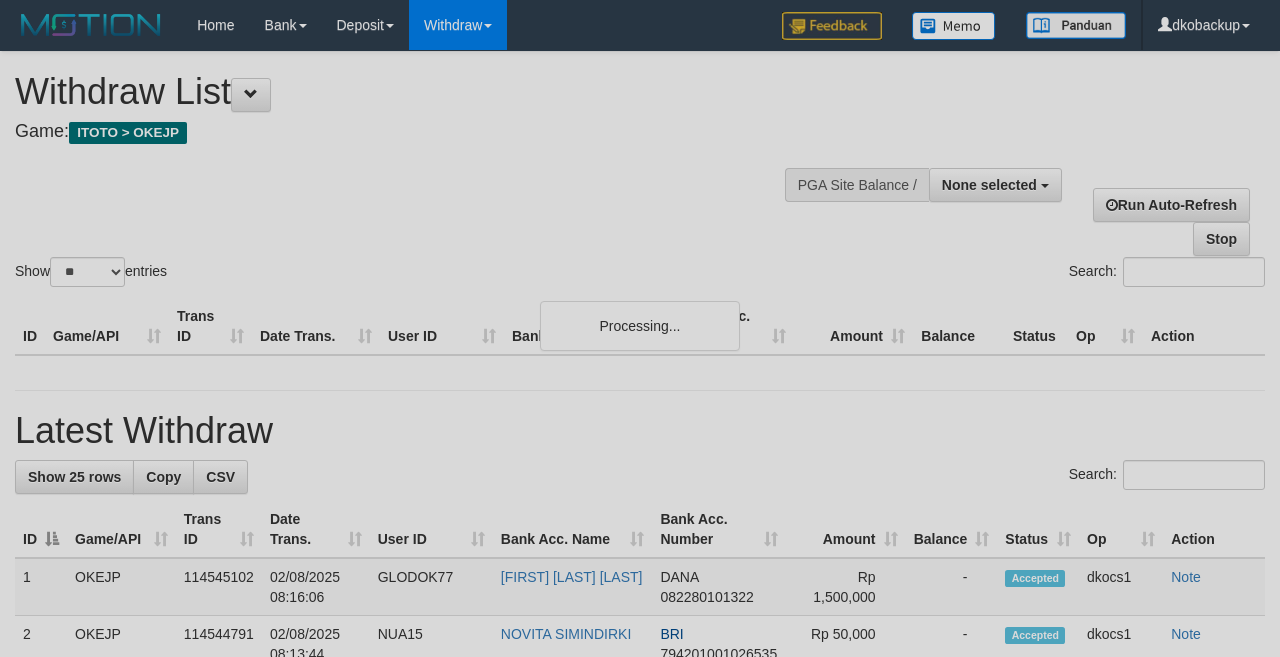 select 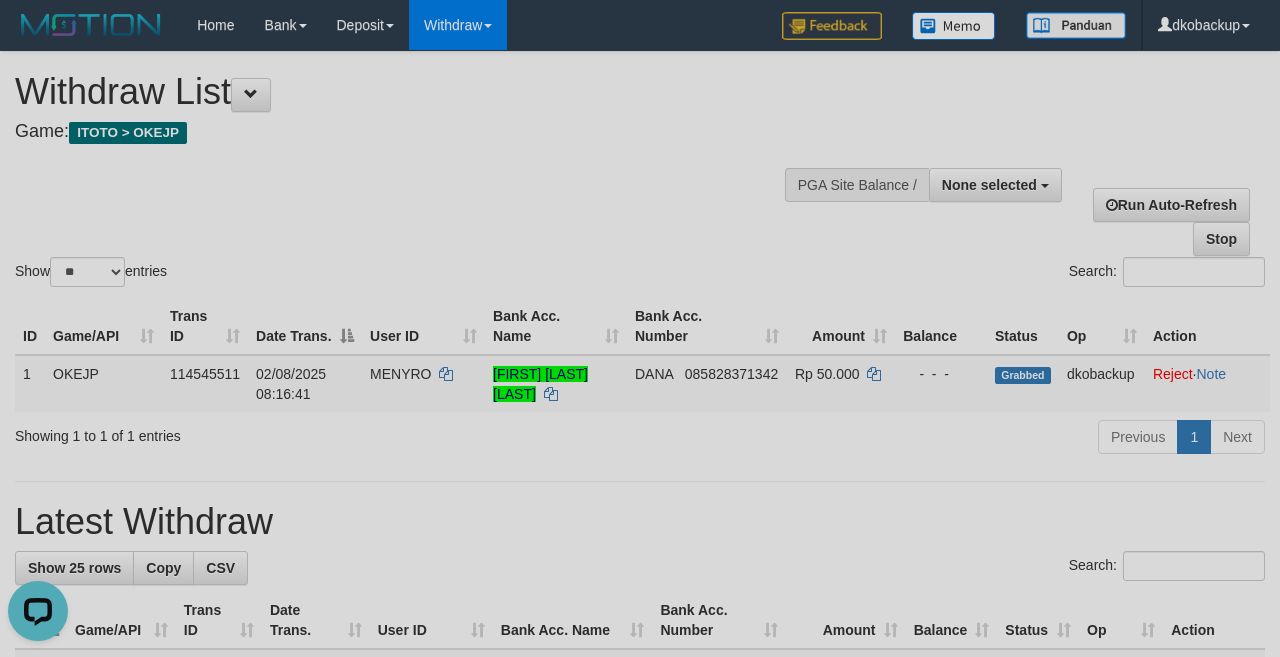 scroll, scrollTop: 0, scrollLeft: 0, axis: both 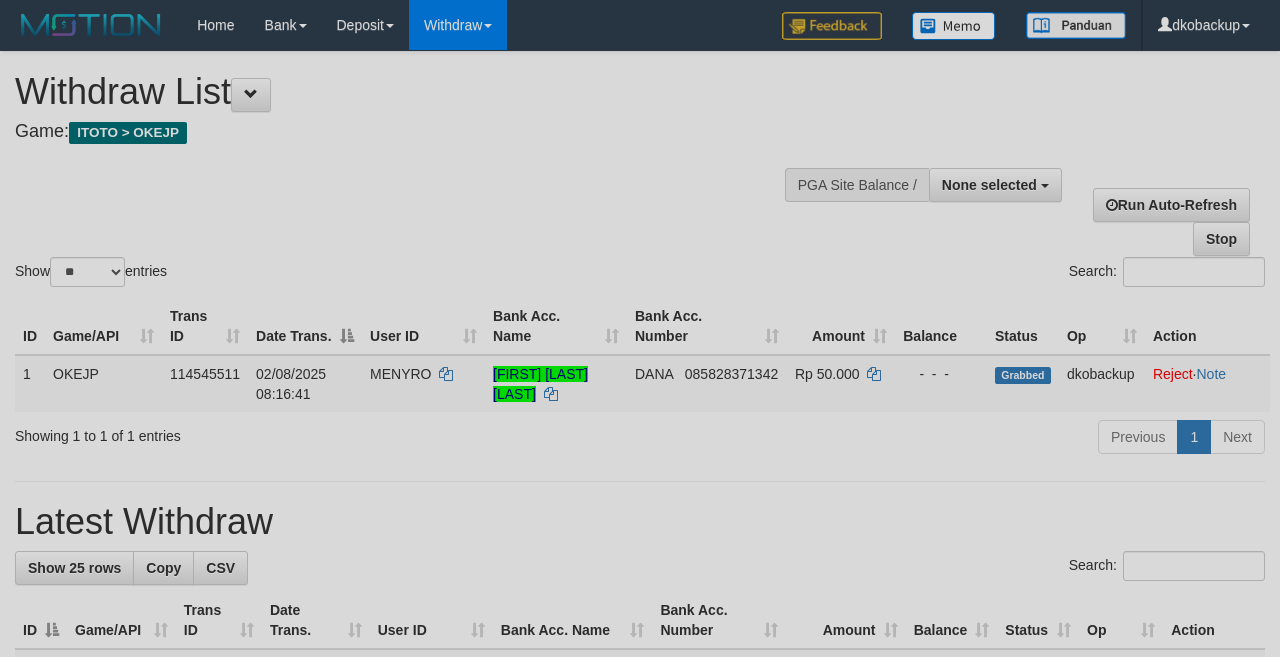 select 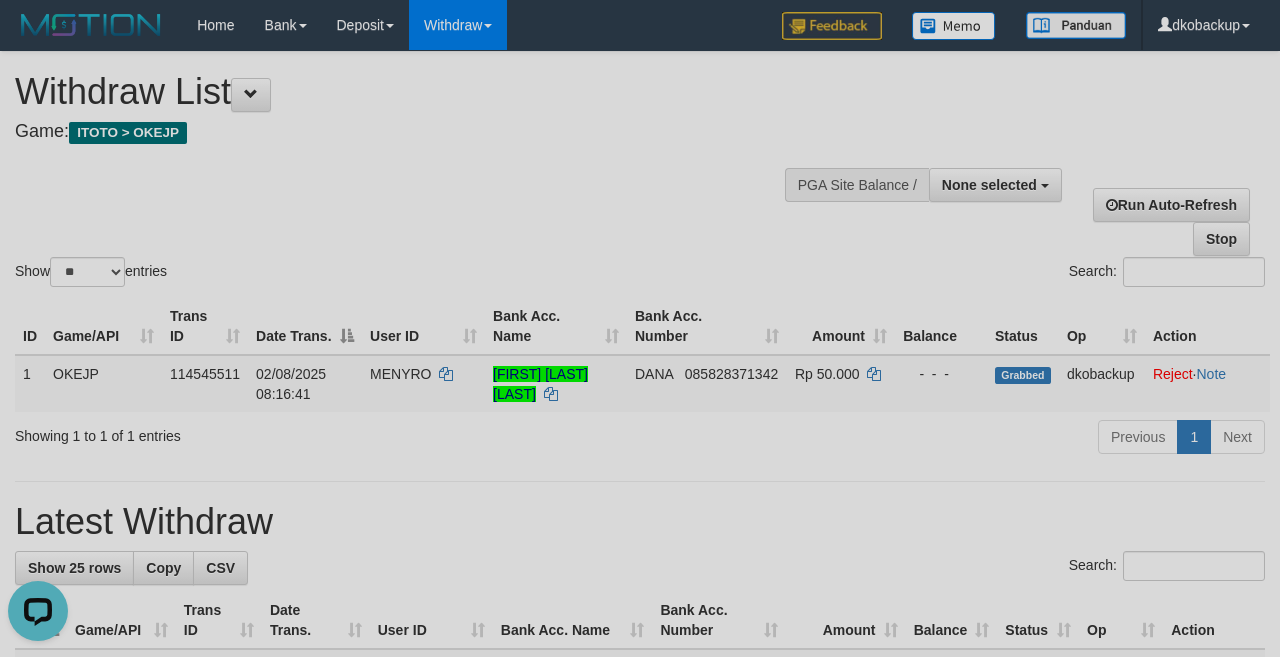 scroll, scrollTop: 0, scrollLeft: 0, axis: both 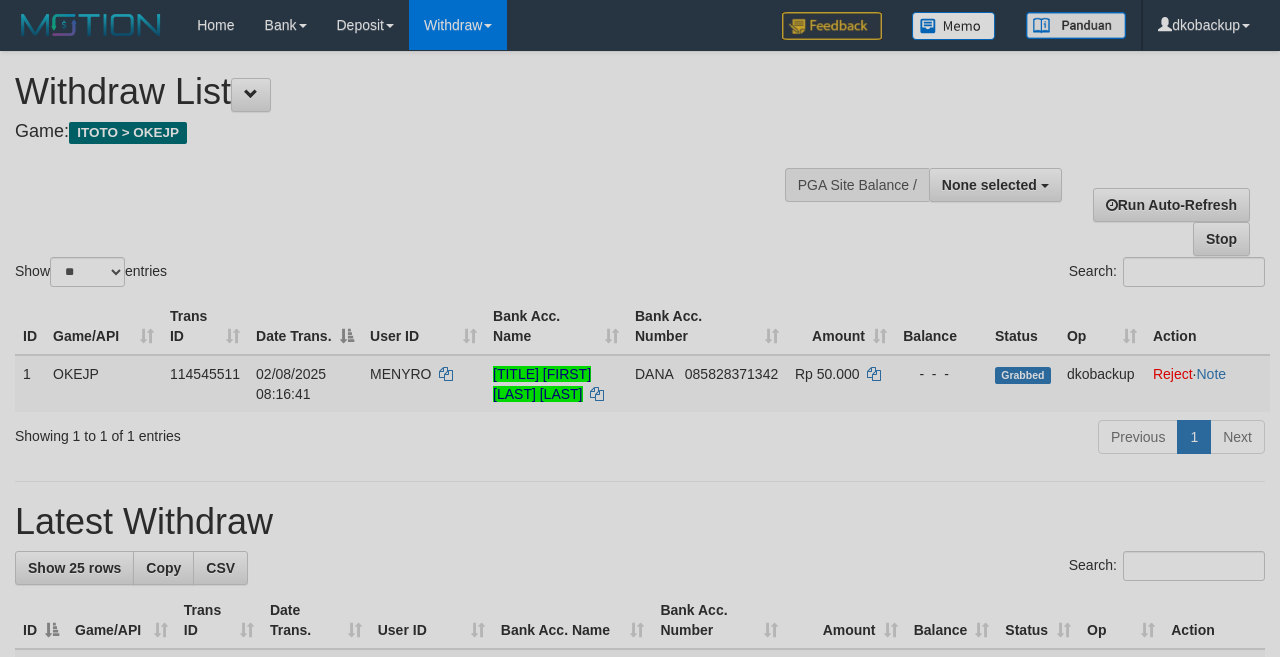 select 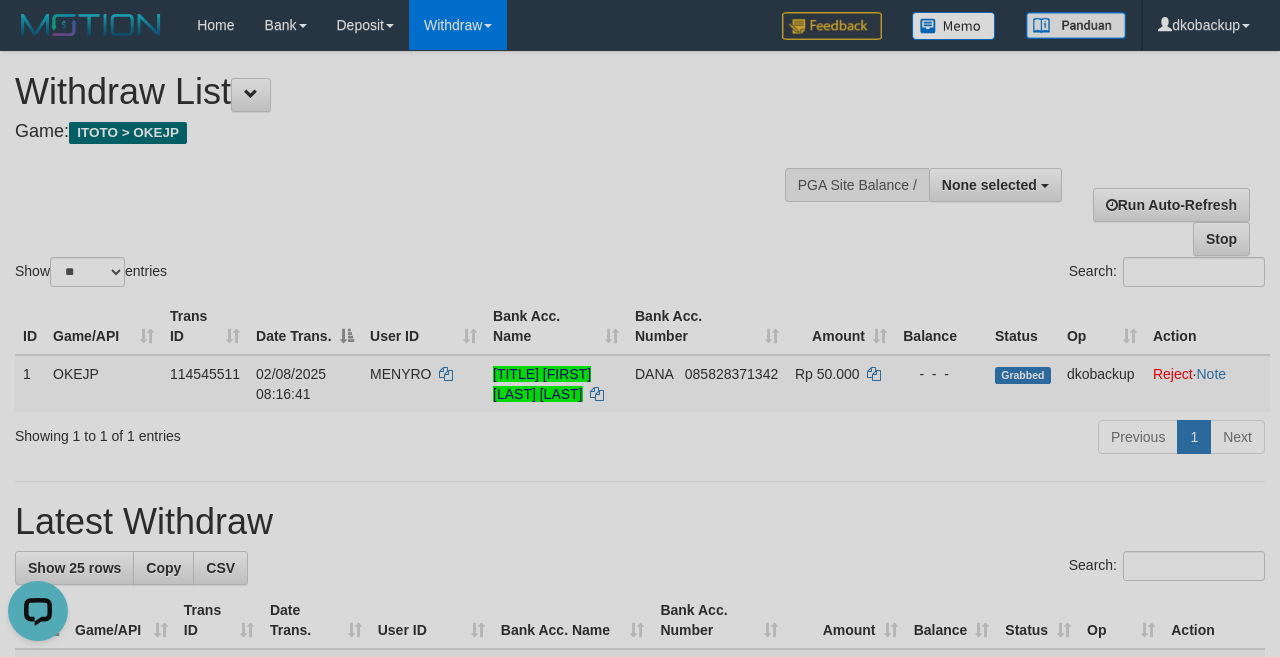 scroll, scrollTop: 0, scrollLeft: 0, axis: both 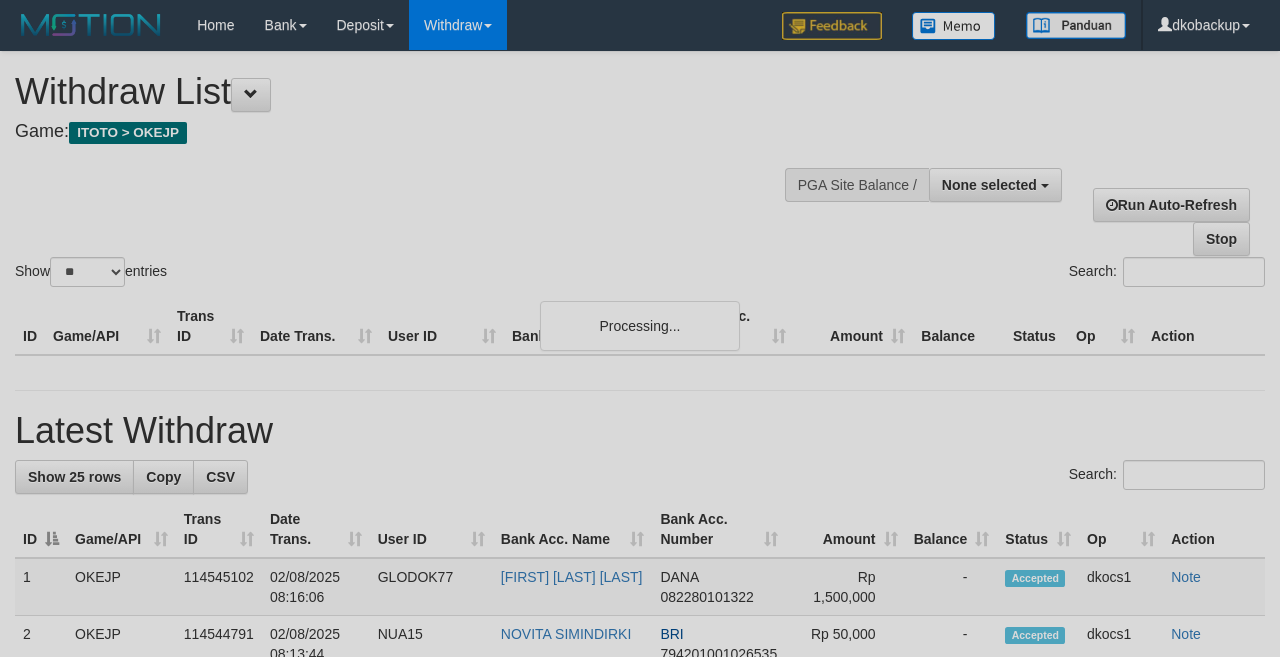 select 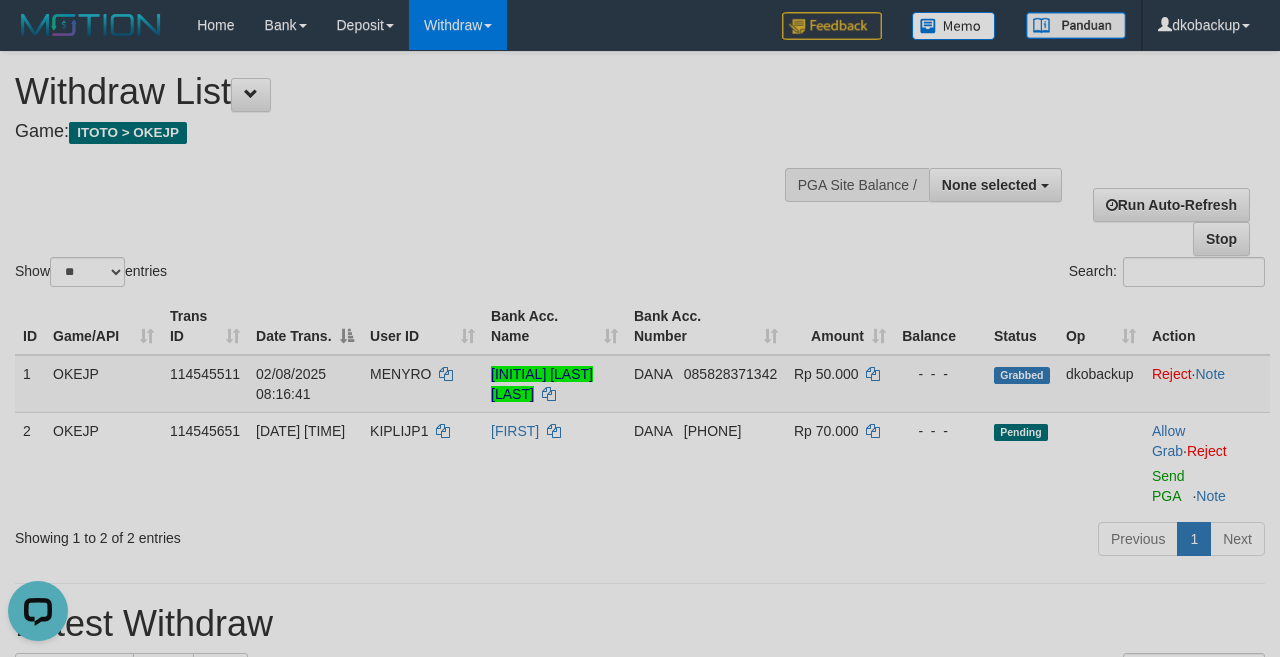 scroll, scrollTop: 0, scrollLeft: 0, axis: both 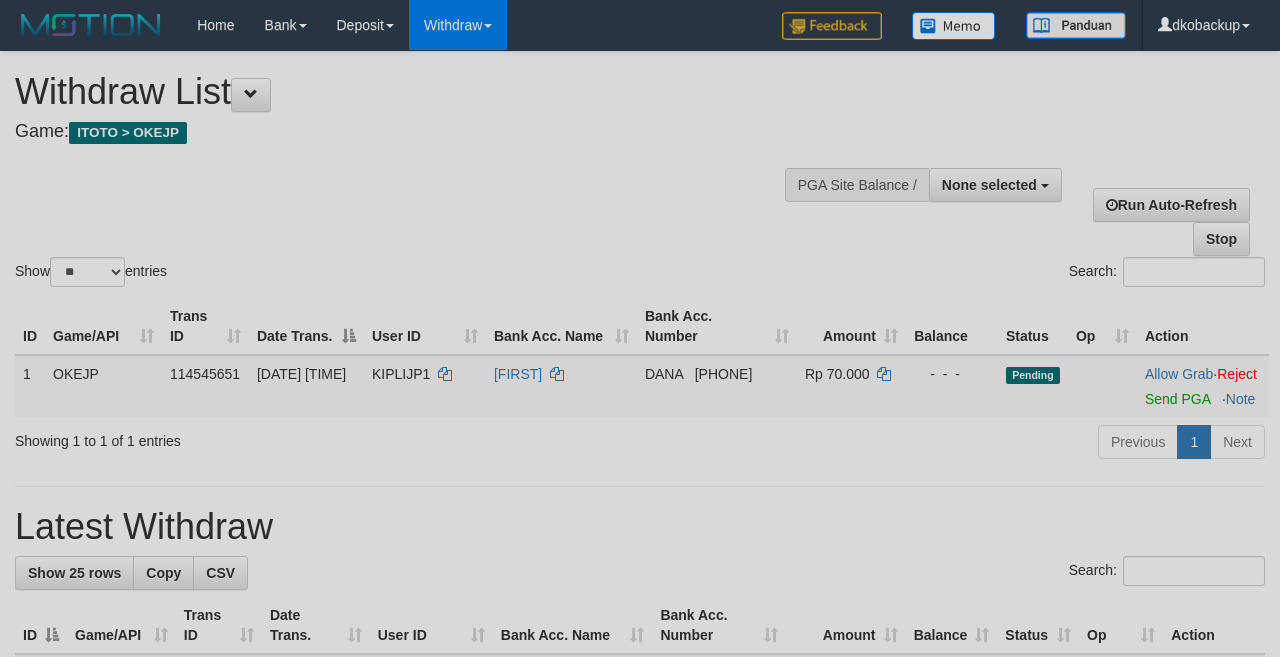 select 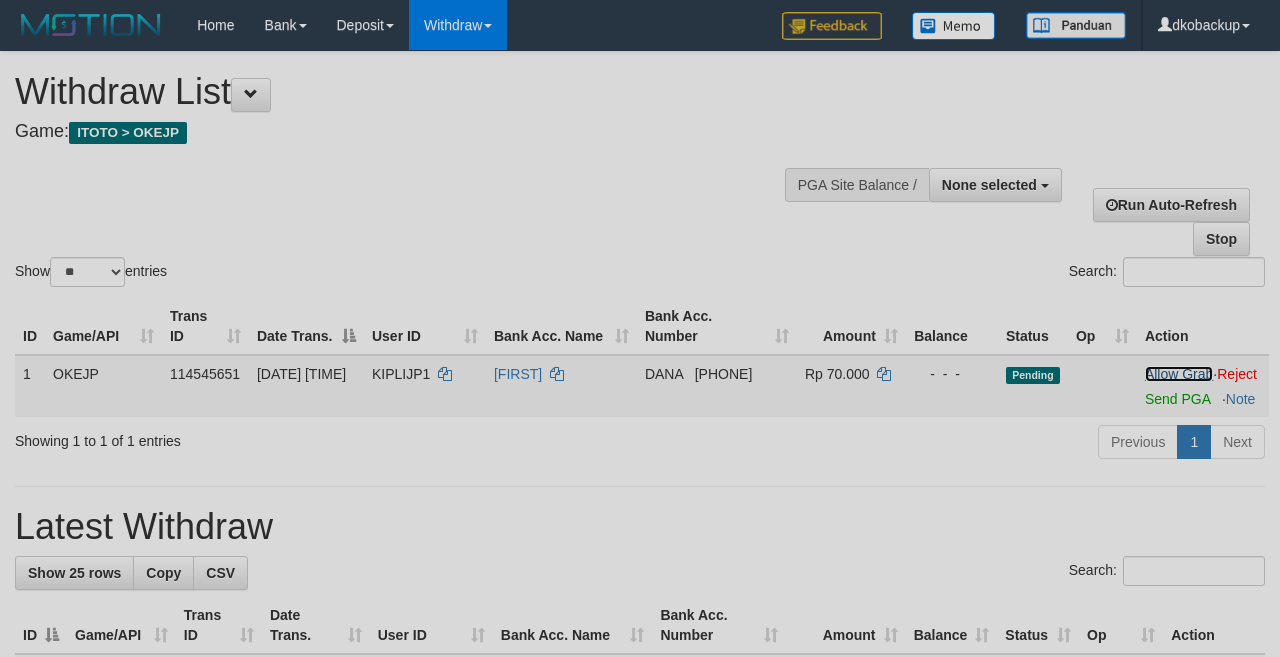 click on "Allow Grab" at bounding box center [1179, 374] 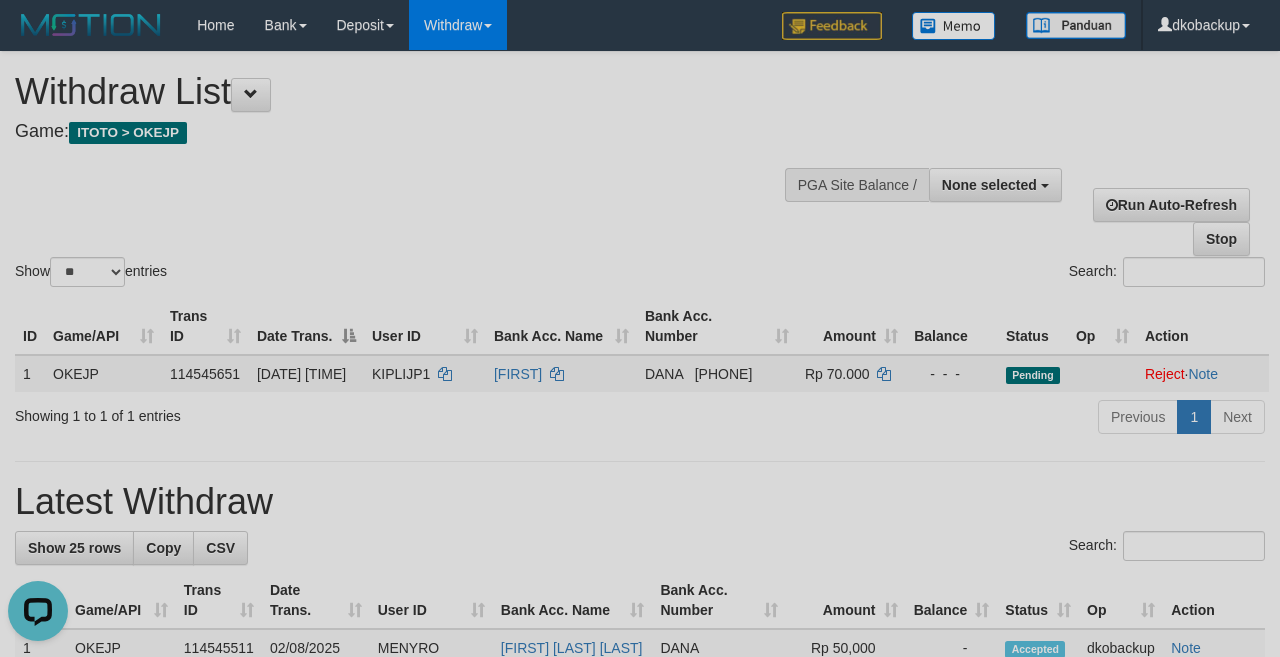 scroll, scrollTop: 0, scrollLeft: 0, axis: both 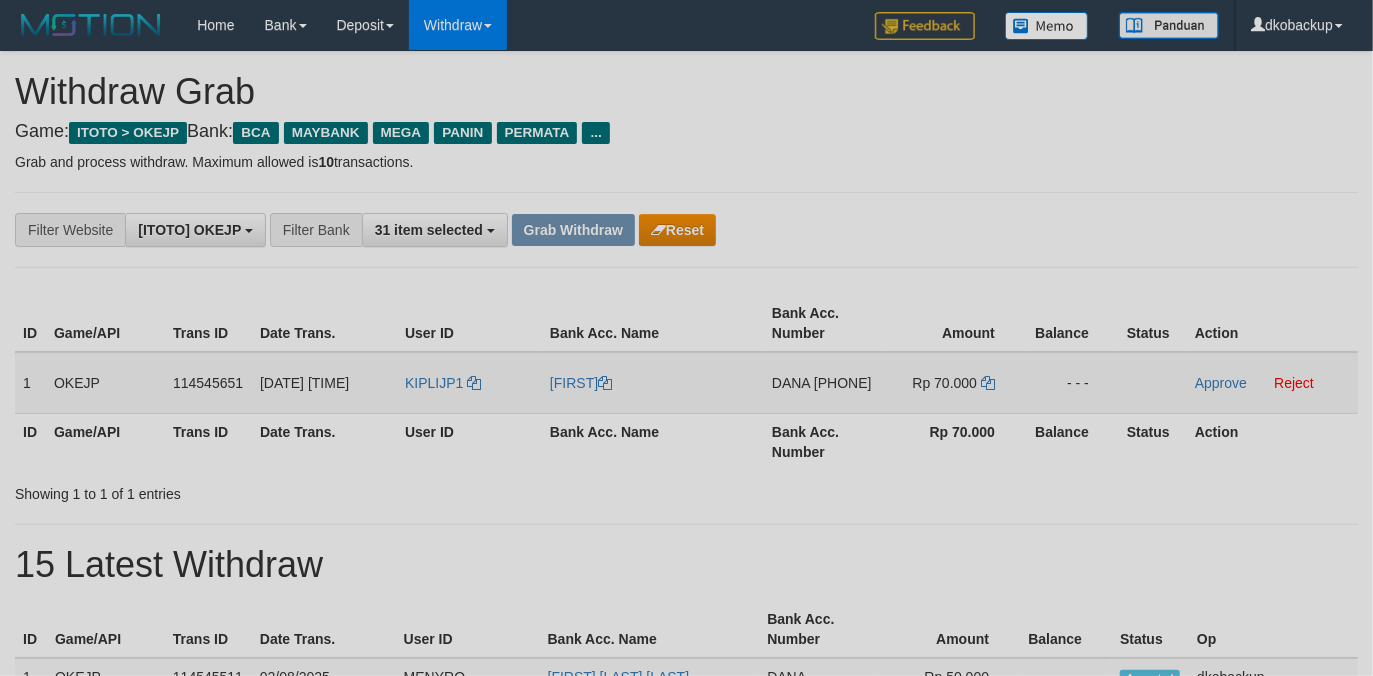 click on "KIPLIJP1" at bounding box center (469, 383) 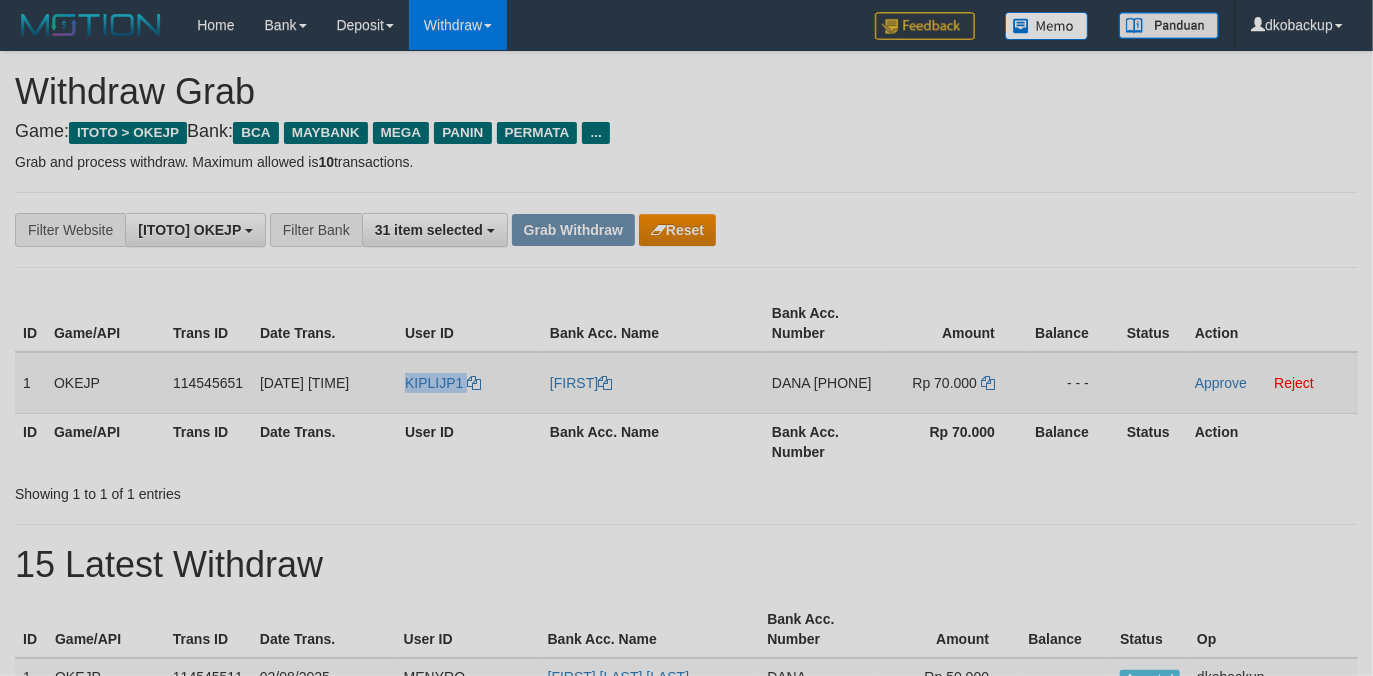 click on "KIPLIJP1" at bounding box center [469, 383] 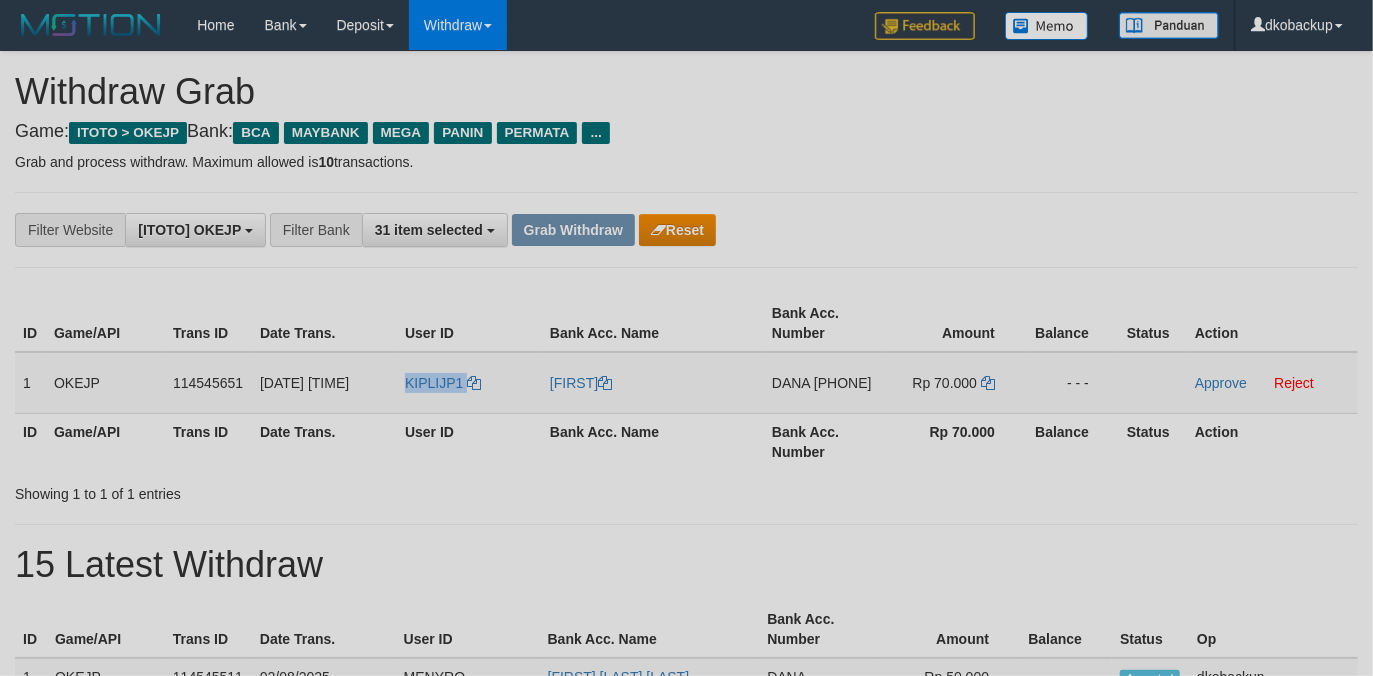 copy on "KIPLIJP1" 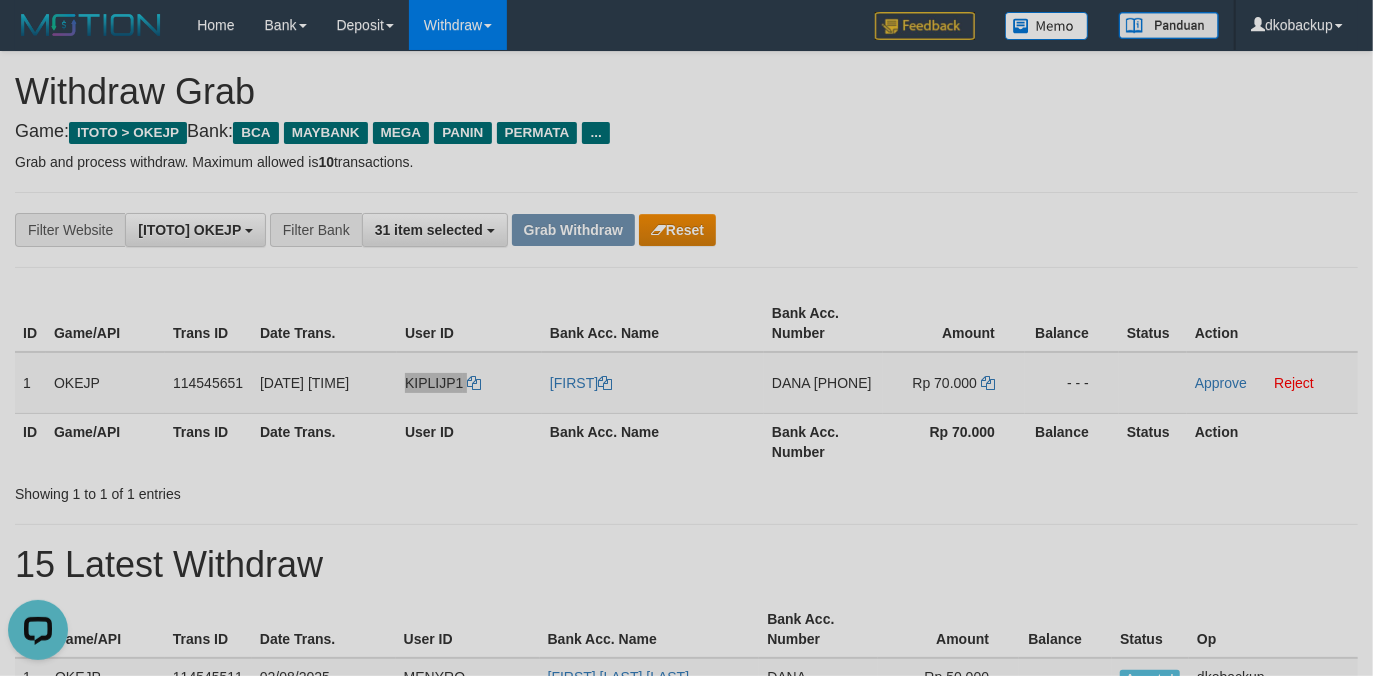scroll, scrollTop: 0, scrollLeft: 0, axis: both 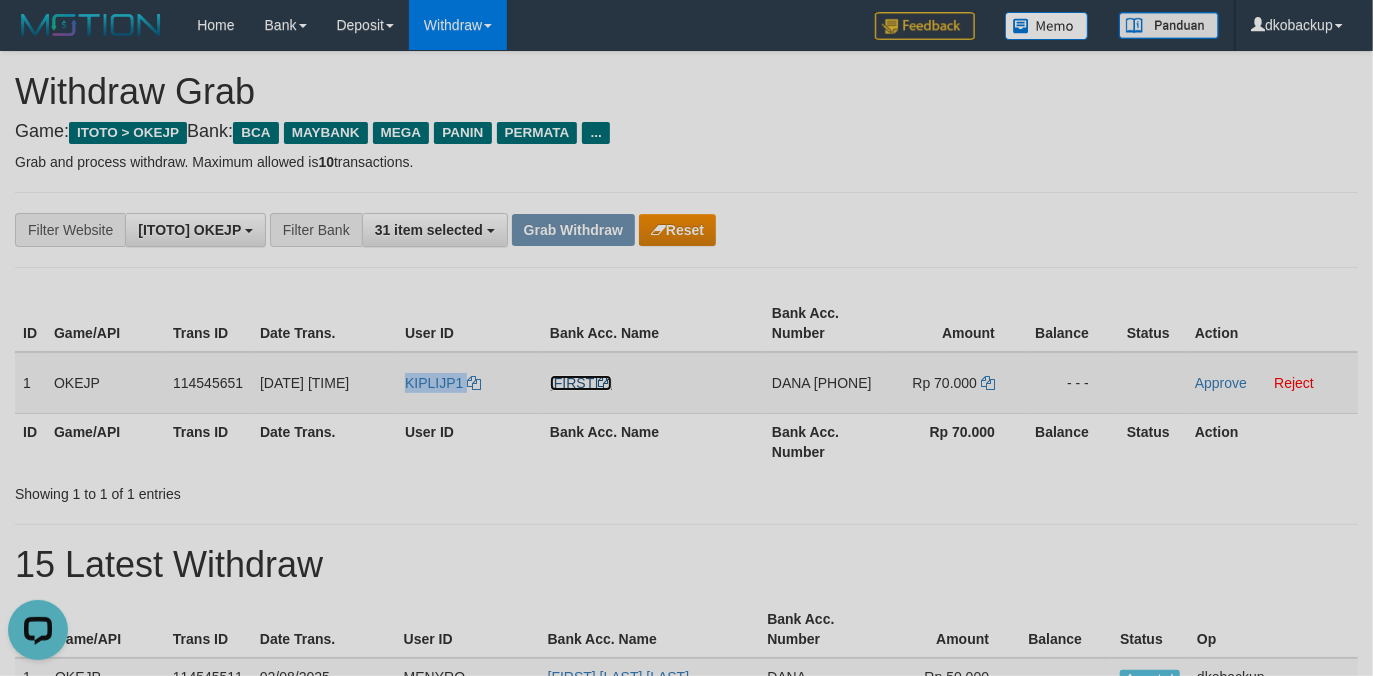 click on "[FIRST]" at bounding box center [581, 383] 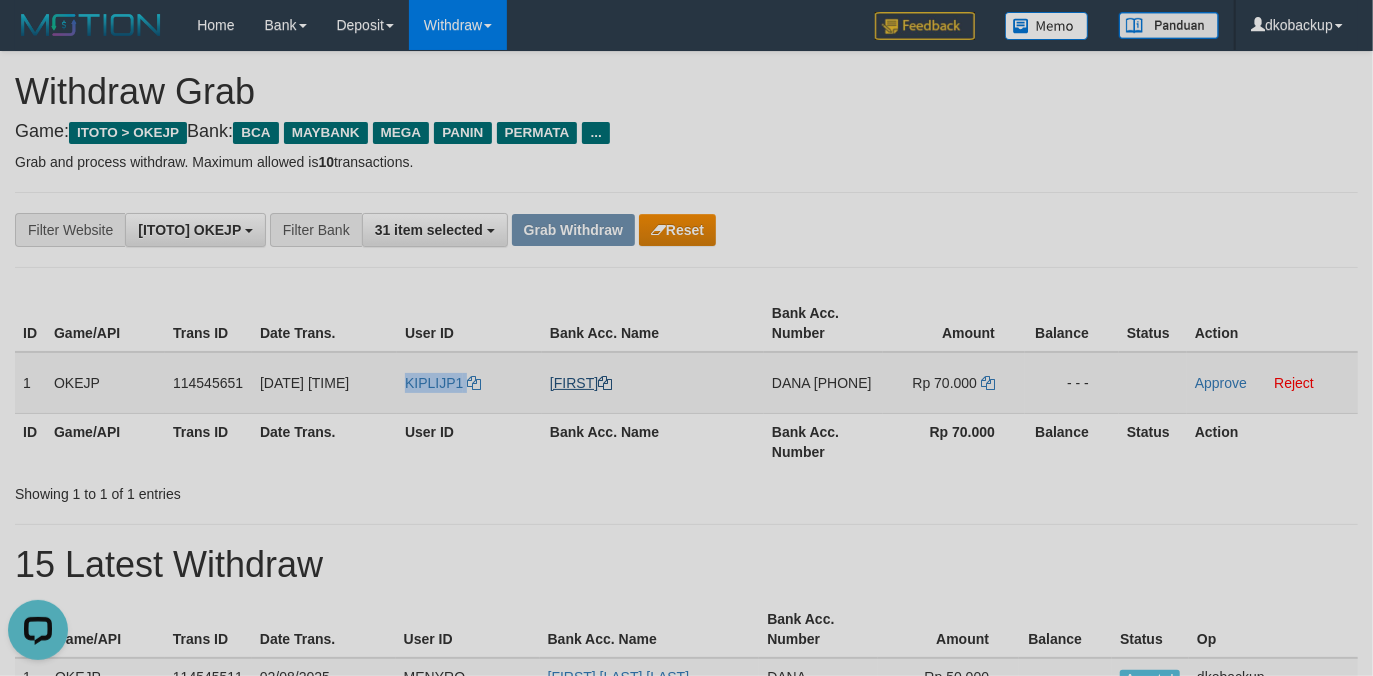 copy on "KIPLIJP1" 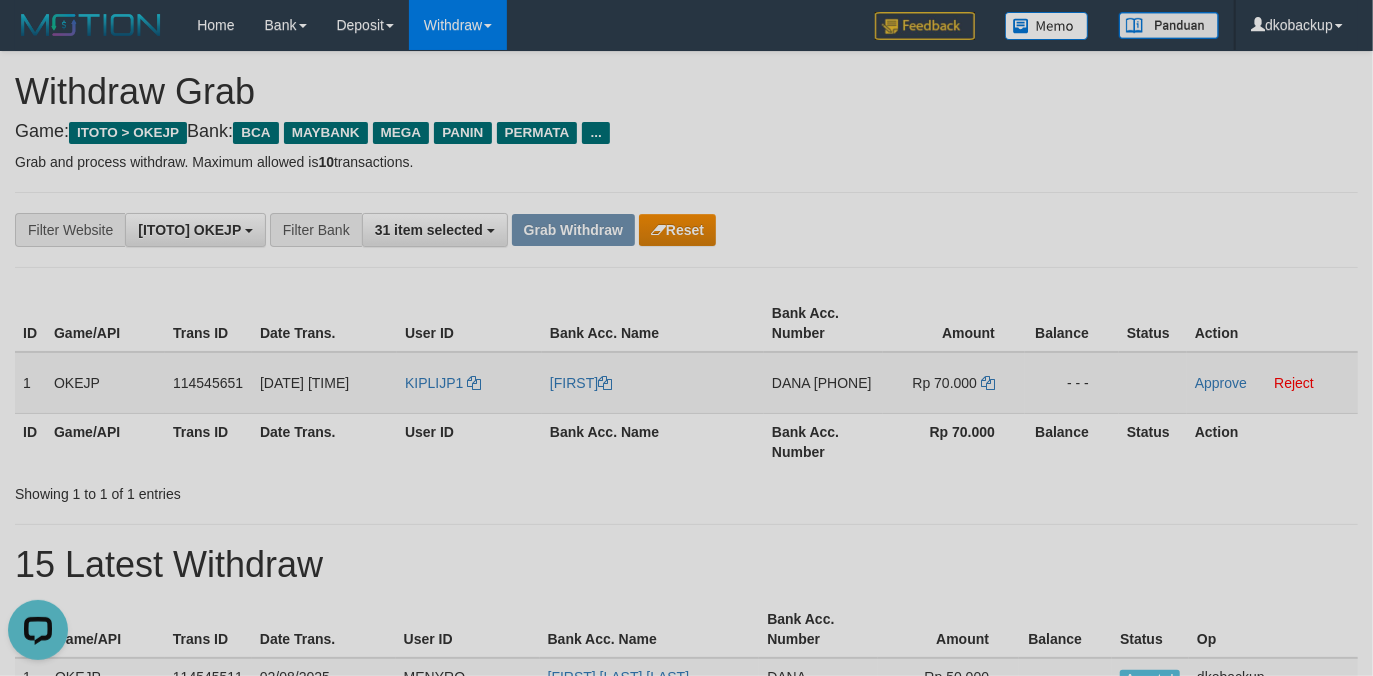 click on "[PHONE]" at bounding box center (843, 383) 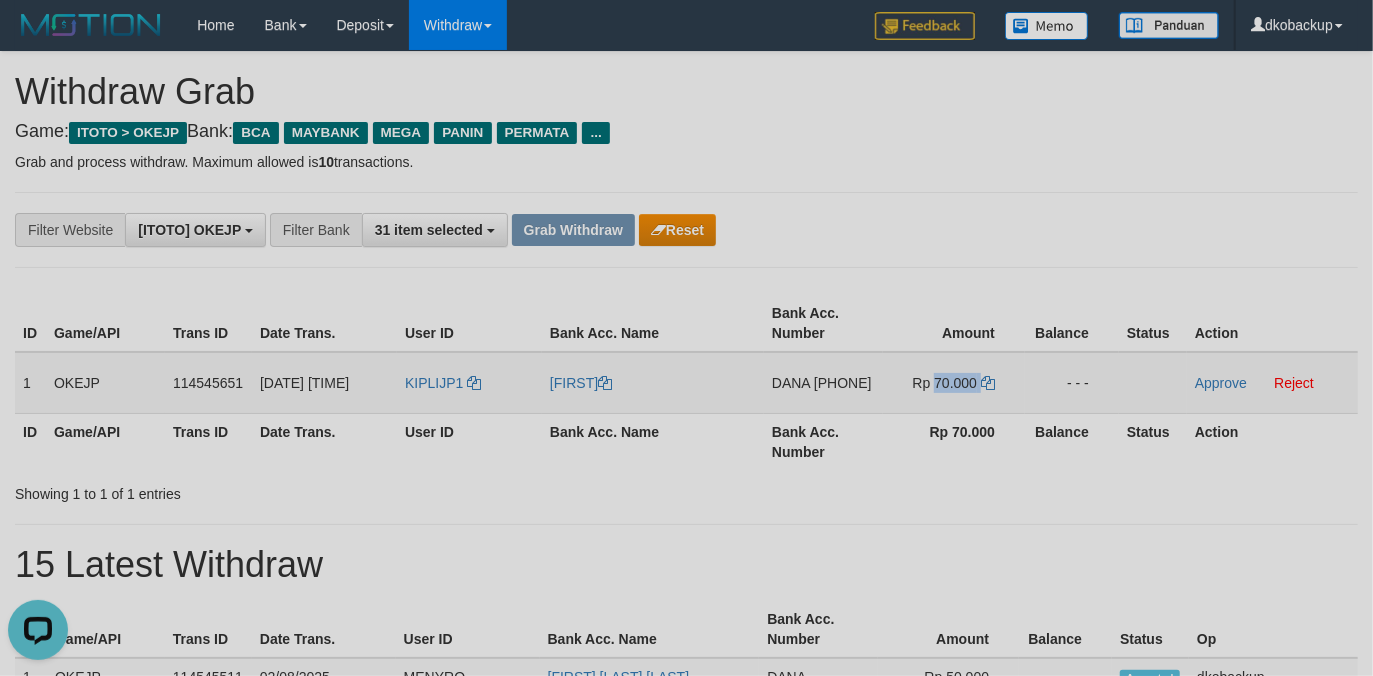 click on "Rp 70.000" at bounding box center [945, 383] 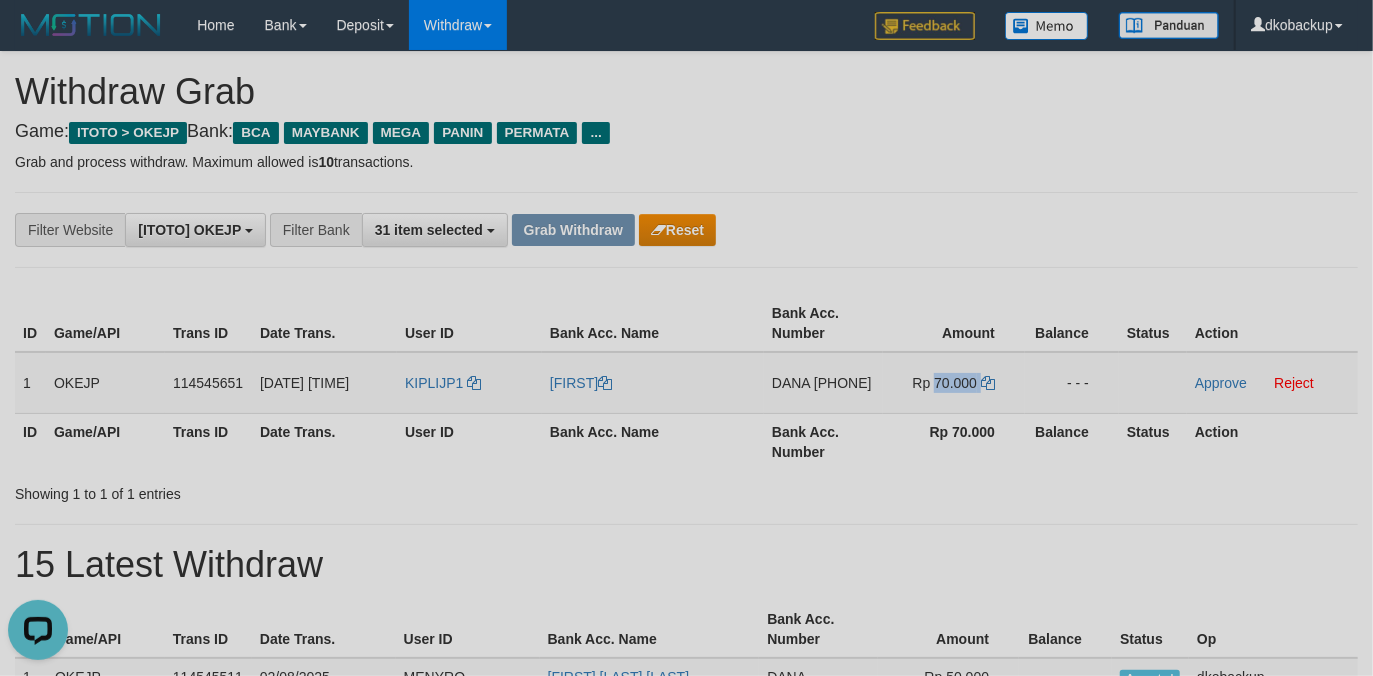 copy on "70.000" 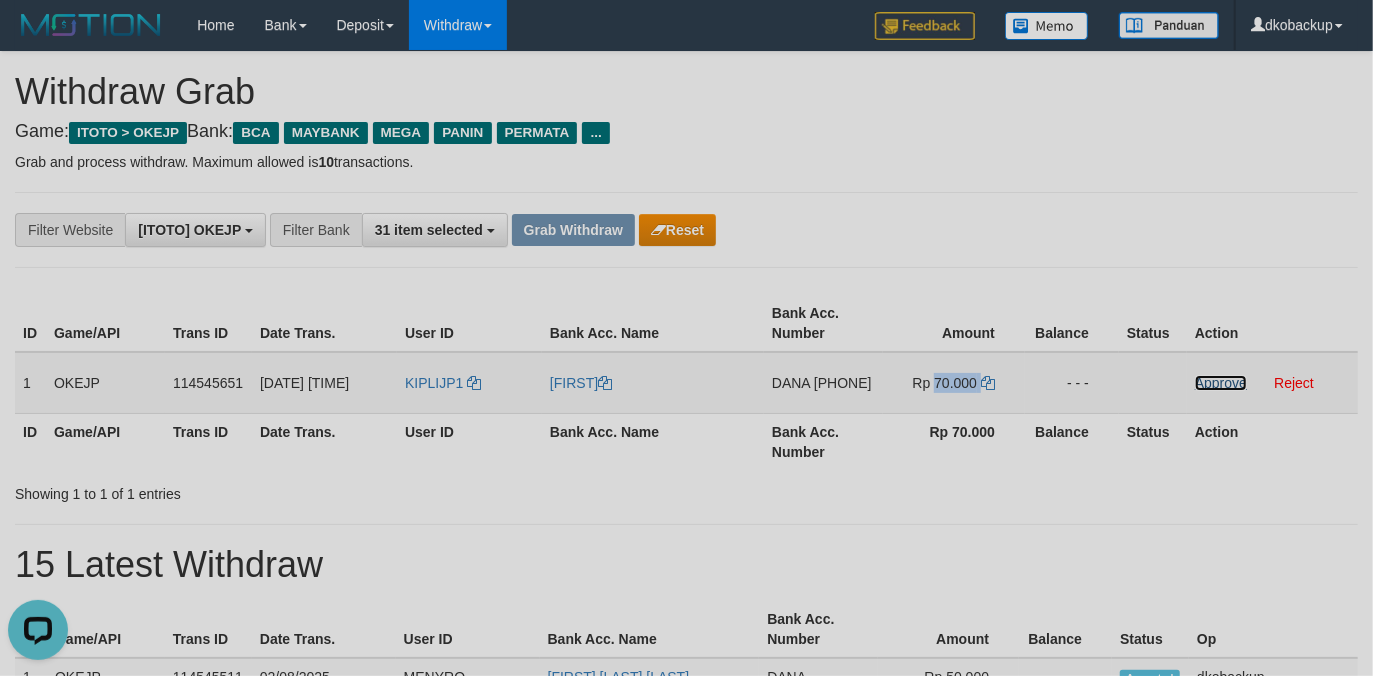 click on "Approve" at bounding box center (1221, 383) 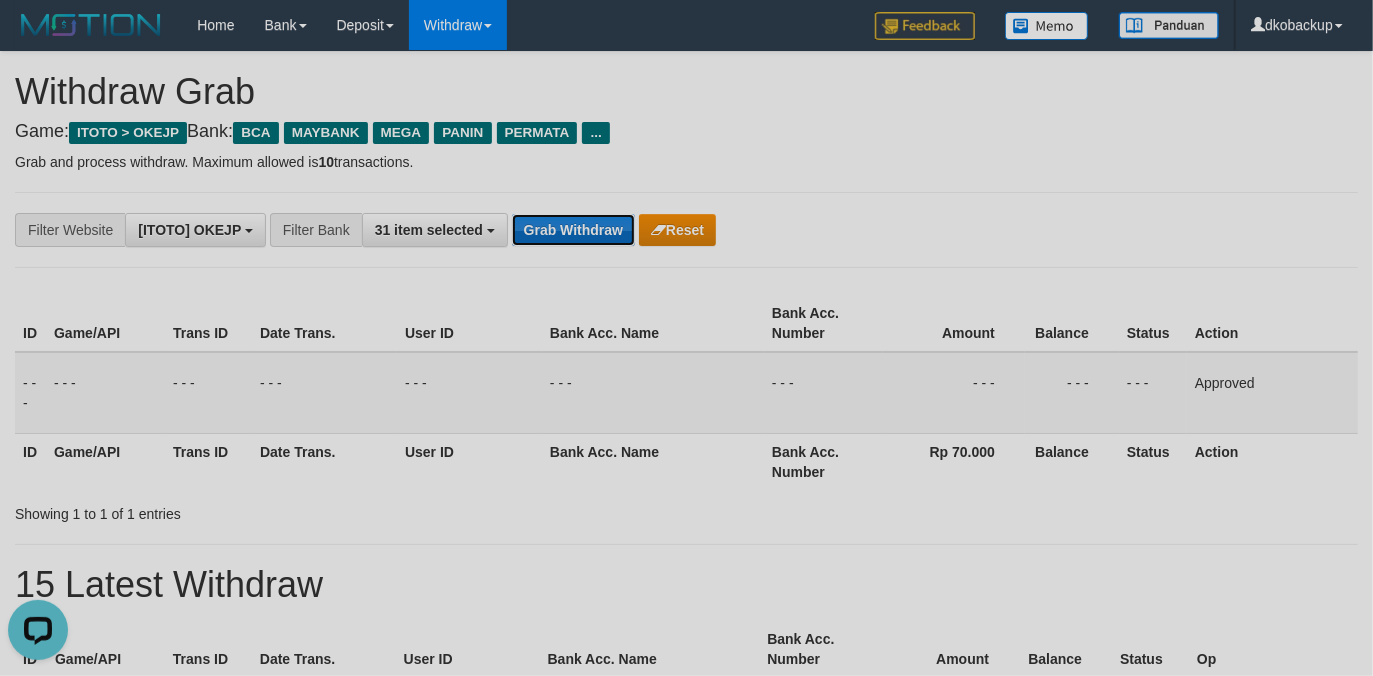 click on "Grab Withdraw" at bounding box center [573, 230] 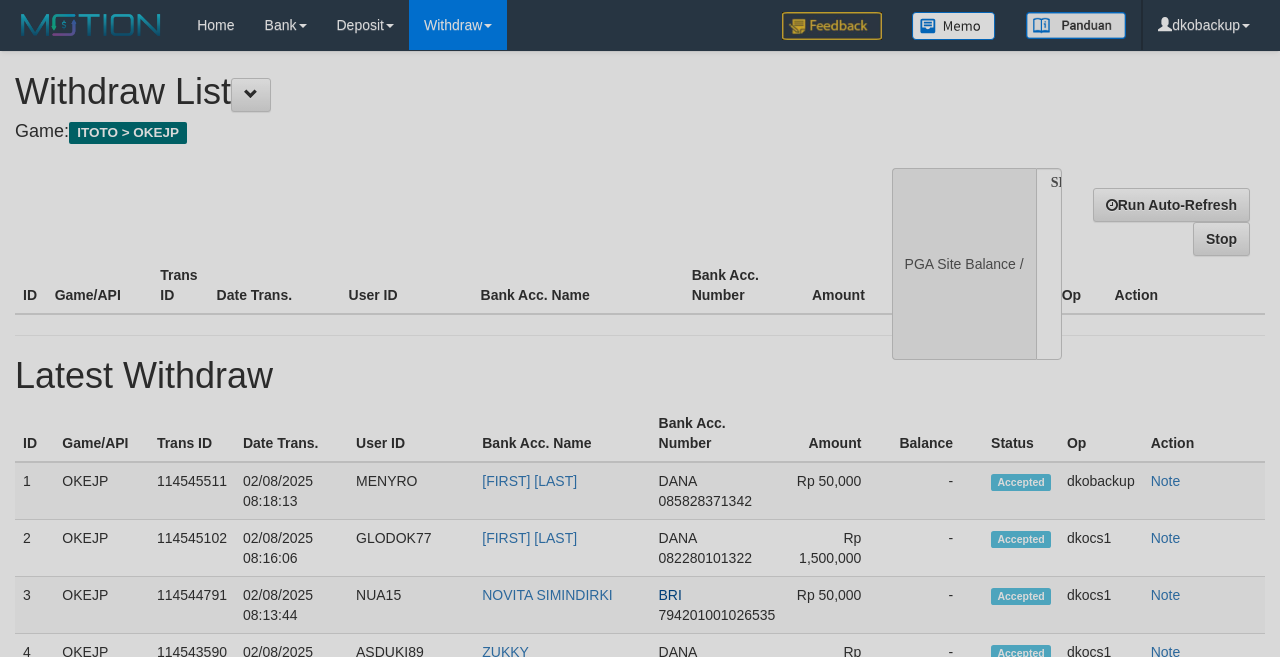 select 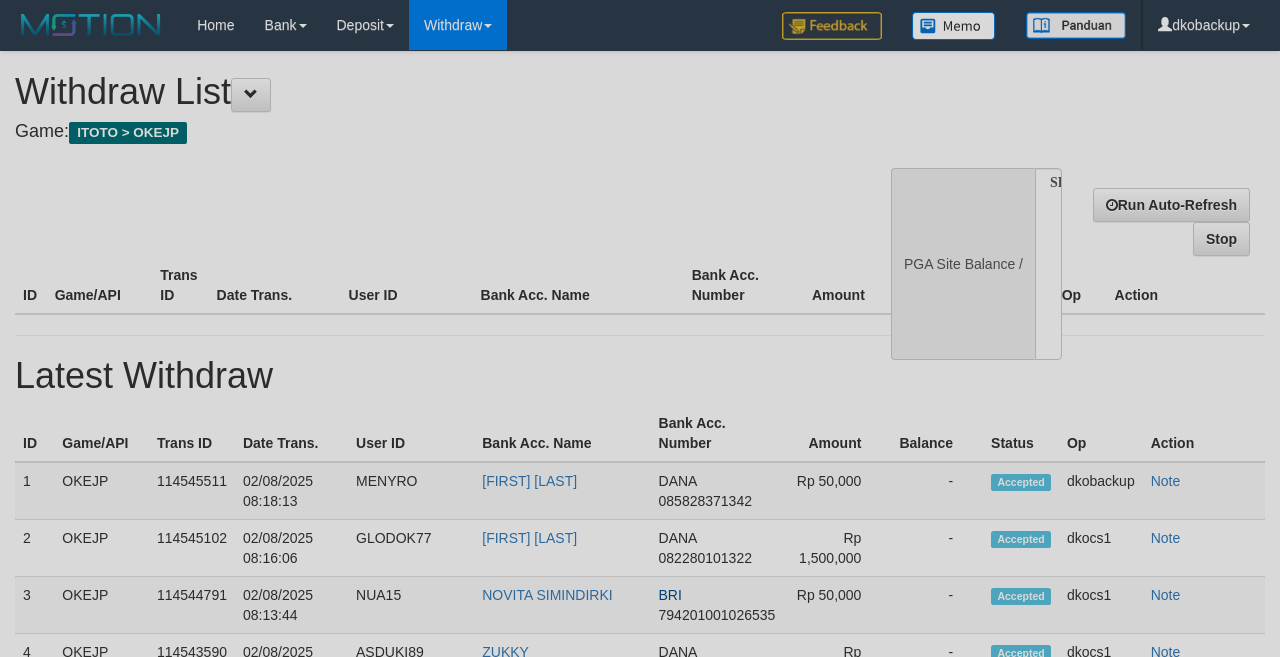 scroll, scrollTop: 0, scrollLeft: 0, axis: both 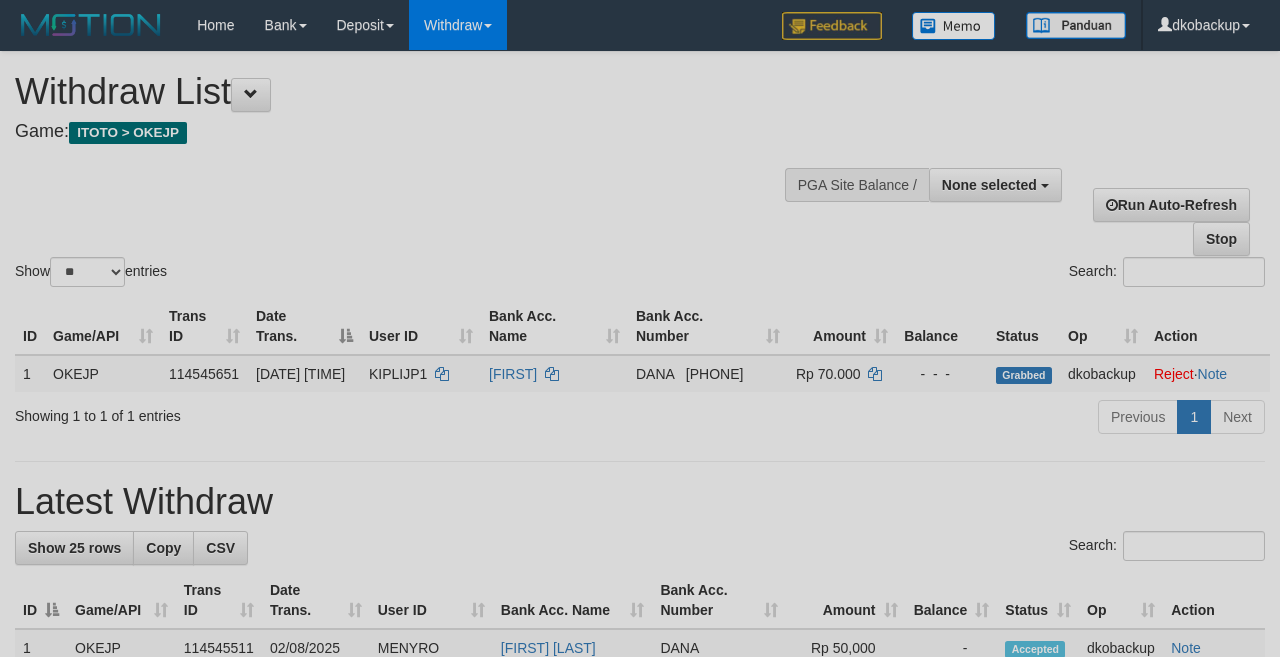 select 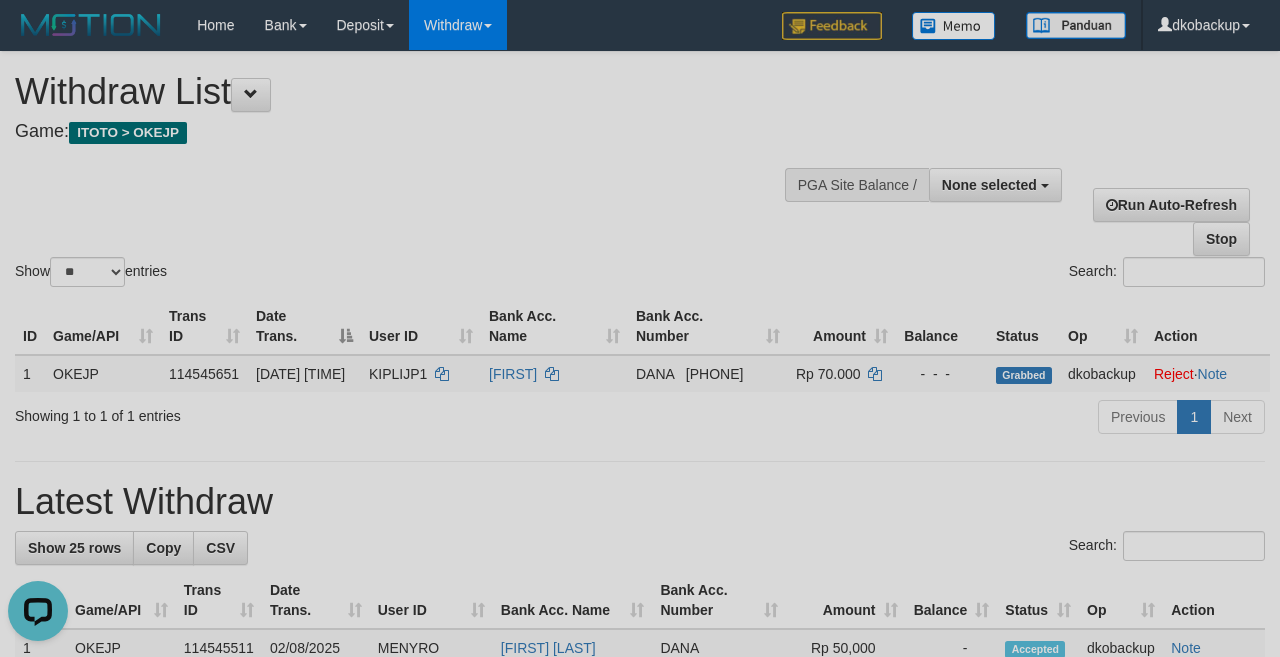 scroll, scrollTop: 0, scrollLeft: 0, axis: both 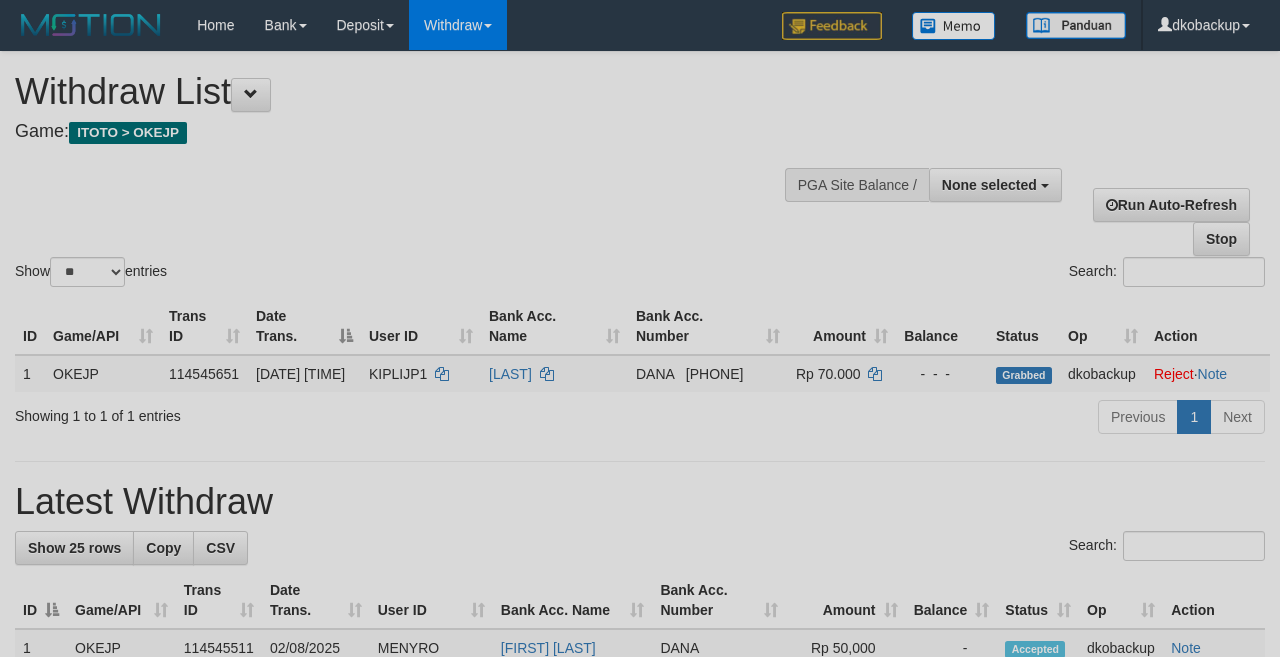 select 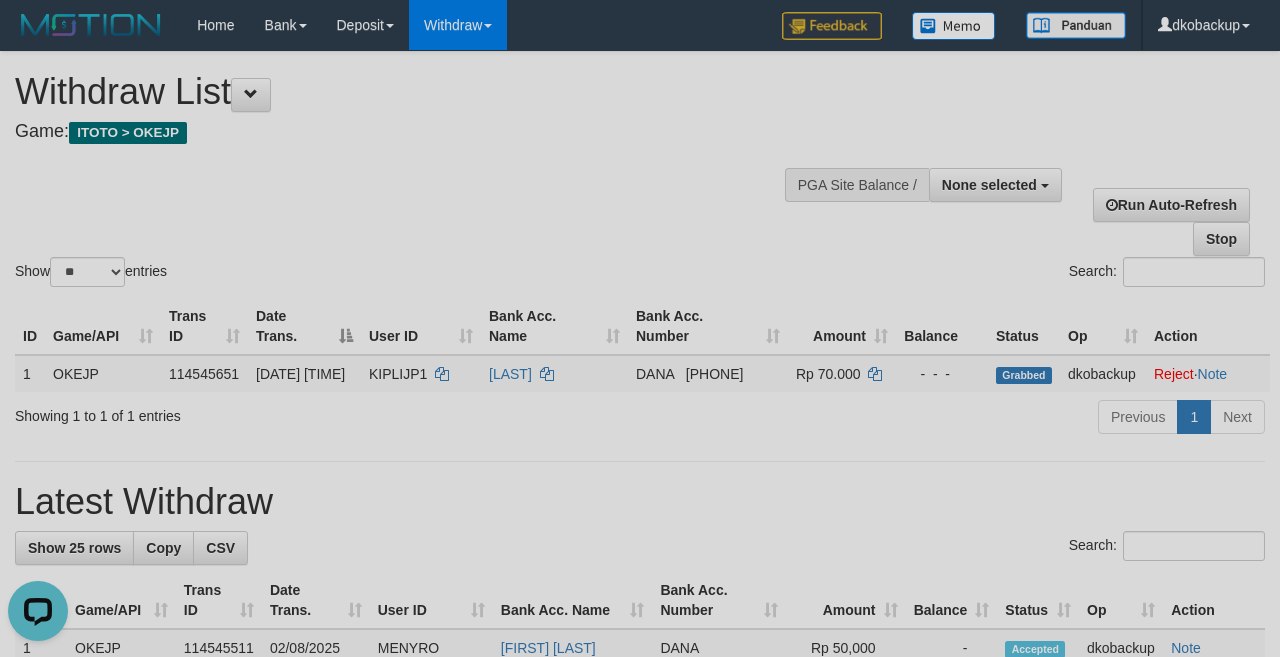scroll, scrollTop: 0, scrollLeft: 0, axis: both 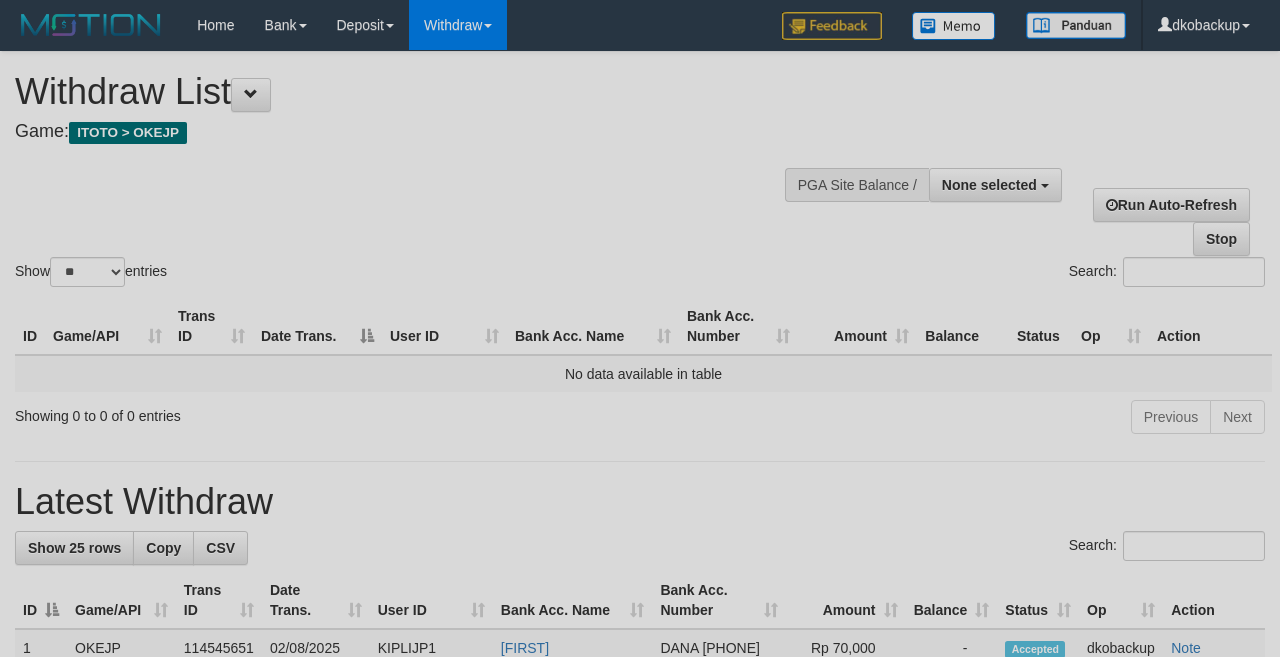 select 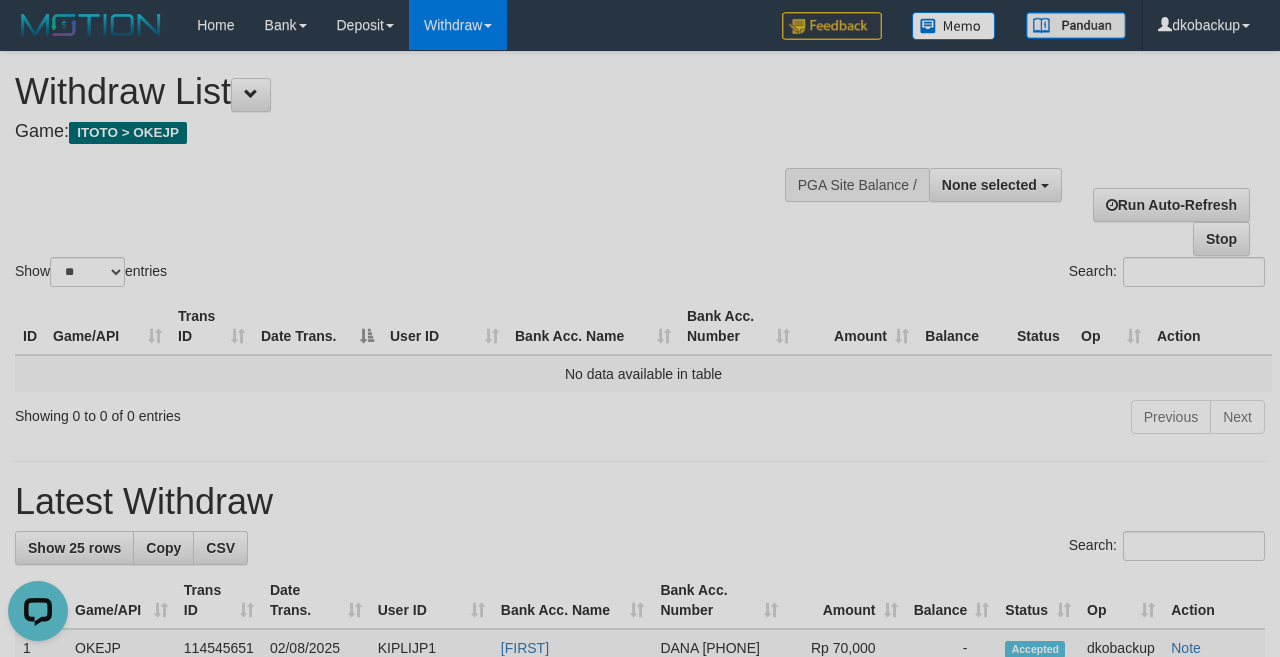 scroll, scrollTop: 0, scrollLeft: 0, axis: both 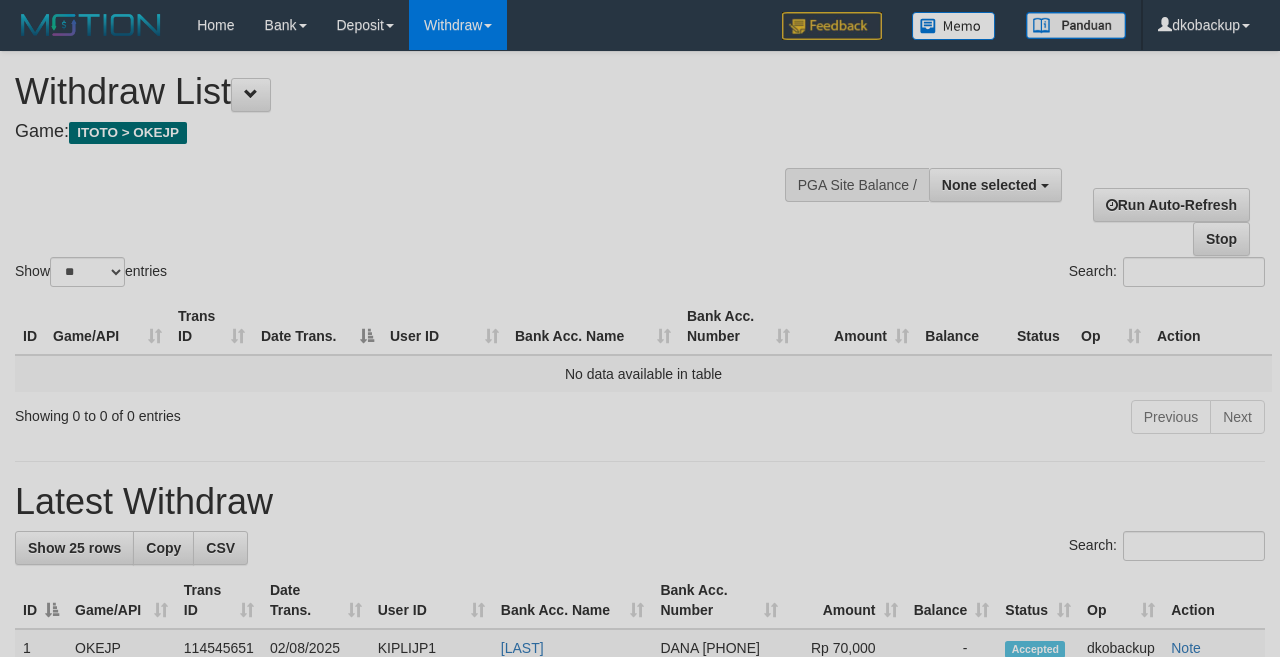 select 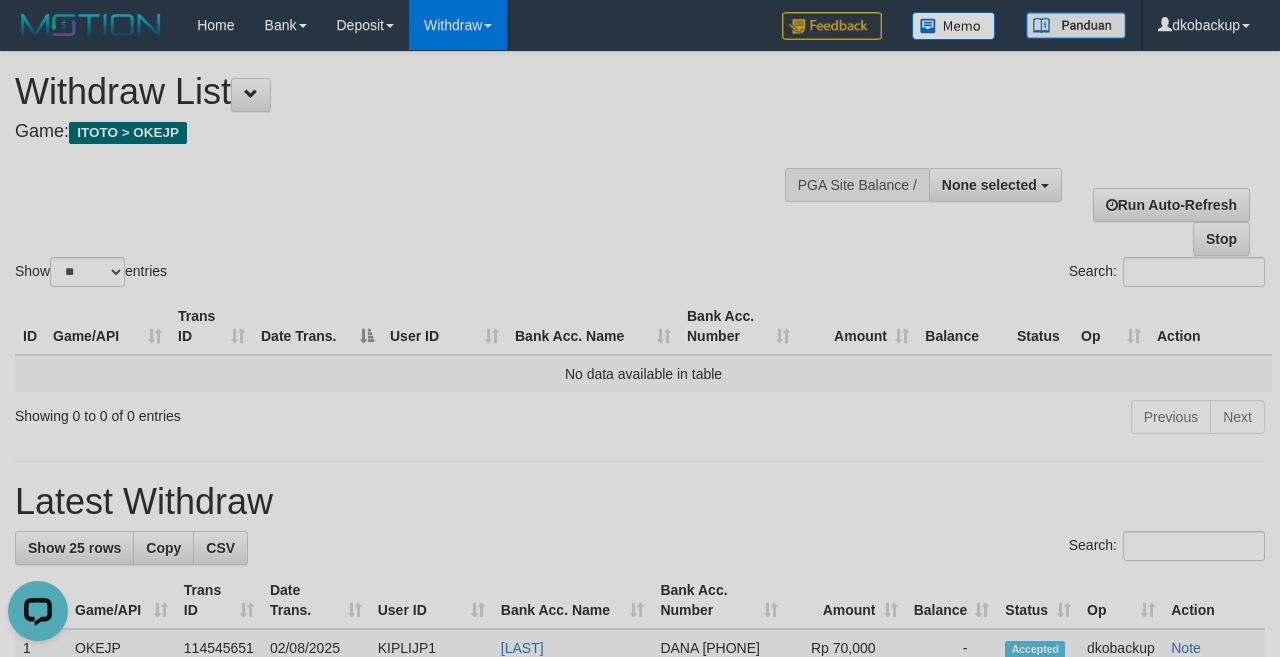 scroll, scrollTop: 0, scrollLeft: 0, axis: both 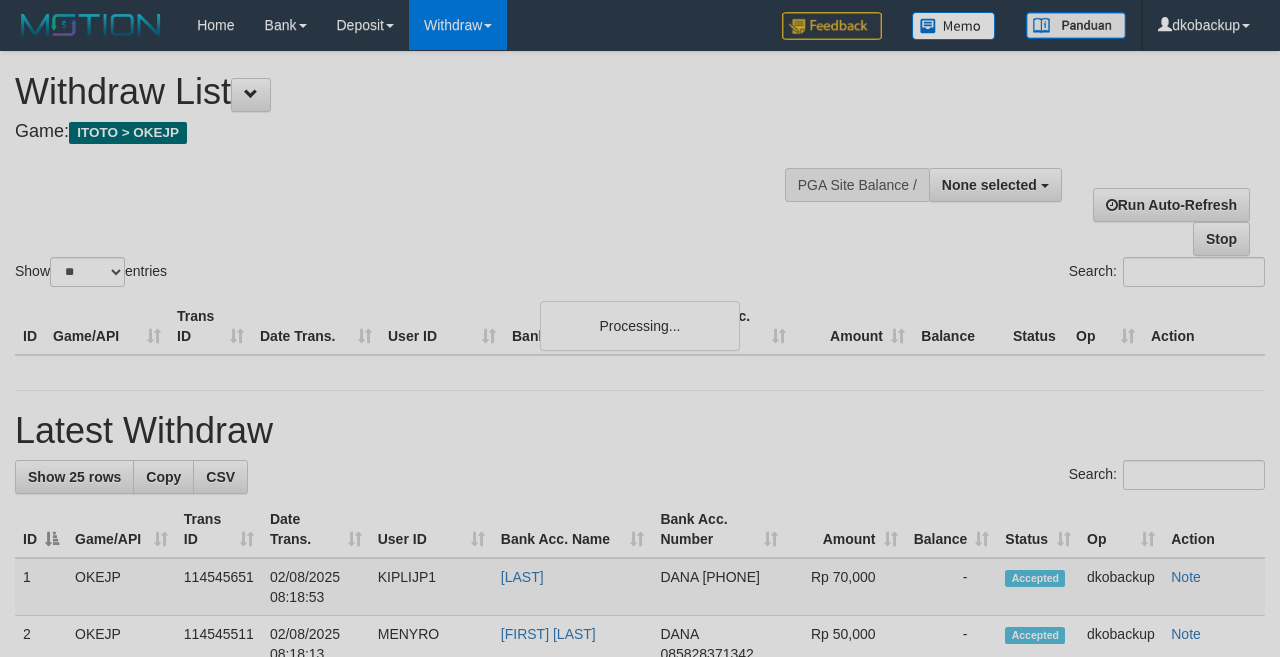 select 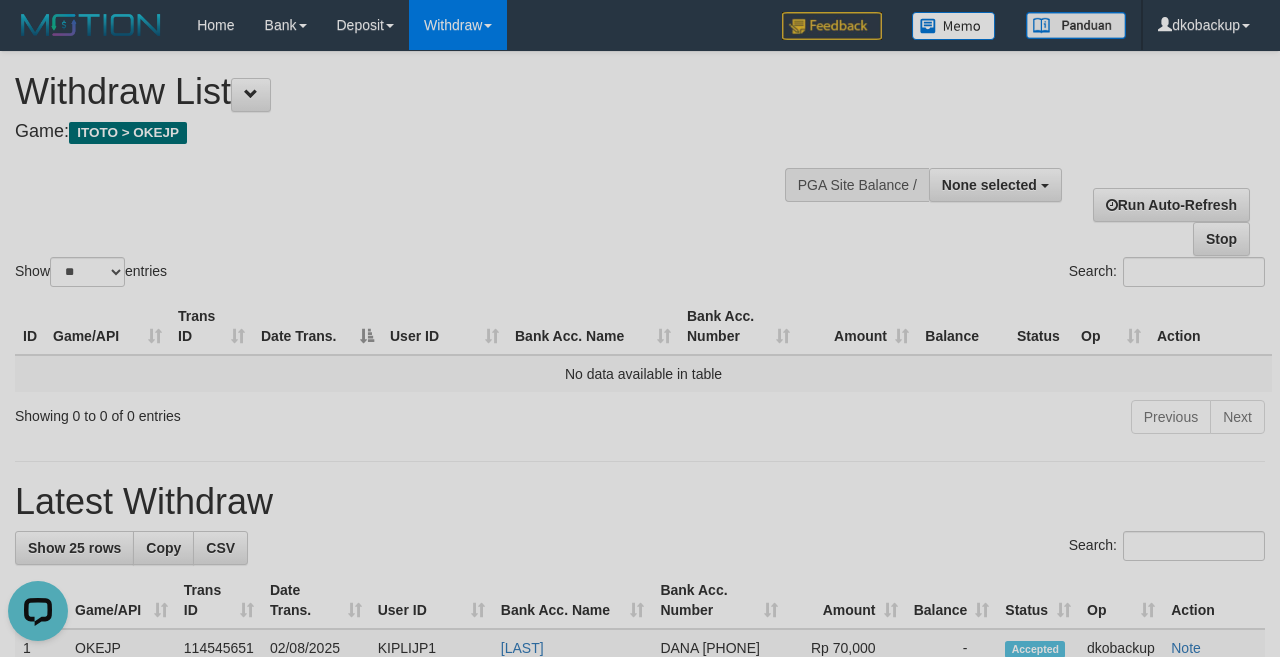 scroll, scrollTop: 0, scrollLeft: 0, axis: both 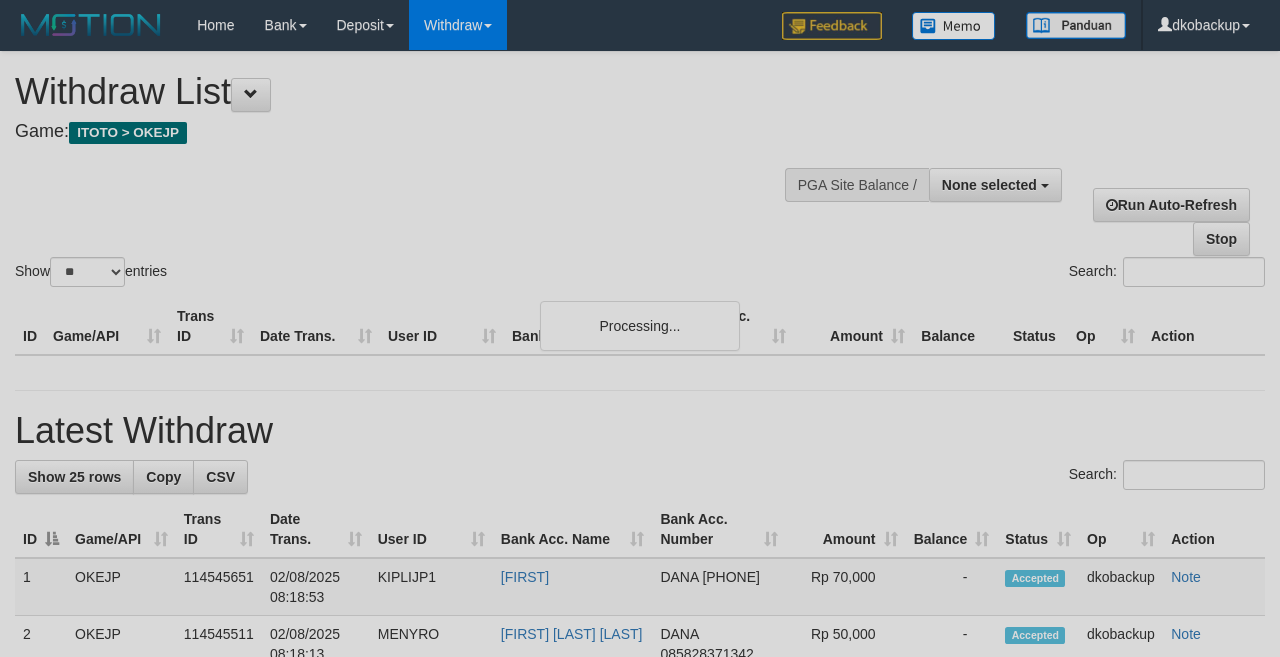 select 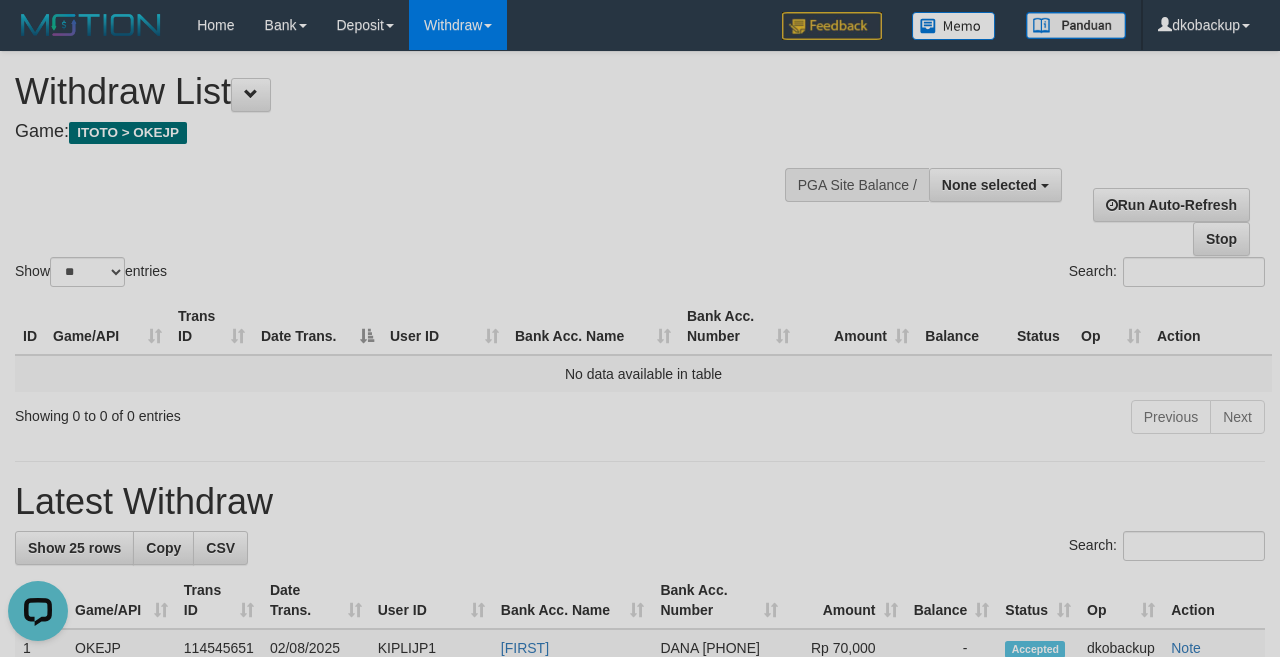 scroll, scrollTop: 0, scrollLeft: 0, axis: both 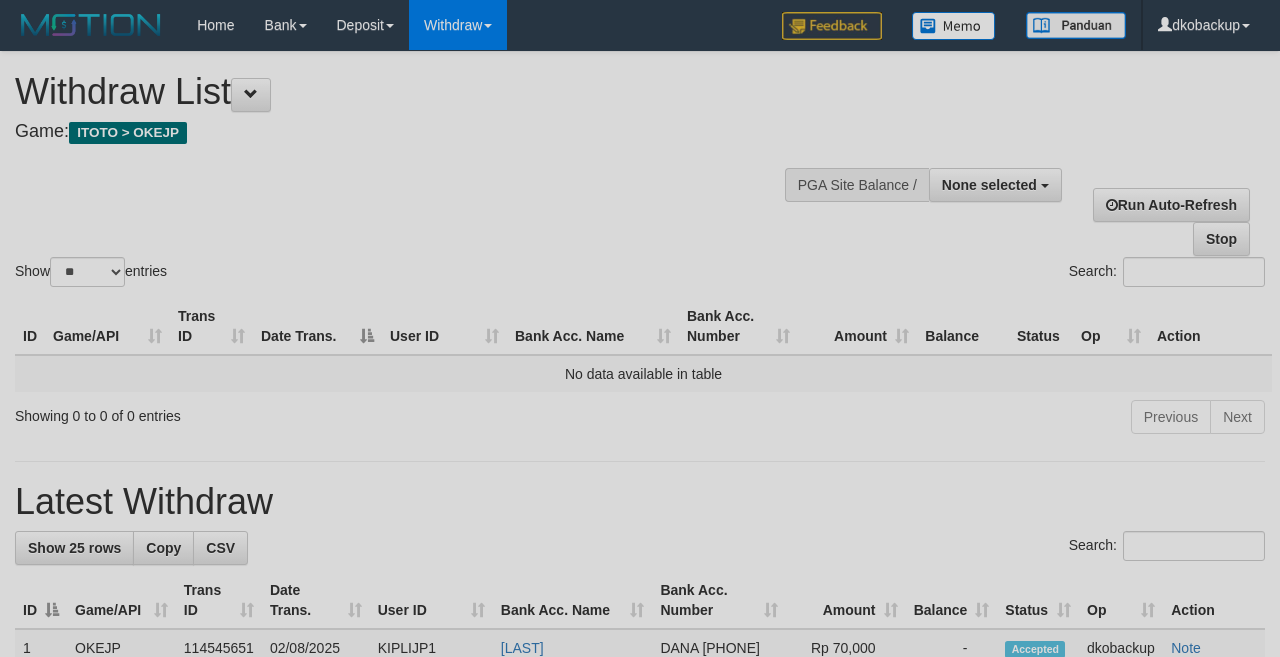 select 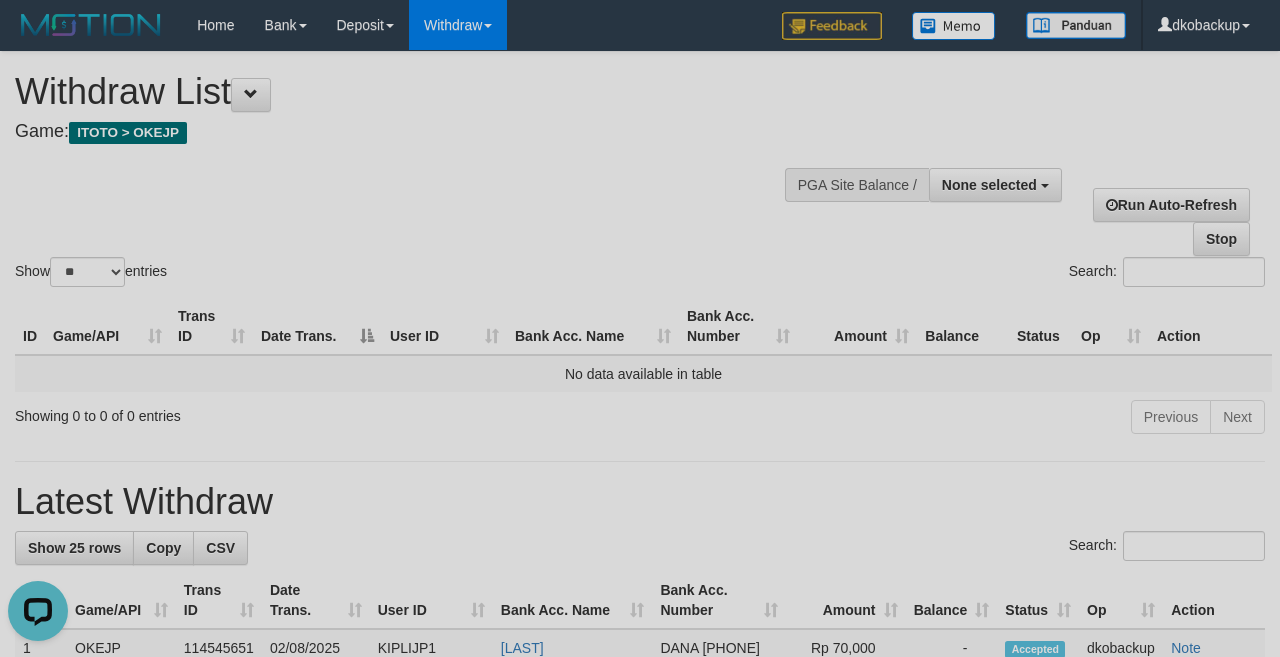scroll, scrollTop: 0, scrollLeft: 0, axis: both 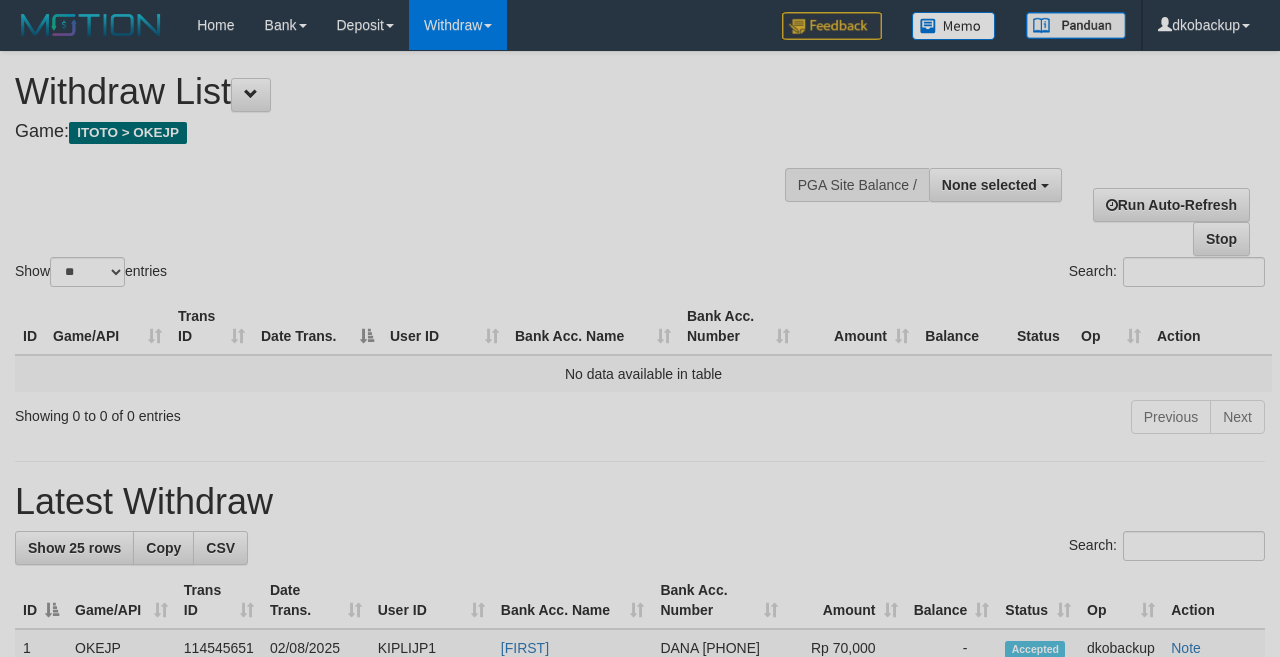 select 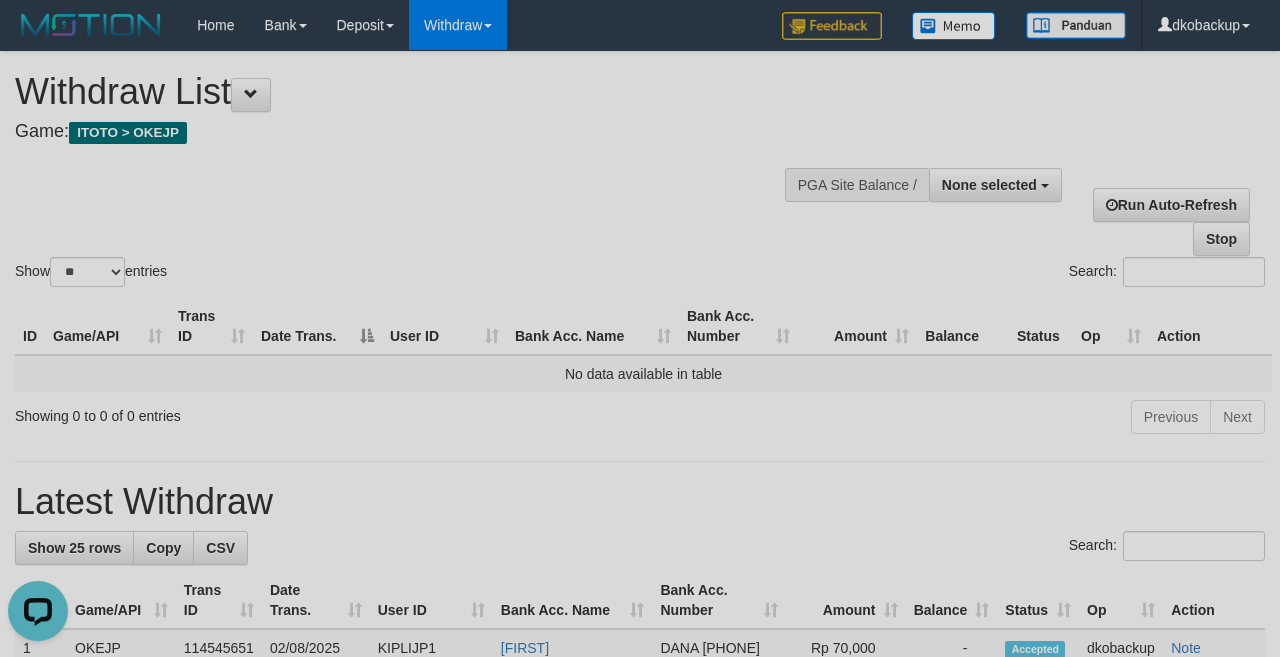 scroll, scrollTop: 0, scrollLeft: 0, axis: both 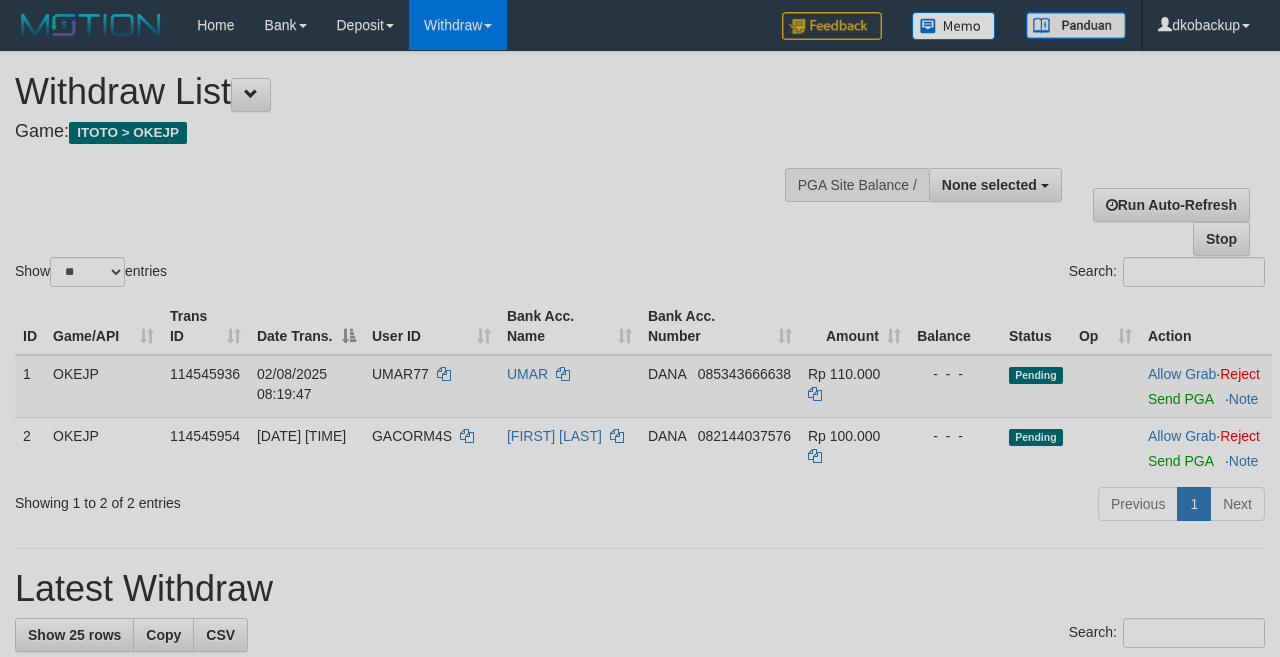 select 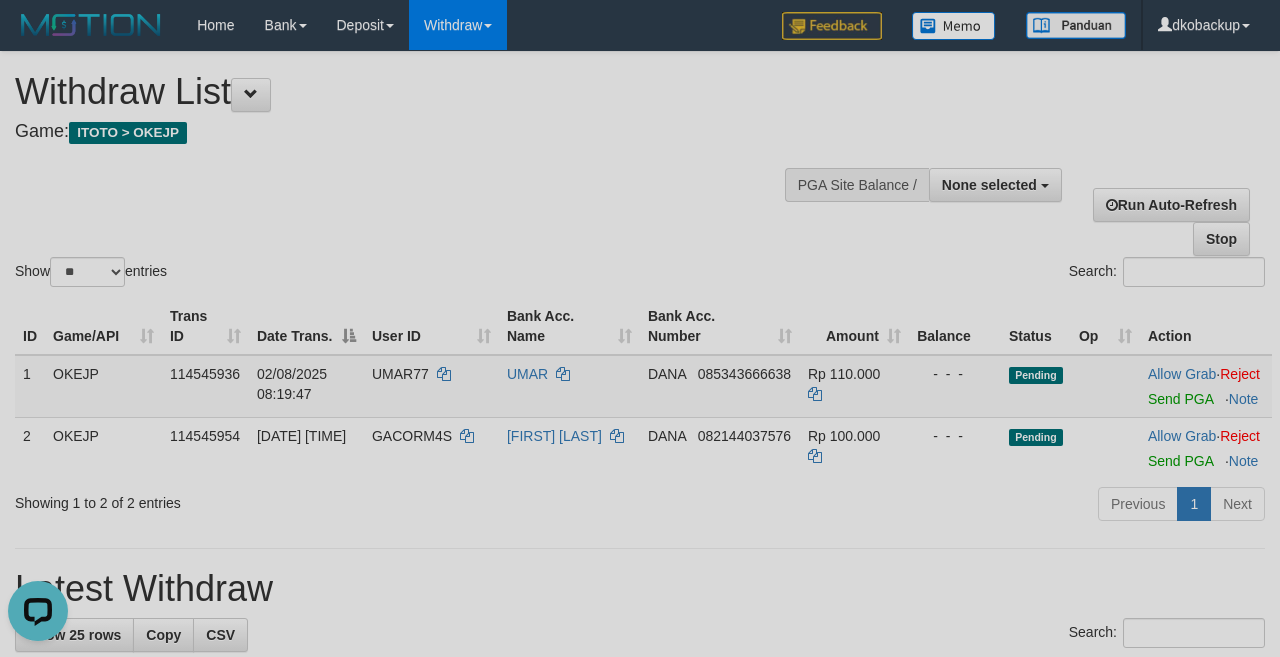 scroll, scrollTop: 0, scrollLeft: 0, axis: both 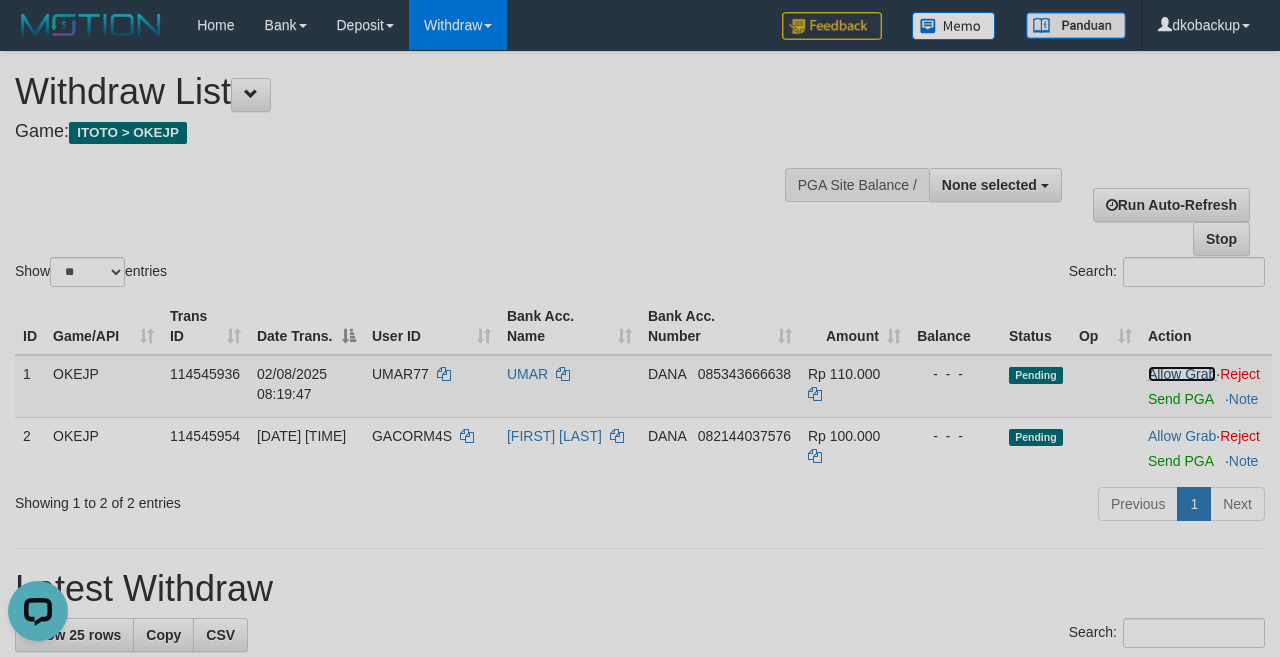 drag, startPoint x: 1149, startPoint y: 381, endPoint x: 746, endPoint y: 141, distance: 469.05118 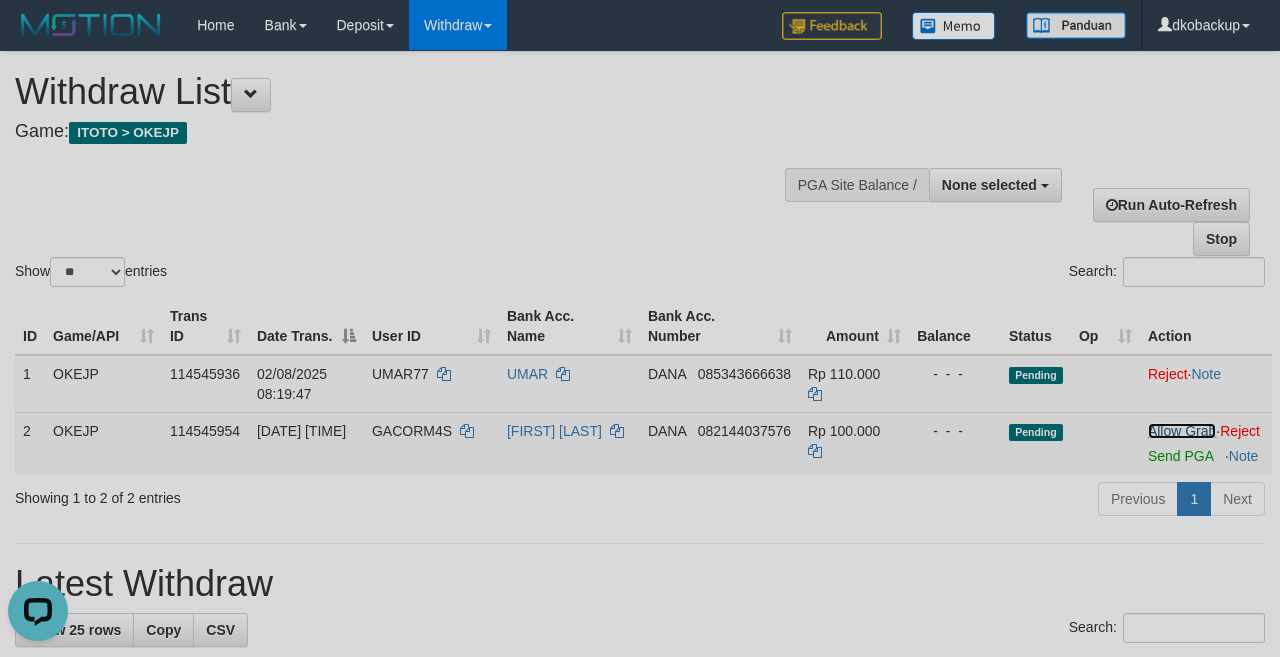 click on "Allow Grab" at bounding box center [1182, 431] 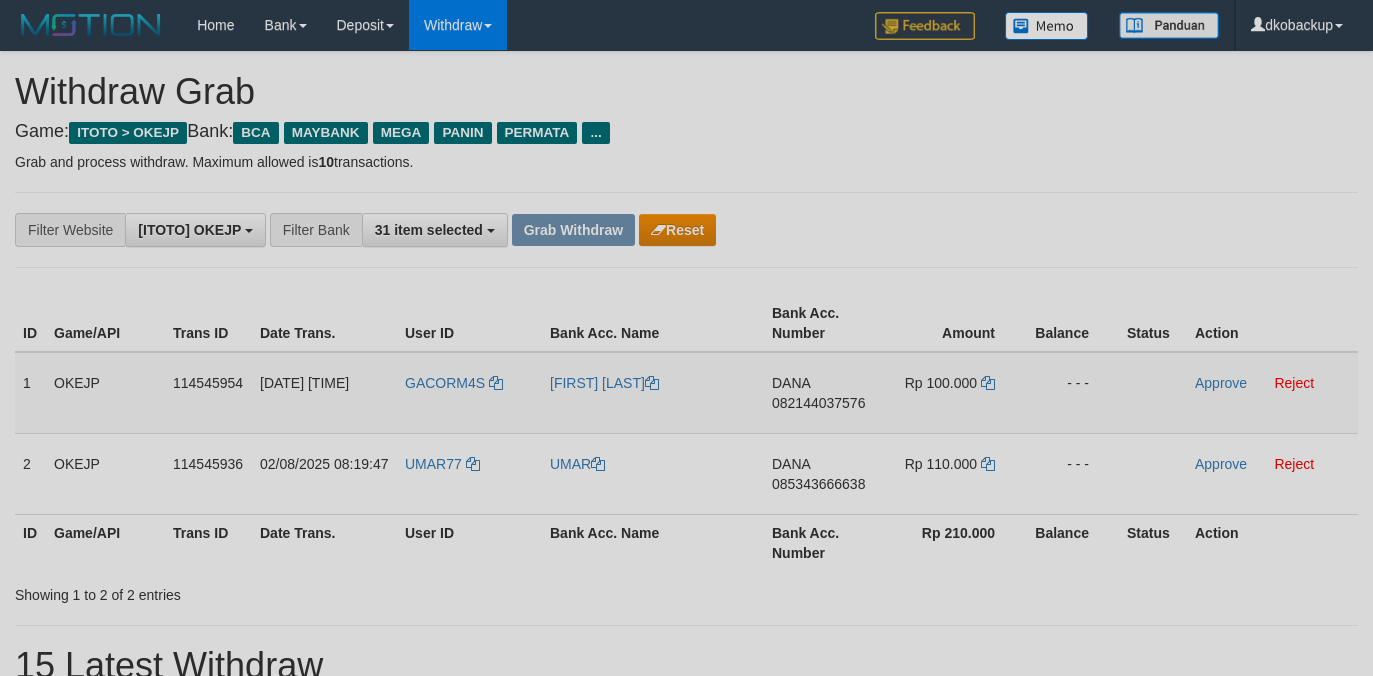 scroll, scrollTop: 0, scrollLeft: 0, axis: both 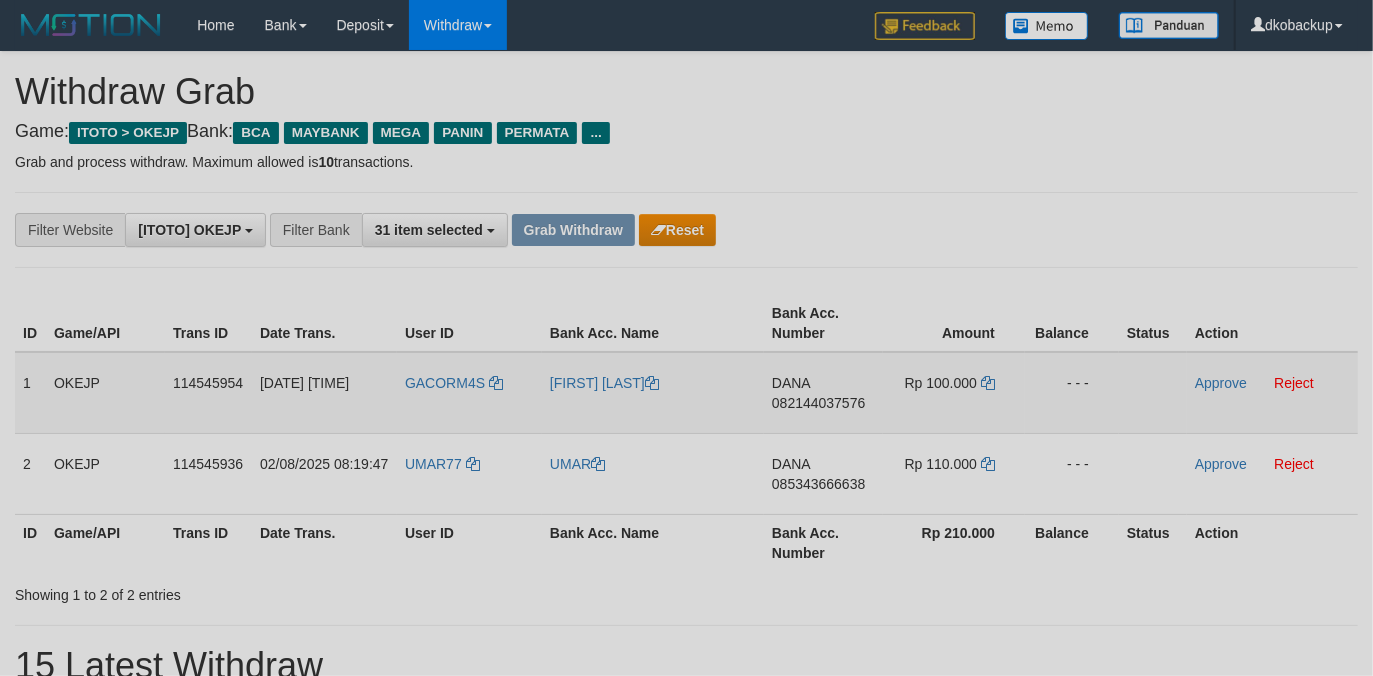 click on "GACORM4S" at bounding box center (469, 393) 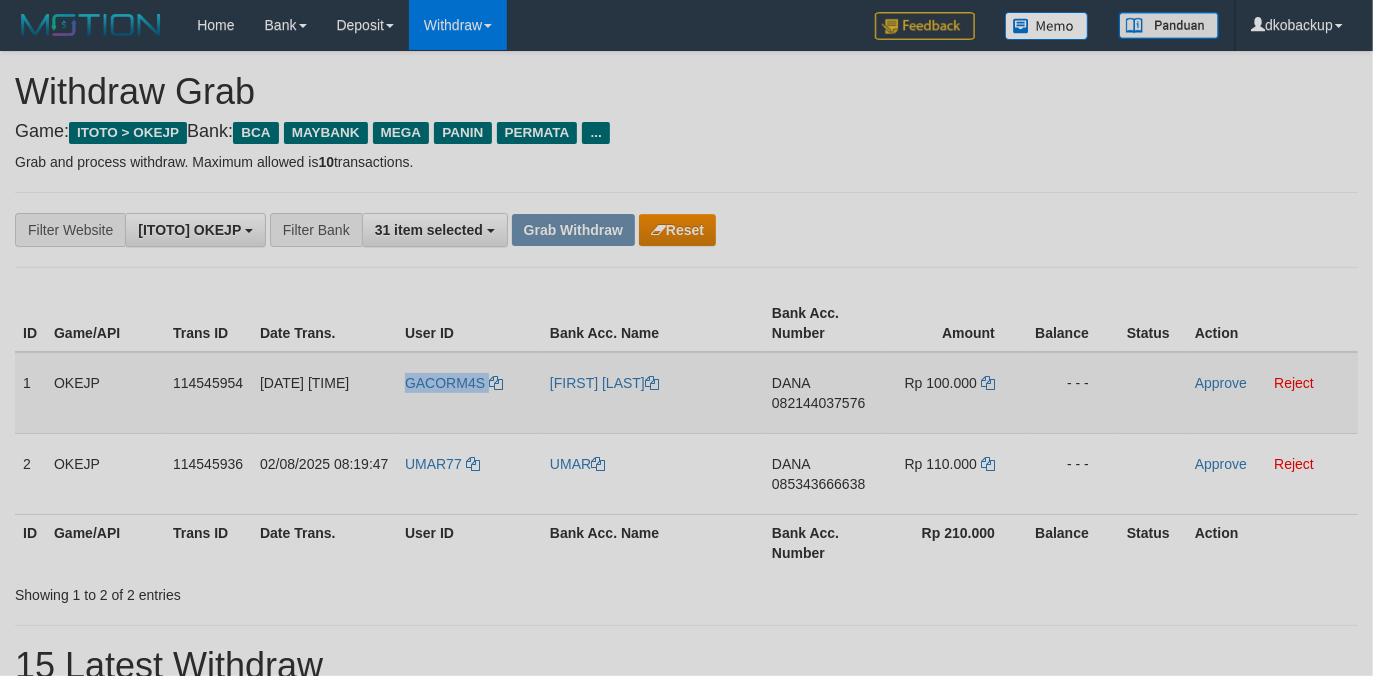 click on "GACORM4S" at bounding box center (469, 393) 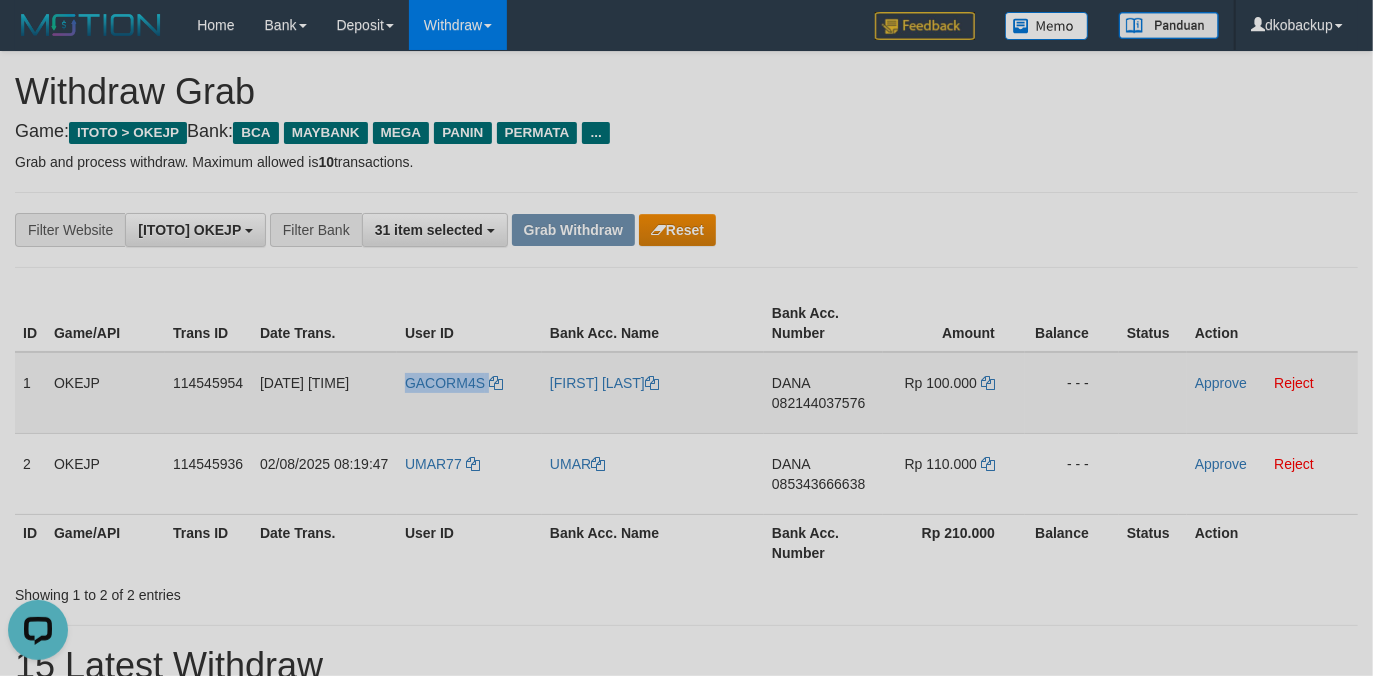 scroll, scrollTop: 0, scrollLeft: 0, axis: both 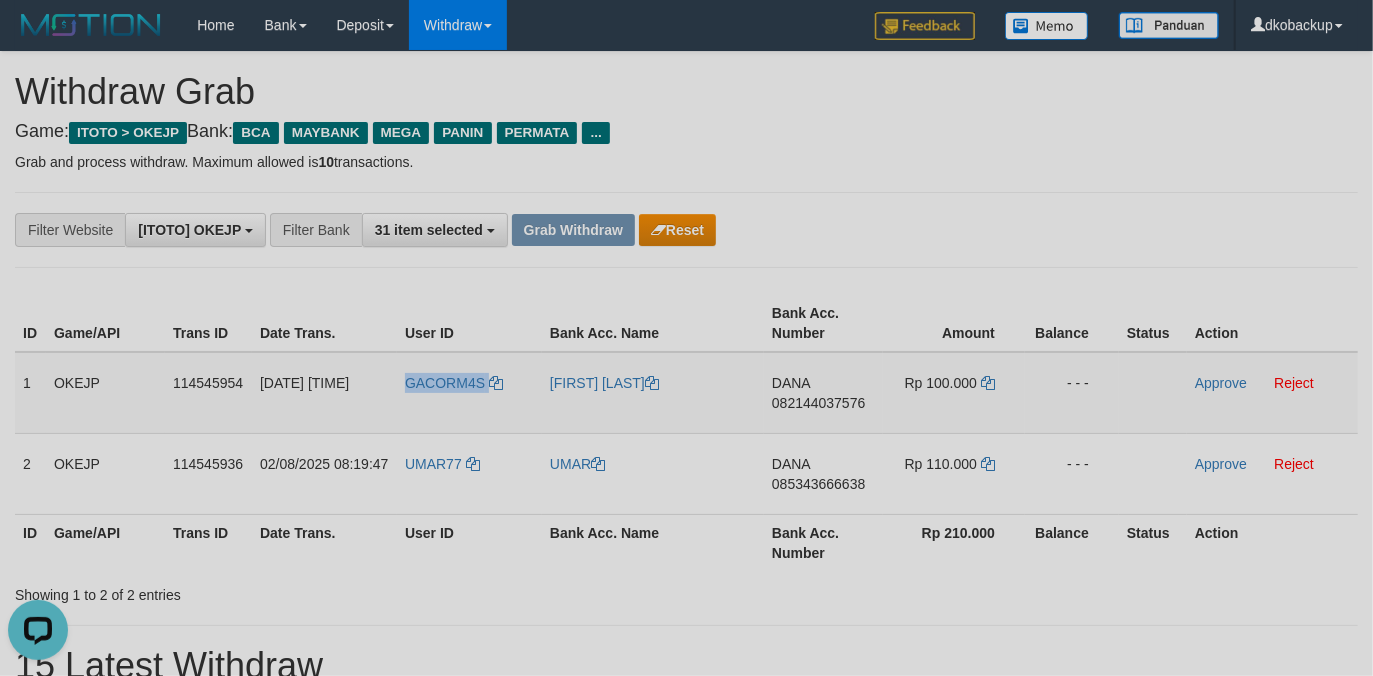 copy on "GACORM4S" 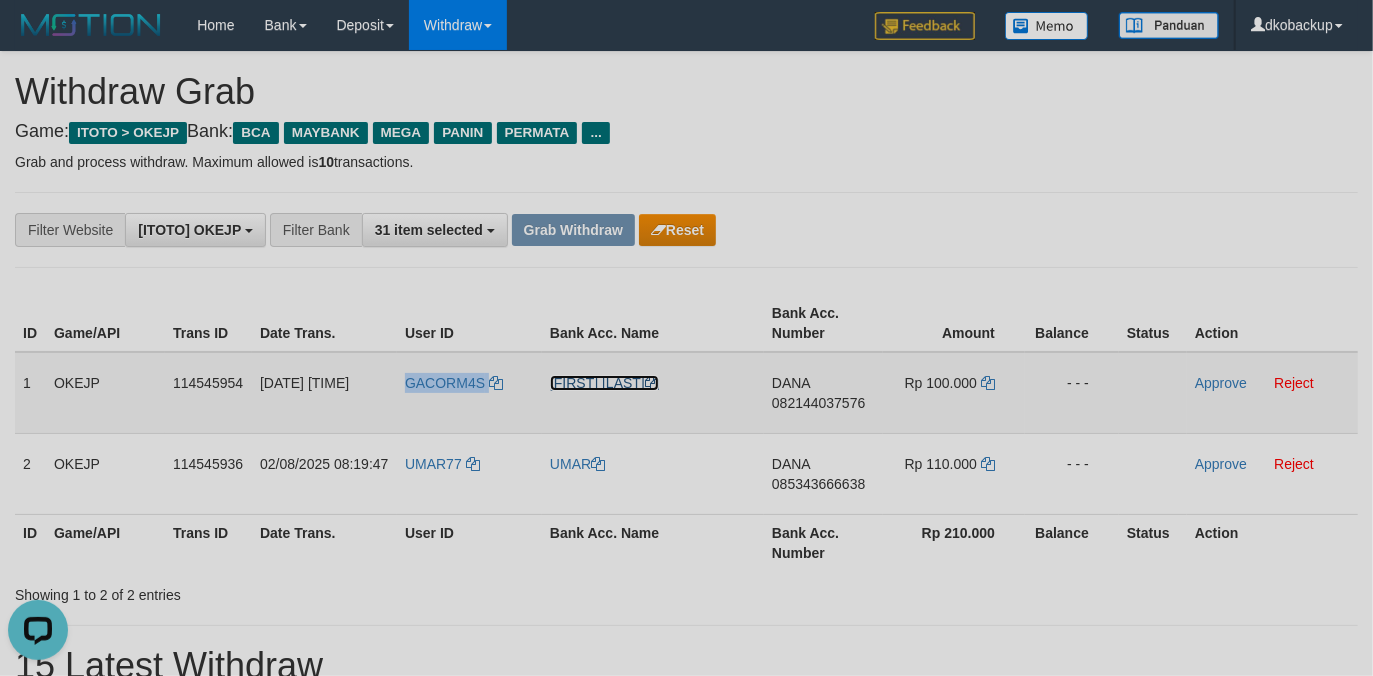 click on "[FIRST] [LAST]" at bounding box center [604, 383] 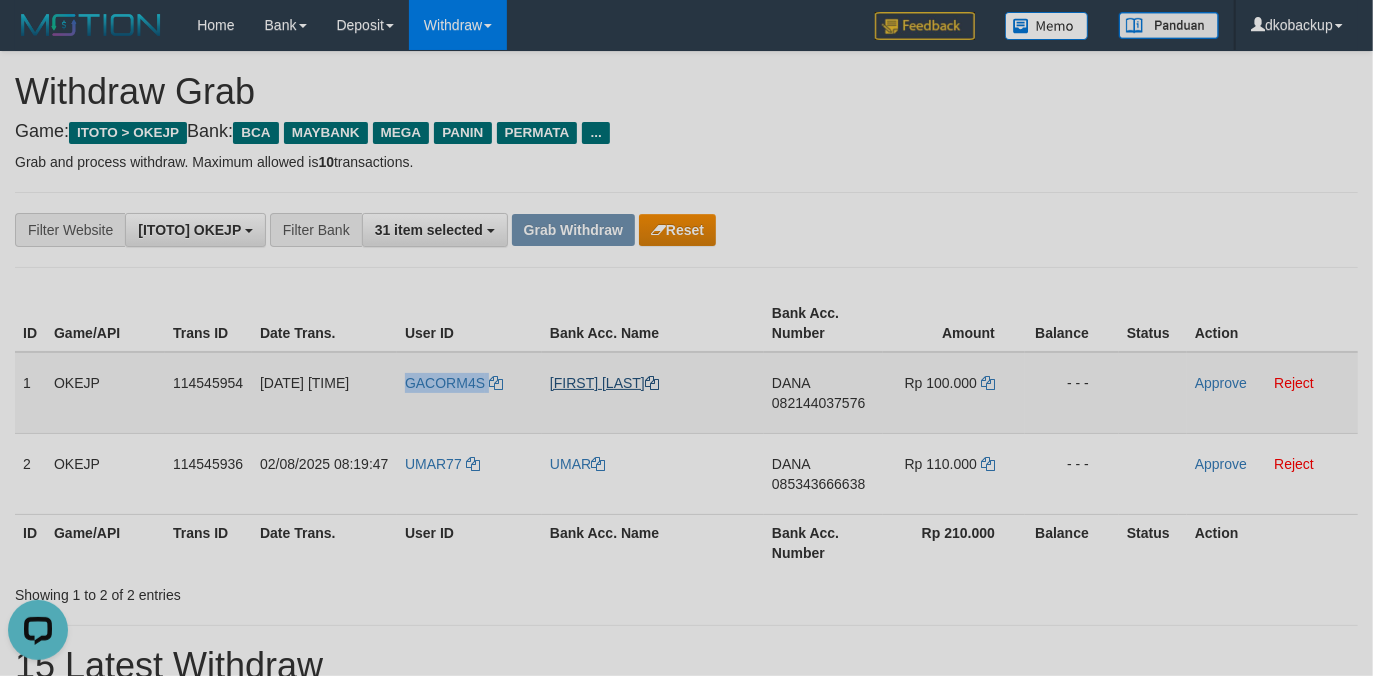 copy on "GACORM4S" 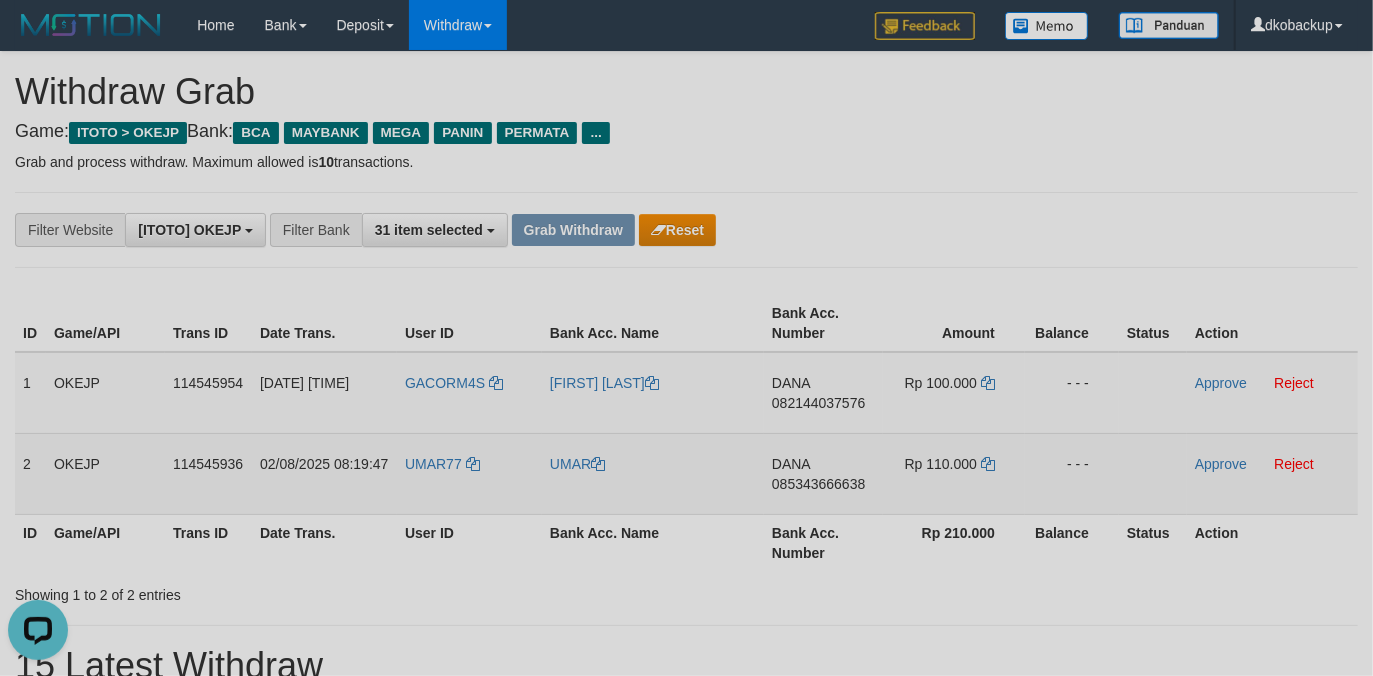 click on "UMAR77" at bounding box center (469, 473) 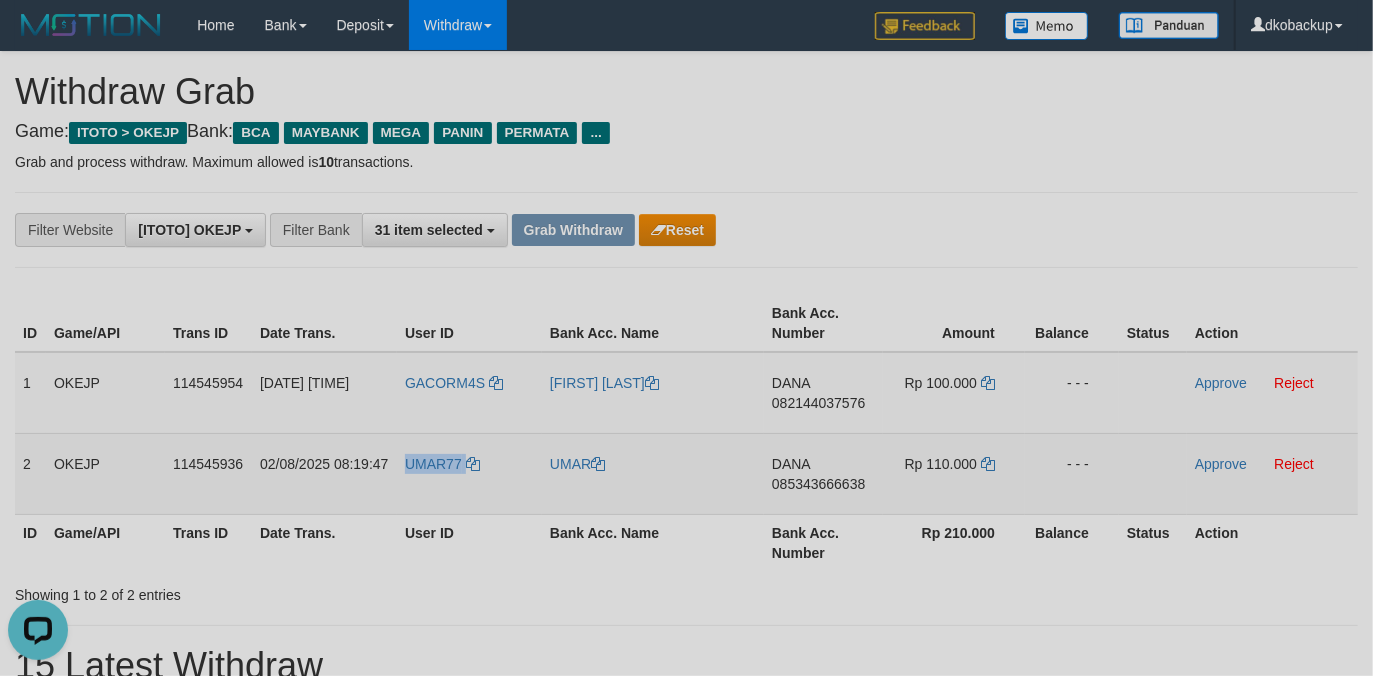 click on "UMAR77" at bounding box center (469, 473) 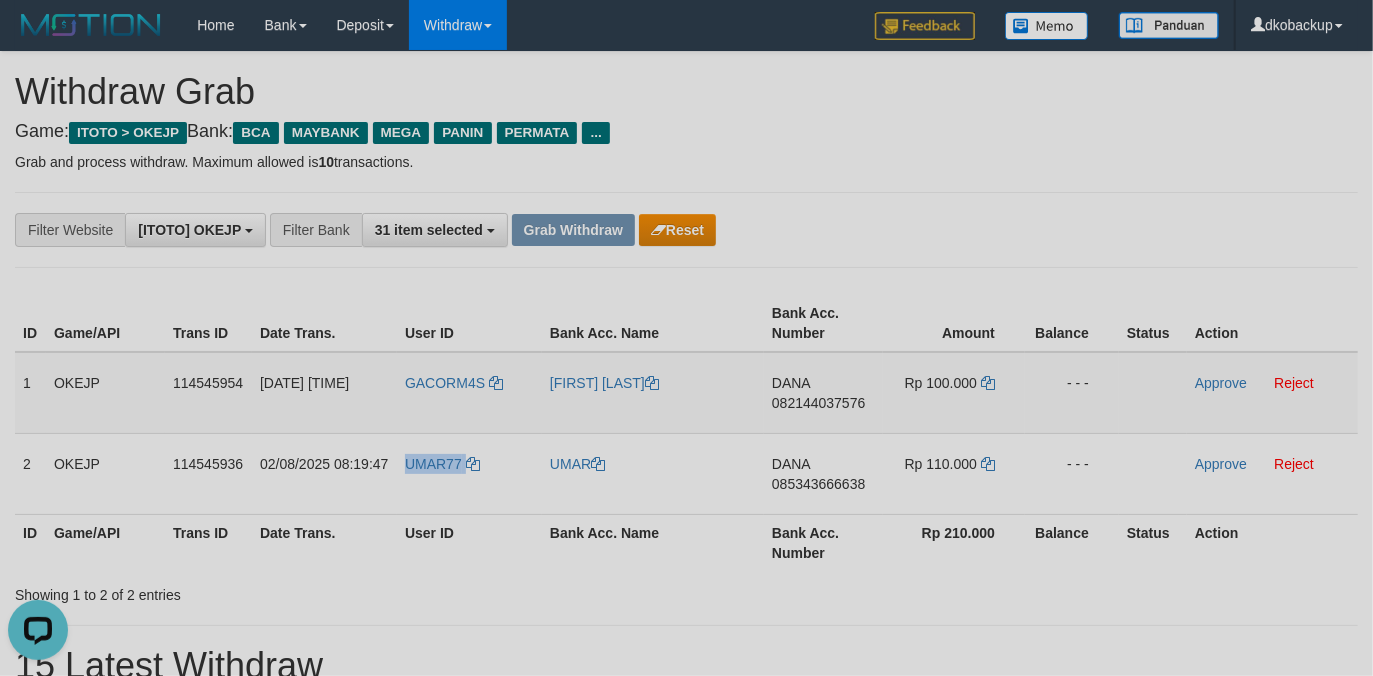 copy on "UMAR77" 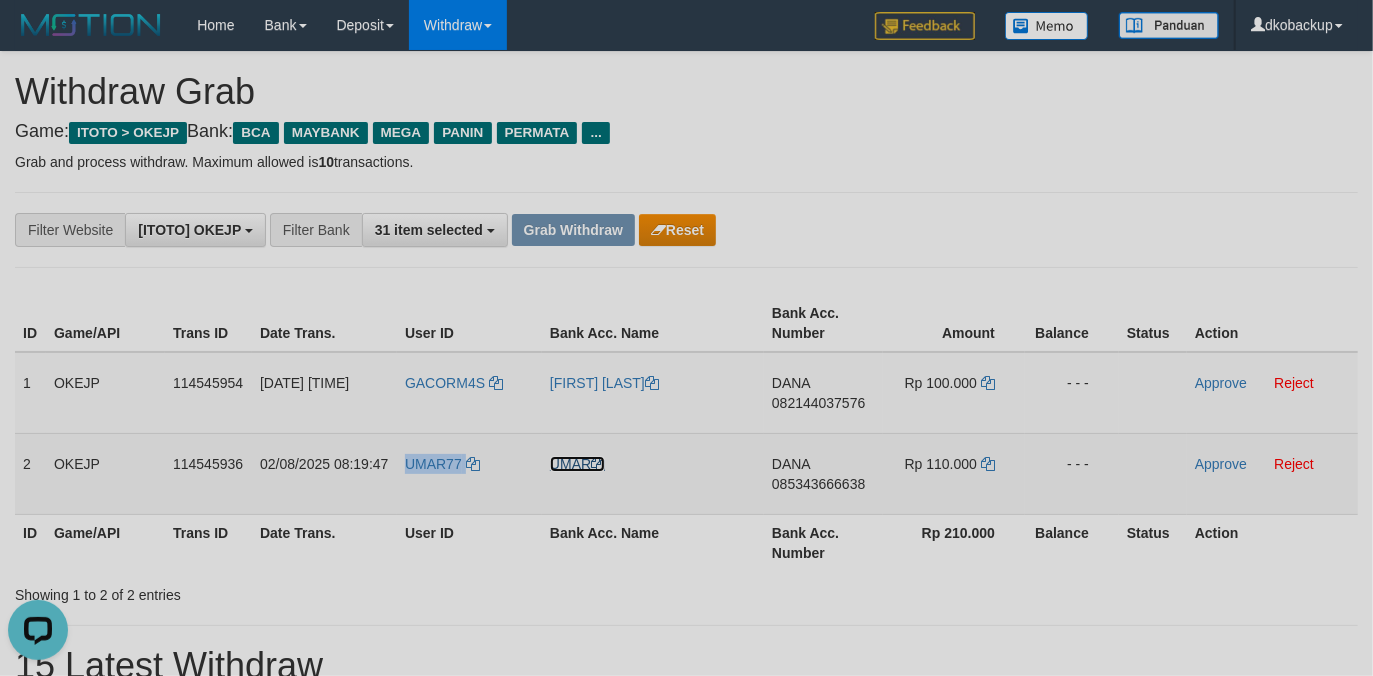 drag, startPoint x: 566, startPoint y: 466, endPoint x: 576, endPoint y: 464, distance: 10.198039 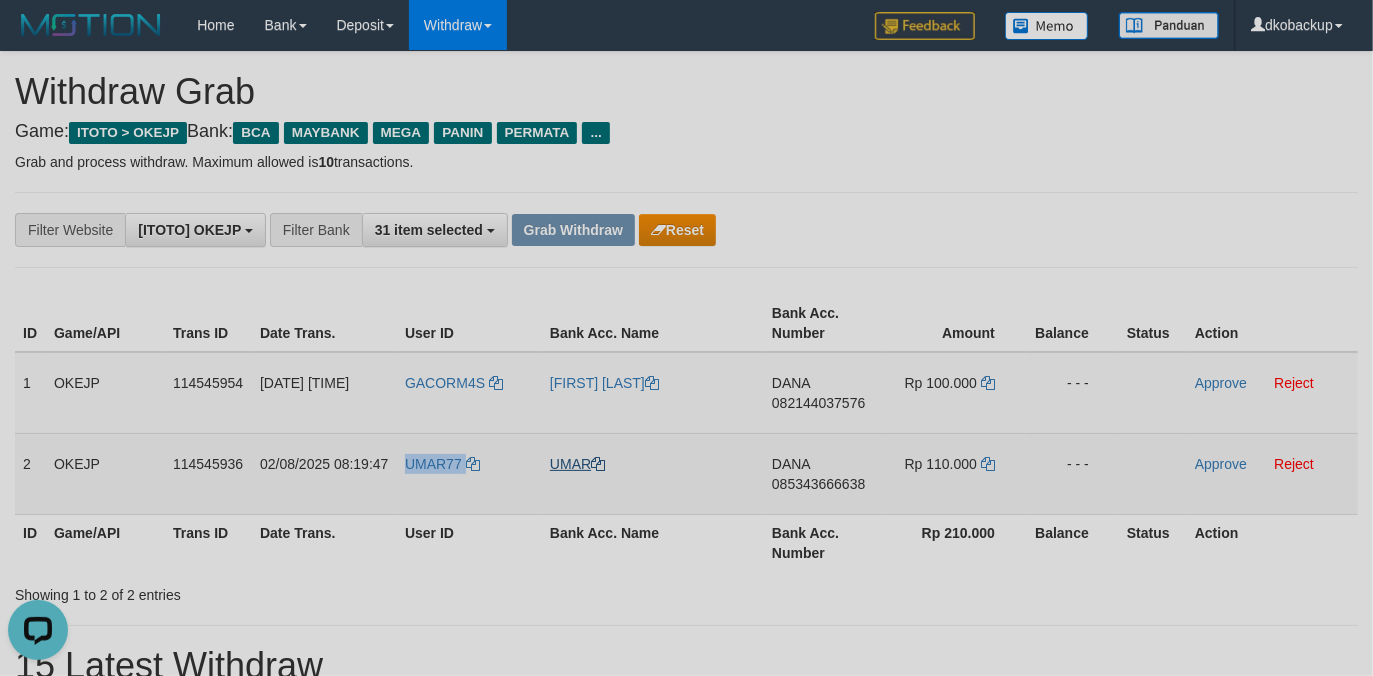 copy on "UMAR77" 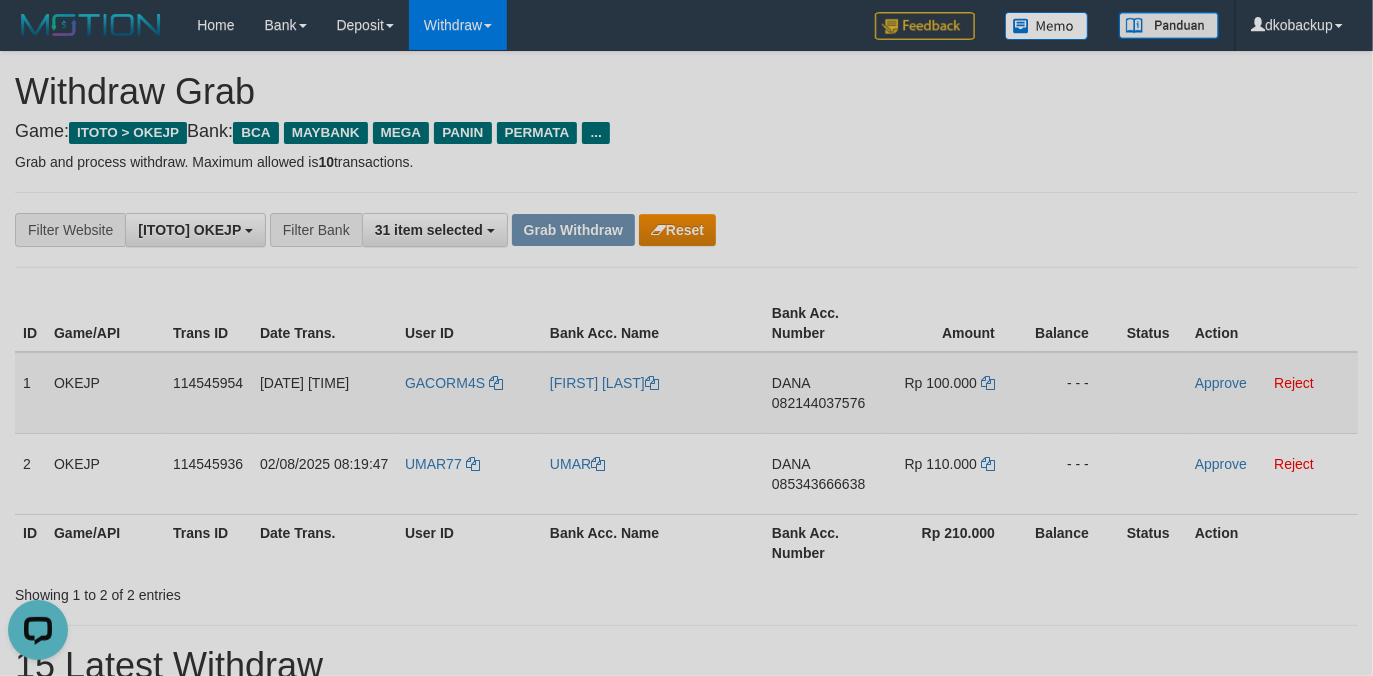 drag, startPoint x: 816, startPoint y: 401, endPoint x: 729, endPoint y: 401, distance: 87 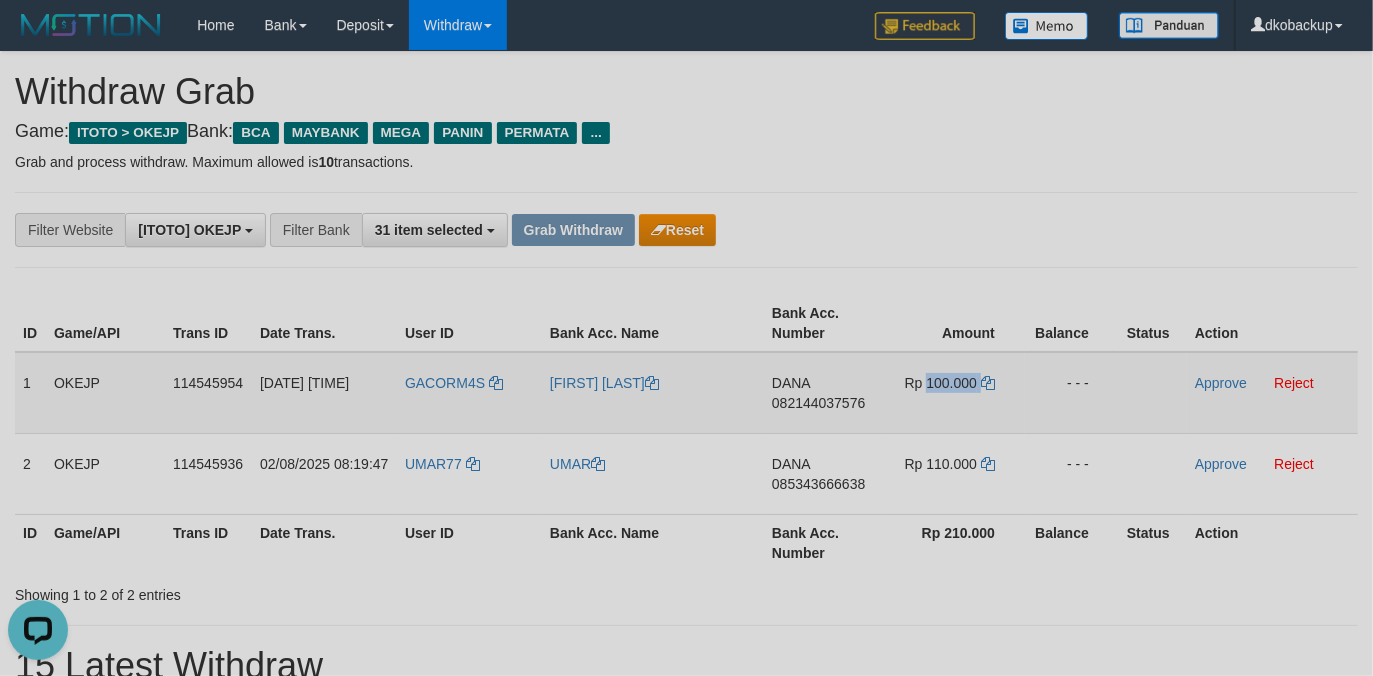click on "Rp 100.000" at bounding box center [941, 383] 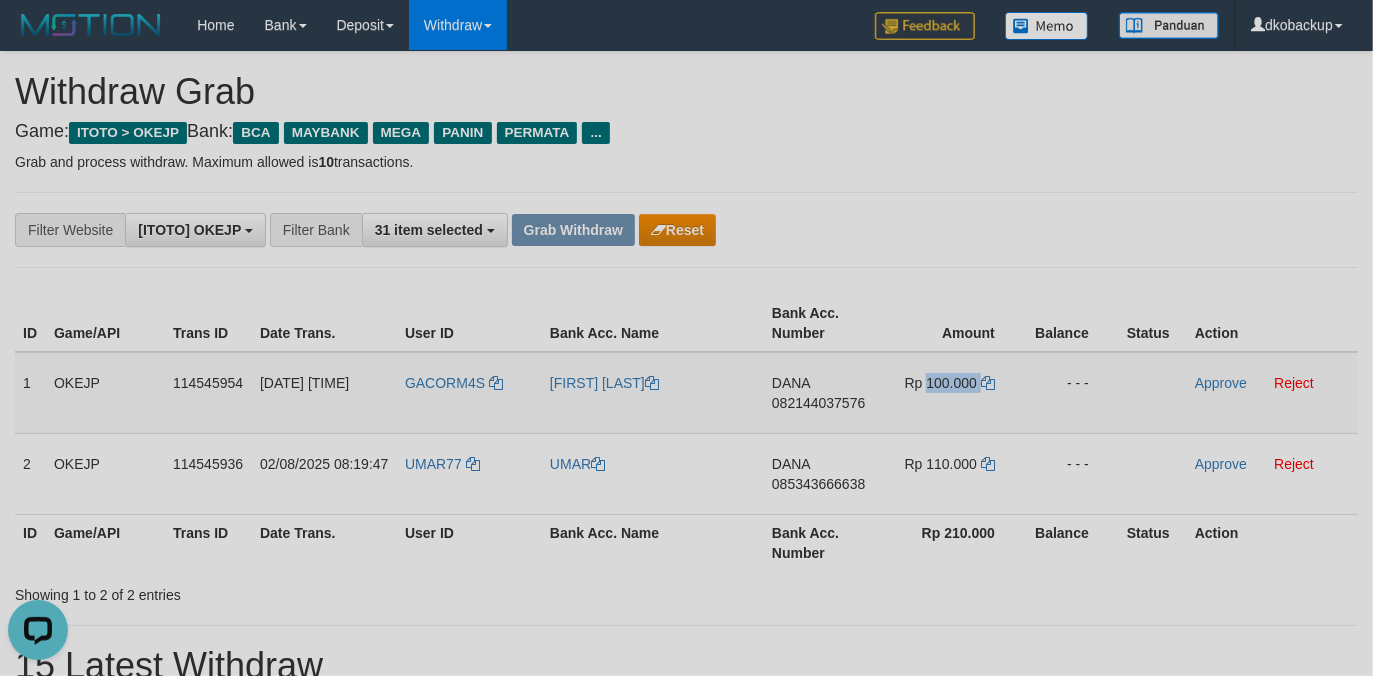 copy on "100.000" 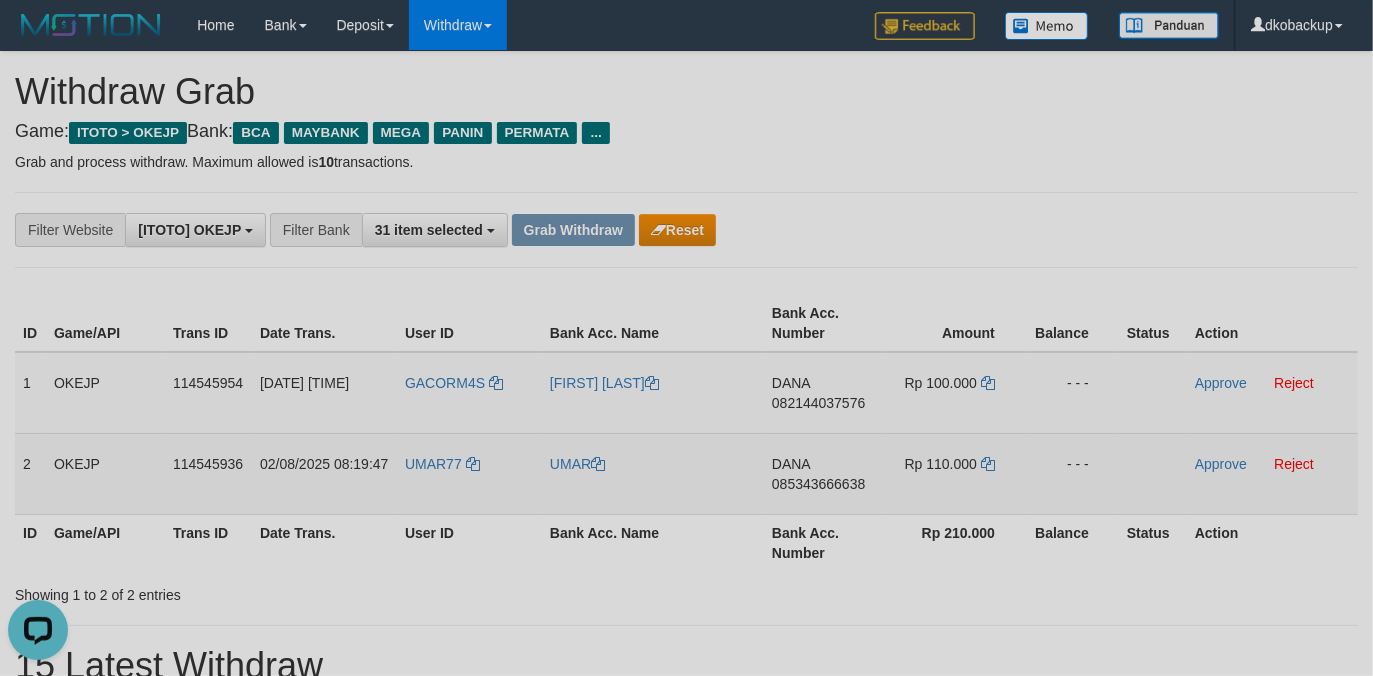 click on "085343666638" at bounding box center (818, 484) 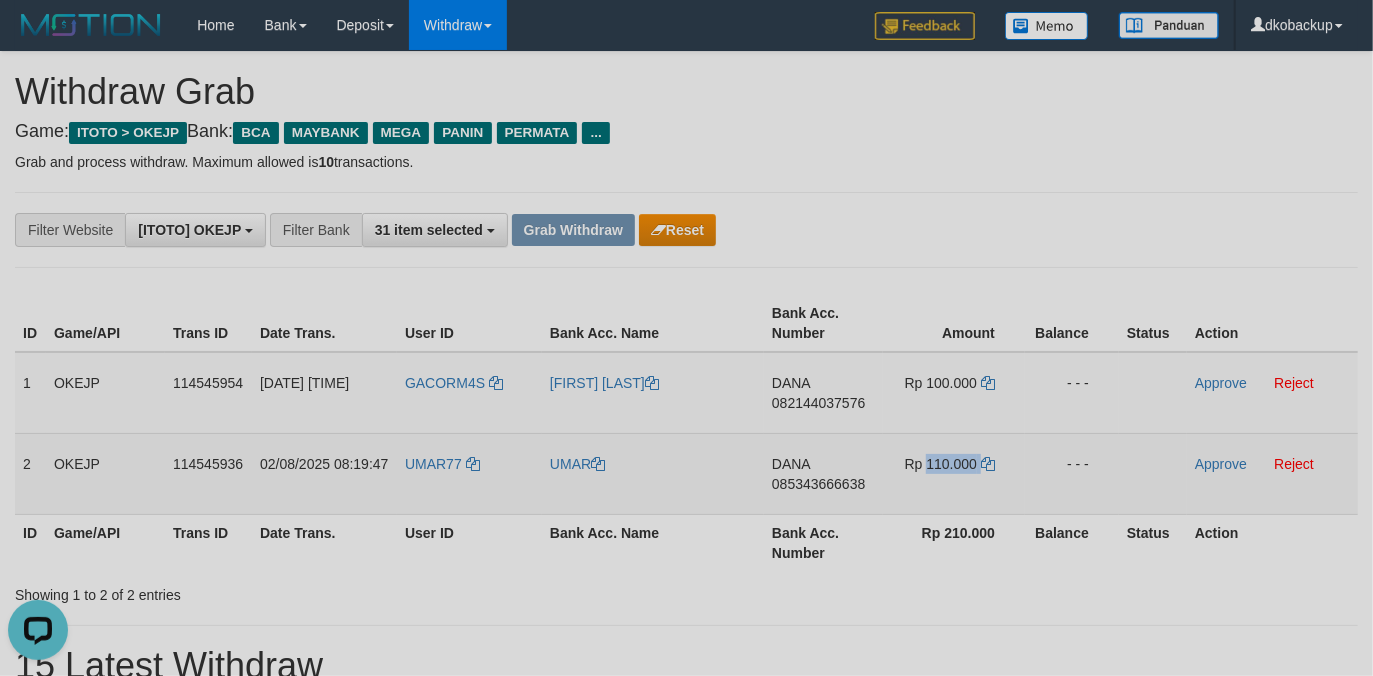 click on "Rp 110.000" at bounding box center (941, 464) 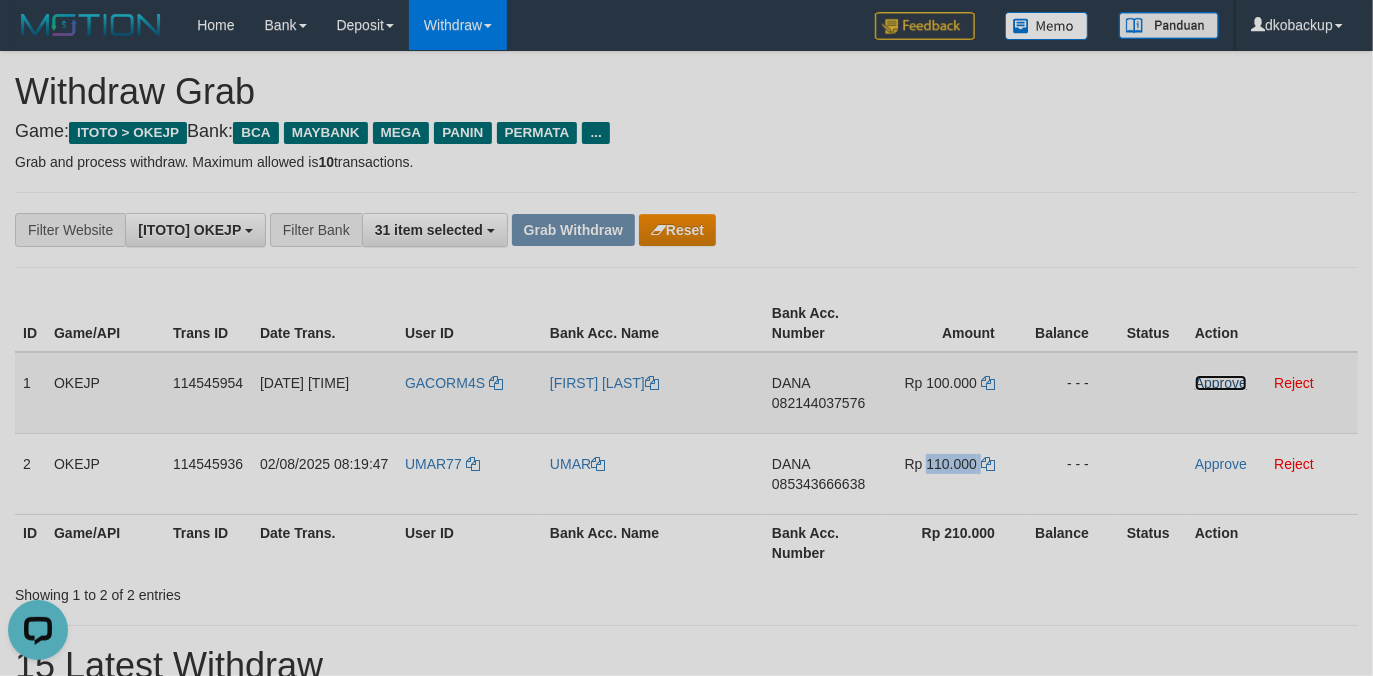 click on "Approve" at bounding box center [1221, 383] 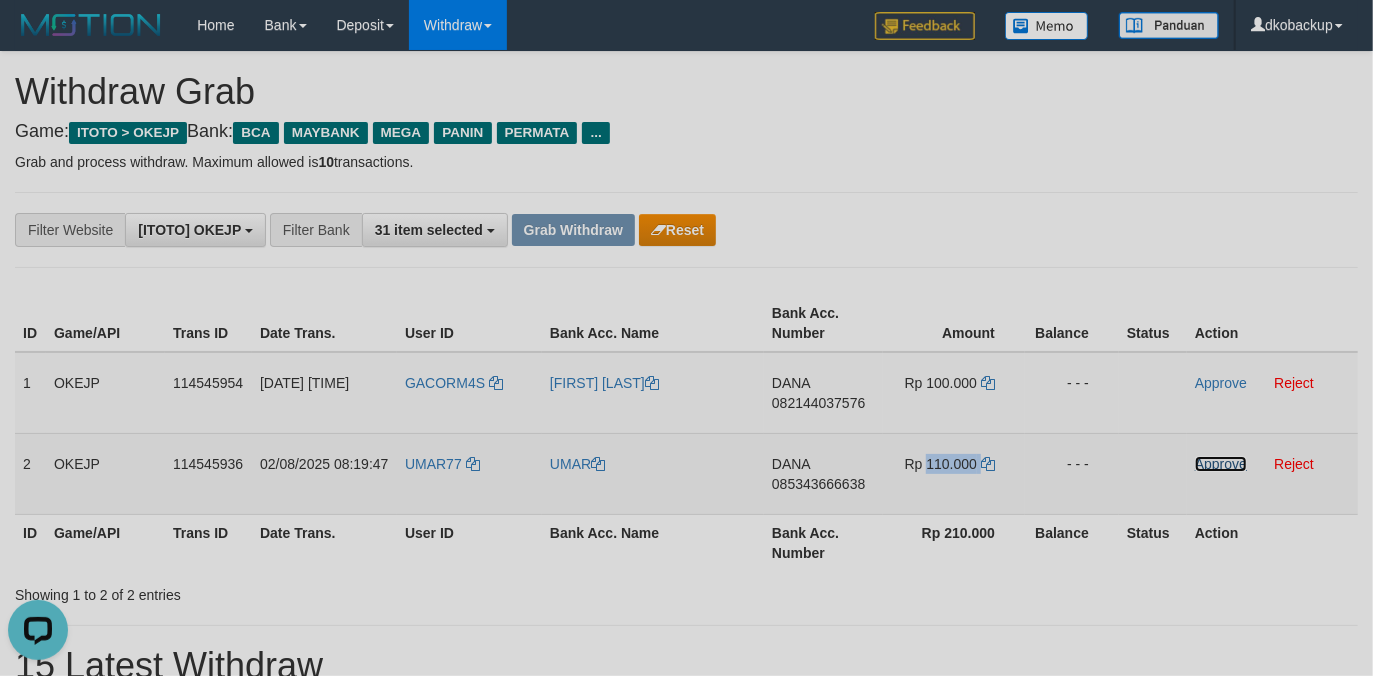 click on "Approve" at bounding box center (1221, 464) 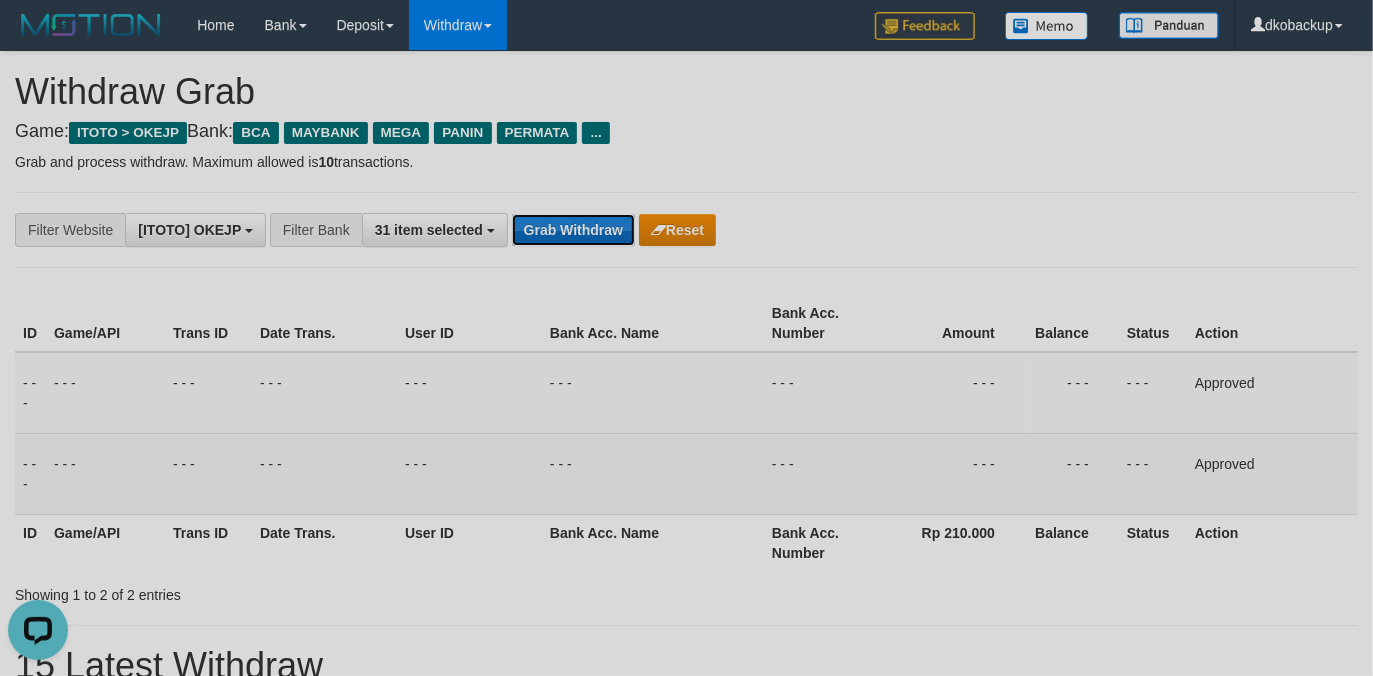 click on "Grab Withdraw" at bounding box center (573, 230) 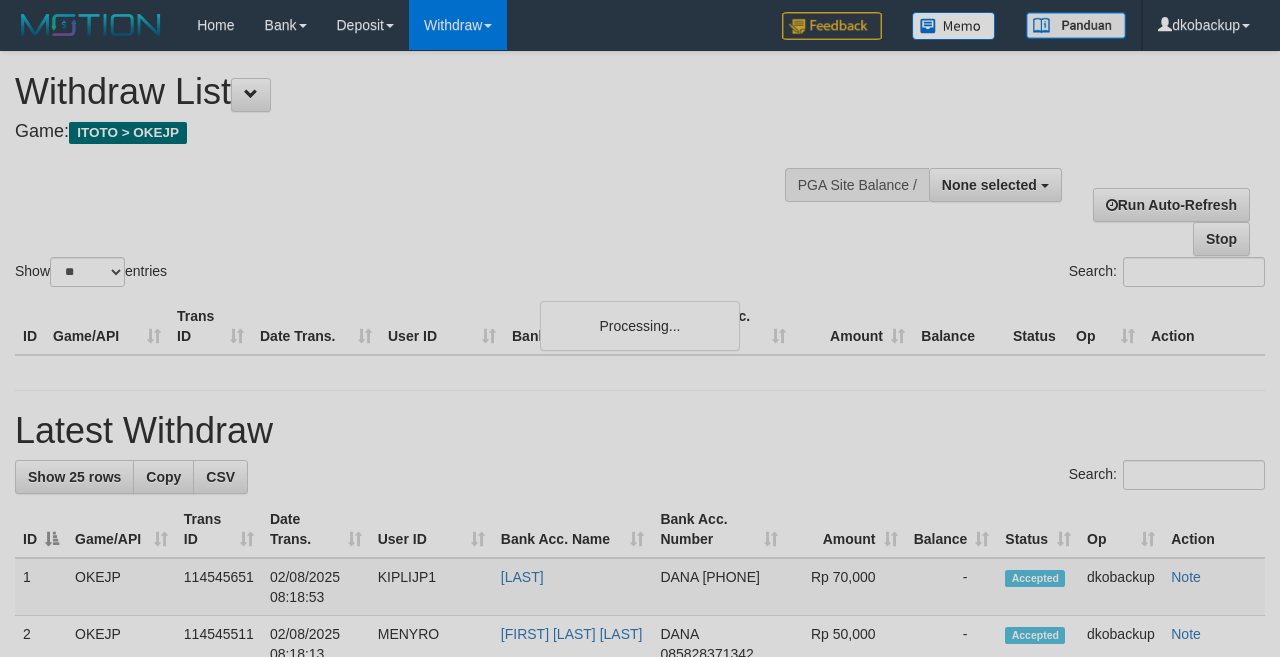 select 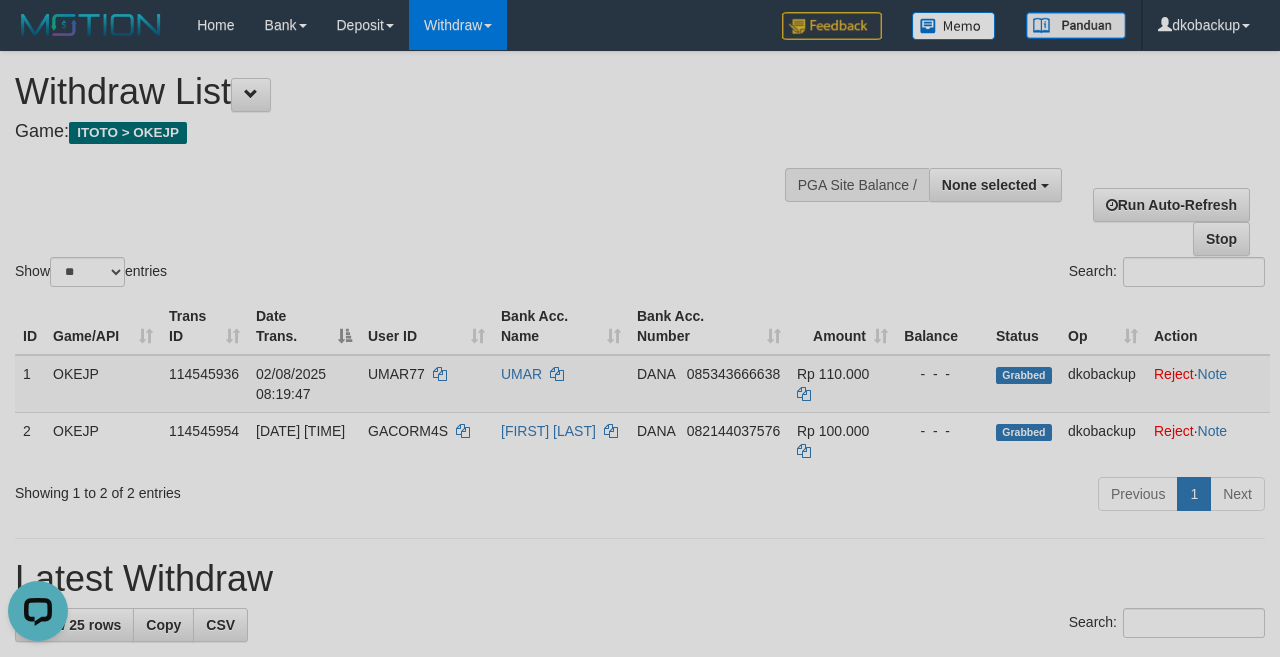 scroll, scrollTop: 0, scrollLeft: 0, axis: both 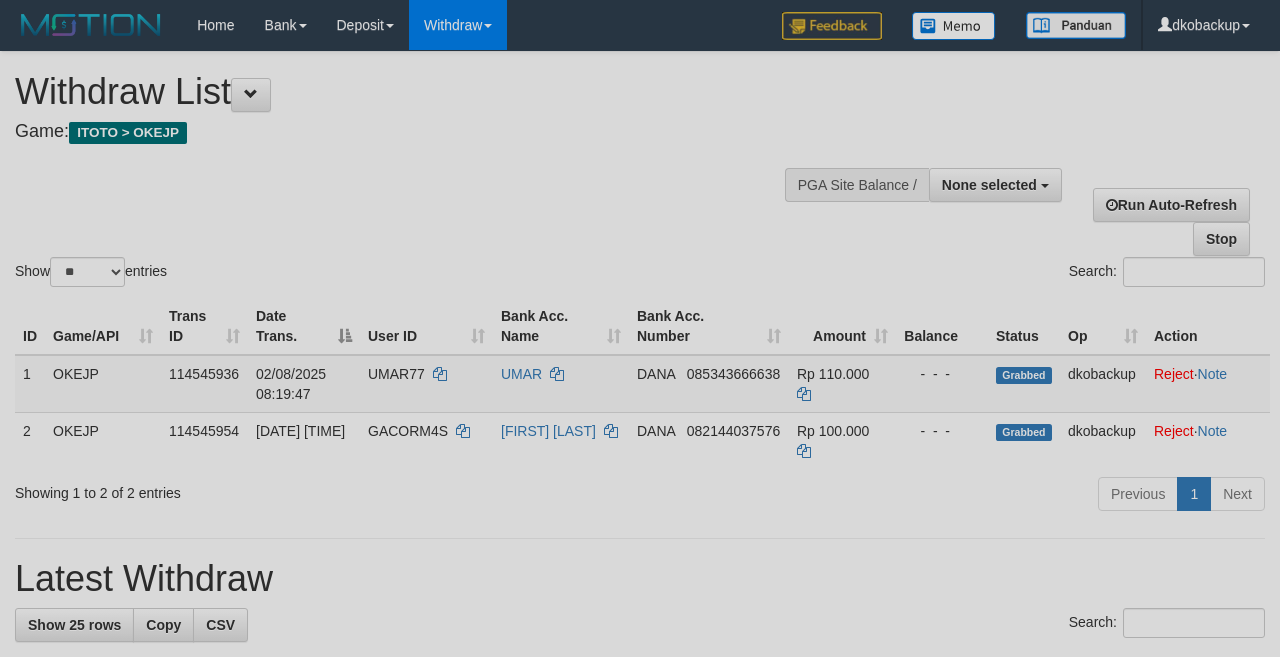 select 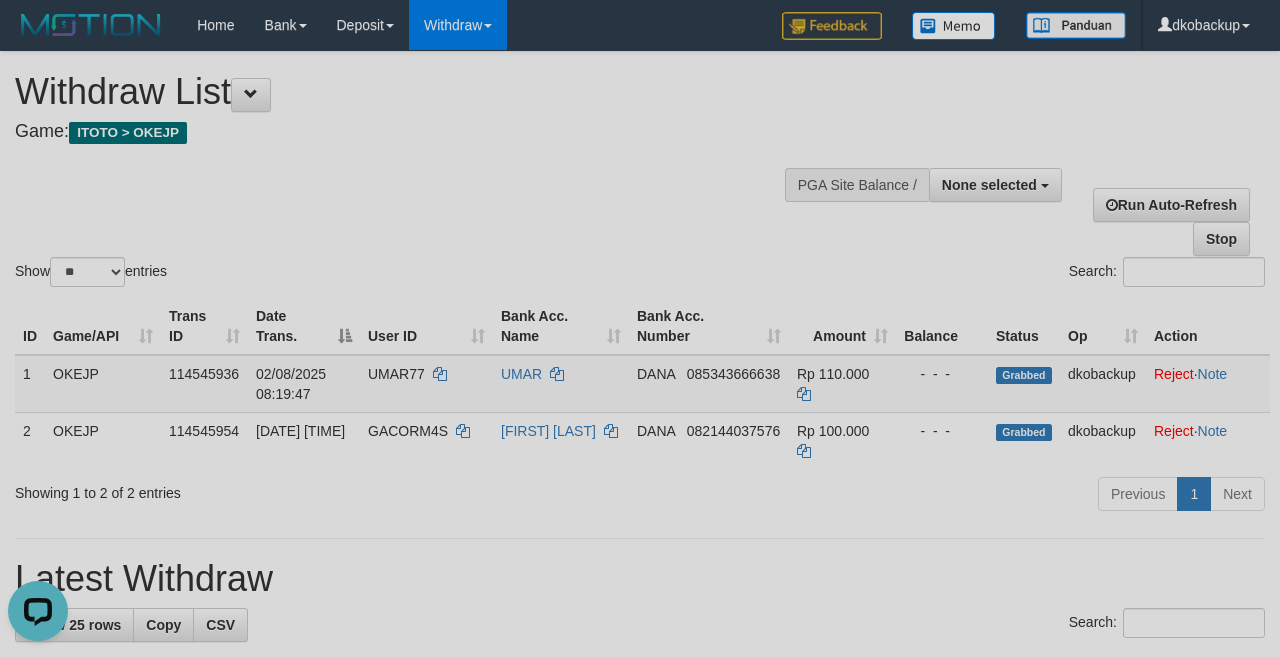 scroll, scrollTop: 0, scrollLeft: 0, axis: both 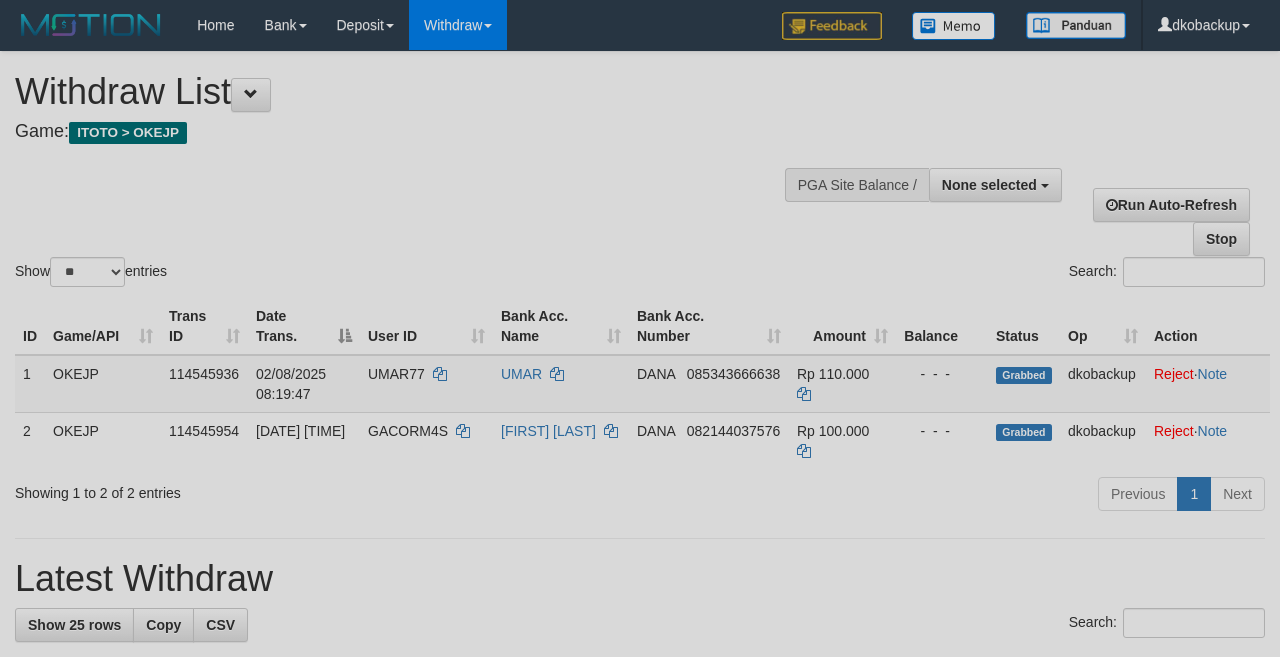 select 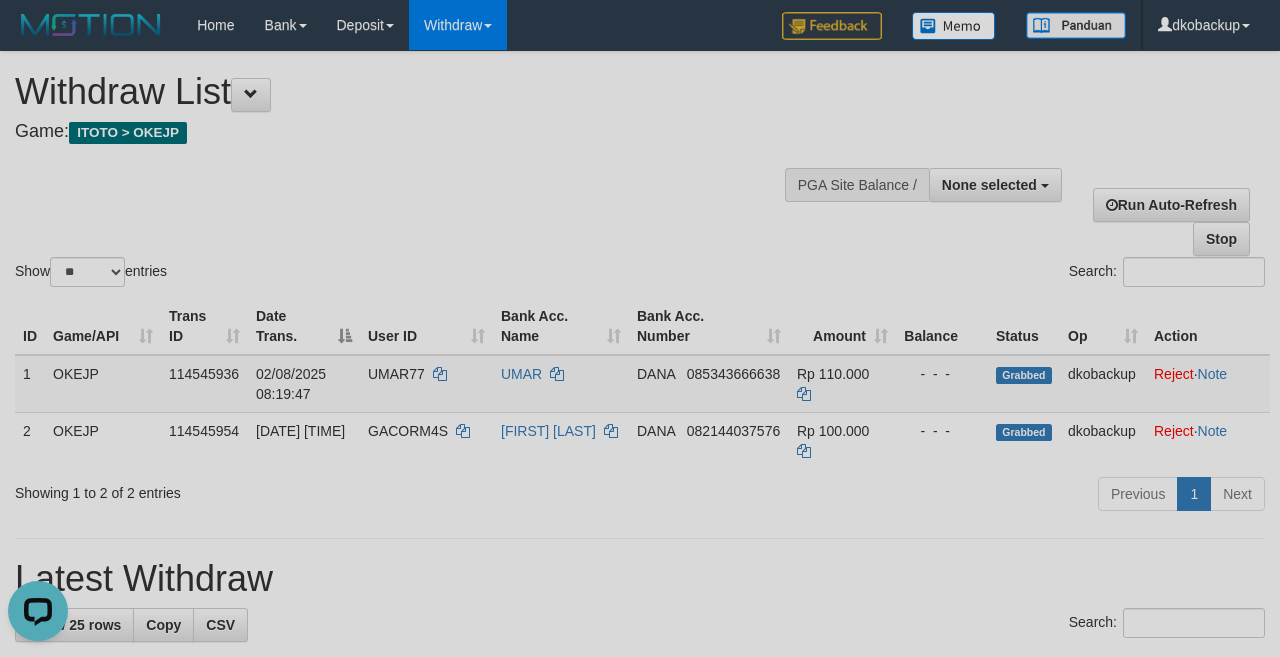 scroll, scrollTop: 0, scrollLeft: 0, axis: both 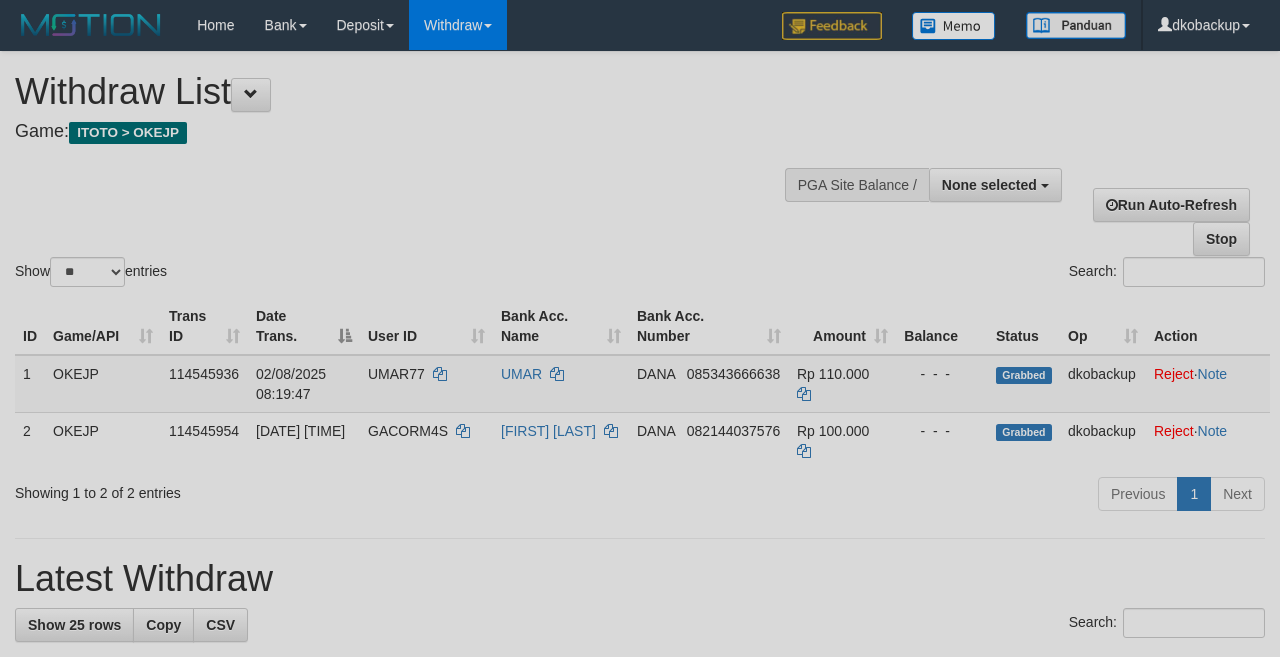 select 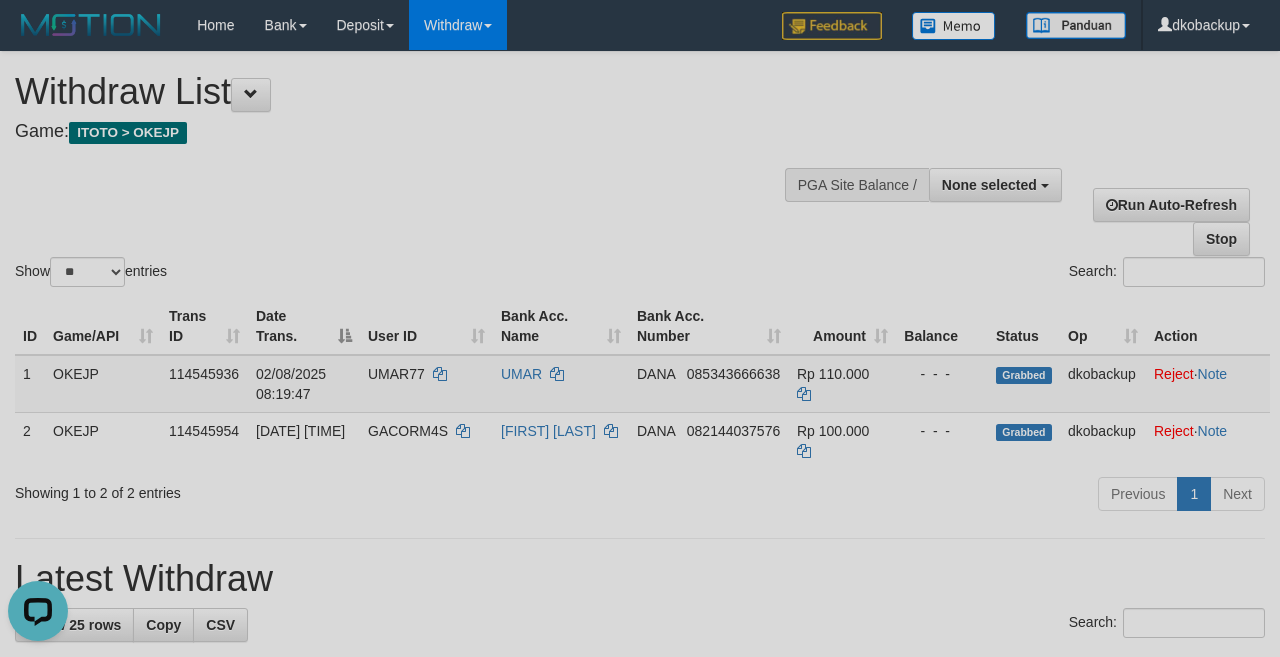 scroll, scrollTop: 0, scrollLeft: 0, axis: both 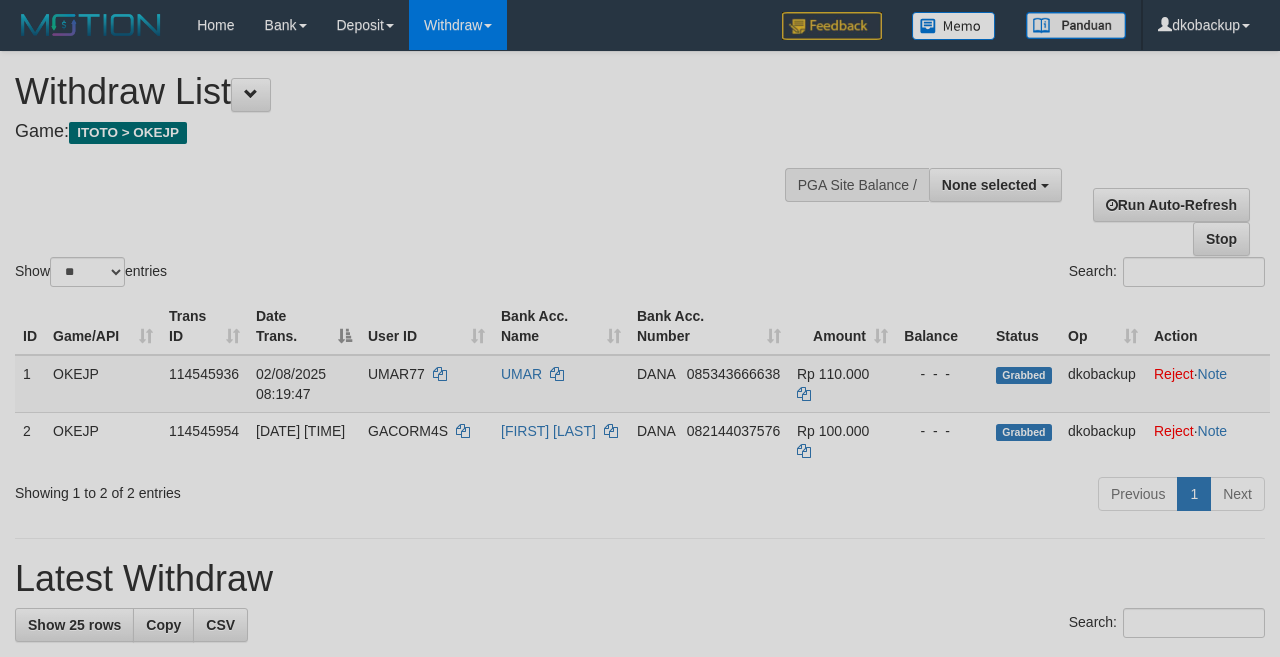 select 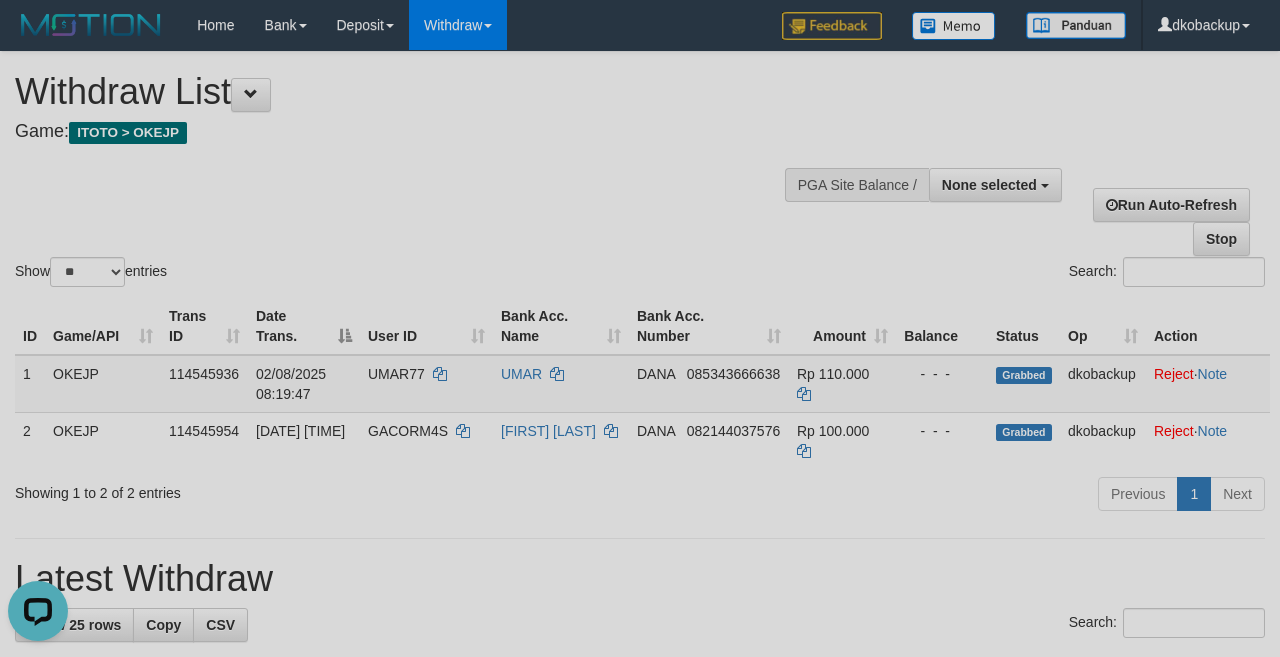 scroll, scrollTop: 0, scrollLeft: 0, axis: both 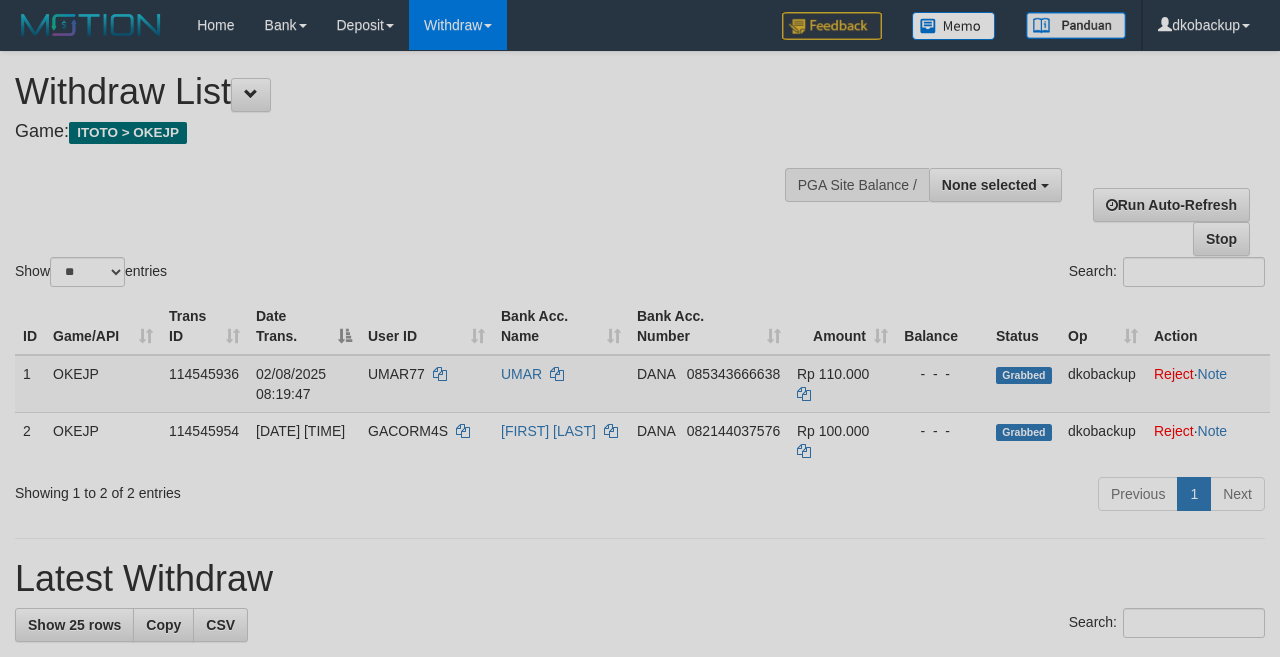 select 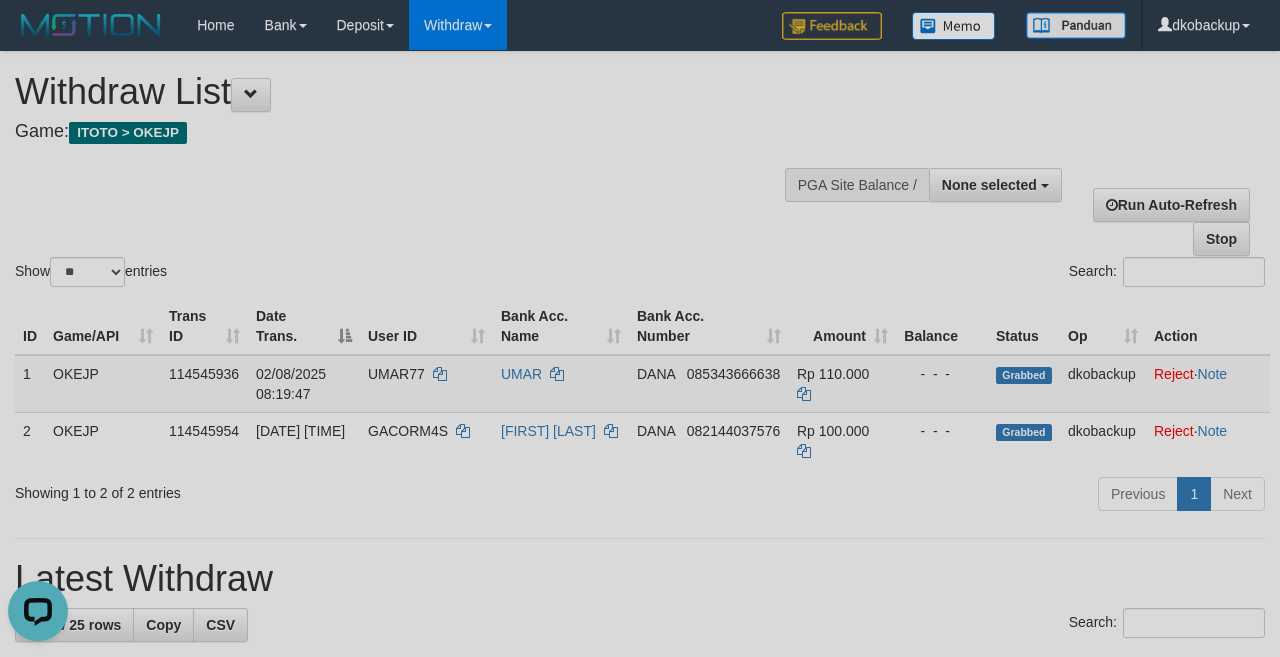 scroll, scrollTop: 0, scrollLeft: 0, axis: both 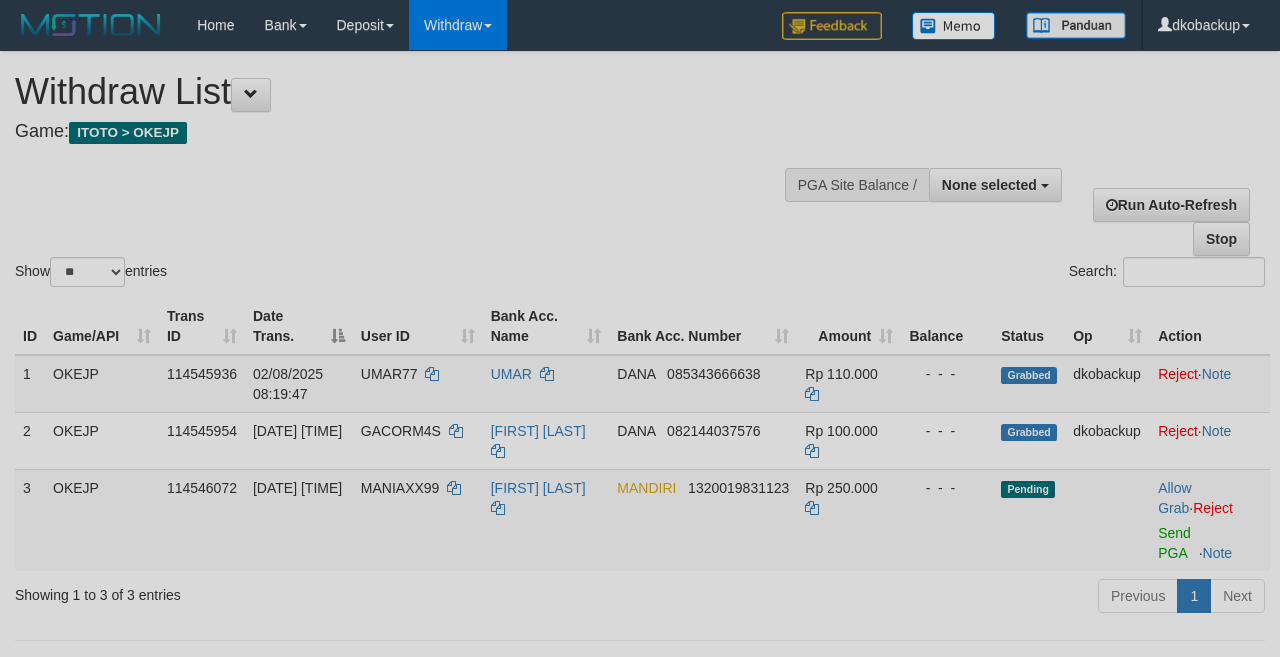 select 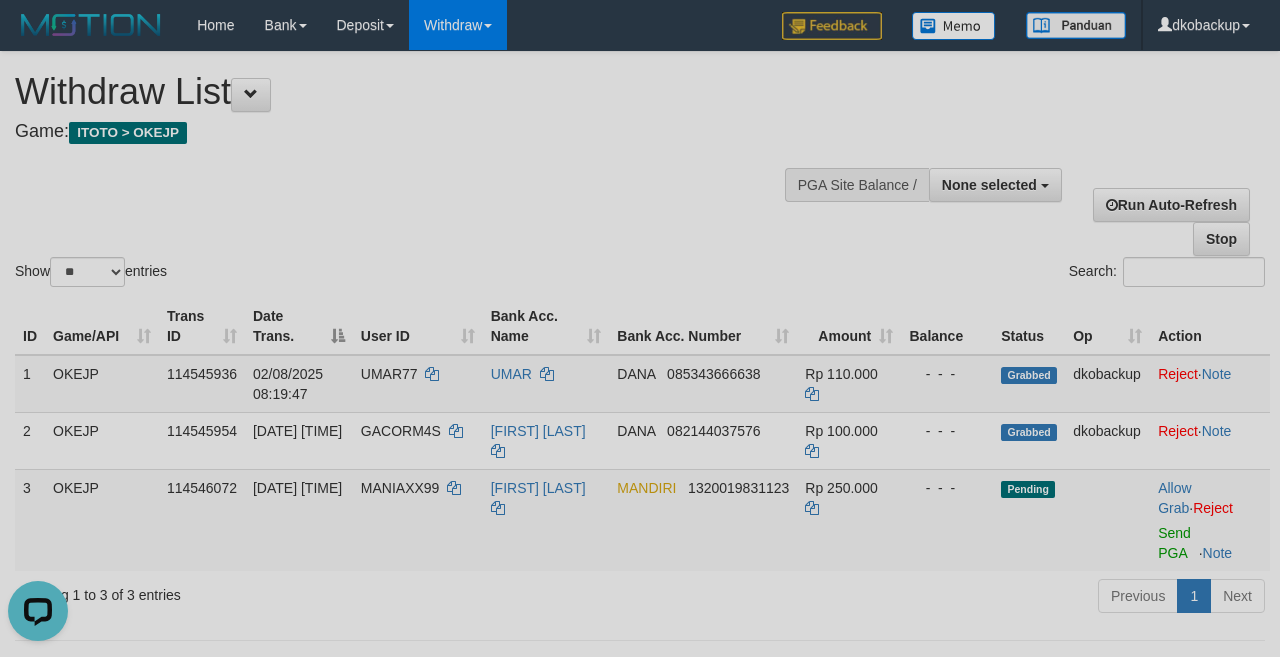 scroll, scrollTop: 0, scrollLeft: 0, axis: both 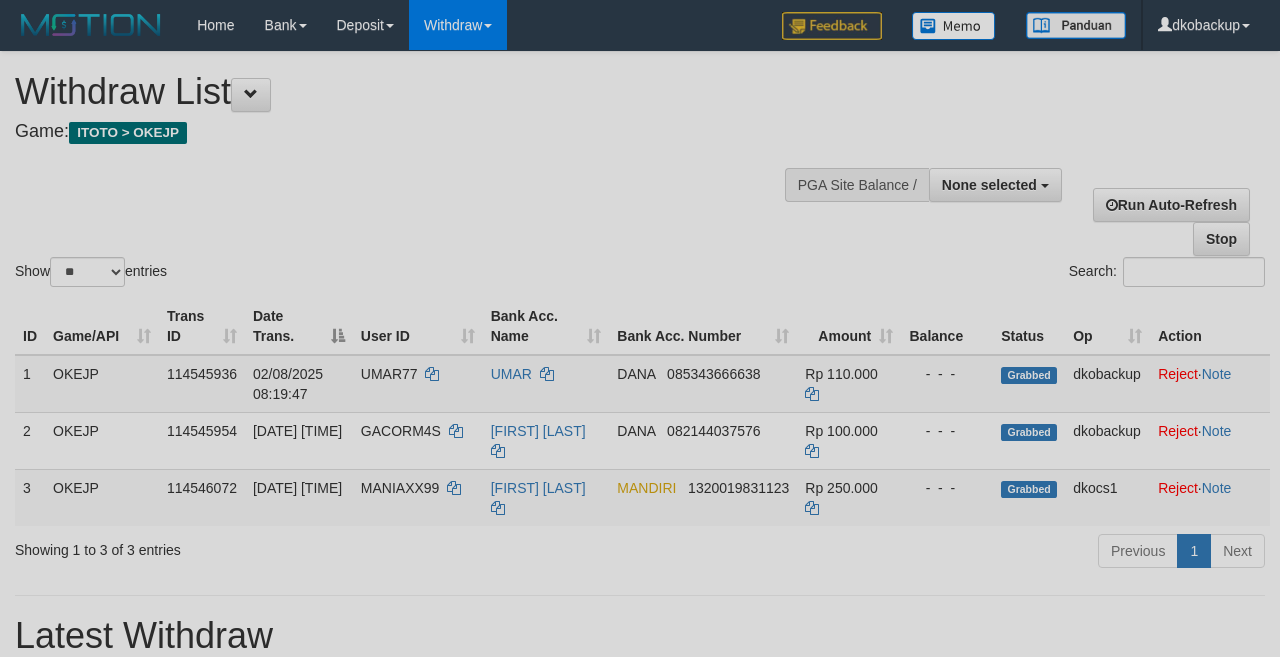 select 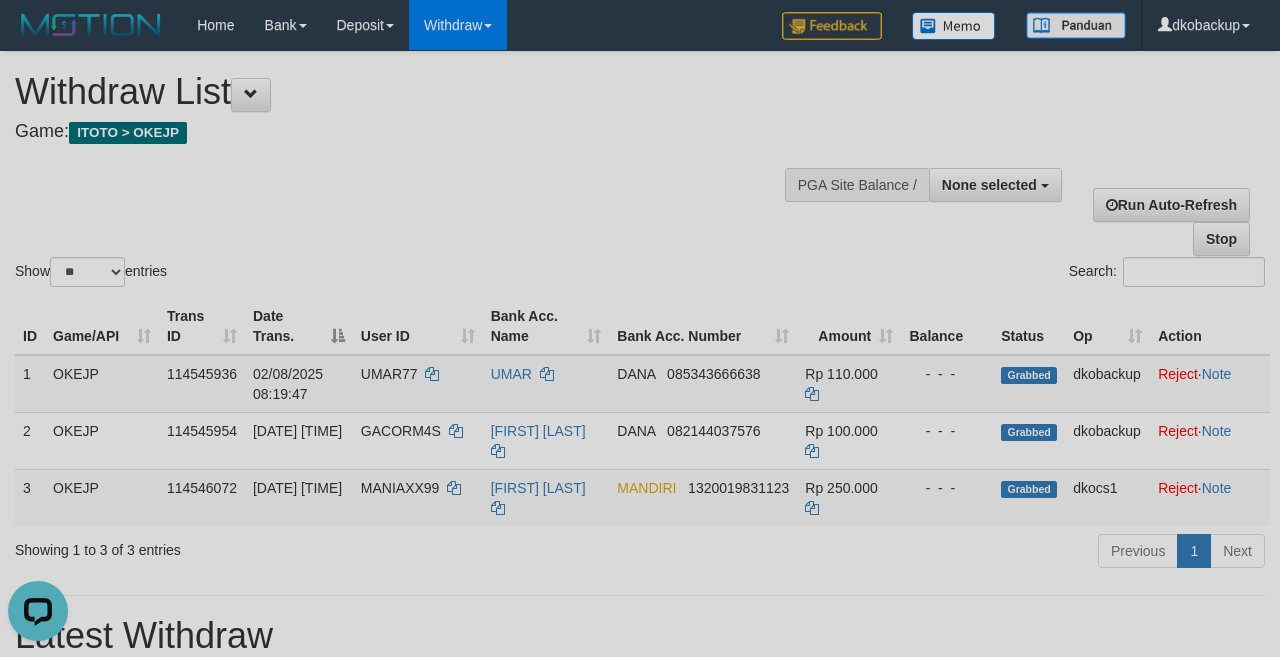 scroll, scrollTop: 0, scrollLeft: 0, axis: both 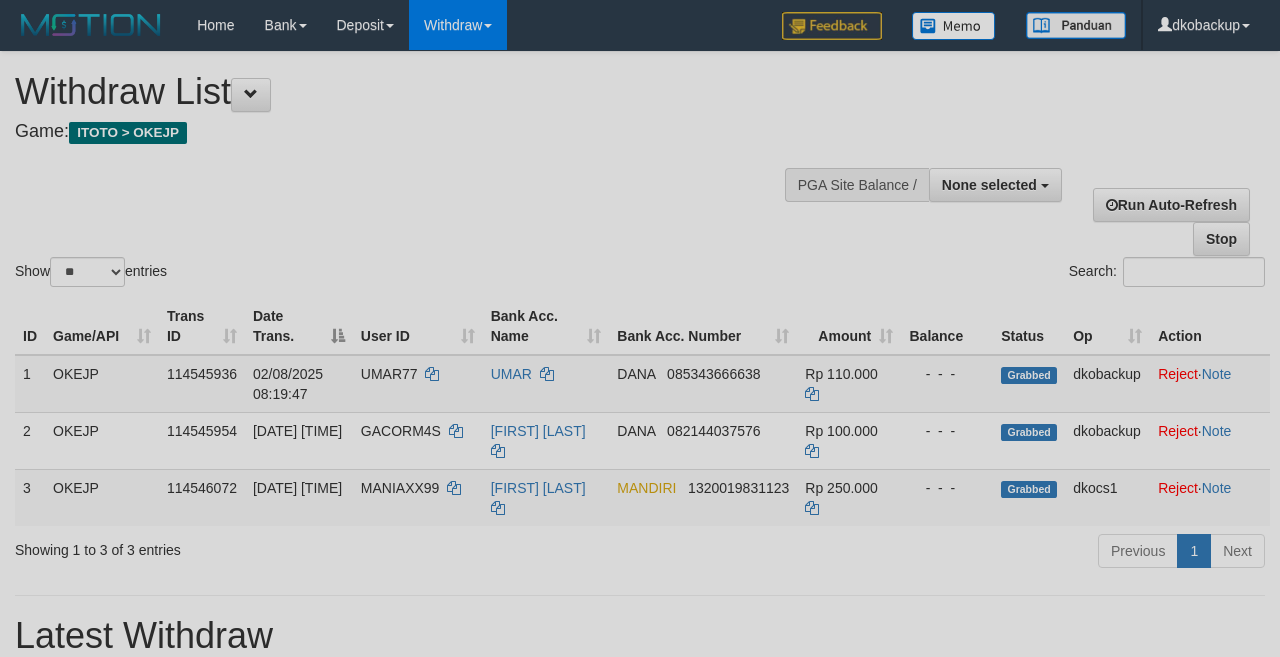 select 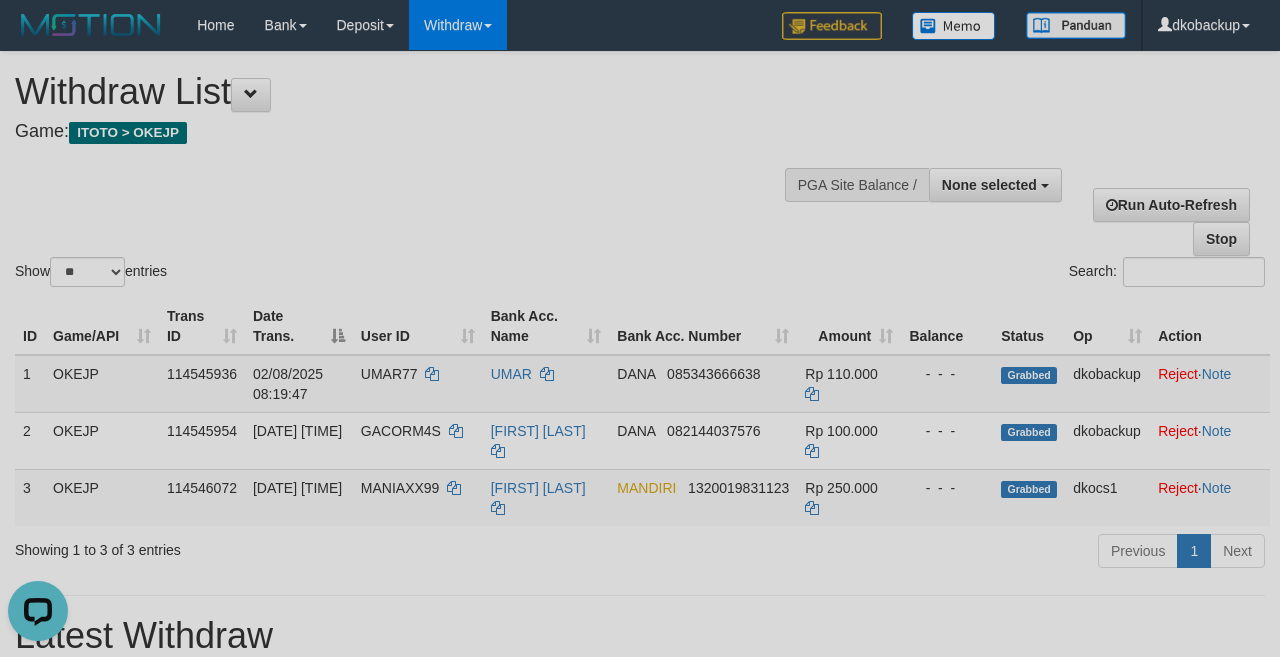 scroll, scrollTop: 0, scrollLeft: 0, axis: both 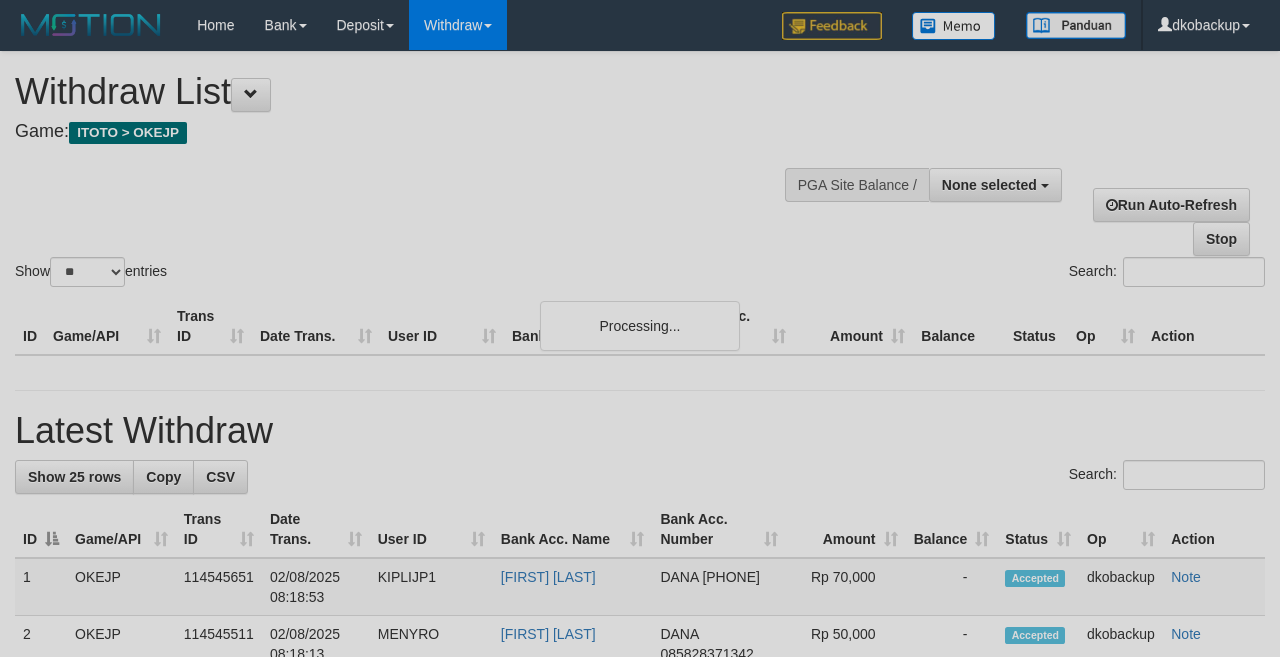 select 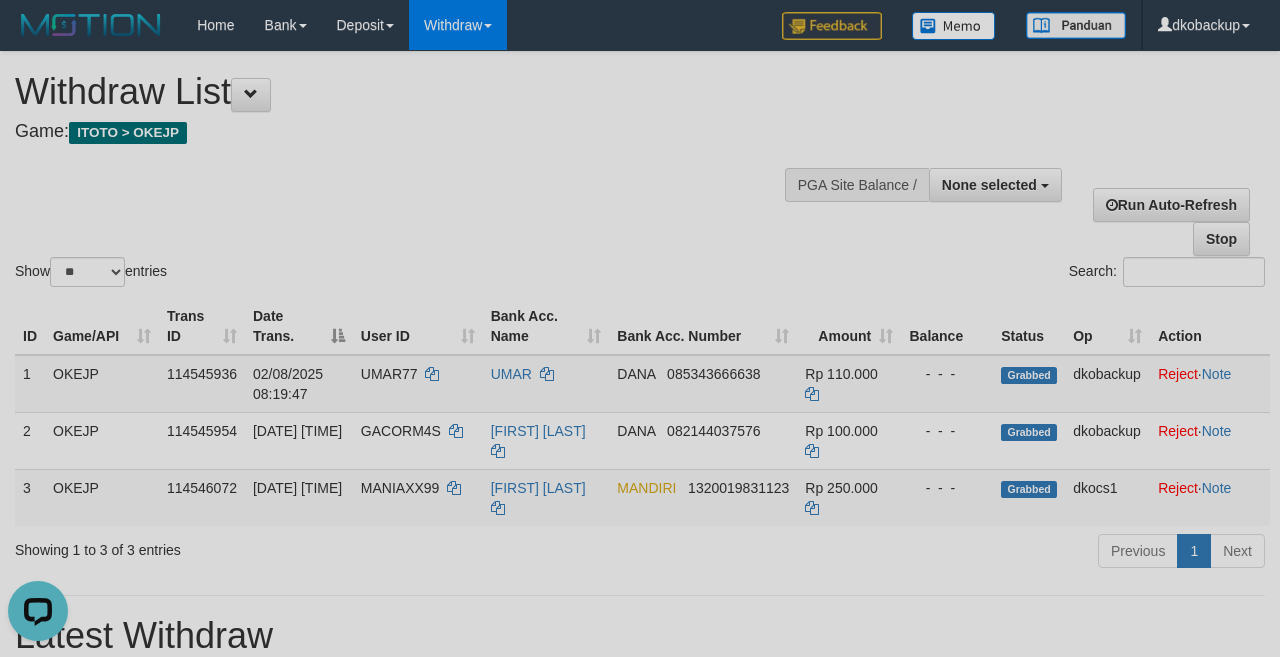 scroll, scrollTop: 0, scrollLeft: 0, axis: both 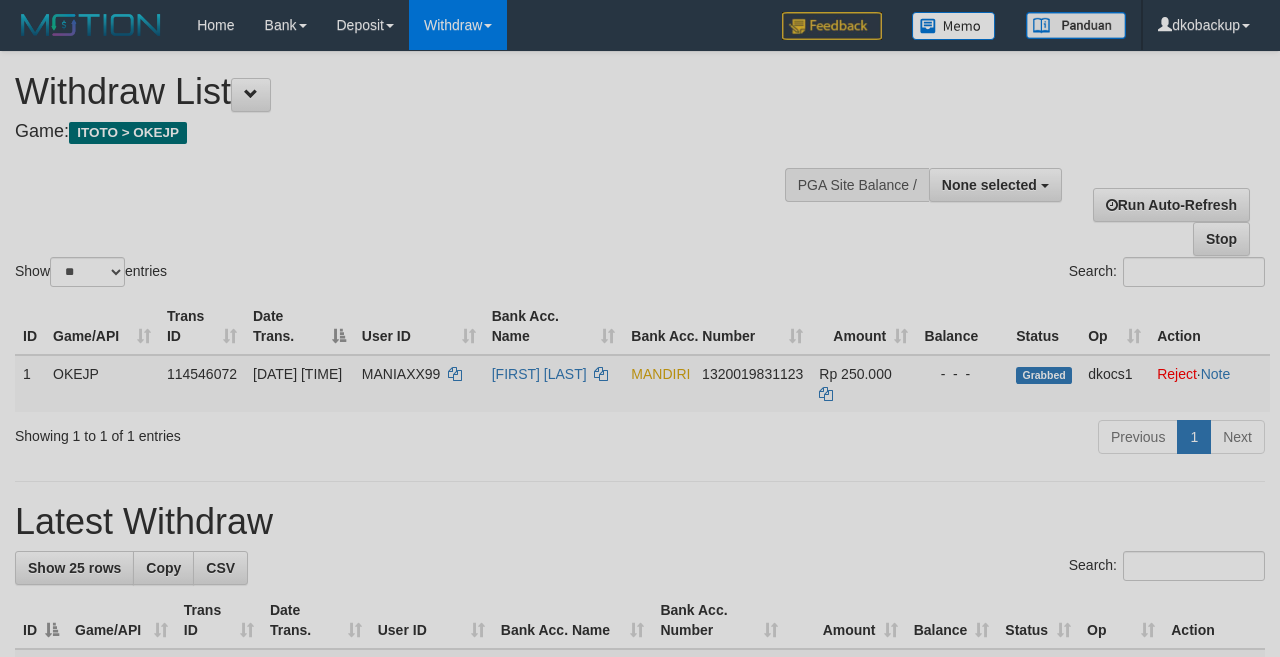 select 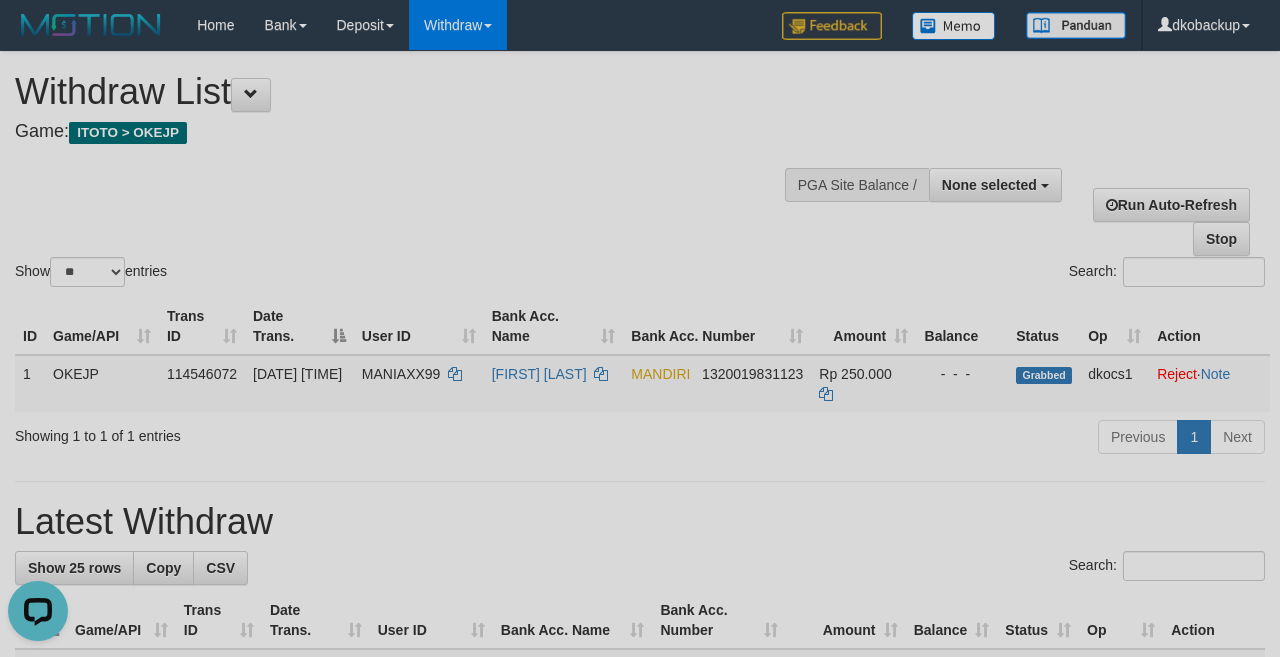scroll, scrollTop: 0, scrollLeft: 0, axis: both 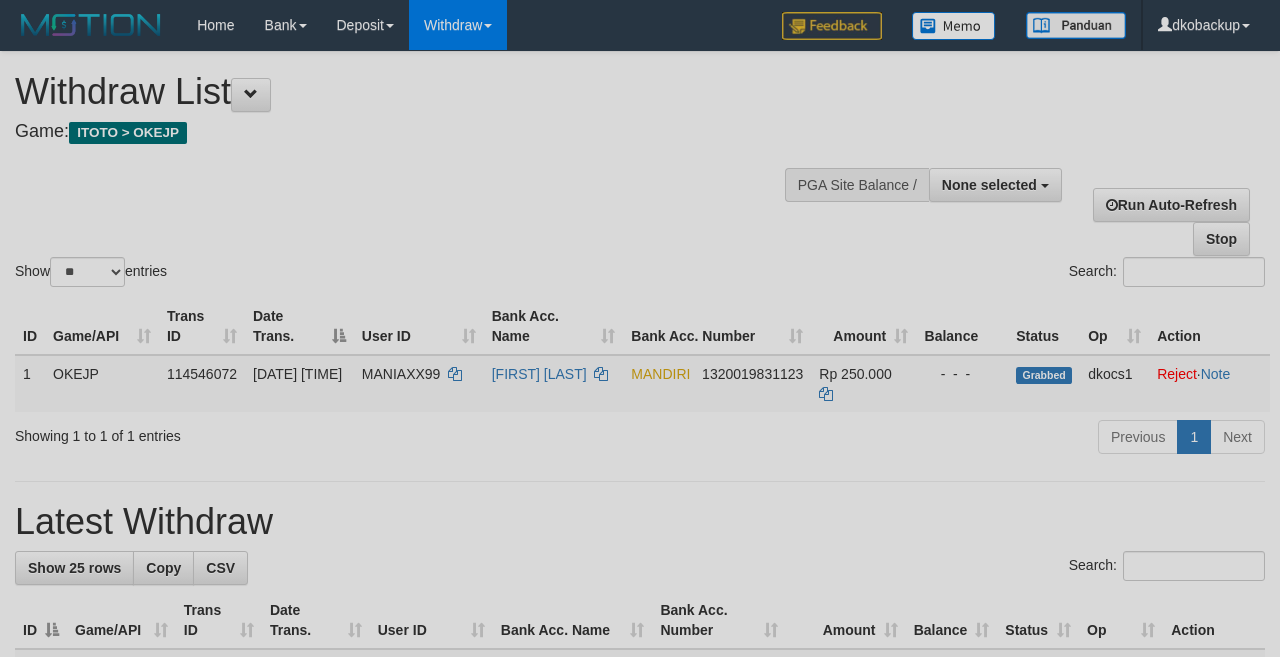 select 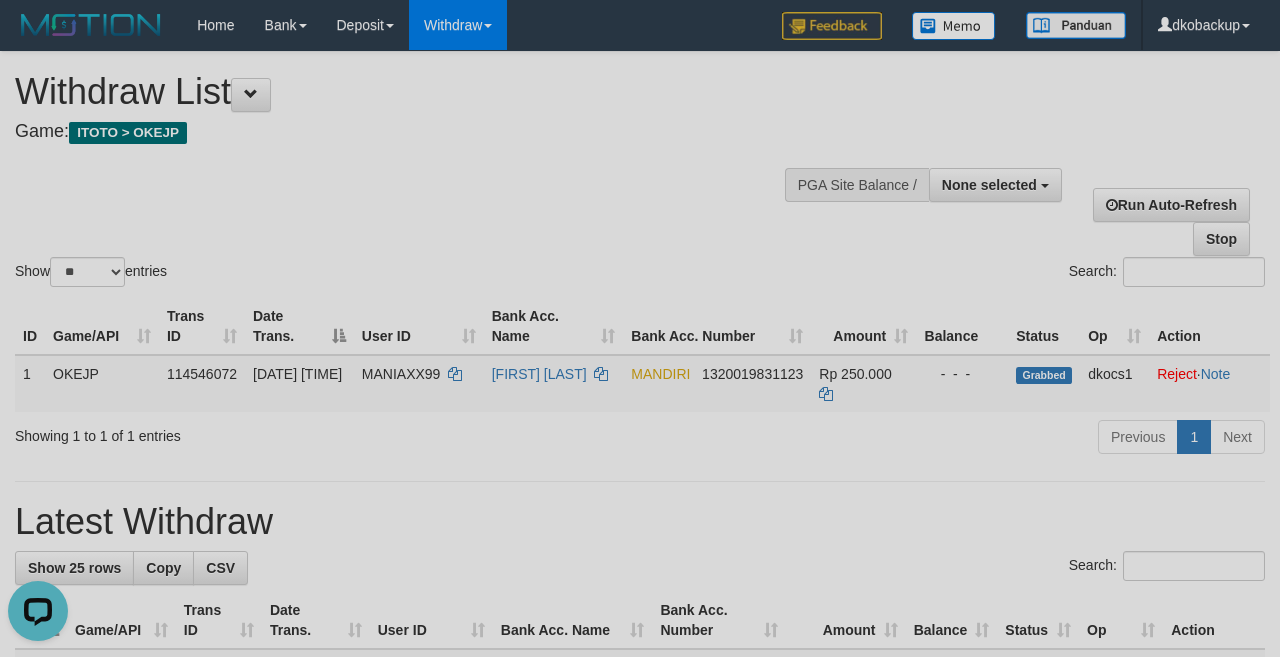 scroll, scrollTop: 0, scrollLeft: 0, axis: both 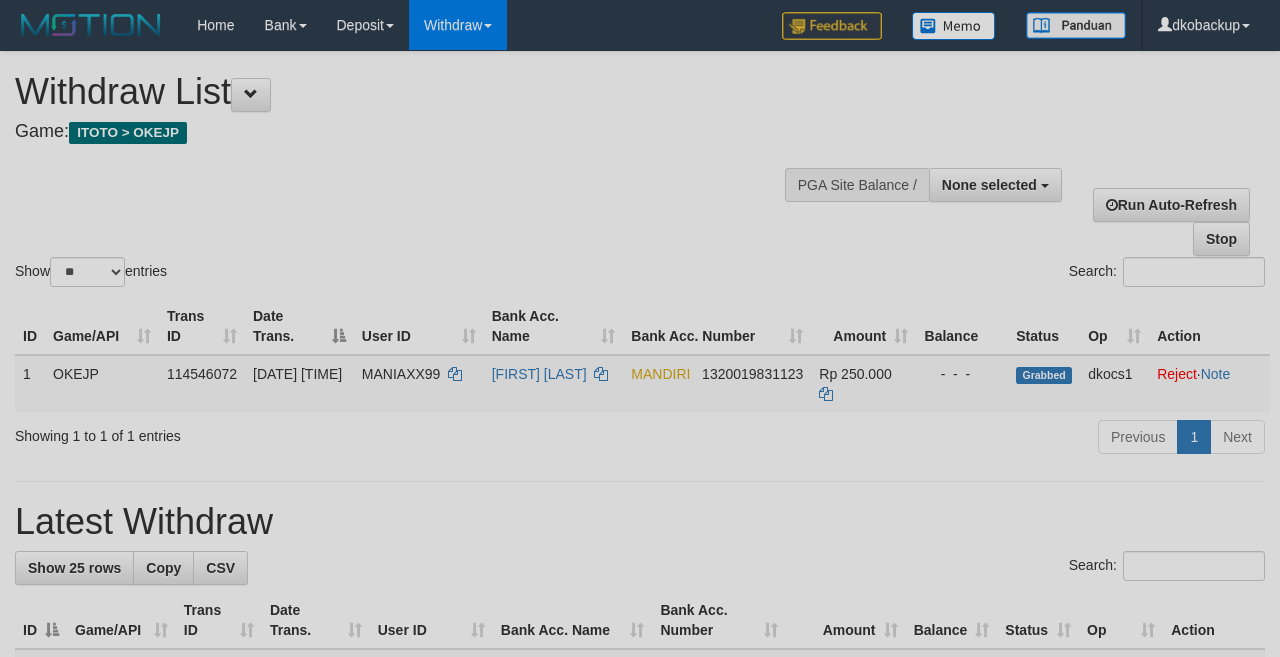 select 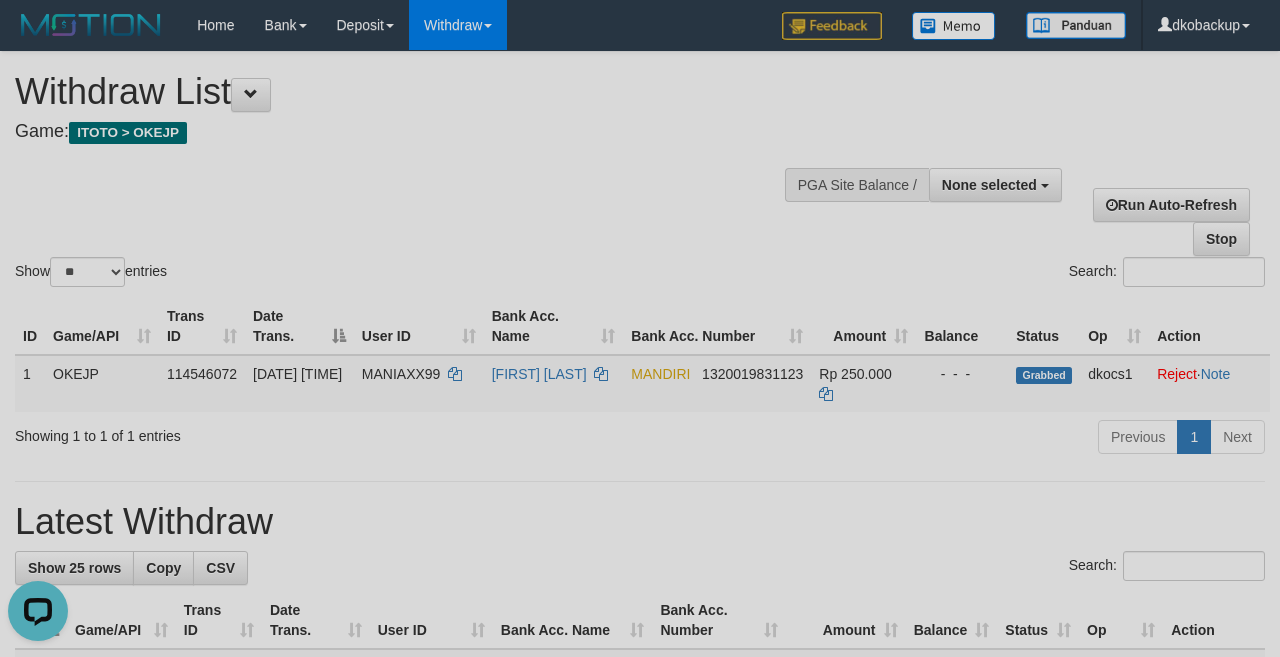 scroll, scrollTop: 0, scrollLeft: 0, axis: both 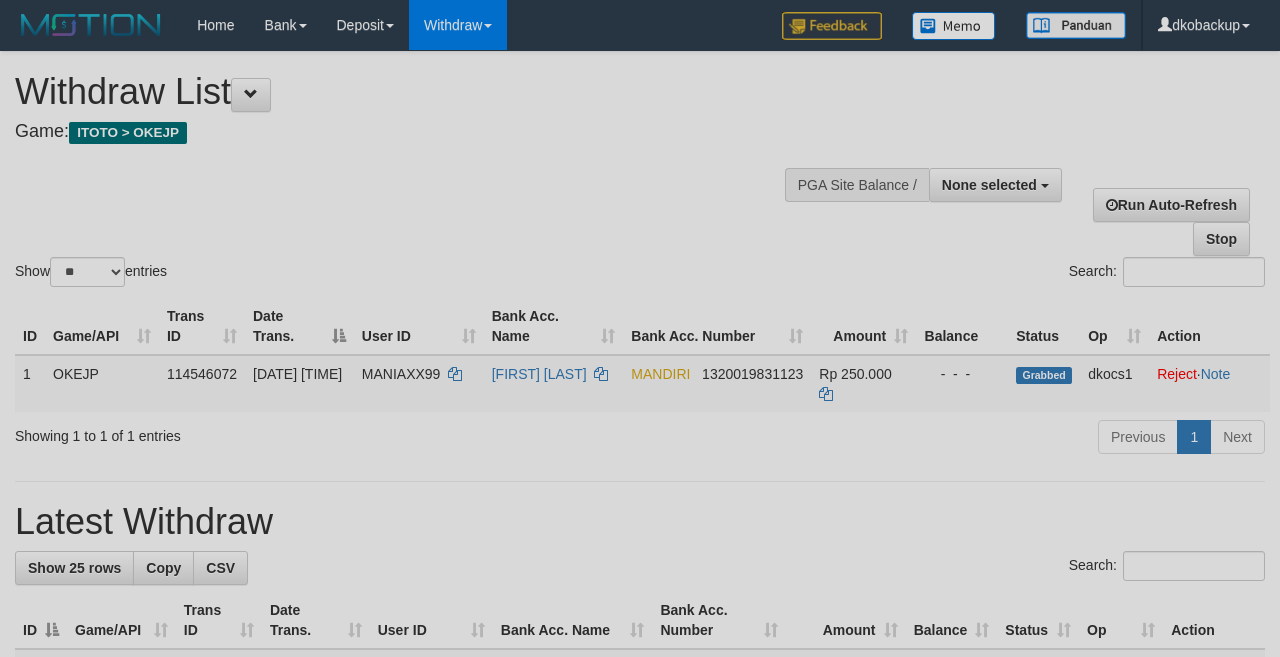 select 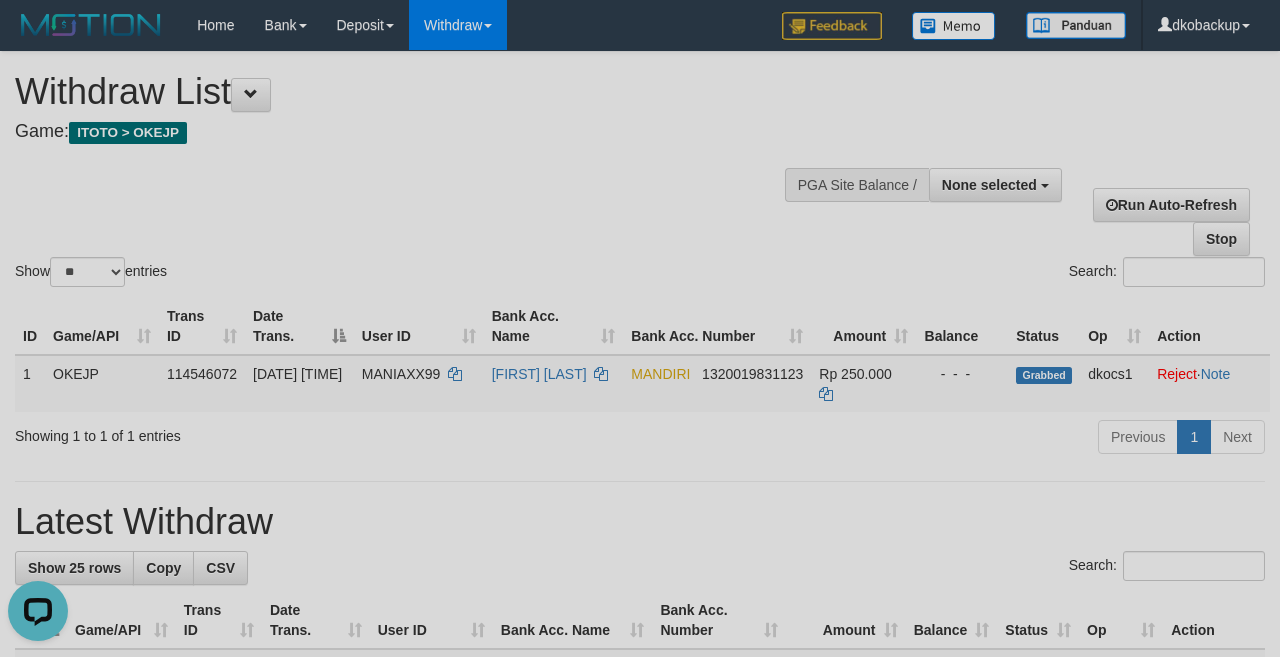 scroll, scrollTop: 0, scrollLeft: 0, axis: both 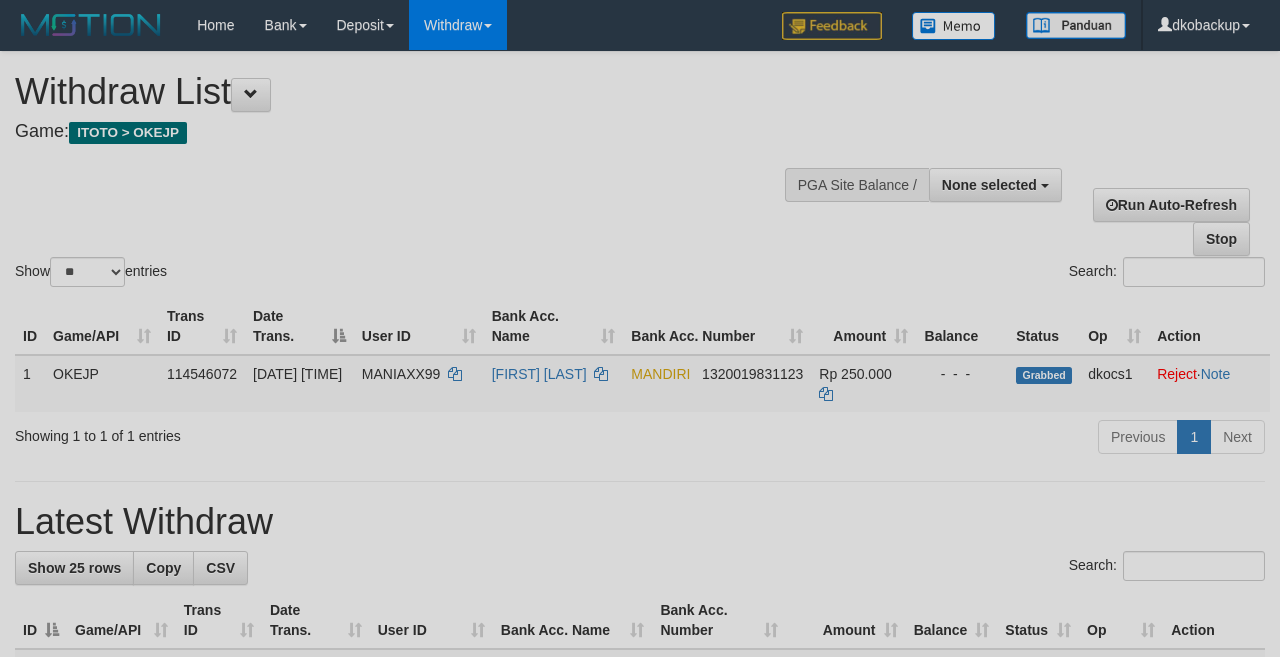 select 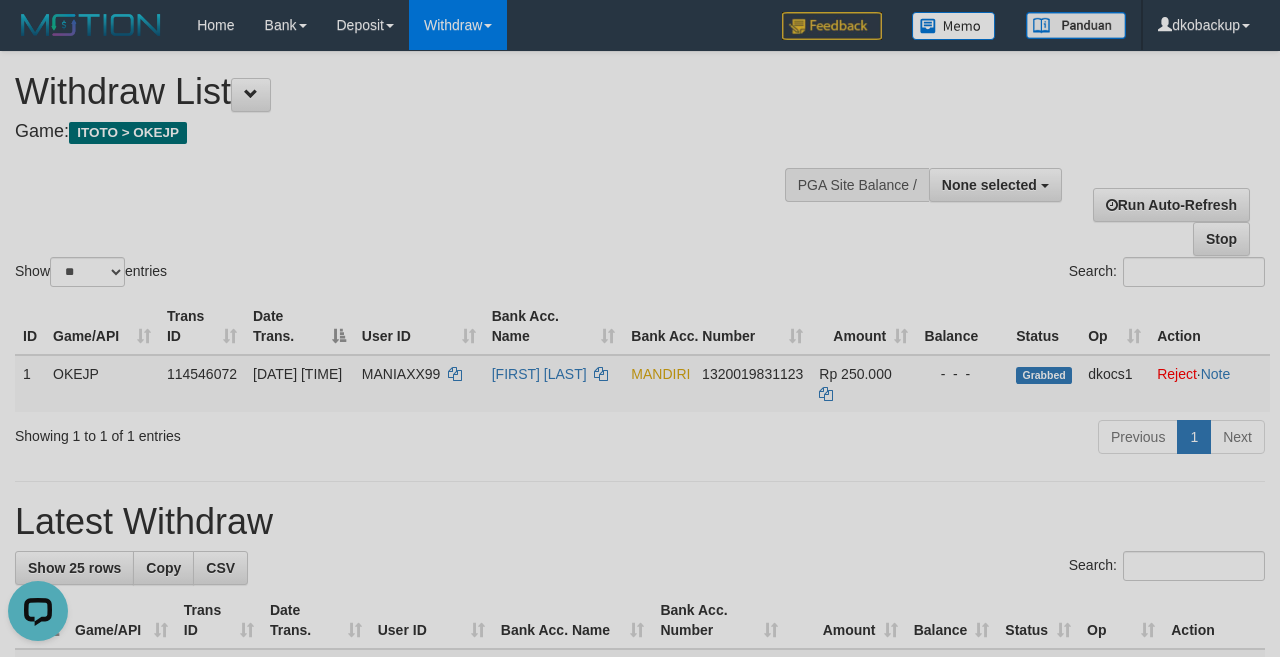 scroll, scrollTop: 0, scrollLeft: 0, axis: both 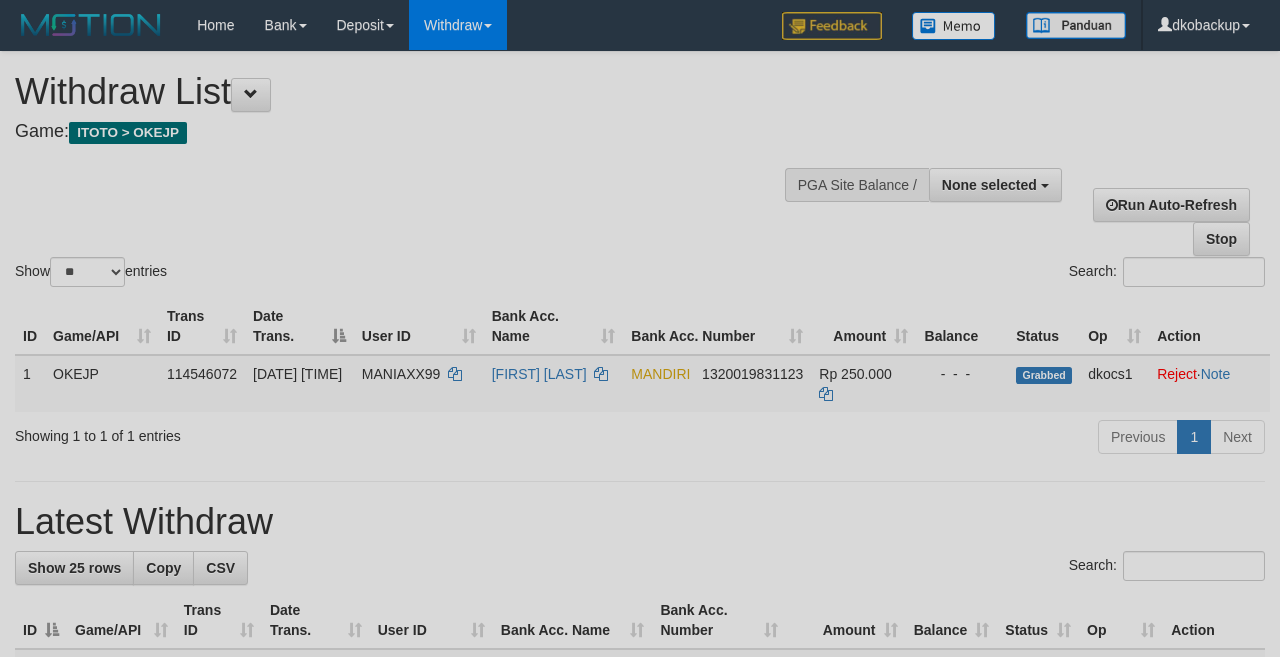 select 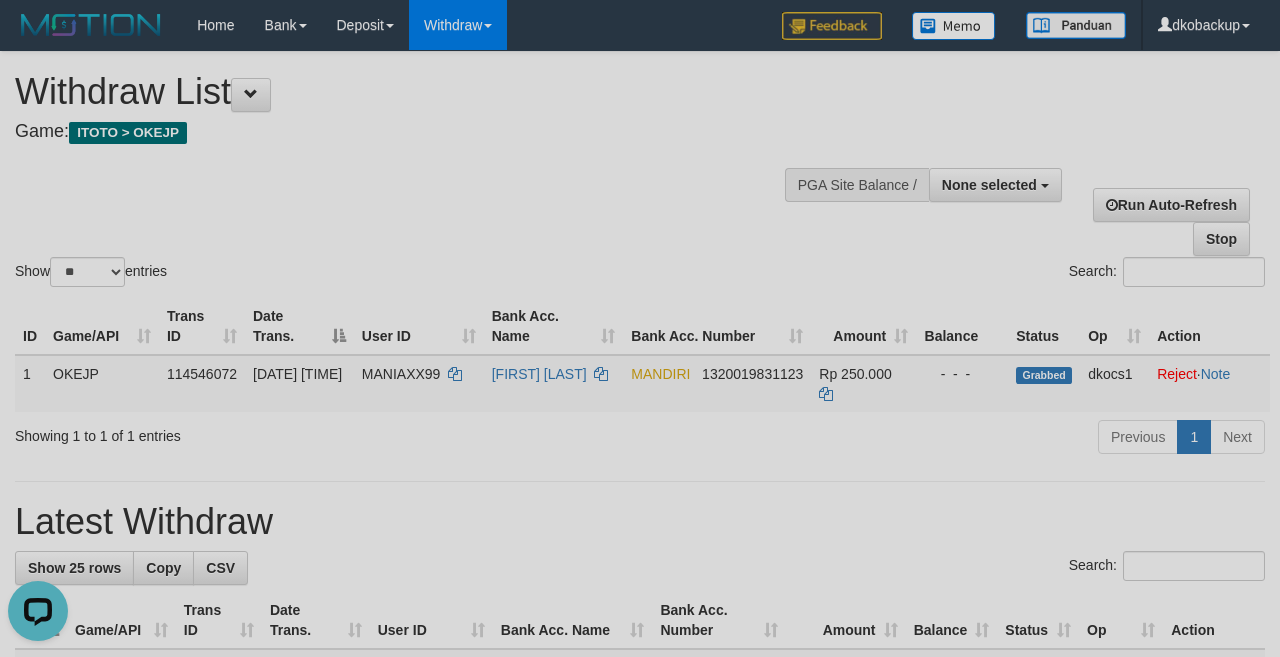 scroll, scrollTop: 0, scrollLeft: 0, axis: both 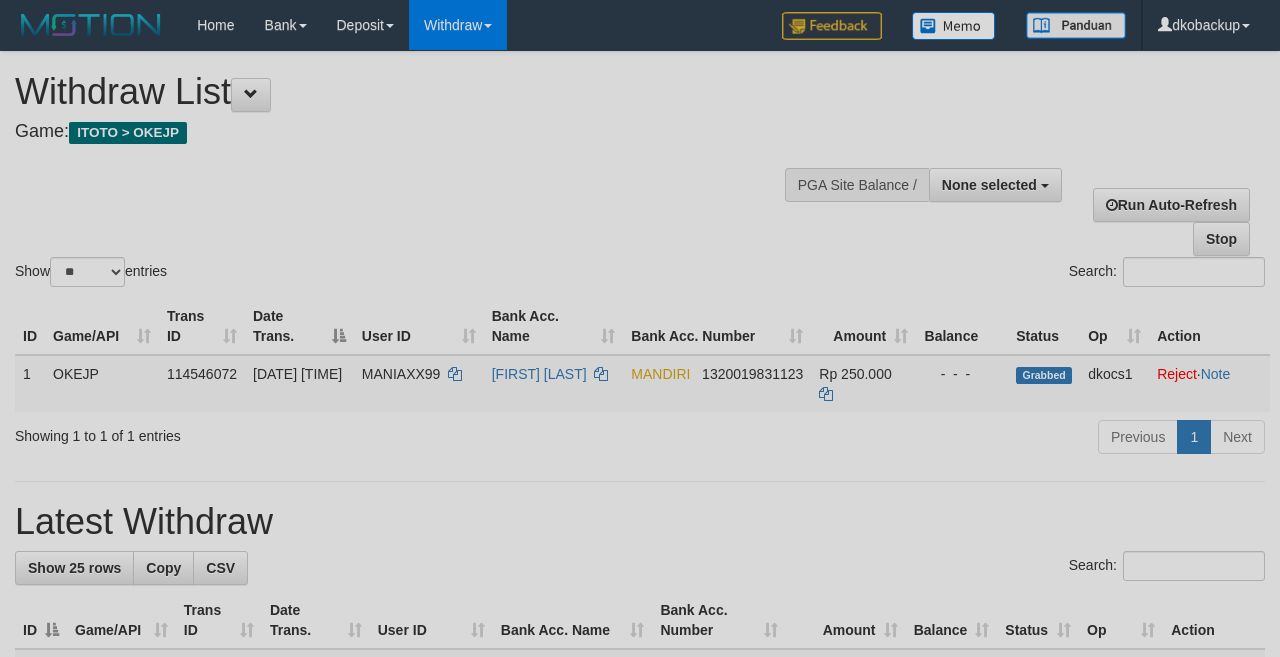 select 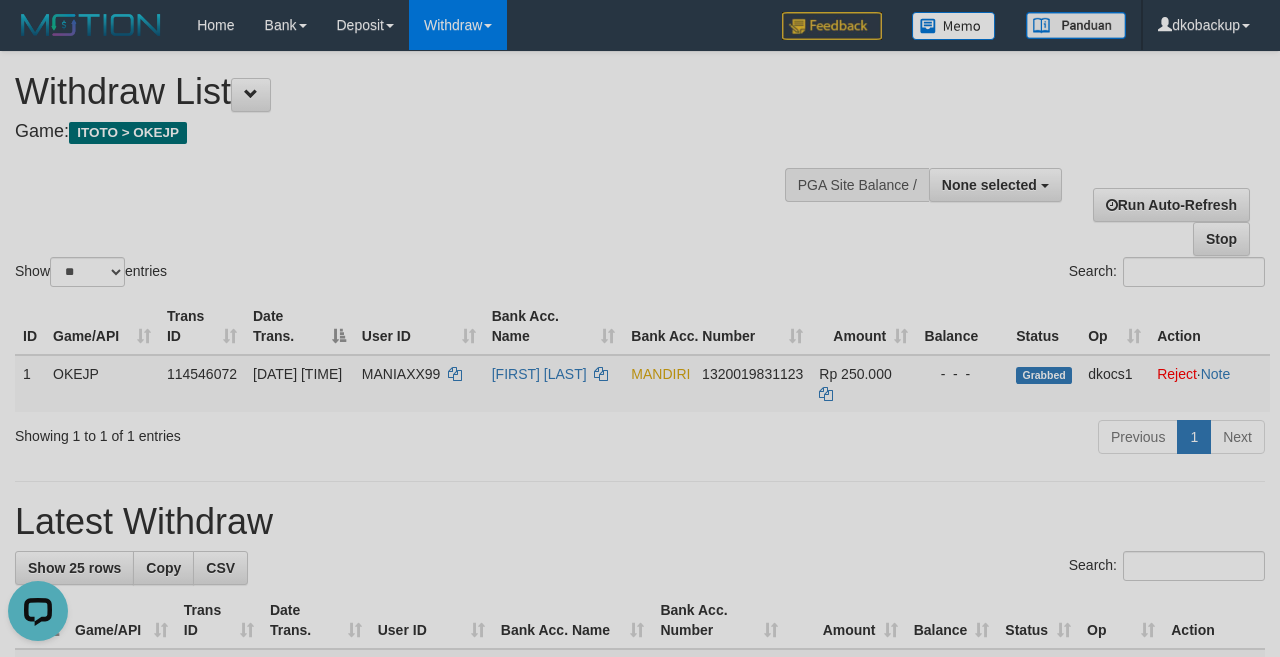 scroll, scrollTop: 0, scrollLeft: 0, axis: both 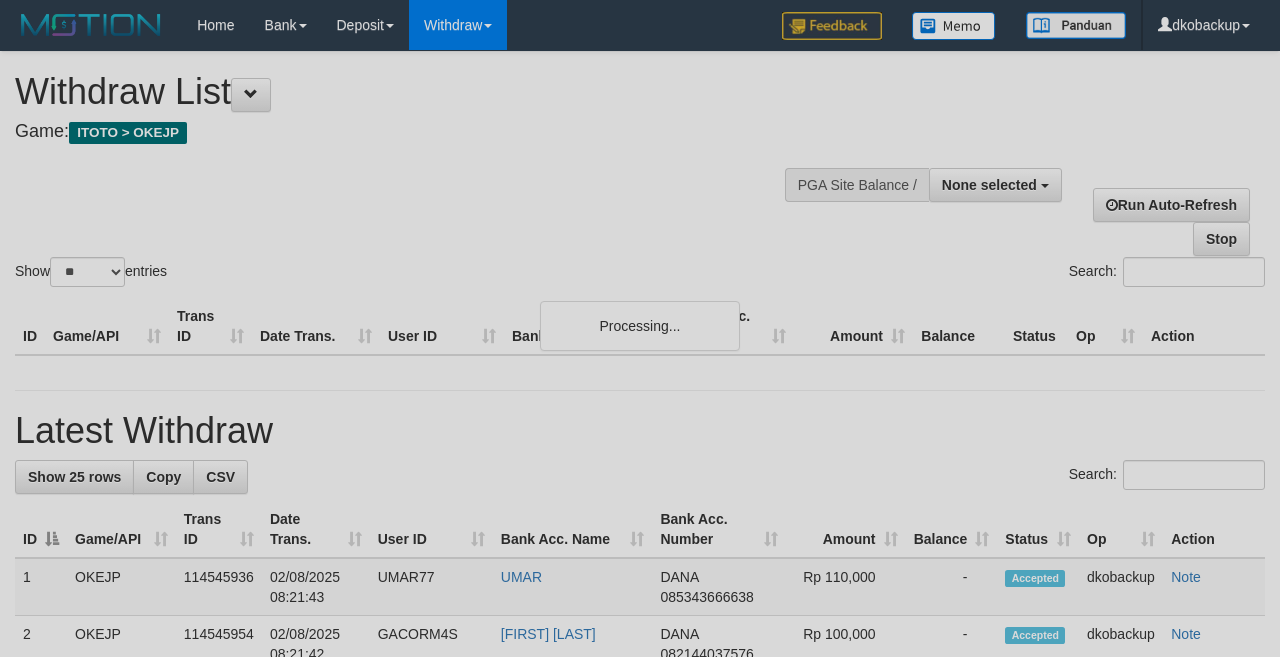 select 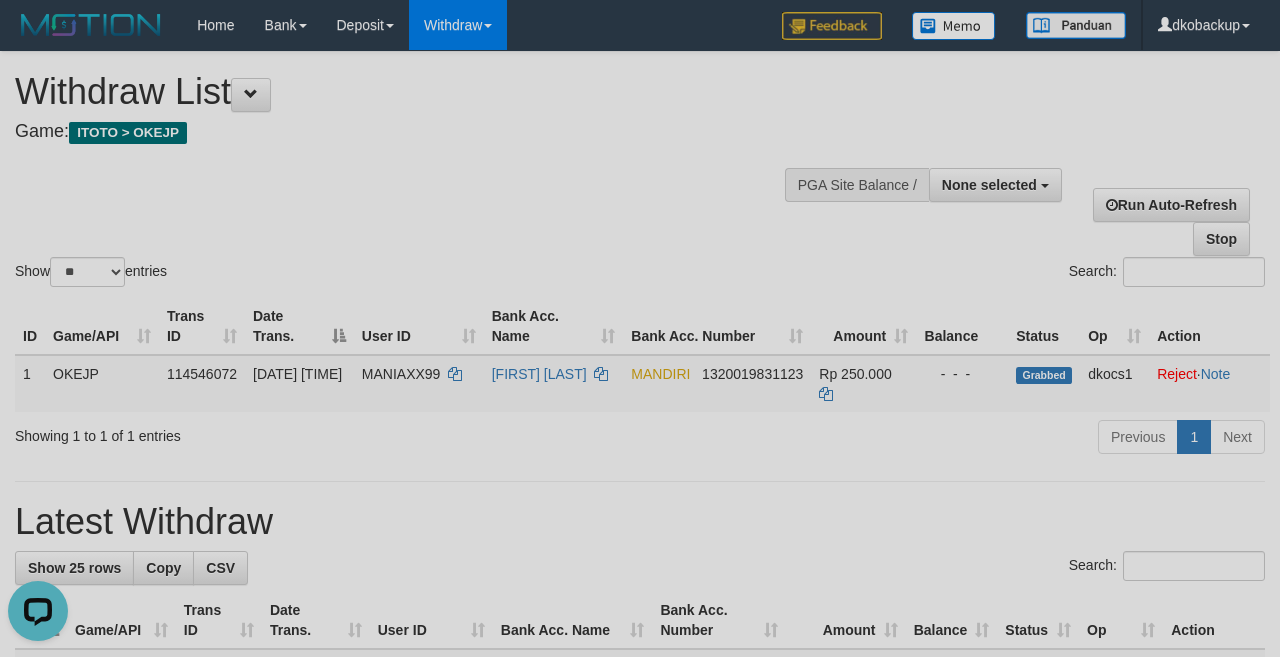 scroll, scrollTop: 0, scrollLeft: 0, axis: both 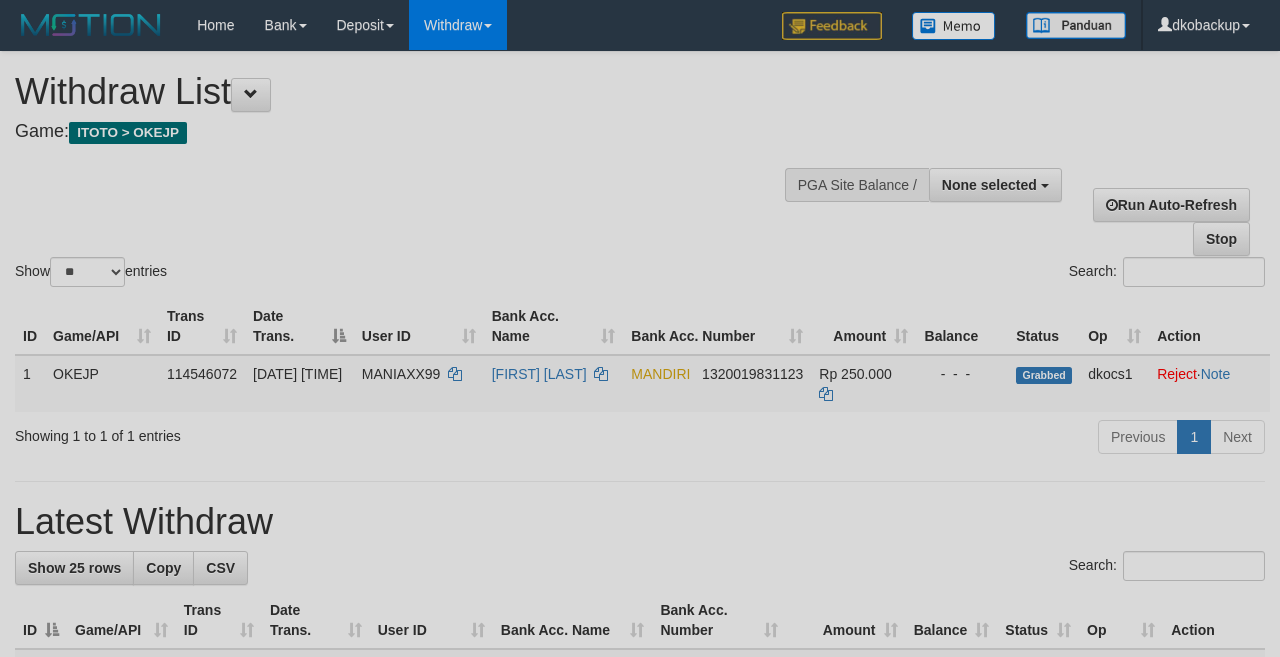 select 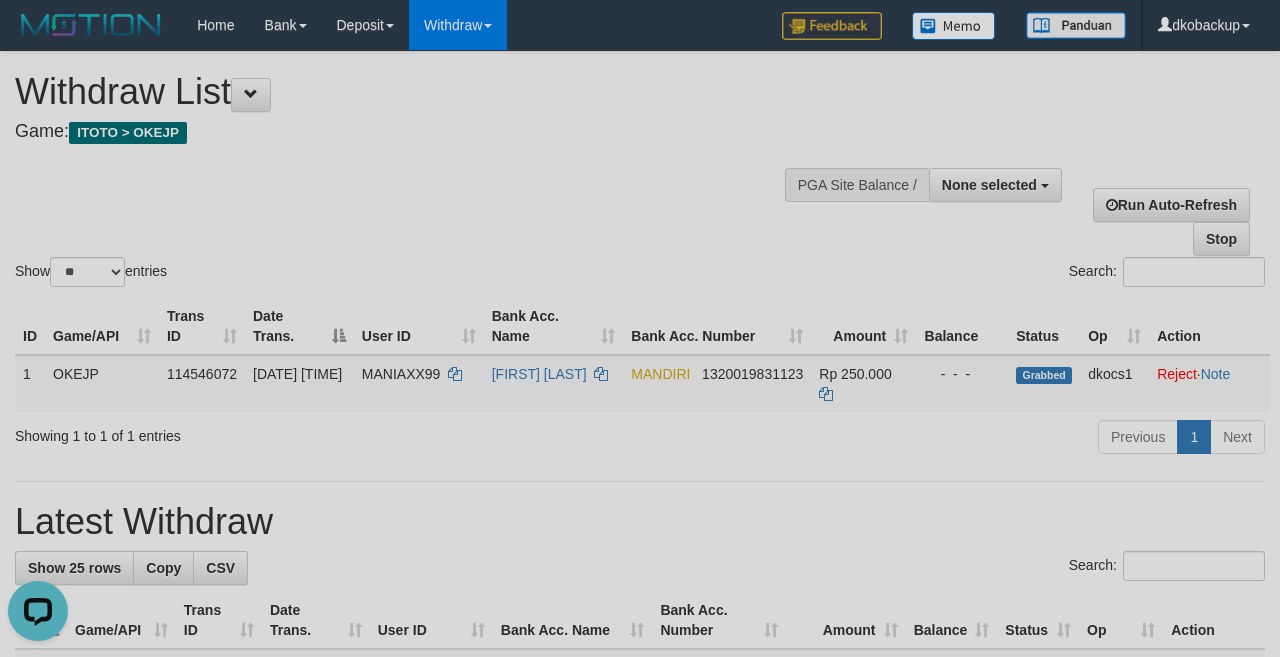 scroll, scrollTop: 0, scrollLeft: 0, axis: both 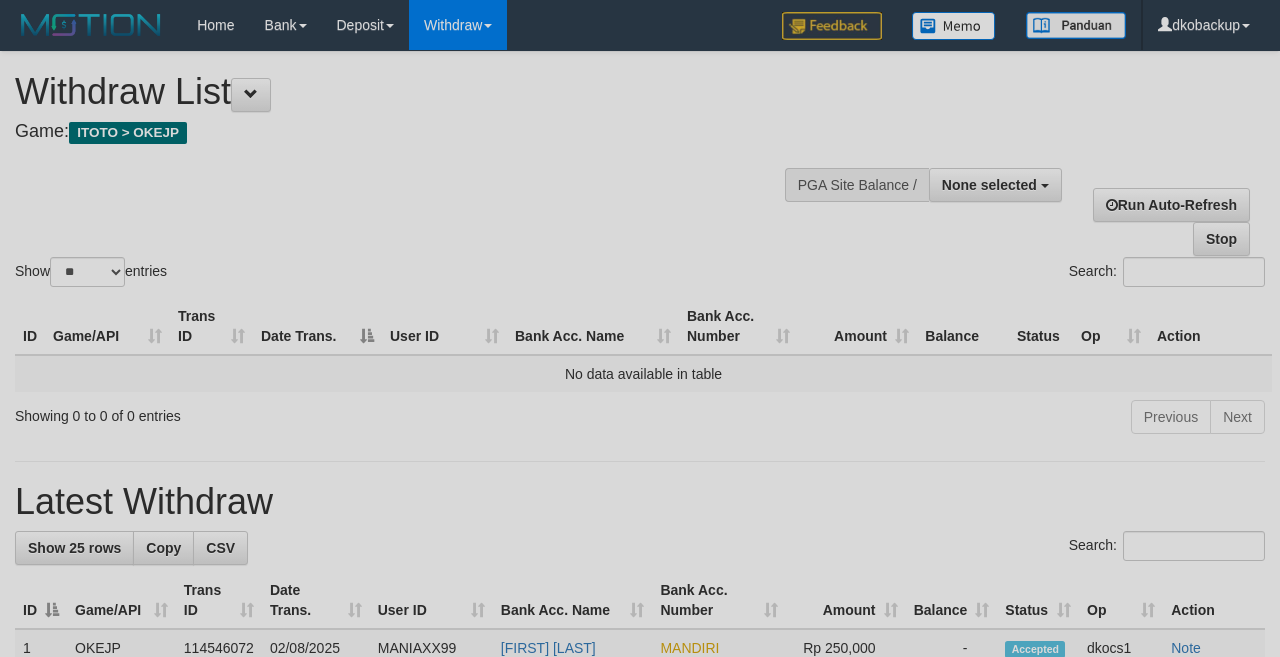 select 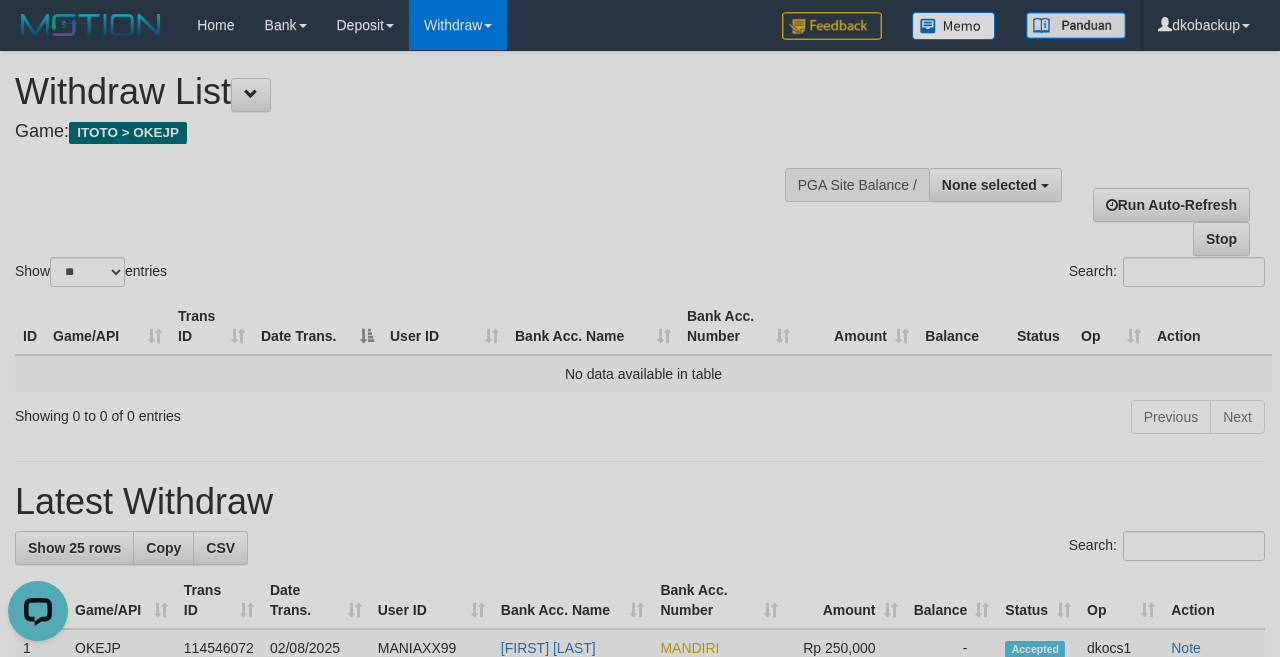 scroll, scrollTop: 0, scrollLeft: 0, axis: both 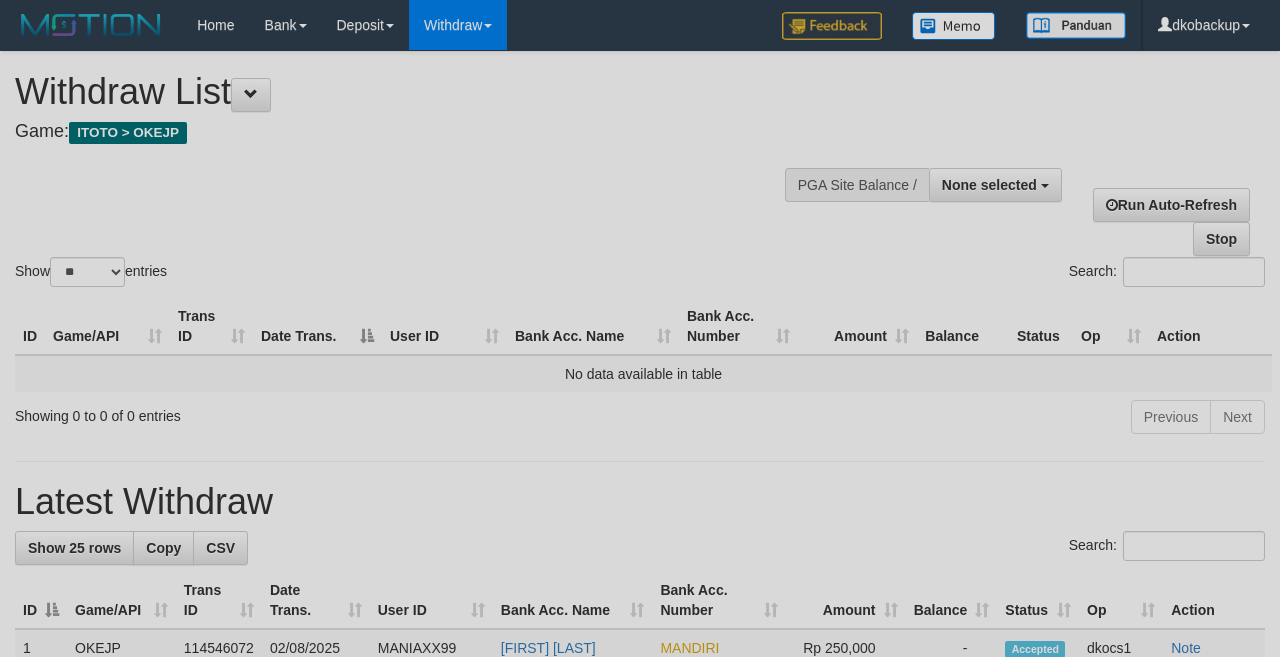 select 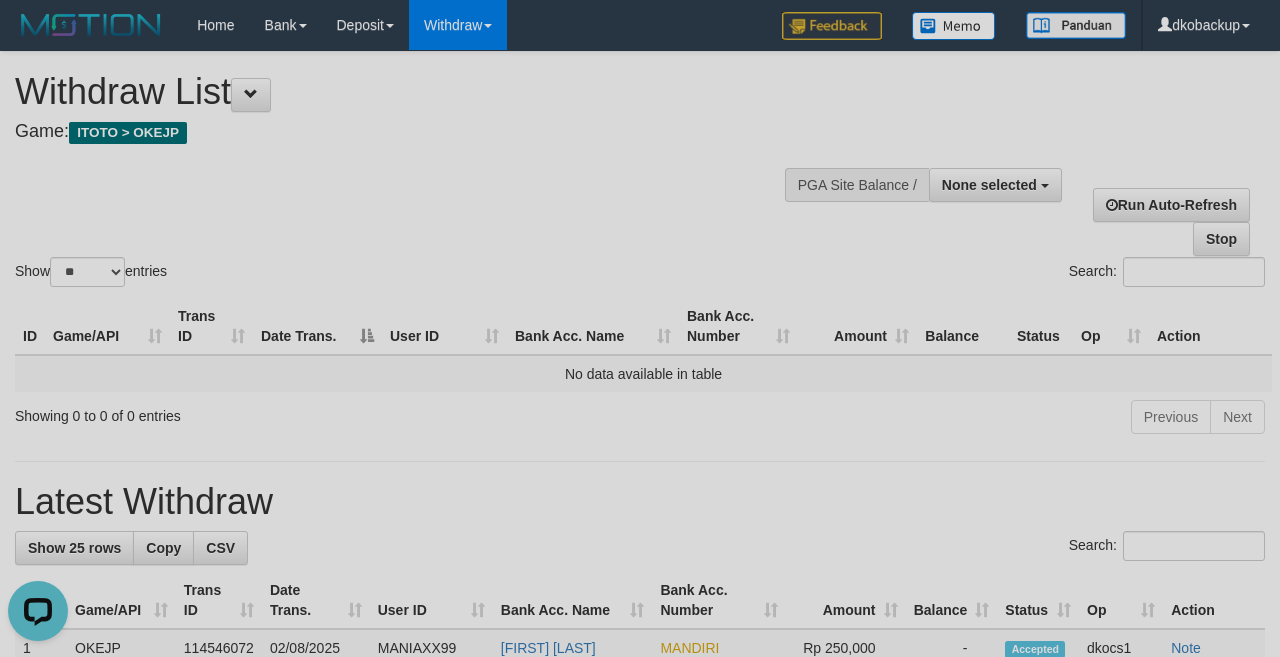 scroll, scrollTop: 0, scrollLeft: 0, axis: both 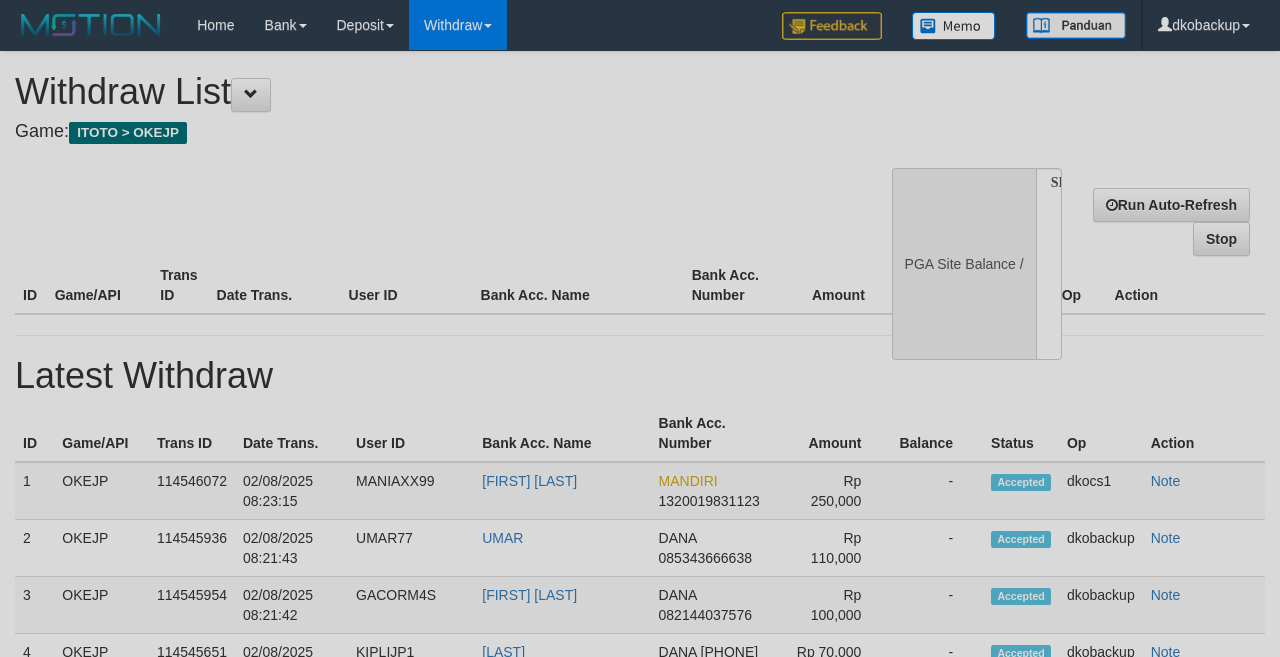select 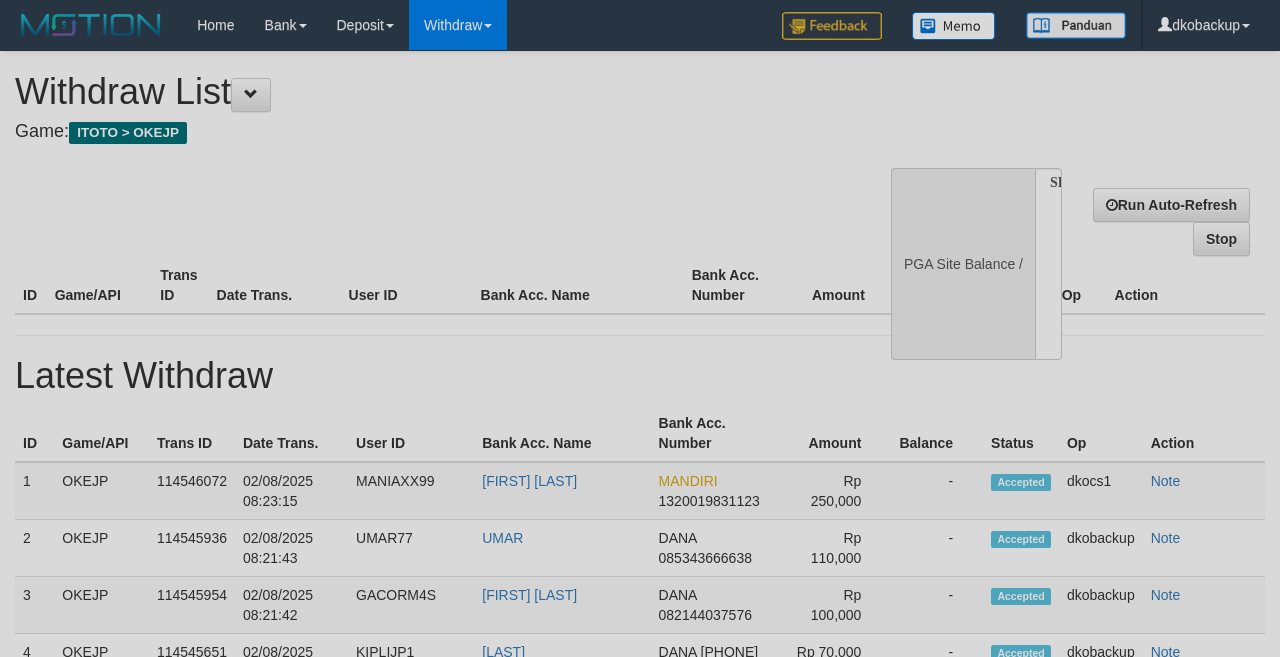 scroll, scrollTop: 0, scrollLeft: 0, axis: both 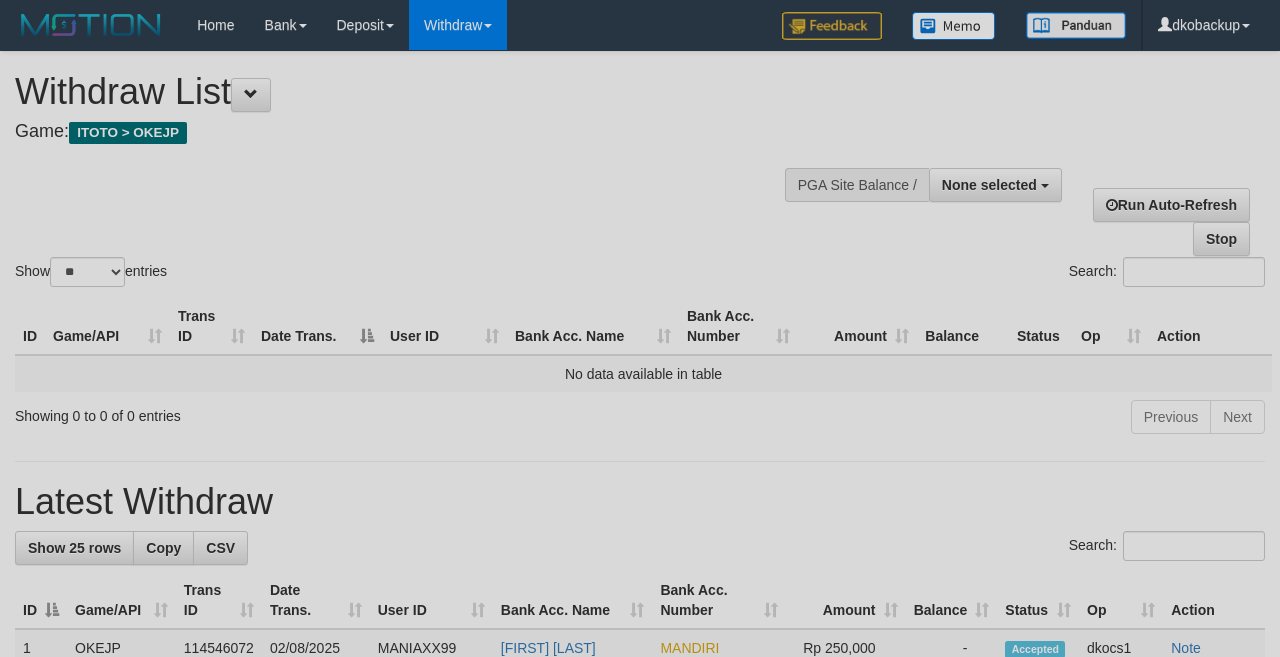 select 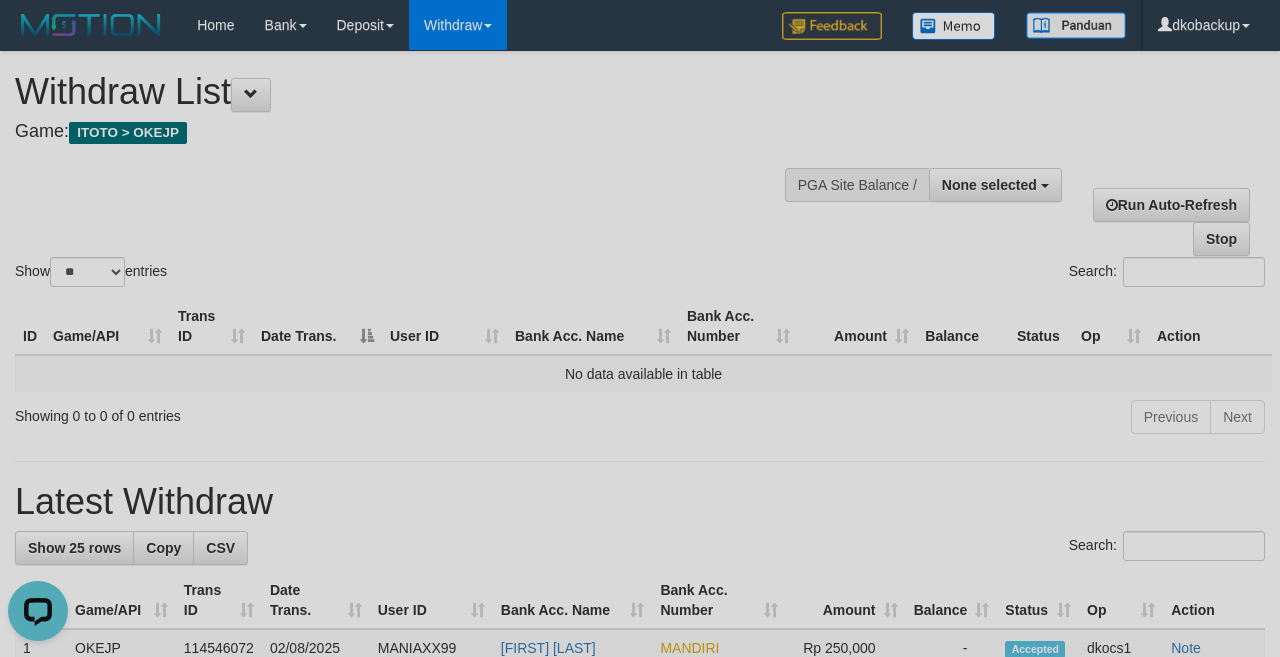 scroll, scrollTop: 0, scrollLeft: 0, axis: both 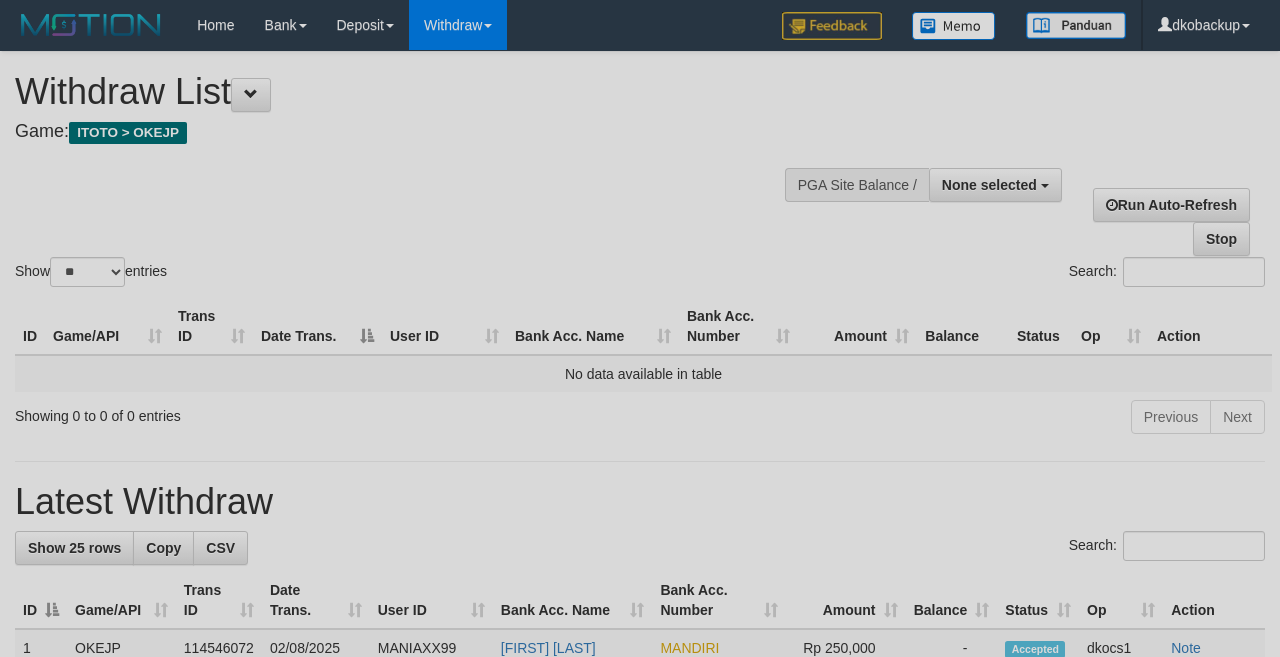 select 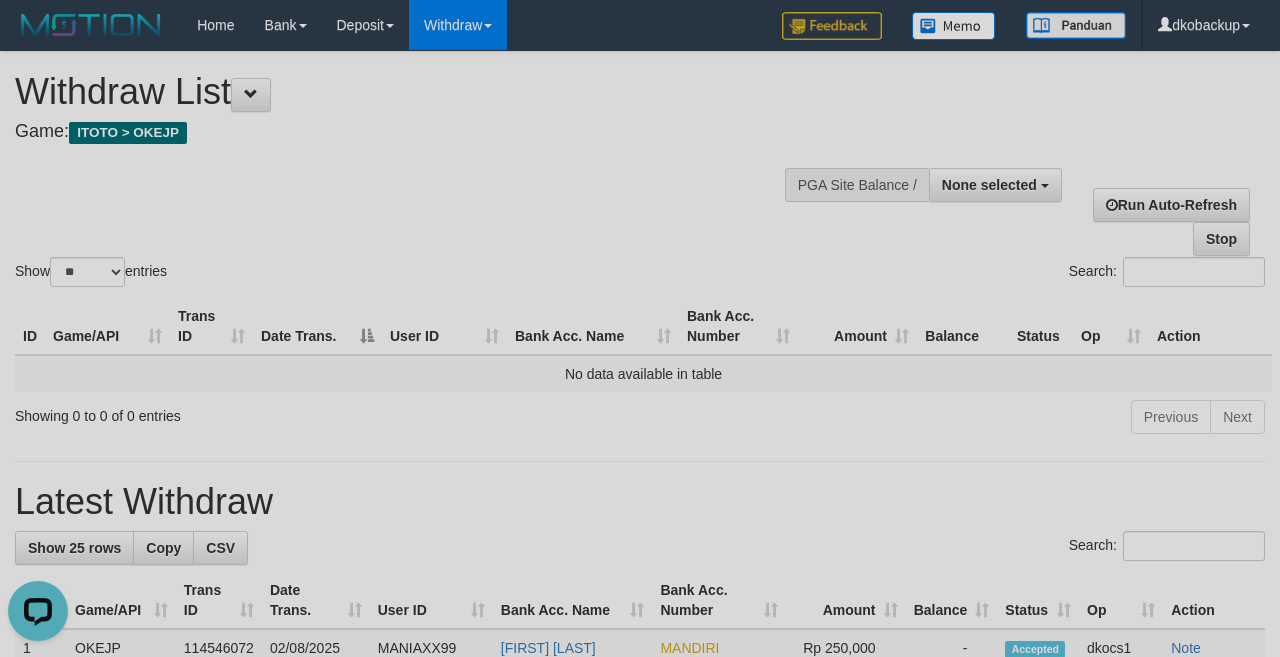 scroll, scrollTop: 0, scrollLeft: 0, axis: both 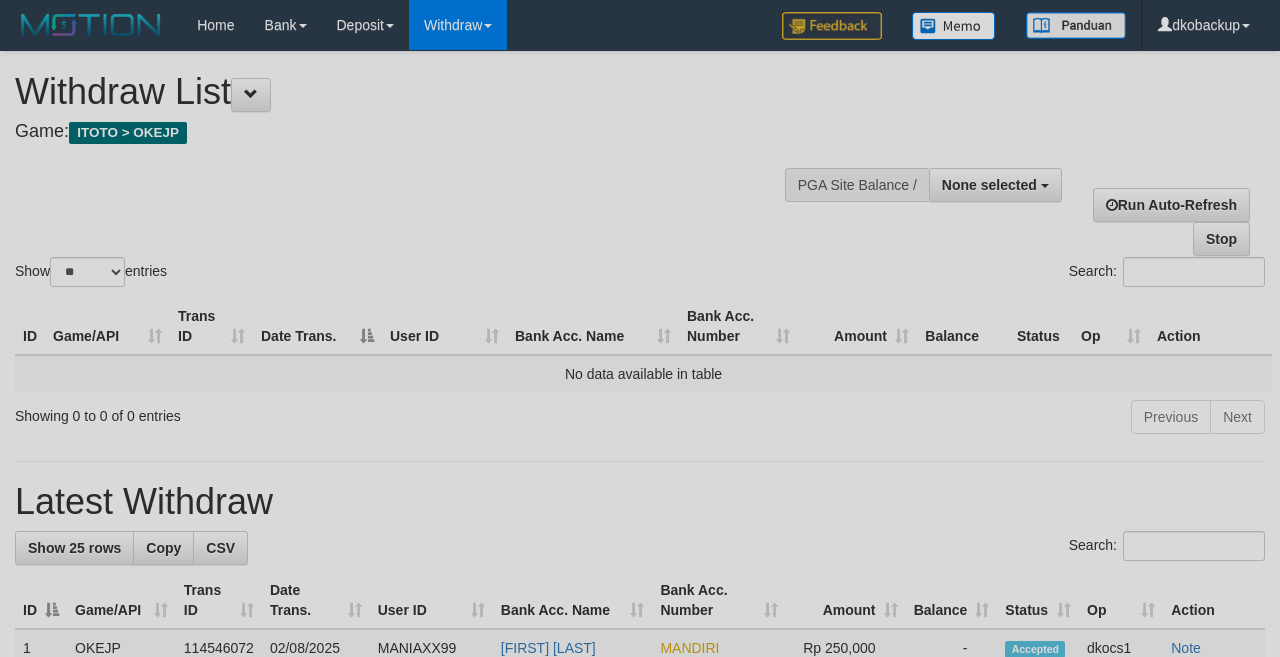 select 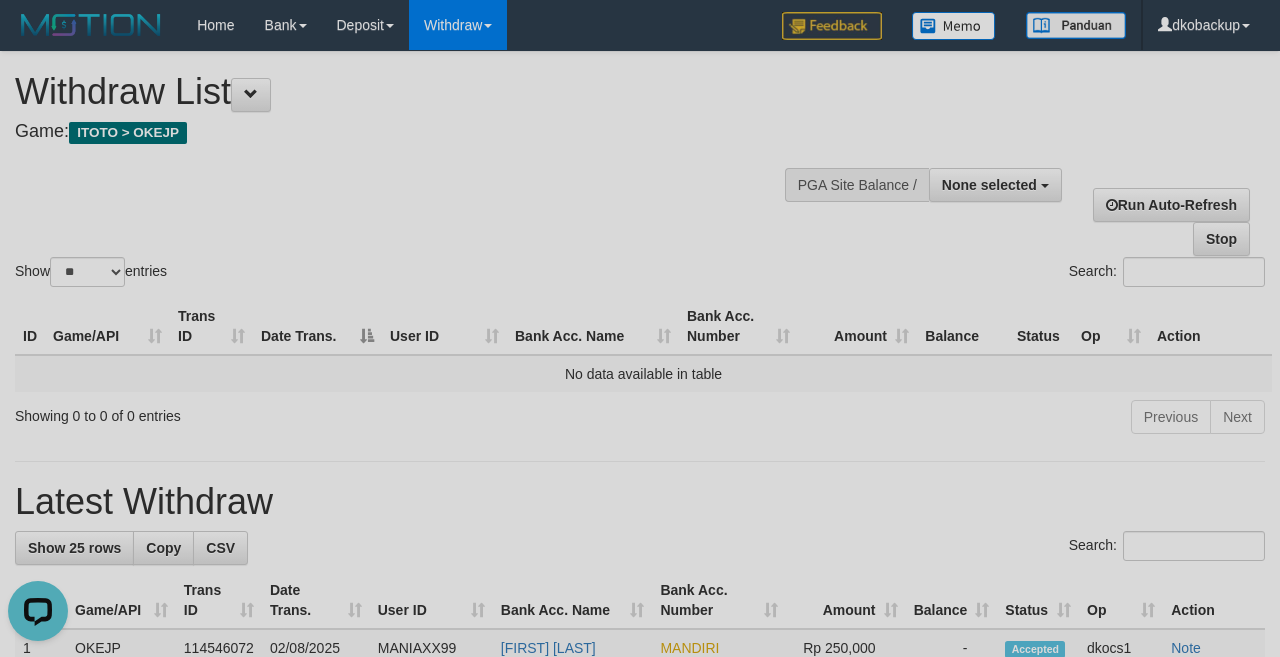 scroll, scrollTop: 0, scrollLeft: 0, axis: both 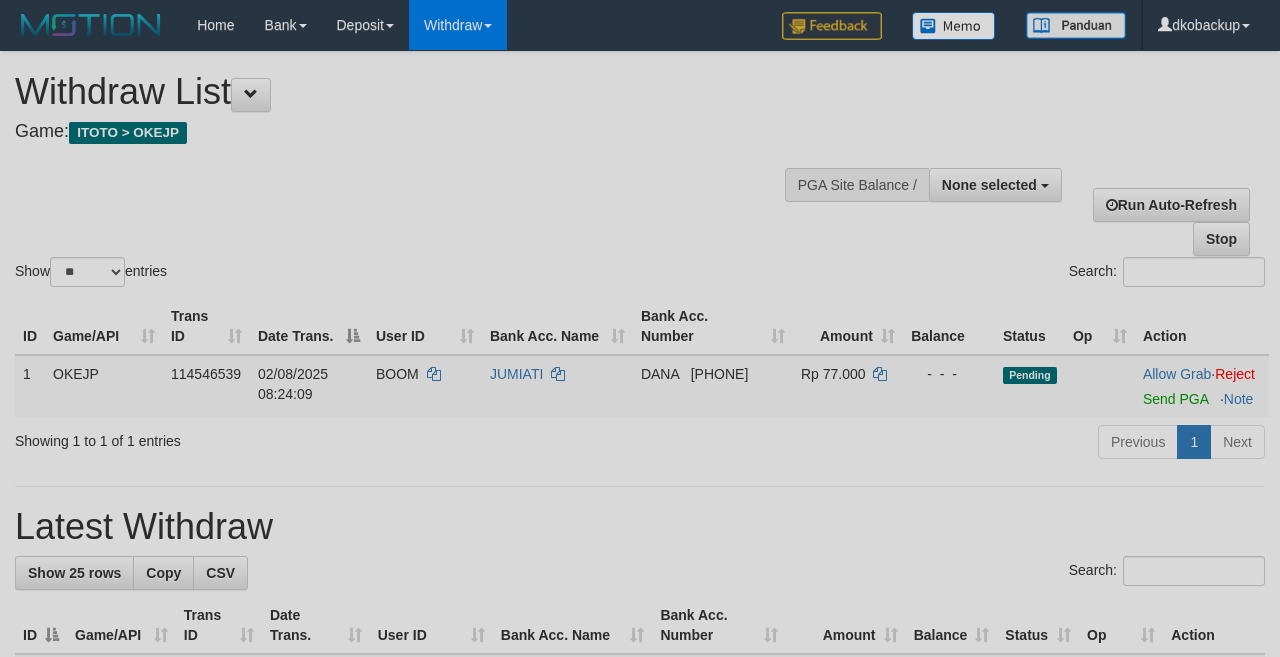 select 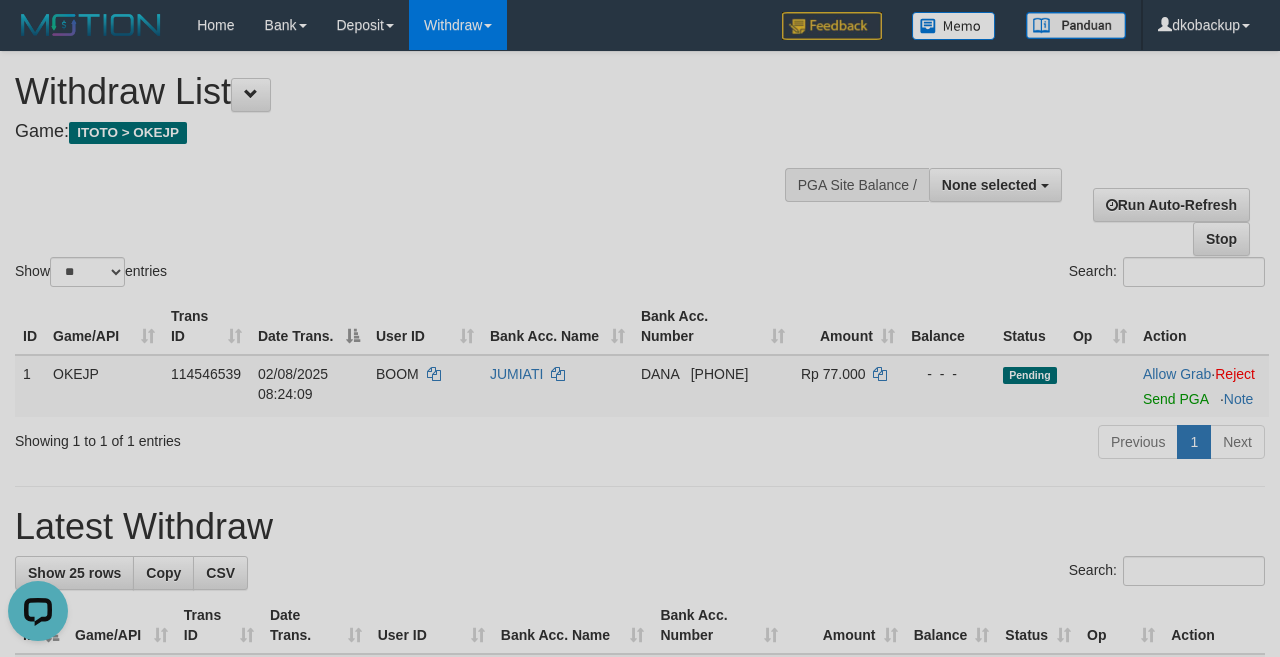 scroll, scrollTop: 0, scrollLeft: 0, axis: both 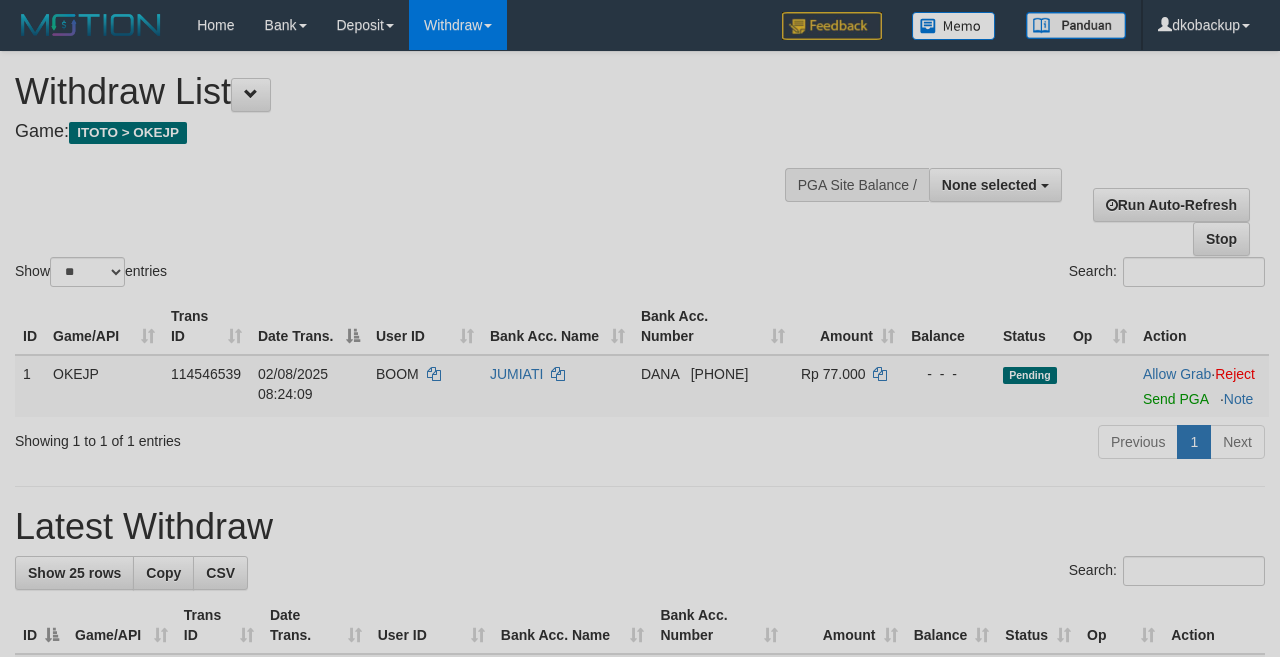 select 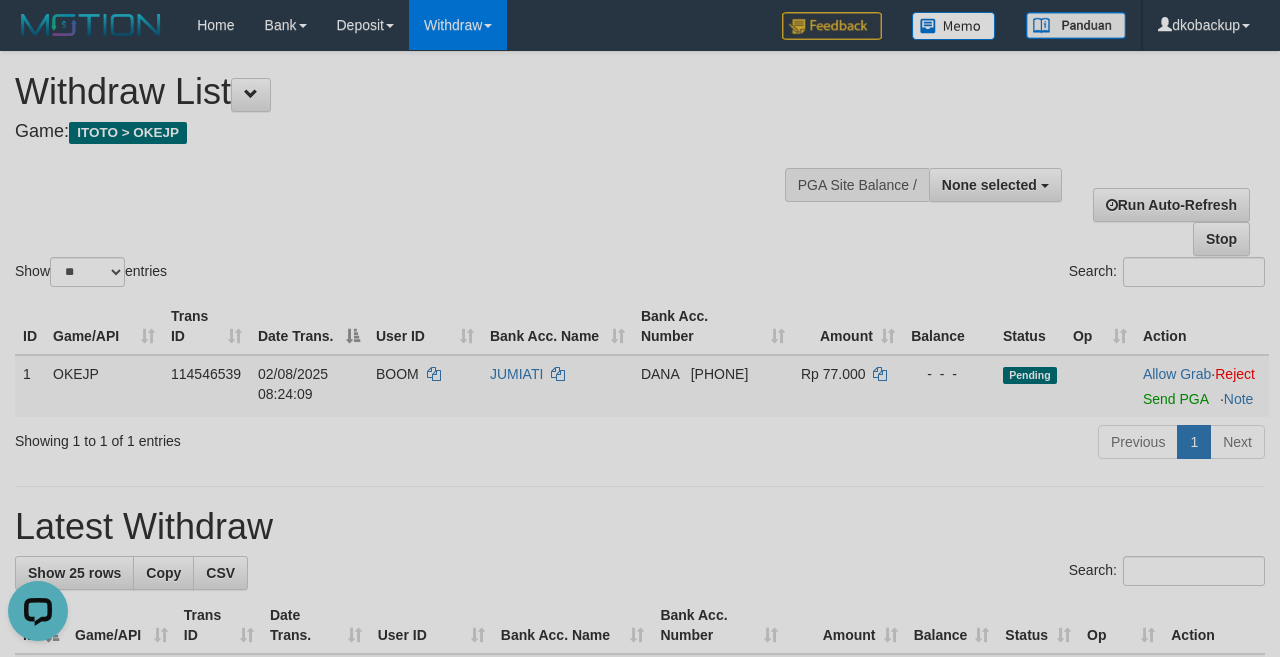 scroll, scrollTop: 0, scrollLeft: 0, axis: both 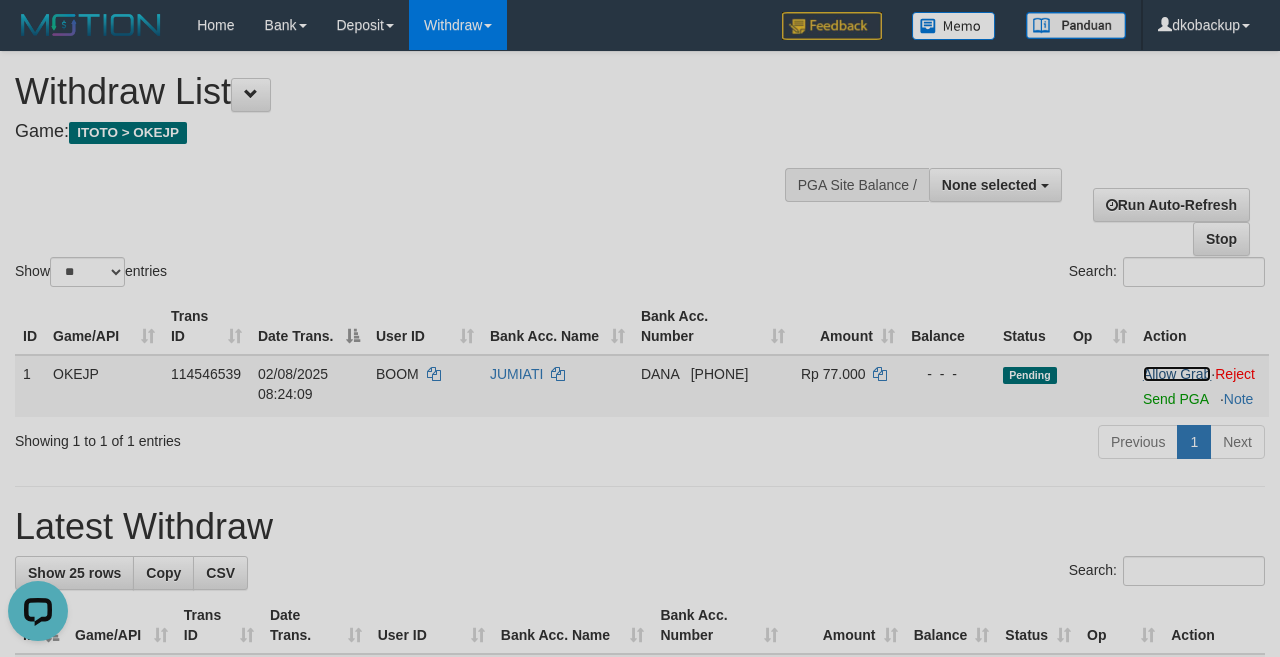 click on "Allow Grab" at bounding box center [1177, 374] 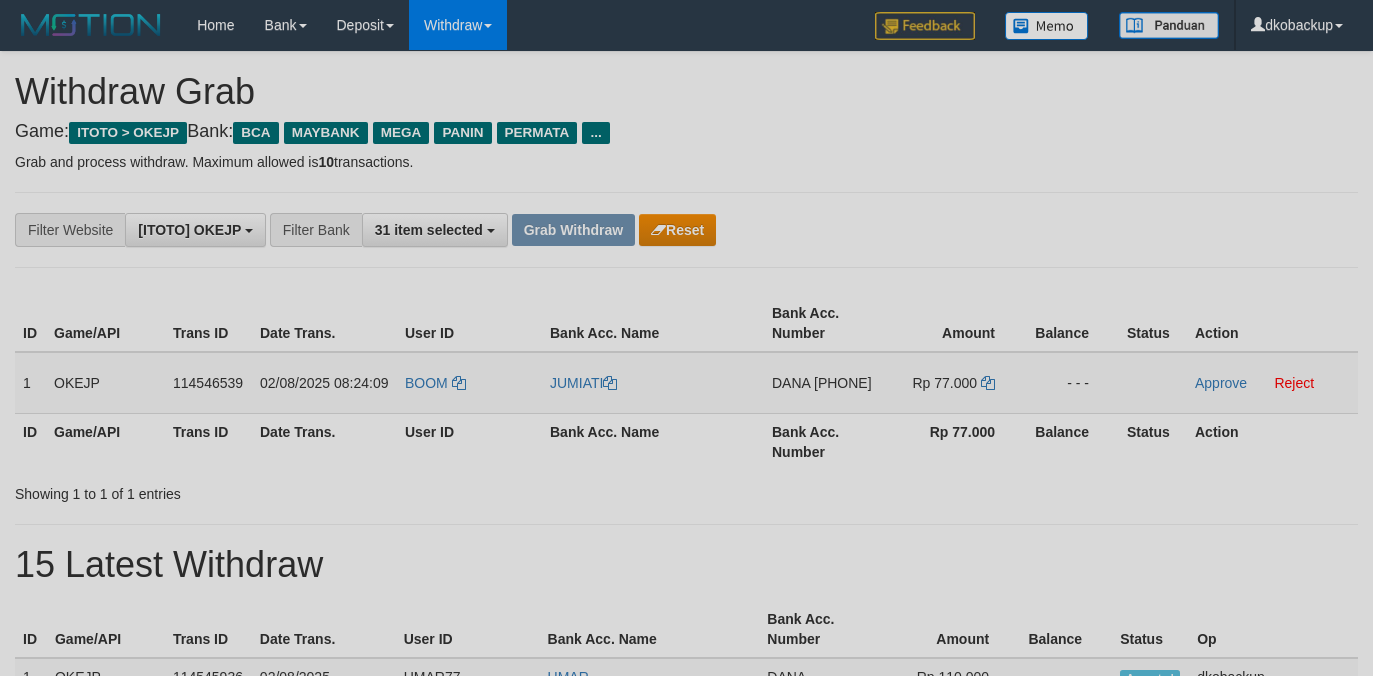 scroll, scrollTop: 0, scrollLeft: 0, axis: both 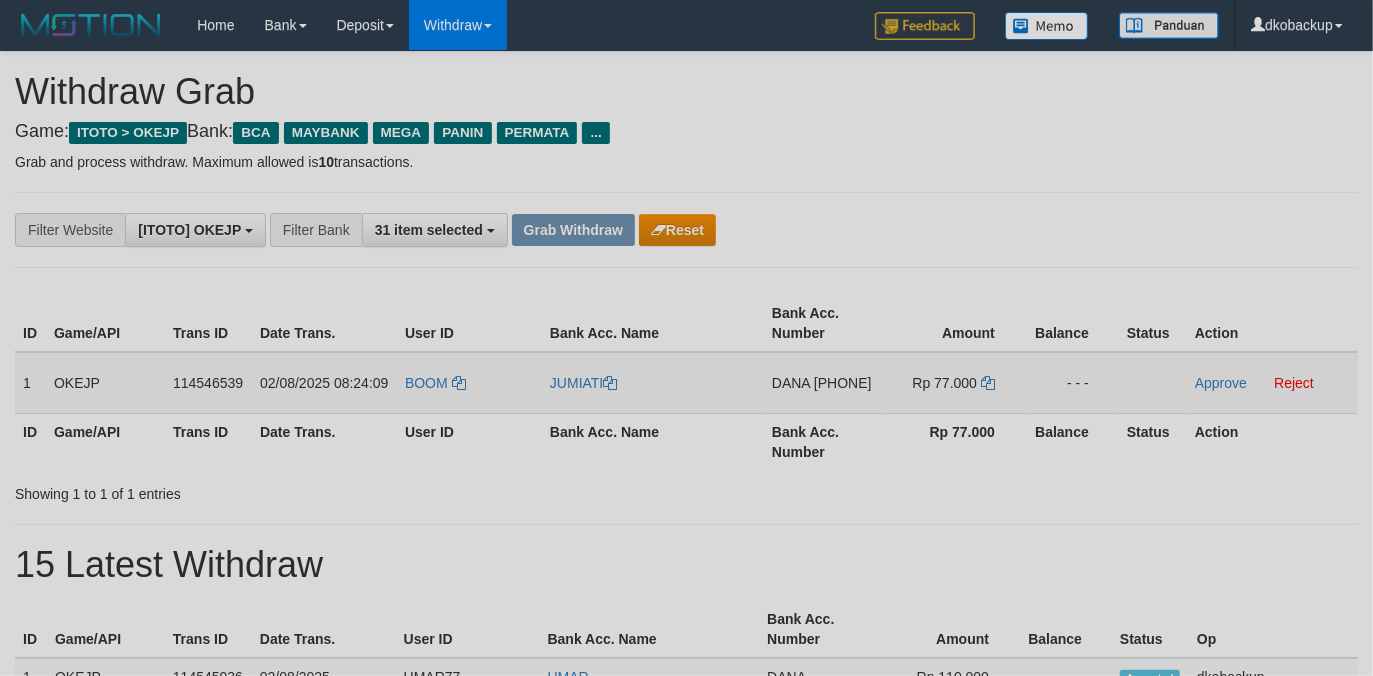 click on "BOOM" at bounding box center [469, 383] 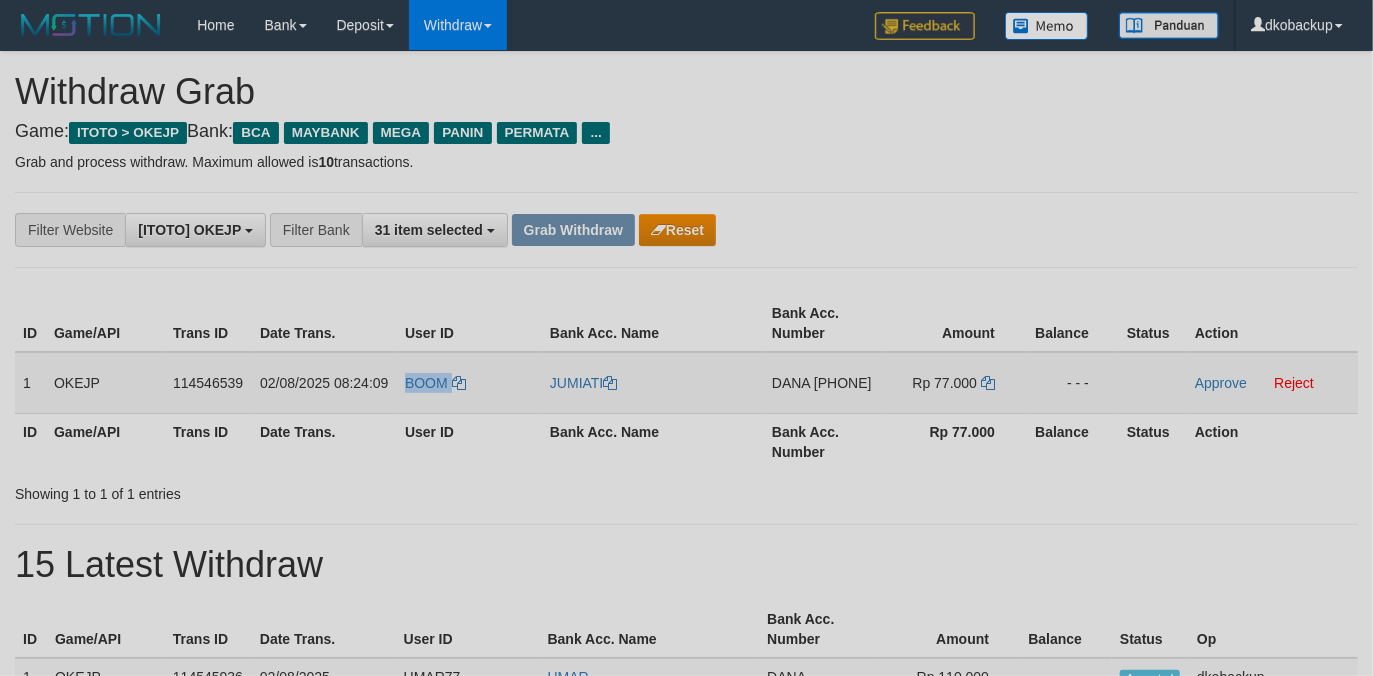 click on "BOOM" at bounding box center (469, 383) 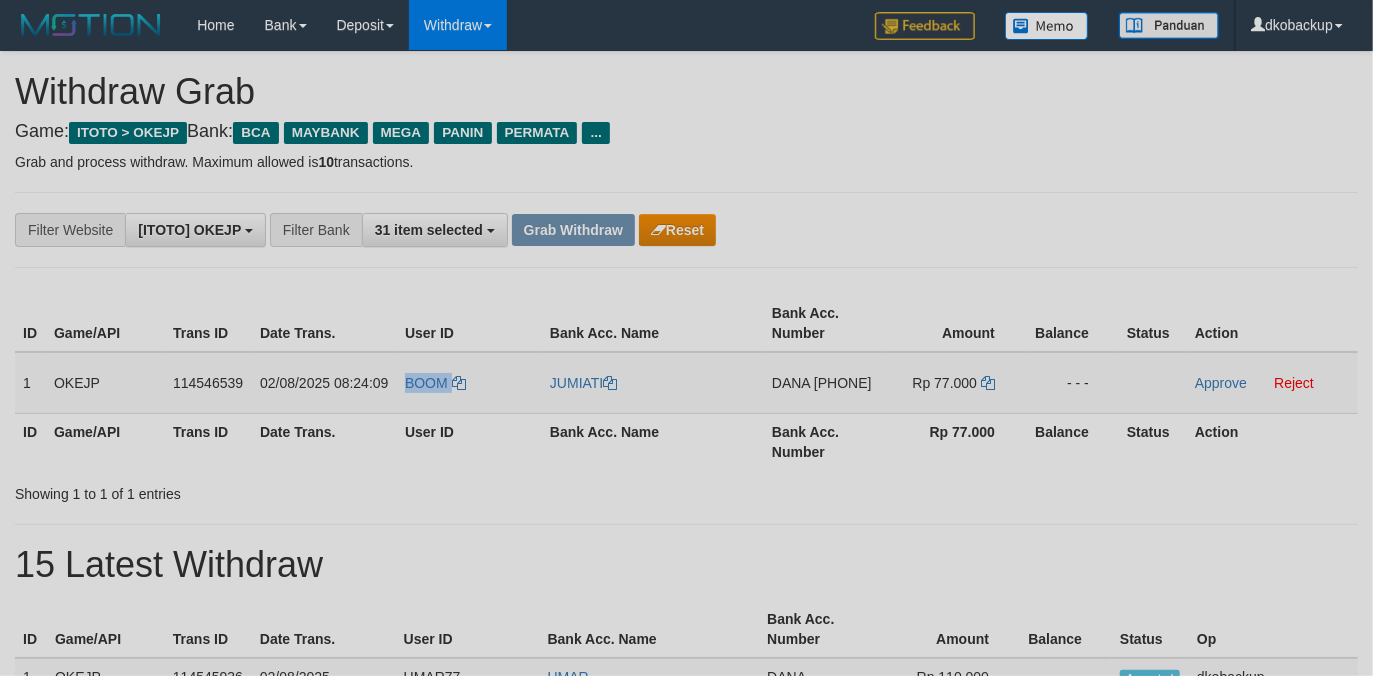 copy on "BOOM" 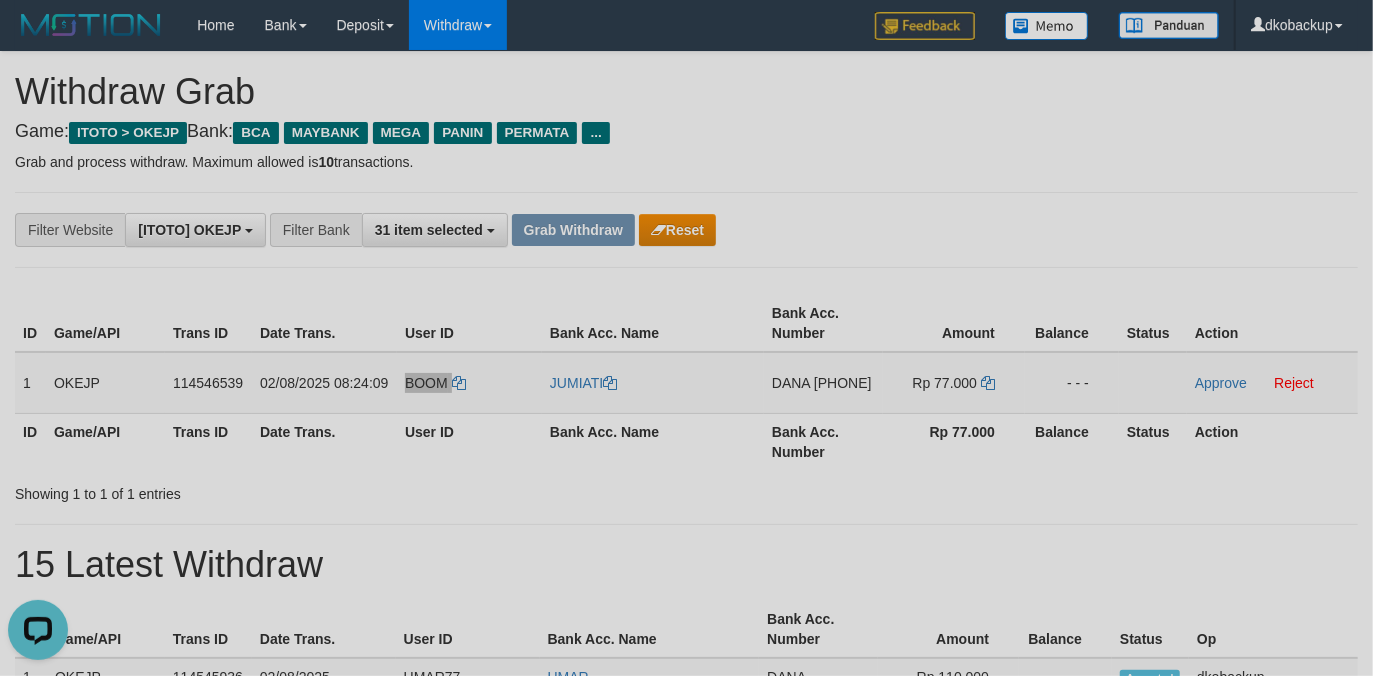 scroll, scrollTop: 0, scrollLeft: 0, axis: both 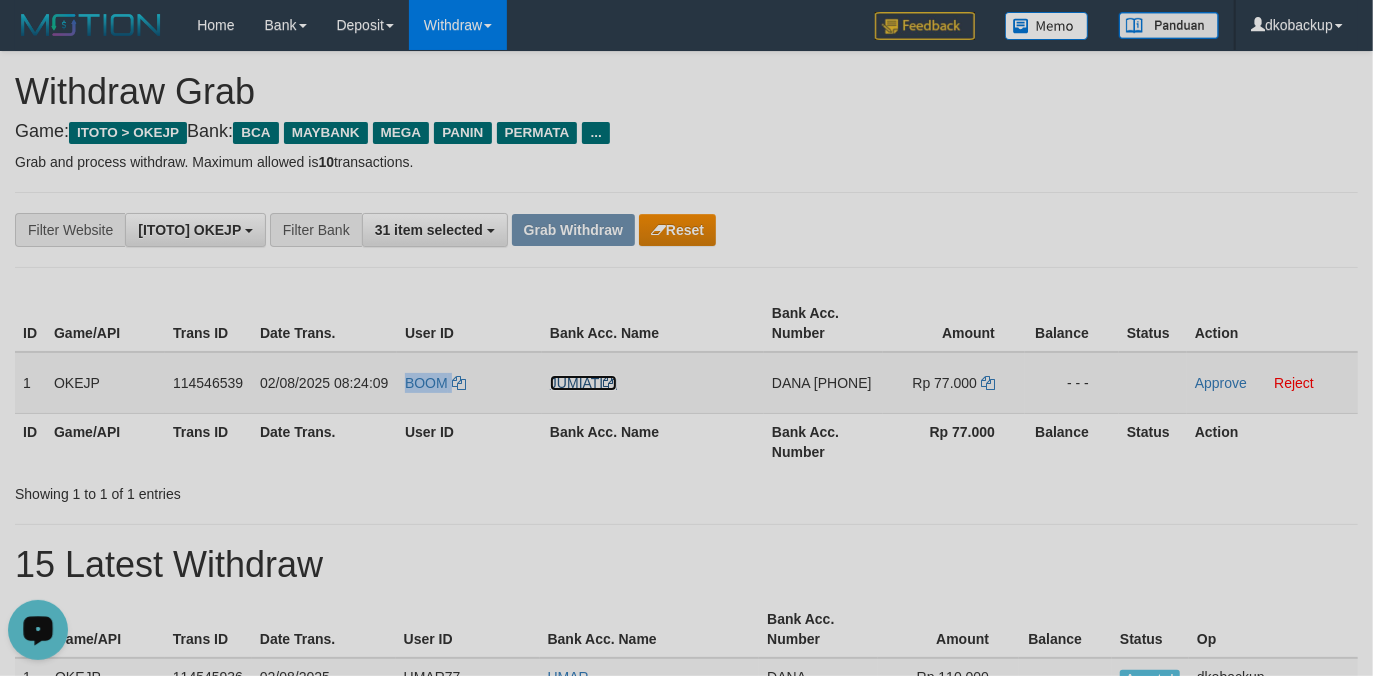 click on "JUMIATI" at bounding box center [583, 383] 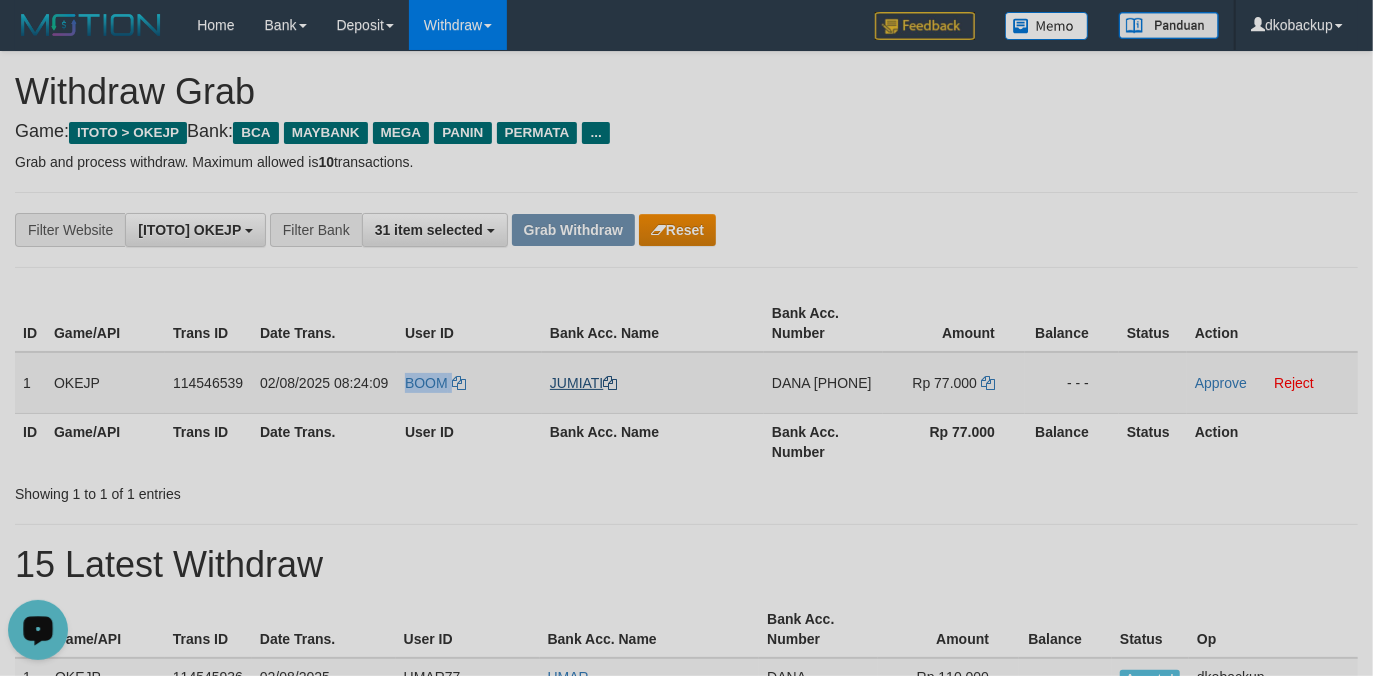copy on "BOOM" 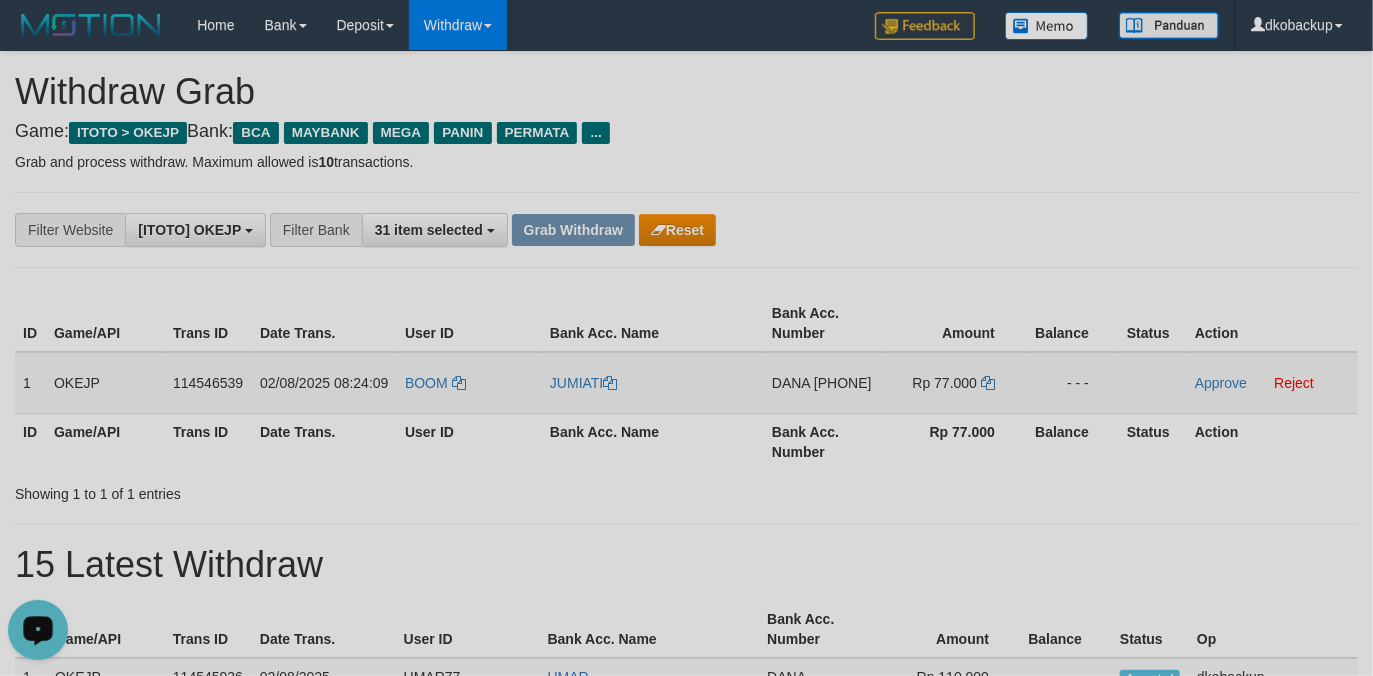 drag, startPoint x: 800, startPoint y: 402, endPoint x: 753, endPoint y: 416, distance: 49.0408 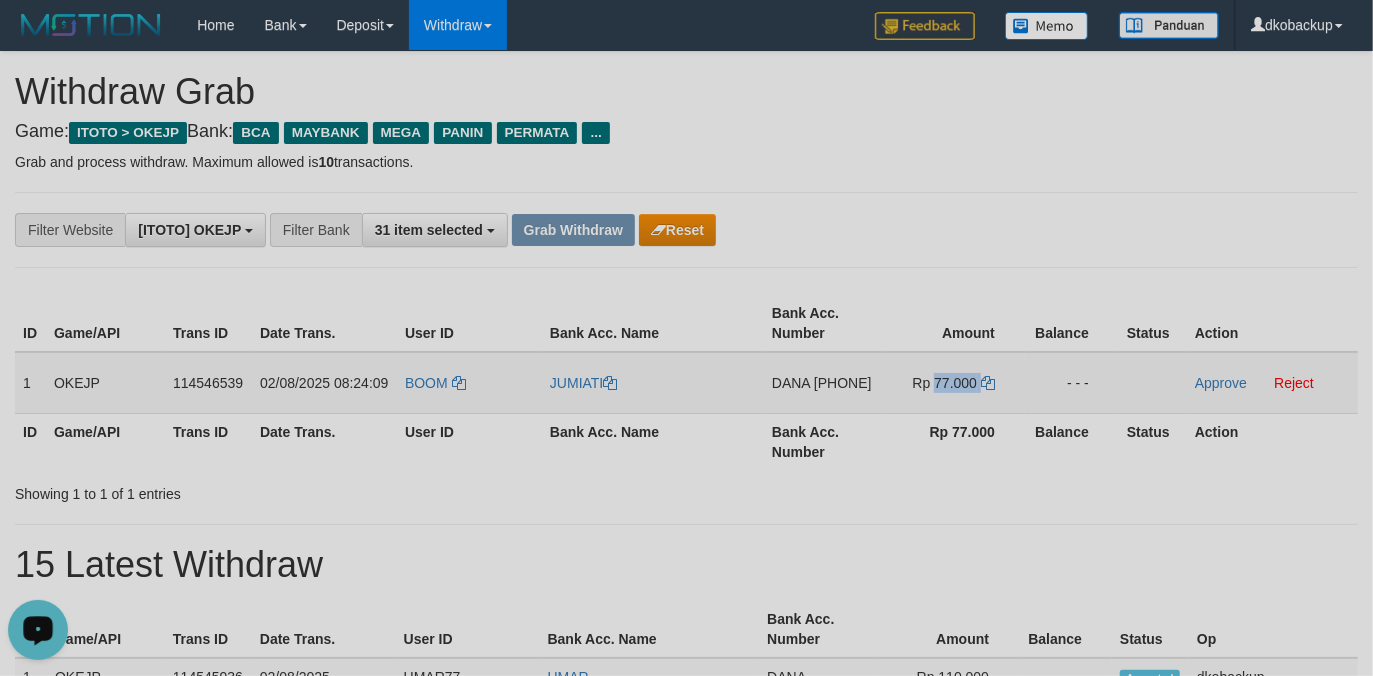 click on "Rp 77.000" at bounding box center [945, 383] 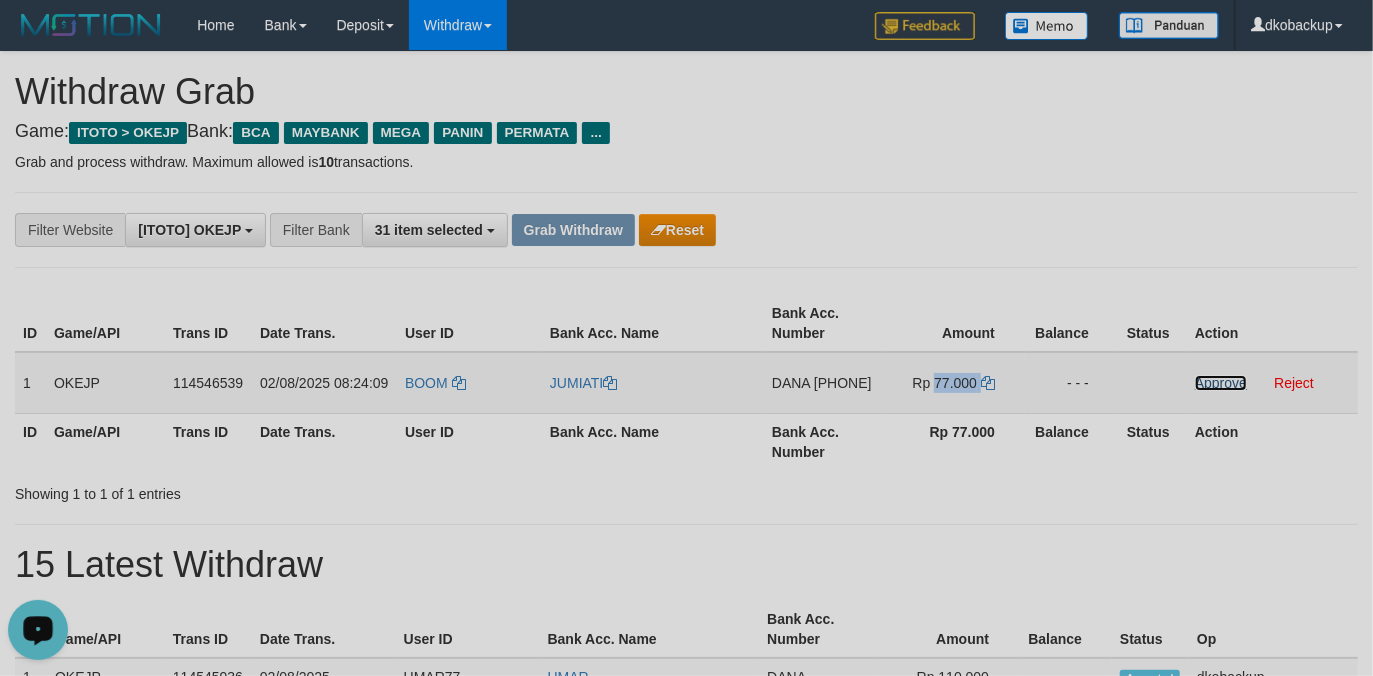 click on "Approve" at bounding box center [1221, 383] 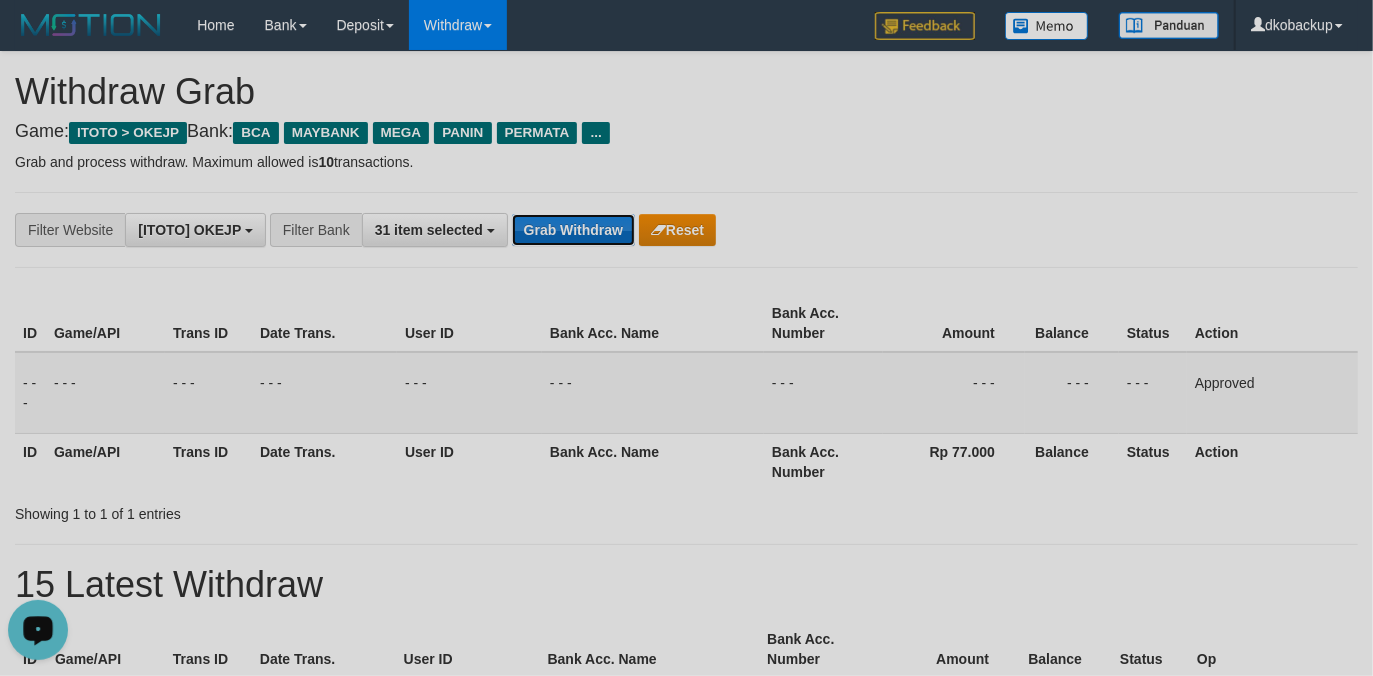 click on "Grab Withdraw" at bounding box center (573, 230) 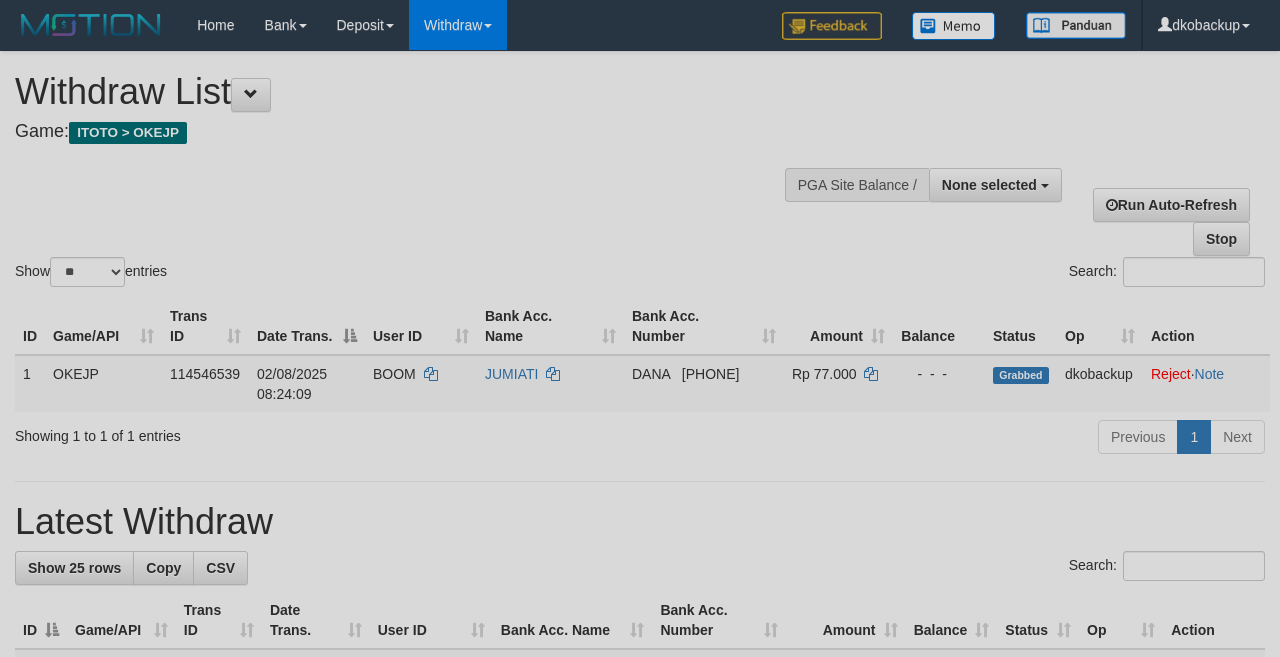 select 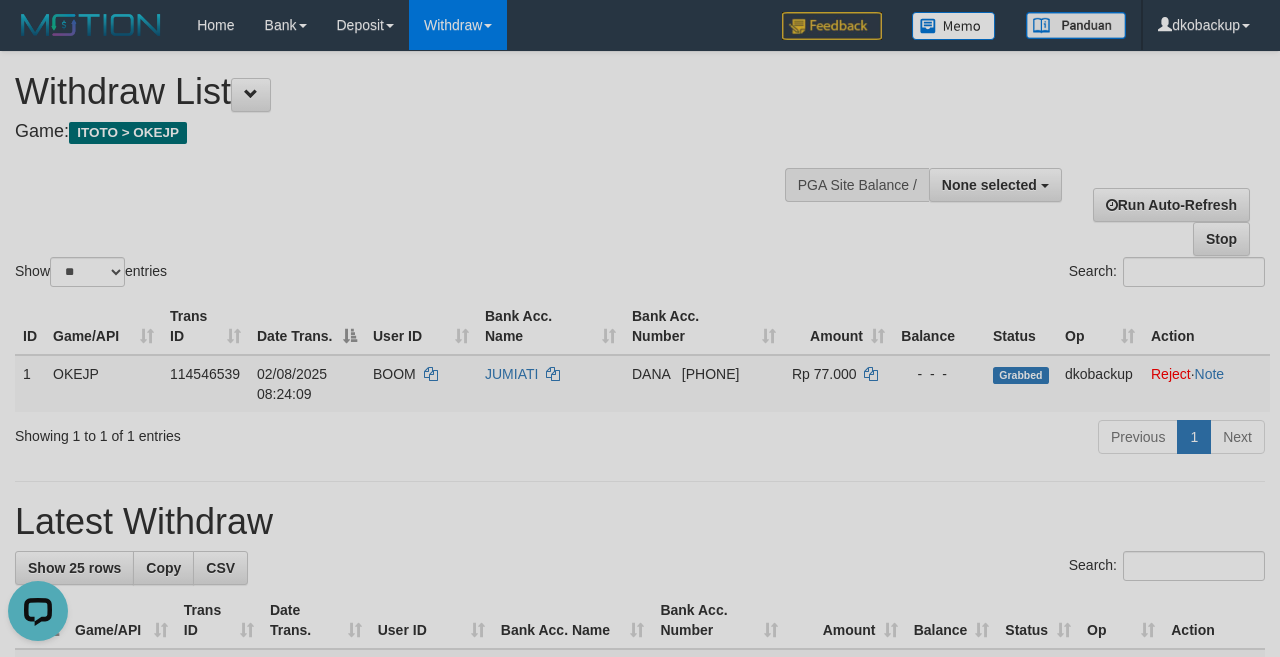 scroll, scrollTop: 0, scrollLeft: 0, axis: both 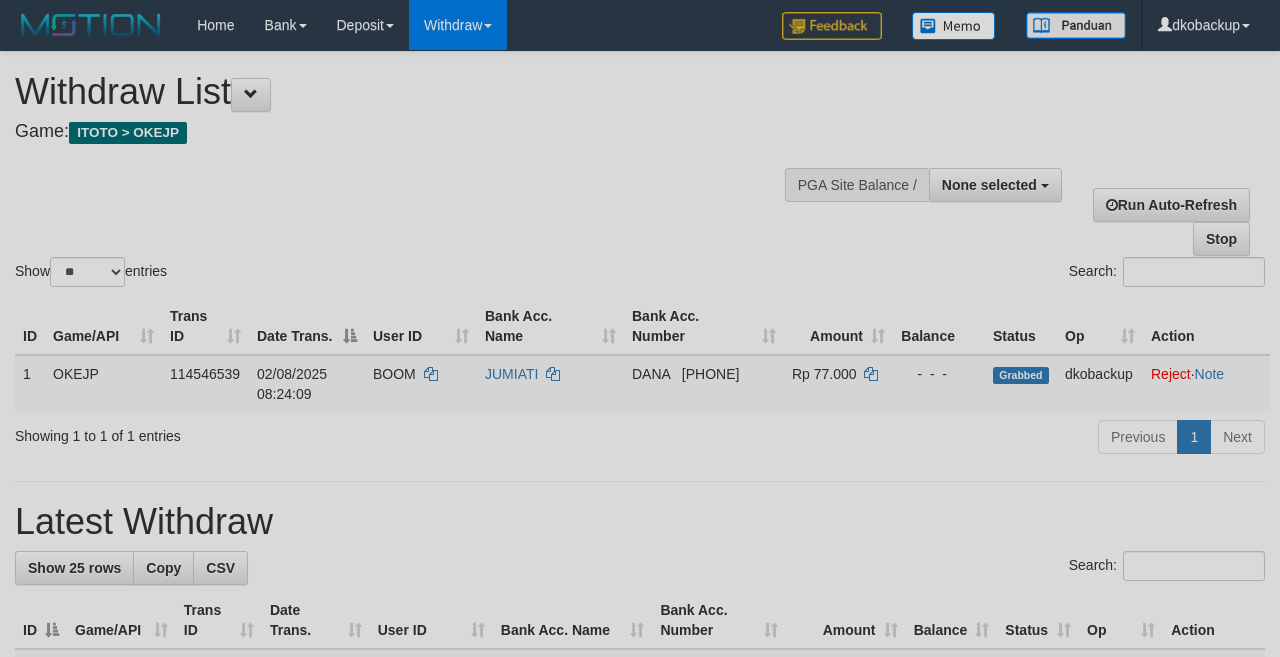 select 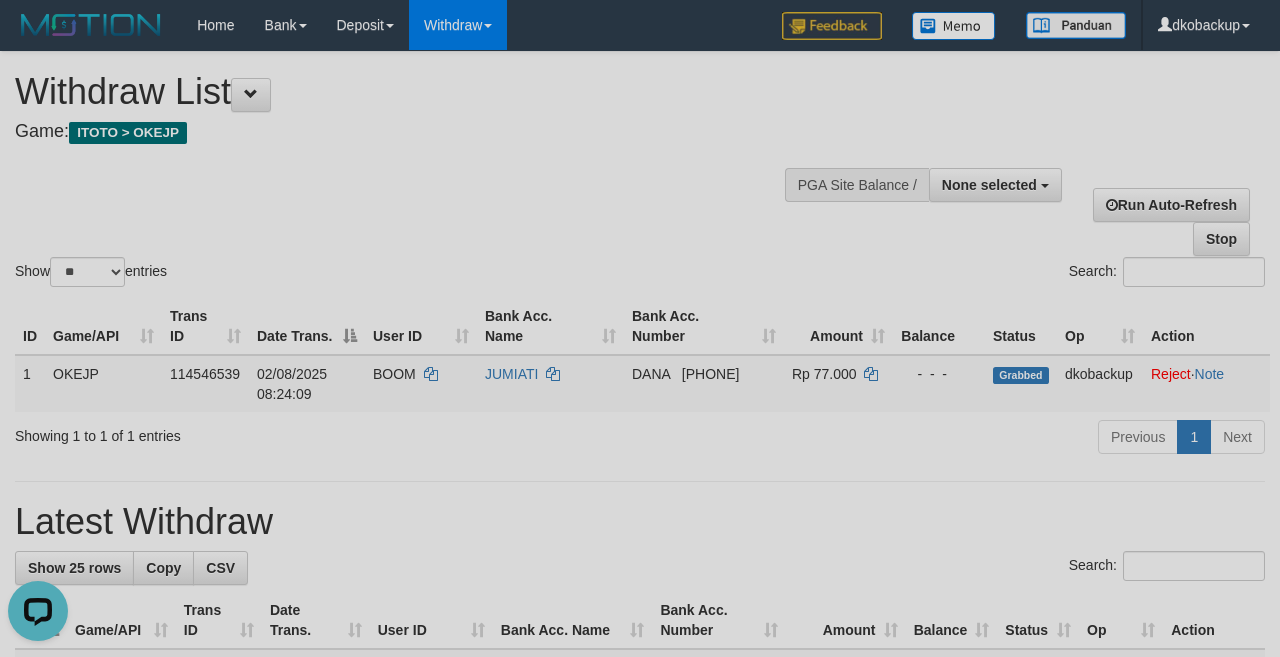 scroll, scrollTop: 0, scrollLeft: 0, axis: both 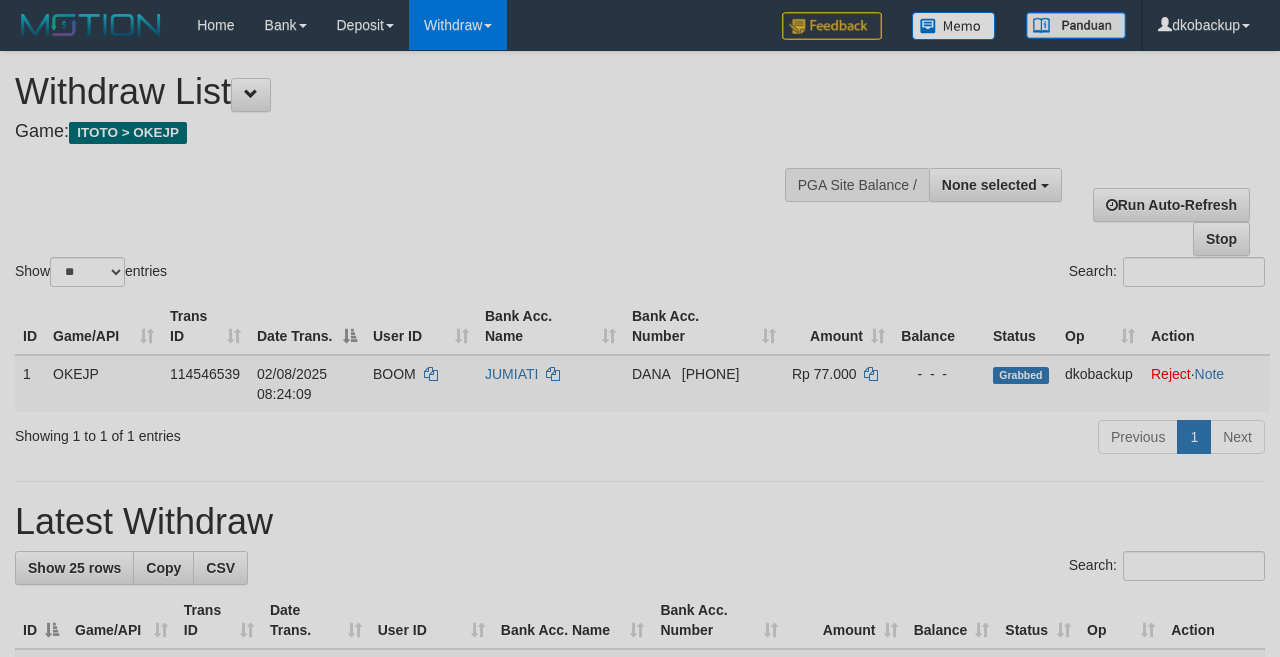 select 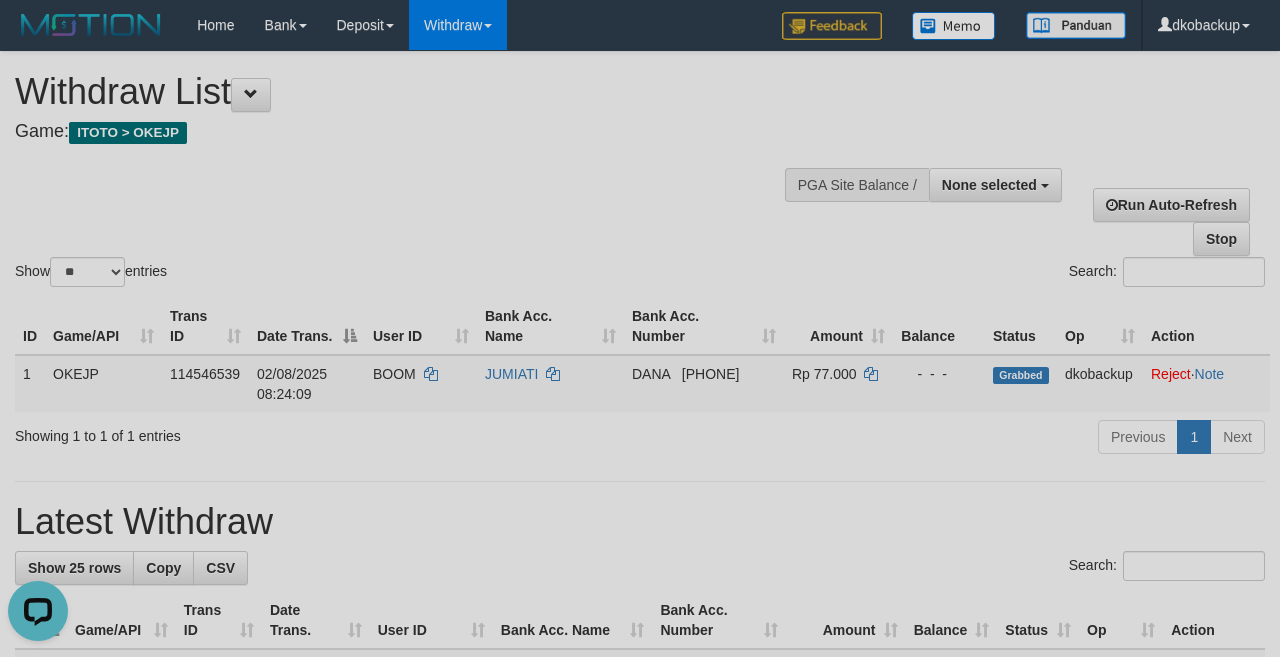 scroll, scrollTop: 0, scrollLeft: 0, axis: both 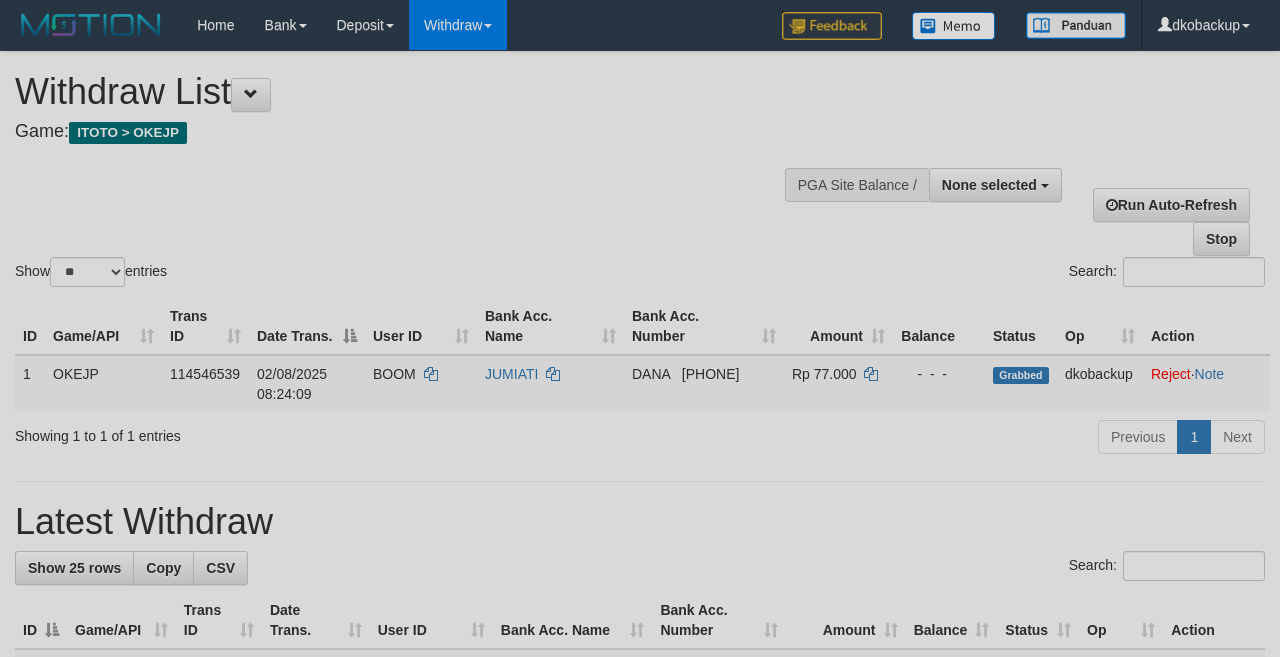 select 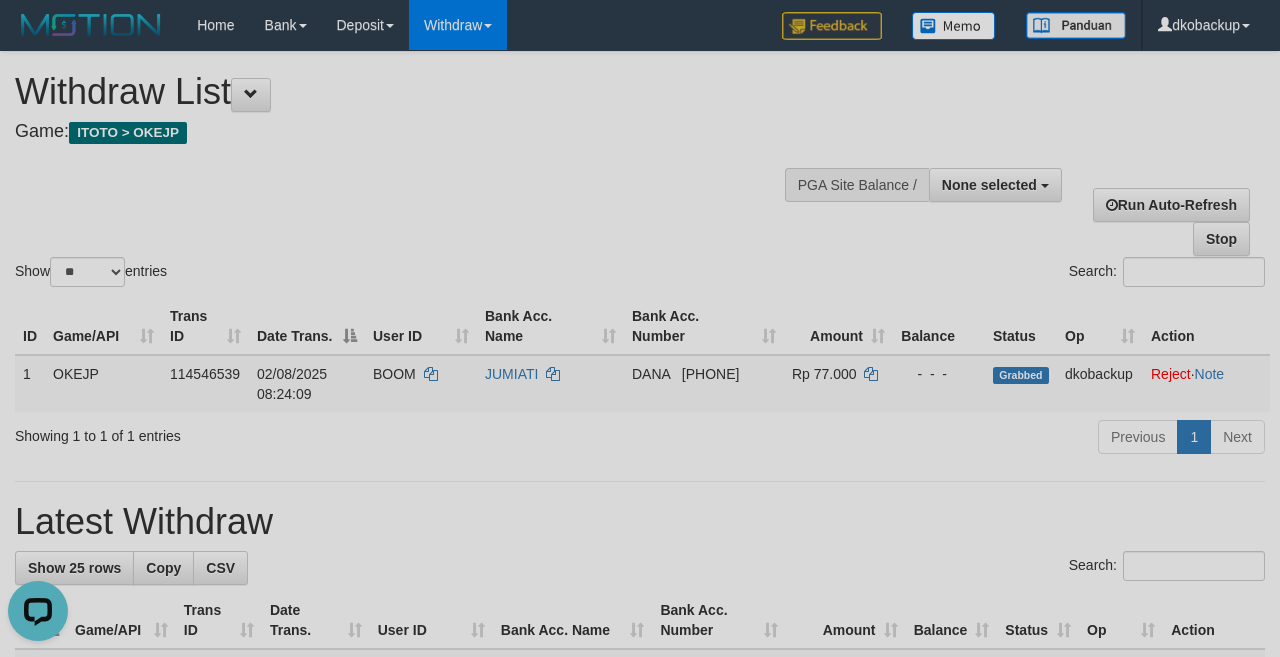 scroll, scrollTop: 0, scrollLeft: 0, axis: both 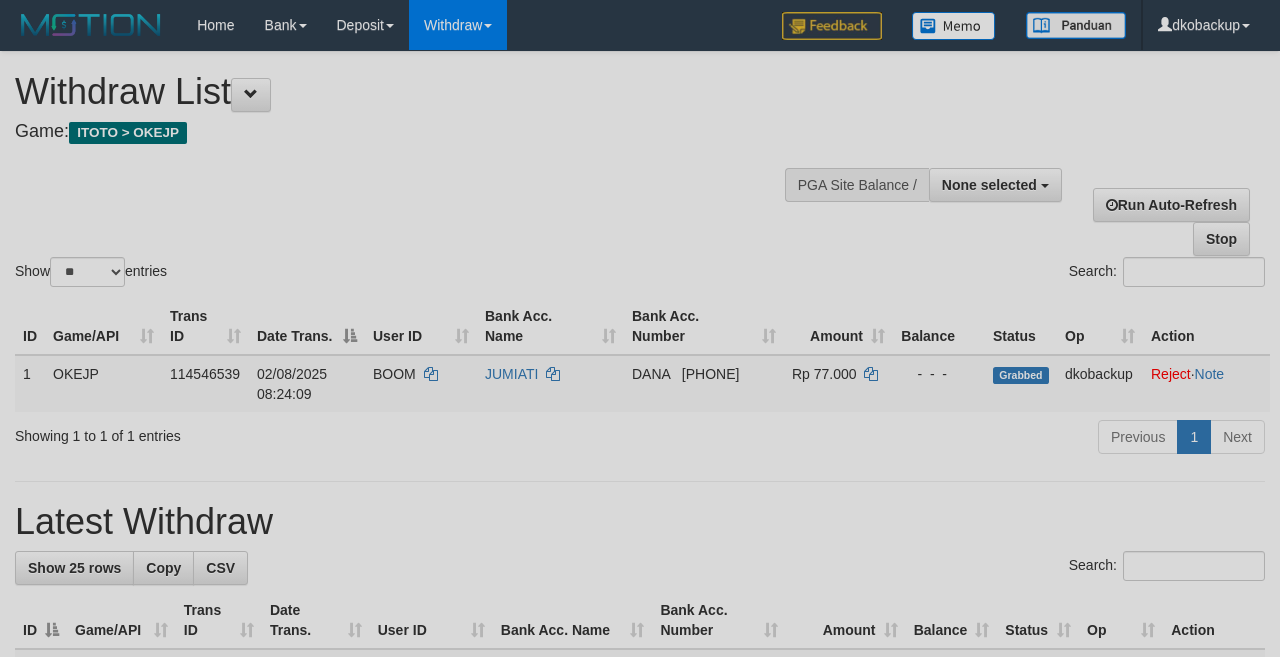 select 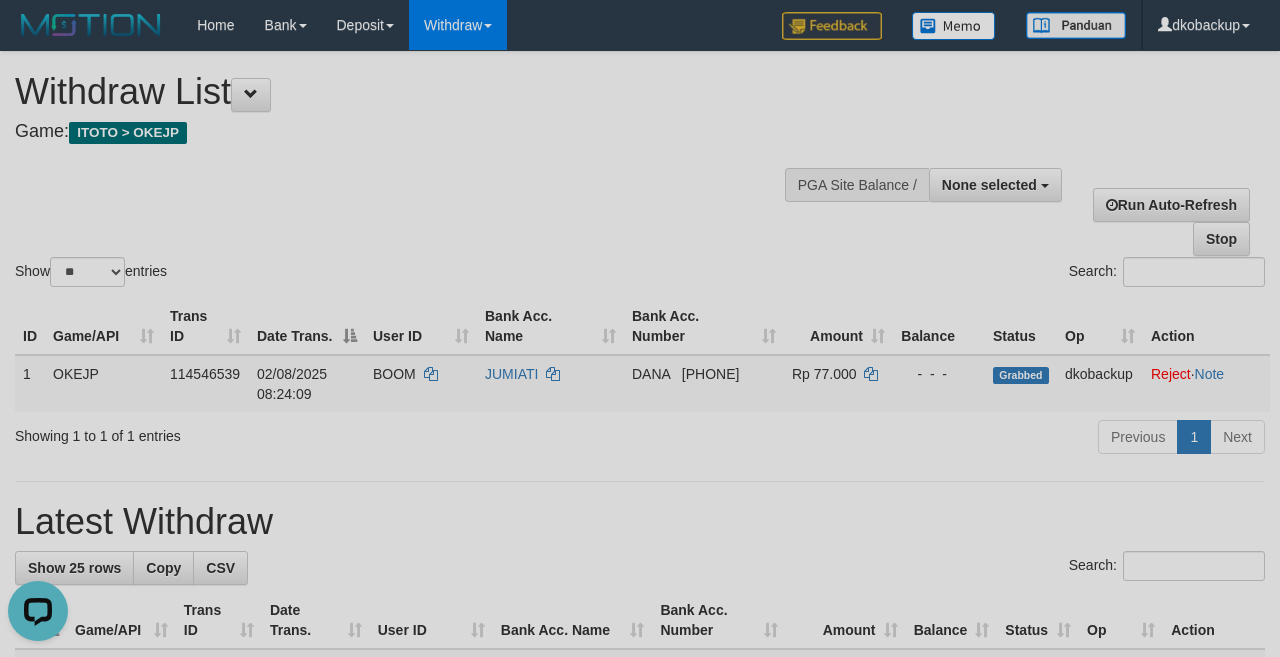 scroll, scrollTop: 0, scrollLeft: 0, axis: both 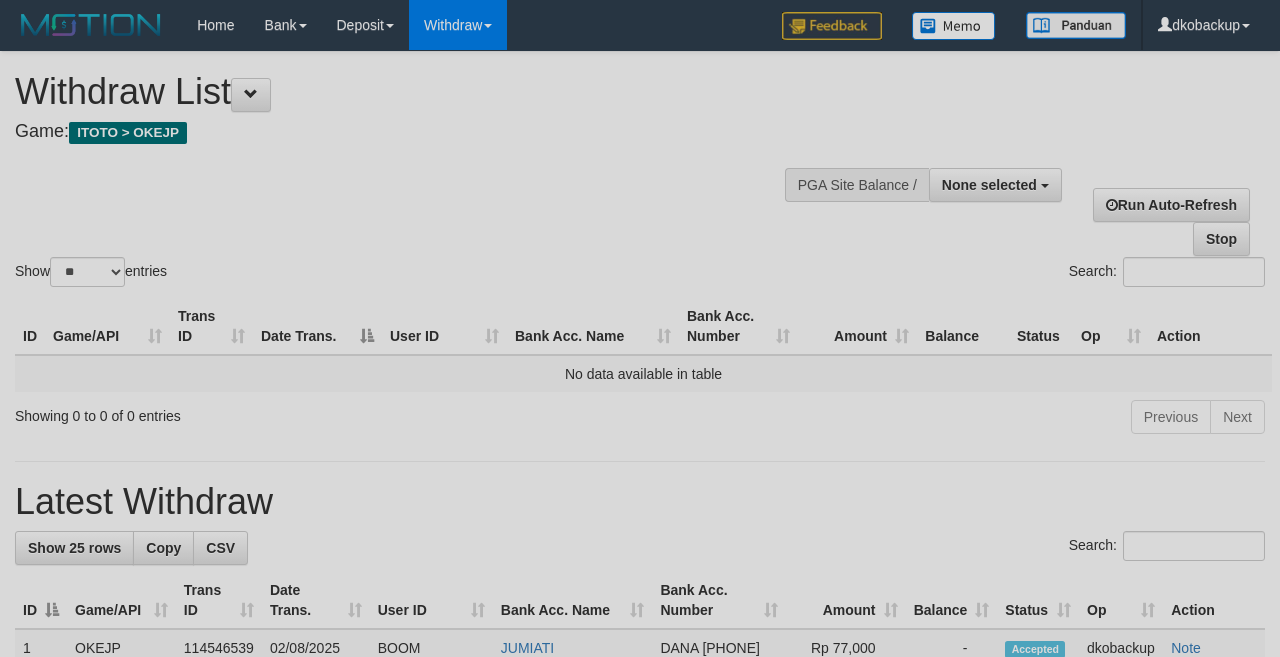 select 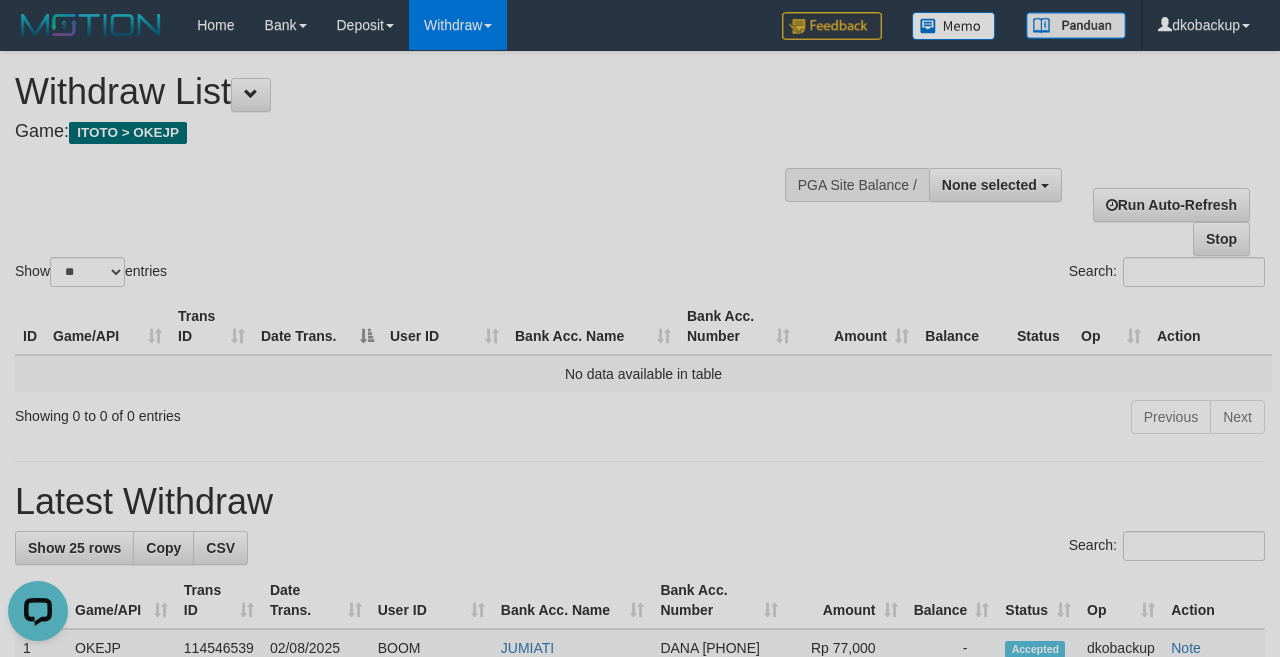 scroll, scrollTop: 0, scrollLeft: 0, axis: both 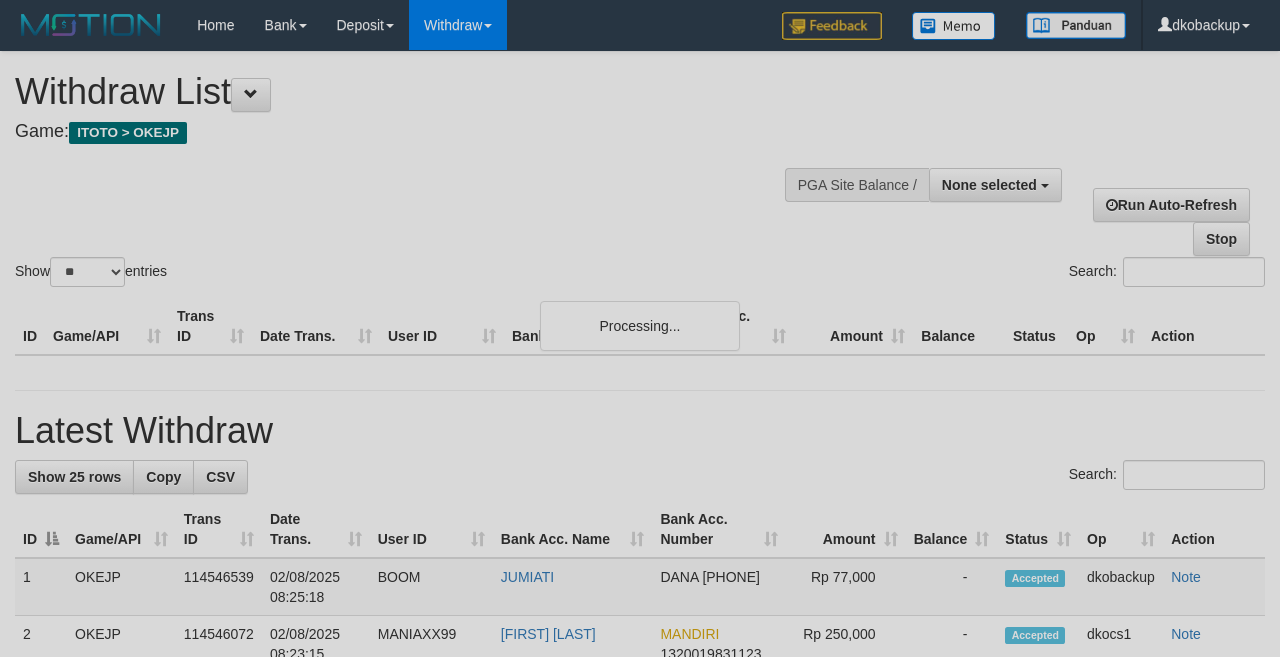 select 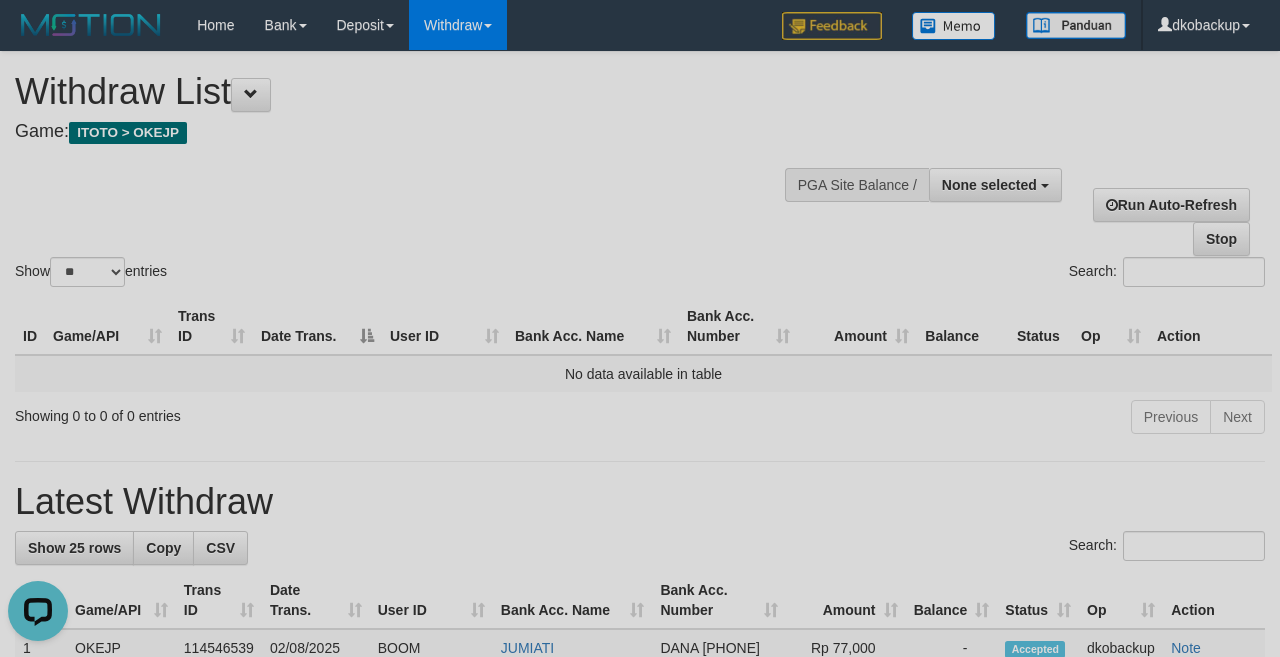 scroll, scrollTop: 0, scrollLeft: 0, axis: both 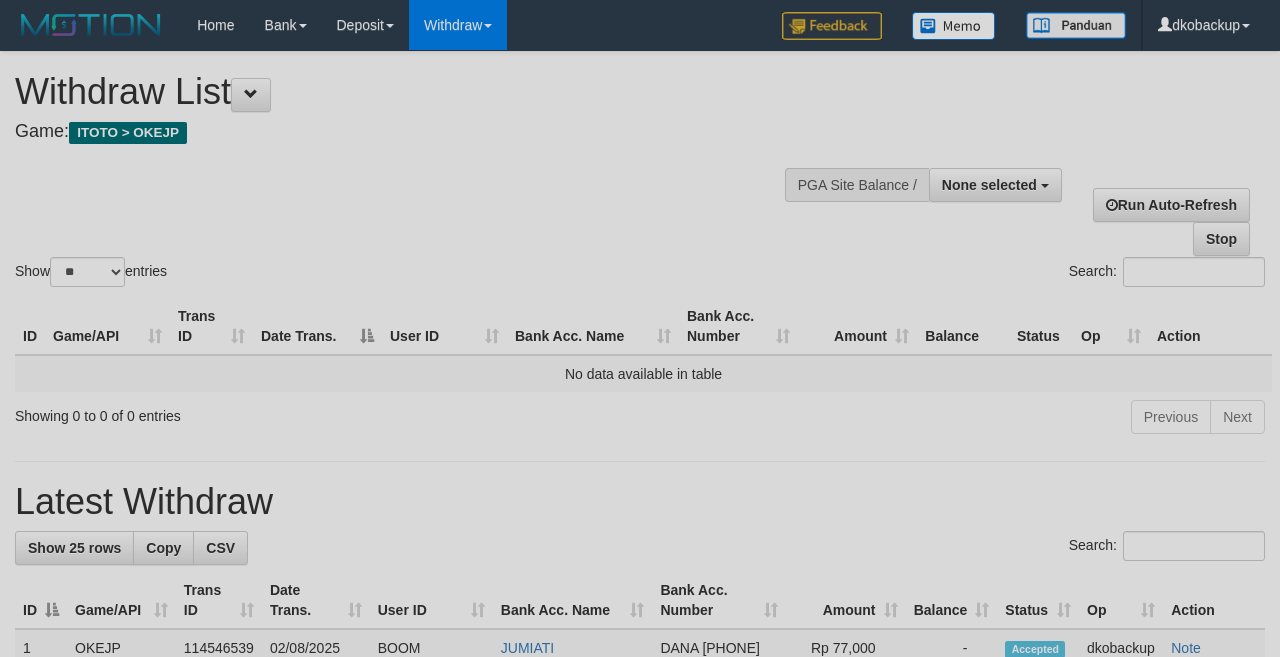 select 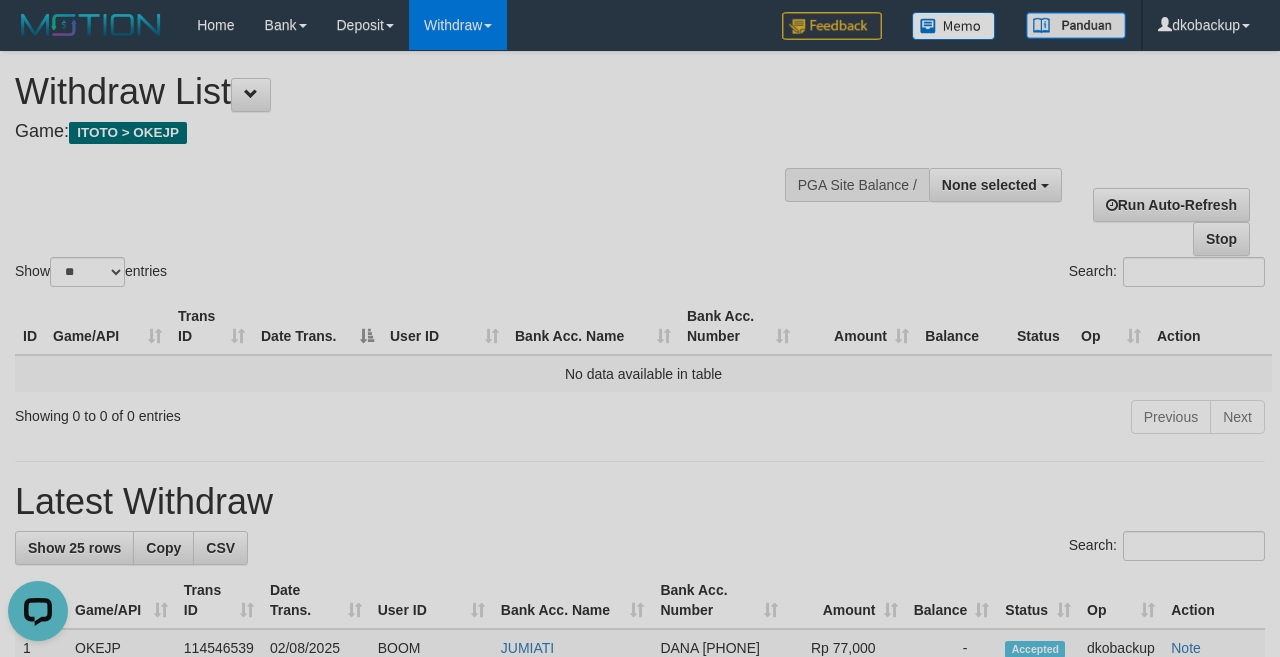 scroll, scrollTop: 0, scrollLeft: 0, axis: both 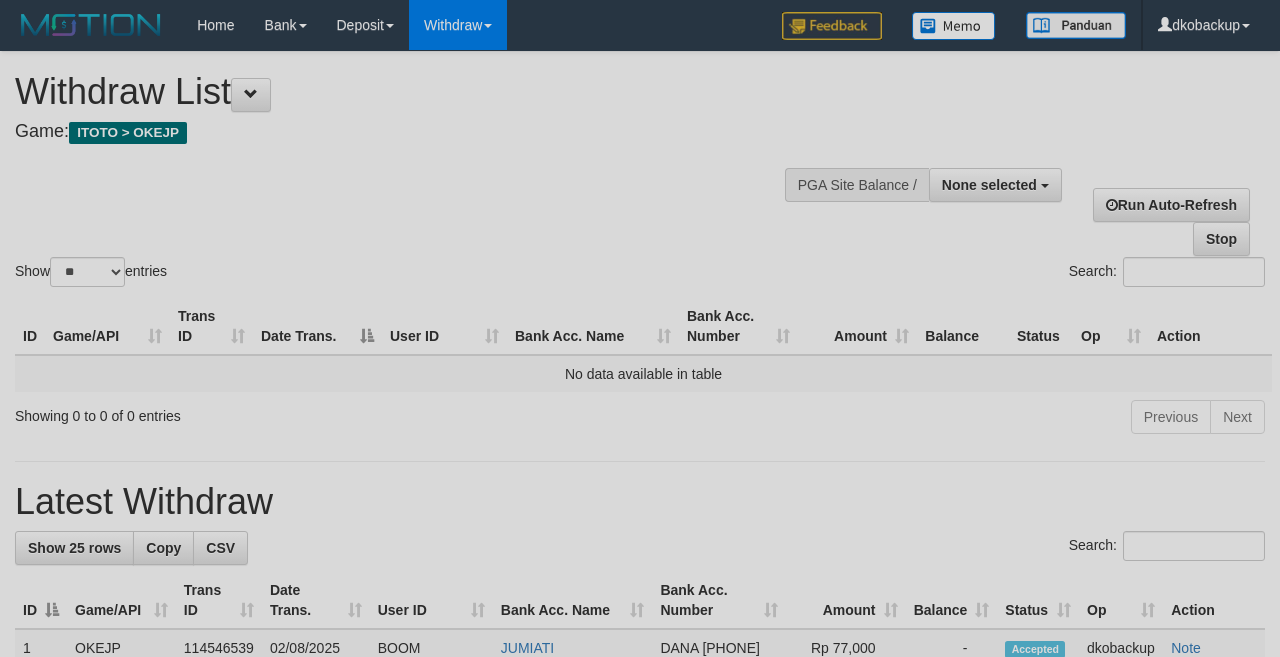 select 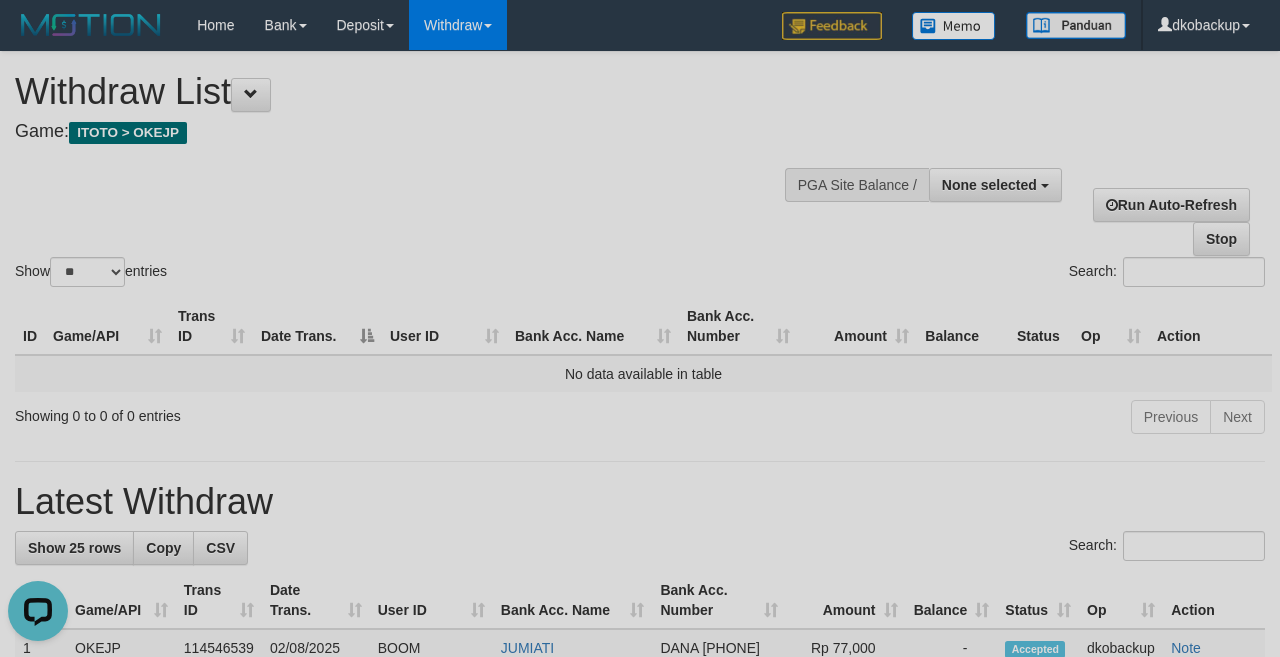 scroll, scrollTop: 0, scrollLeft: 0, axis: both 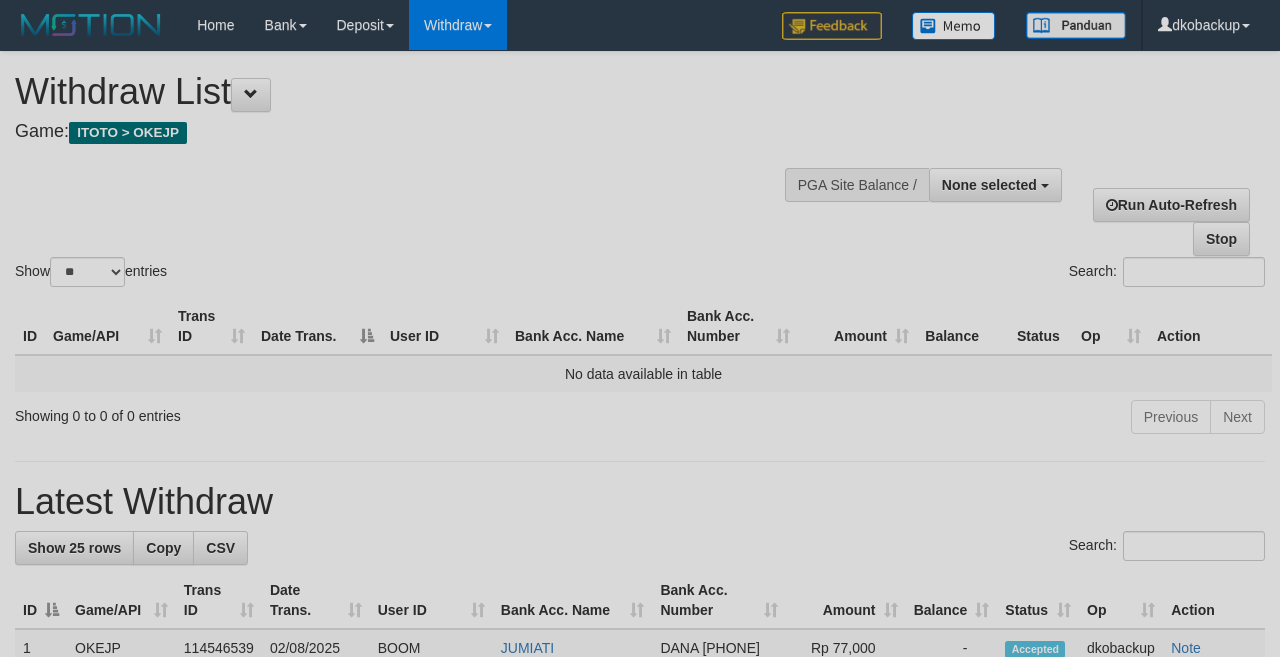 select 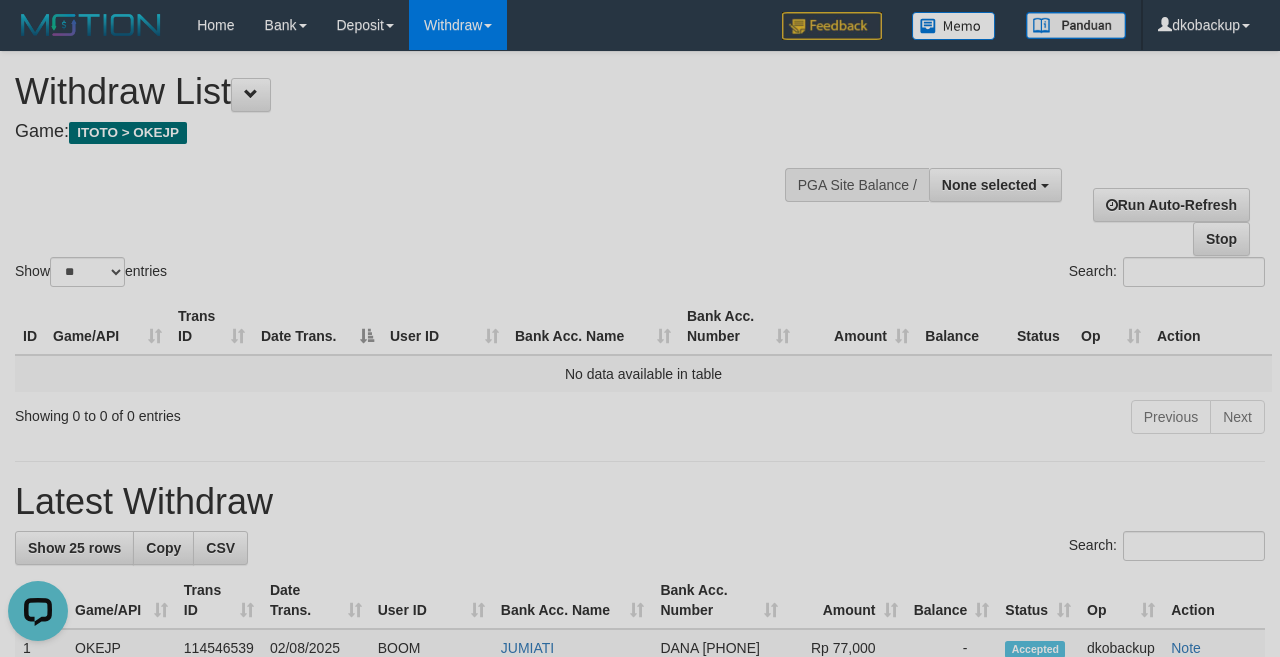 scroll, scrollTop: 0, scrollLeft: 0, axis: both 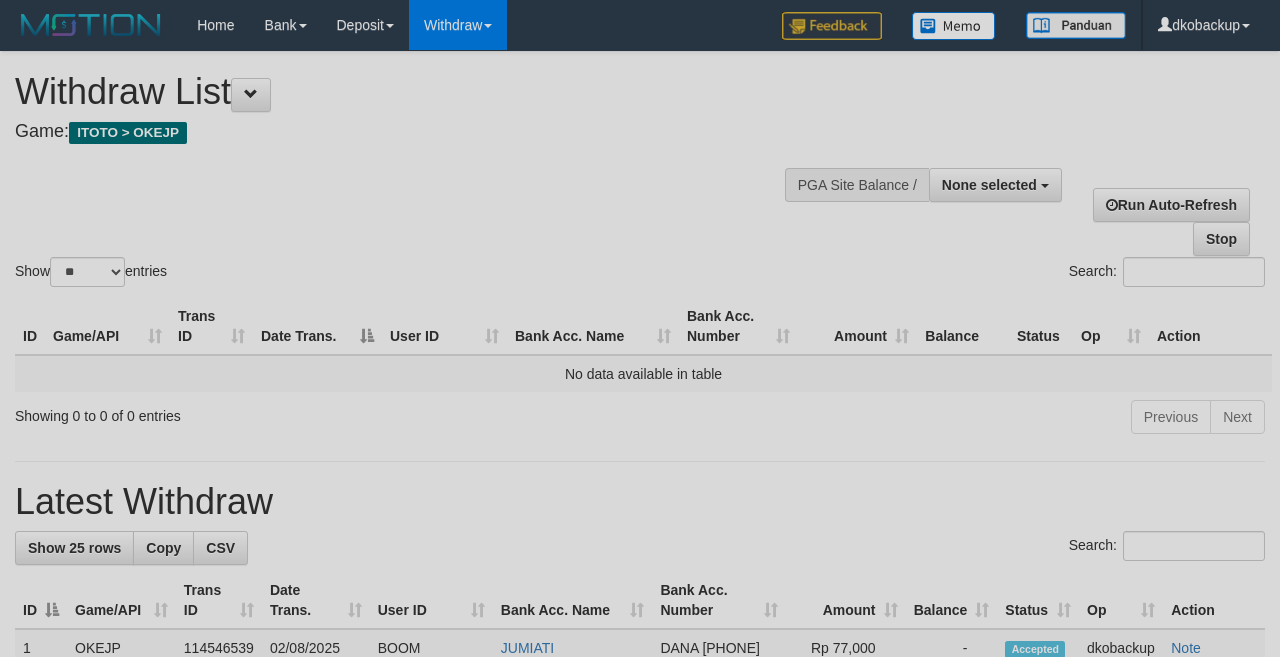 select 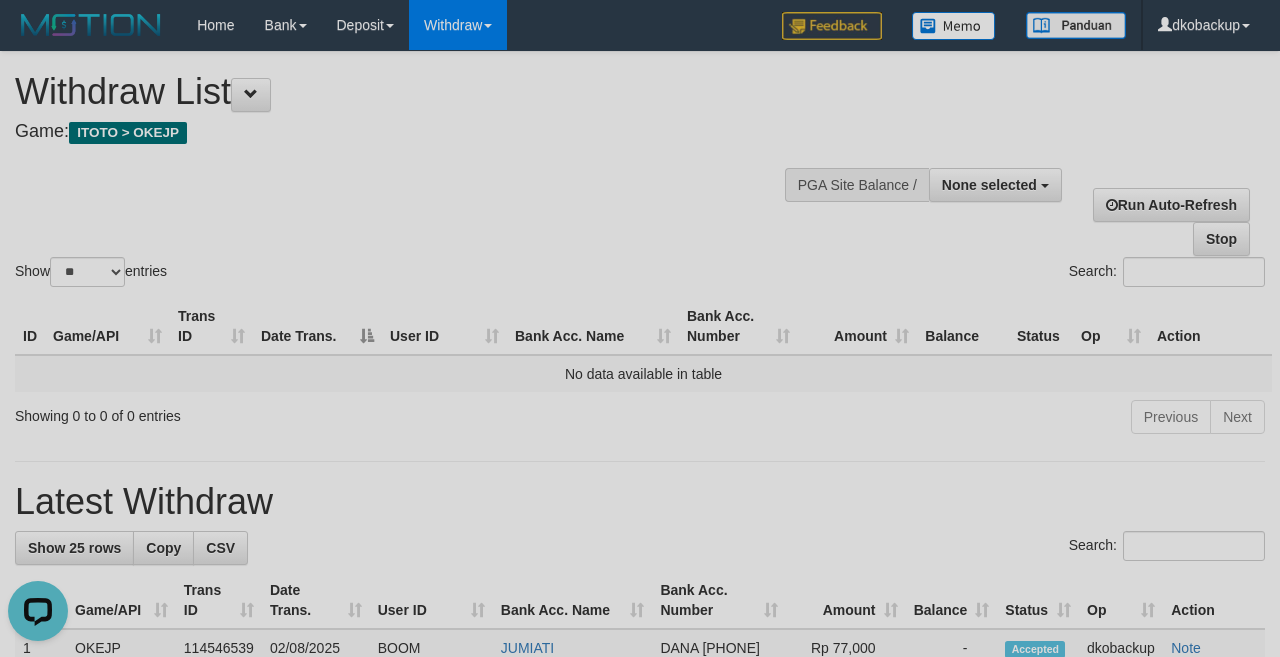scroll, scrollTop: 0, scrollLeft: 0, axis: both 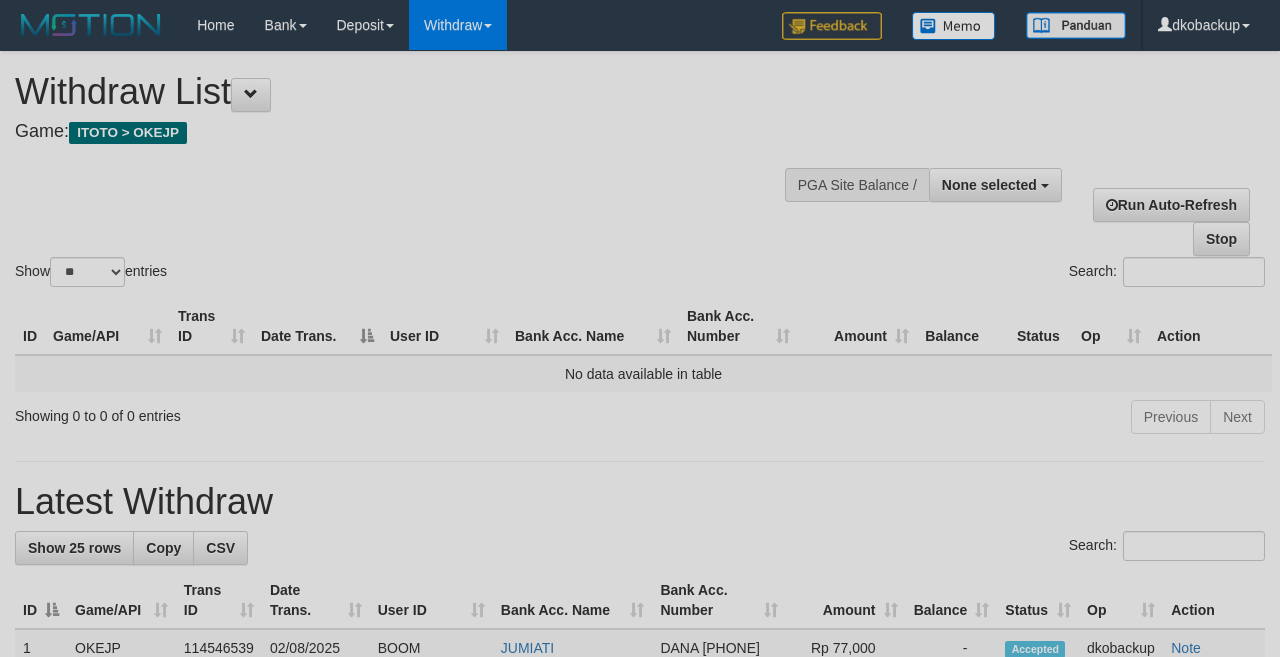 select 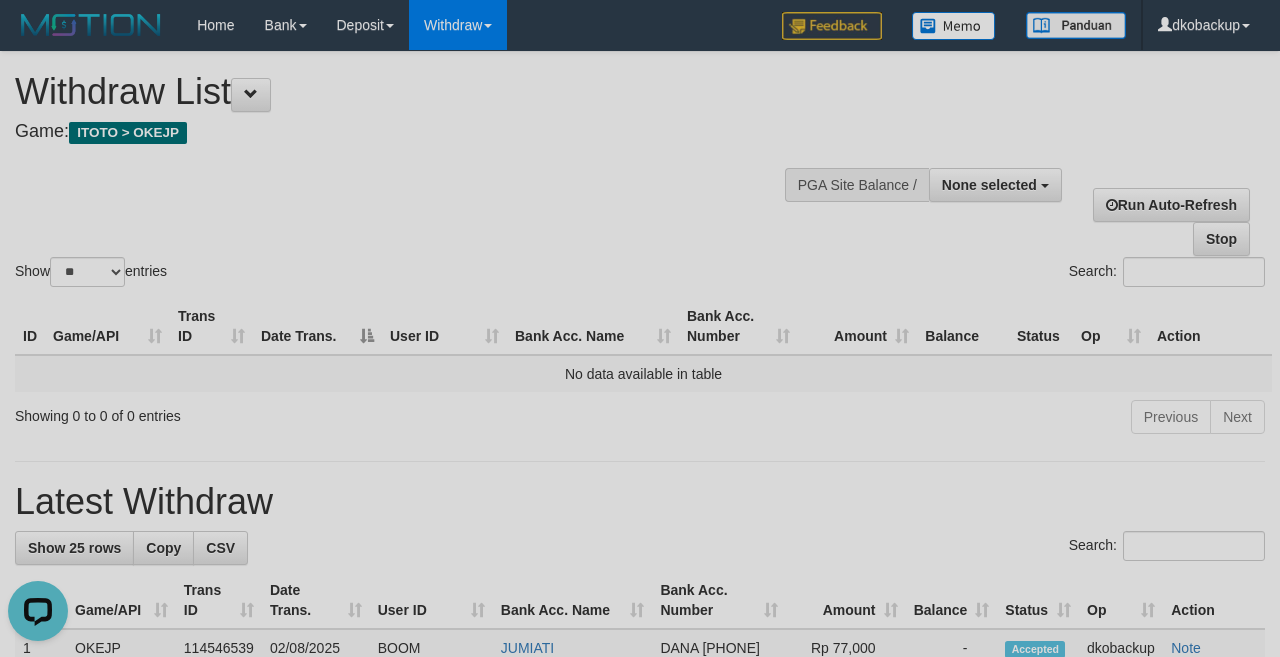 scroll, scrollTop: 0, scrollLeft: 0, axis: both 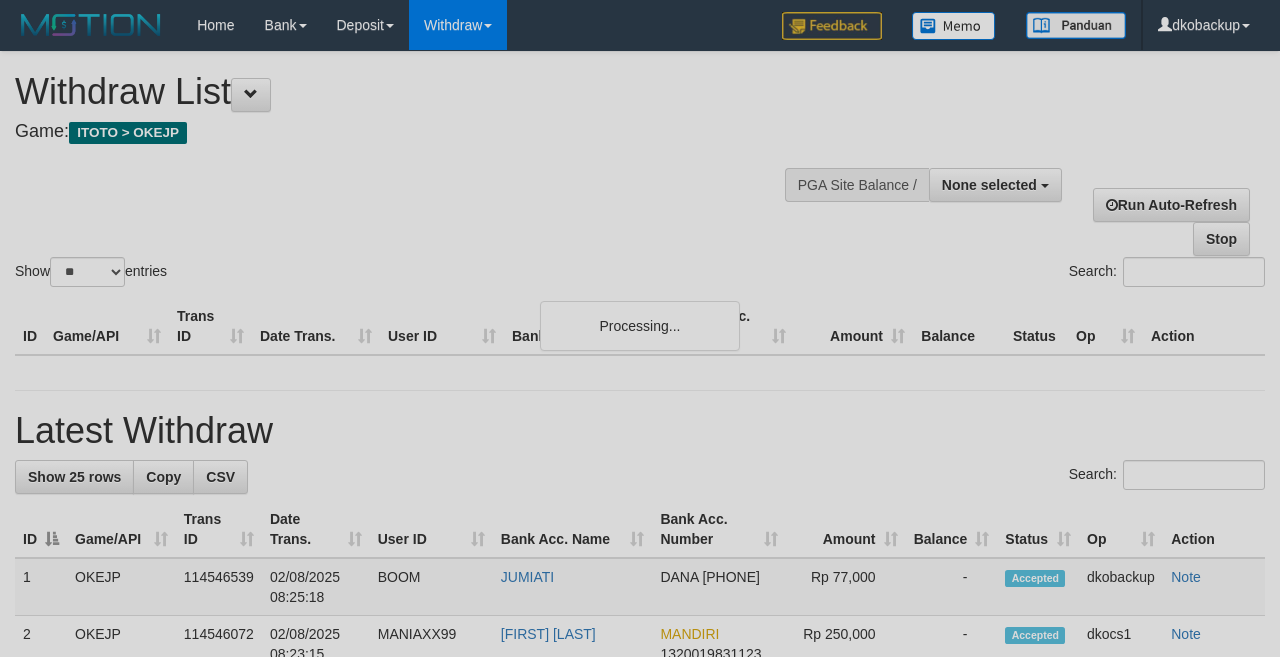 select 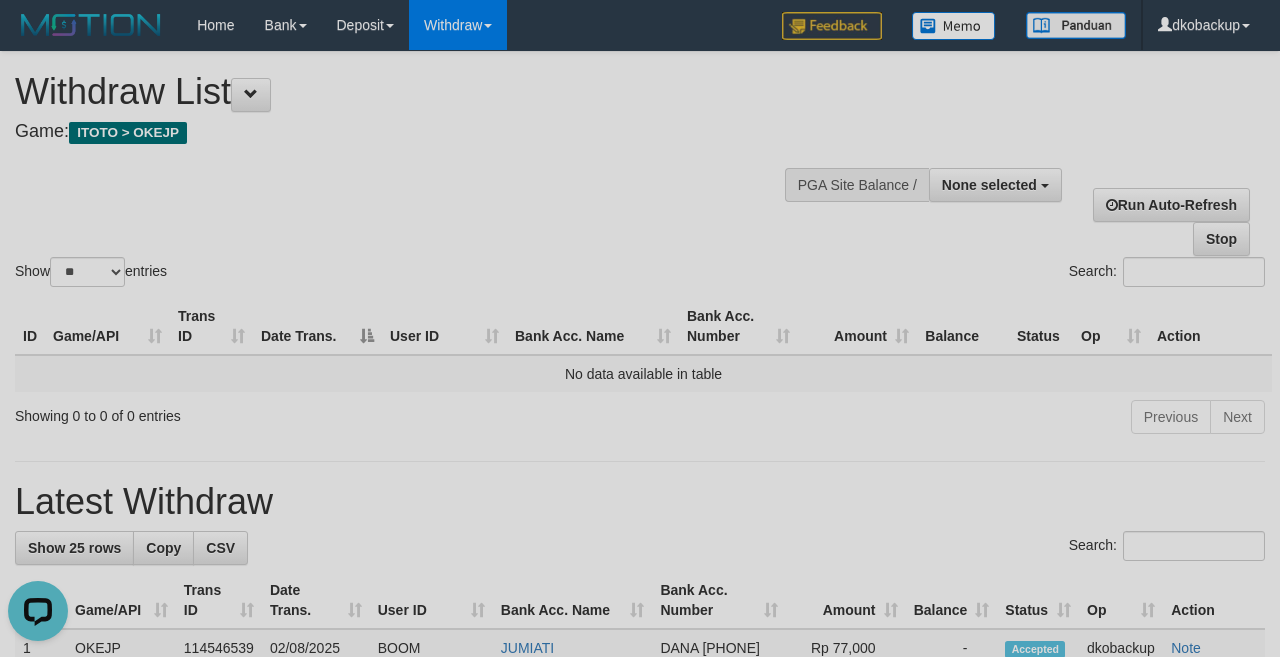 scroll, scrollTop: 0, scrollLeft: 0, axis: both 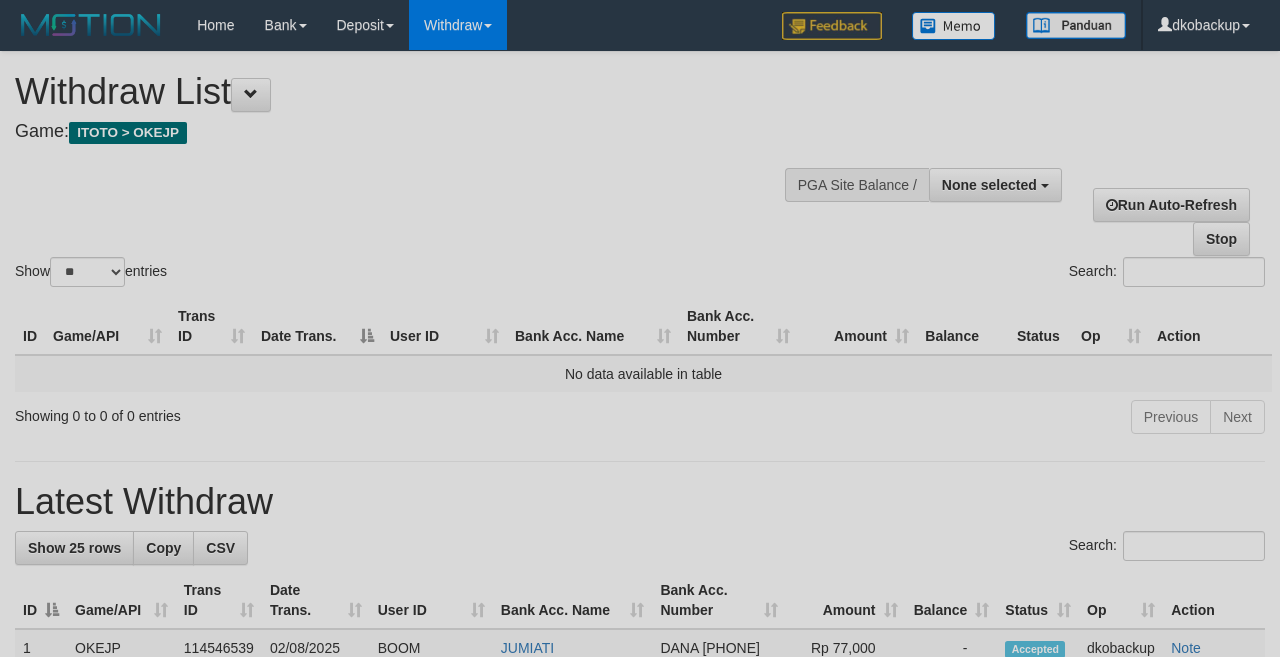 select 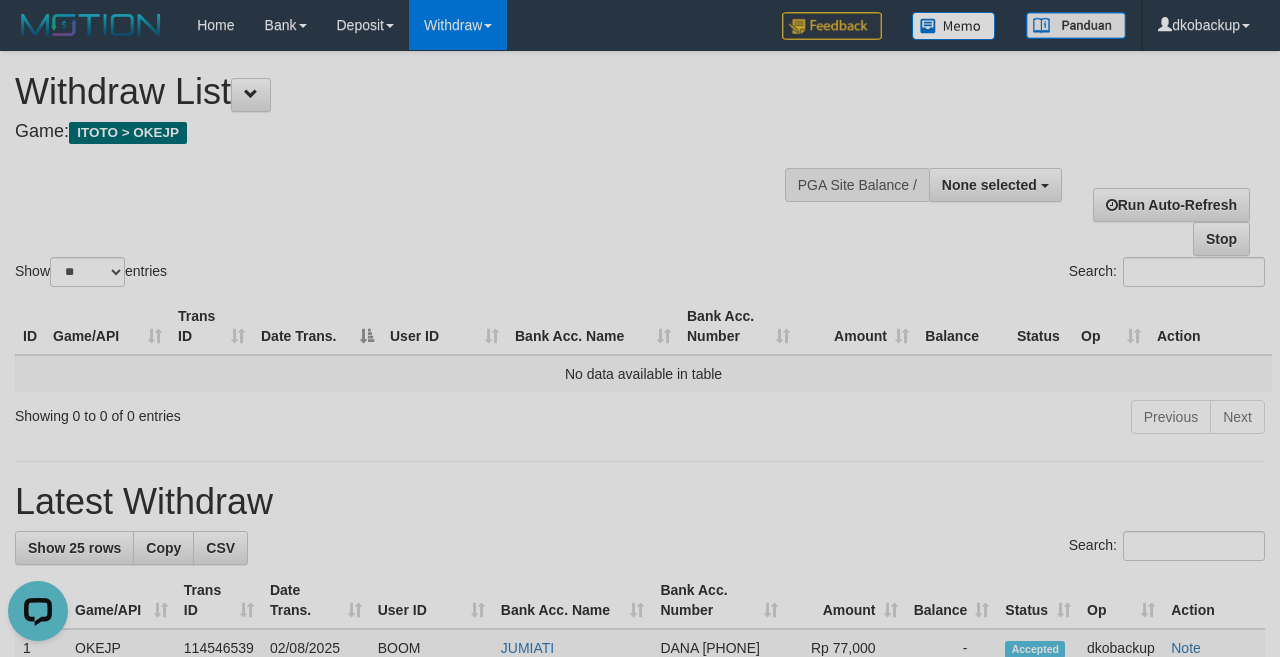 scroll, scrollTop: 0, scrollLeft: 0, axis: both 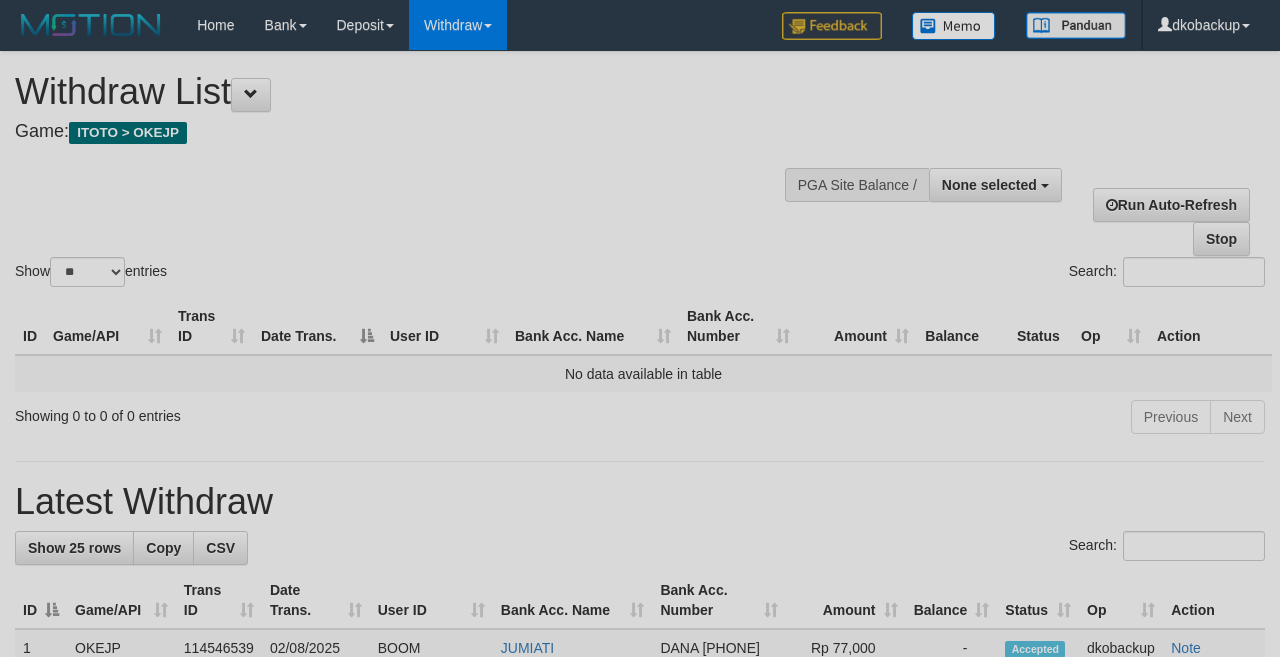 select 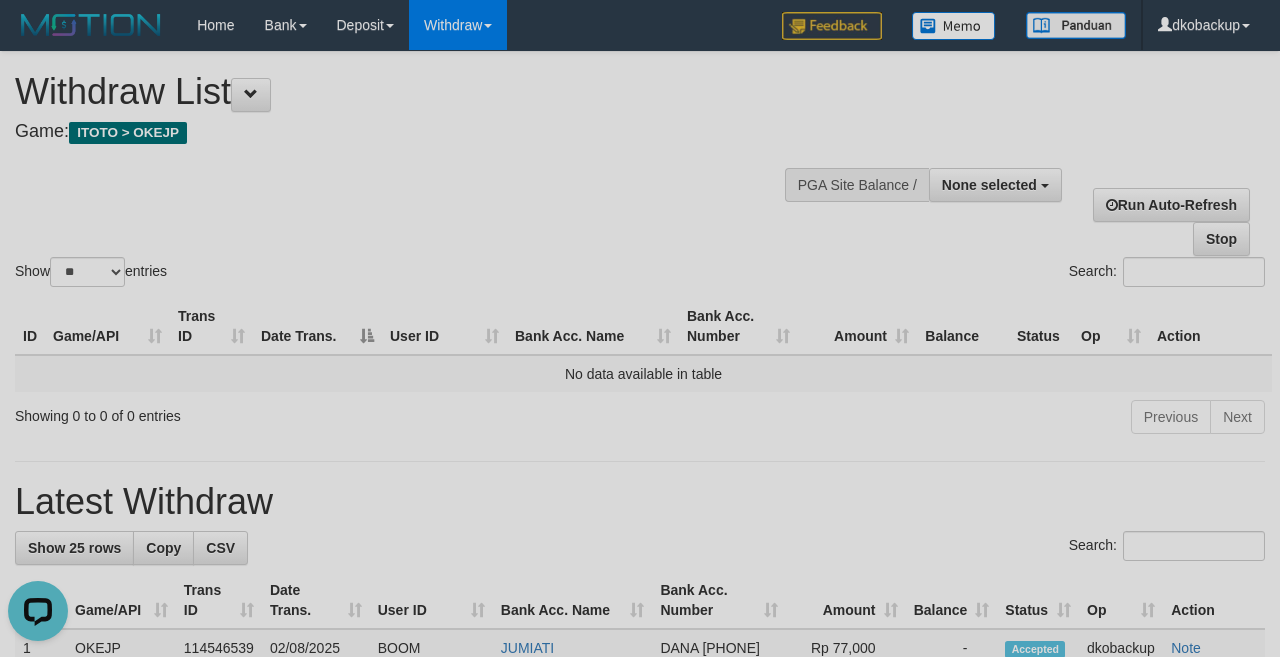 scroll, scrollTop: 0, scrollLeft: 0, axis: both 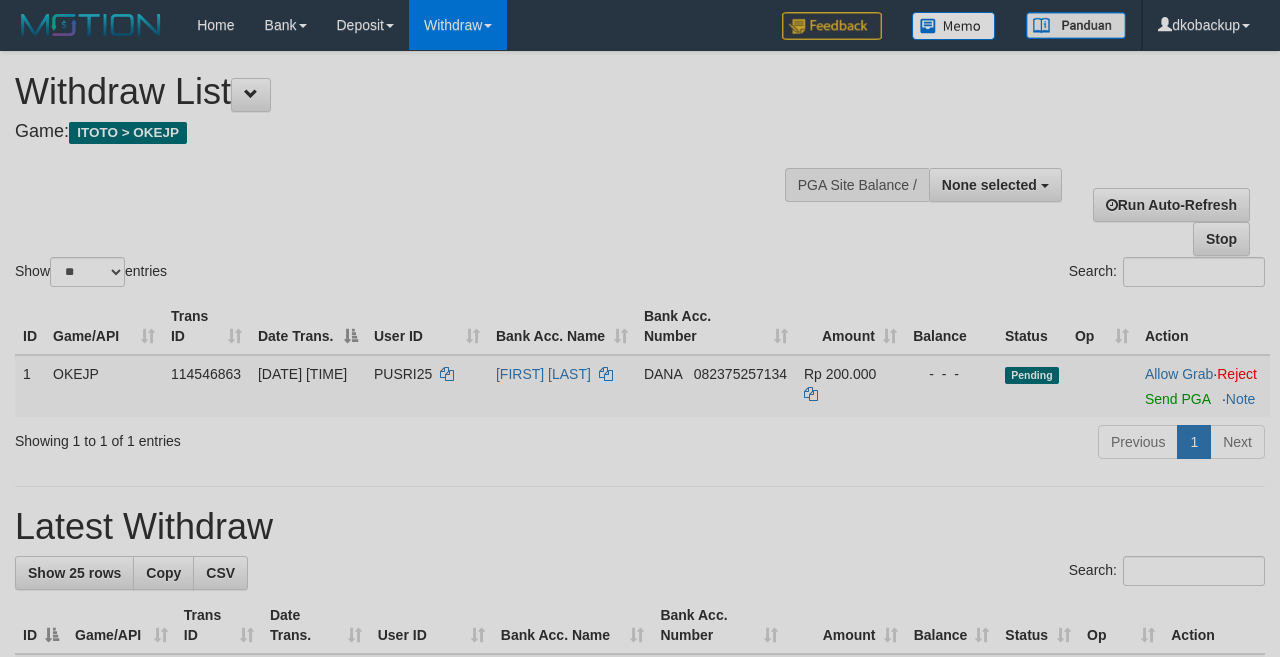 select 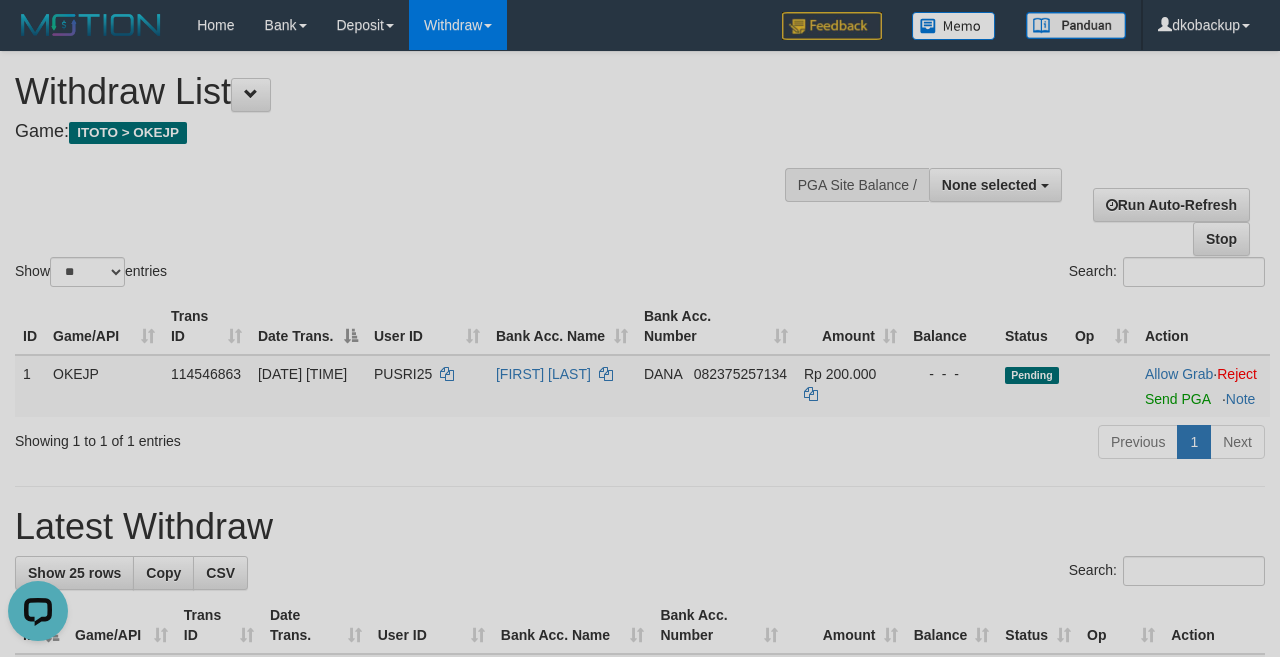 scroll, scrollTop: 0, scrollLeft: 0, axis: both 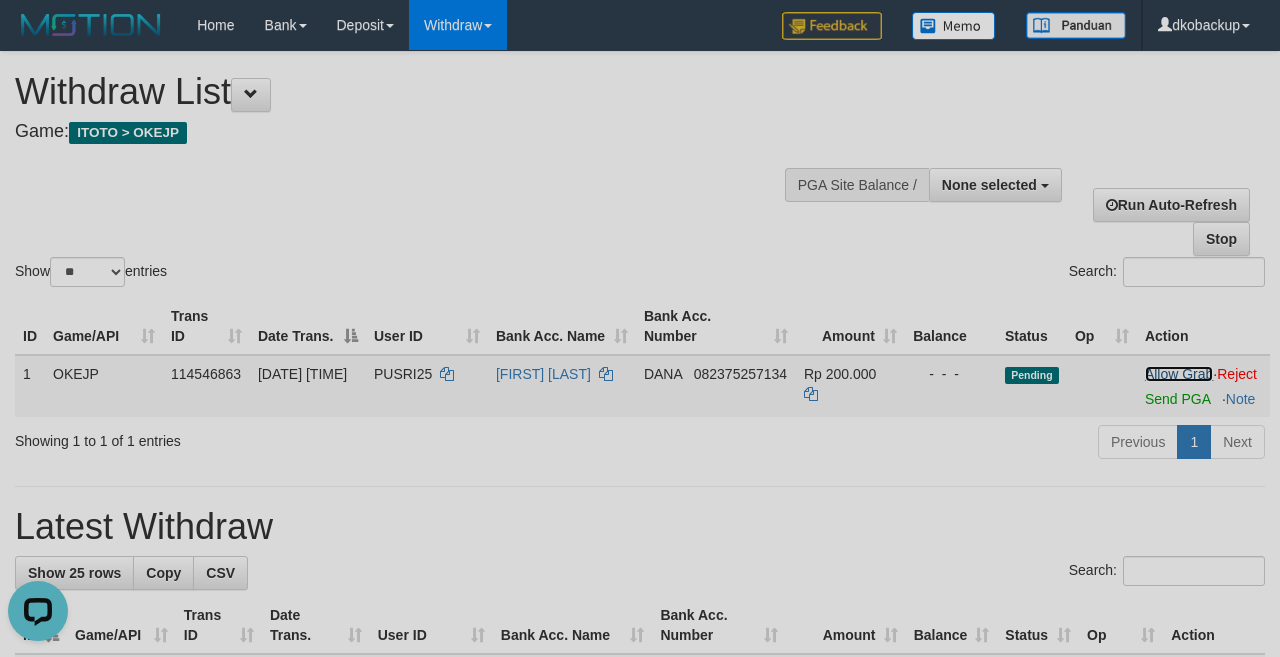 click on "Allow Grab" at bounding box center (1179, 374) 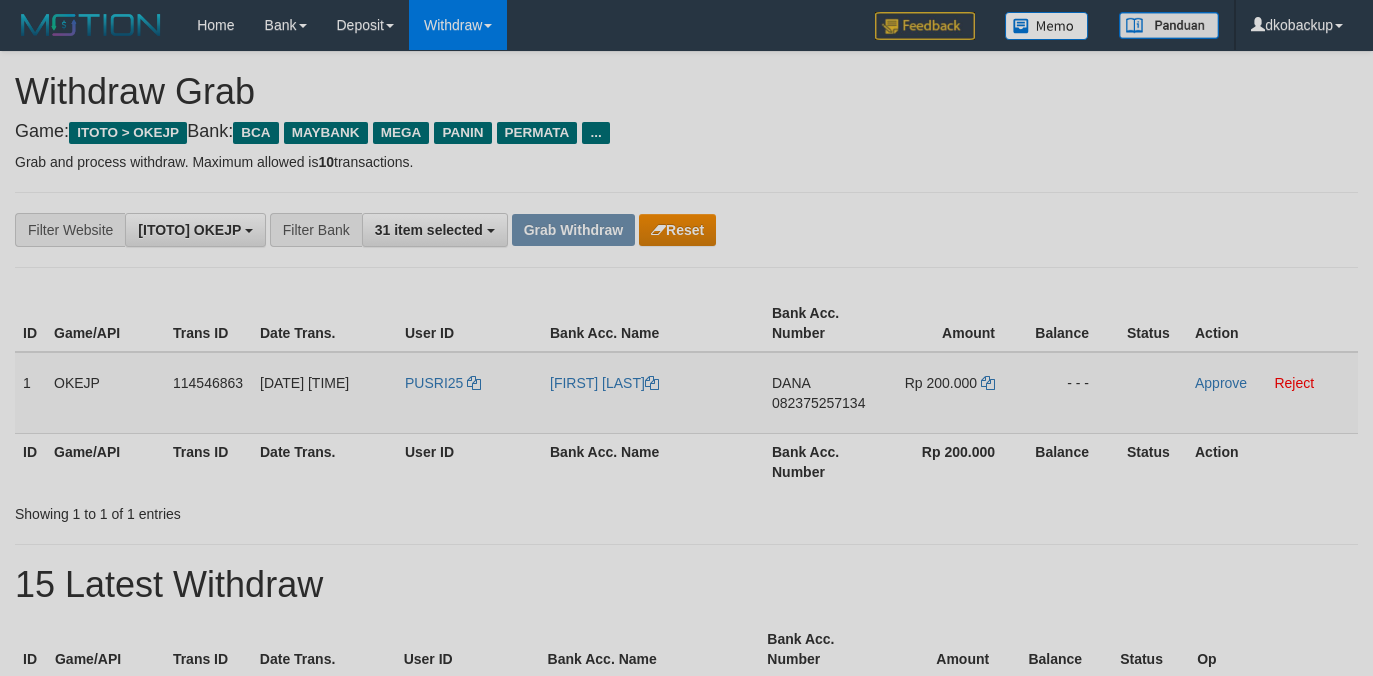 scroll, scrollTop: 0, scrollLeft: 0, axis: both 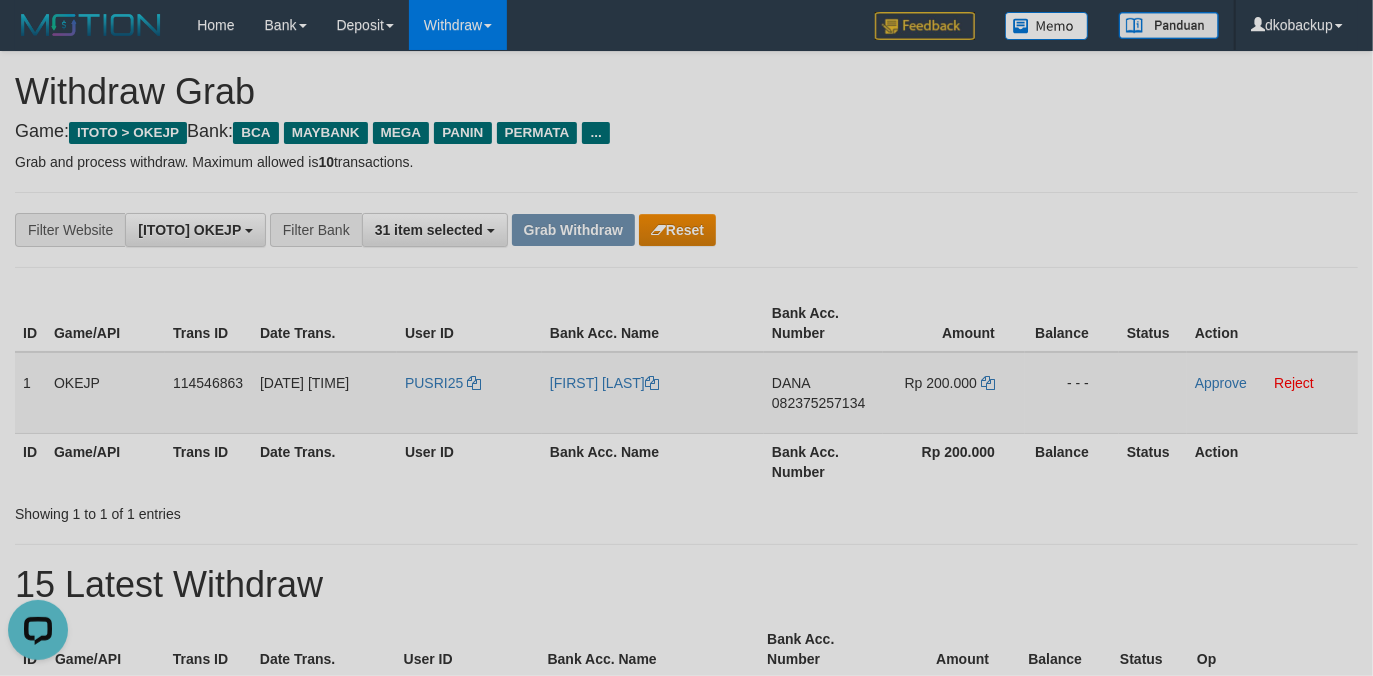 click on "PUSRI25" at bounding box center [469, 393] 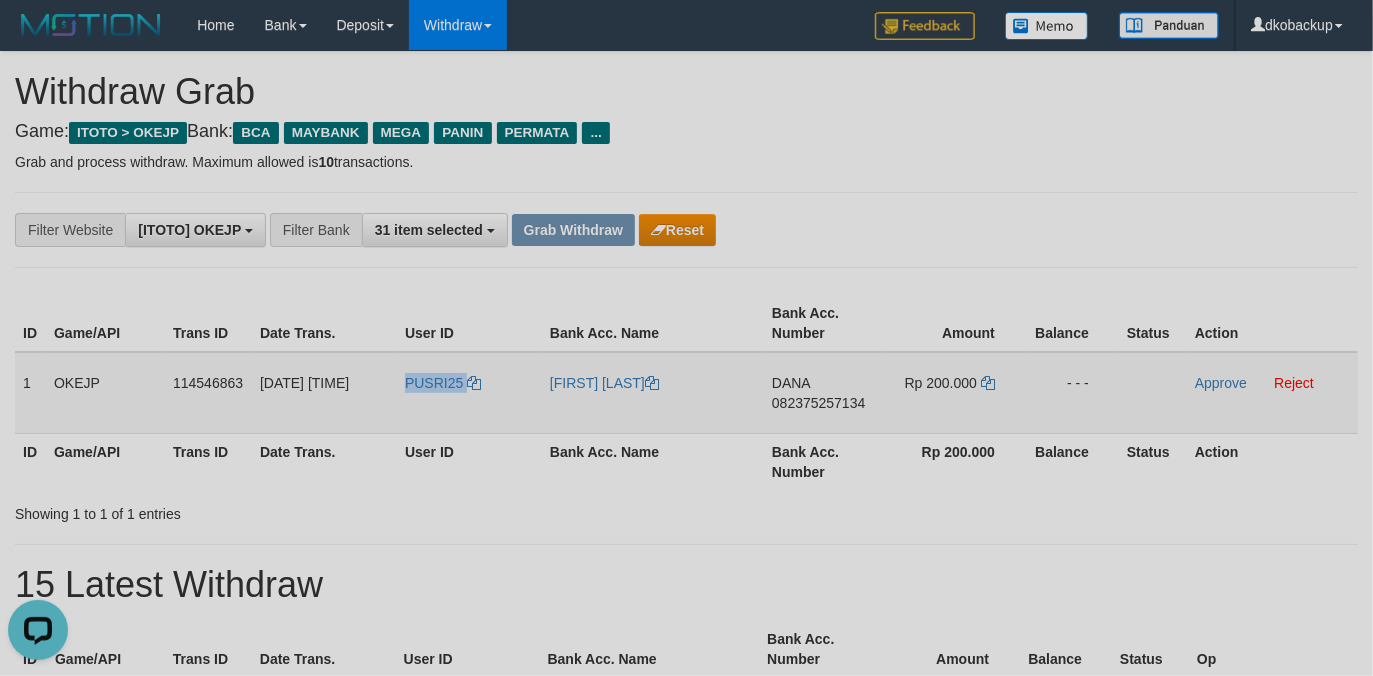 click on "PUSRI25" at bounding box center [469, 393] 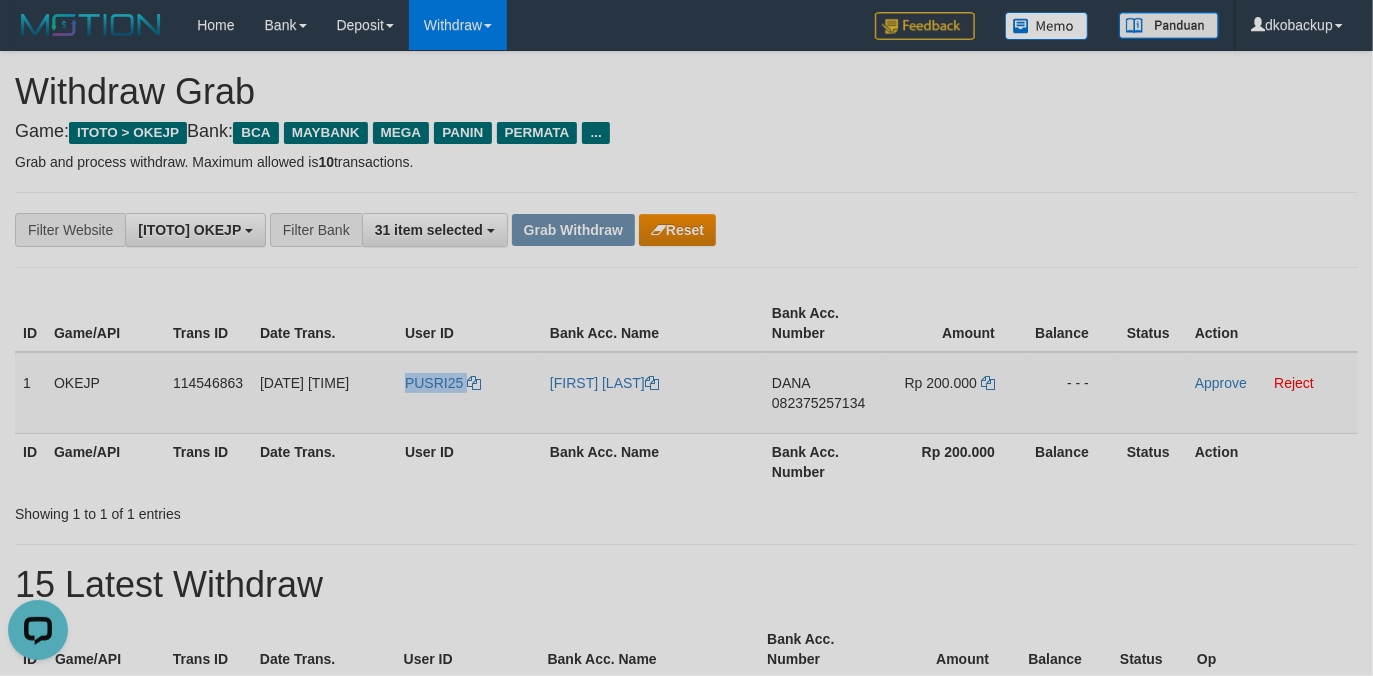 copy on "PUSRI25" 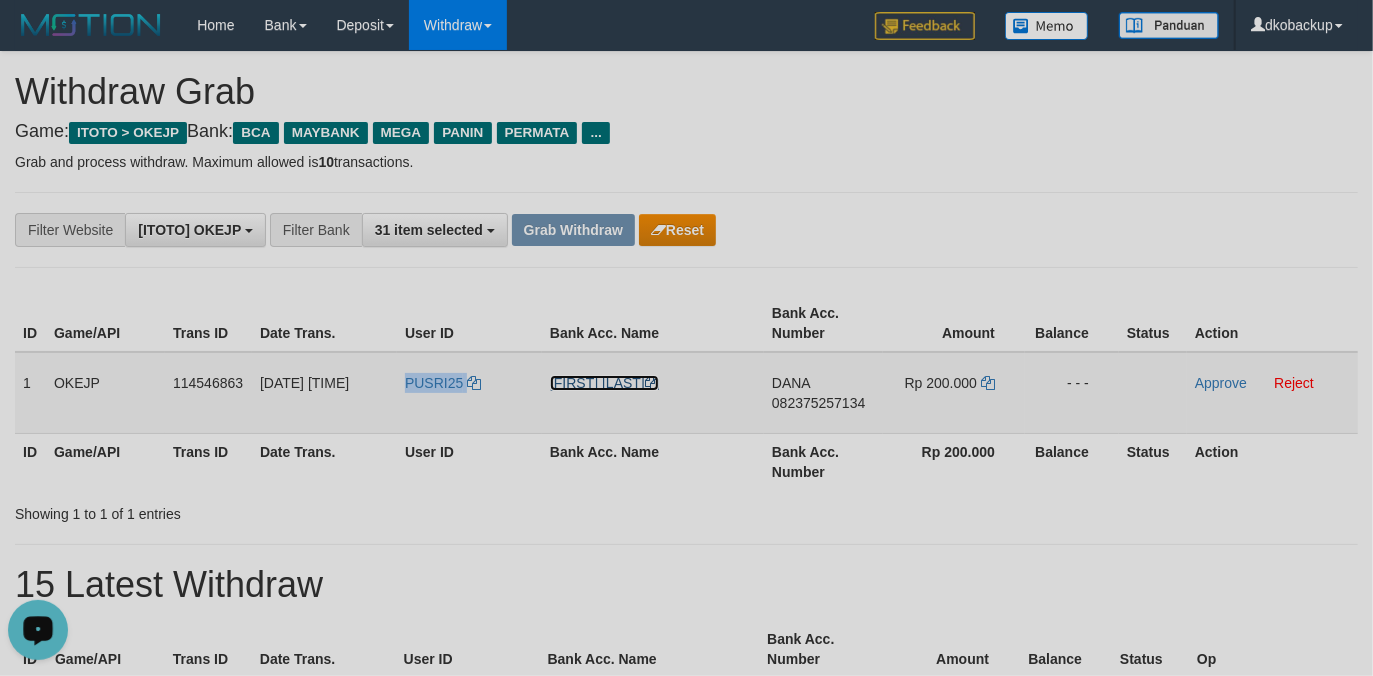 drag, startPoint x: 573, startPoint y: 388, endPoint x: 1168, endPoint y: 388, distance: 595 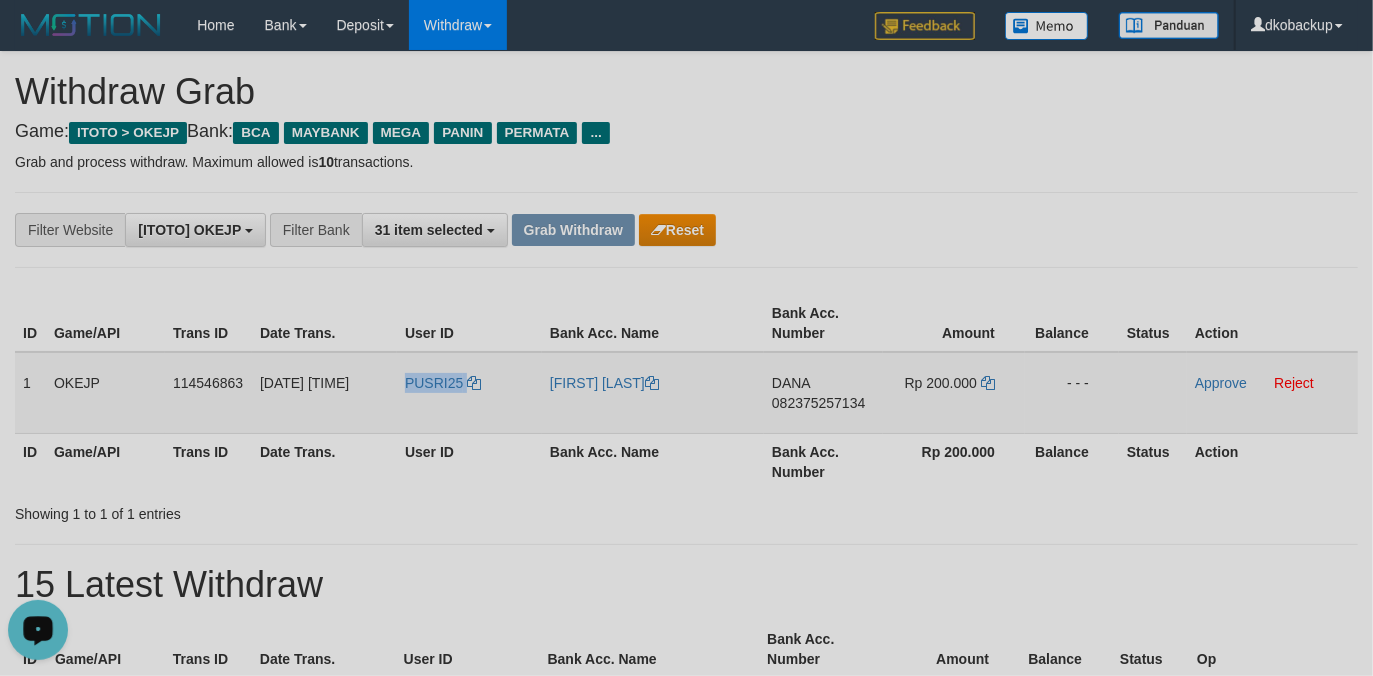 copy on "PUSRI25" 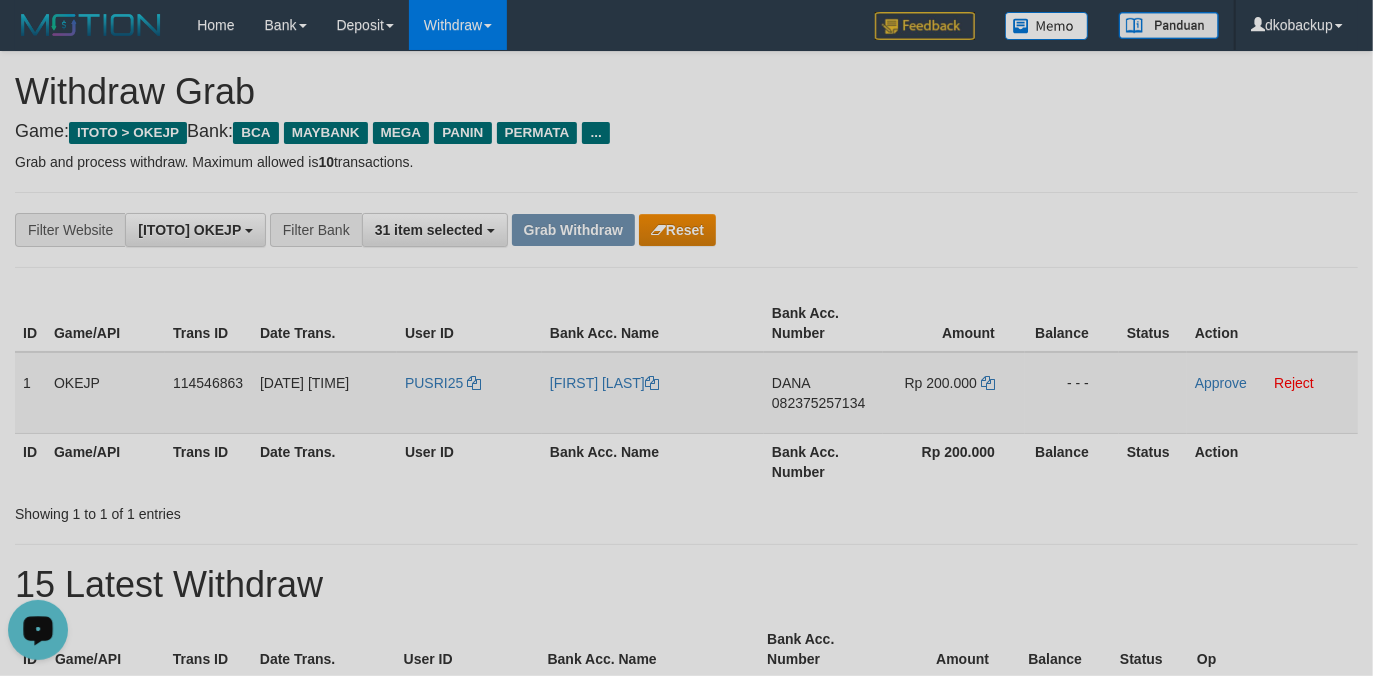 click on "082375257134" at bounding box center [818, 403] 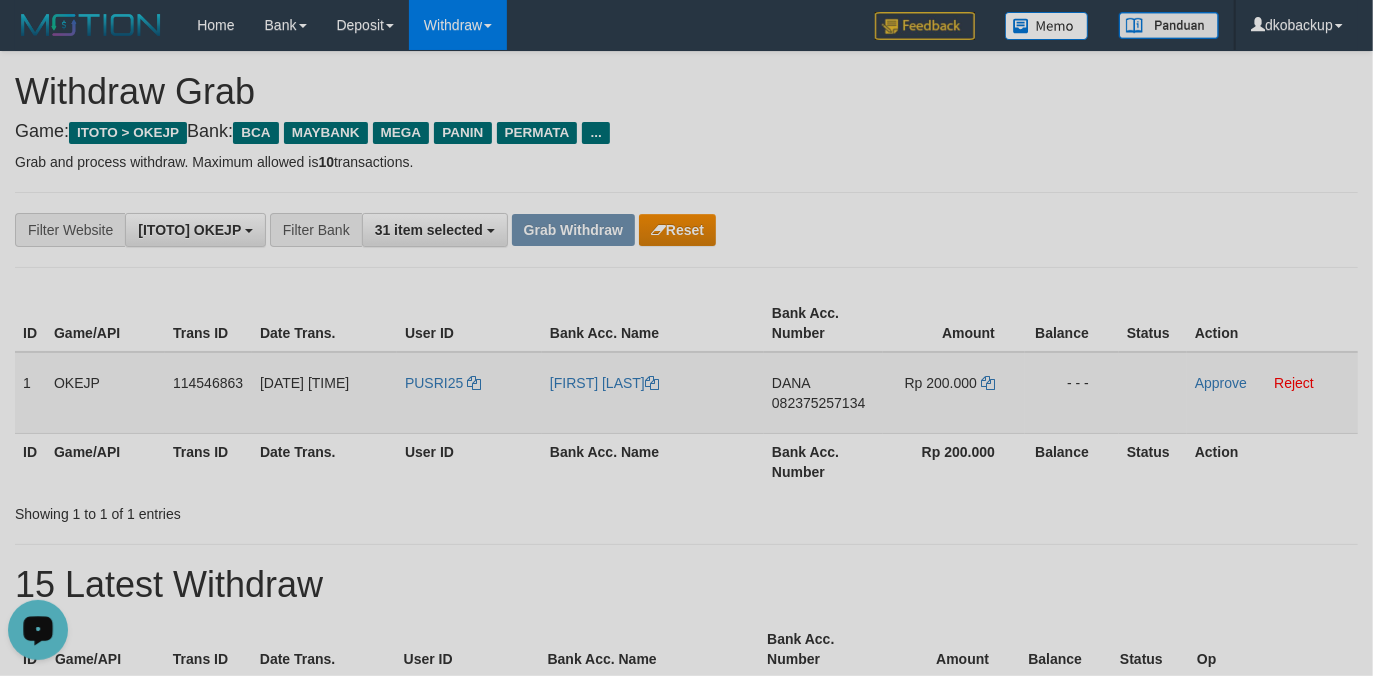 click on "Rp 200.000" at bounding box center [941, 383] 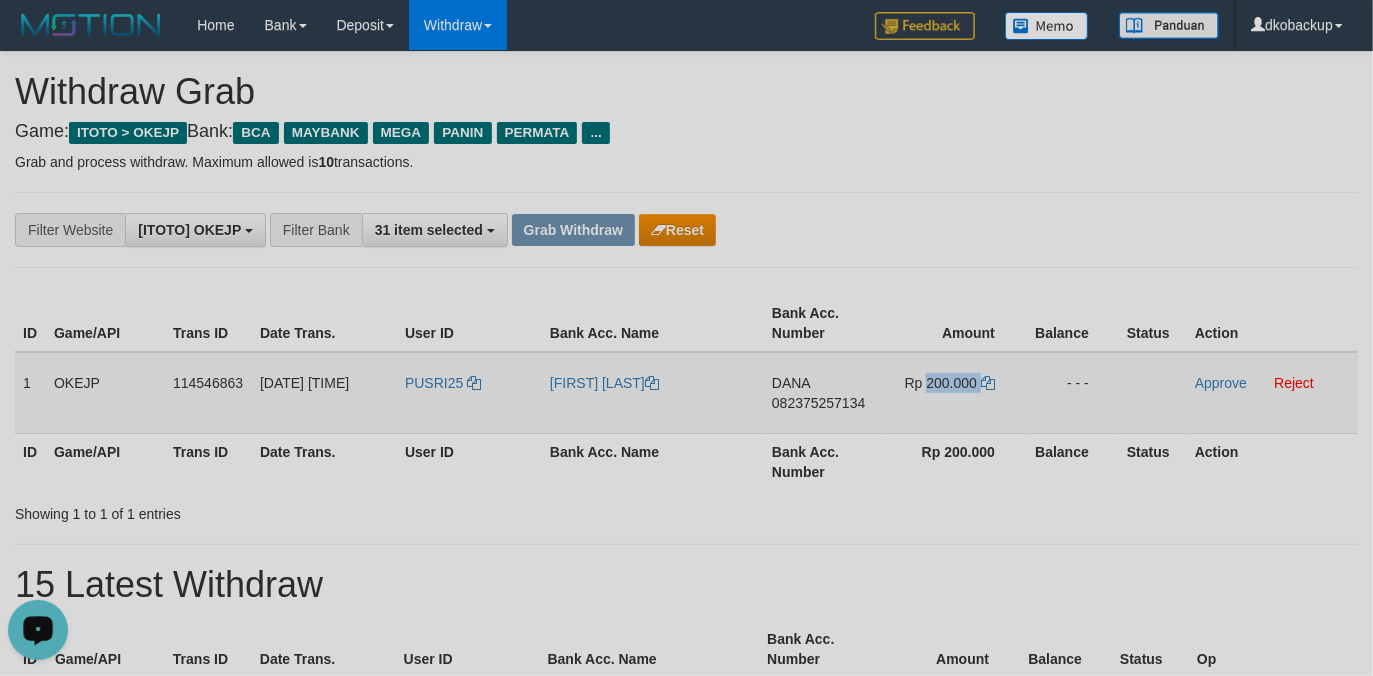 click on "Rp 200.000" at bounding box center (941, 383) 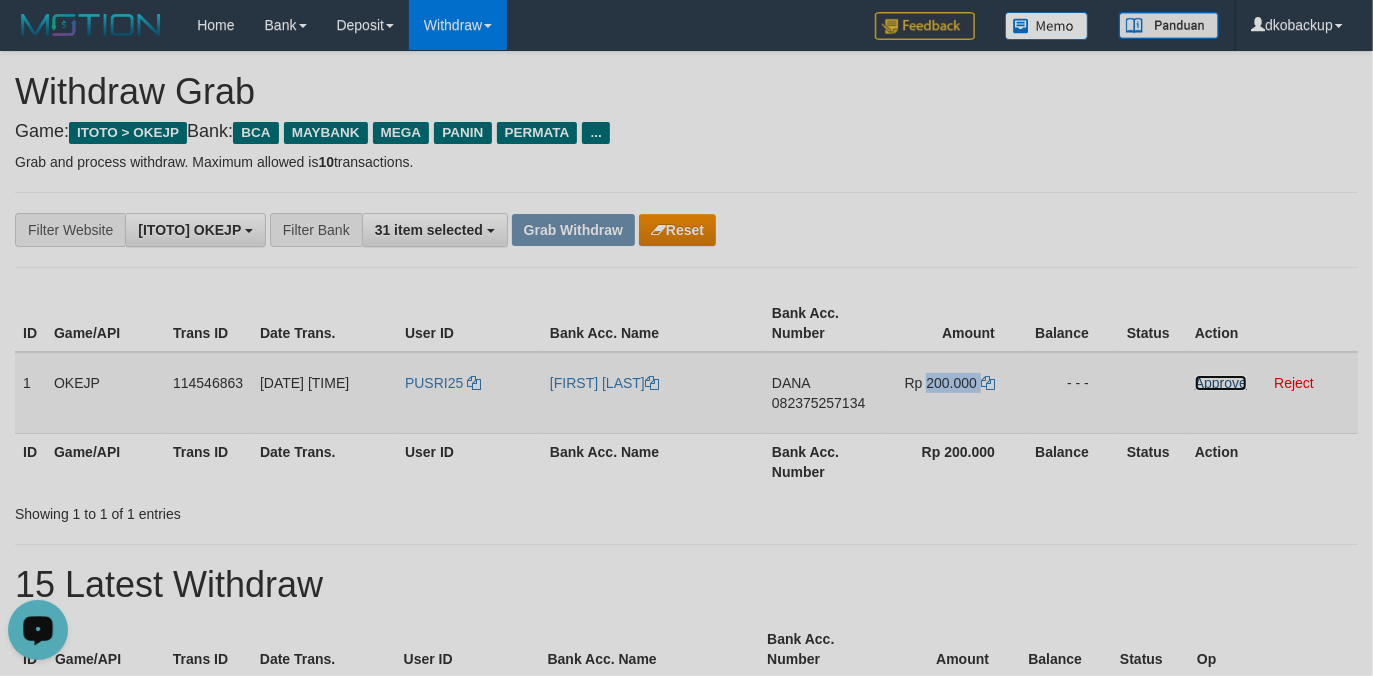 click on "Approve" at bounding box center (1221, 383) 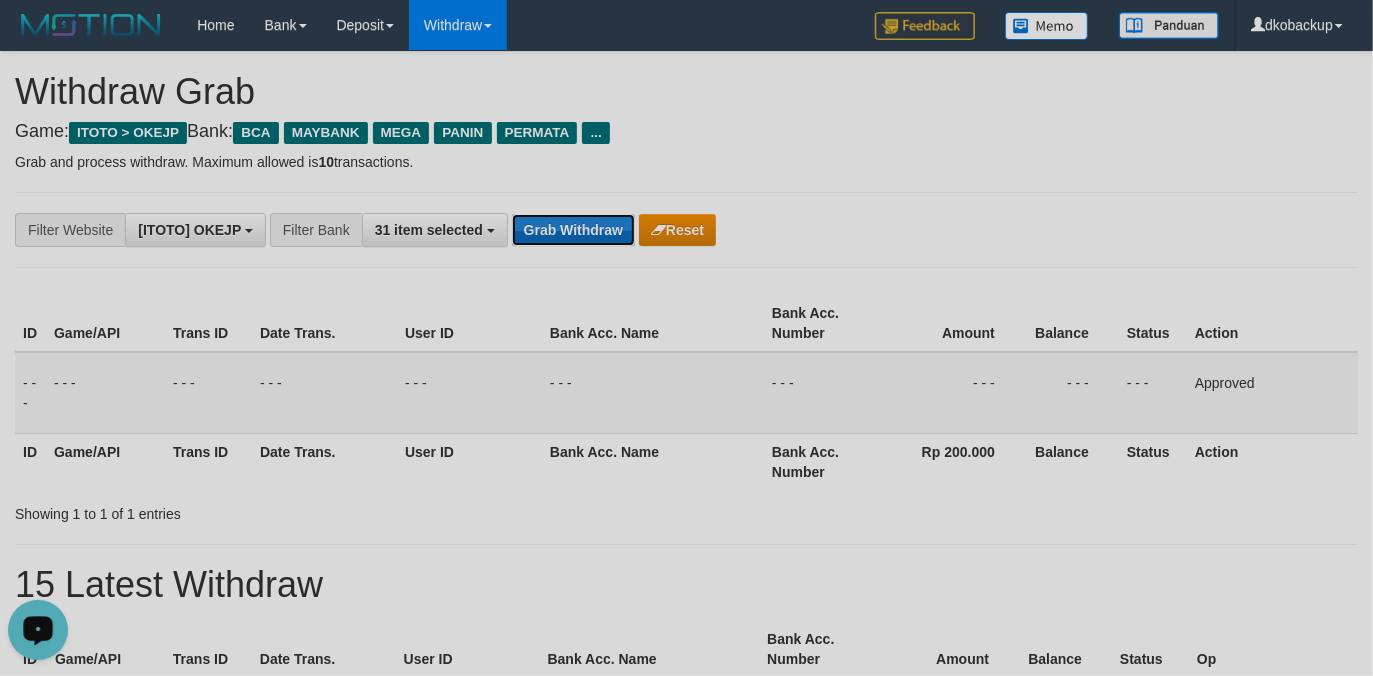 click on "Grab Withdraw" at bounding box center (573, 230) 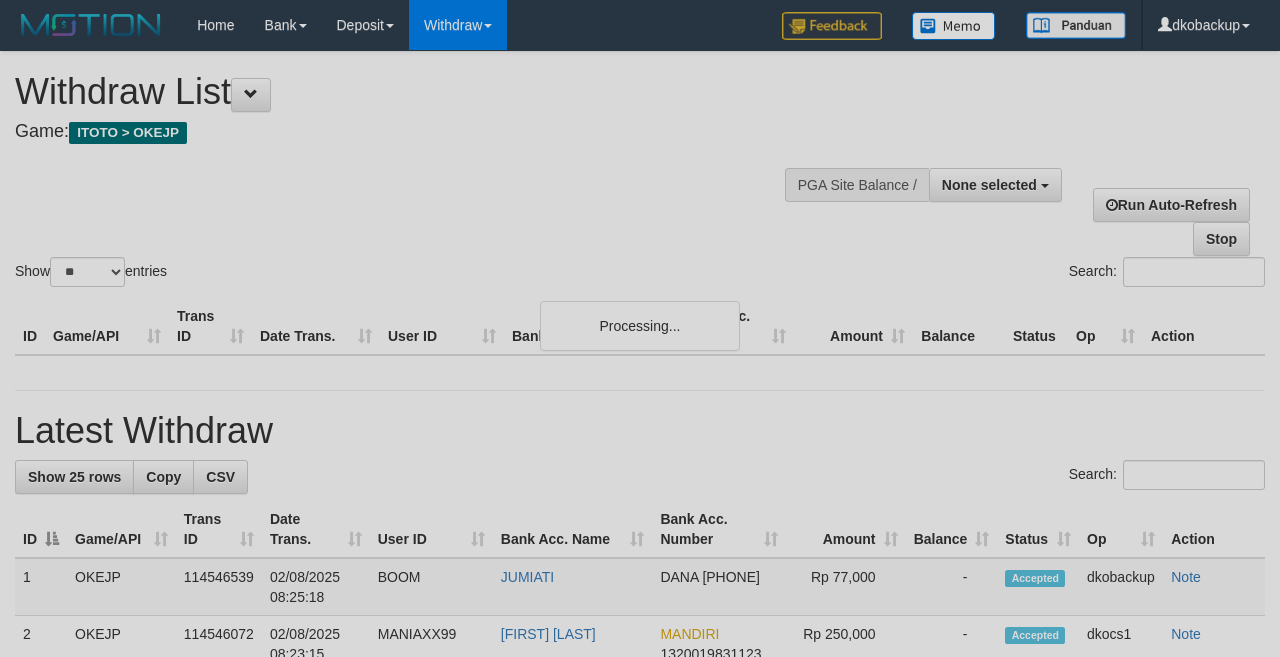 select 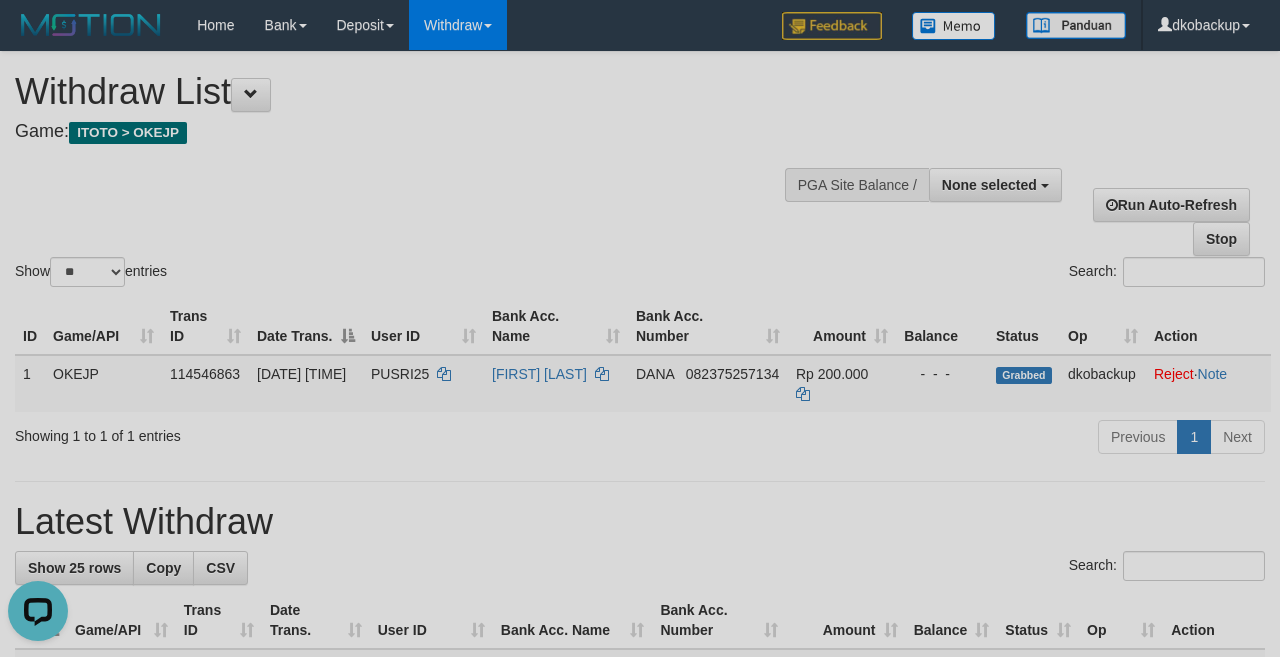 scroll, scrollTop: 0, scrollLeft: 0, axis: both 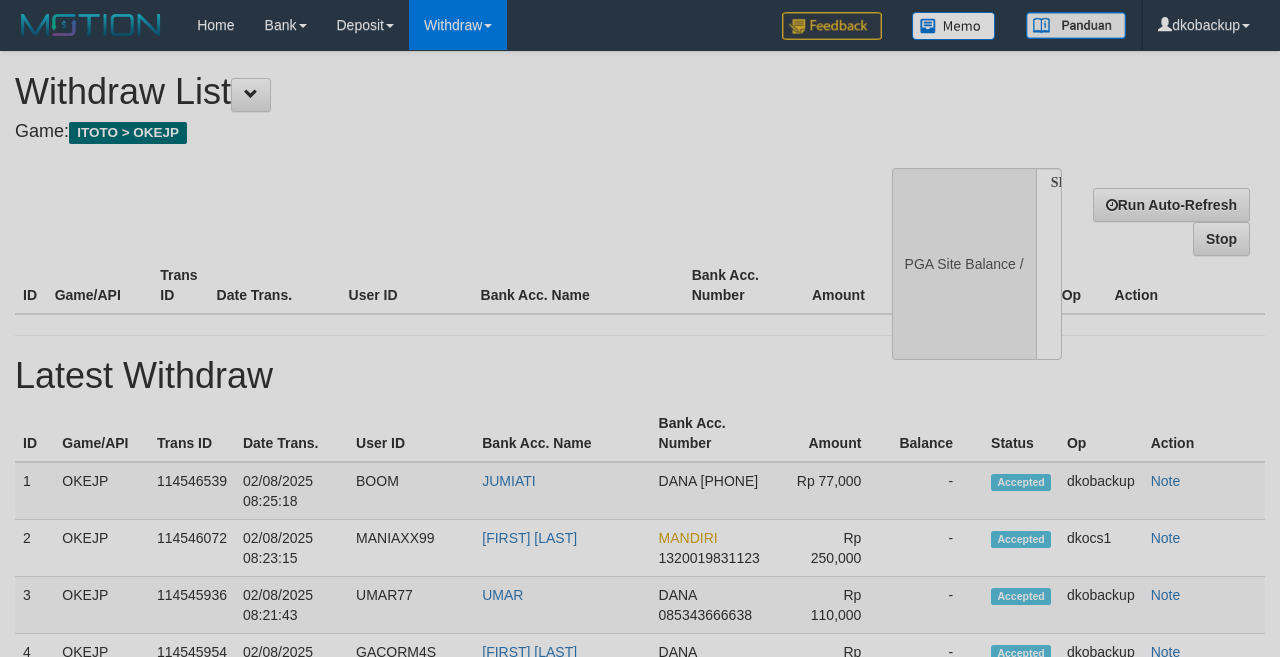 select 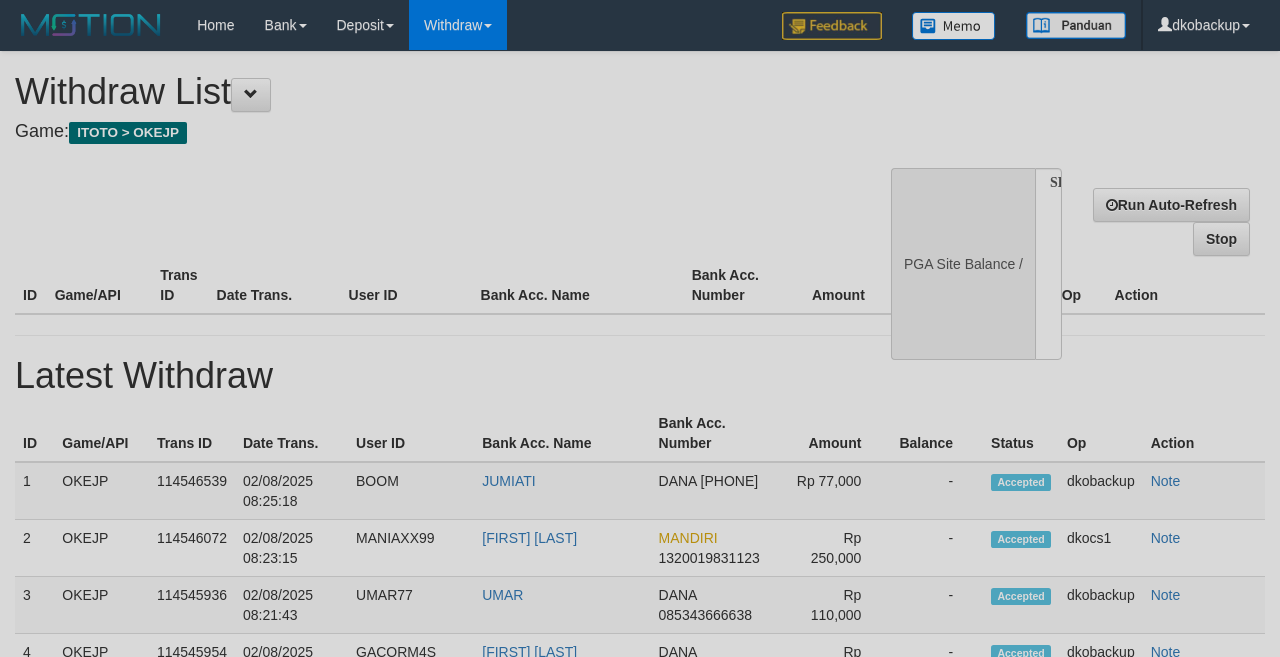scroll, scrollTop: 0, scrollLeft: 0, axis: both 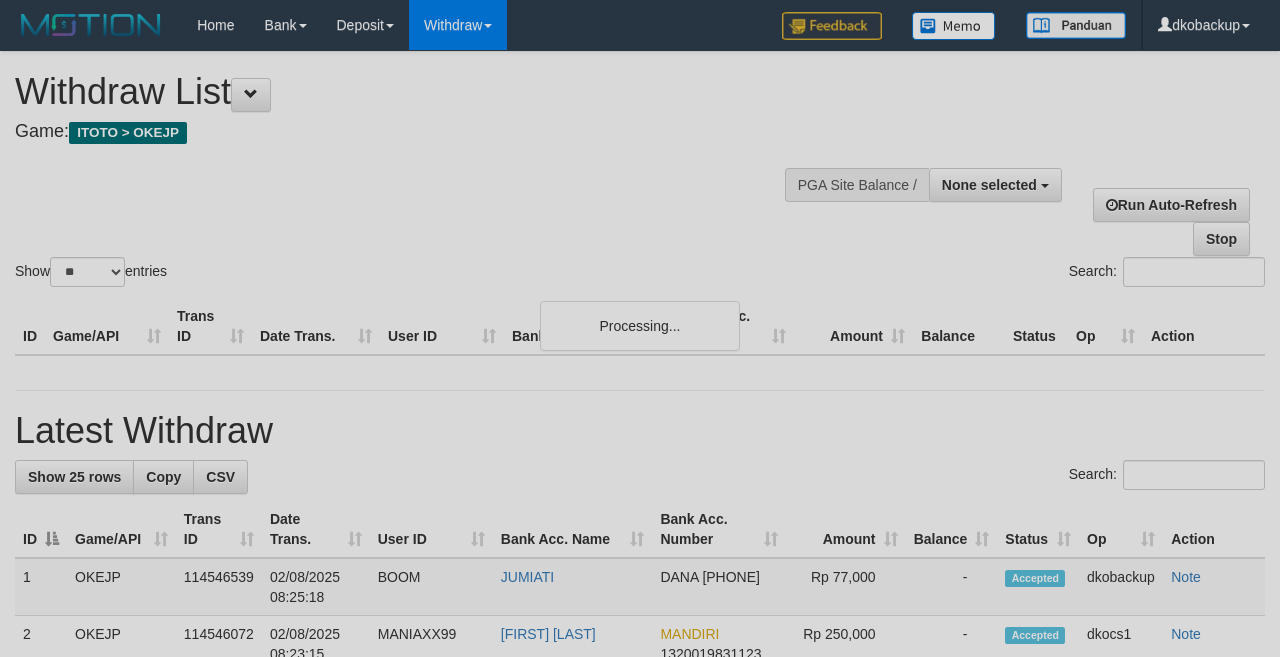 select 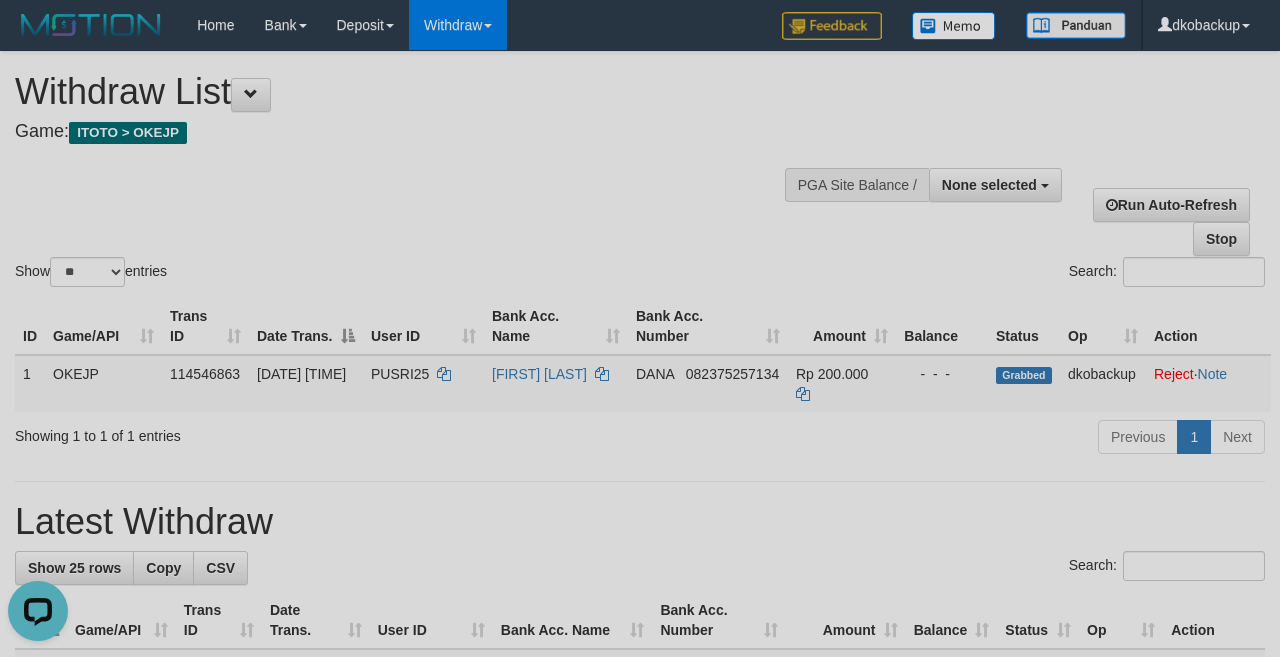 scroll, scrollTop: 0, scrollLeft: 0, axis: both 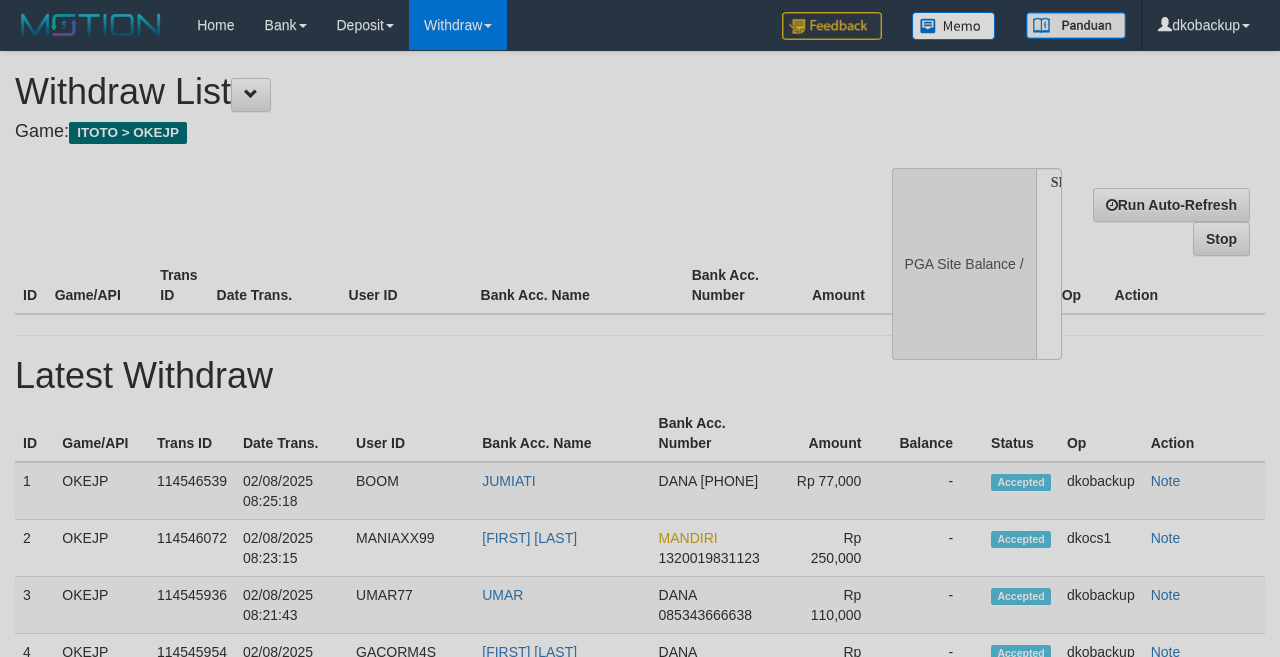 select 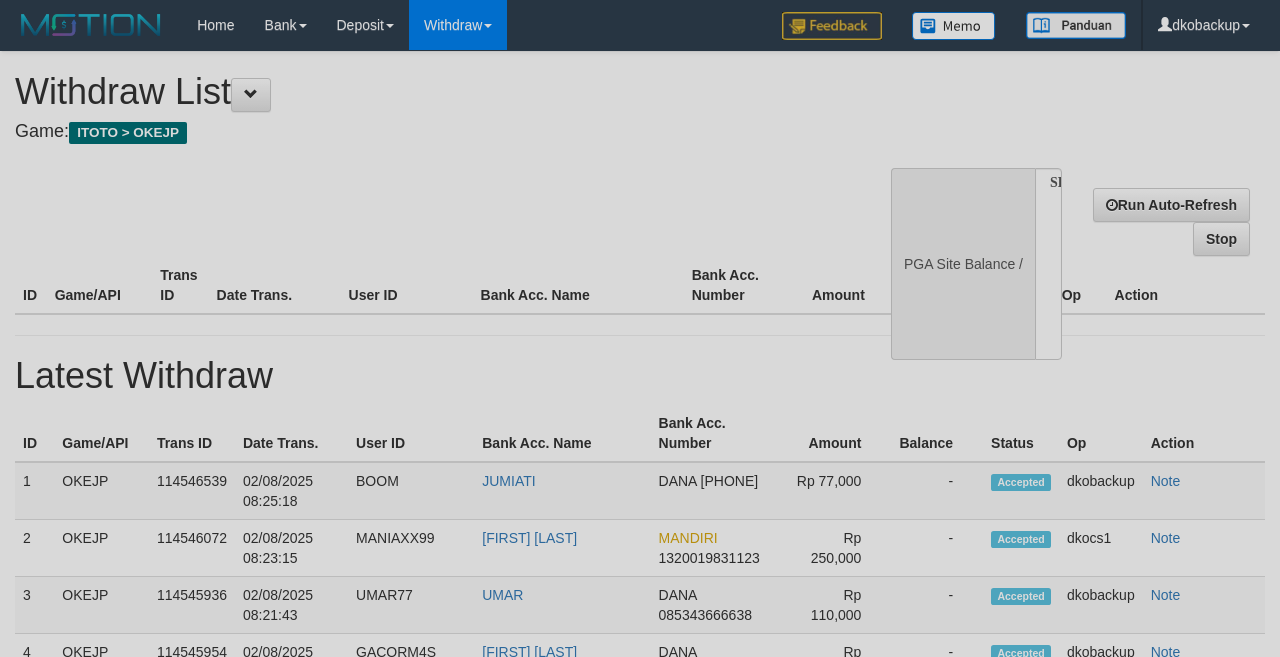 scroll, scrollTop: 0, scrollLeft: 0, axis: both 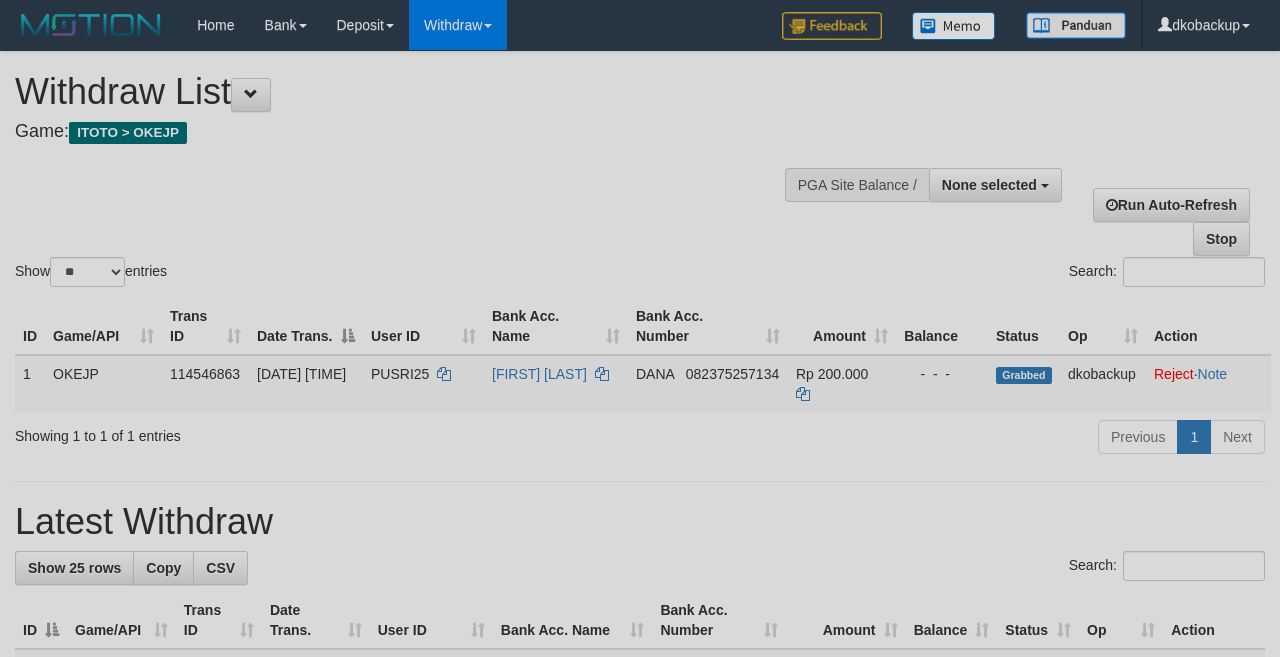 select 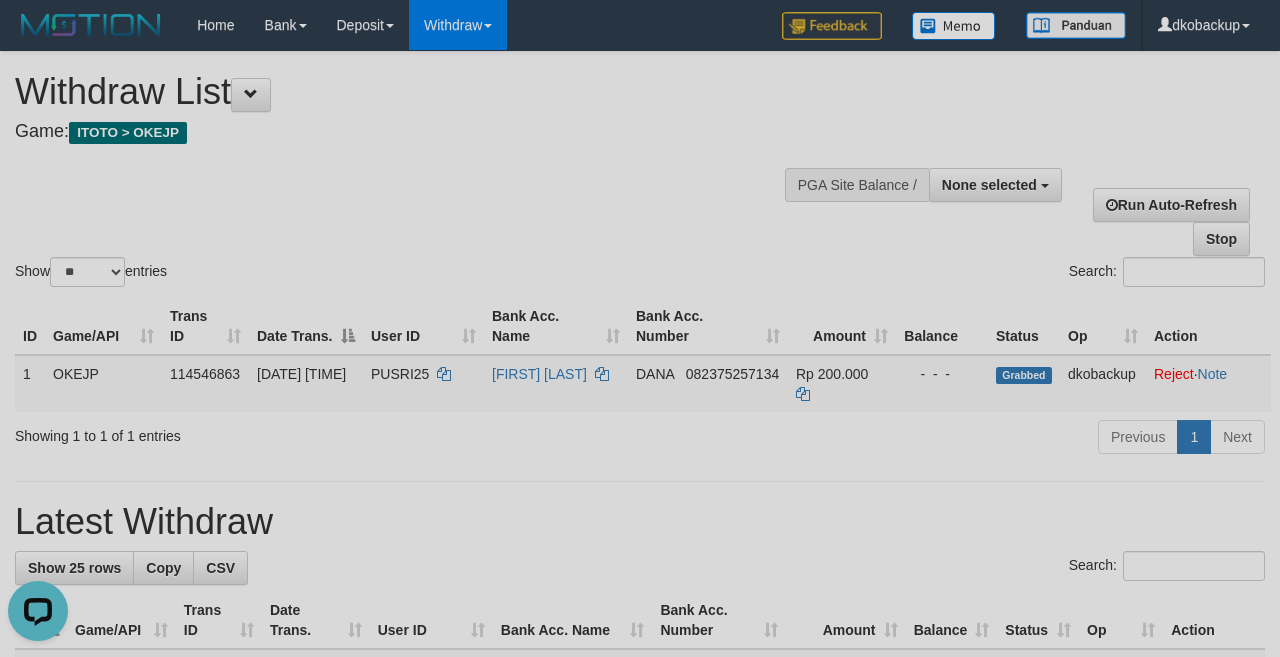 scroll, scrollTop: 0, scrollLeft: 0, axis: both 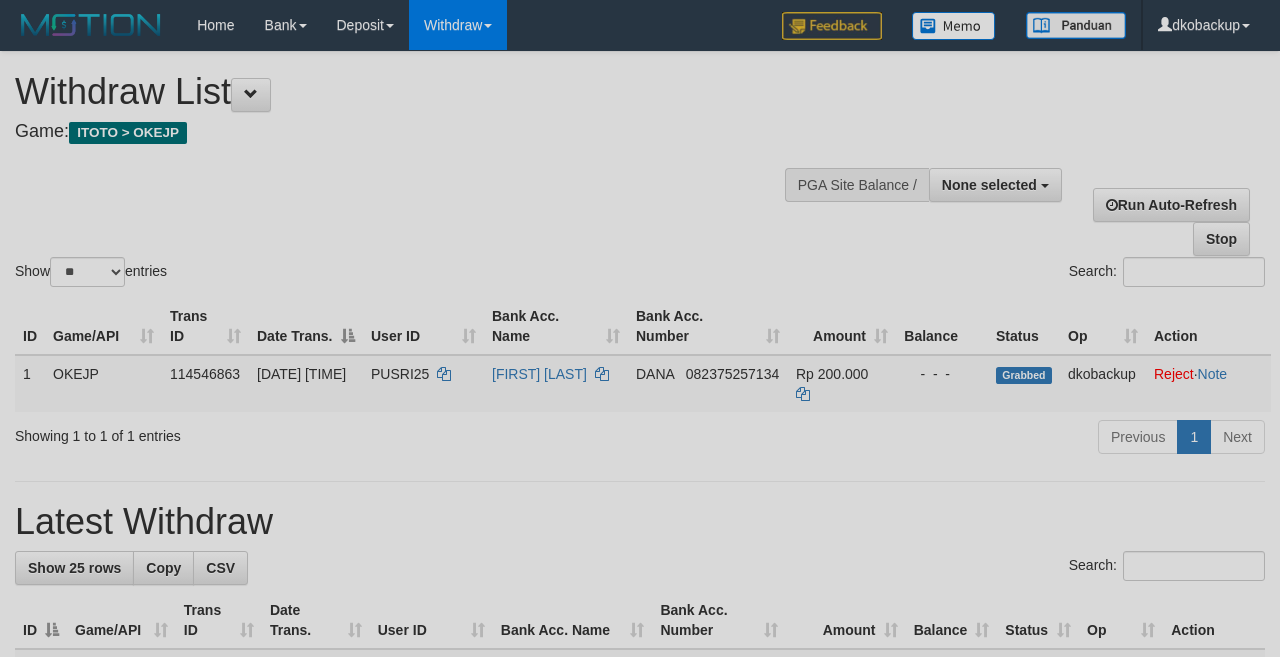 select 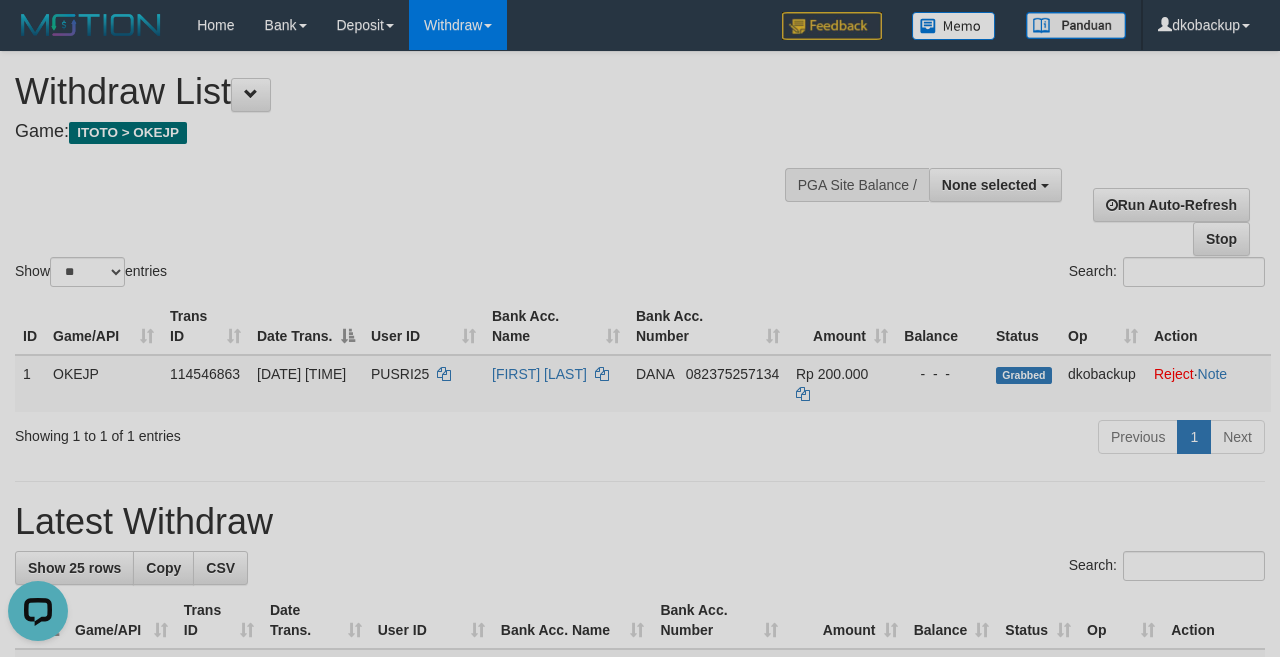 scroll, scrollTop: 0, scrollLeft: 0, axis: both 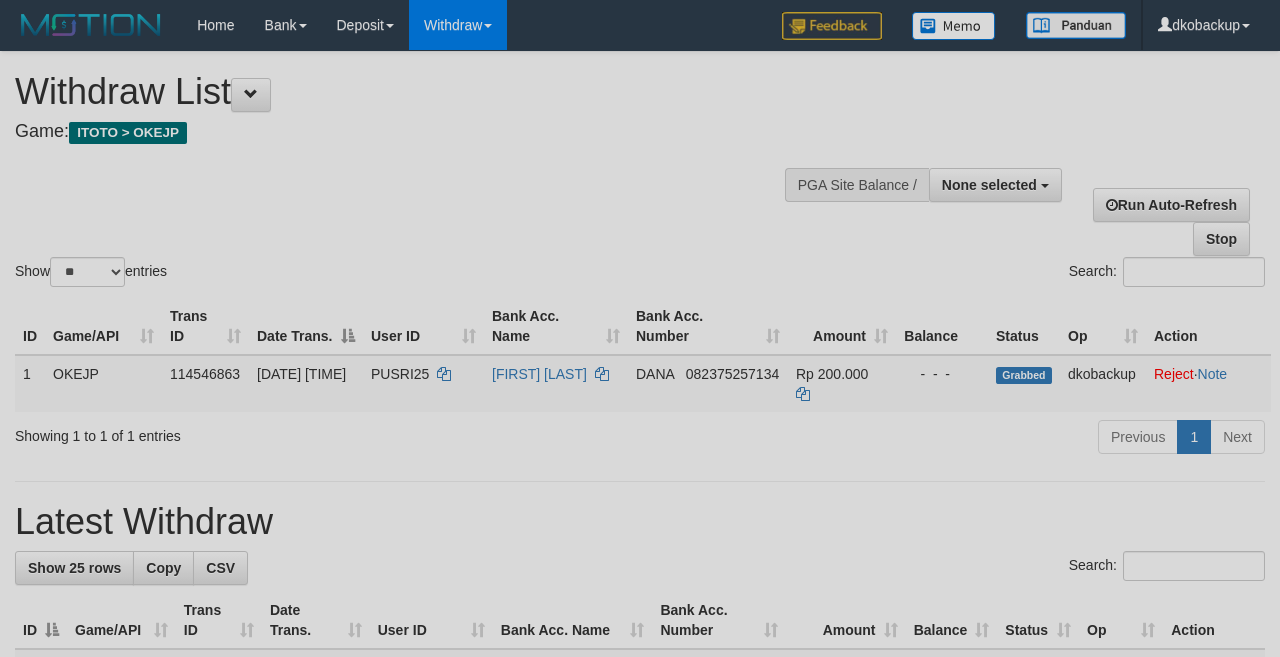 select 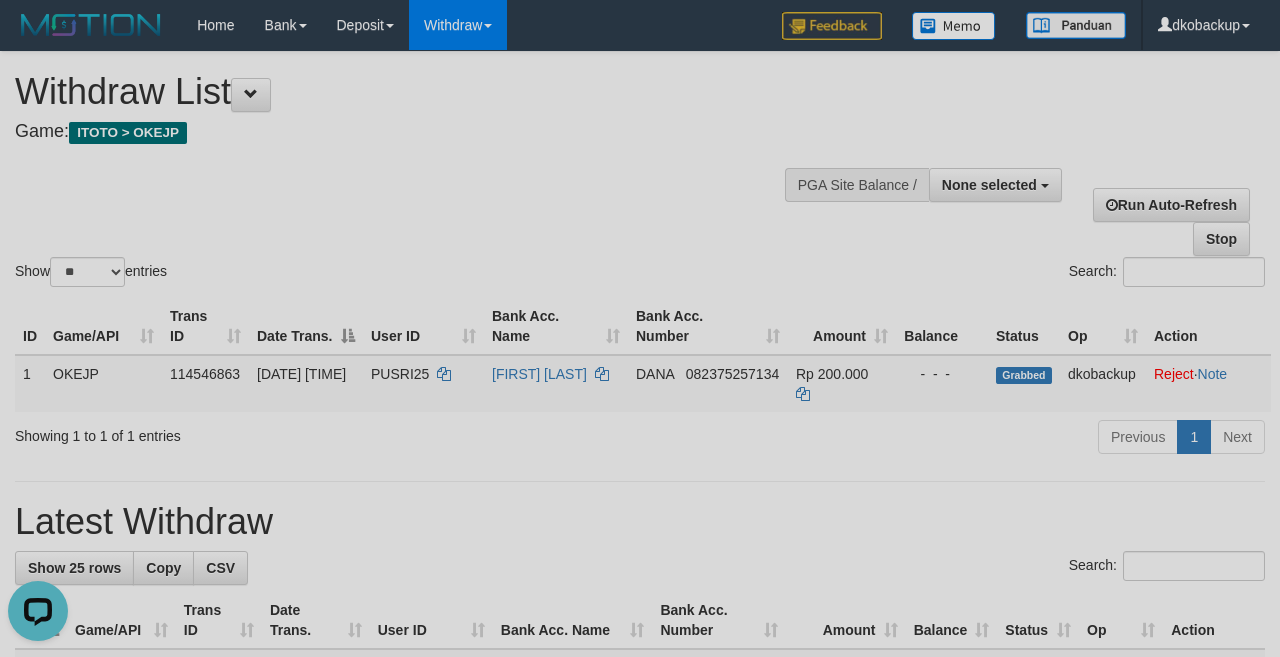 scroll, scrollTop: 0, scrollLeft: 0, axis: both 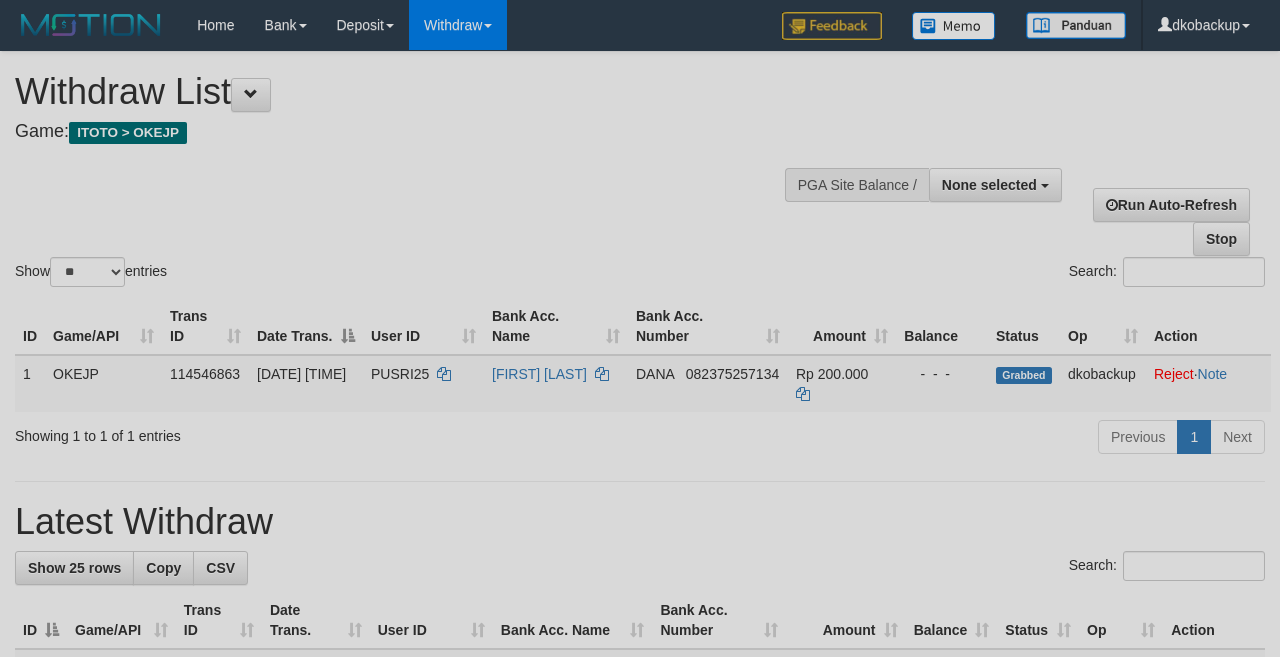 select 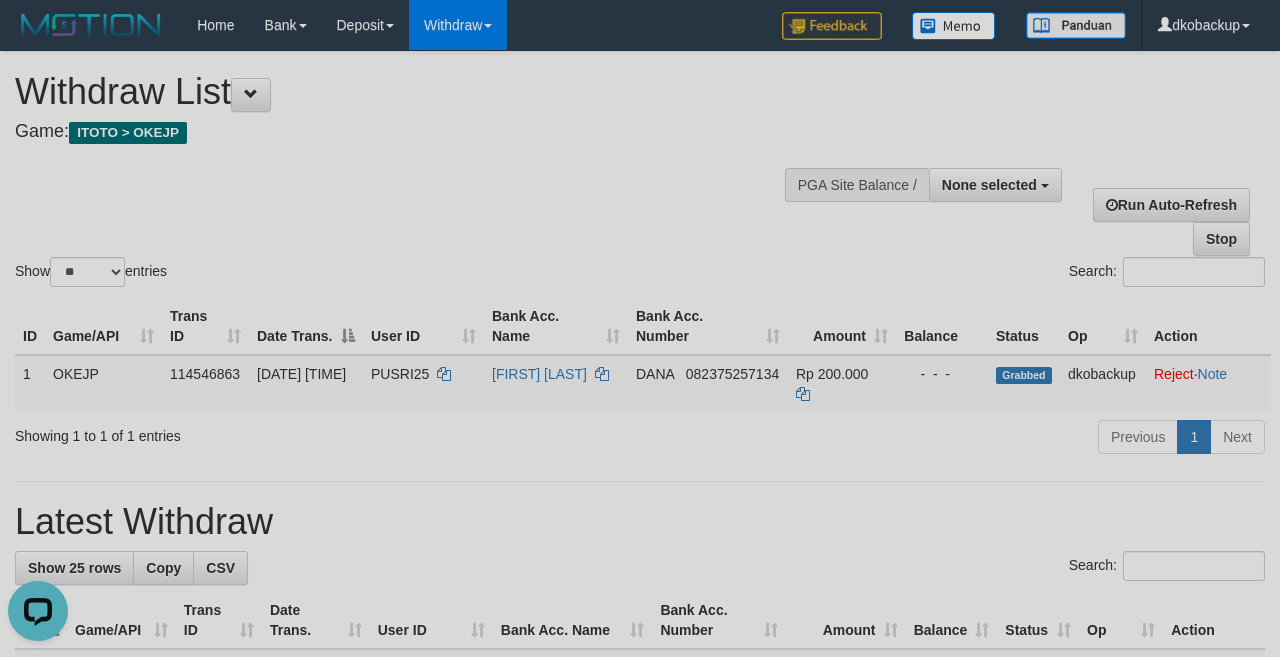 scroll, scrollTop: 0, scrollLeft: 0, axis: both 